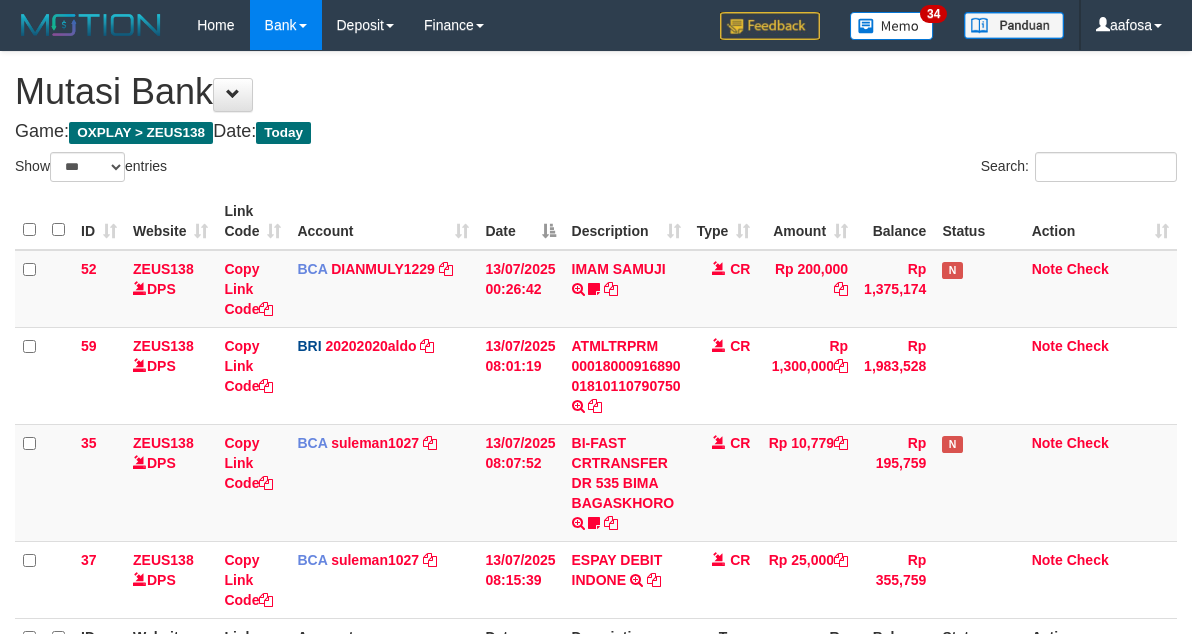 select on "***" 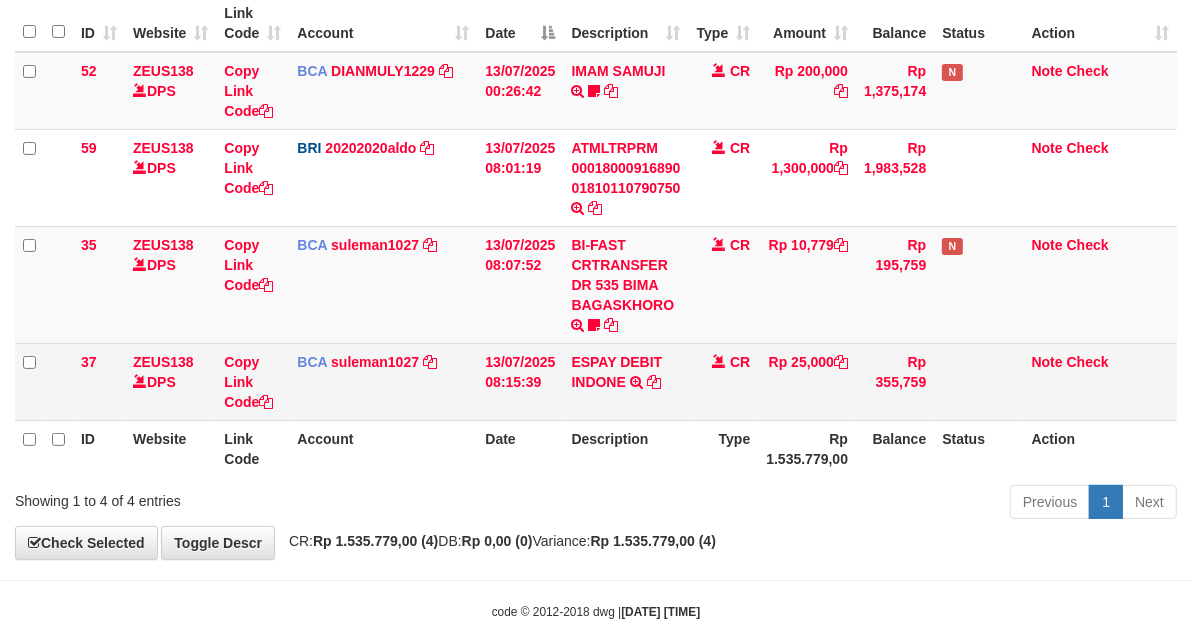 scroll, scrollTop: 147, scrollLeft: 0, axis: vertical 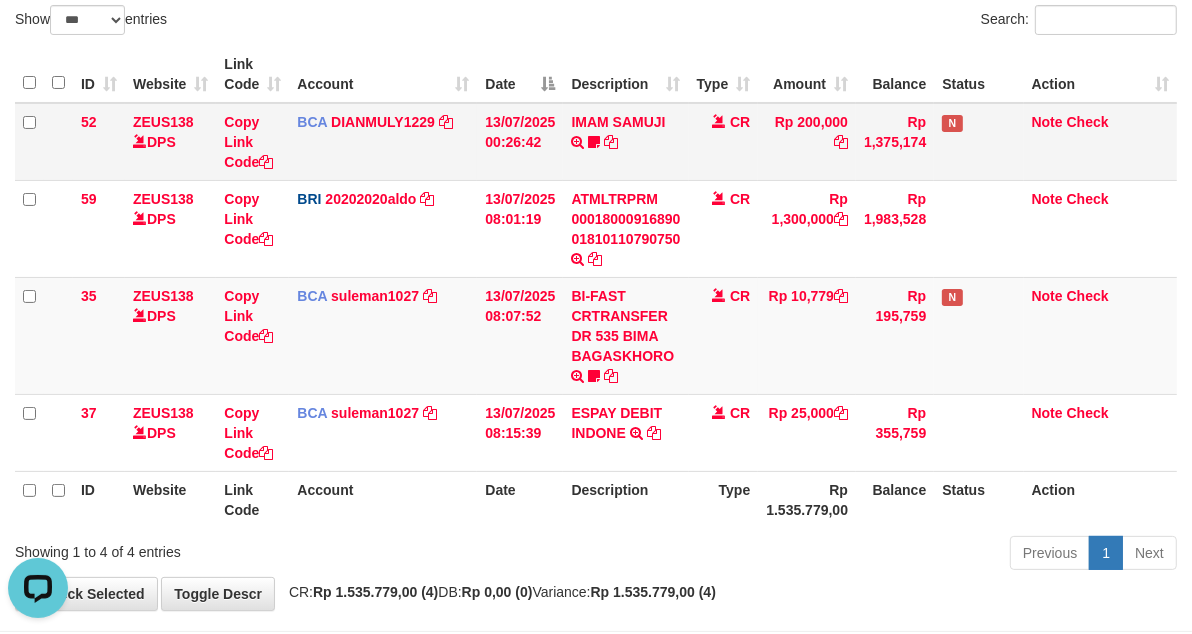 drag, startPoint x: 648, startPoint y: 162, endPoint x: 647, endPoint y: 147, distance: 15.033297 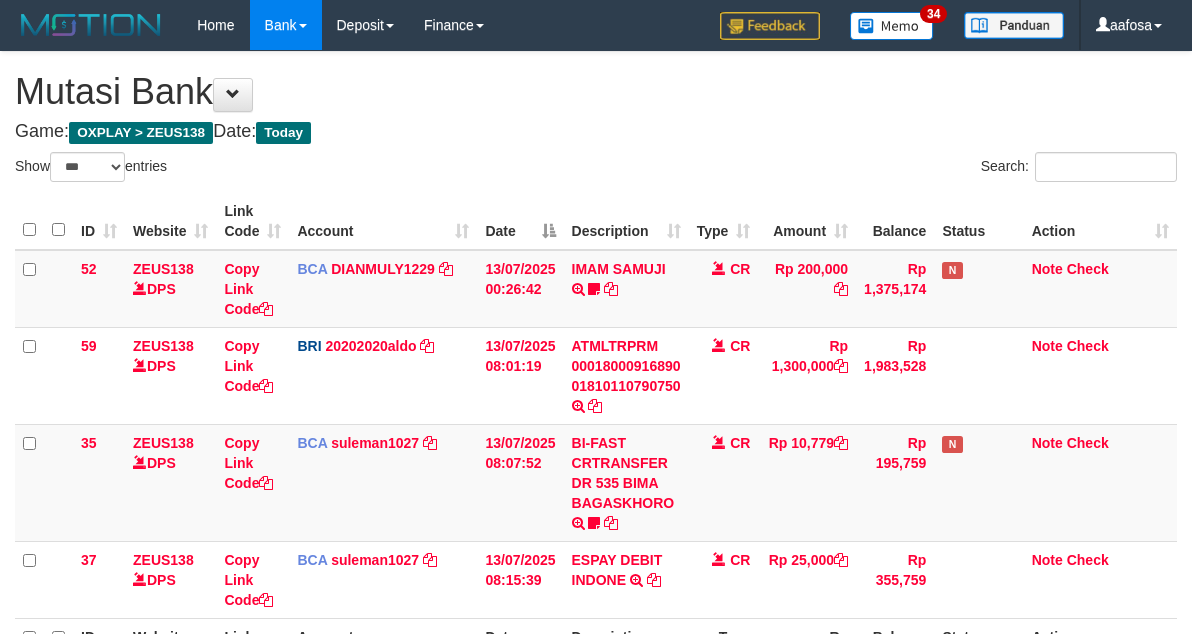 select on "***" 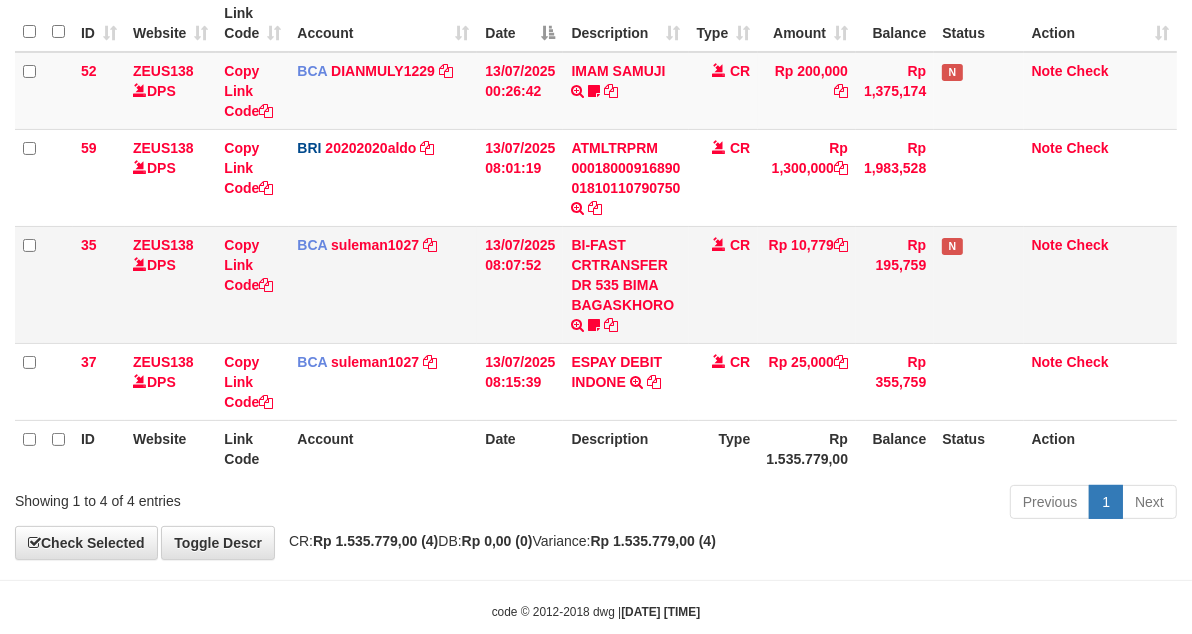 click on "CR" at bounding box center [724, 284] 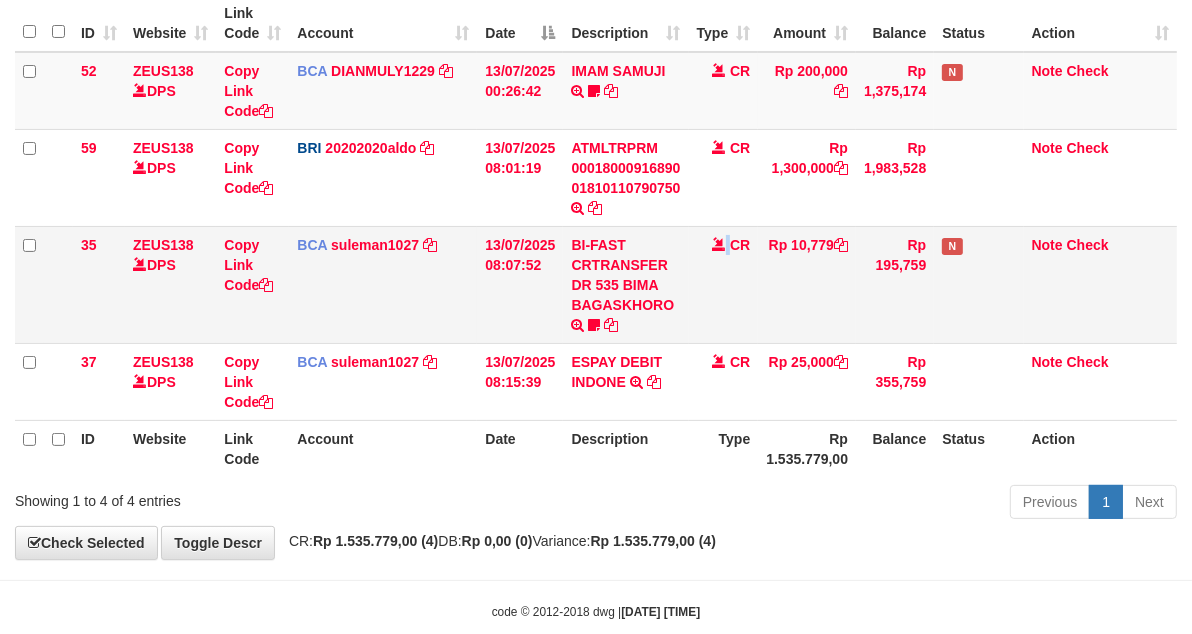 click on "CR" at bounding box center [724, 284] 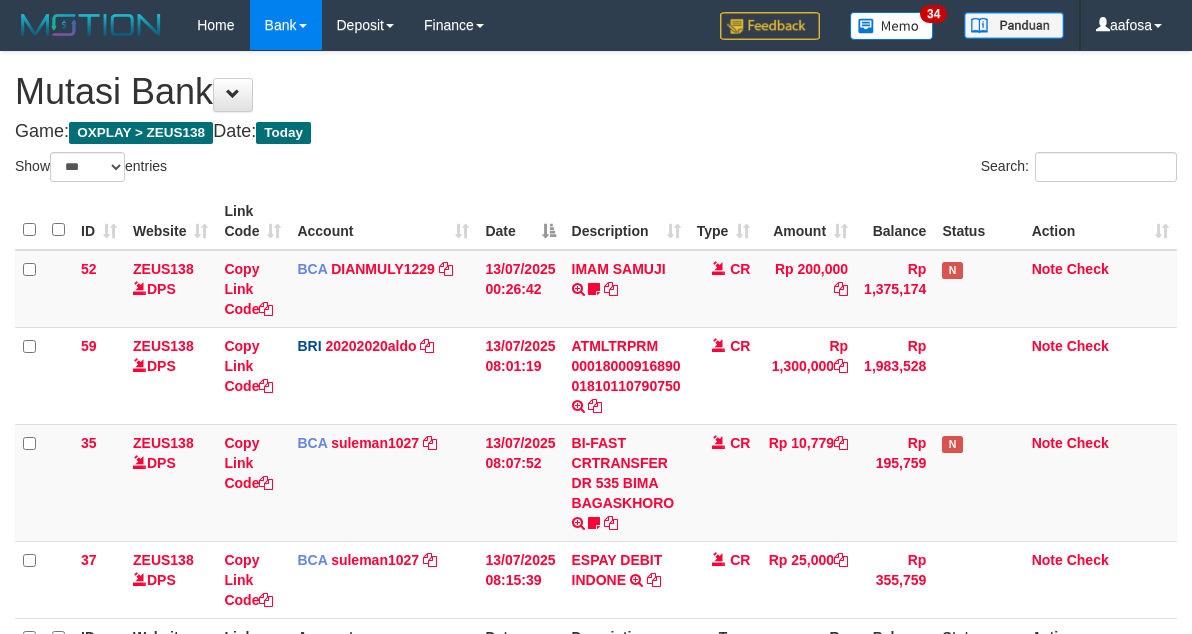 select on "***" 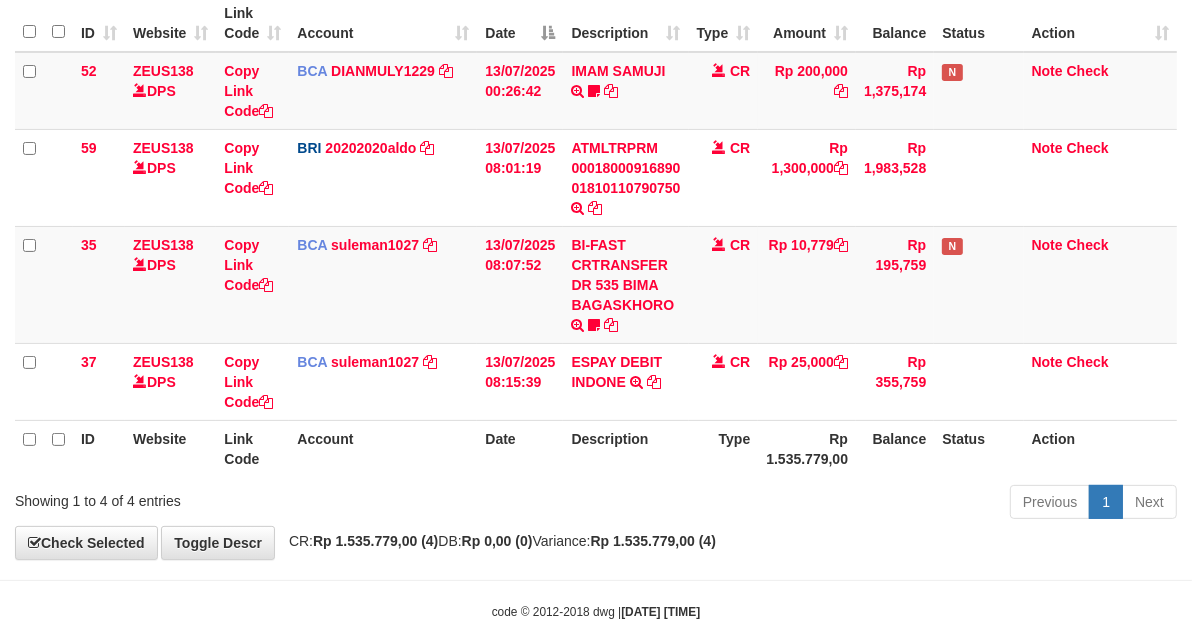 scroll, scrollTop: 147, scrollLeft: 0, axis: vertical 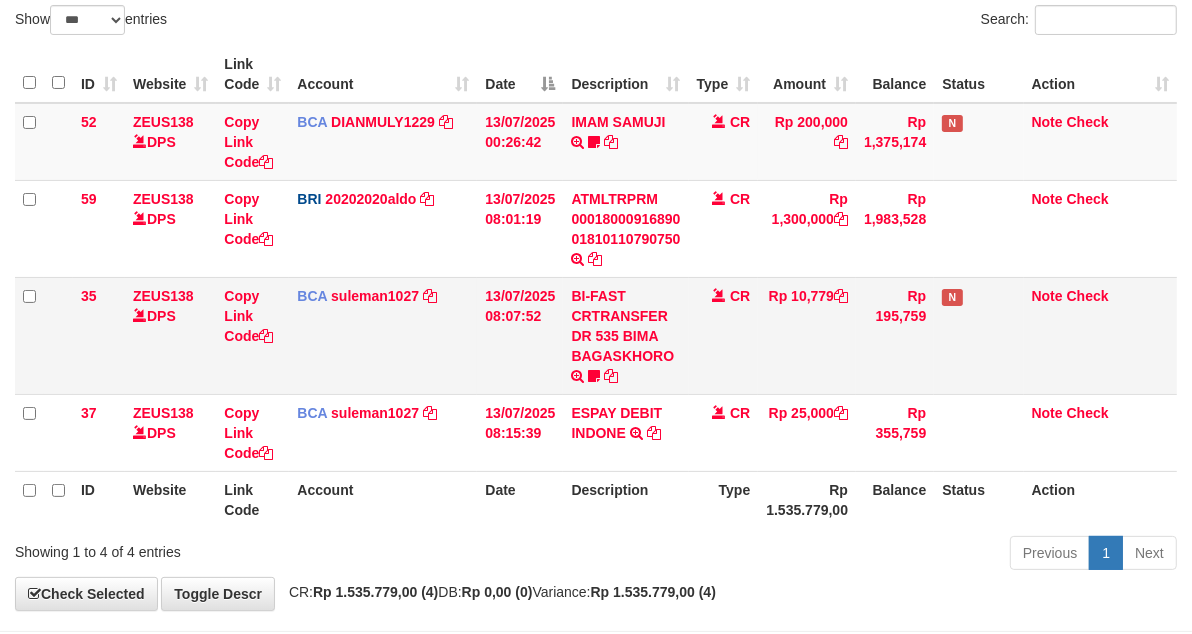 click on "Rp 10,779" at bounding box center (807, 335) 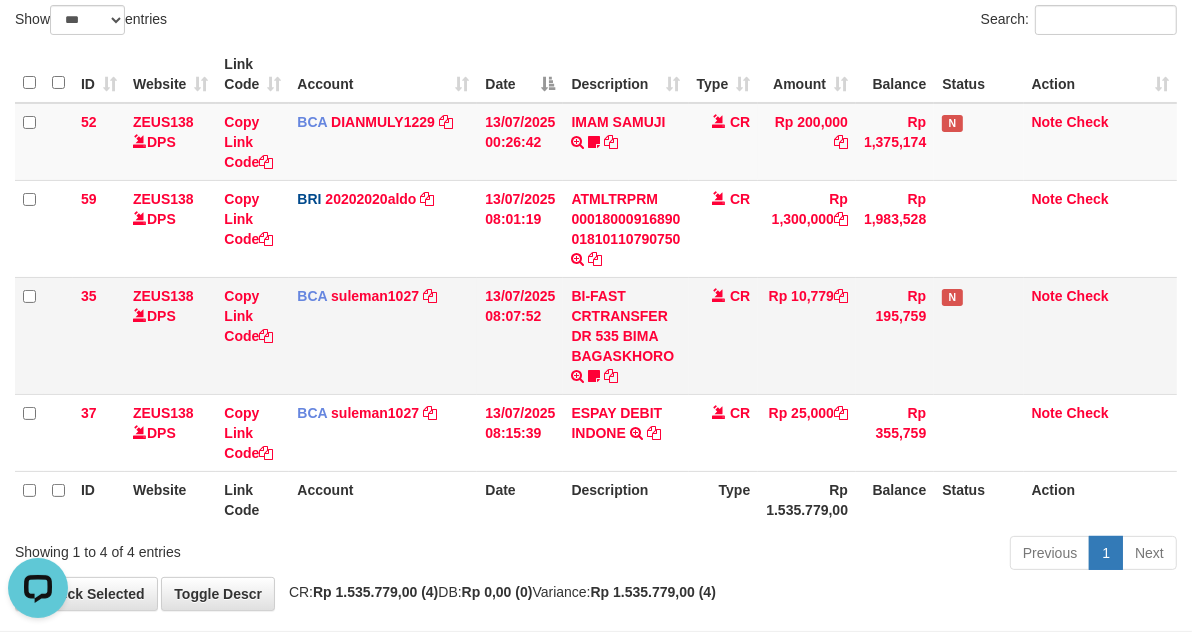 scroll, scrollTop: 0, scrollLeft: 0, axis: both 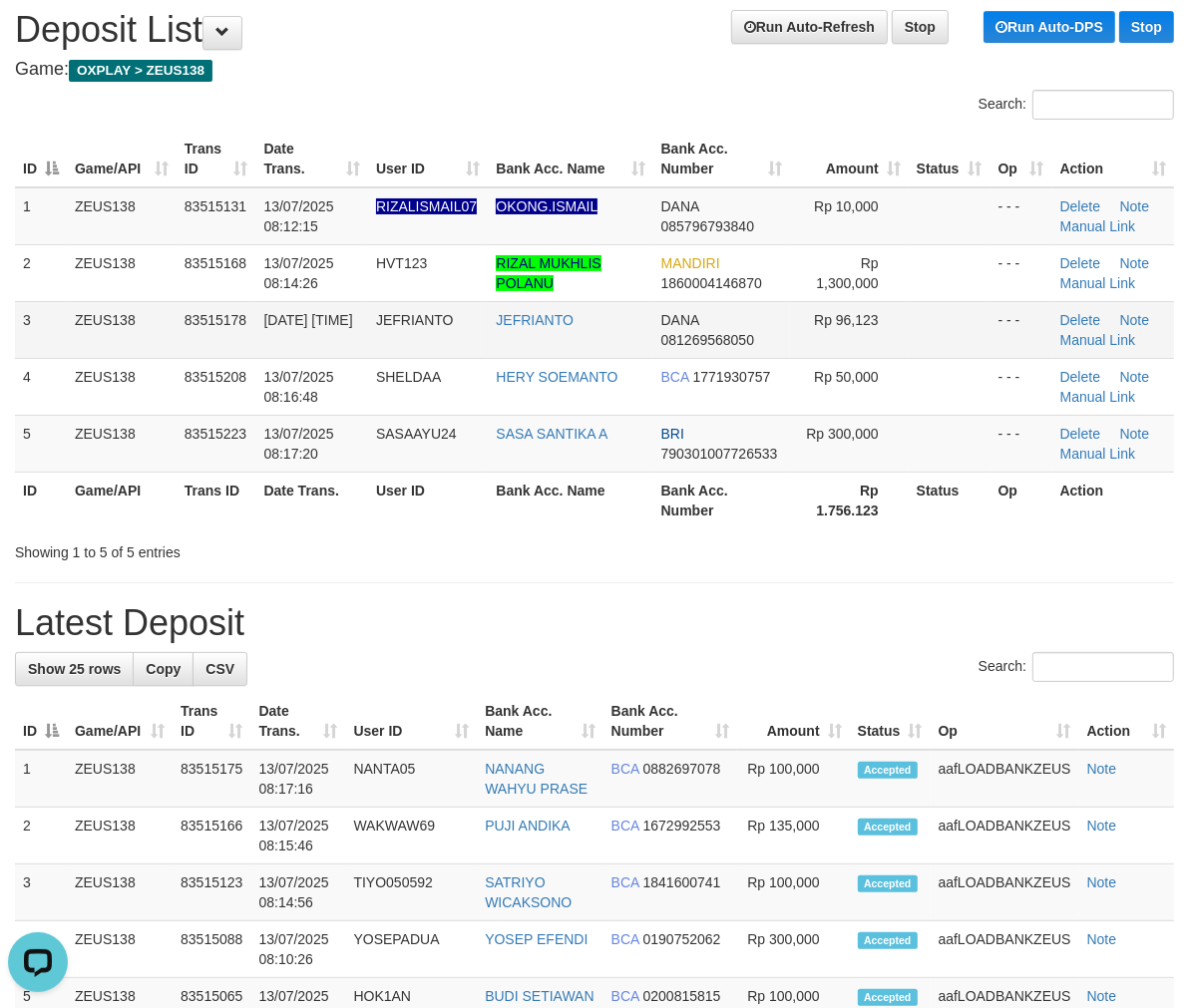 click on "JEFRIANTO" at bounding box center [570, 329] 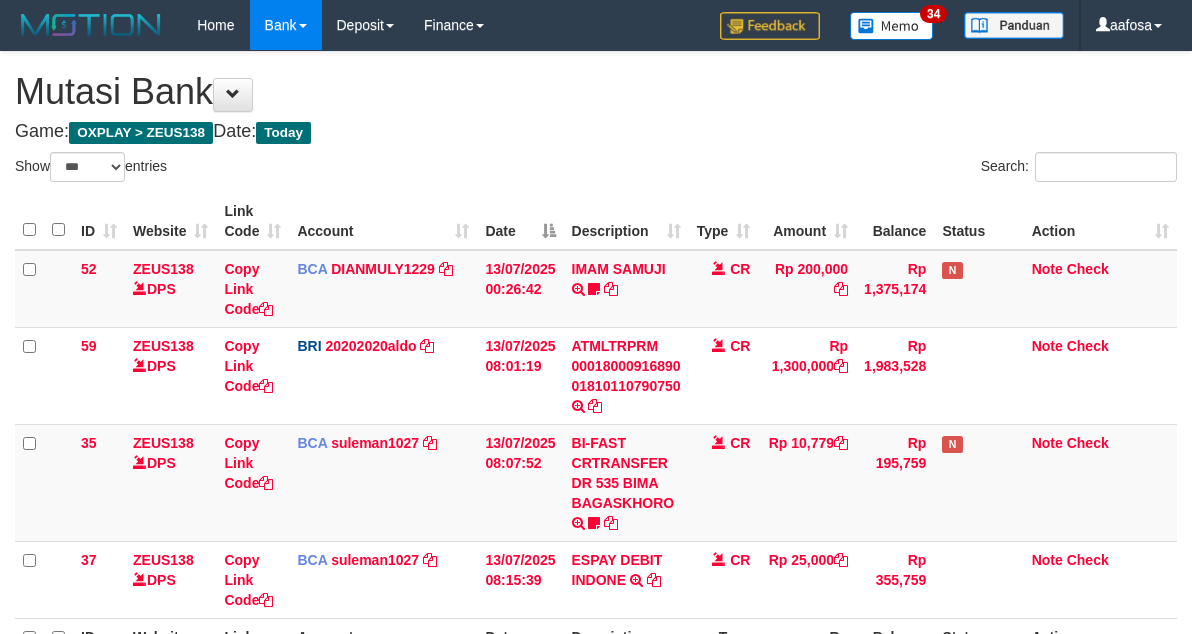 select on "***" 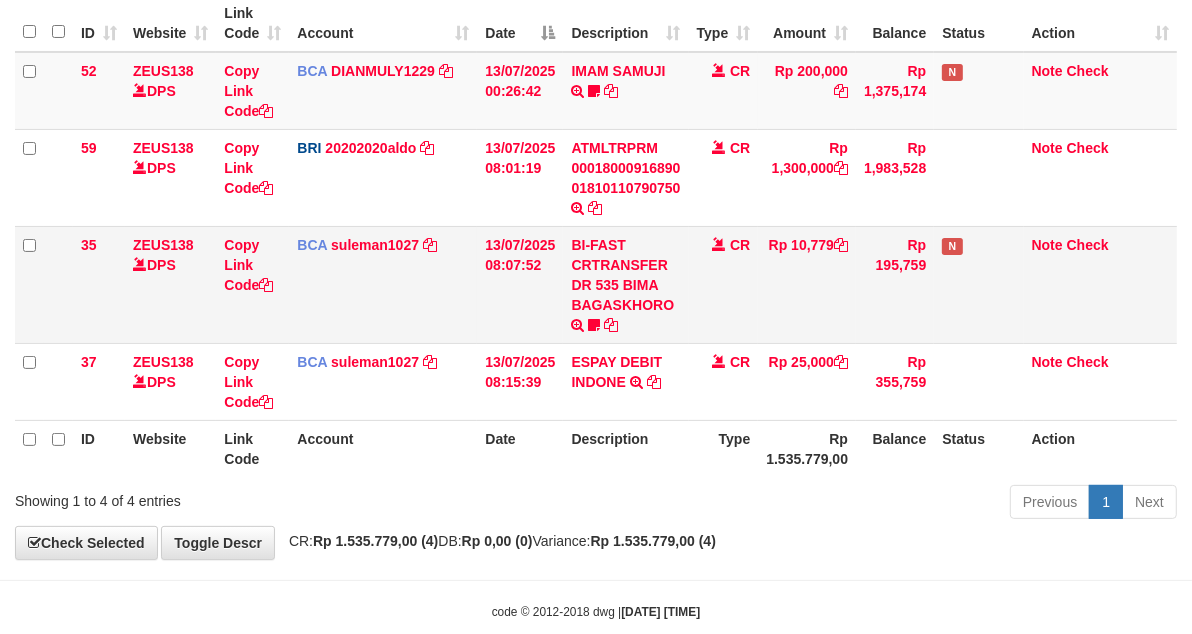 click on "CR" at bounding box center [724, 284] 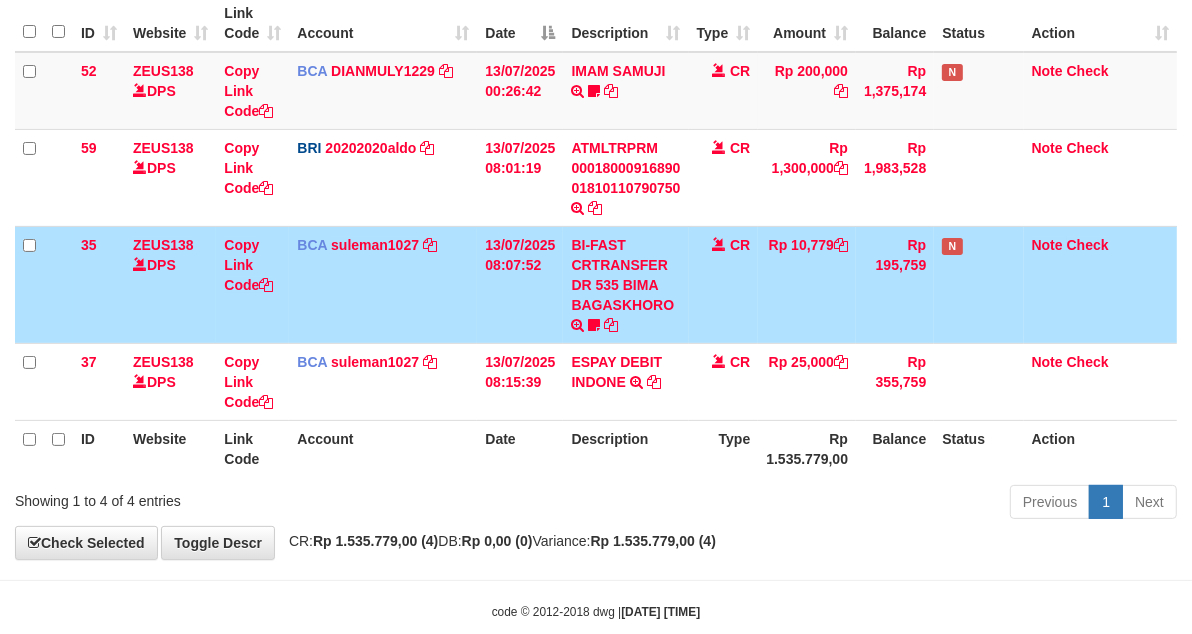 scroll, scrollTop: 147, scrollLeft: 0, axis: vertical 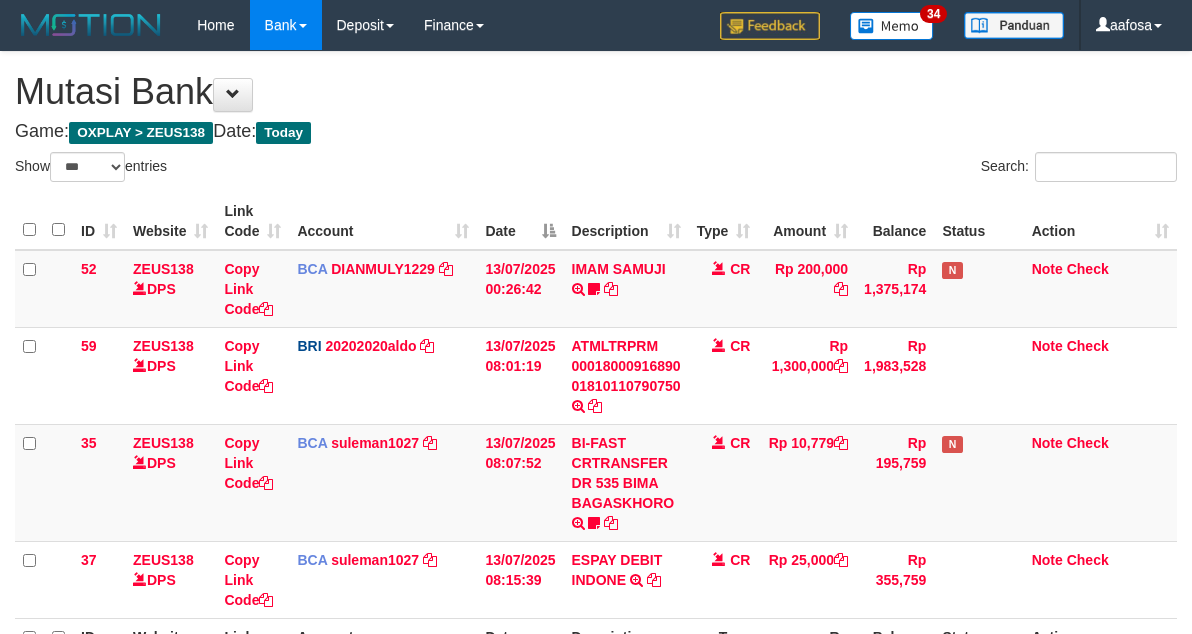 select on "***" 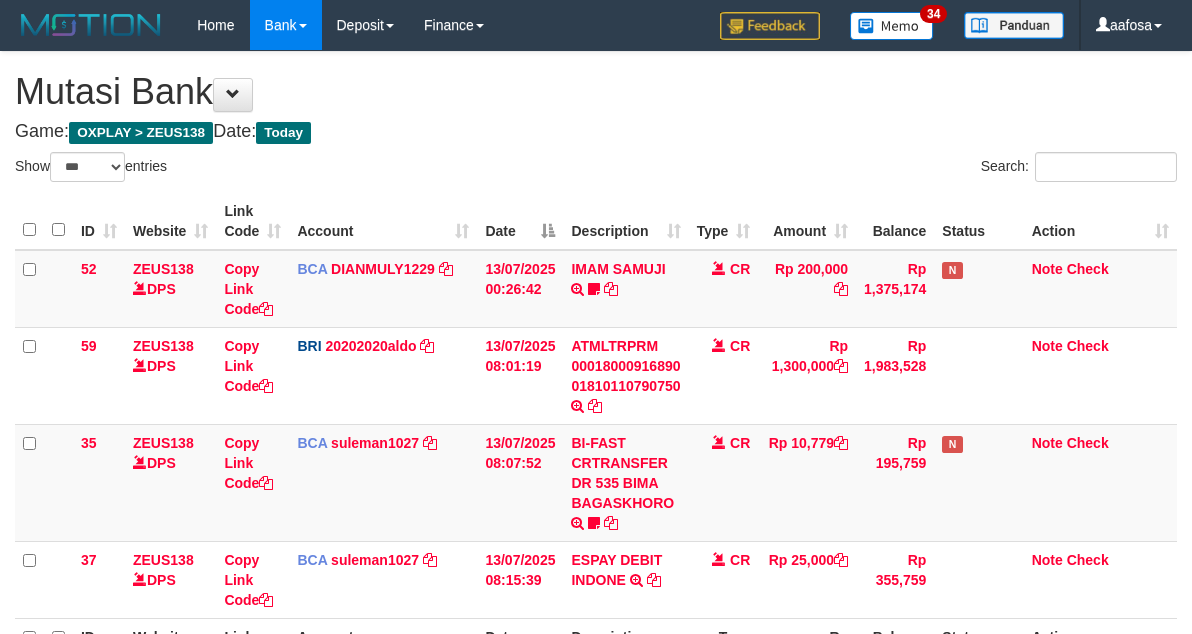 scroll, scrollTop: 198, scrollLeft: 0, axis: vertical 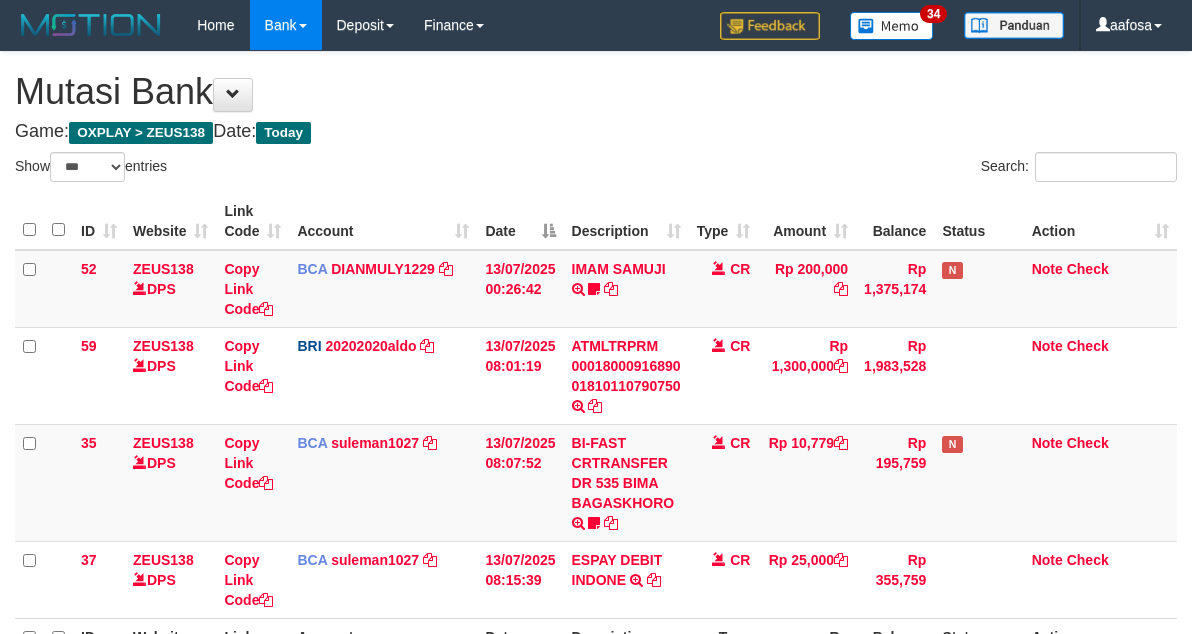 select on "***" 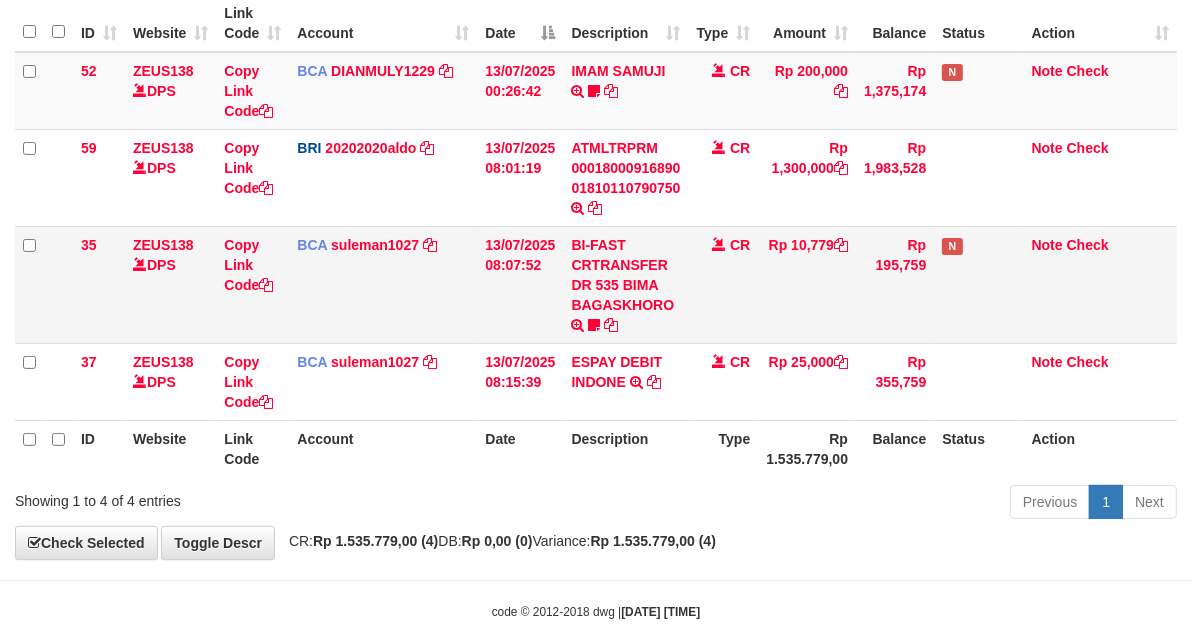 scroll, scrollTop: 147, scrollLeft: 0, axis: vertical 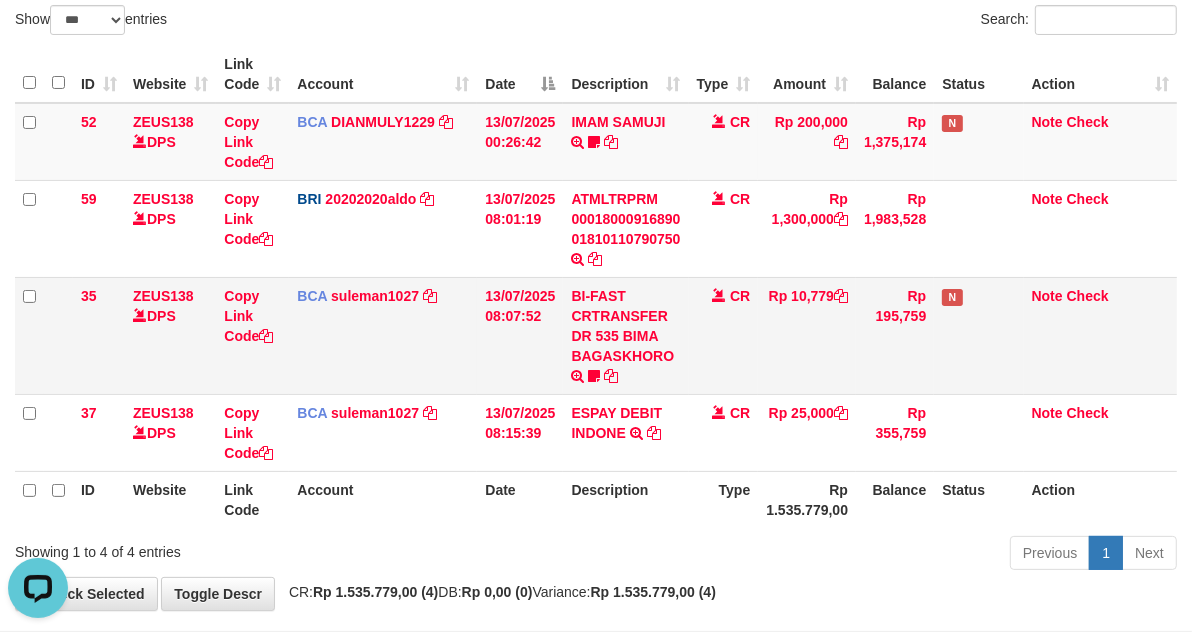 click on "Rp 10,779" at bounding box center (807, 335) 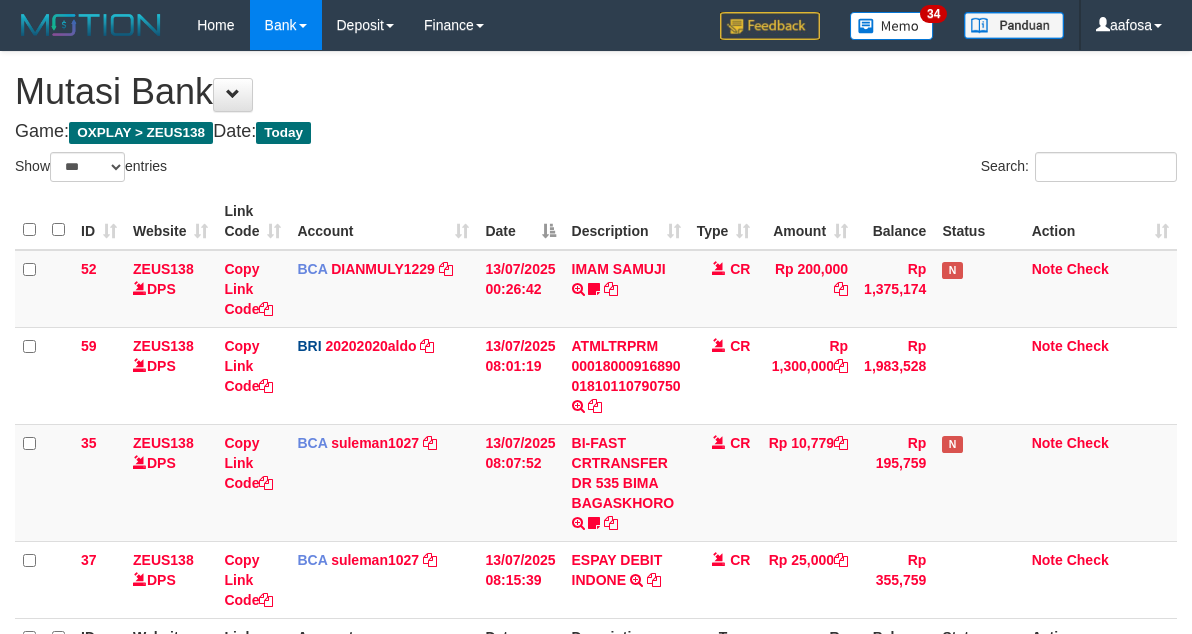 select on "***" 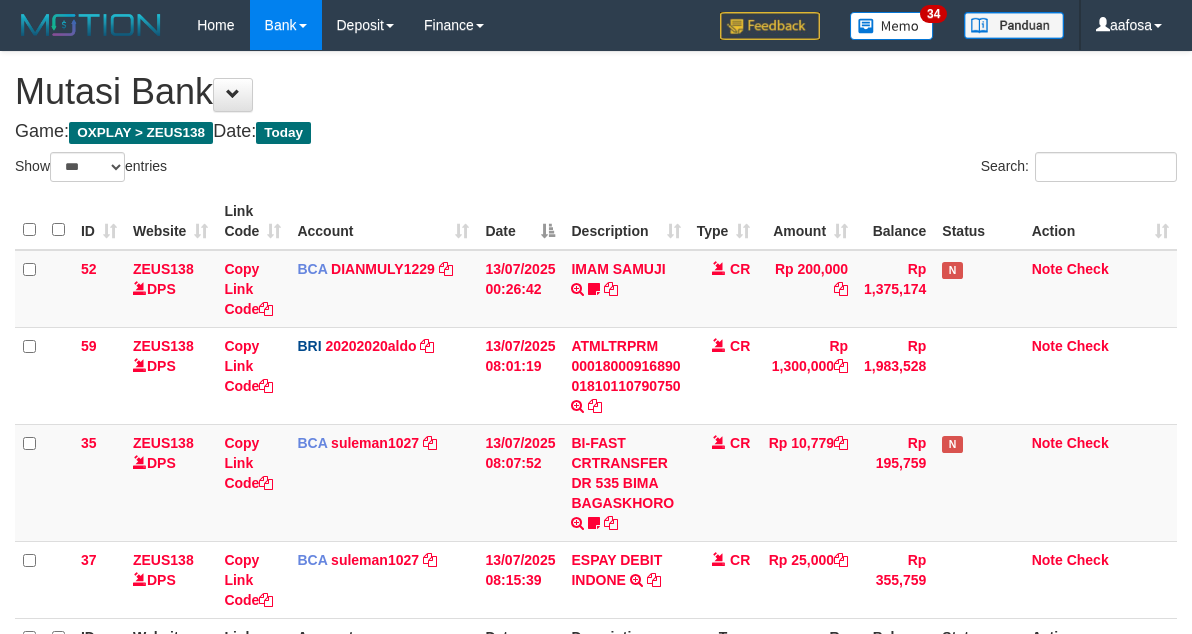 click on "Rp 10,779" at bounding box center (807, 482) 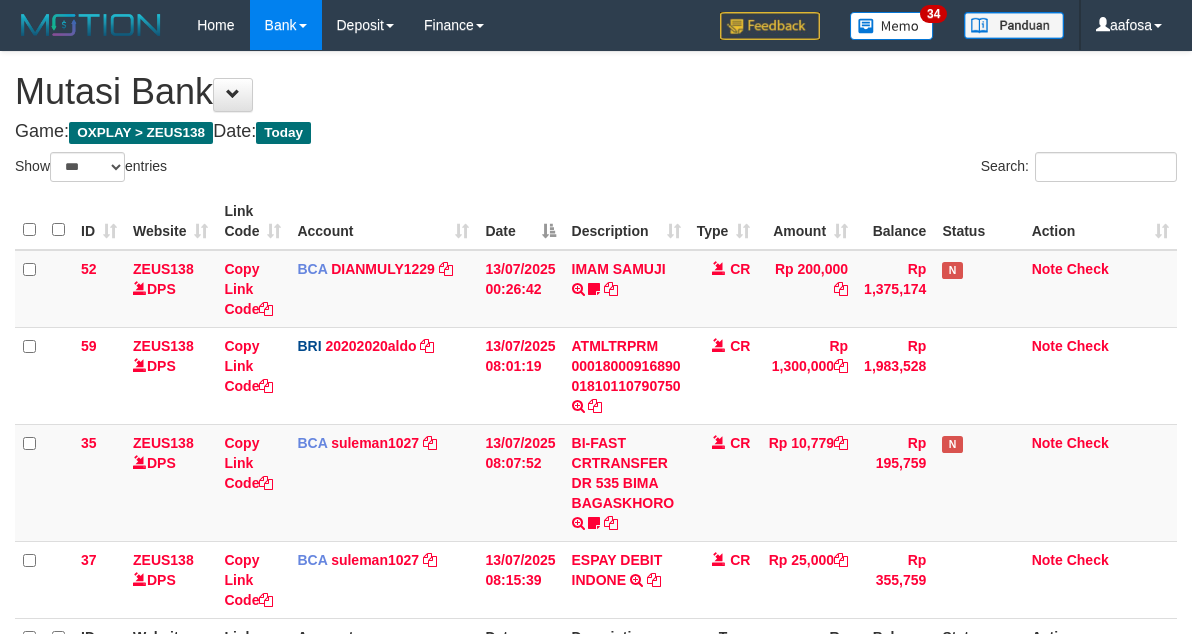 select on "***" 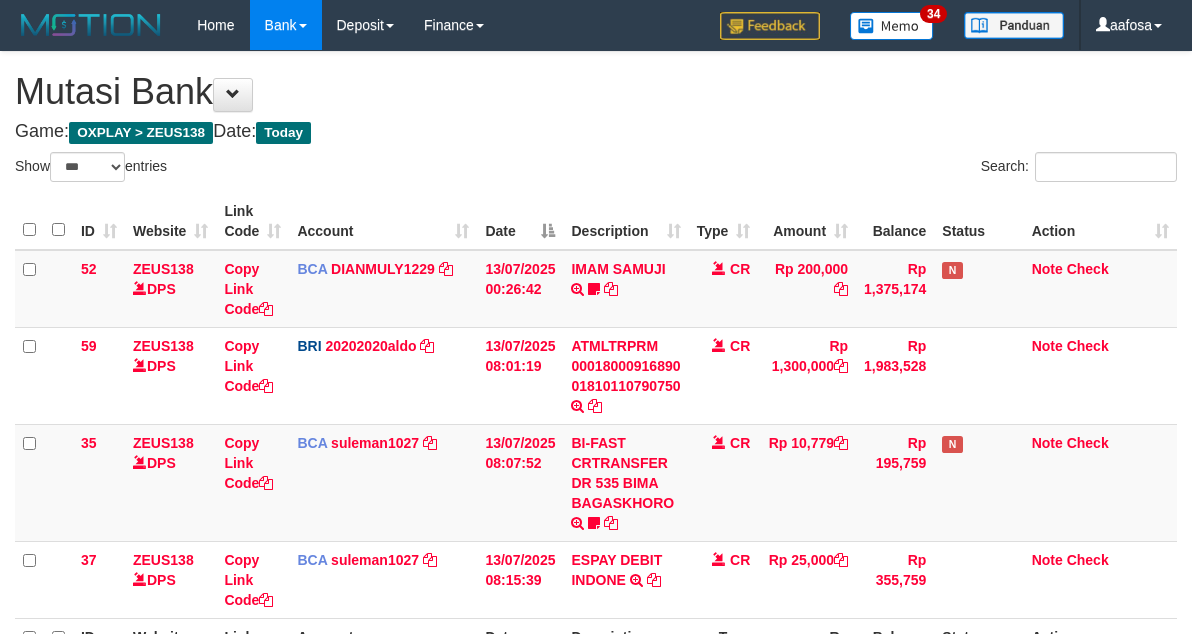 scroll, scrollTop: 198, scrollLeft: 0, axis: vertical 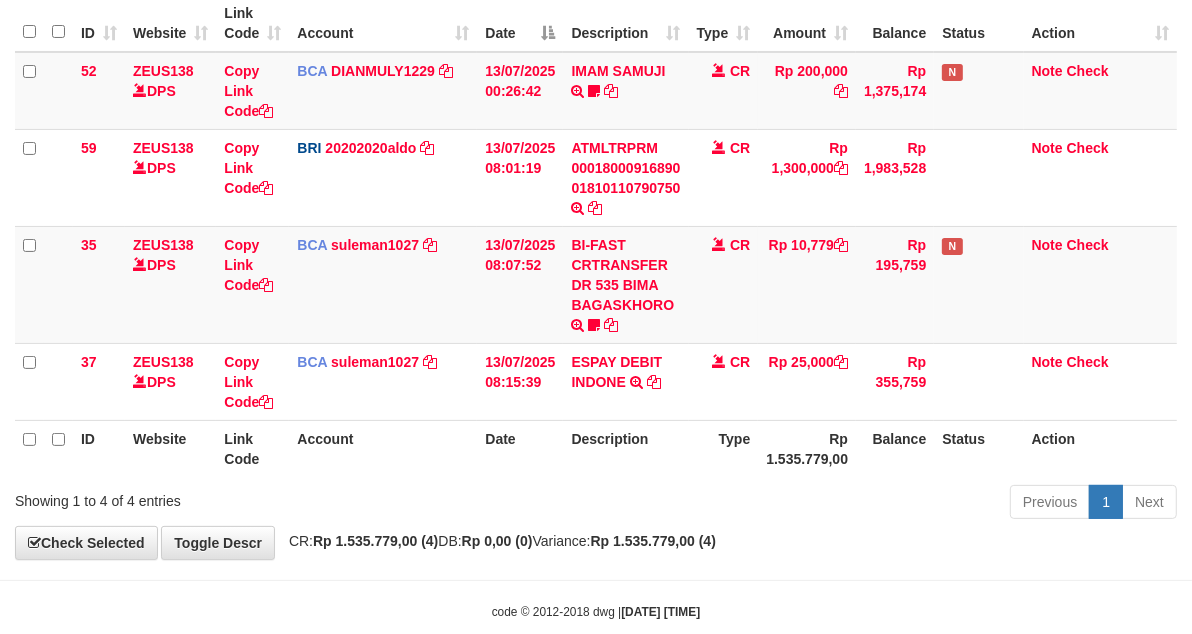 click on "Rp 10,779" at bounding box center (807, 284) 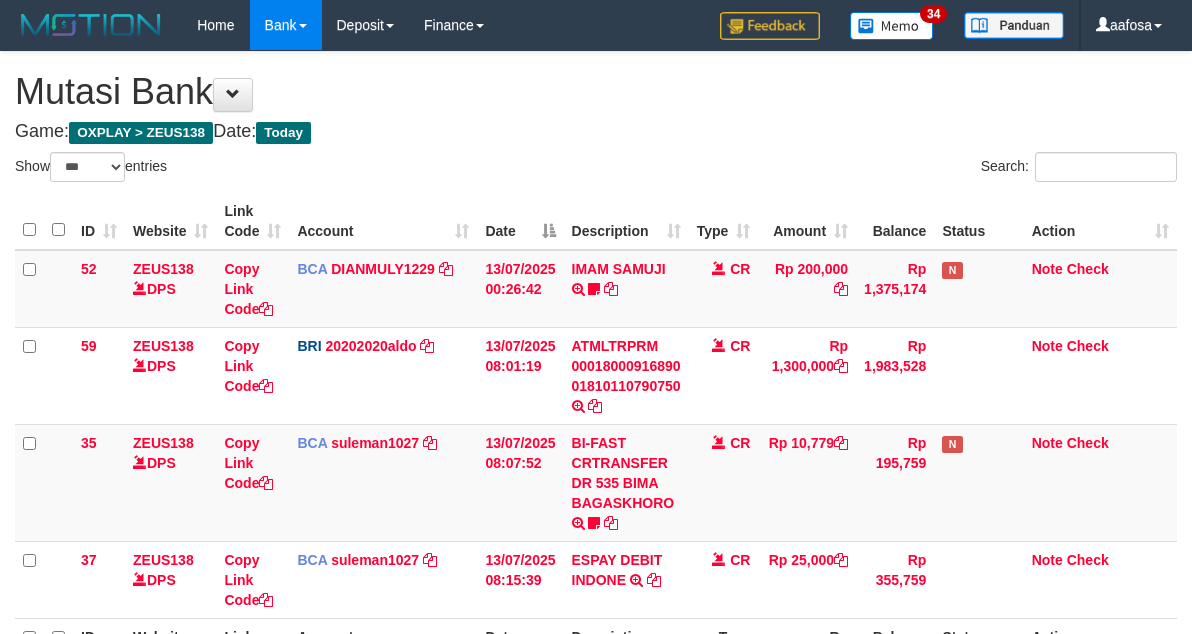 select on "***" 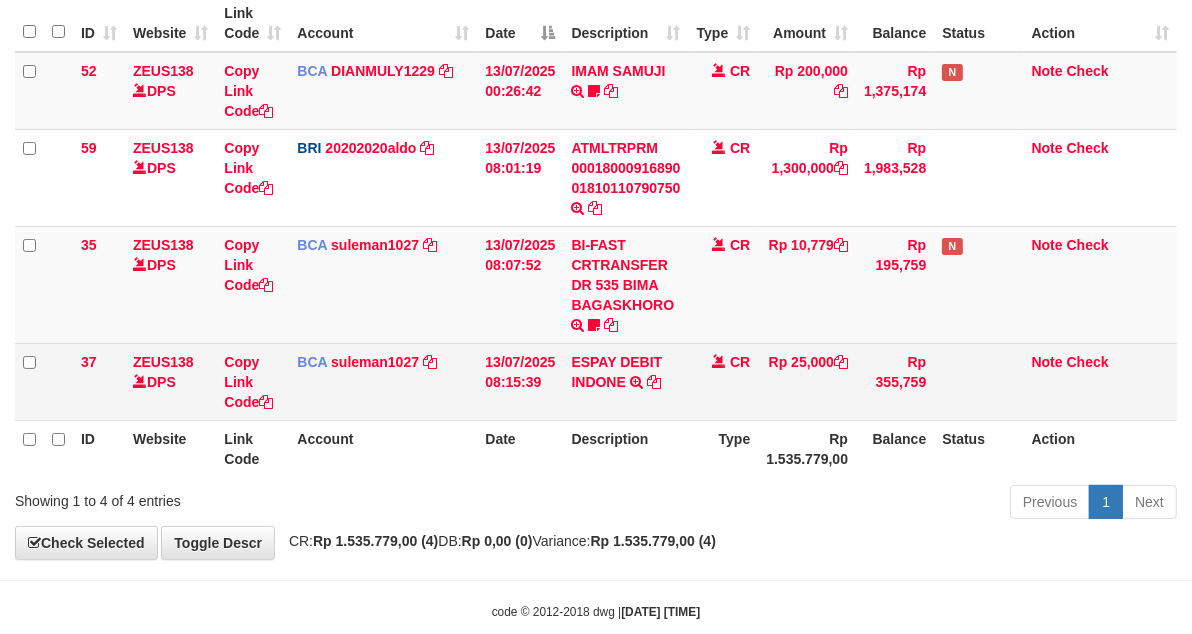 scroll, scrollTop: 147, scrollLeft: 0, axis: vertical 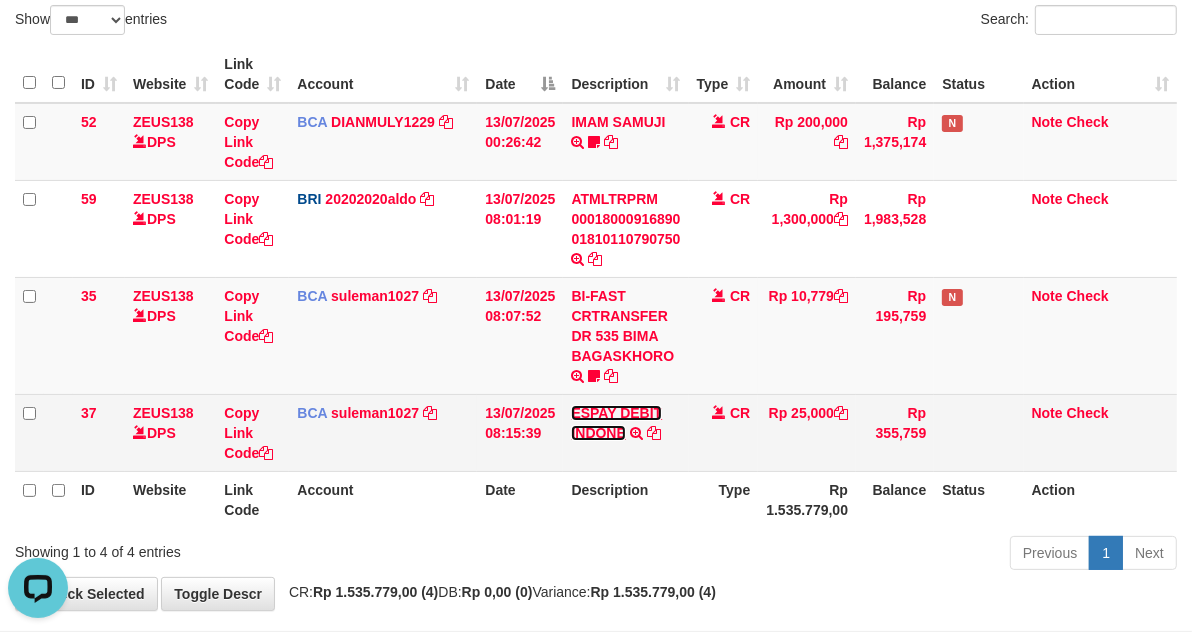 click on "ESPAY DEBIT INDONE" at bounding box center (616, 423) 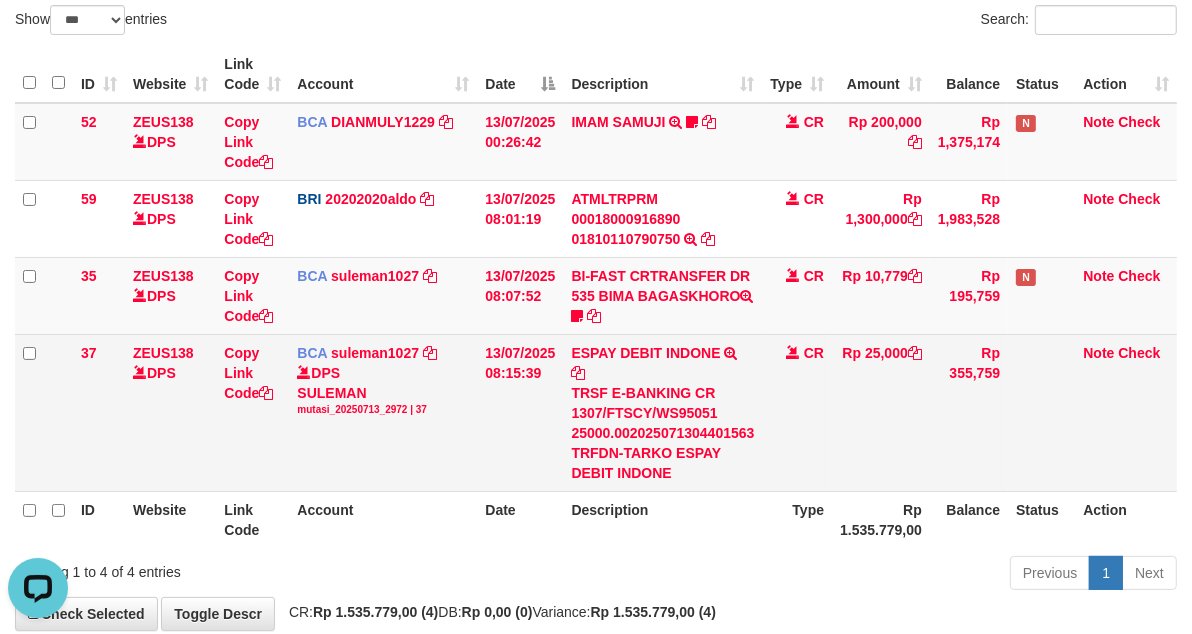 click on "CR" at bounding box center (797, 412) 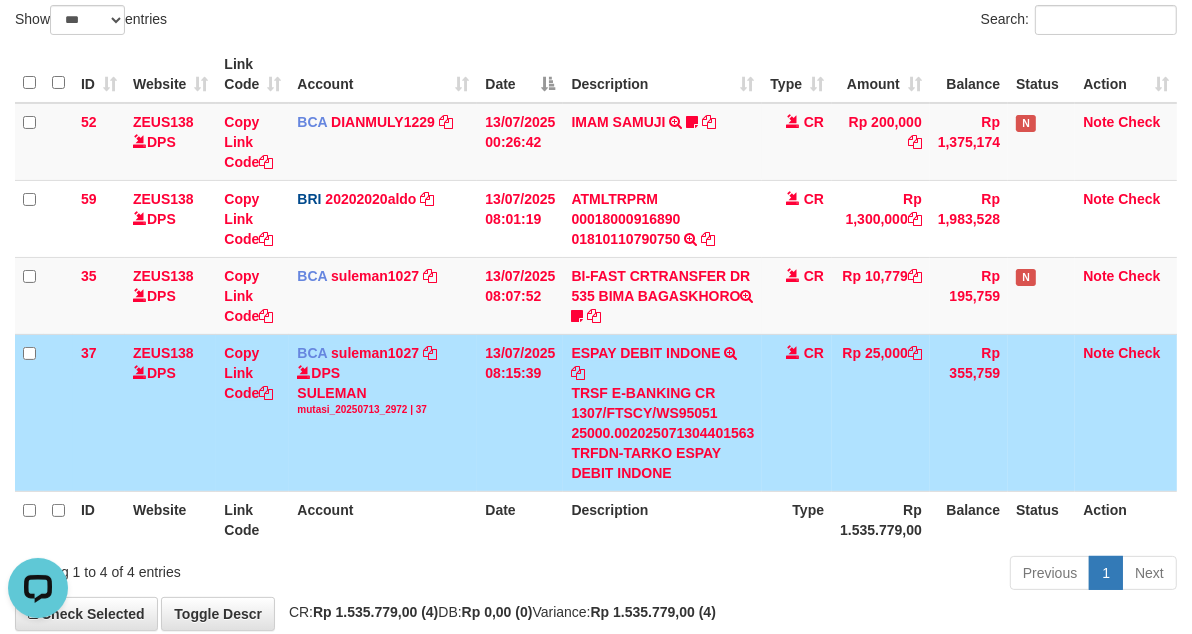 click on "TRSF E-BANKING CR 1307/FTSCY/WS95051
25000.002025071304401563 TRFDN-TARKO
ESPAY DEBIT INDONE" at bounding box center [662, 433] 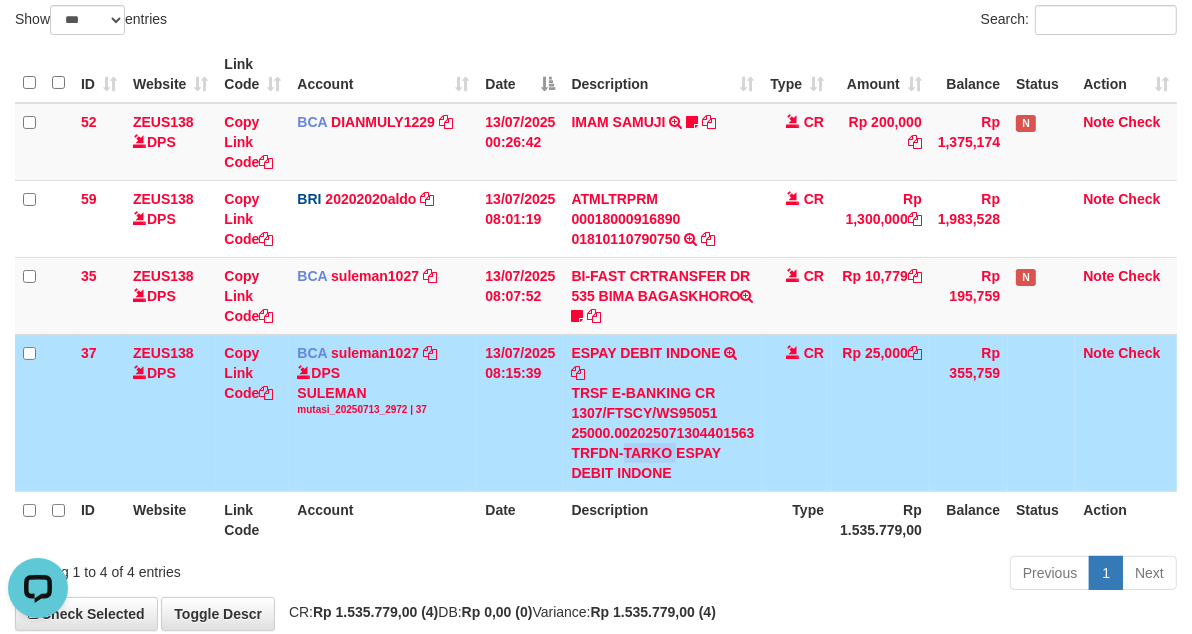 click on "TRSF E-BANKING CR 1307/FTSCY/WS95051
25000.002025071304401563 TRFDN-TARKO
ESPAY DEBIT INDONE" at bounding box center (662, 433) 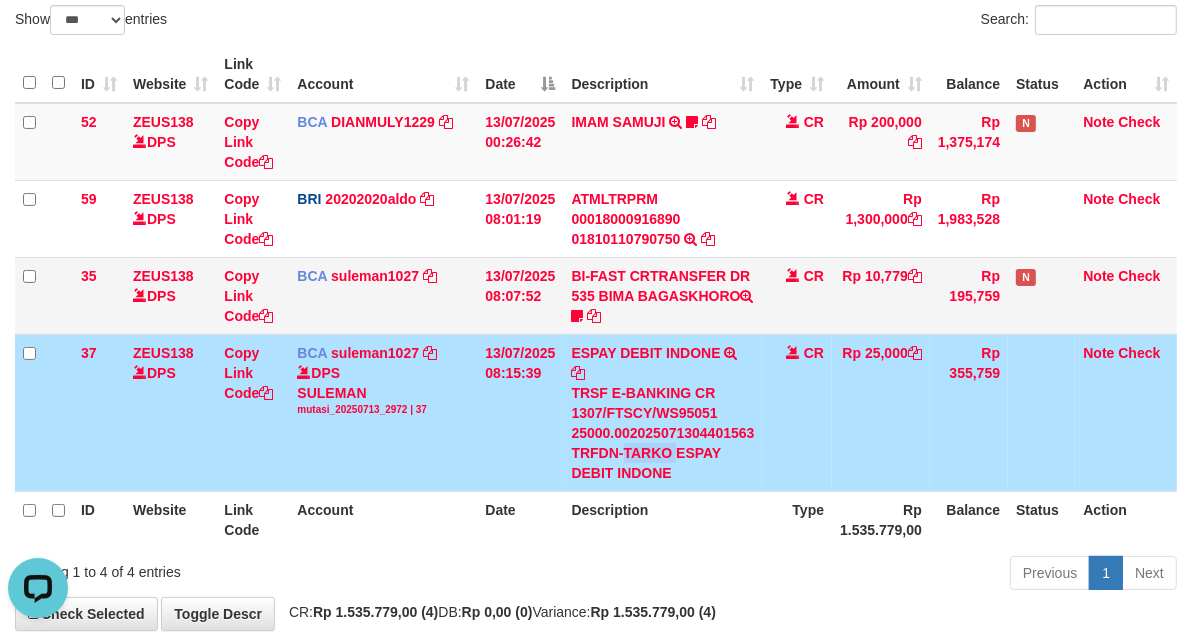 drag, startPoint x: 504, startPoint y: 313, endPoint x: 520, endPoint y: 305, distance: 17.888544 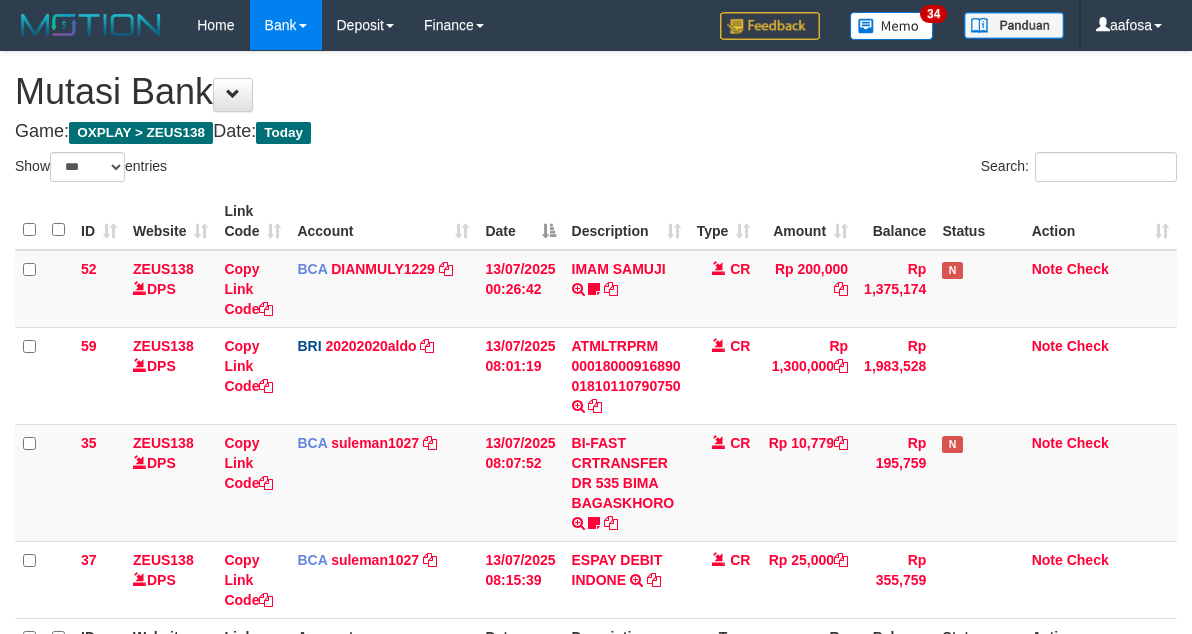 select on "***" 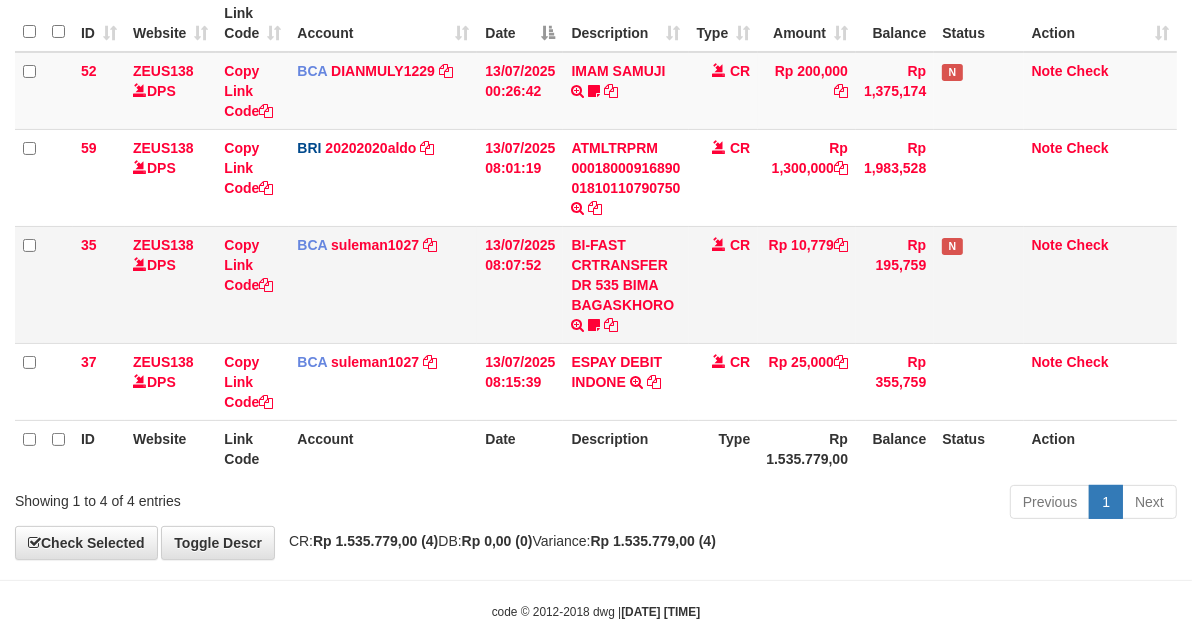 scroll, scrollTop: 147, scrollLeft: 0, axis: vertical 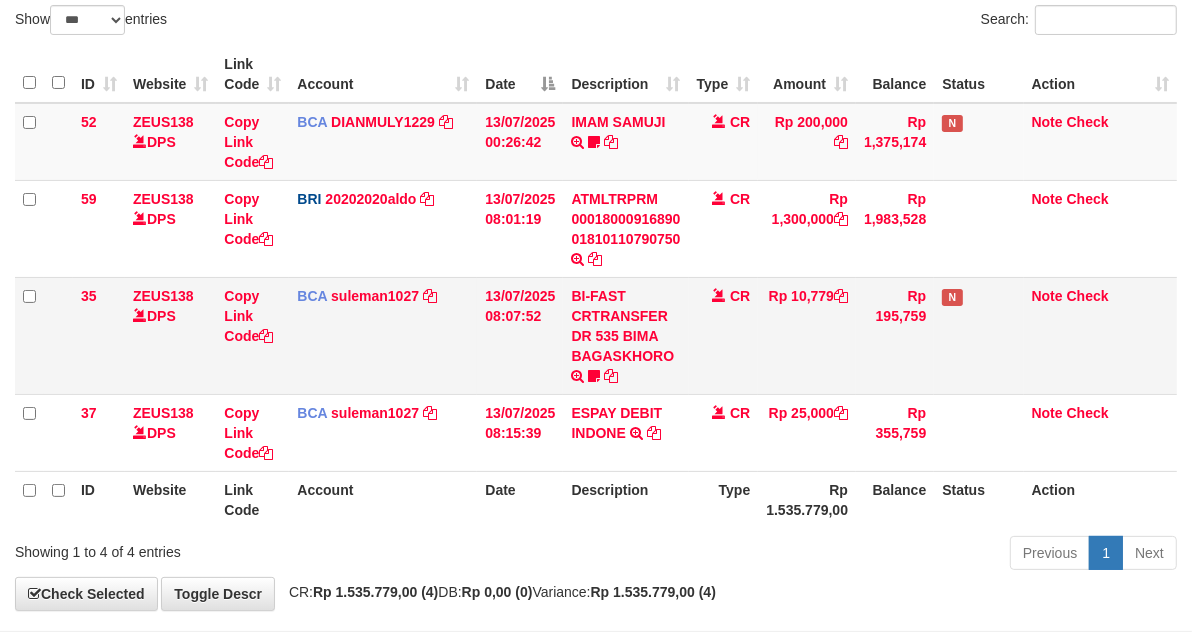 click on "CR" at bounding box center [724, 335] 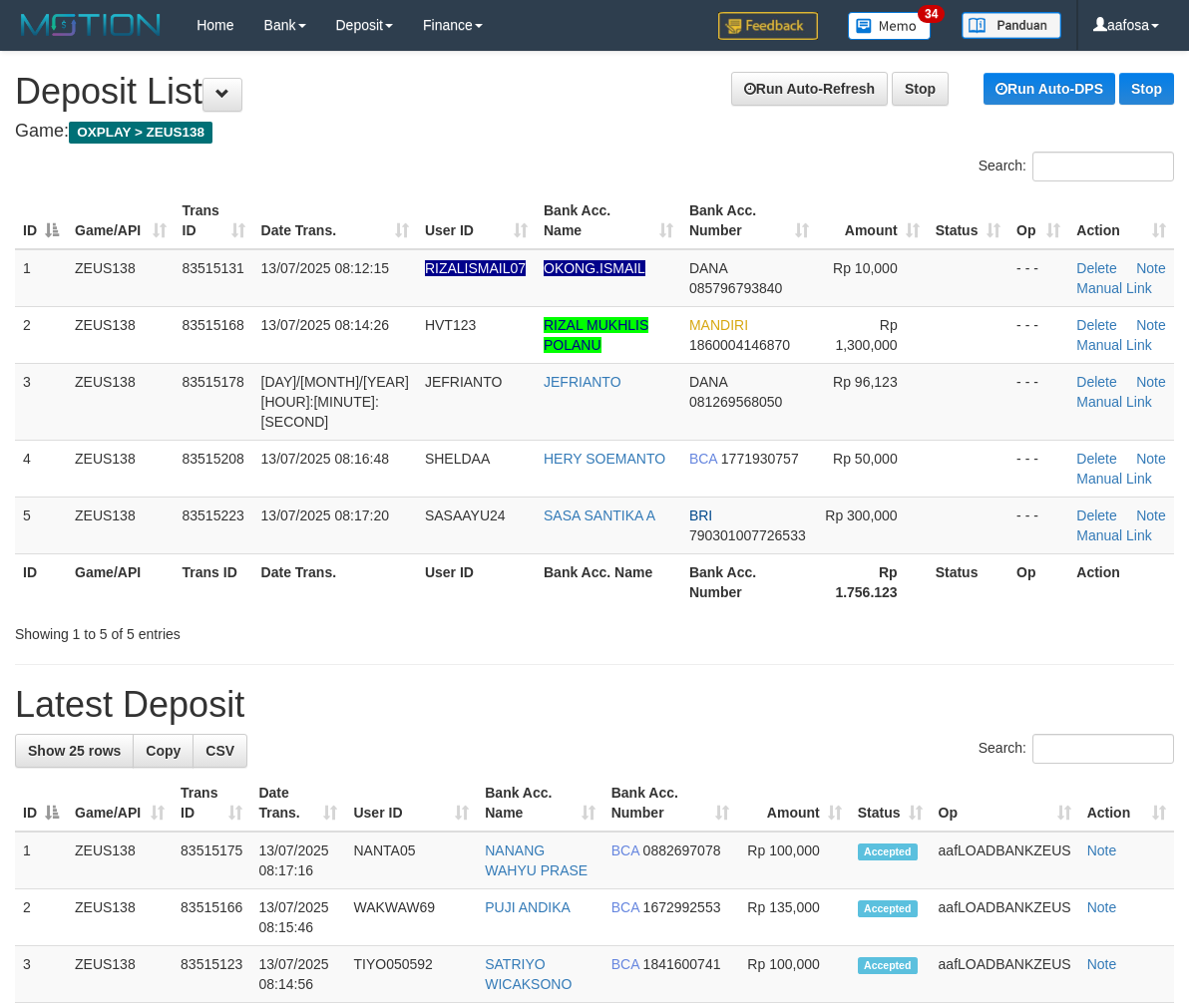 scroll, scrollTop: 62, scrollLeft: 0, axis: vertical 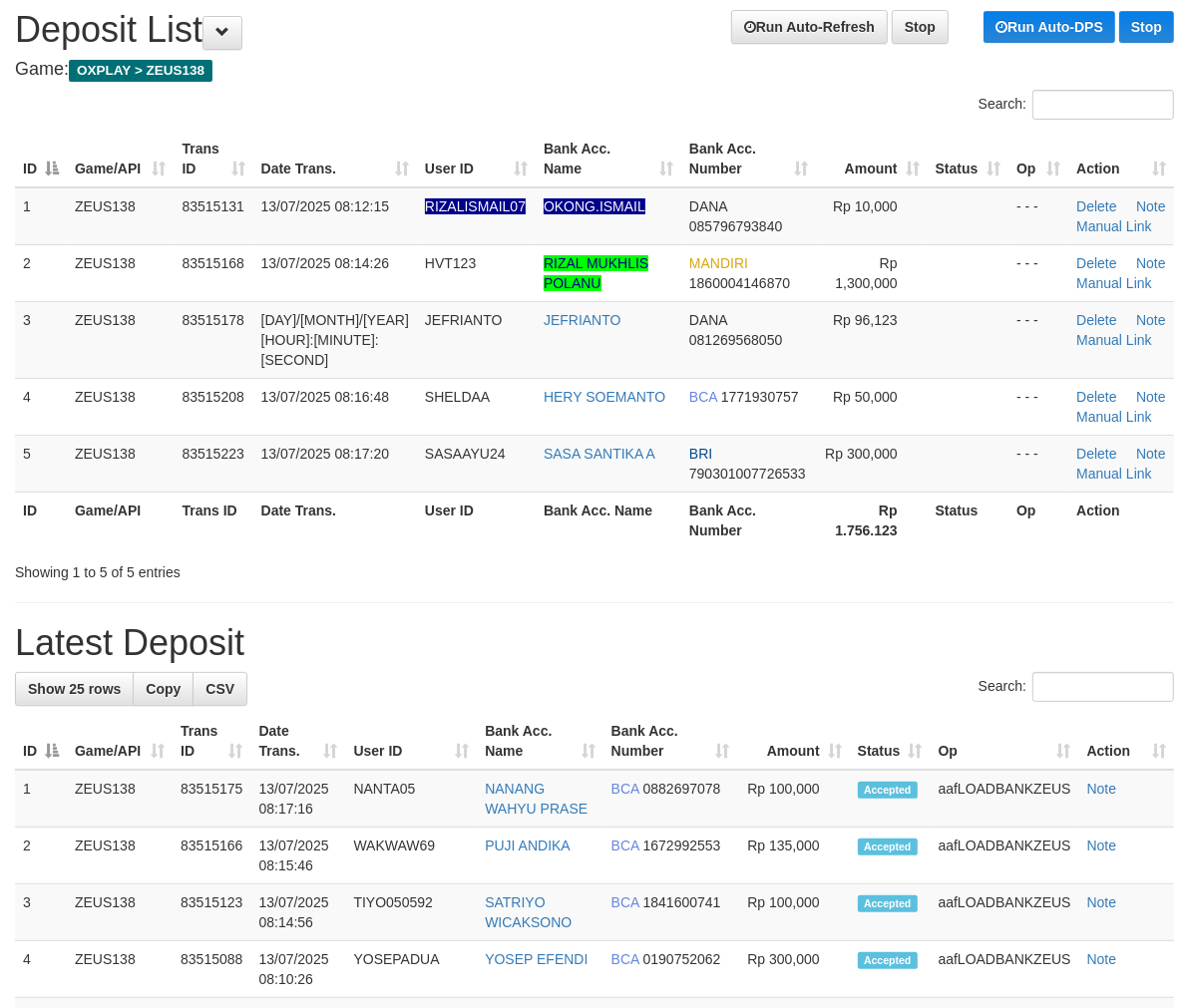 click on "Game:   OXPLAY > ZEUS138" at bounding box center [594, 70] 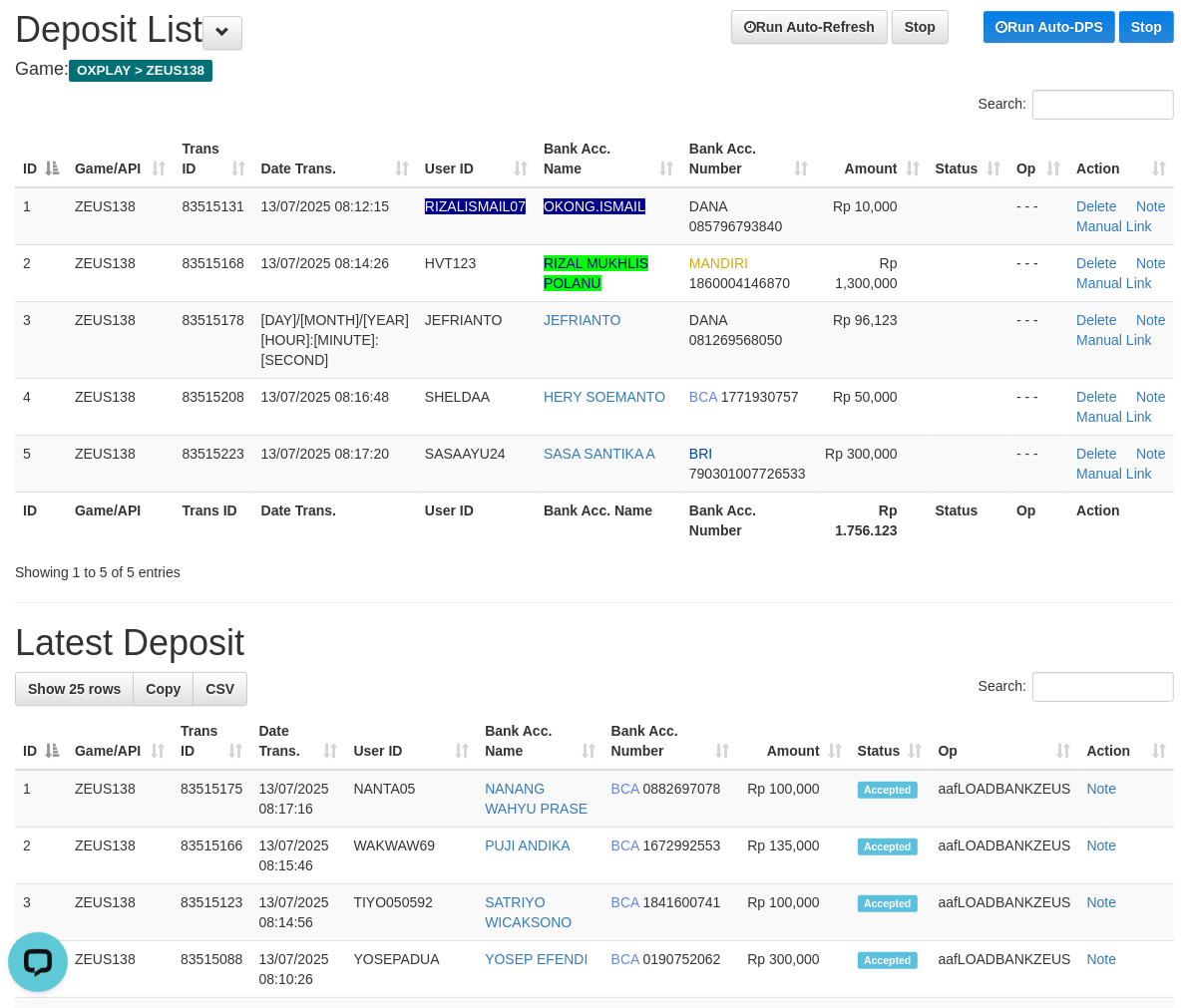 scroll, scrollTop: 0, scrollLeft: 0, axis: both 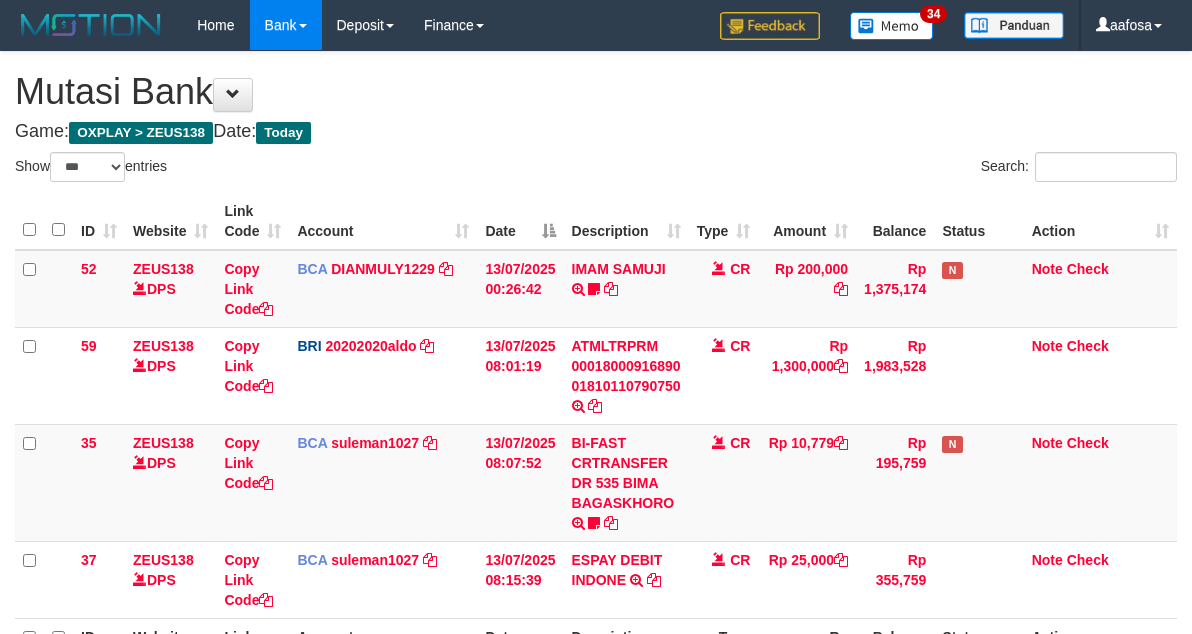 select on "***" 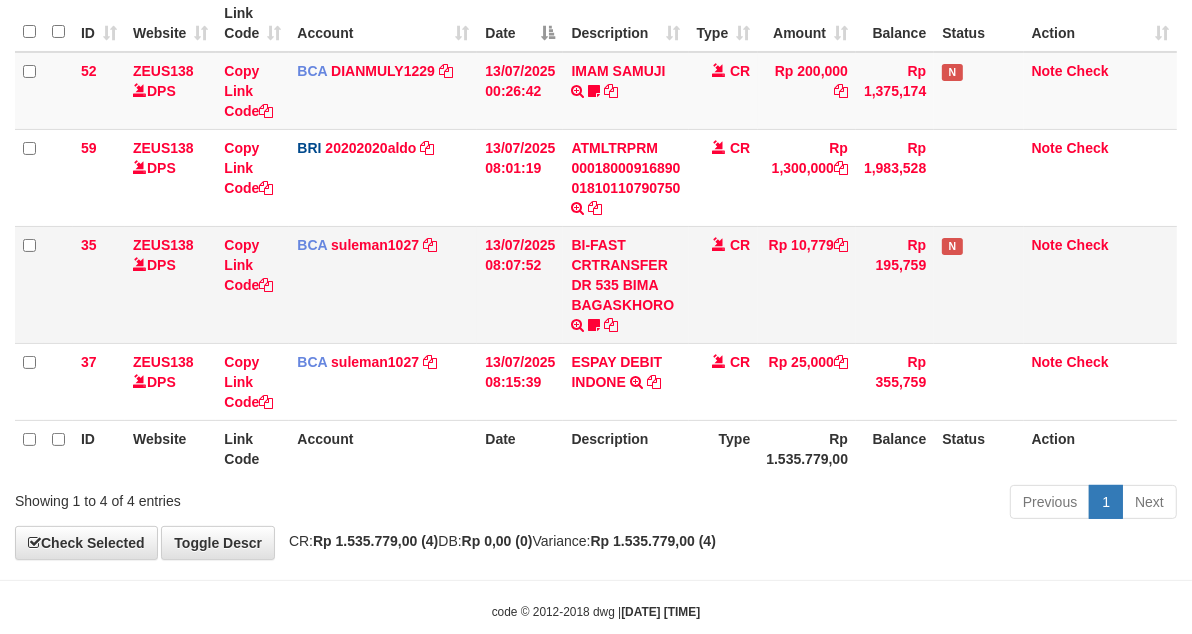 scroll, scrollTop: 147, scrollLeft: 0, axis: vertical 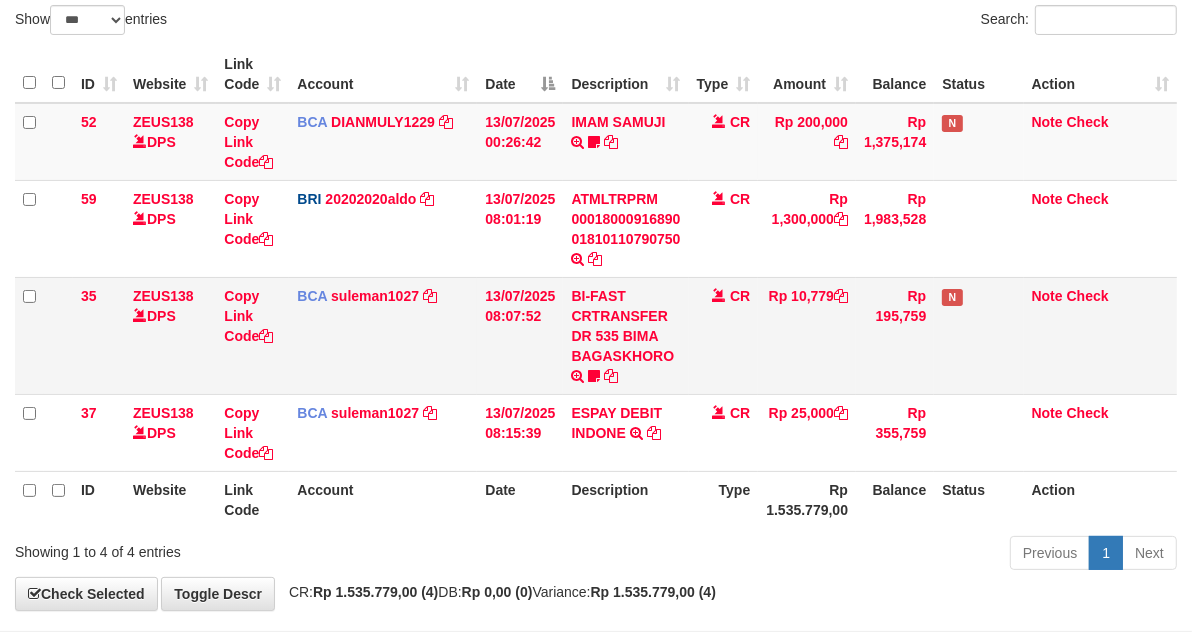 click on "CR" at bounding box center [724, 335] 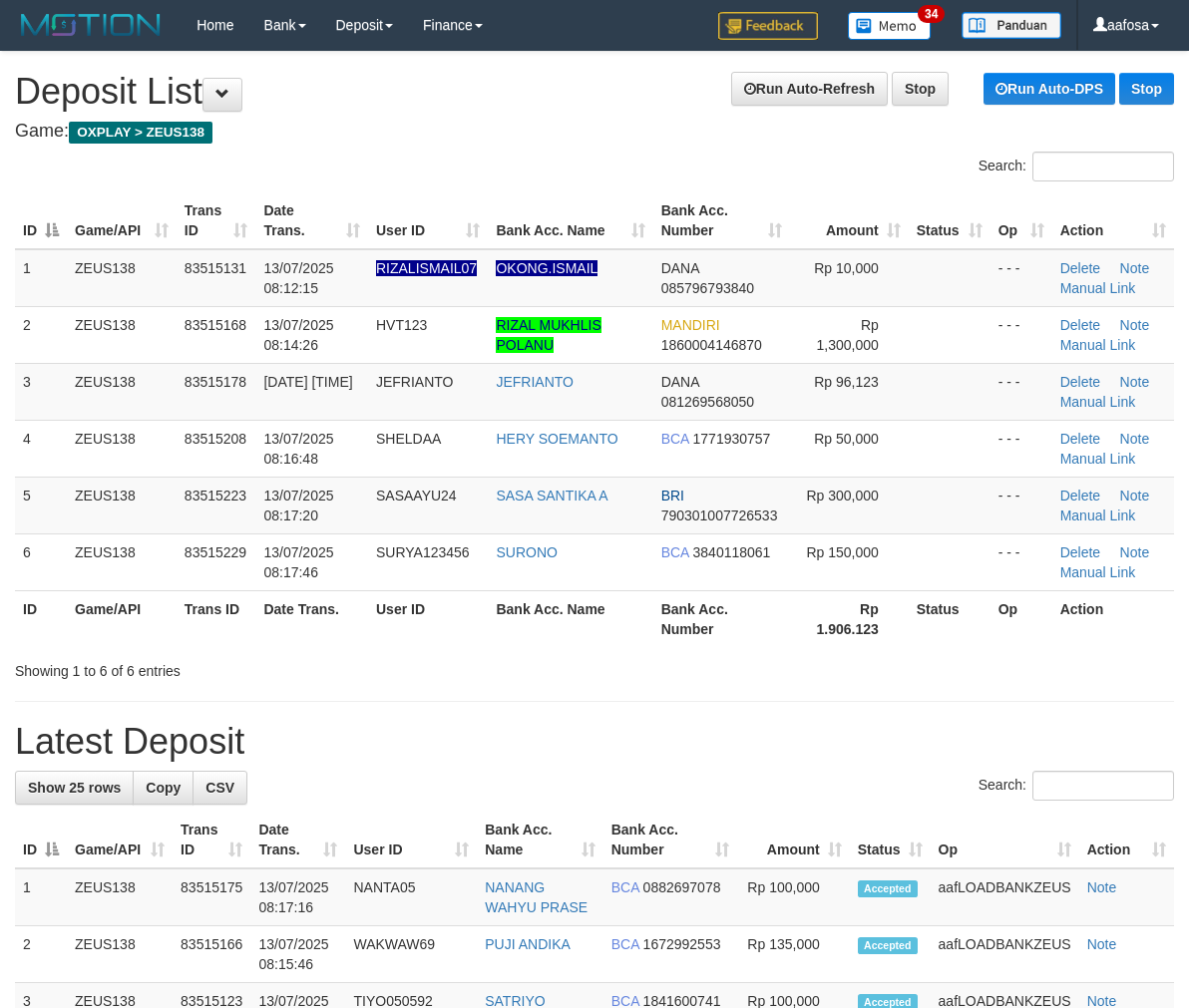 scroll, scrollTop: 62, scrollLeft: 0, axis: vertical 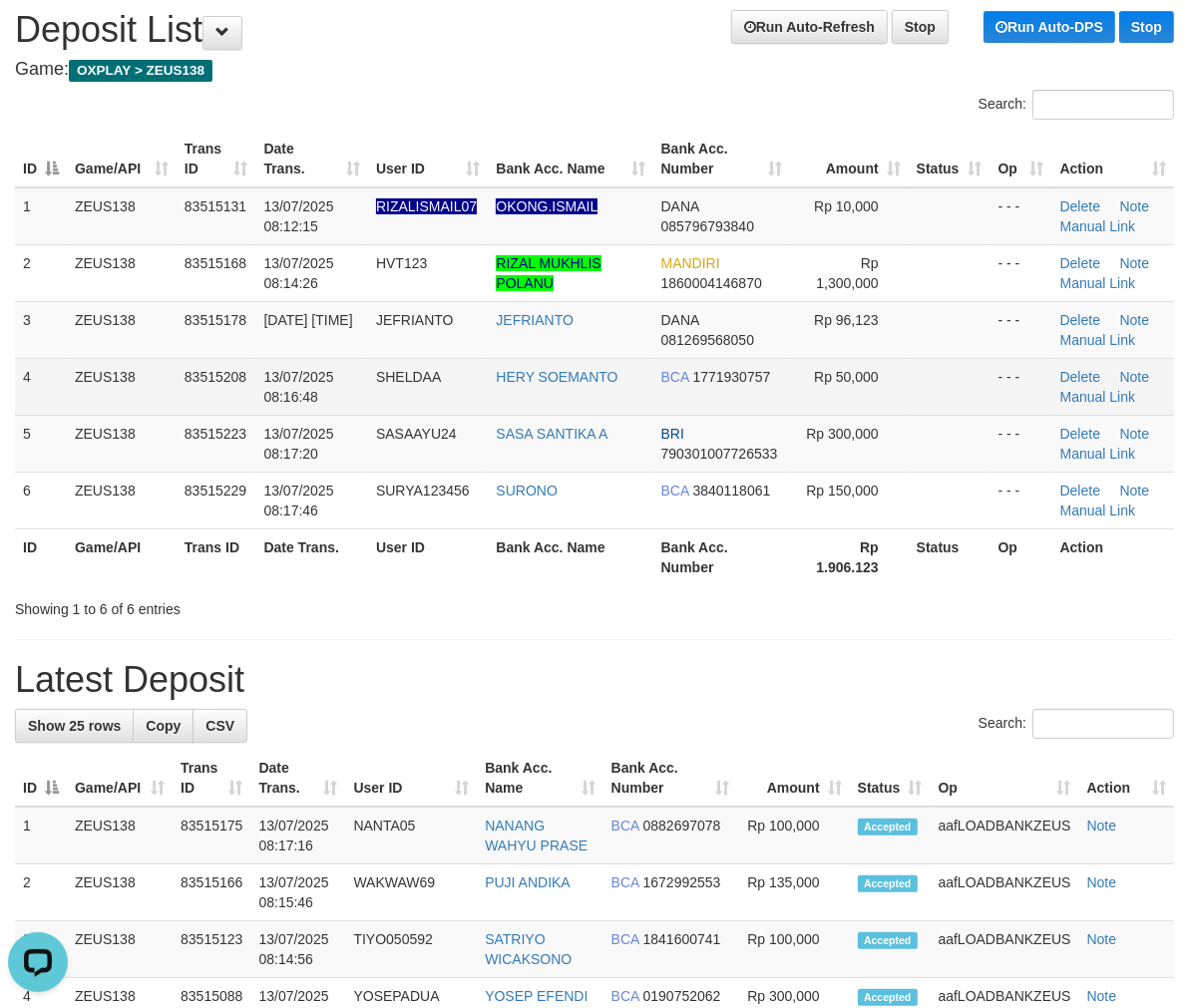 click on "BCA
1771930757" at bounding box center [722, 386] 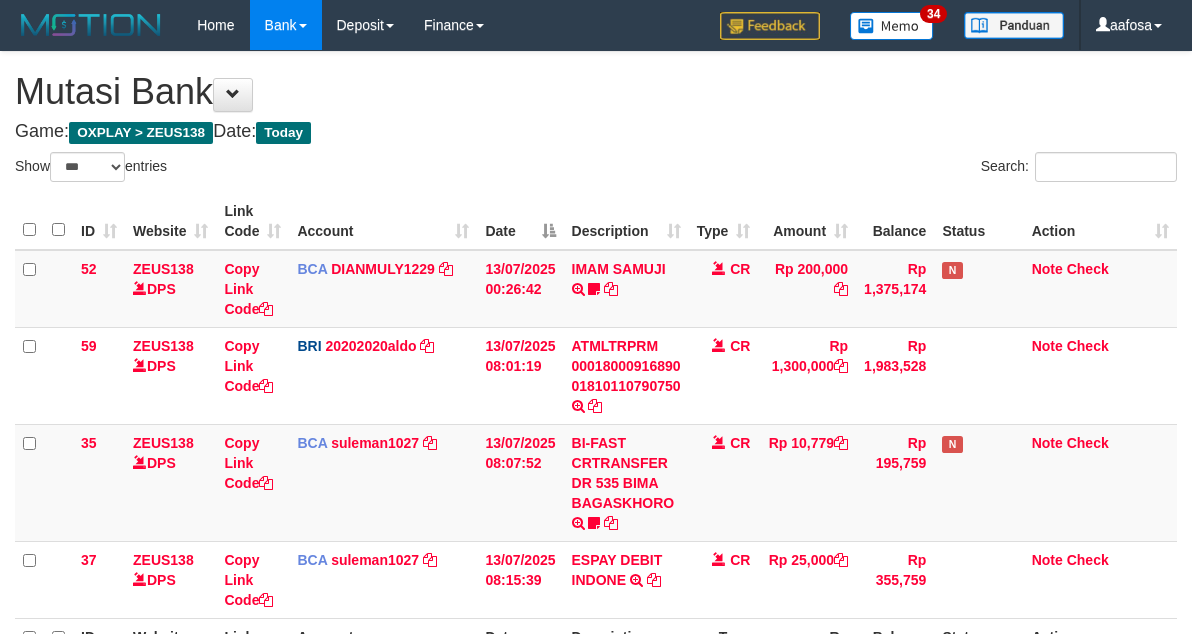 select on "***" 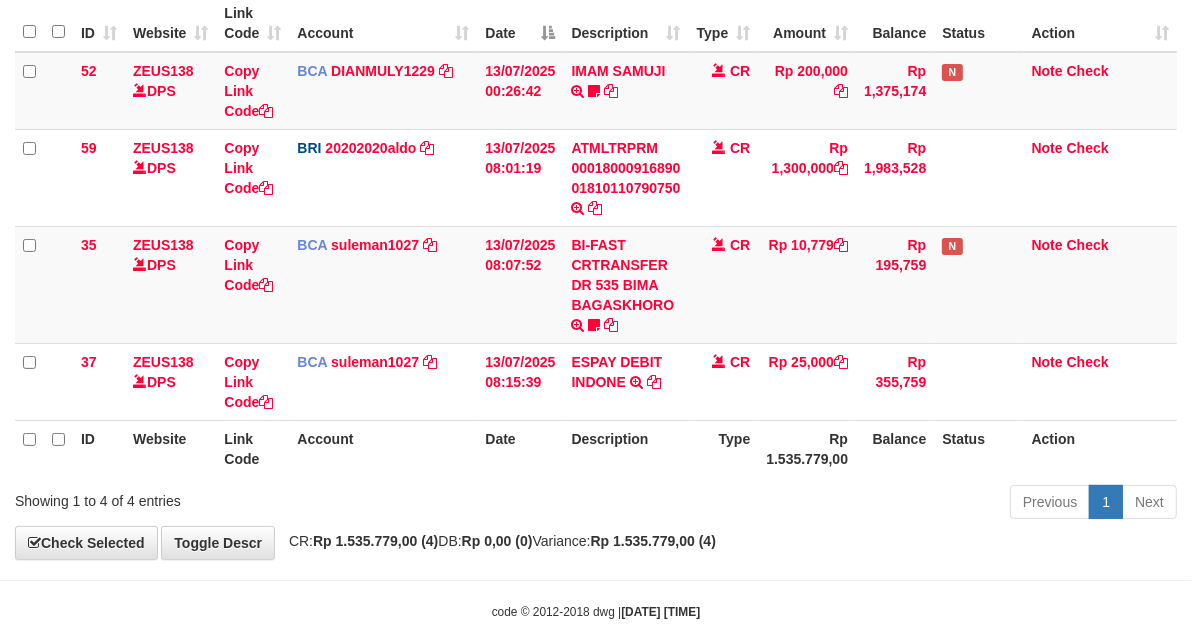 scroll, scrollTop: 147, scrollLeft: 0, axis: vertical 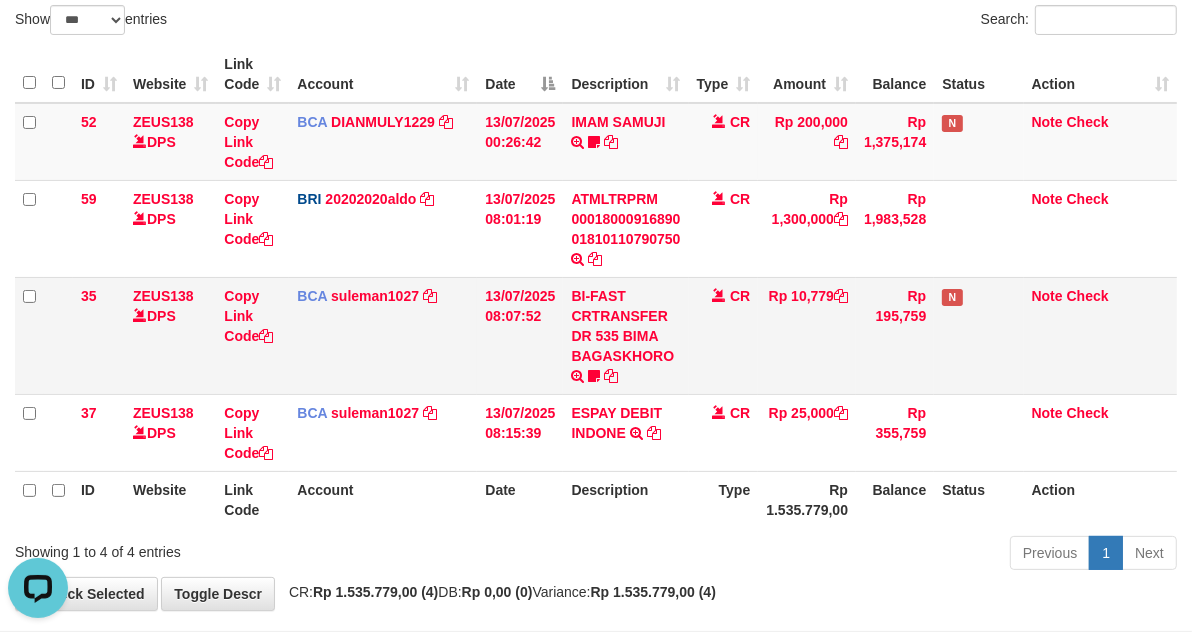 click on "Rp 10,779" at bounding box center [807, 335] 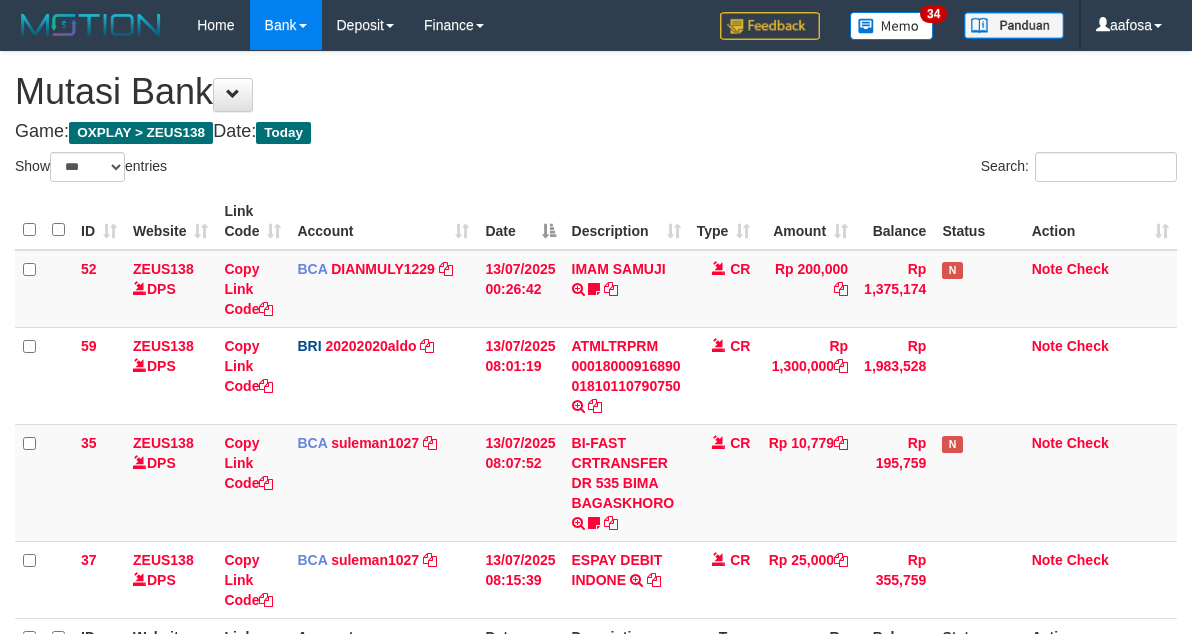 select on "***" 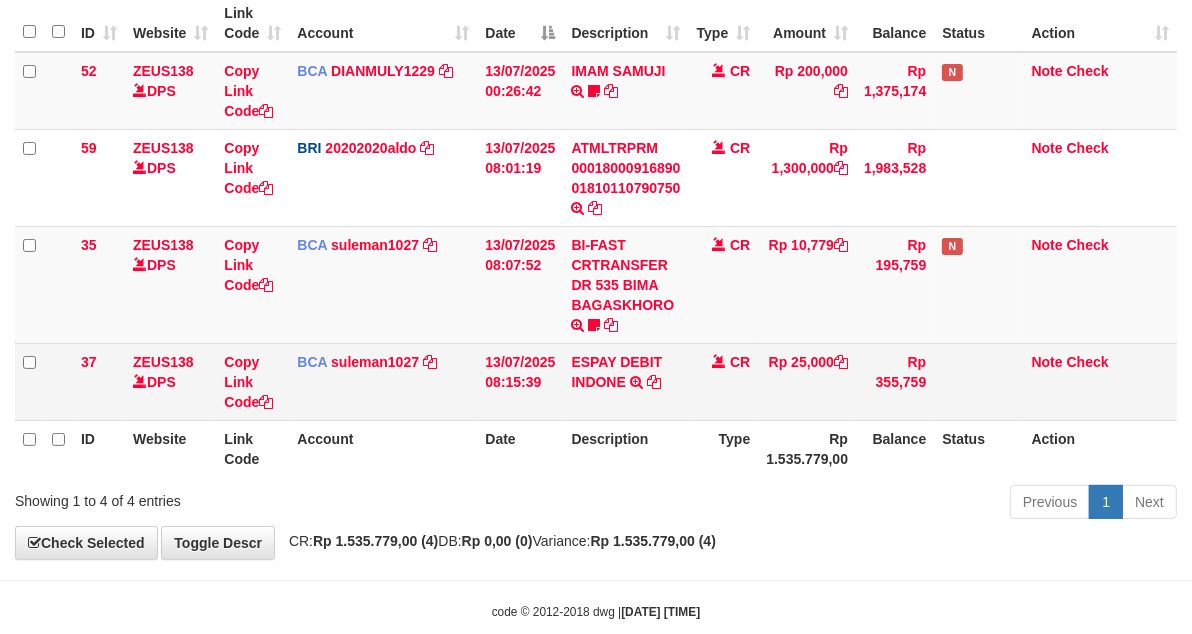 scroll, scrollTop: 147, scrollLeft: 0, axis: vertical 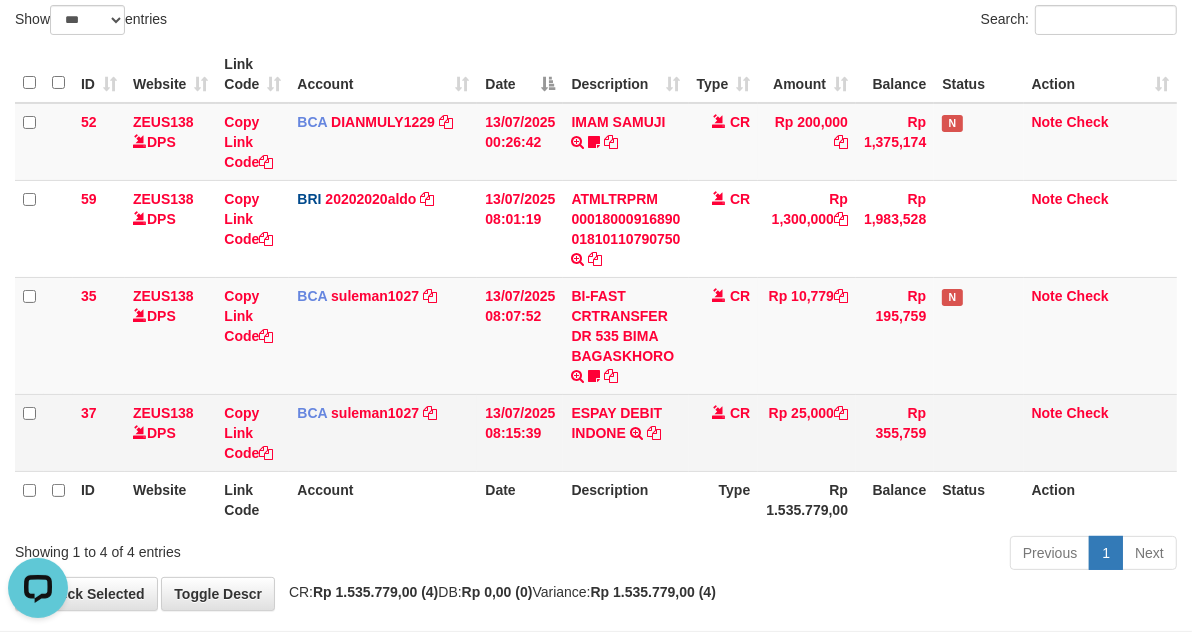 click on "CR" at bounding box center (724, 432) 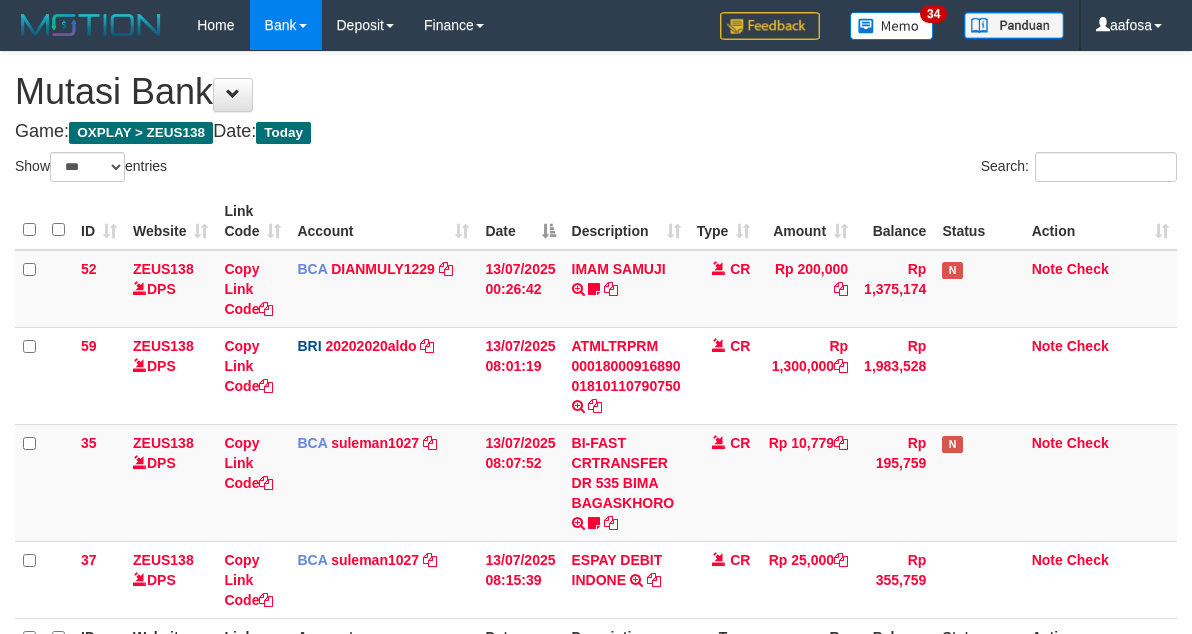 select on "***" 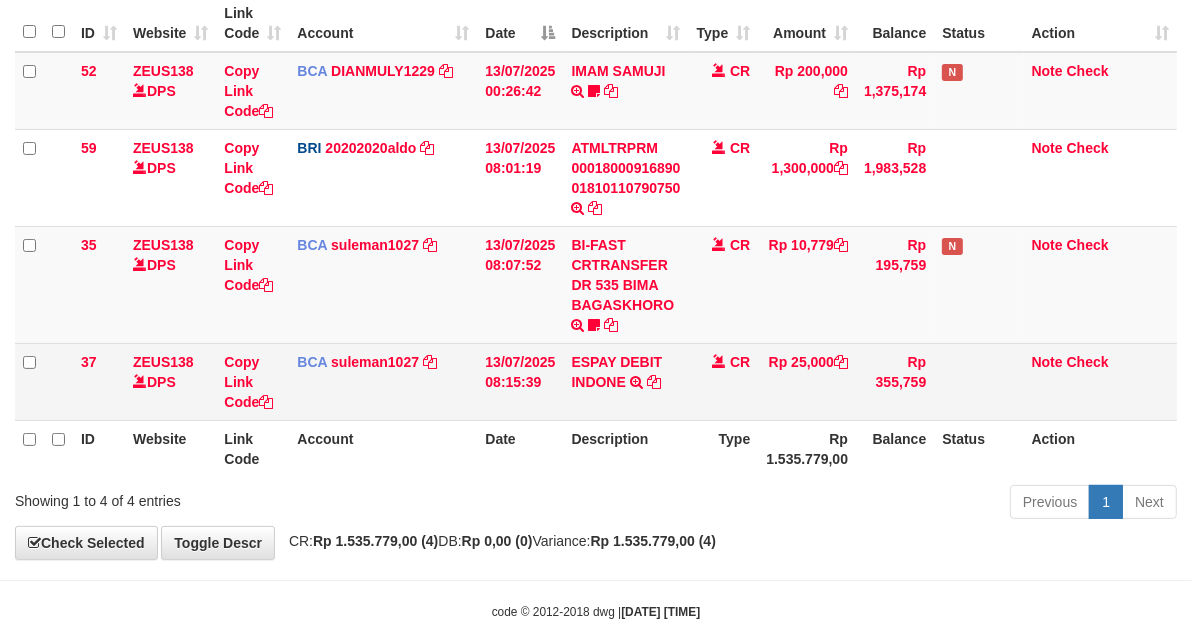 scroll, scrollTop: 147, scrollLeft: 0, axis: vertical 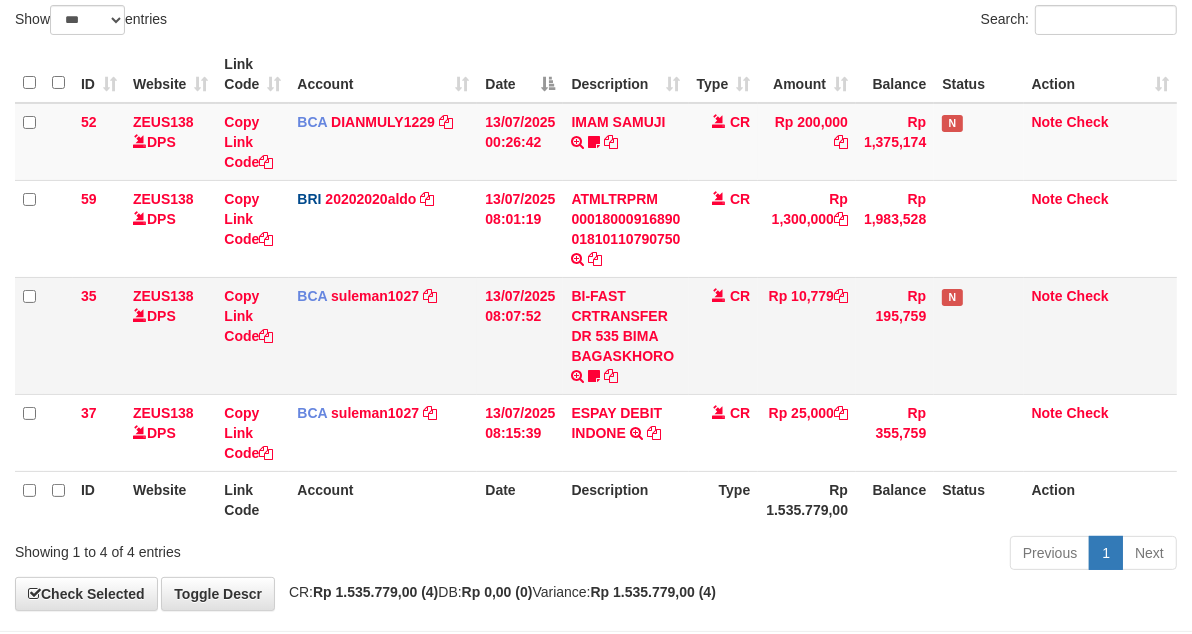click on "CR" at bounding box center [724, 335] 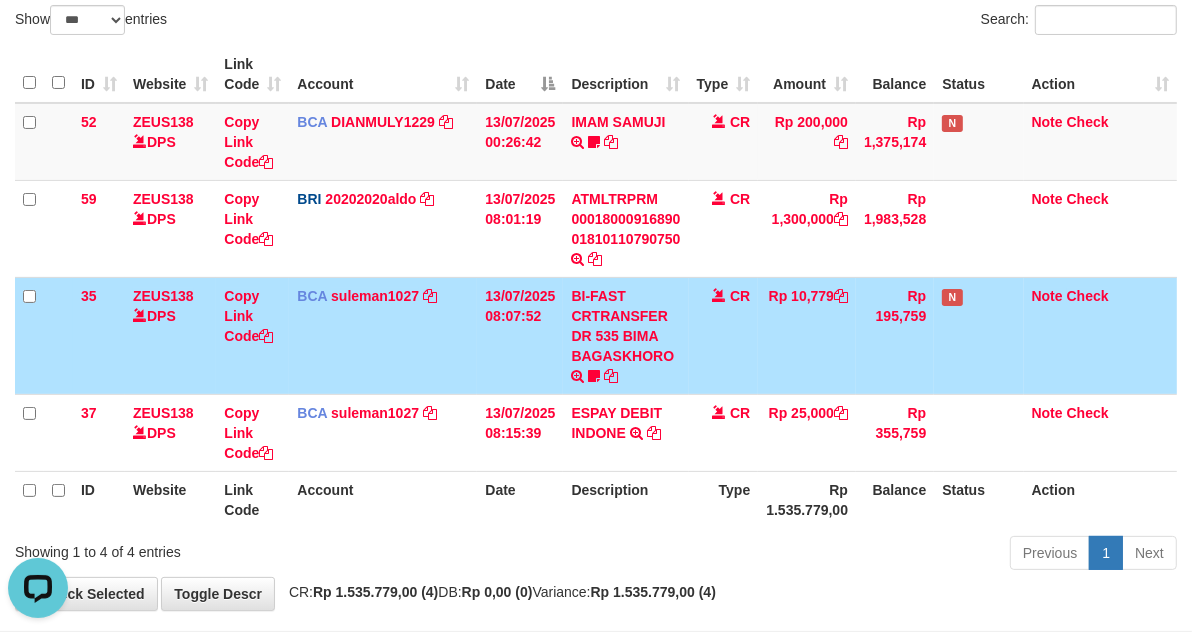 scroll, scrollTop: 0, scrollLeft: 0, axis: both 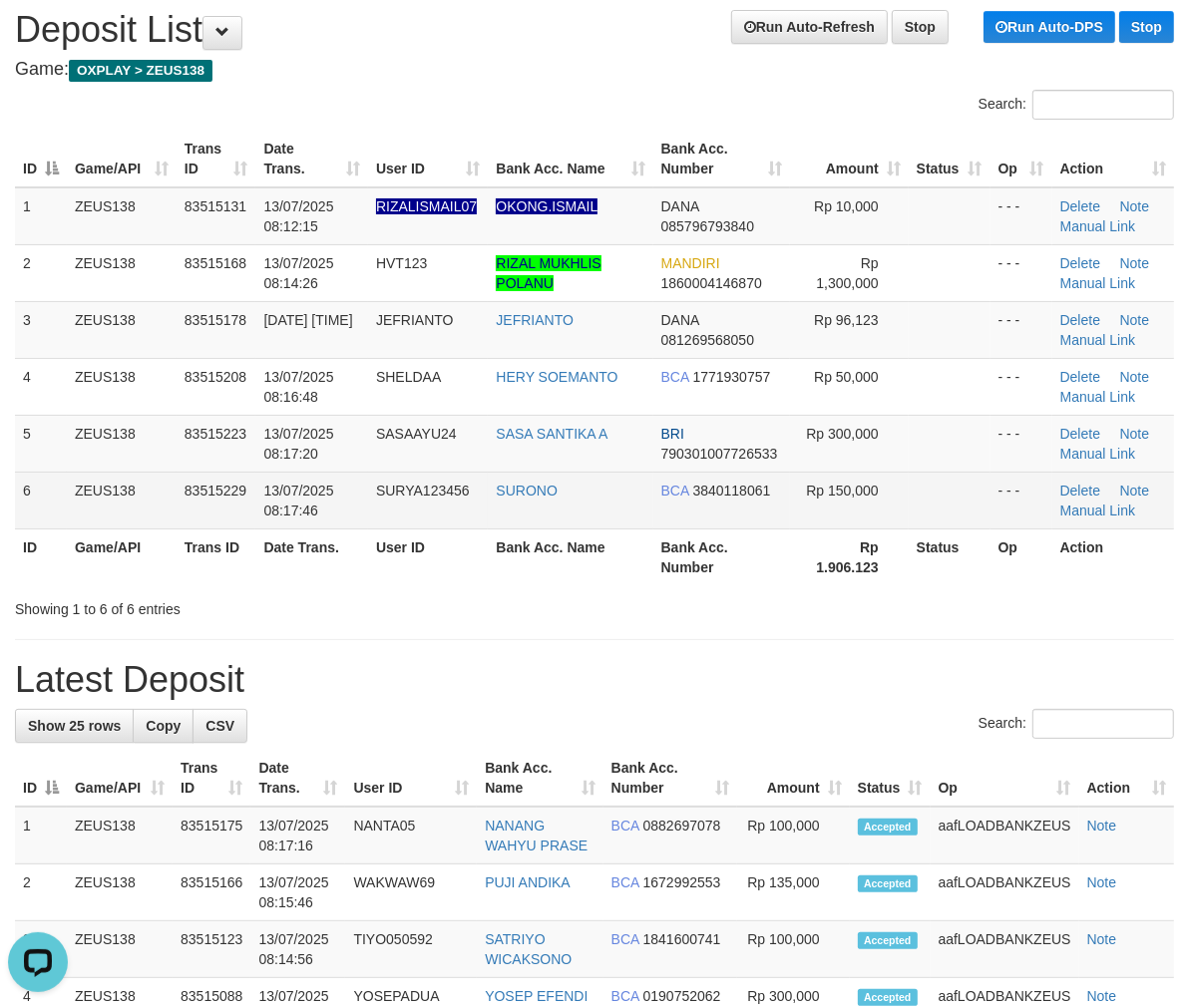 click on "SURONO" at bounding box center (570, 500) 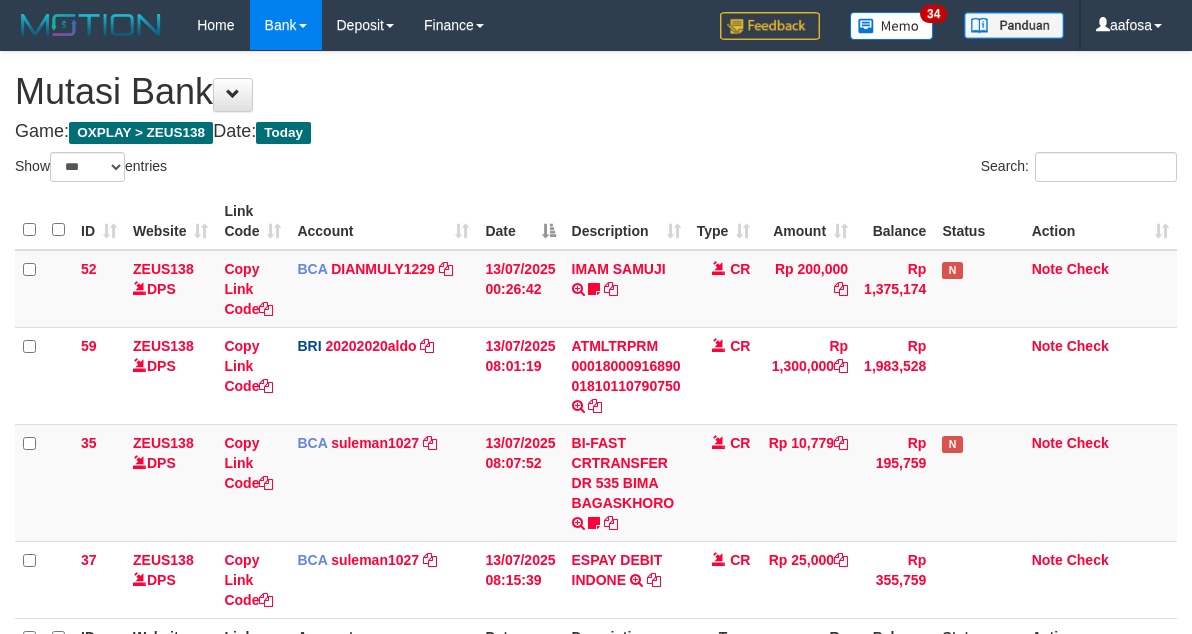 select on "***" 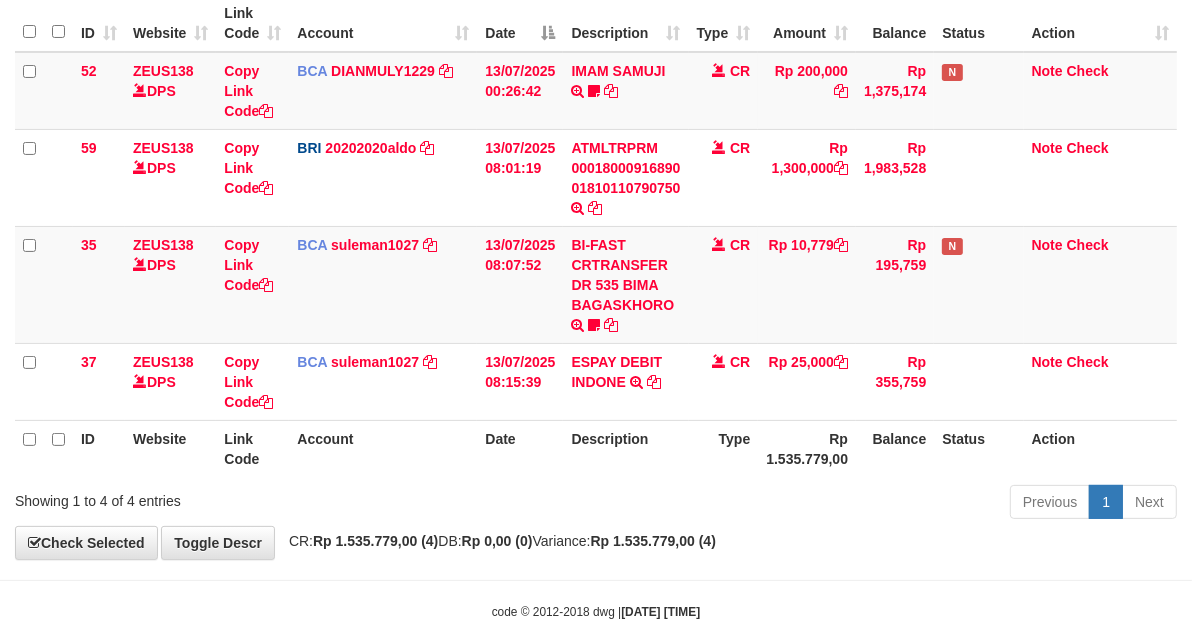 click on "CR" at bounding box center (724, 381) 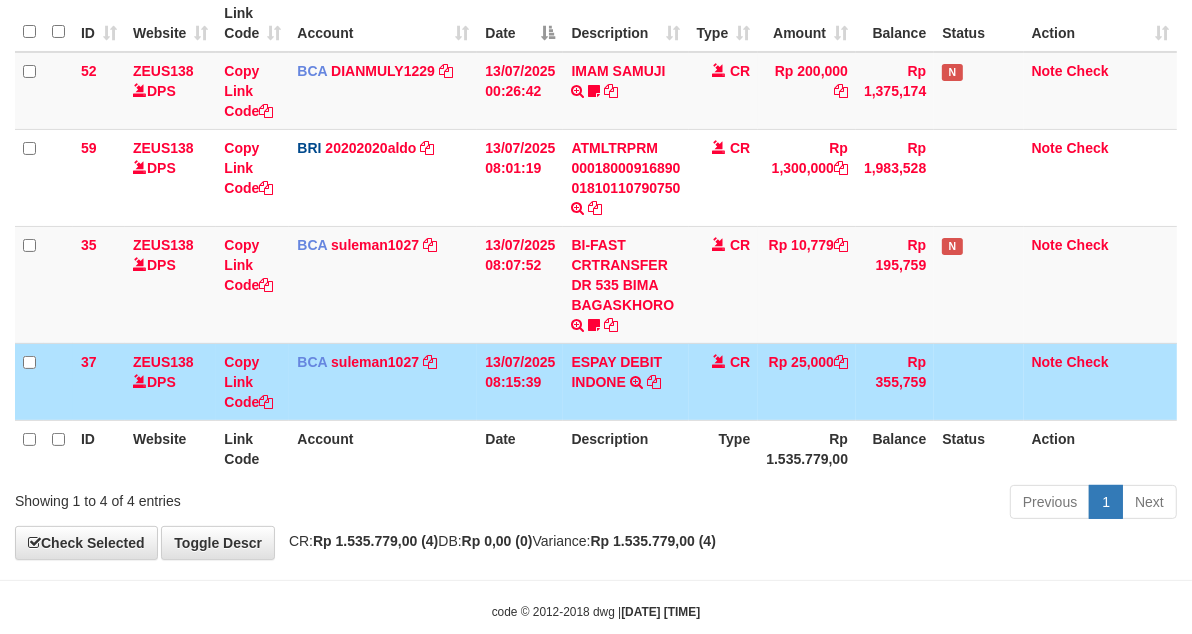 scroll, scrollTop: 147, scrollLeft: 0, axis: vertical 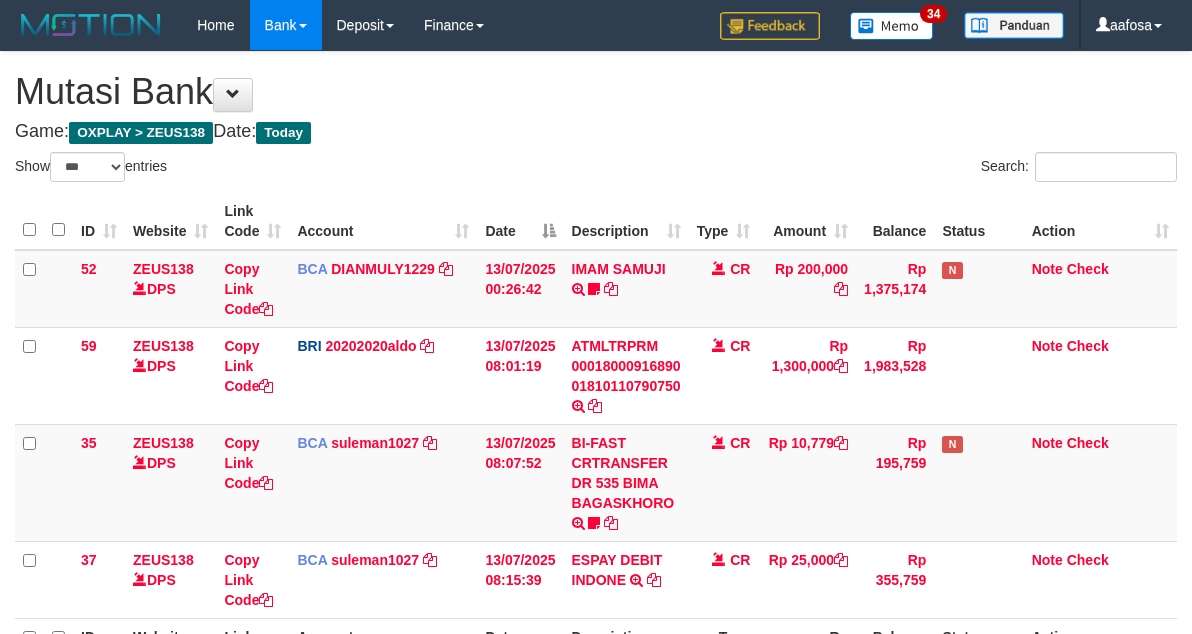 select on "***" 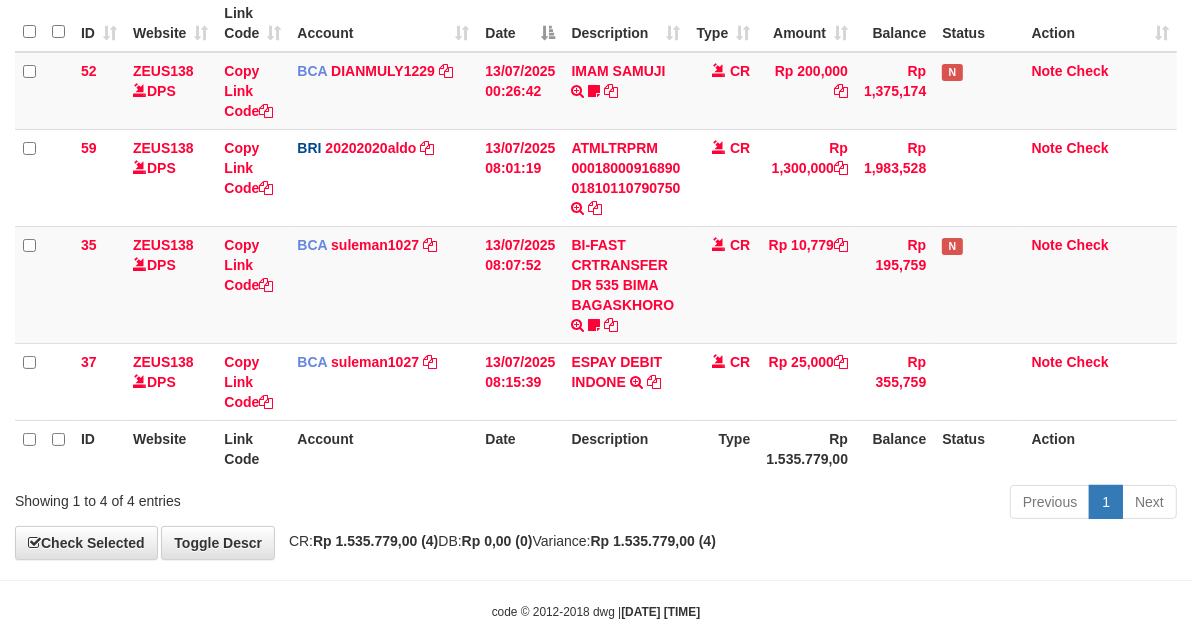 scroll, scrollTop: 147, scrollLeft: 0, axis: vertical 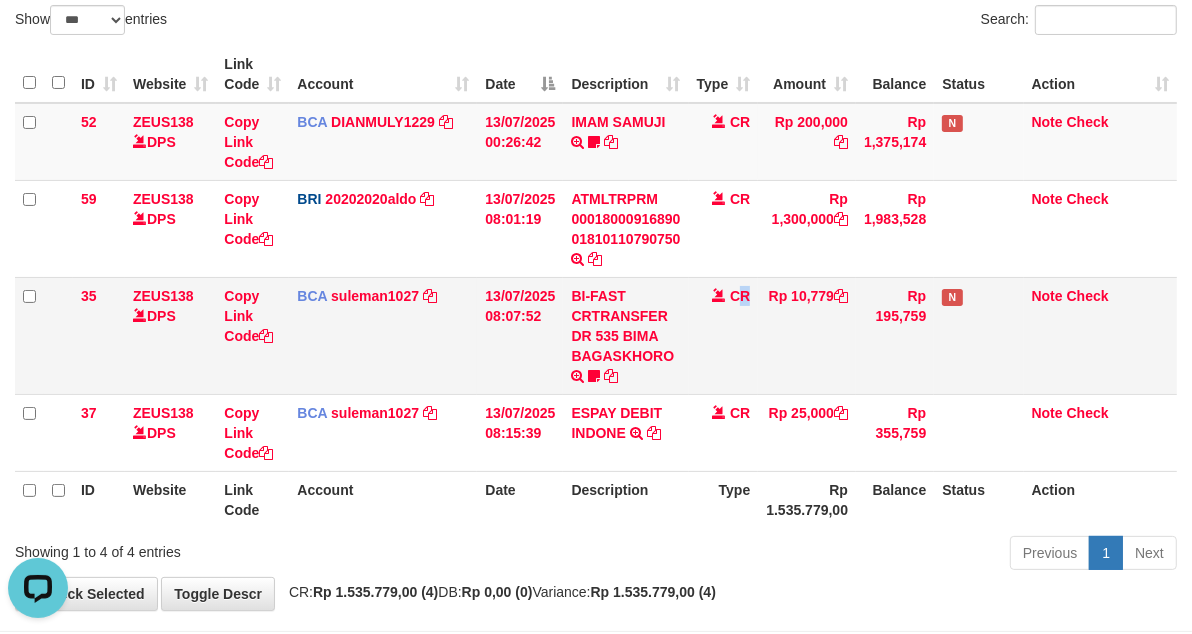 drag, startPoint x: 748, startPoint y: 344, endPoint x: 680, endPoint y: 322, distance: 71.470276 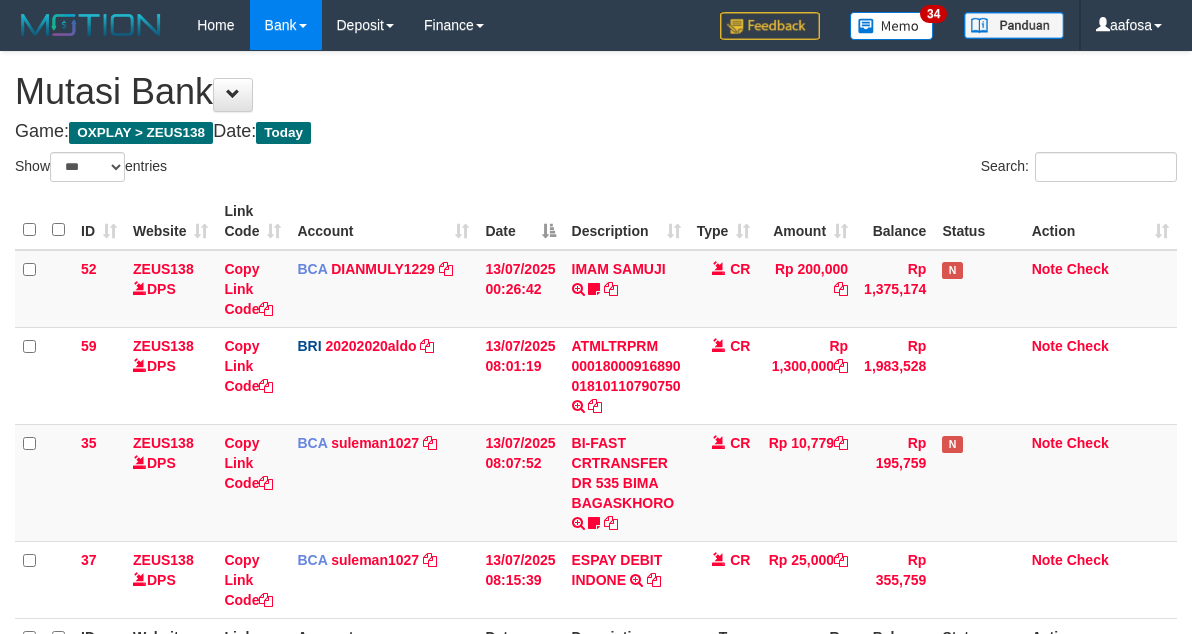 select on "***" 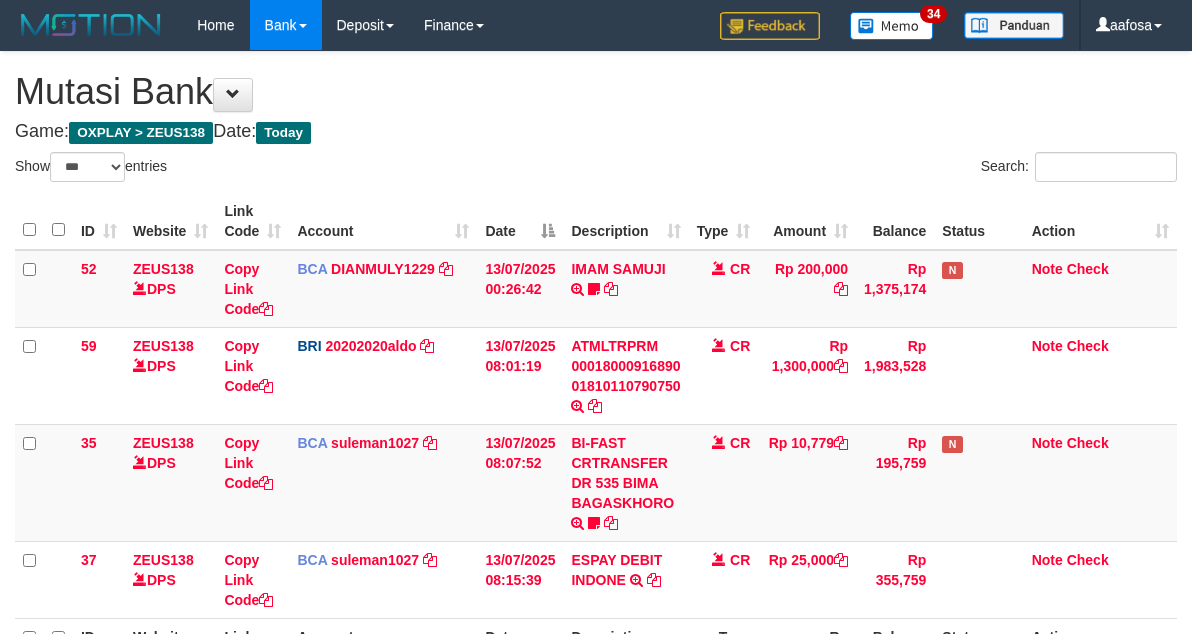 scroll, scrollTop: 147, scrollLeft: 0, axis: vertical 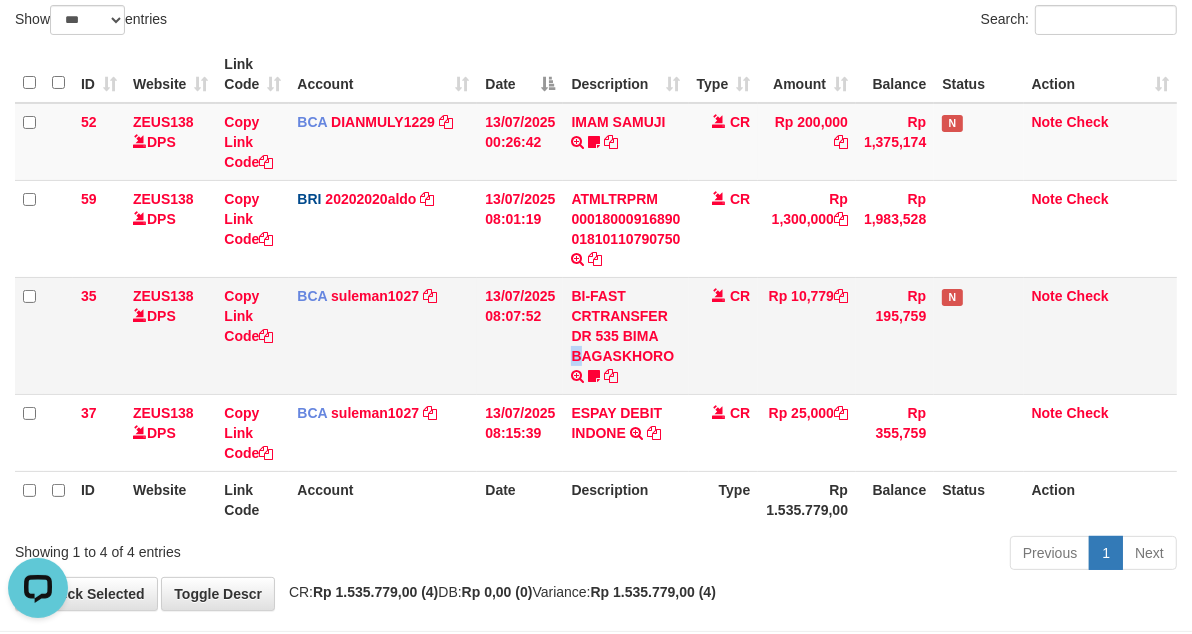 click on "BI-FAST CRTRANSFER DR 535 BIMA BAGASKHORO          plerkejefit" at bounding box center [625, 335] 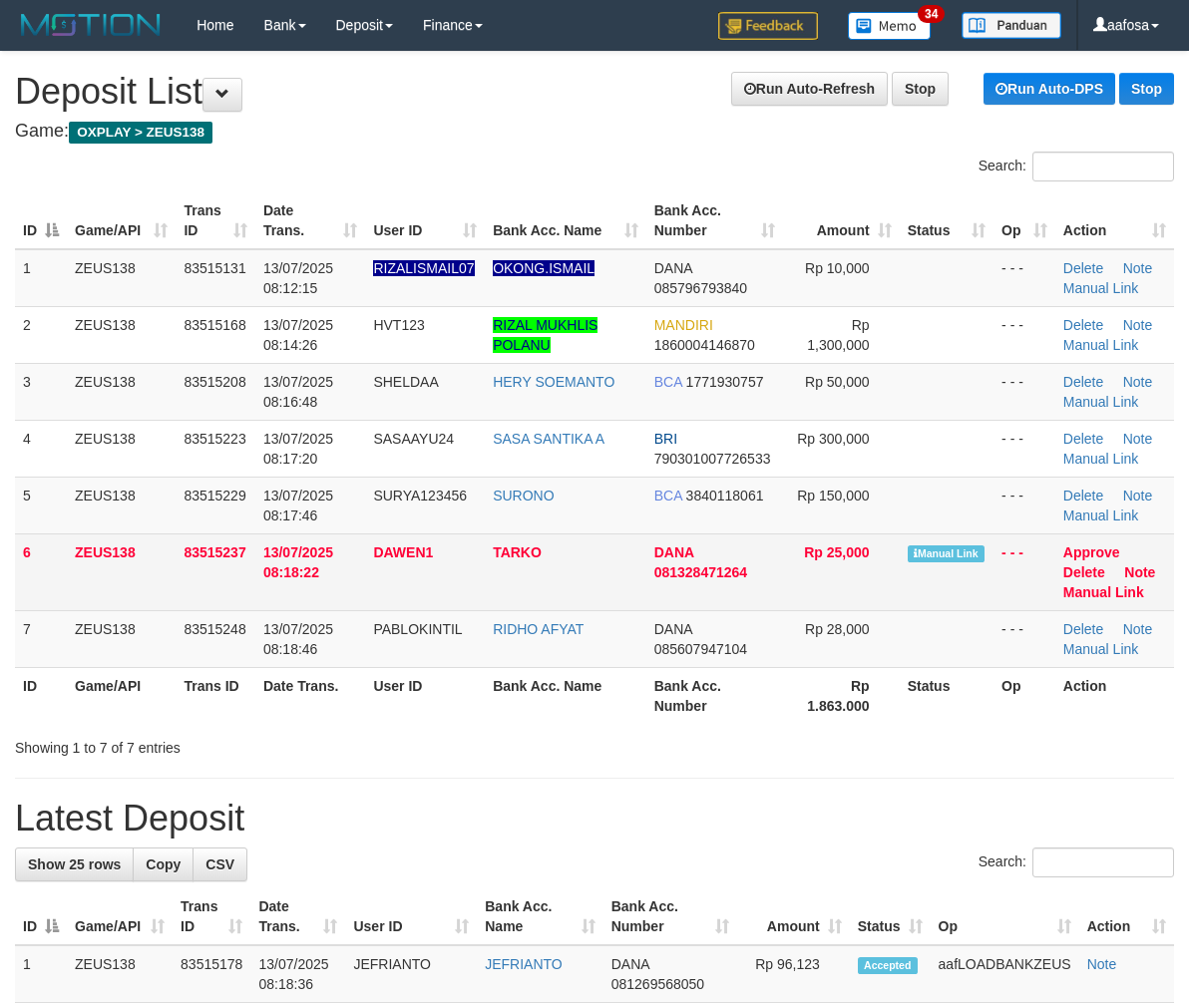 scroll, scrollTop: 62, scrollLeft: 0, axis: vertical 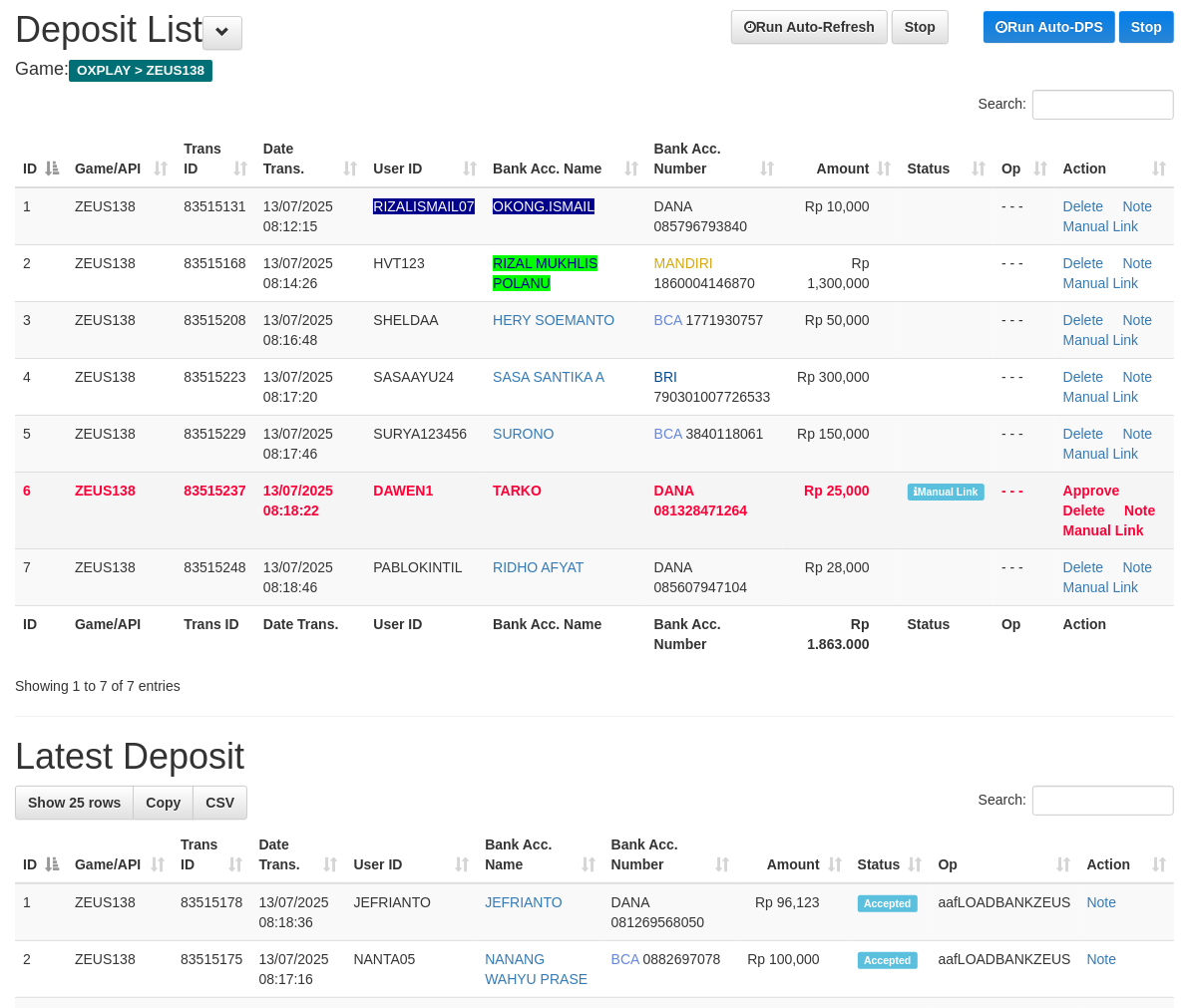 click on "TARKO" at bounding box center (566, 509) 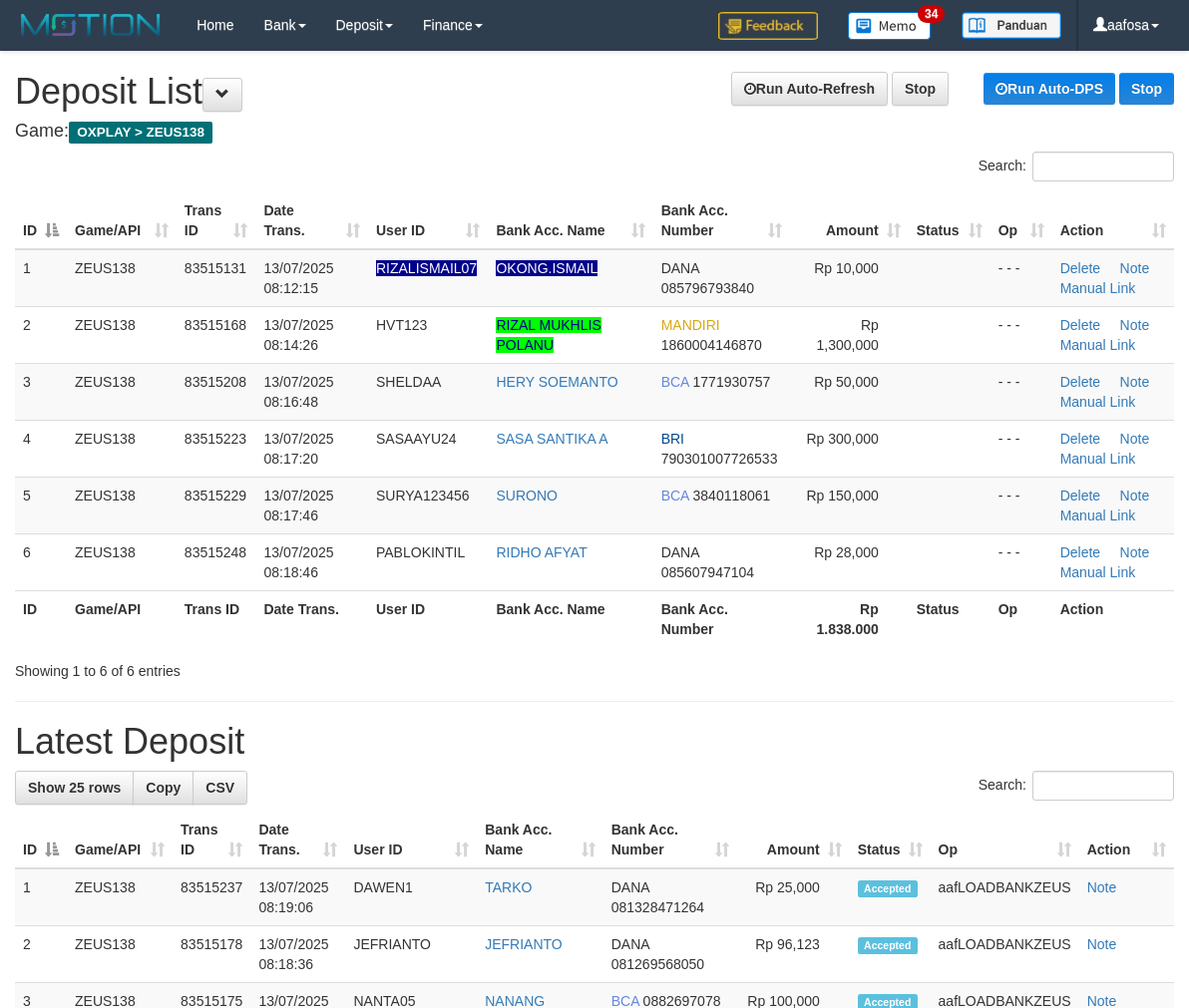 scroll, scrollTop: 62, scrollLeft: 0, axis: vertical 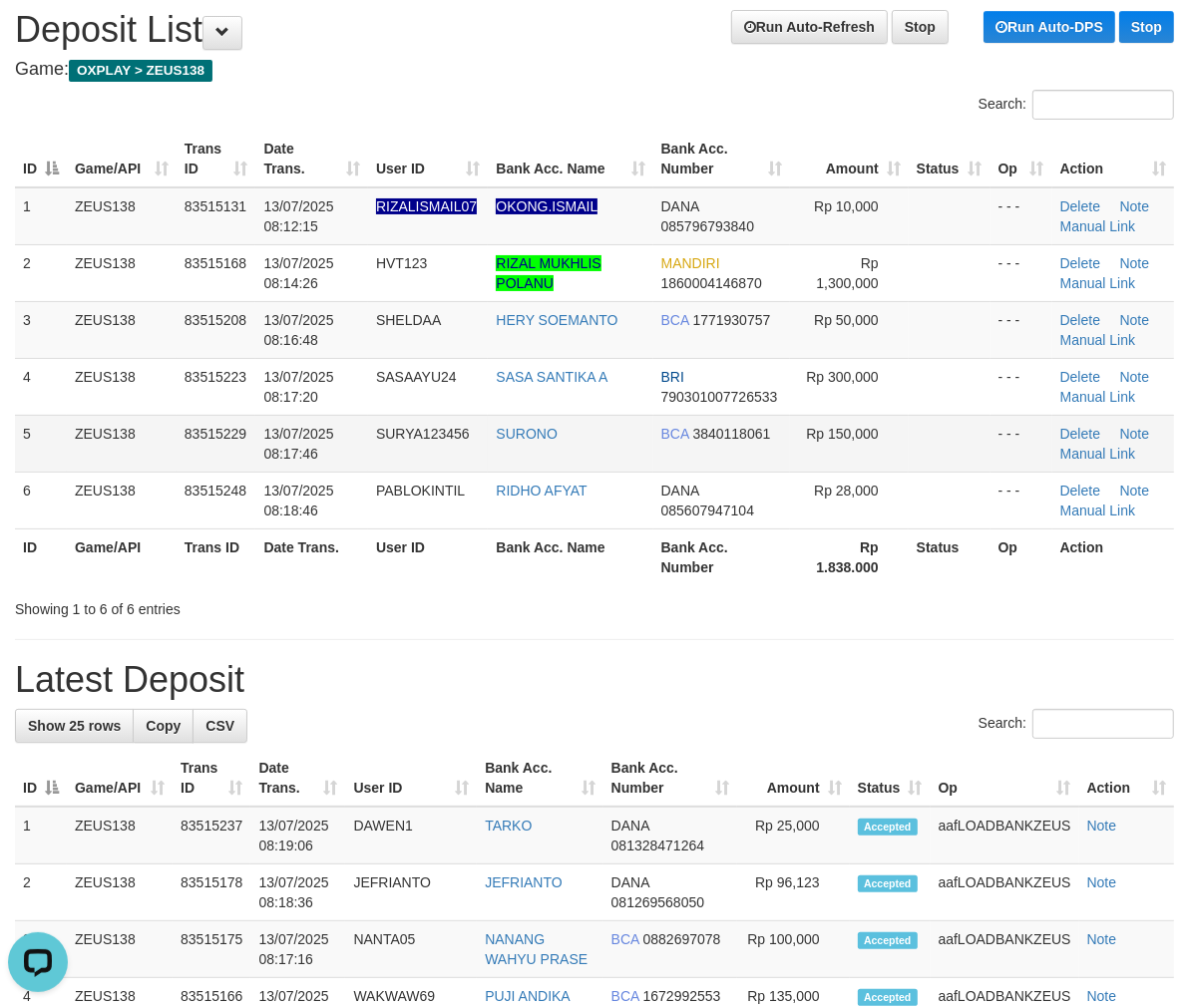 drag, startPoint x: 968, startPoint y: 419, endPoint x: 2, endPoint y: 390, distance: 966.4352 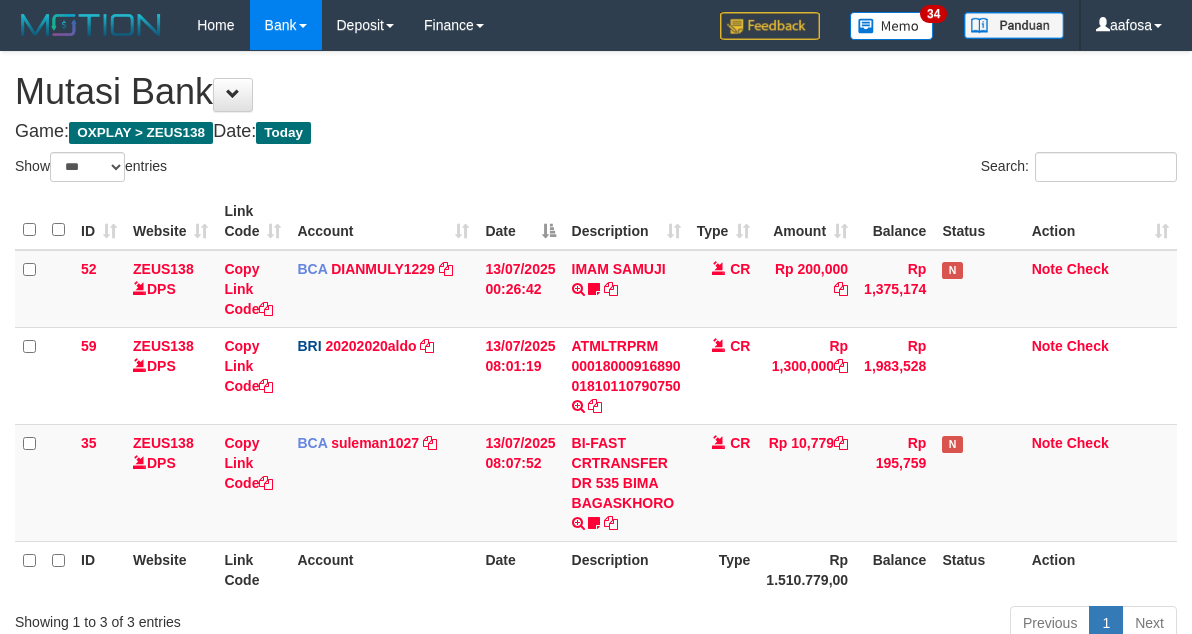 select on "***" 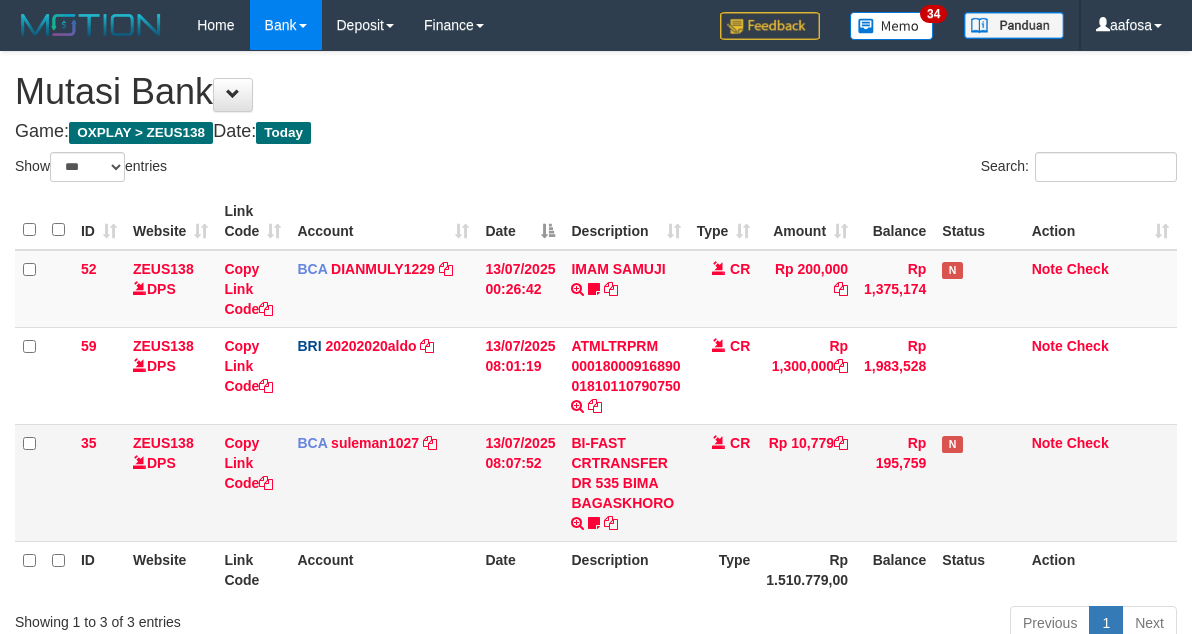 scroll, scrollTop: 147, scrollLeft: 0, axis: vertical 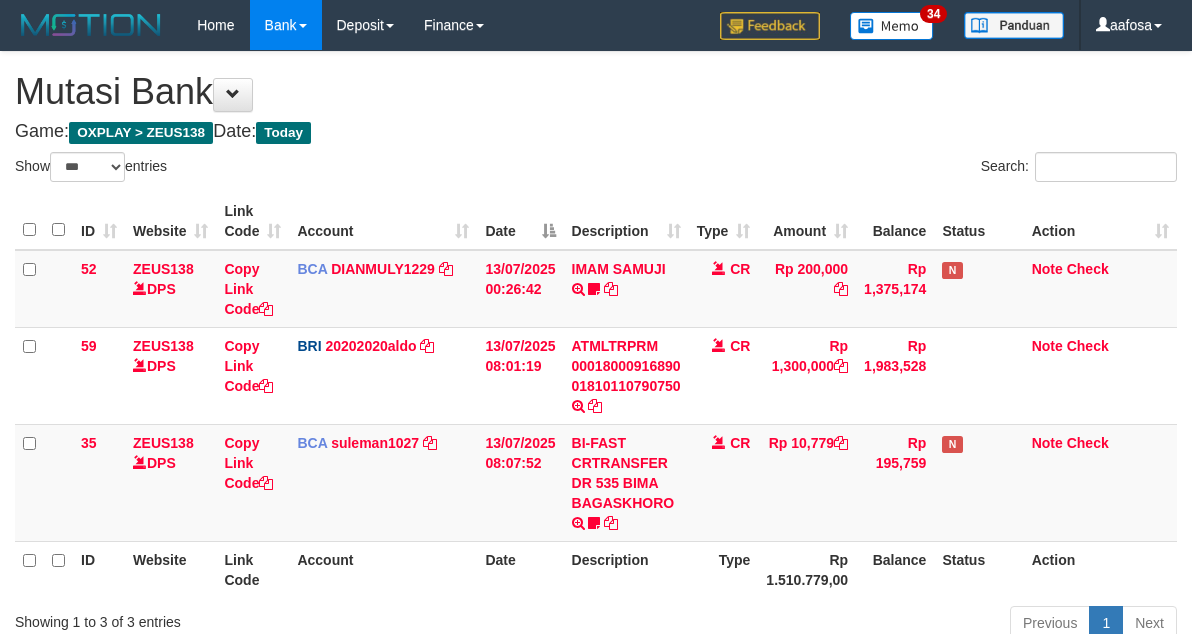 select on "***" 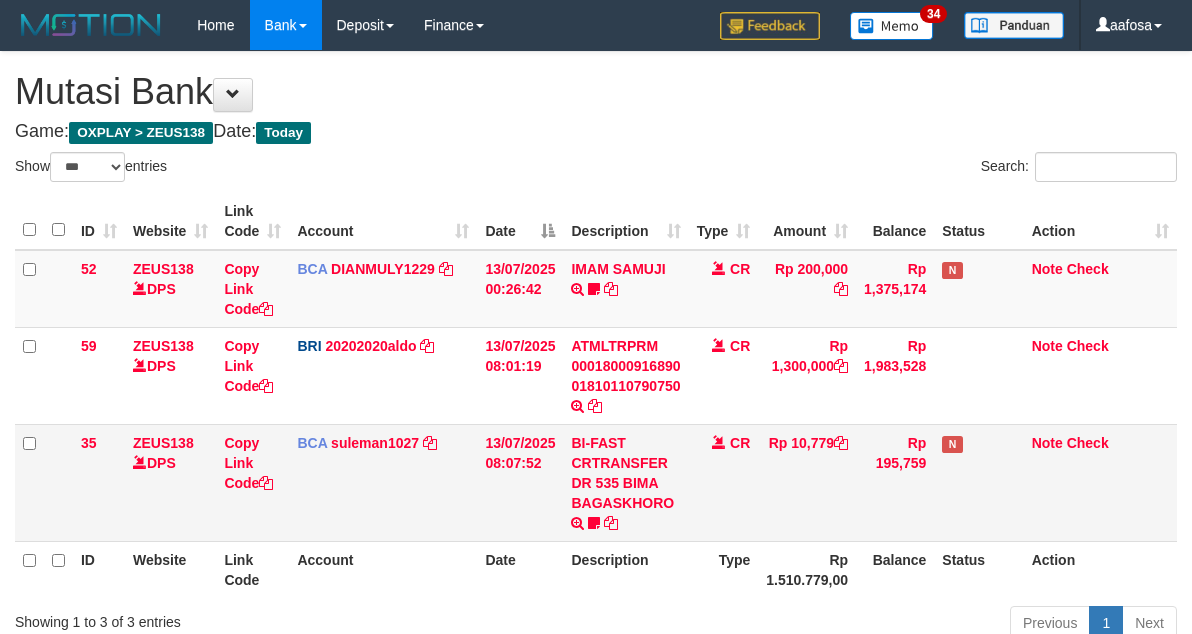scroll, scrollTop: 147, scrollLeft: 0, axis: vertical 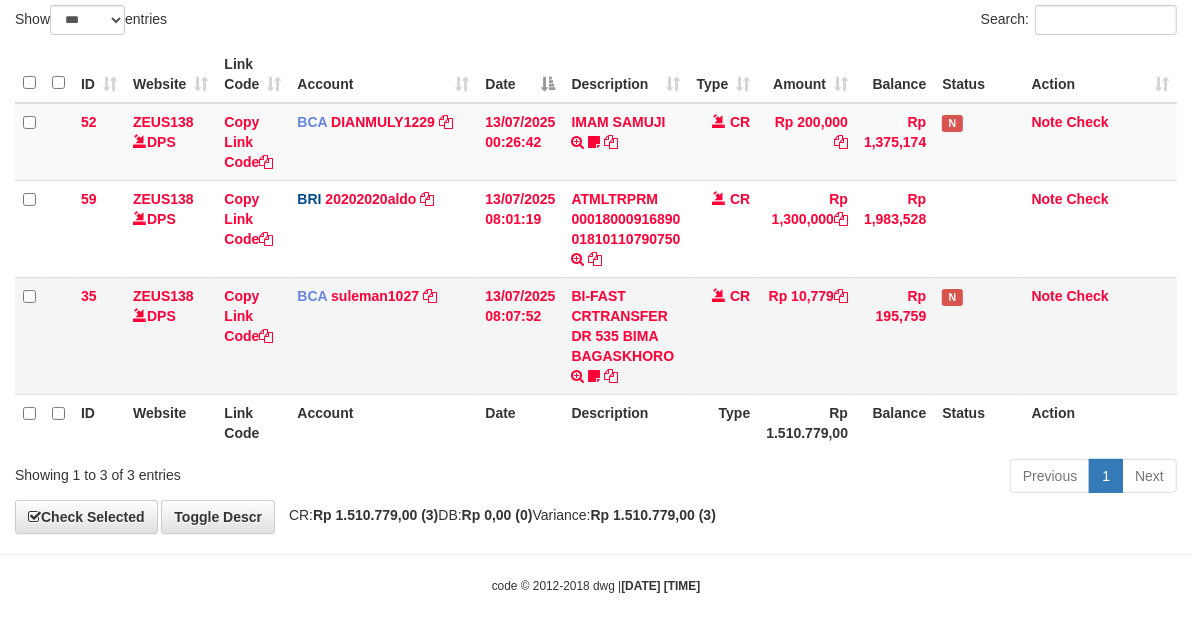 click on "CR" at bounding box center [724, 335] 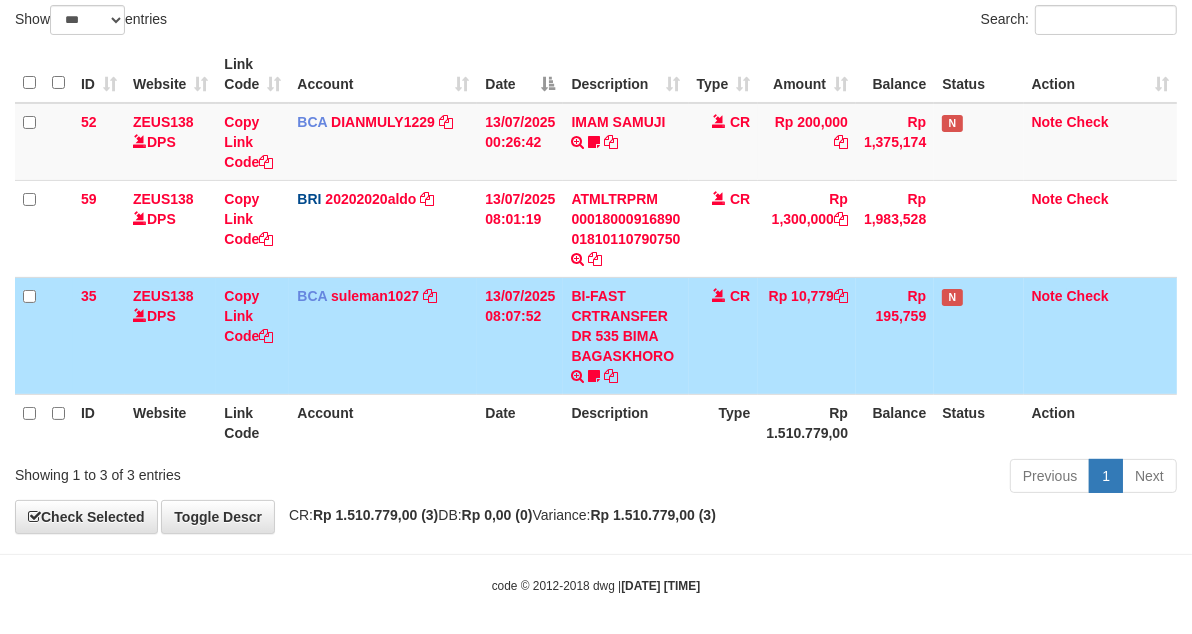 drag, startPoint x: 713, startPoint y: 368, endPoint x: 691, endPoint y: 364, distance: 22.36068 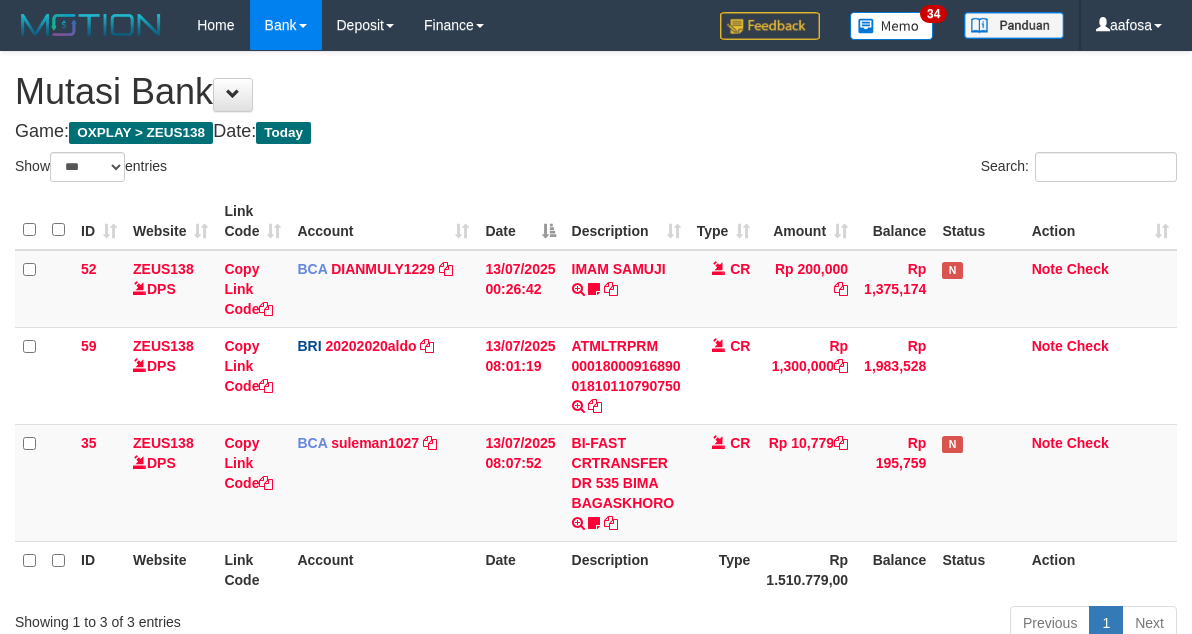select on "***" 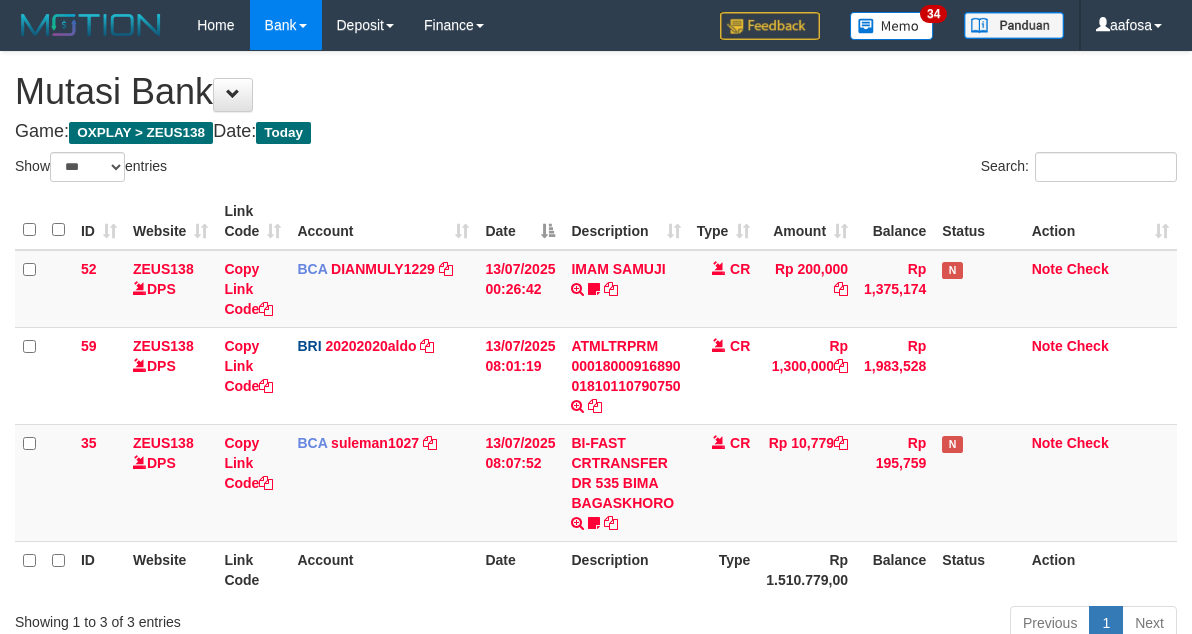 scroll, scrollTop: 147, scrollLeft: 0, axis: vertical 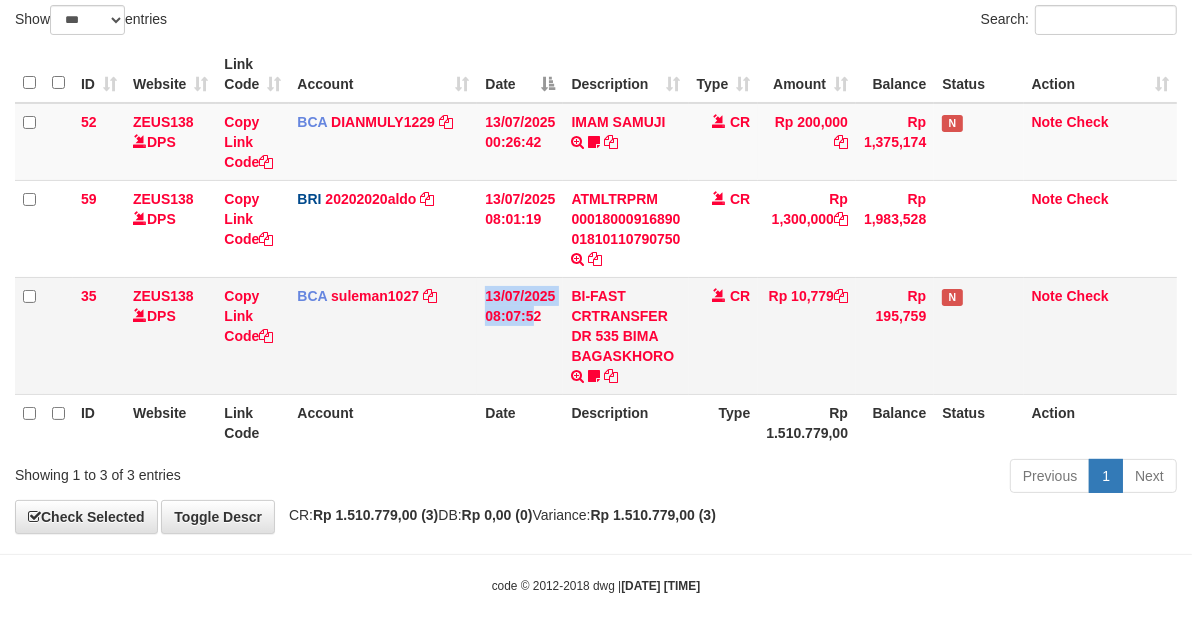 click on "35
ZEUS138    DPS
Copy Link Code
BCA
suleman1027
DPS
SULEMAN
mutasi_20250713_2972 | 35
mutasi_20250713_2972 | 35
13/07/2025 08:07:52
BI-FAST CRTRANSFER DR 535 BIMA BAGASKHORO          plerkejefit
CR
Rp 10,779
Rp 195,759
N
Note
Check" at bounding box center [596, 335] 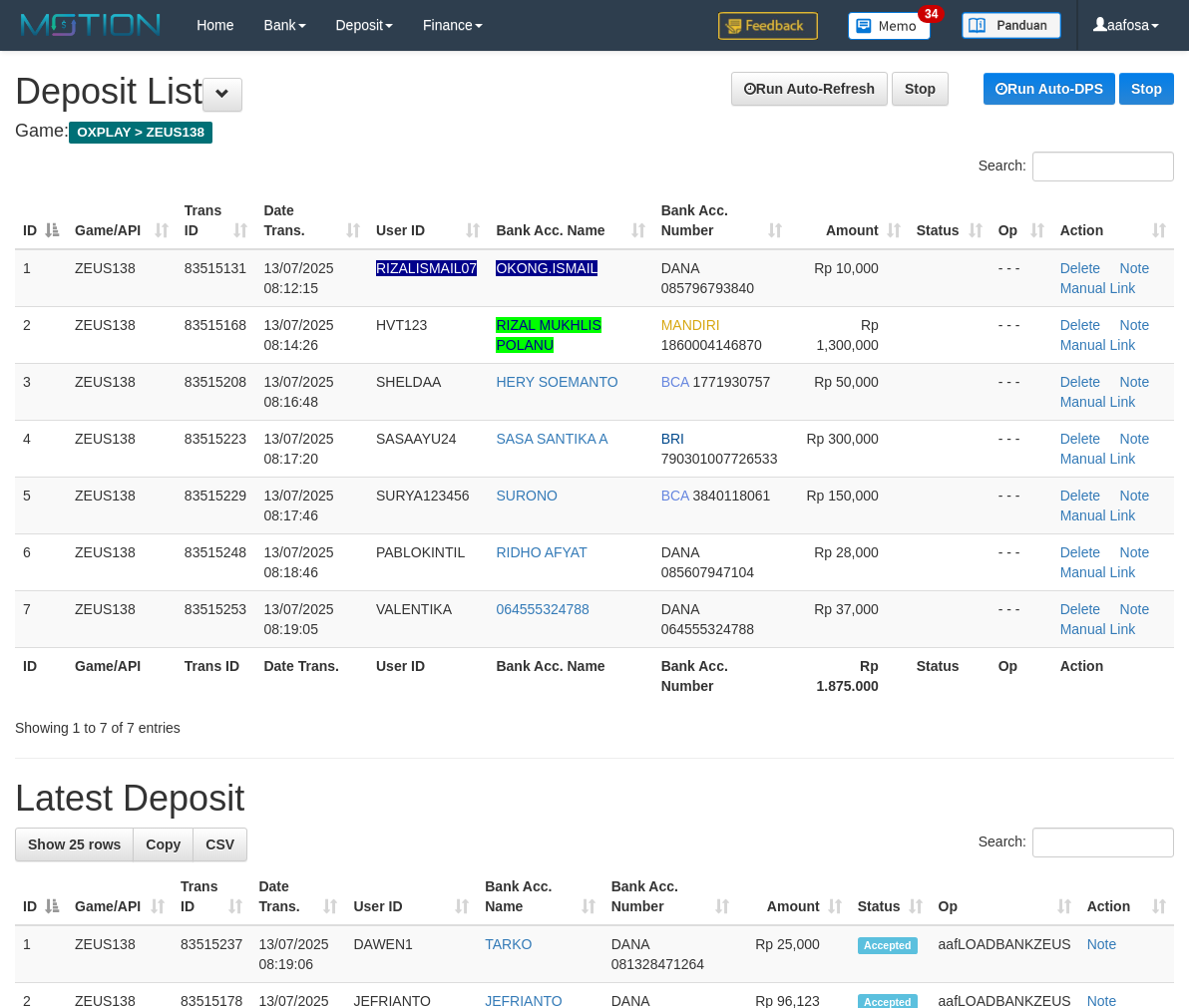 scroll, scrollTop: 62, scrollLeft: 0, axis: vertical 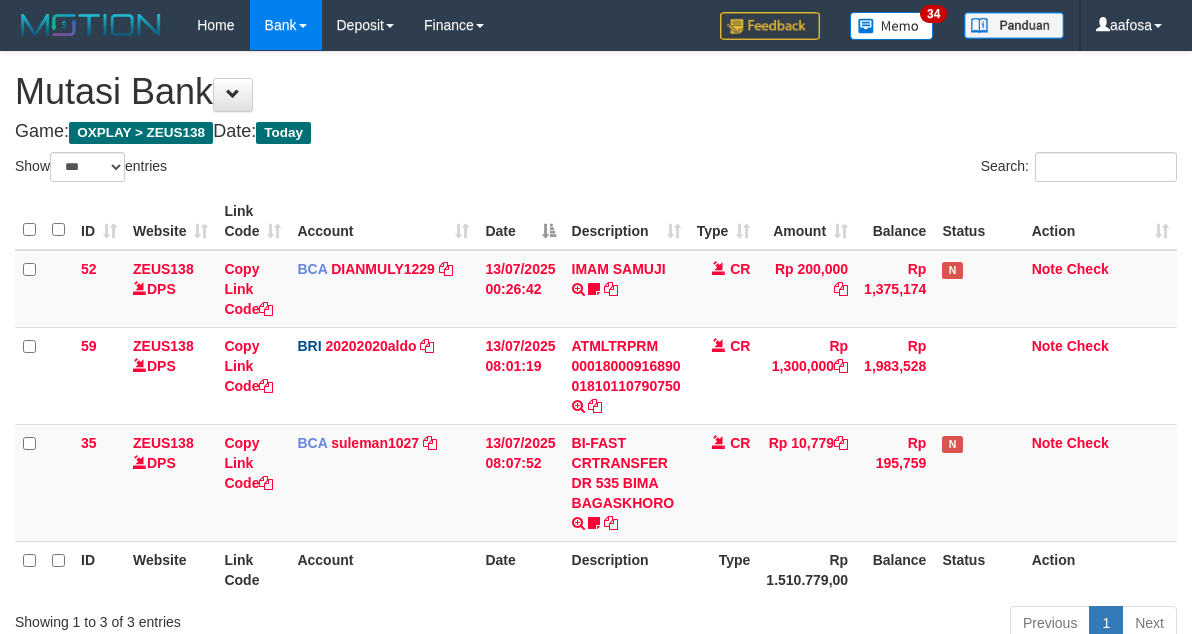 select on "***" 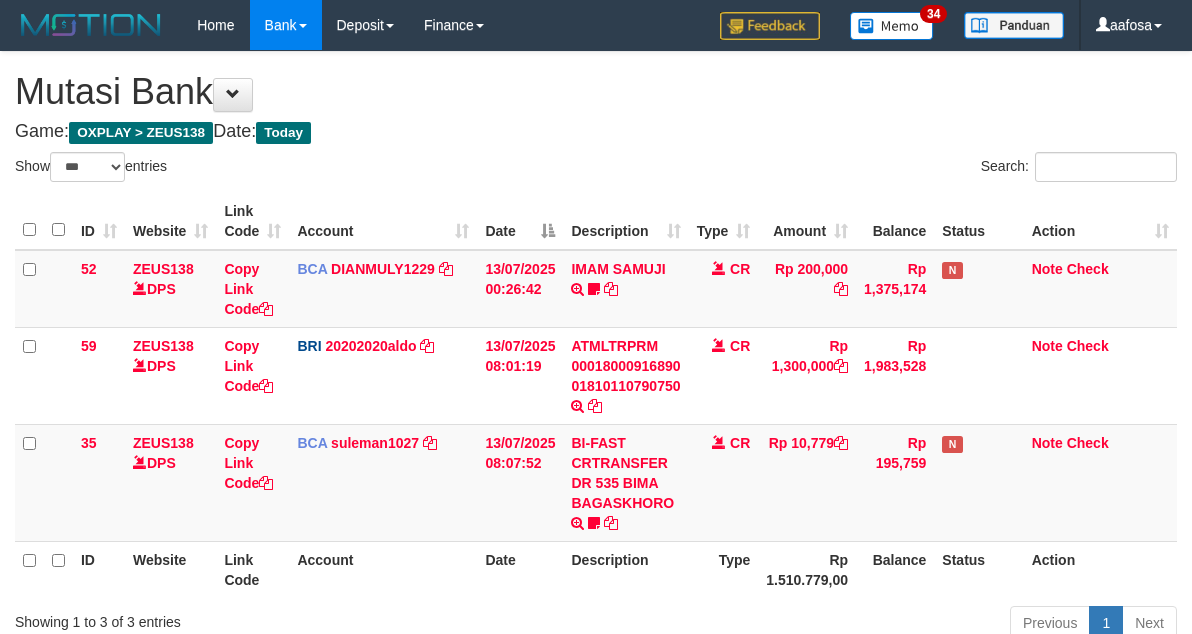 scroll, scrollTop: 147, scrollLeft: 0, axis: vertical 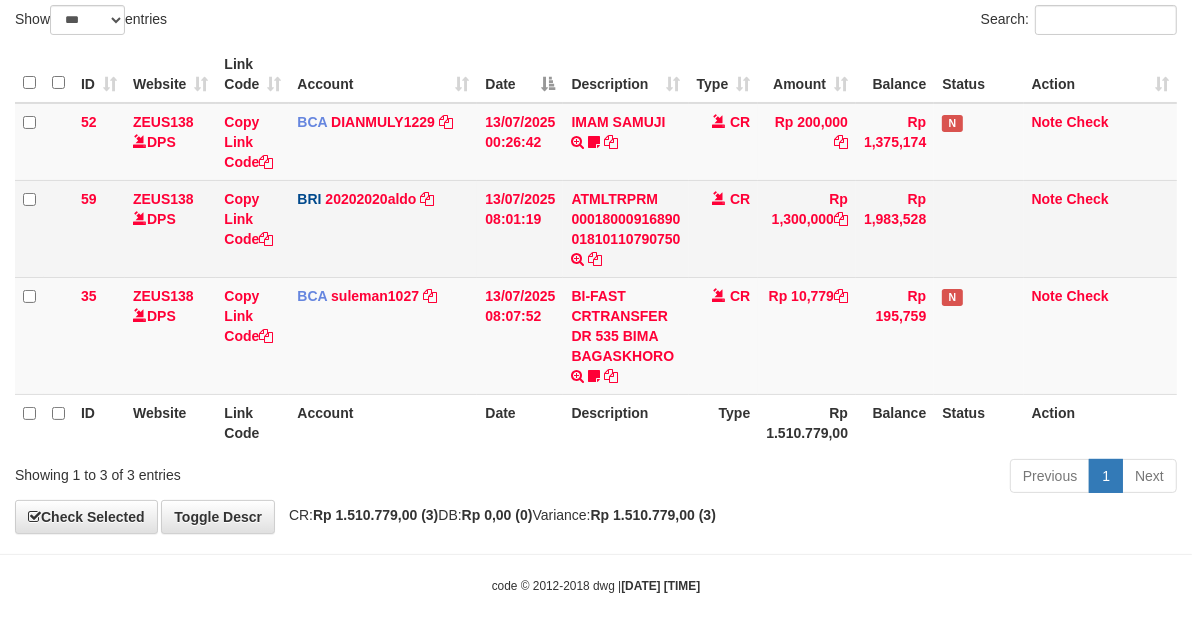 click on "ATMLTRPRM 00018000916890 01810110790750         TRANSAKSI KREDIT DARI BANK LAIN ATMLTRPRM 00018000916890 01810110790750" at bounding box center [625, 228] 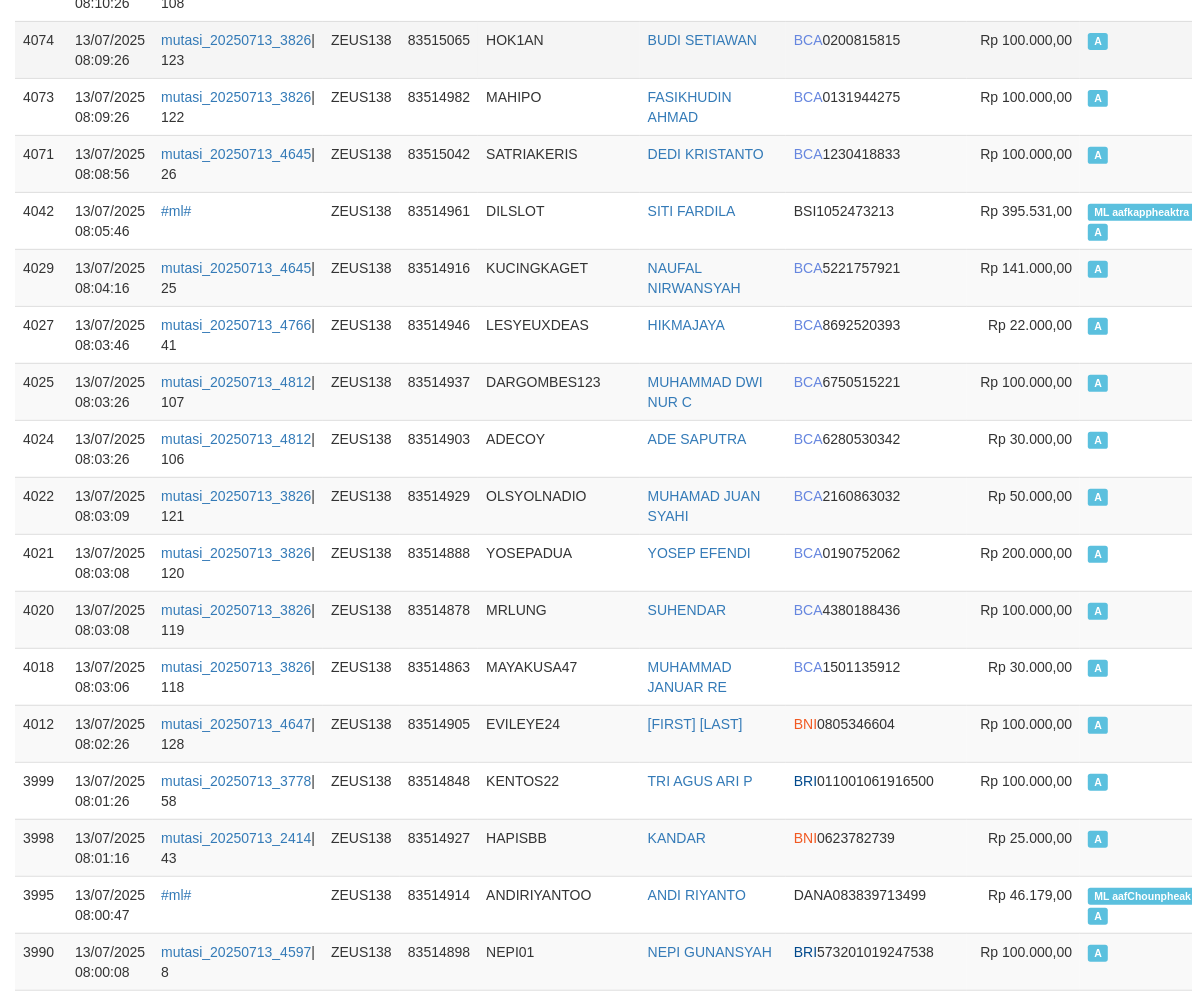 scroll, scrollTop: 396, scrollLeft: 0, axis: vertical 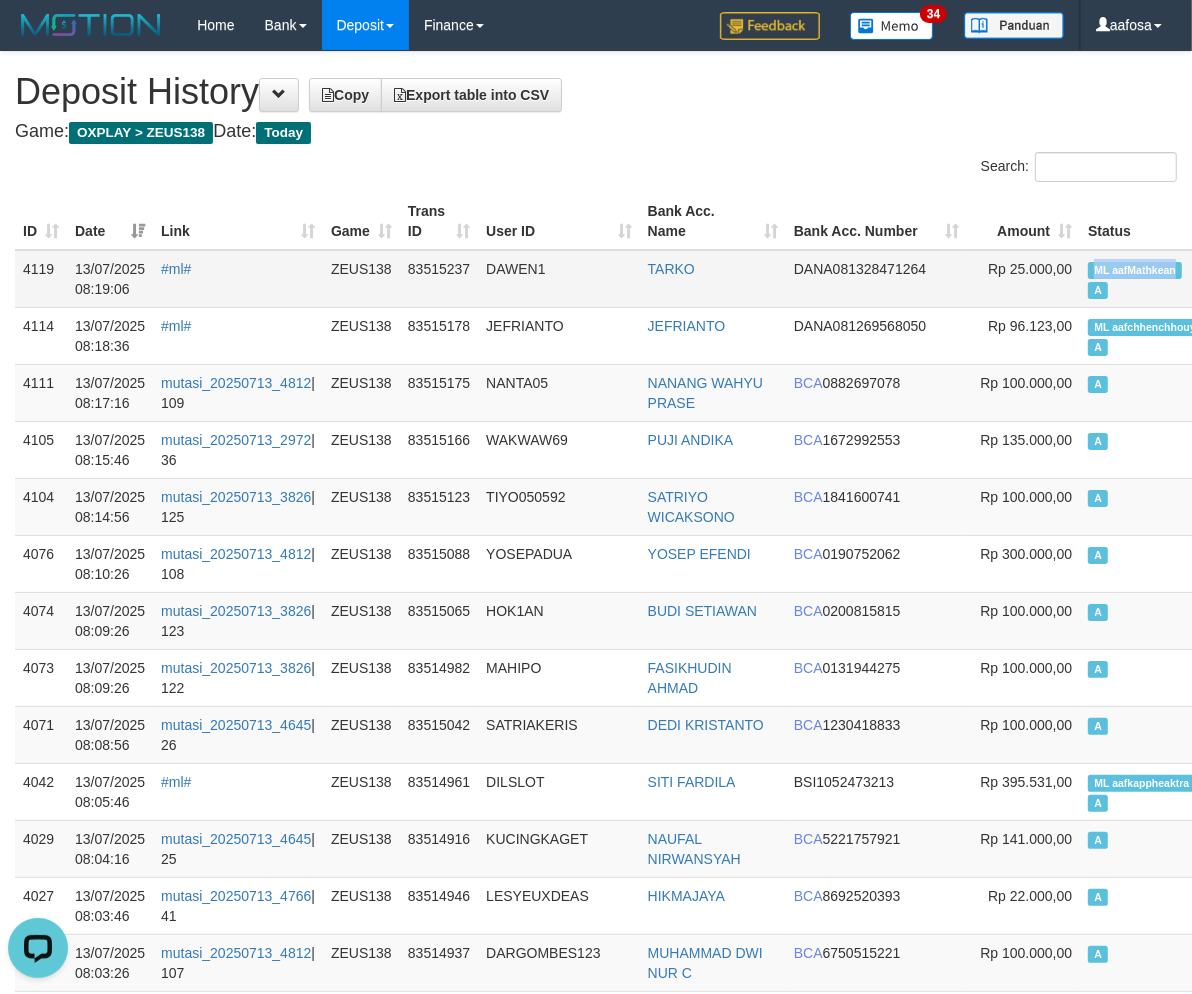 drag, startPoint x: 1081, startPoint y: 258, endPoint x: 1127, endPoint y: 262, distance: 46.173584 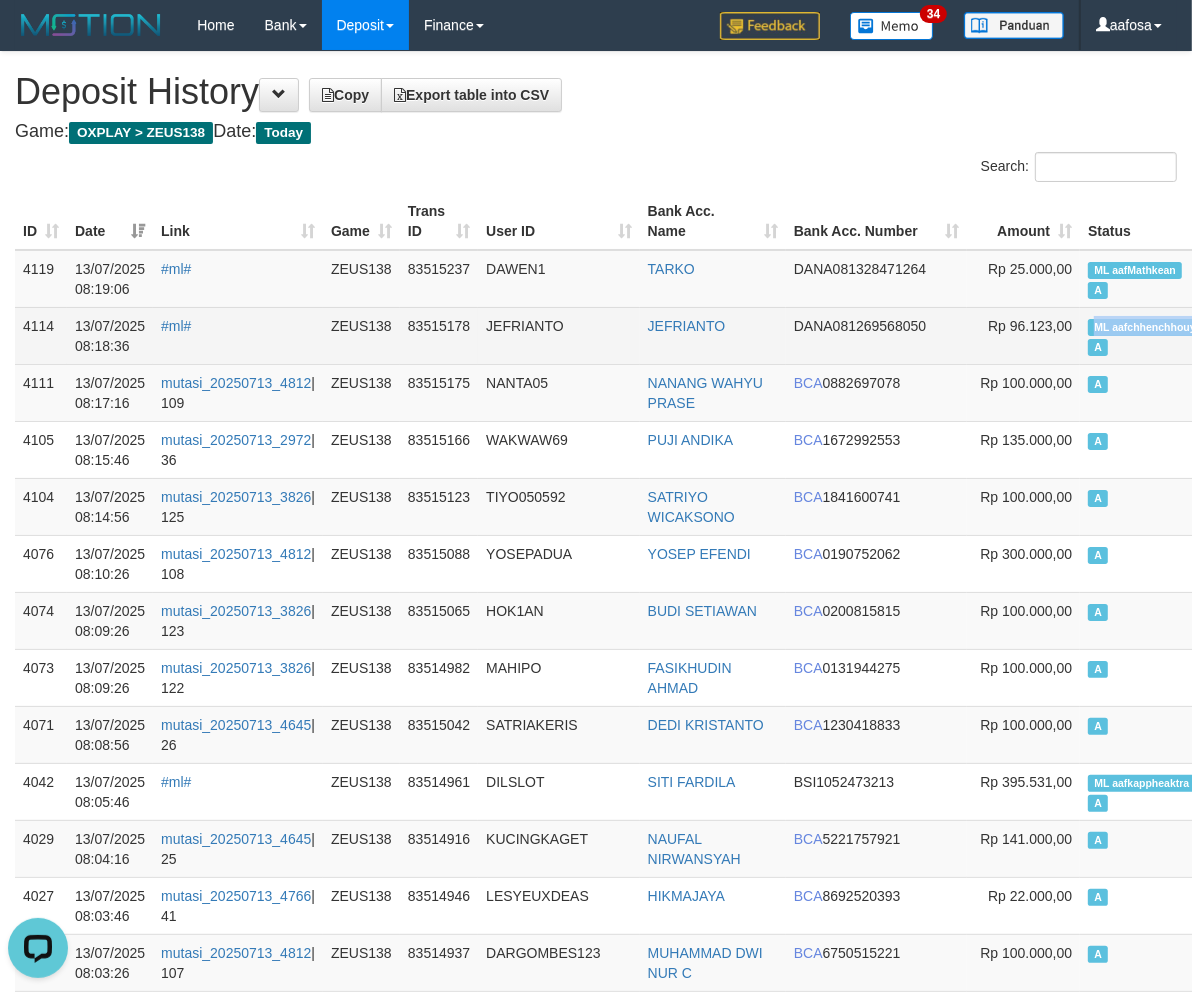drag, startPoint x: 1055, startPoint y: 324, endPoint x: 1147, endPoint y: 327, distance: 92.0489 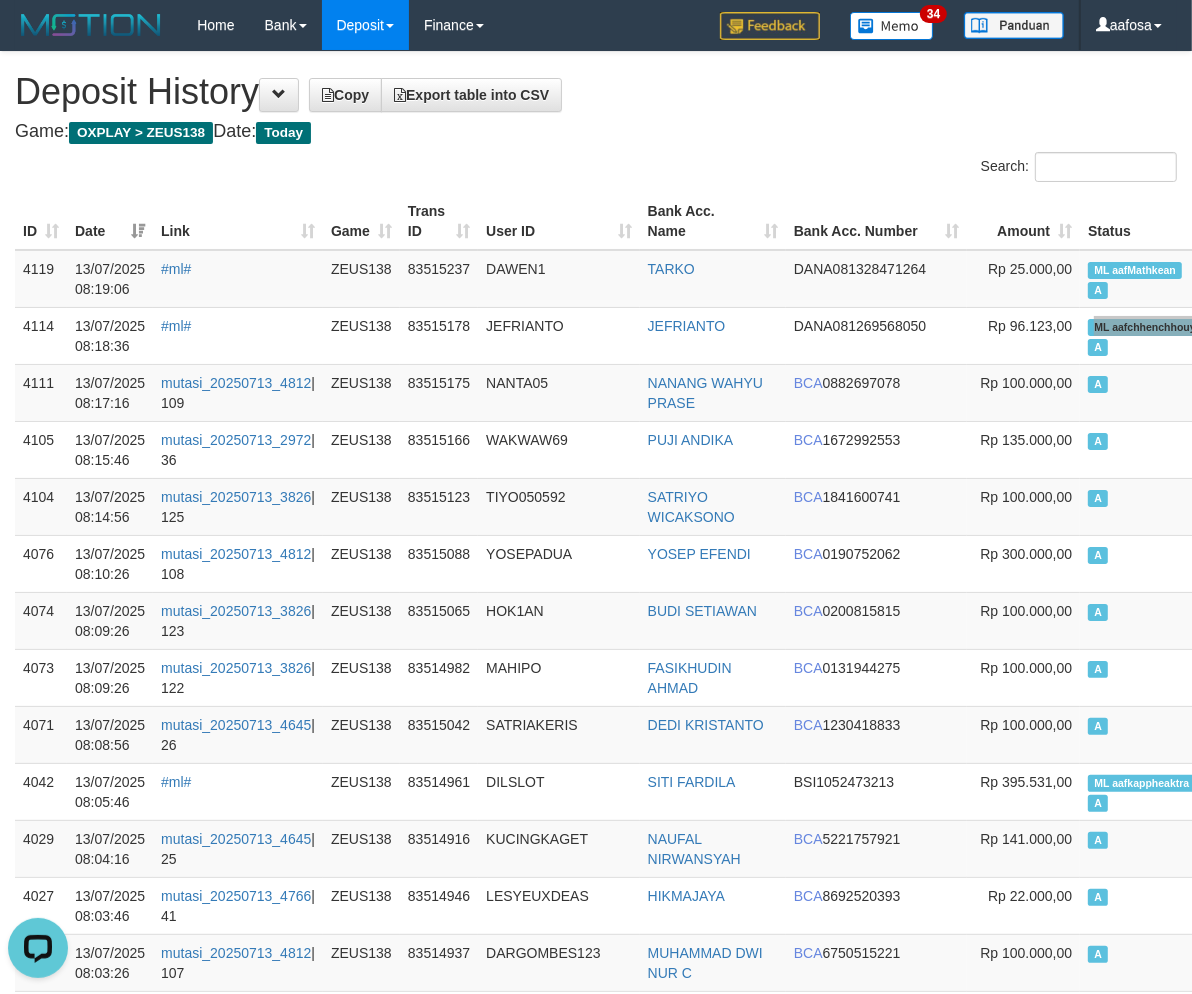 scroll, scrollTop: 9565, scrollLeft: 0, axis: vertical 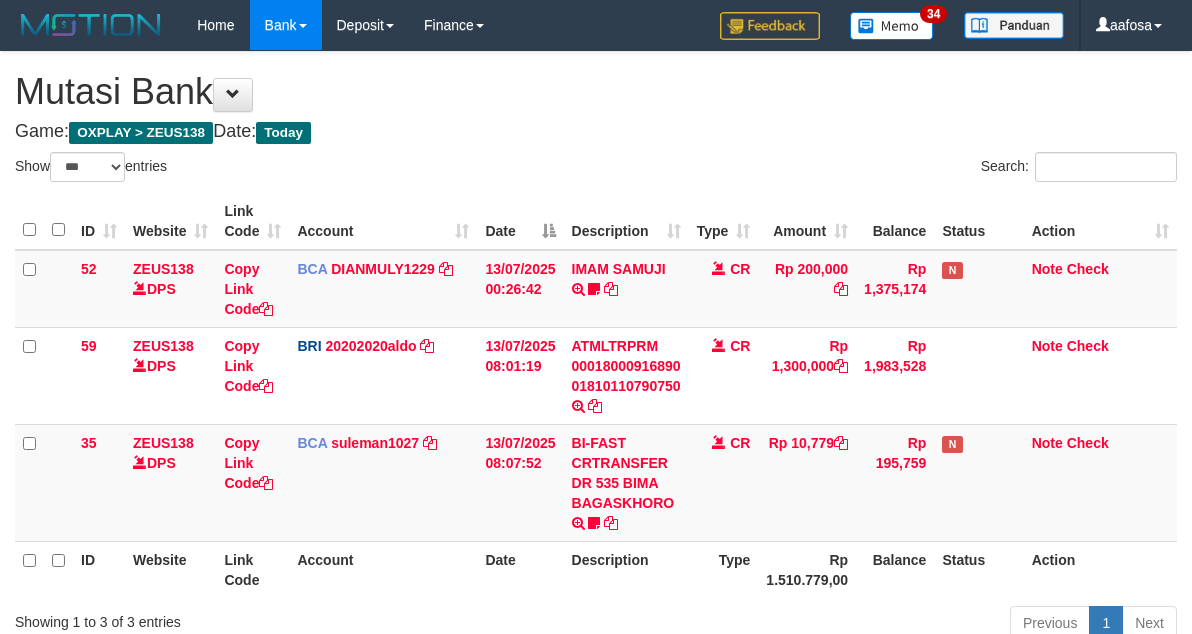 select on "***" 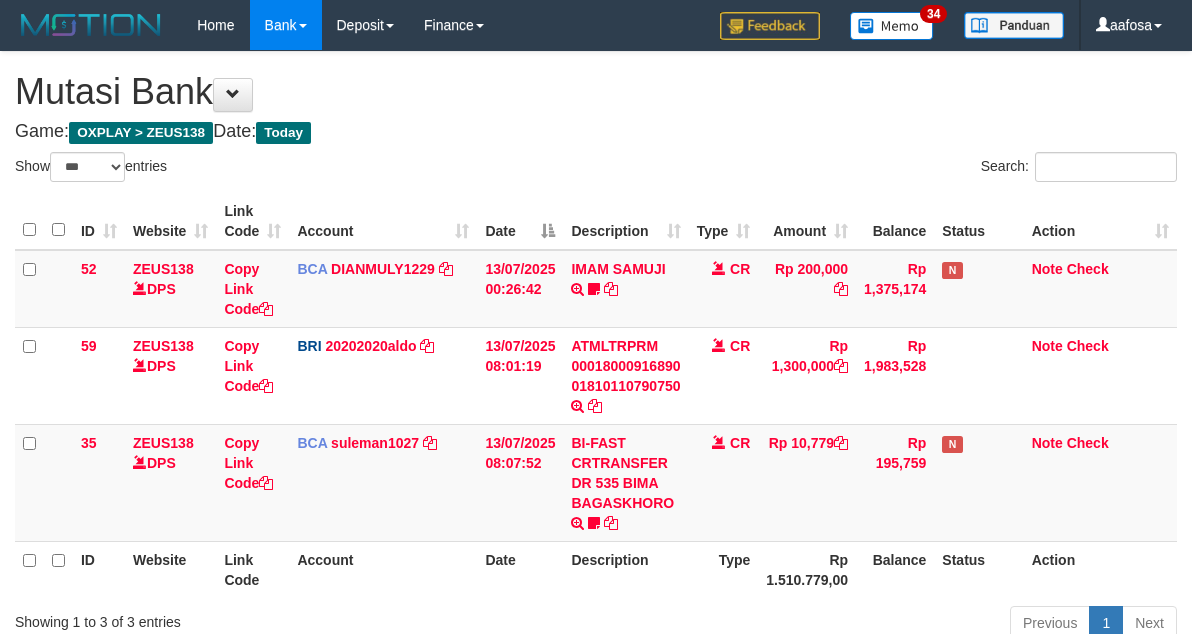 scroll, scrollTop: 147, scrollLeft: 0, axis: vertical 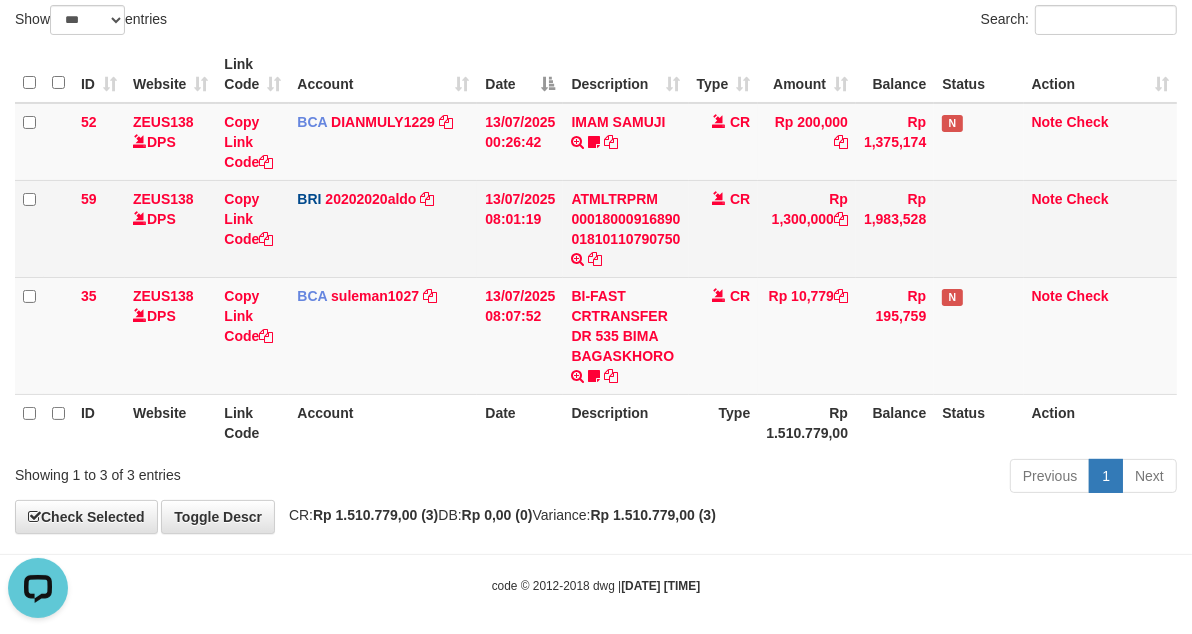 click on "Rp 1,300,000" at bounding box center [807, 228] 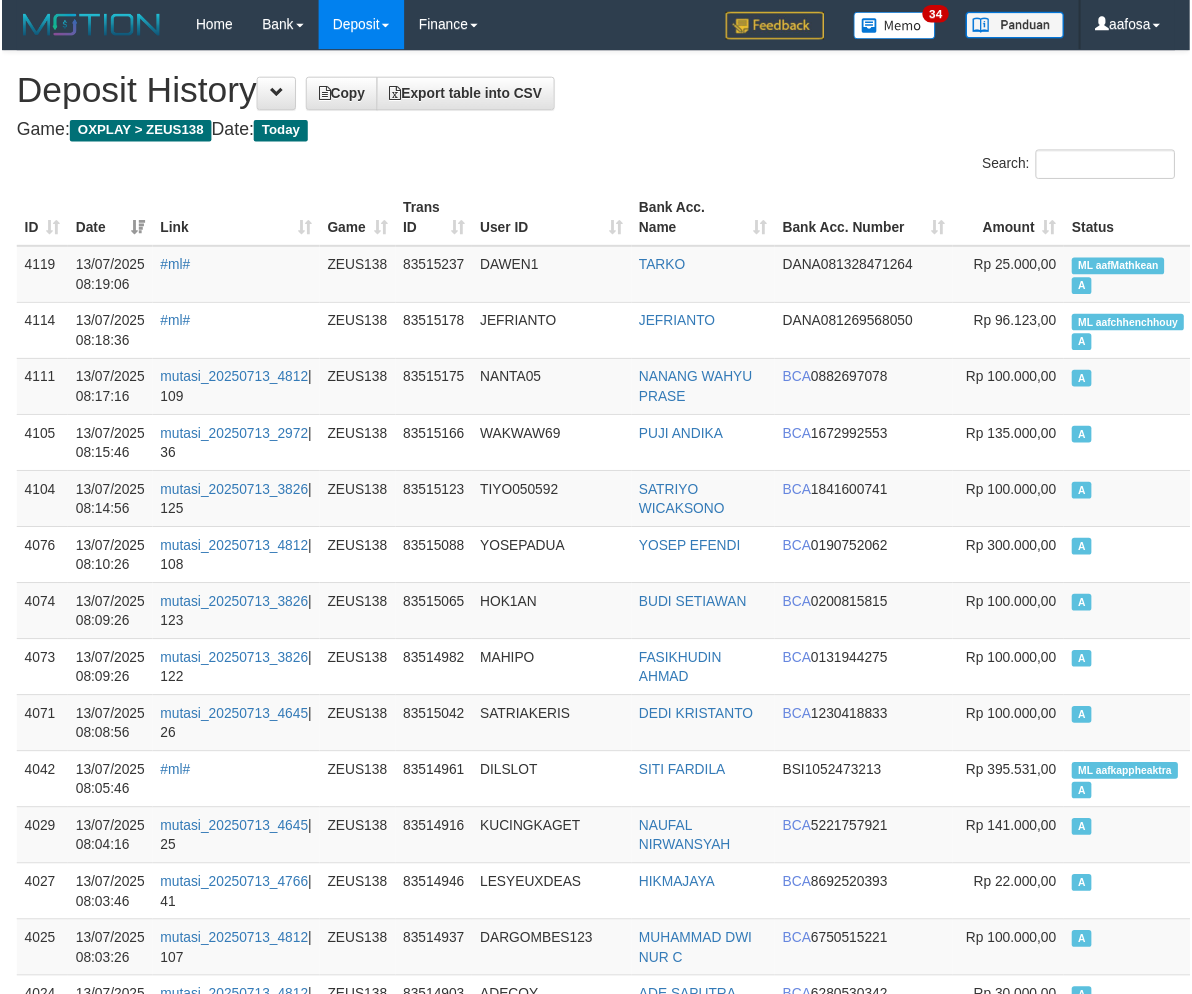 scroll, scrollTop: 9565, scrollLeft: 0, axis: vertical 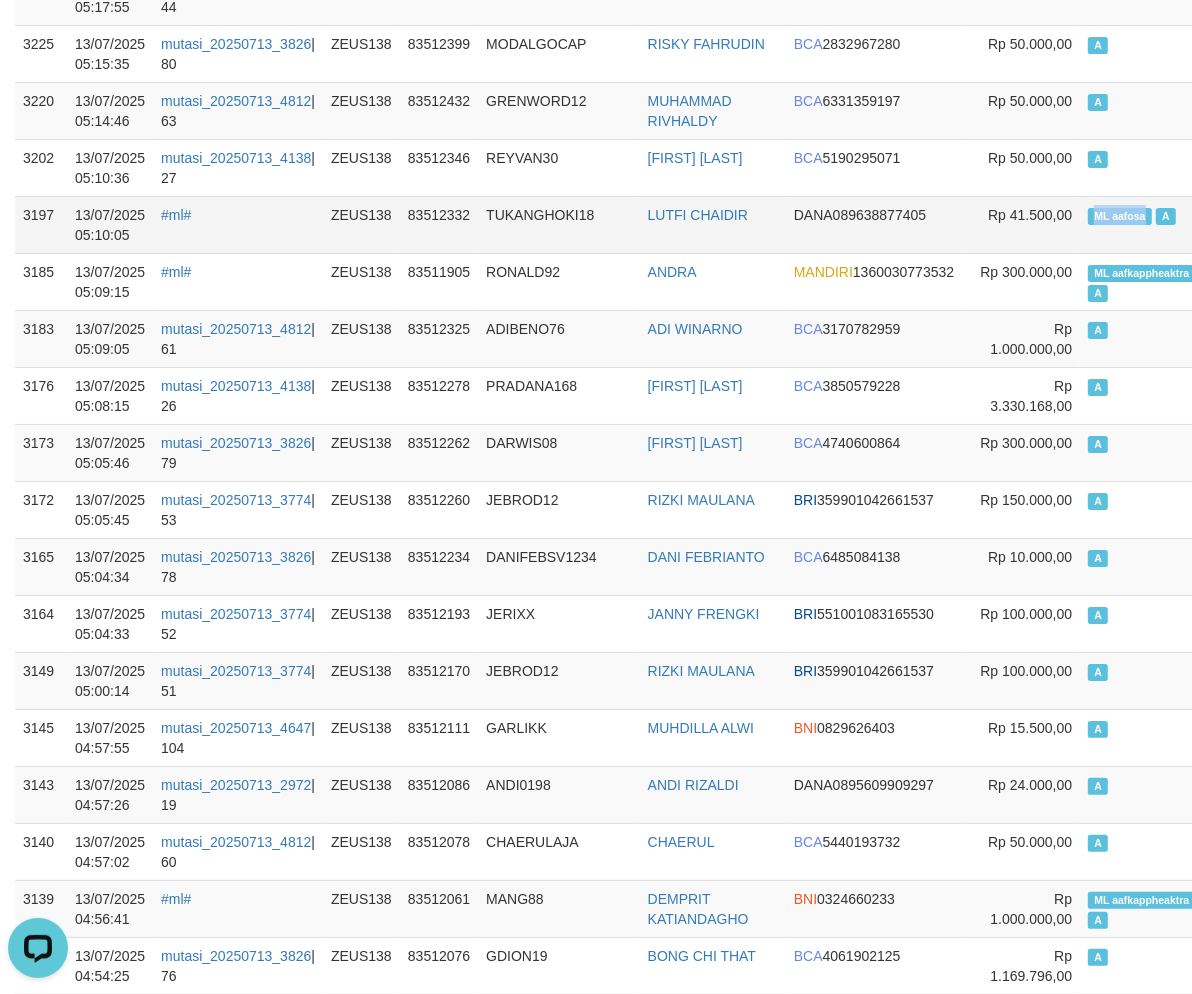 drag, startPoint x: 1060, startPoint y: 251, endPoint x: 1101, endPoint y: 254, distance: 41.109608 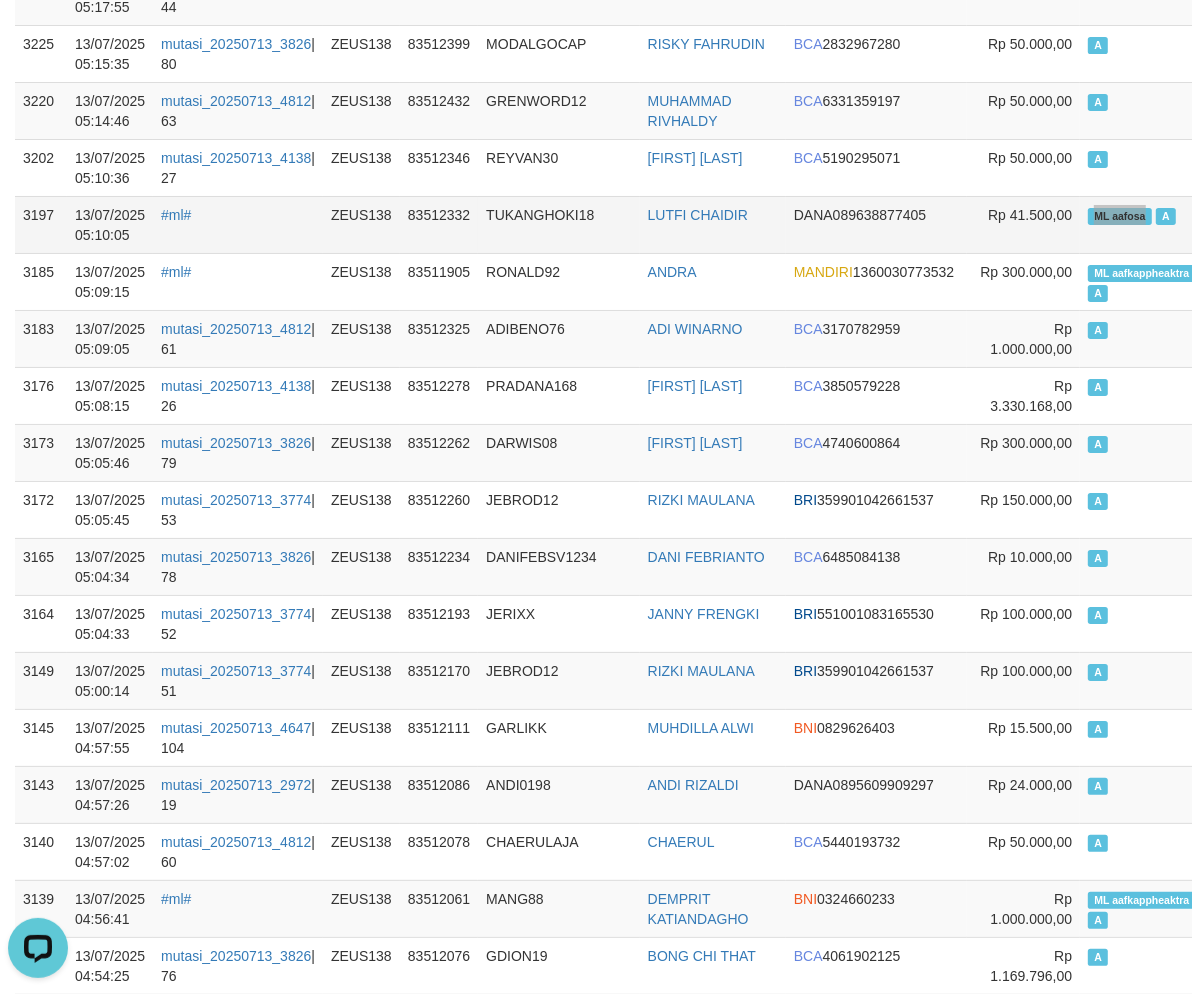 scroll, scrollTop: 11696, scrollLeft: 0, axis: vertical 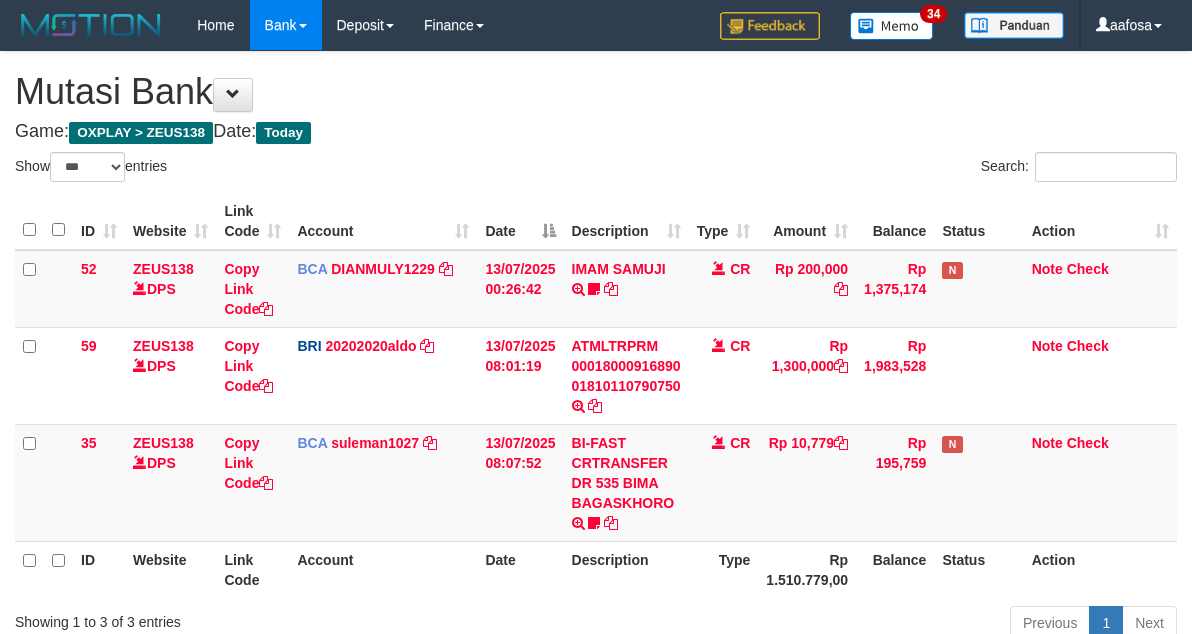 select on "***" 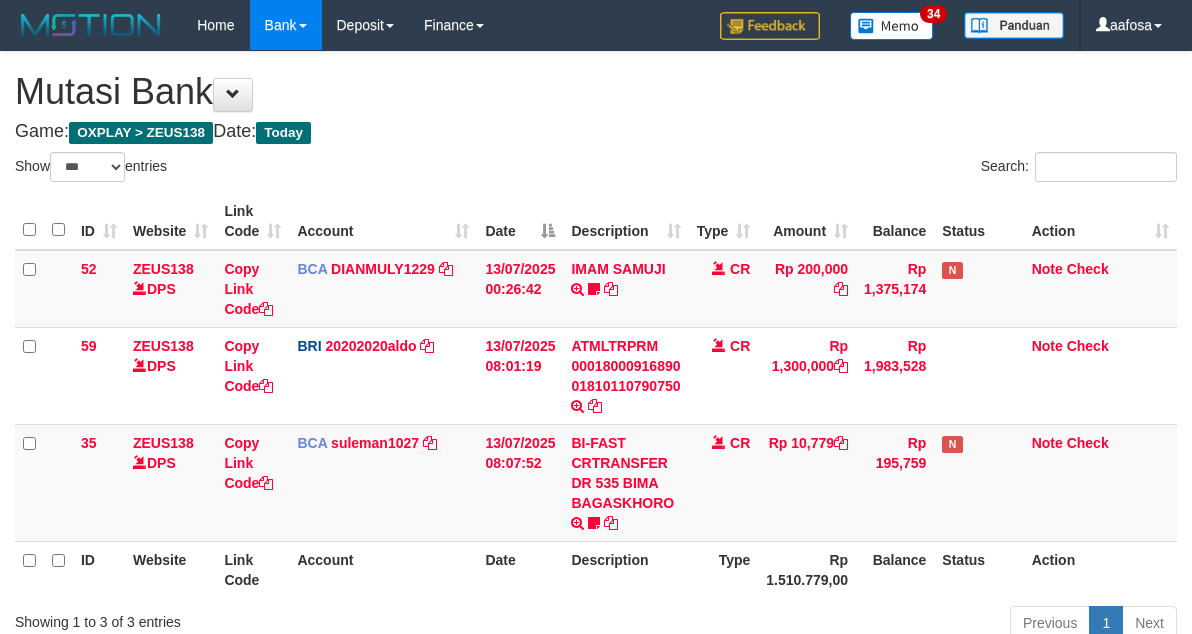 scroll, scrollTop: 147, scrollLeft: 0, axis: vertical 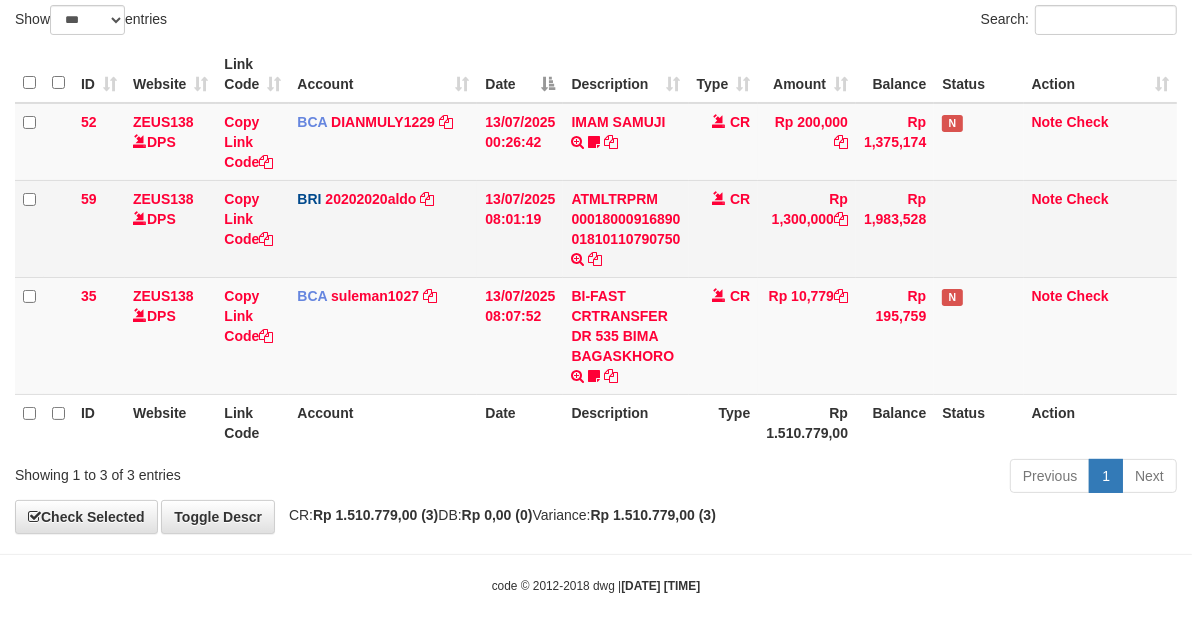 click on "CR" at bounding box center (724, 228) 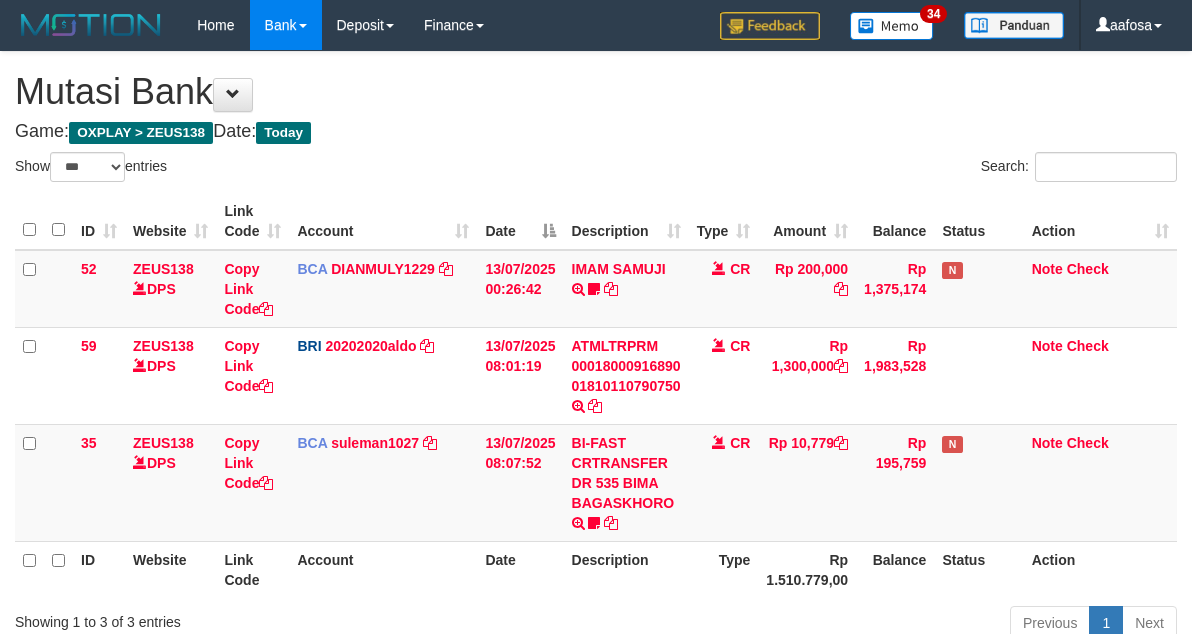 select on "***" 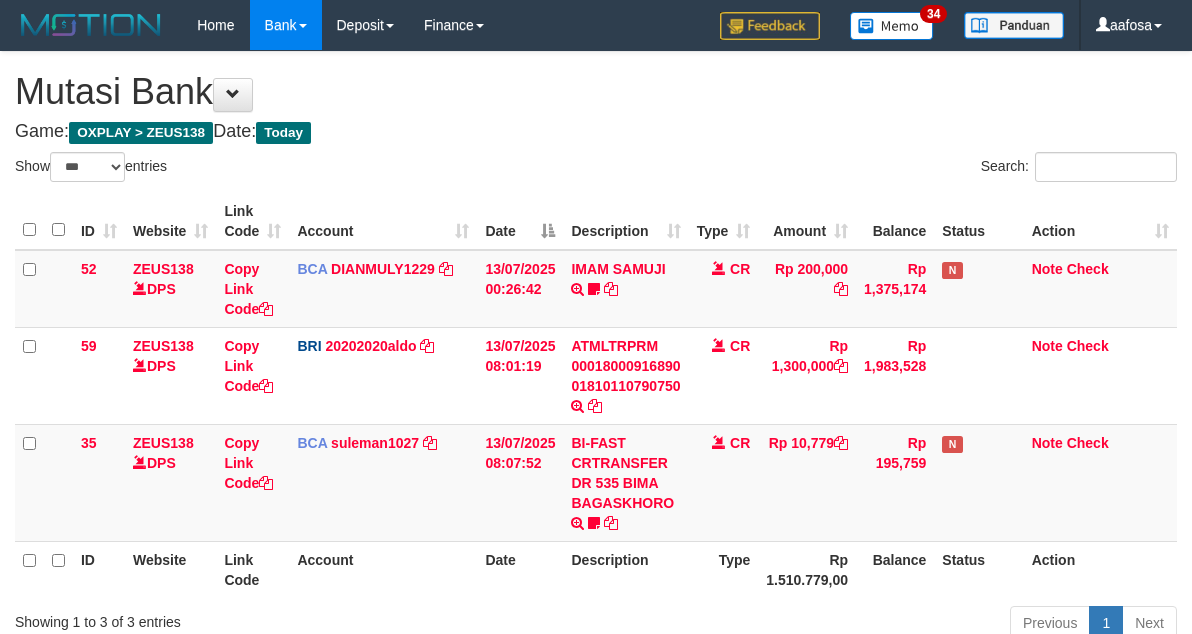 scroll, scrollTop: 147, scrollLeft: 0, axis: vertical 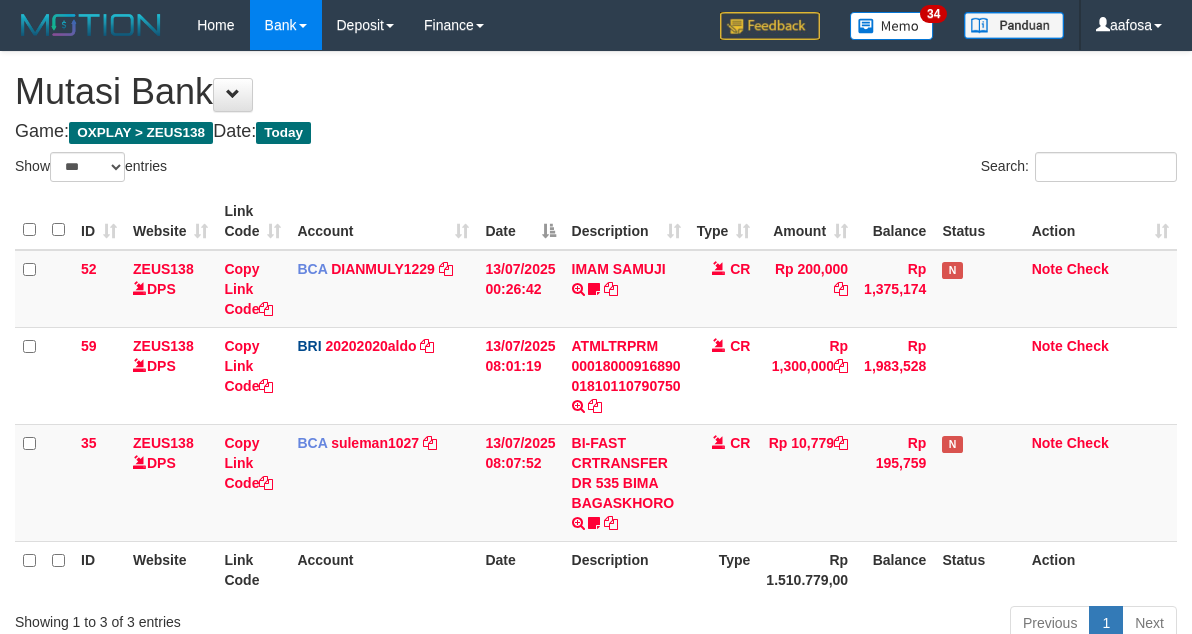 select on "***" 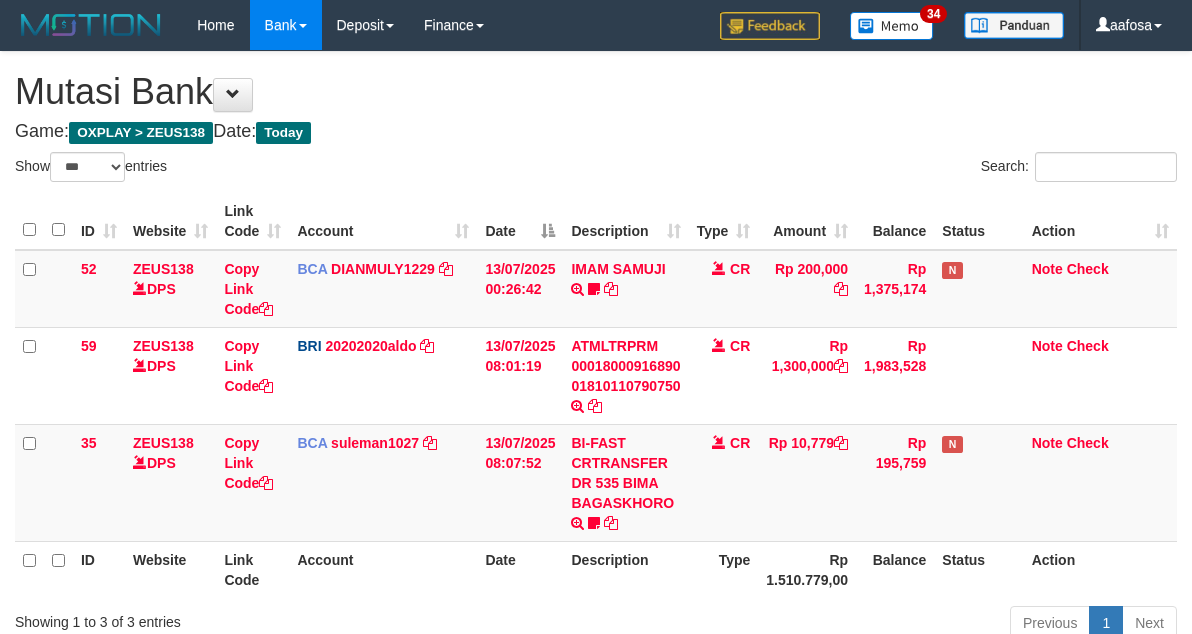 scroll, scrollTop: 147, scrollLeft: 0, axis: vertical 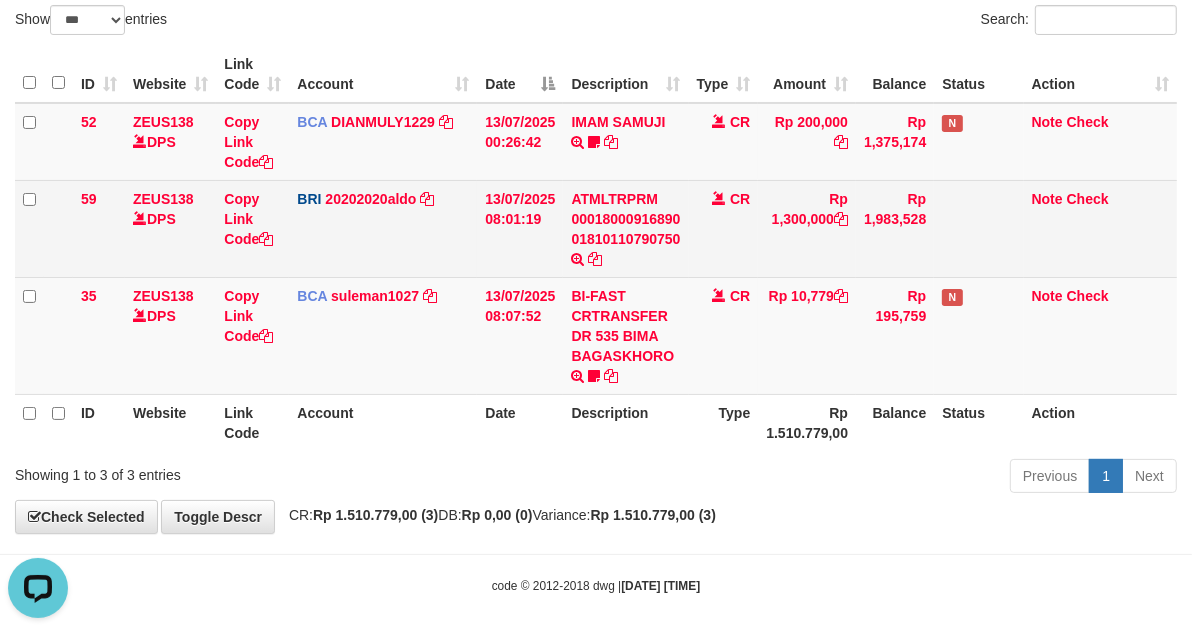 click on "CR" at bounding box center [724, 228] 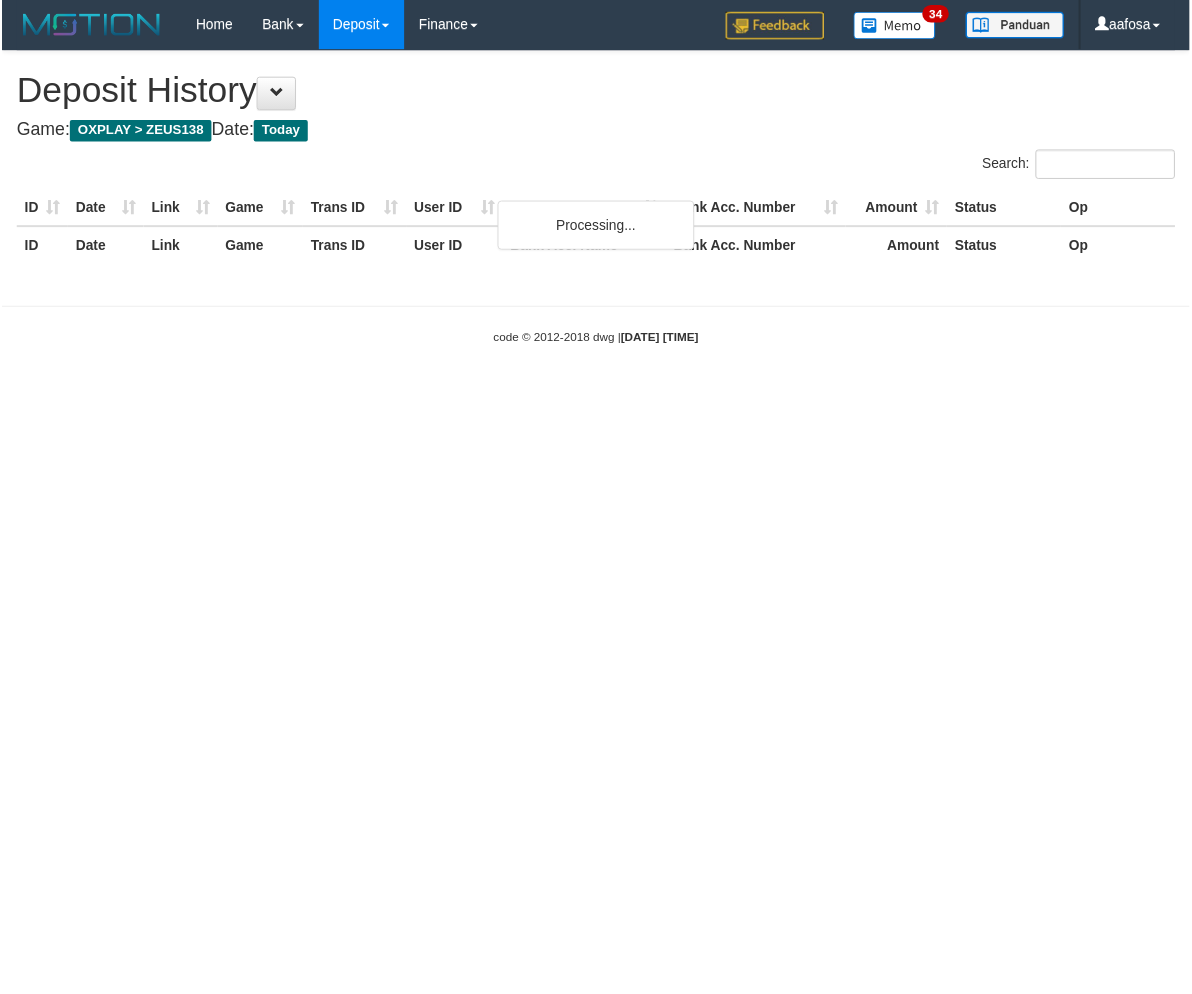 scroll, scrollTop: 0, scrollLeft: 0, axis: both 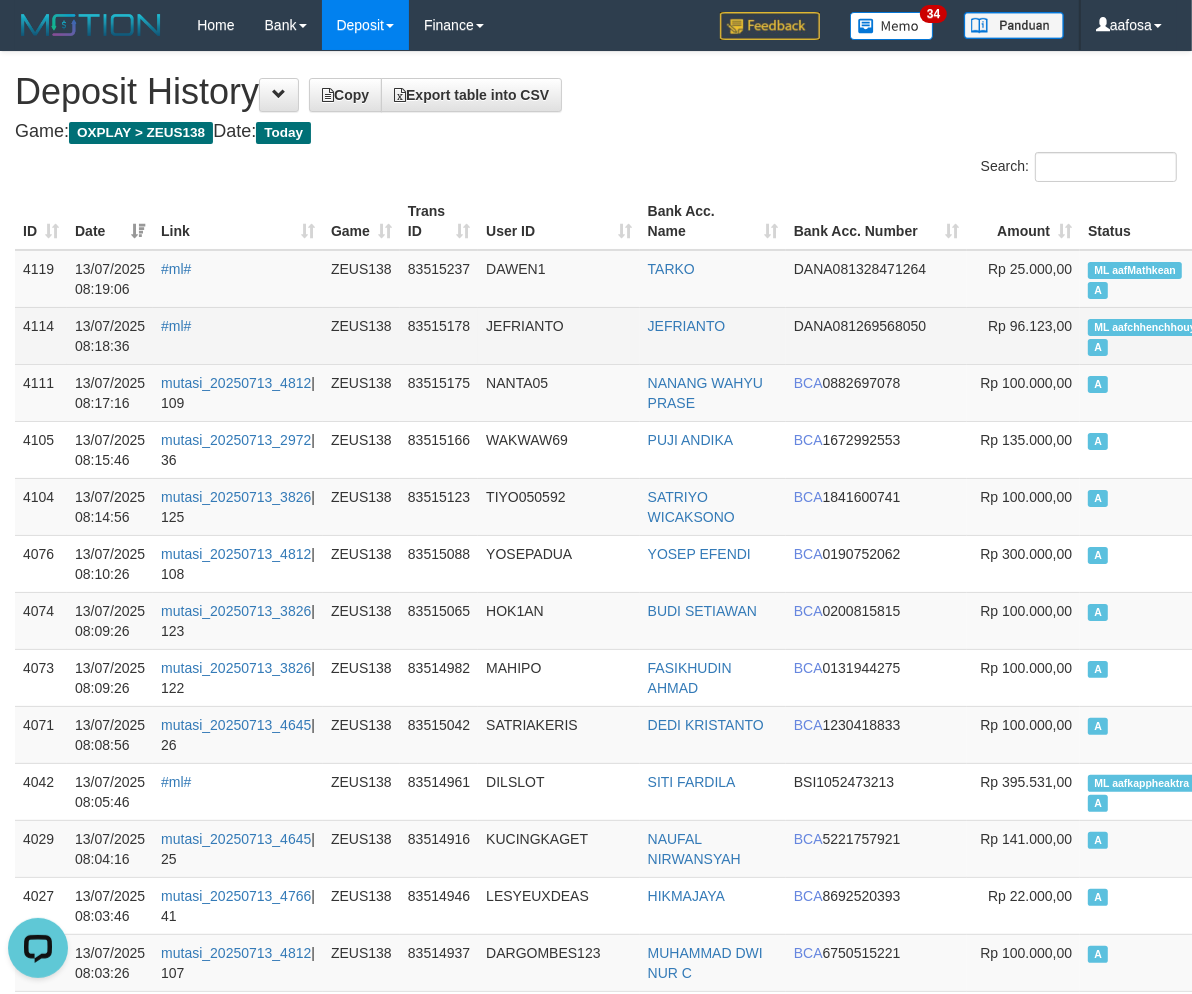 click on "ML aafchhenchhouy   A" at bounding box center (1145, 335) 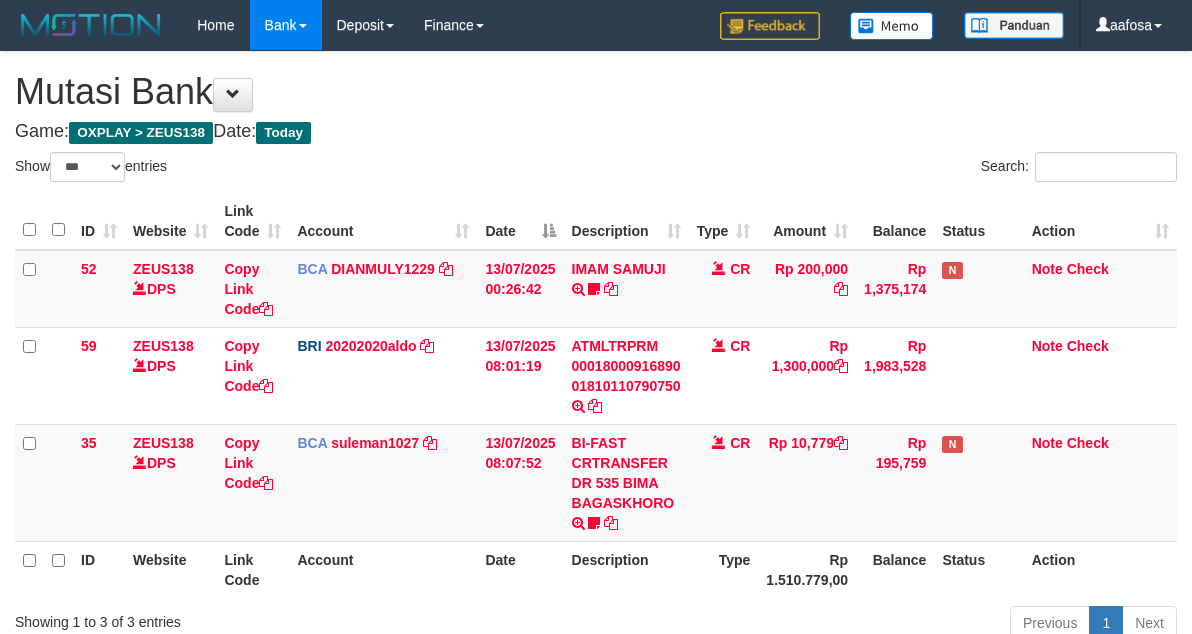 select on "***" 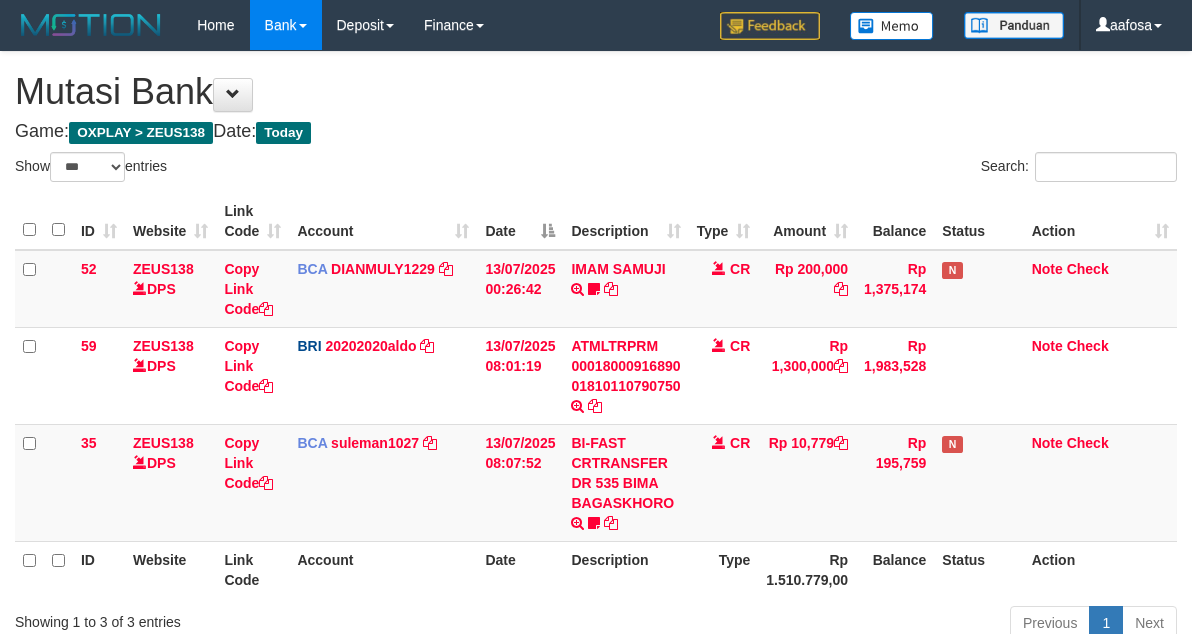 scroll, scrollTop: 147, scrollLeft: 0, axis: vertical 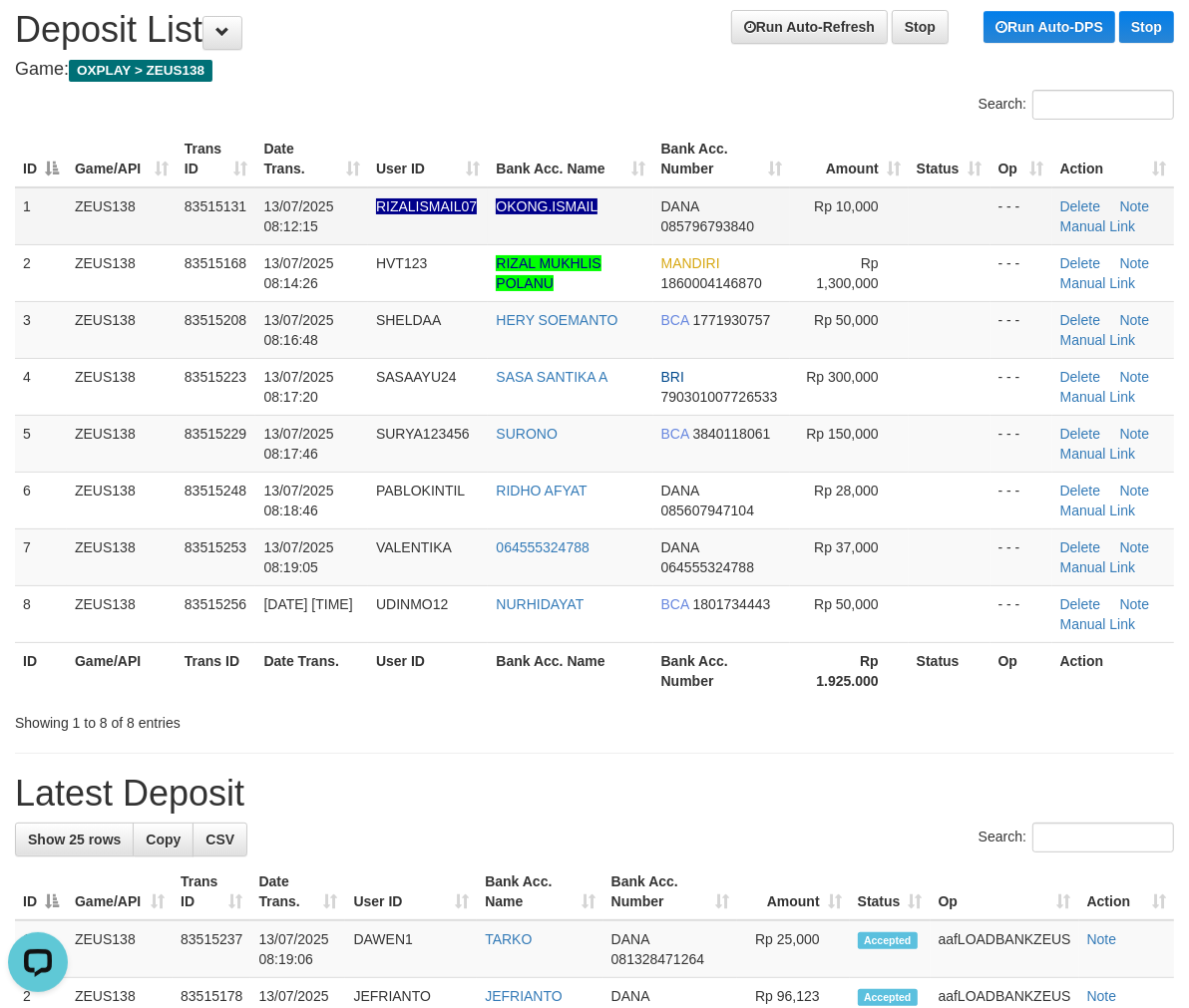 click on "RIZALISMAIL07" at bounding box center [428, 216] 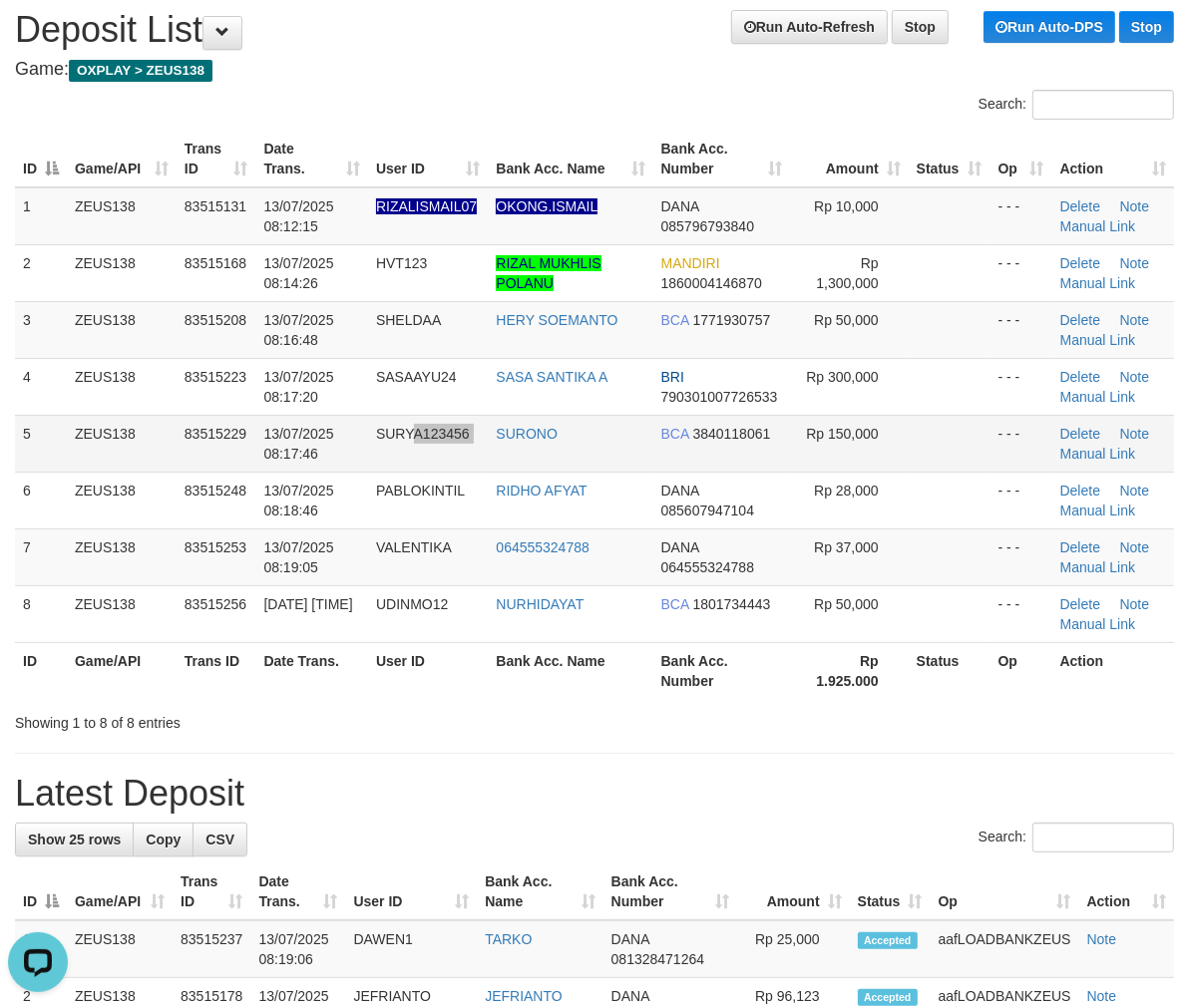 click on "5
ZEUS138
83515229
13/07/2025 08:17:46
SURYA123456
SURONO
BCA
3840118061
Rp 150,000
- - -
Delete
Note
Manual Link" at bounding box center (594, 443) 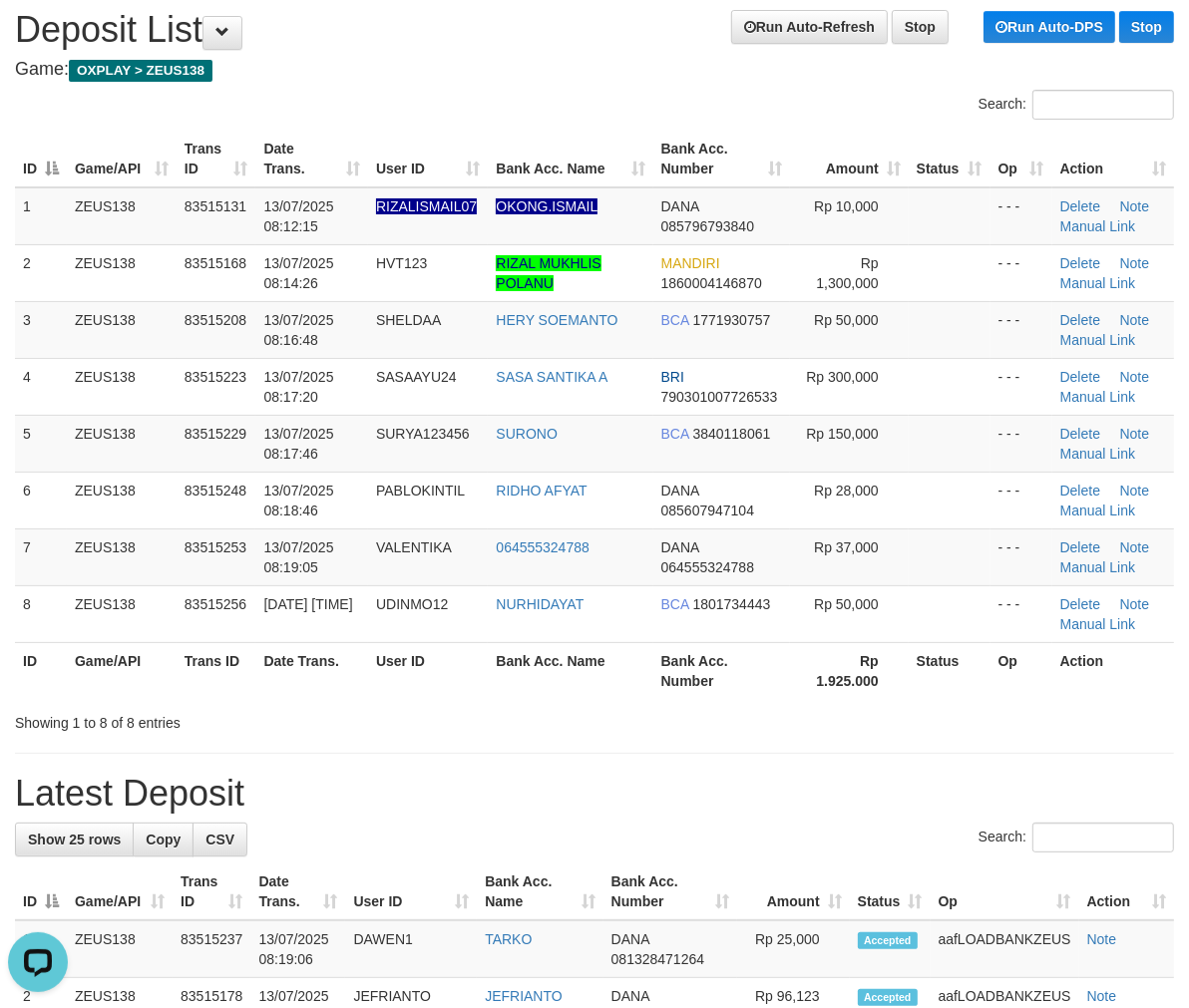 scroll, scrollTop: 0, scrollLeft: 0, axis: both 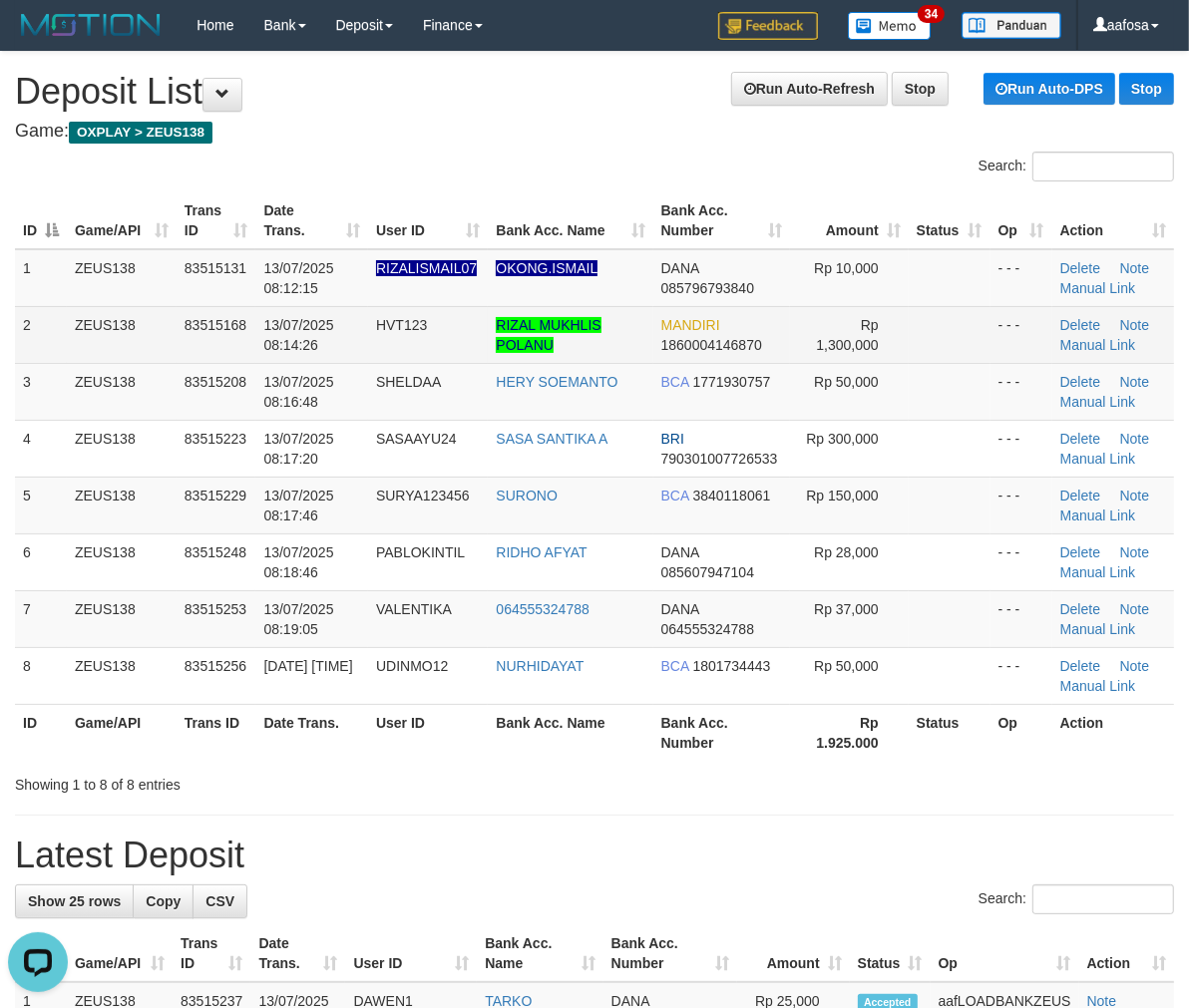 click on "MANDIRI
1860004146870" at bounding box center [722, 334] 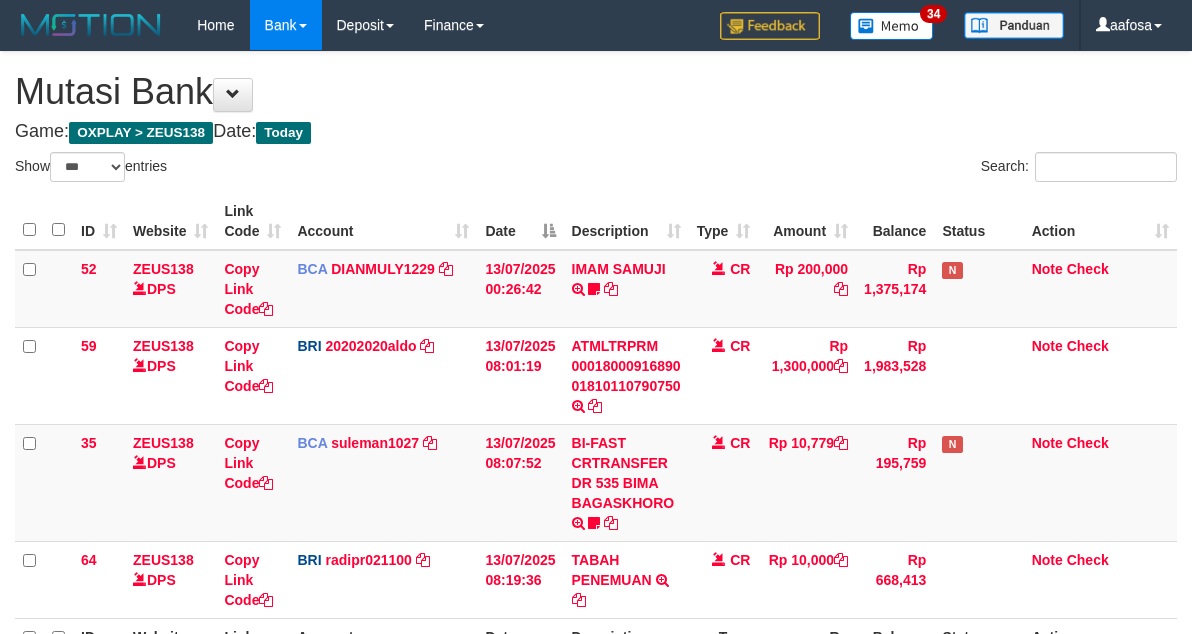 select on "***" 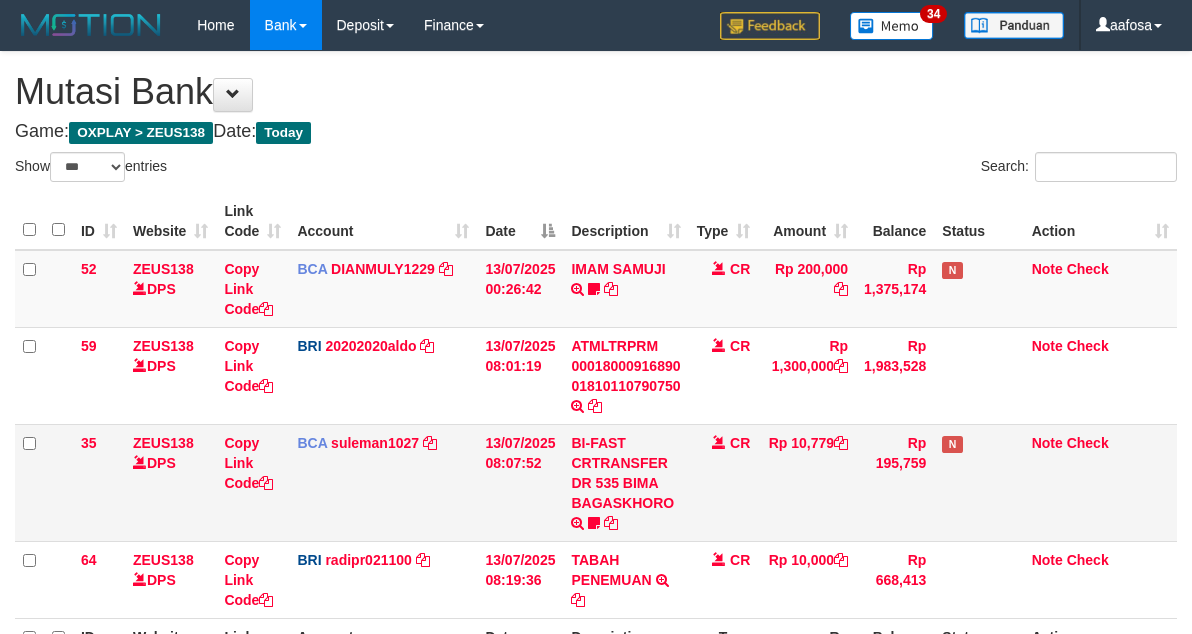 scroll, scrollTop: 198, scrollLeft: 0, axis: vertical 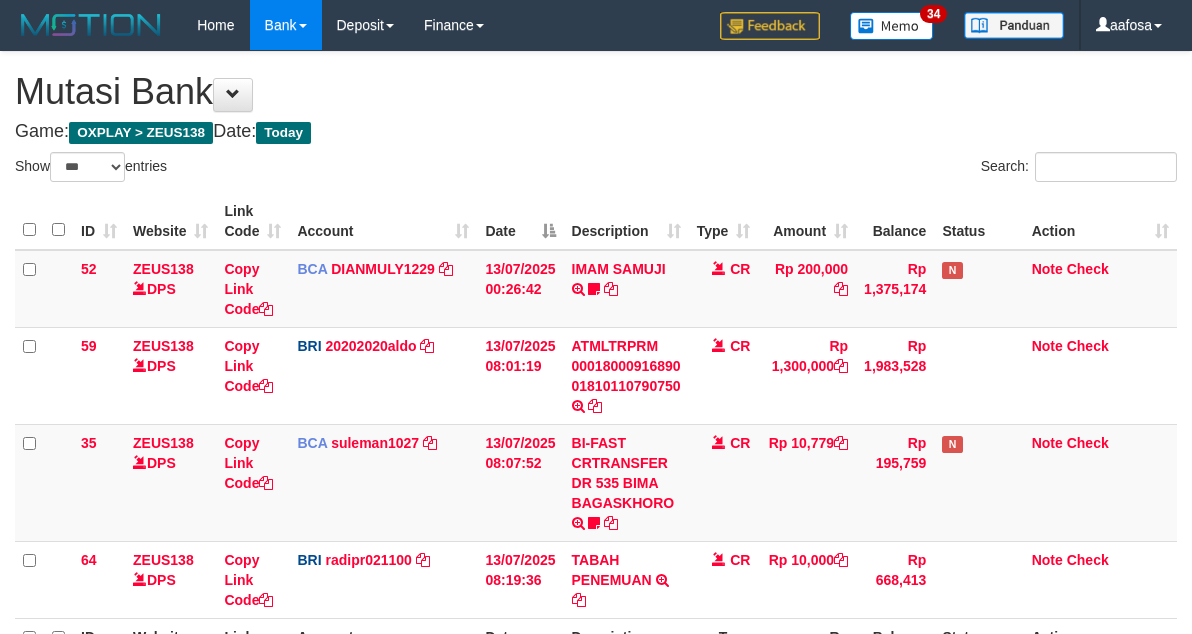 select on "***" 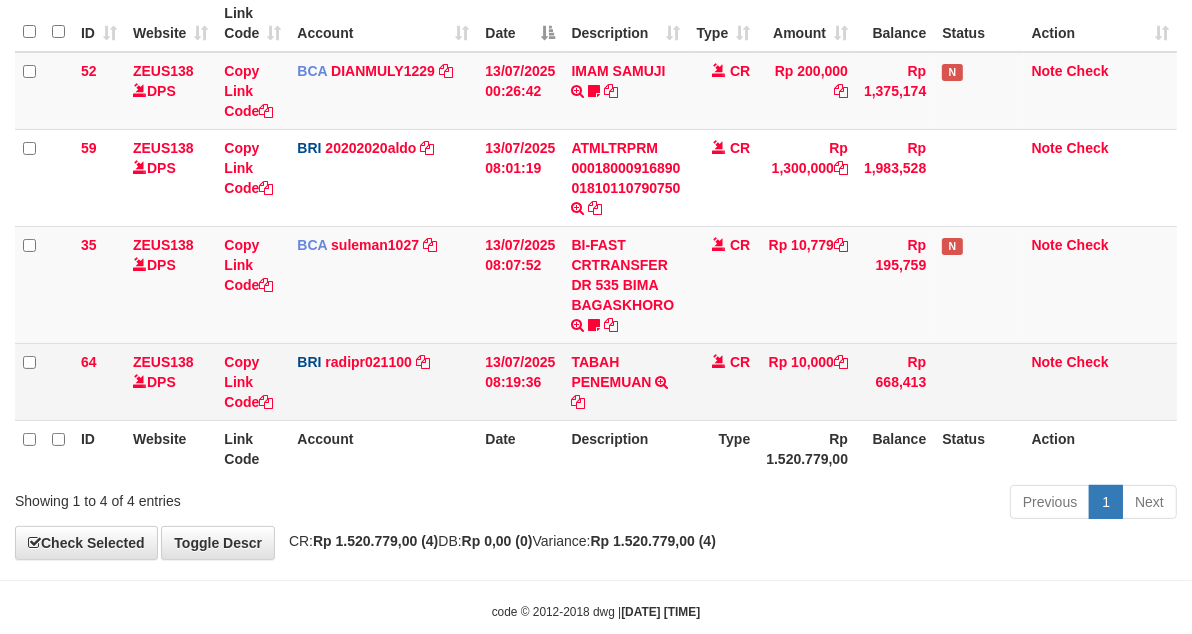 scroll, scrollTop: 147, scrollLeft: 0, axis: vertical 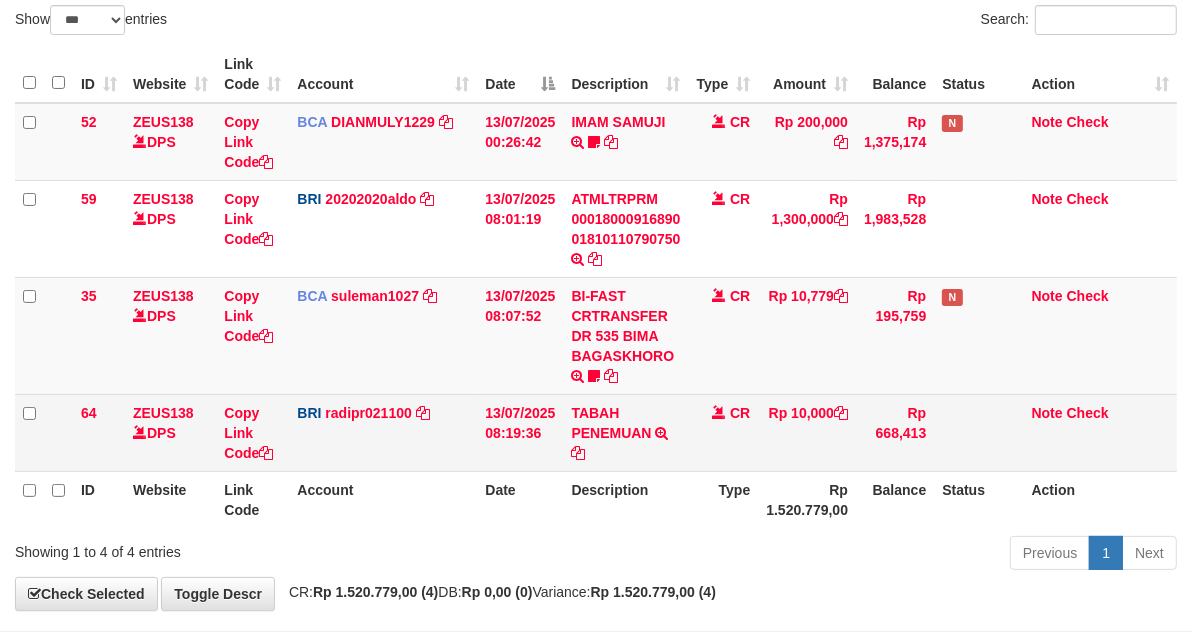 click on "TABAH PENEMUAN         TRANSFER NBMB TABAH PENEMUAN TO REYNALDI ADI PRATAMA" at bounding box center [625, 432] 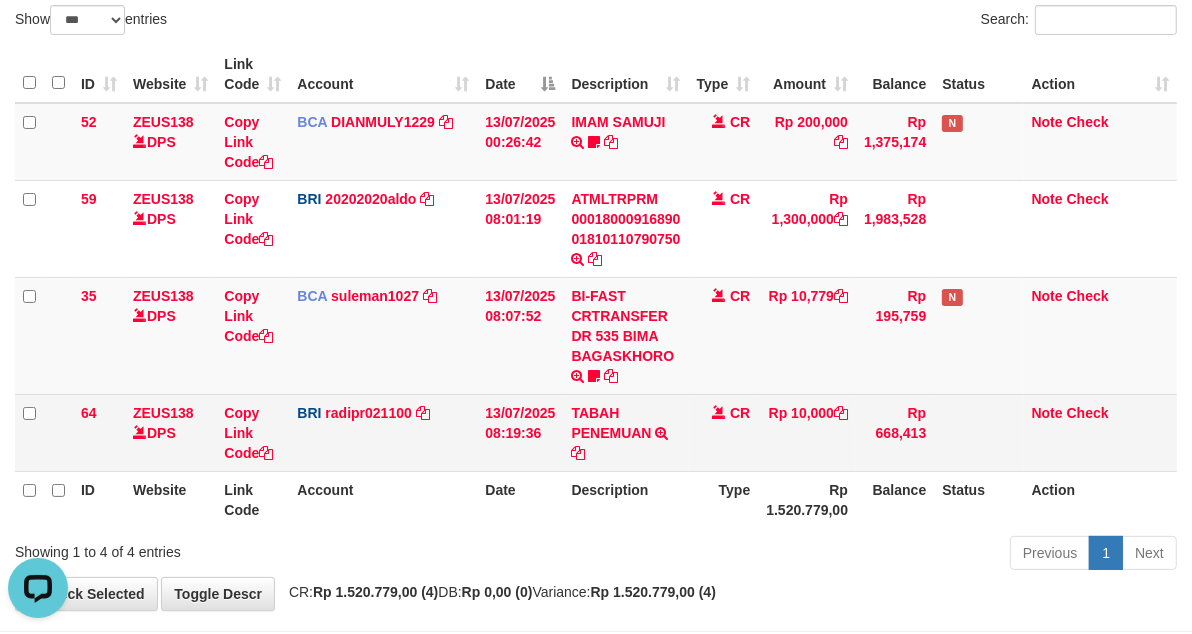 scroll, scrollTop: 0, scrollLeft: 0, axis: both 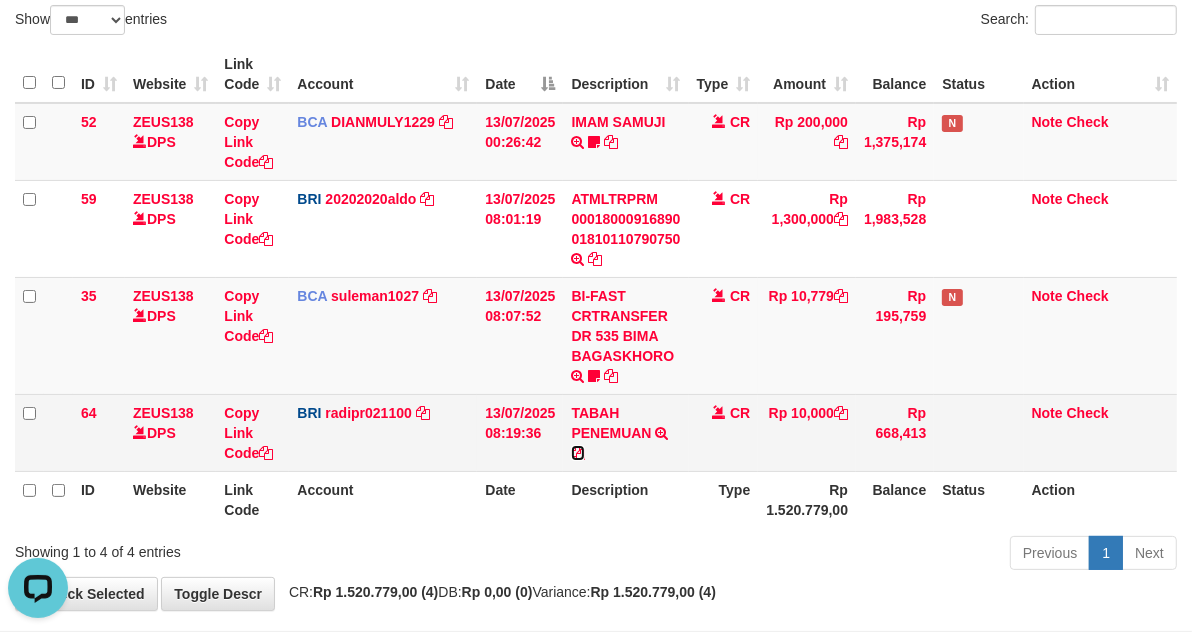 click at bounding box center [578, 453] 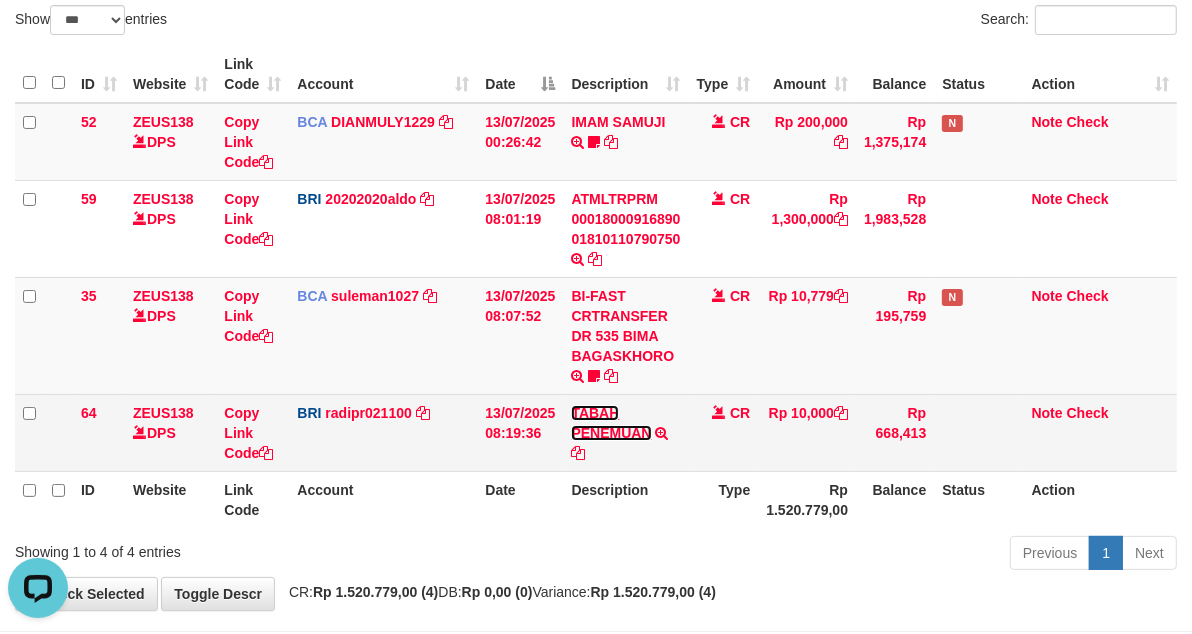 click on "TABAH PENEMUAN" at bounding box center [611, 423] 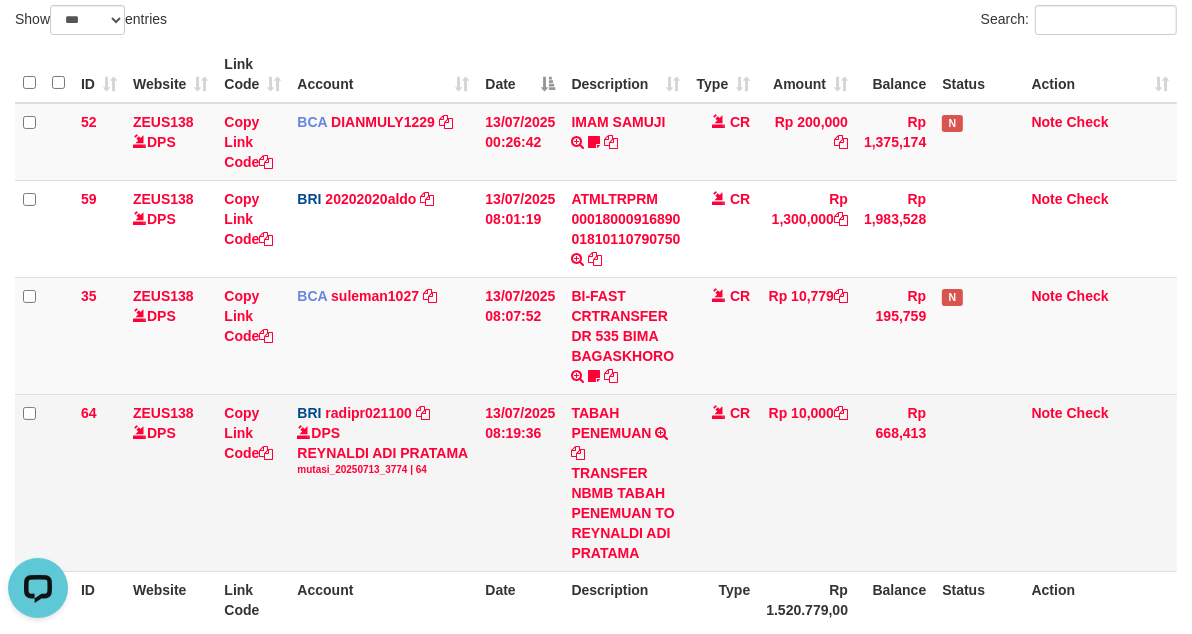 click on "TRANSFER NBMB TABAH PENEMUAN TO REYNALDI ADI PRATAMA" at bounding box center (625, 513) 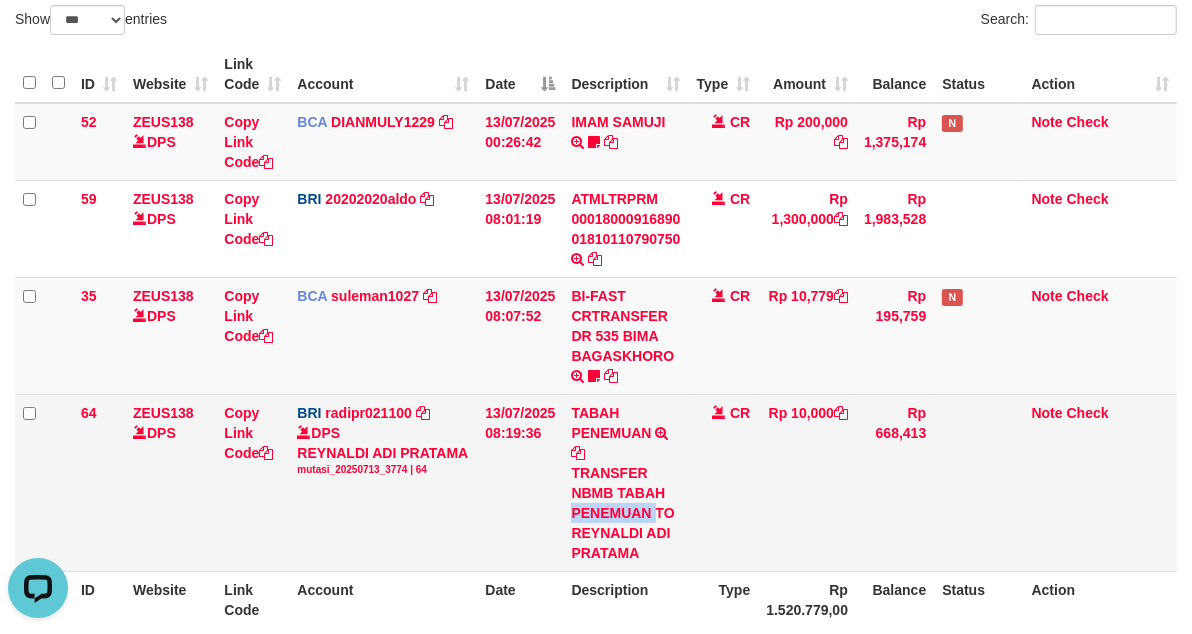 click on "TRANSFER NBMB TABAH PENEMUAN TO REYNALDI ADI PRATAMA" at bounding box center (625, 513) 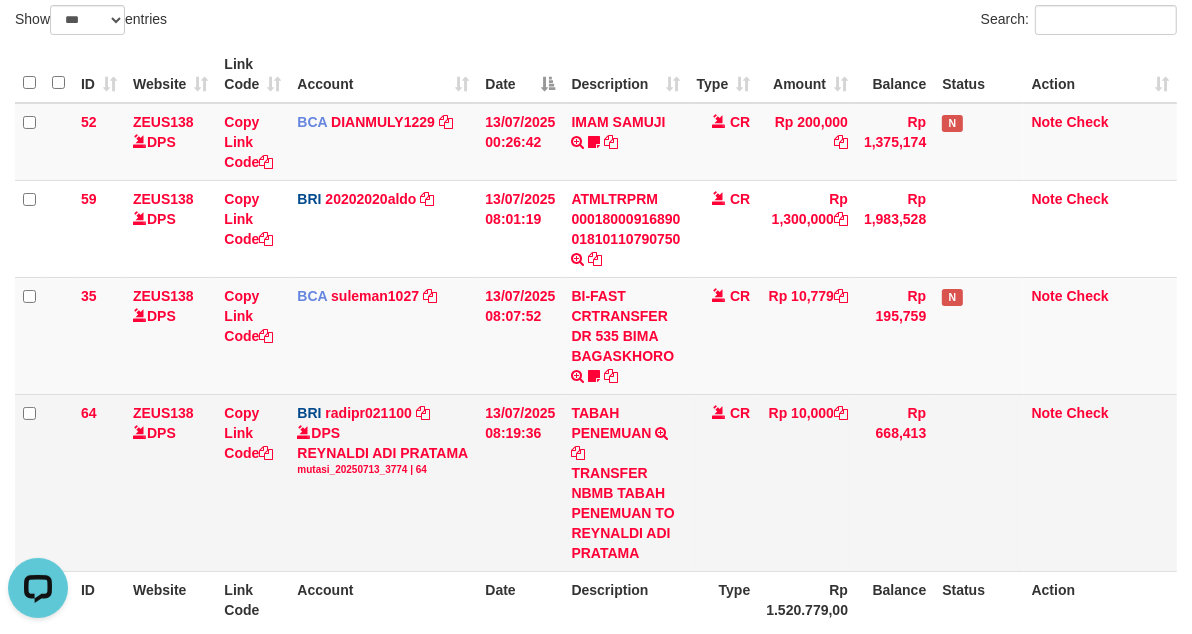 click on "TRANSFER NBMB TABAH PENEMUAN TO REYNALDI ADI PRATAMA" at bounding box center (625, 513) 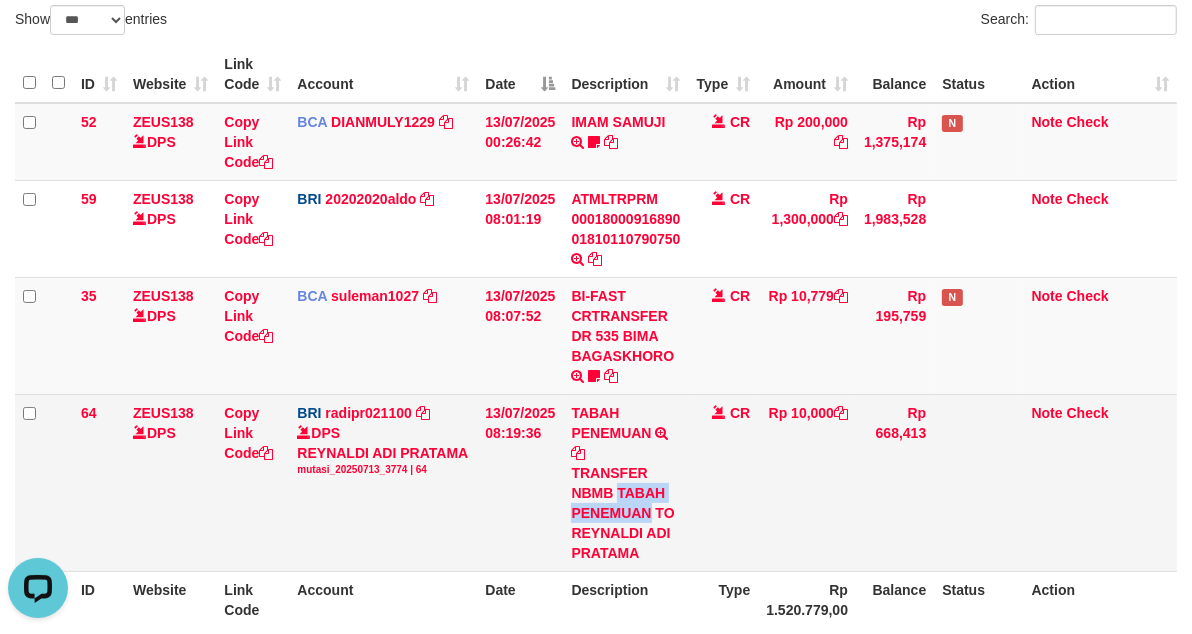 copy on "TABAH PENEMUAN" 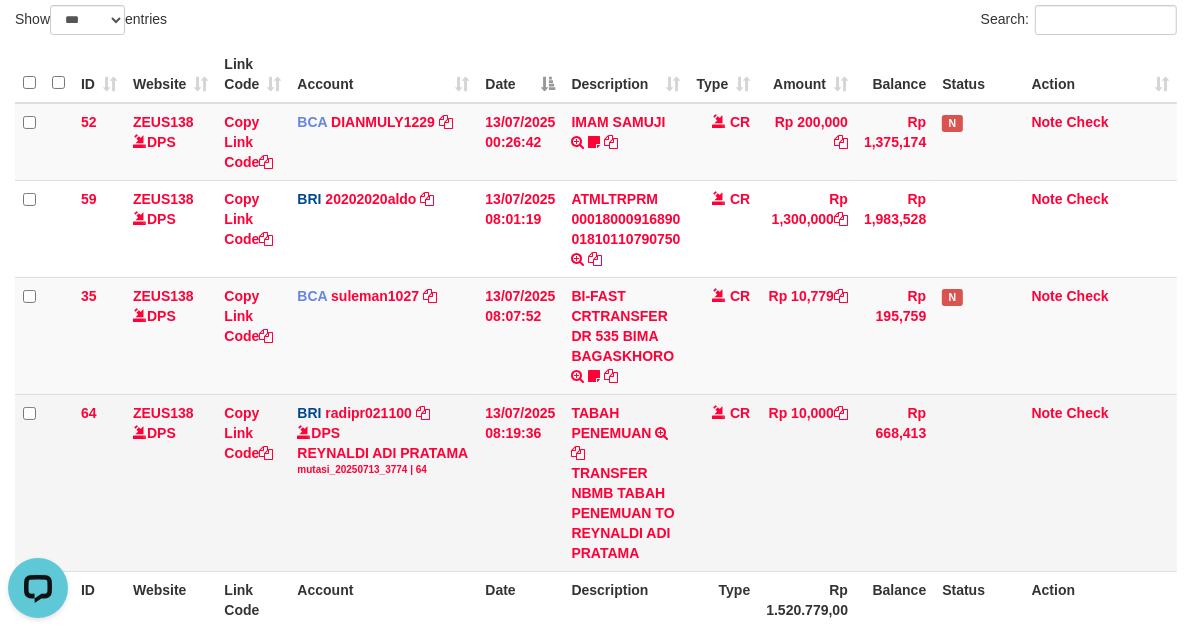 click on "TABAH PENEMUAN         TRANSFER NBMB TABAH PENEMUAN TO REYNALDI ADI PRATAMA" at bounding box center [625, 482] 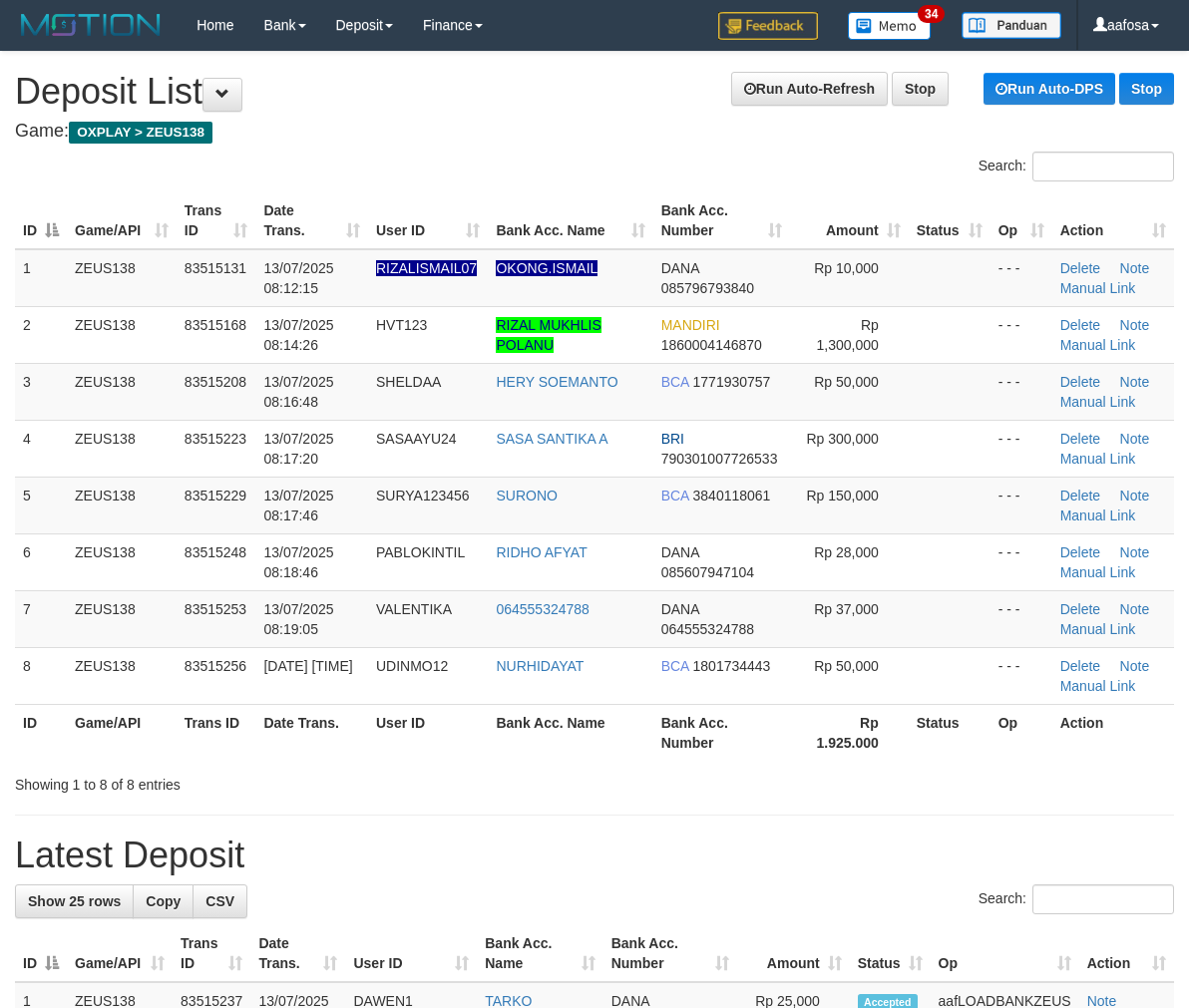 scroll, scrollTop: 0, scrollLeft: 0, axis: both 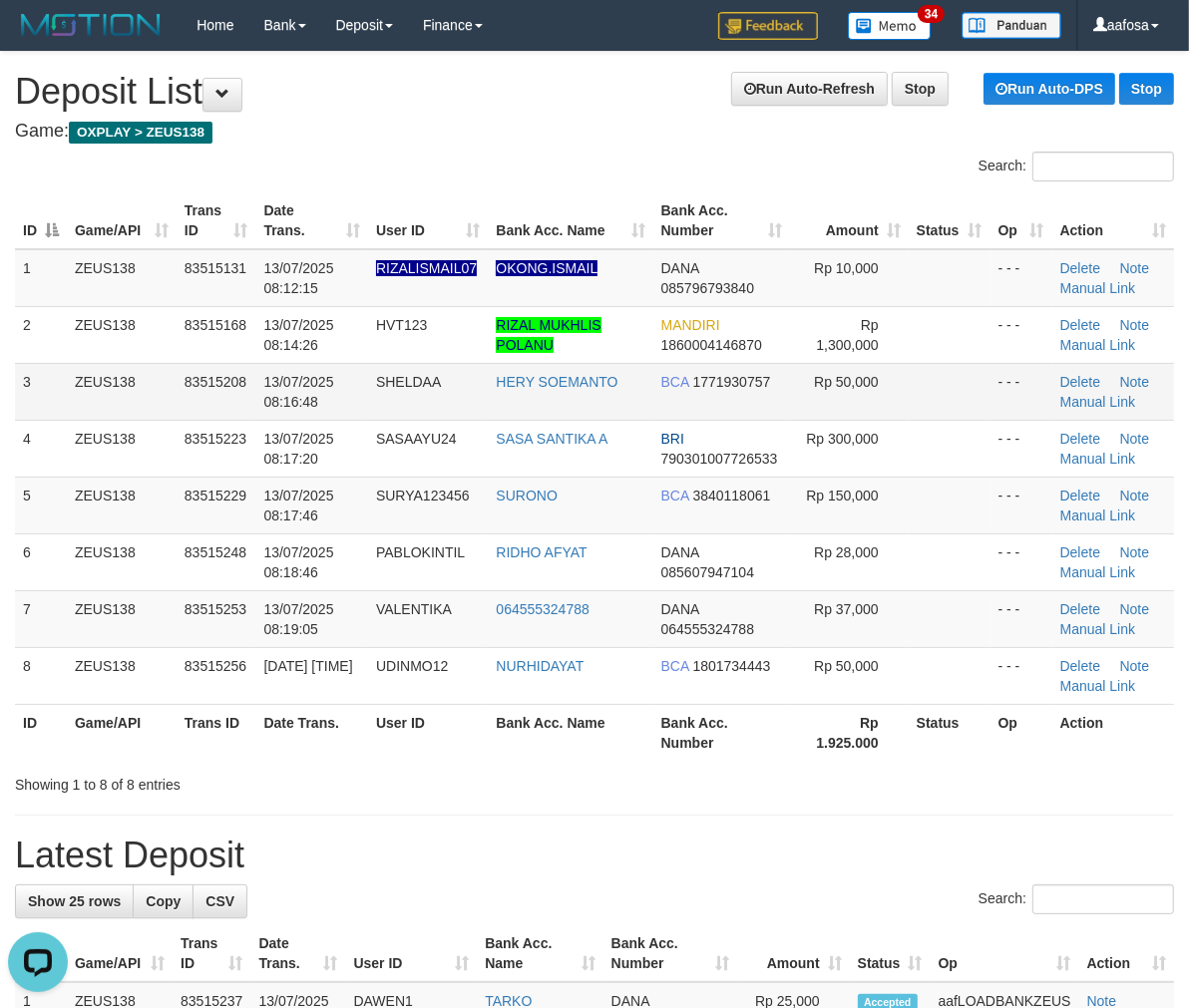 click on "HERY SOEMANTO" at bounding box center (570, 391) 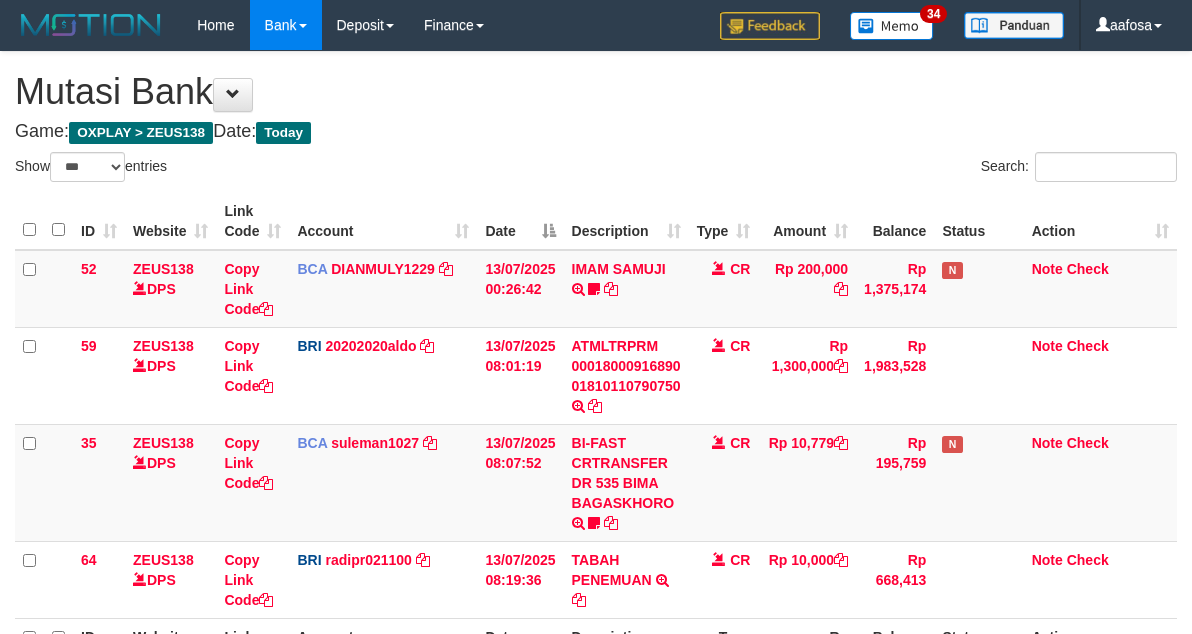 select on "***" 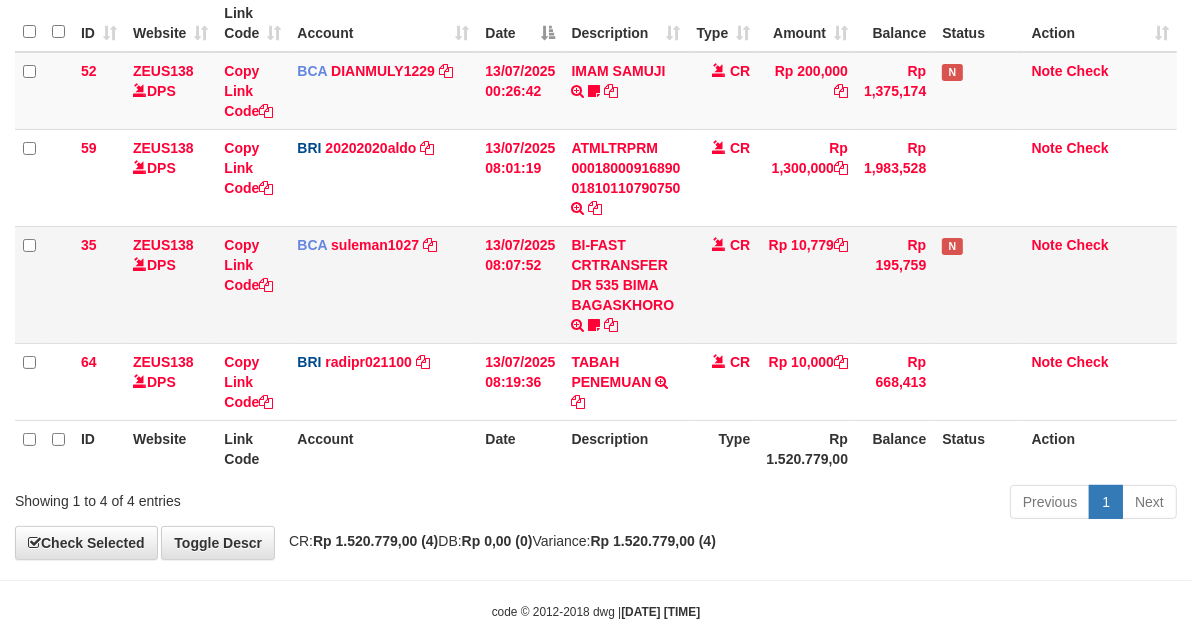 scroll, scrollTop: 147, scrollLeft: 0, axis: vertical 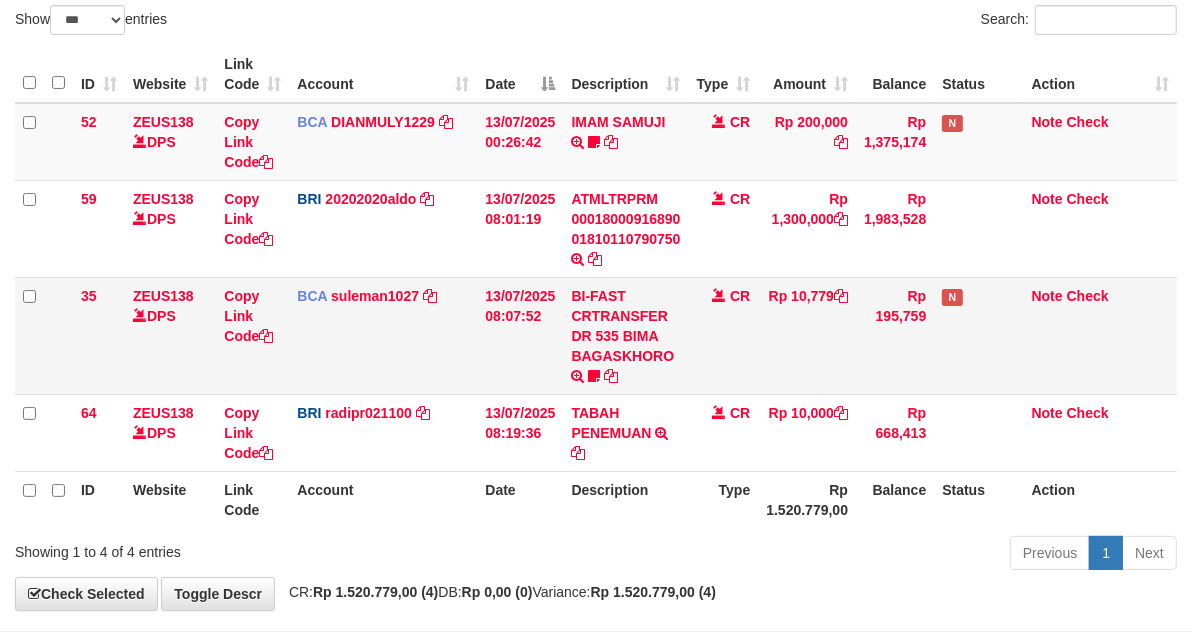click on "CR" at bounding box center (724, 335) 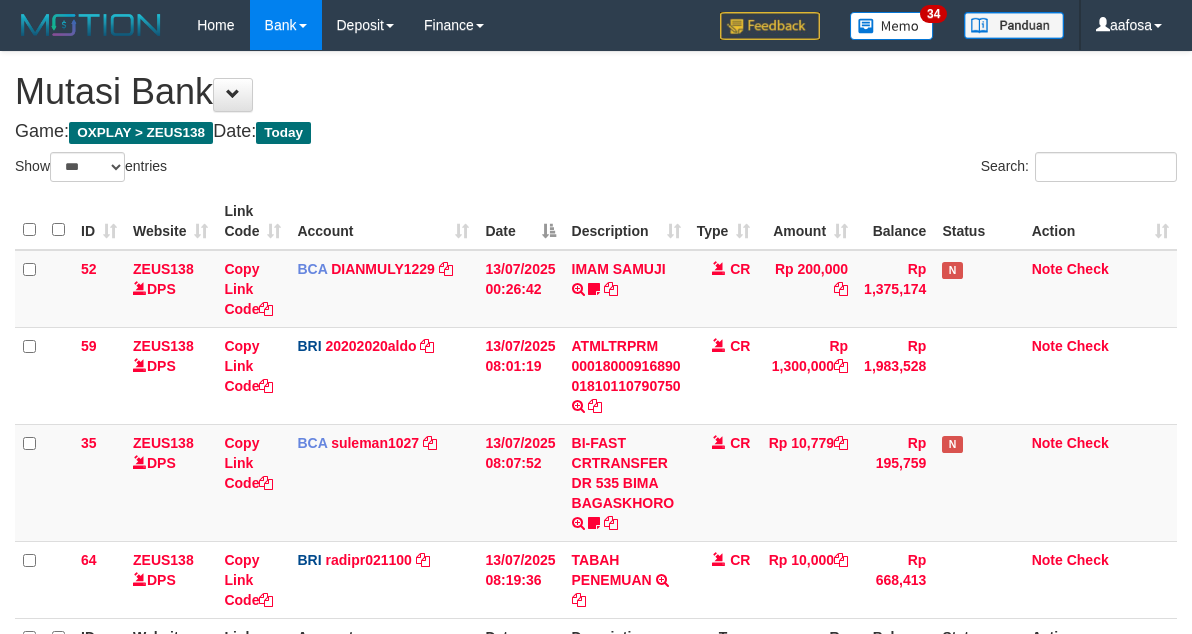 select on "***" 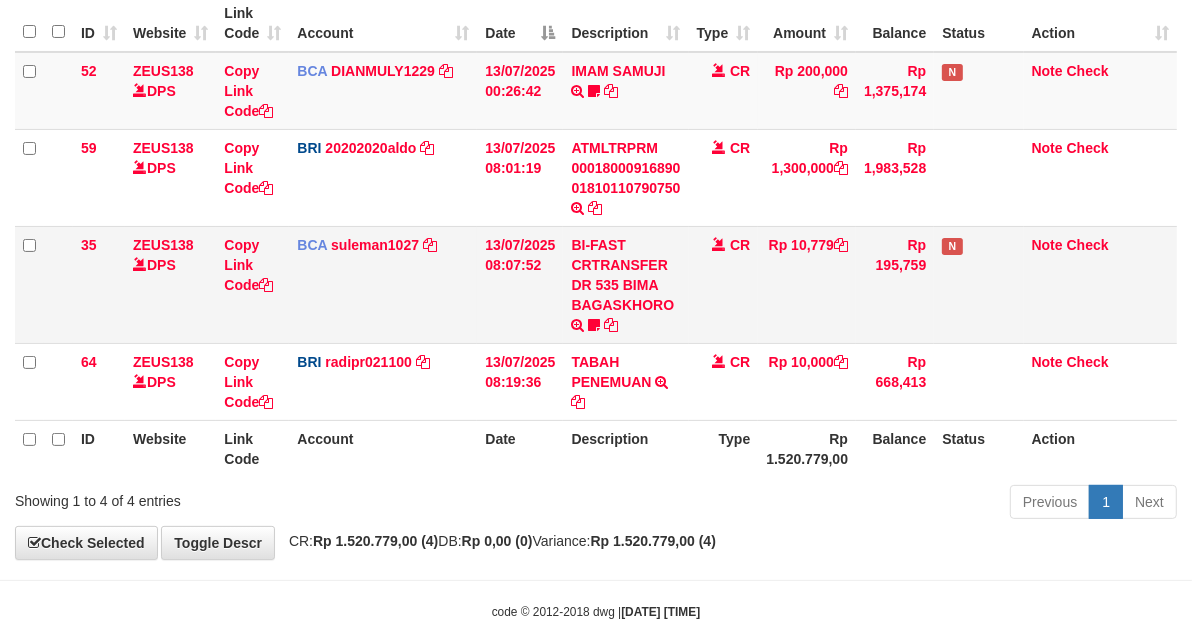 click on "BI-FAST CRTRANSFER DR 535 BIMA BAGASKHORO          plerkejefit" at bounding box center (625, 284) 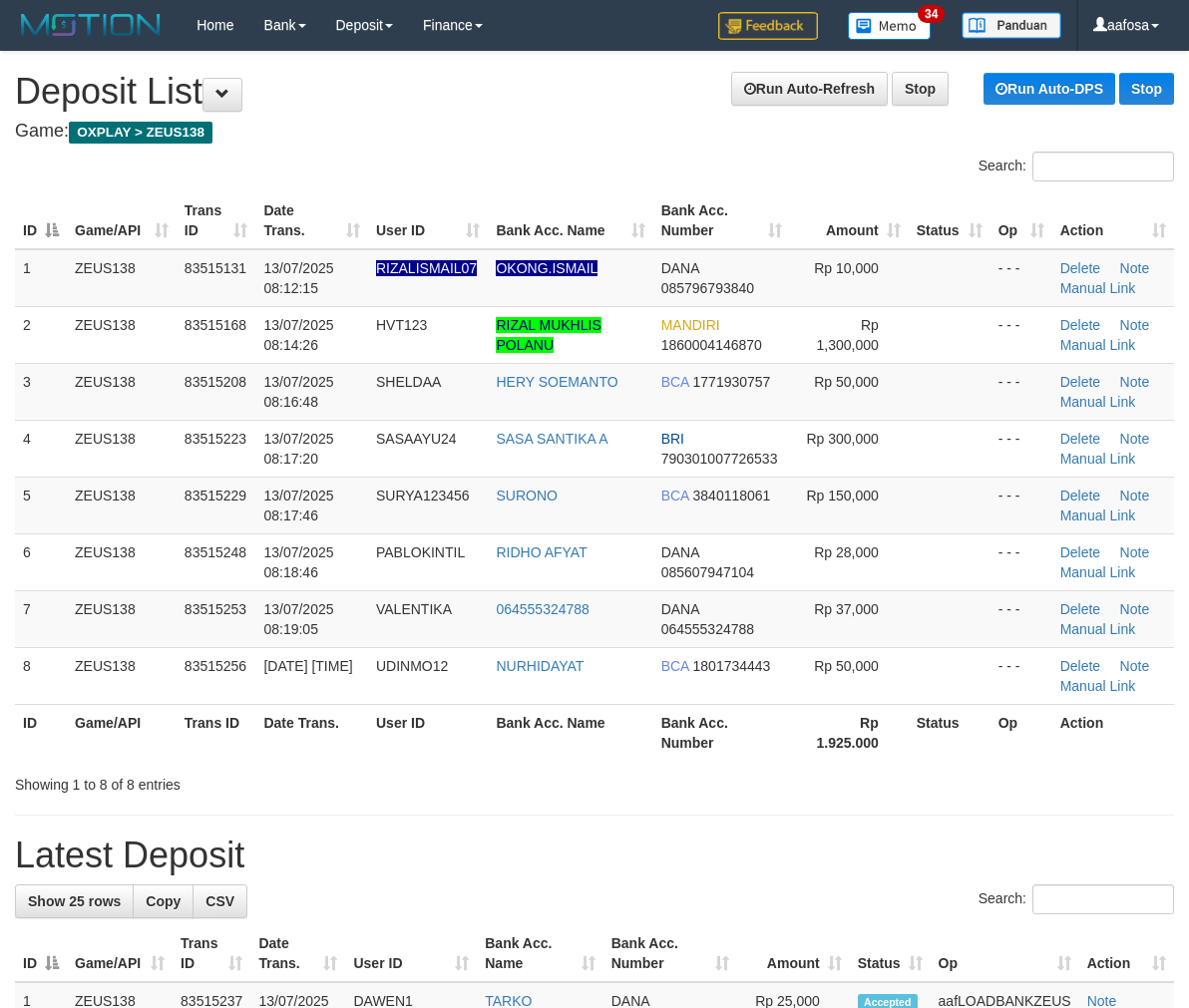 scroll, scrollTop: 0, scrollLeft: 0, axis: both 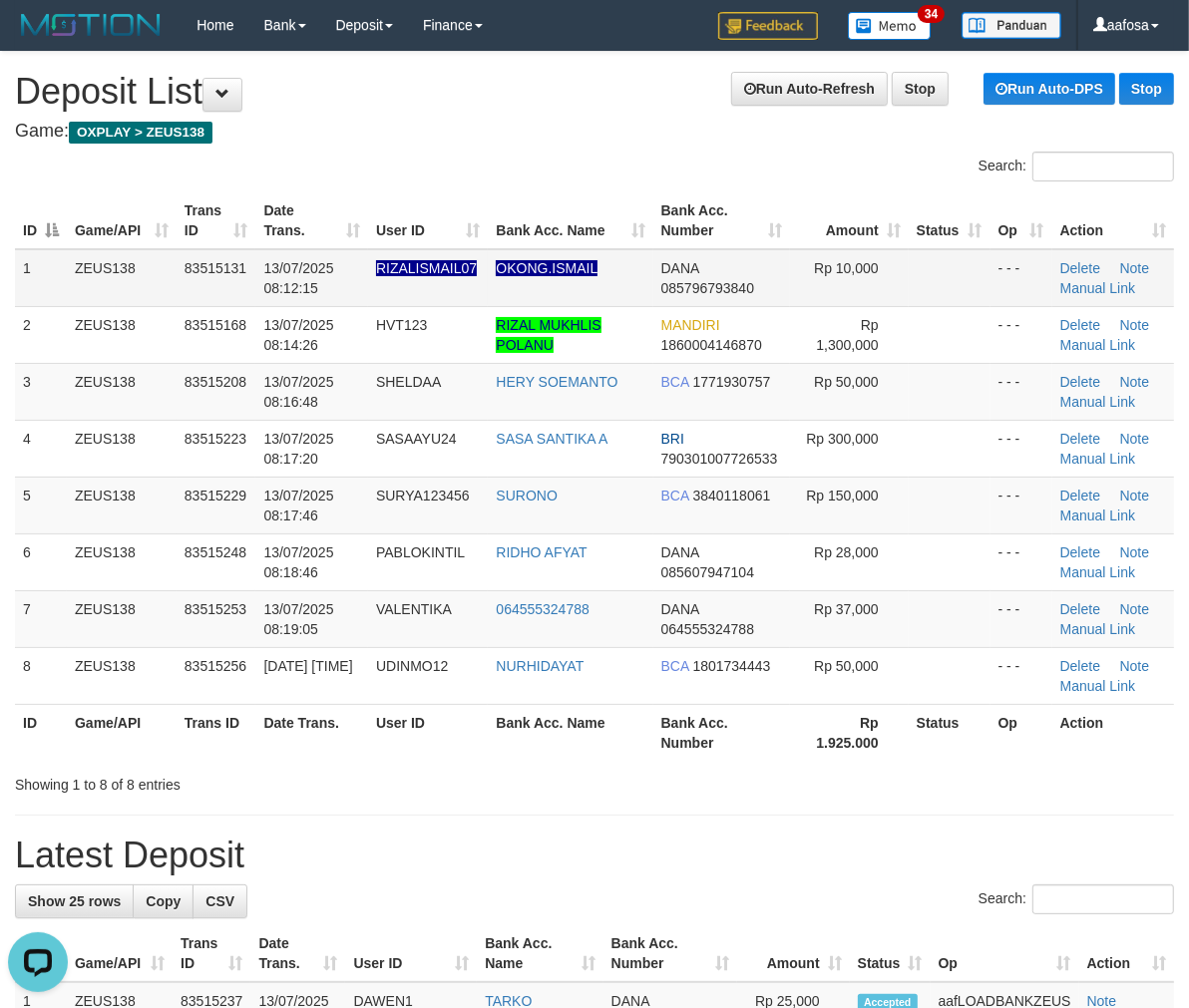 click at bounding box center [950, 278] 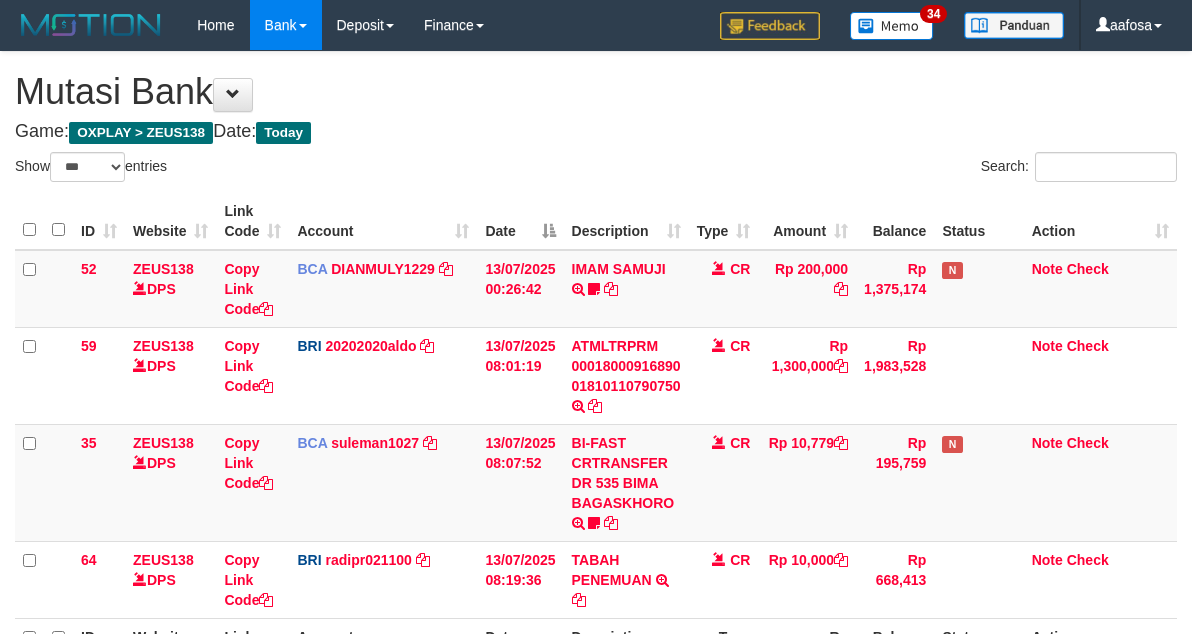 select on "***" 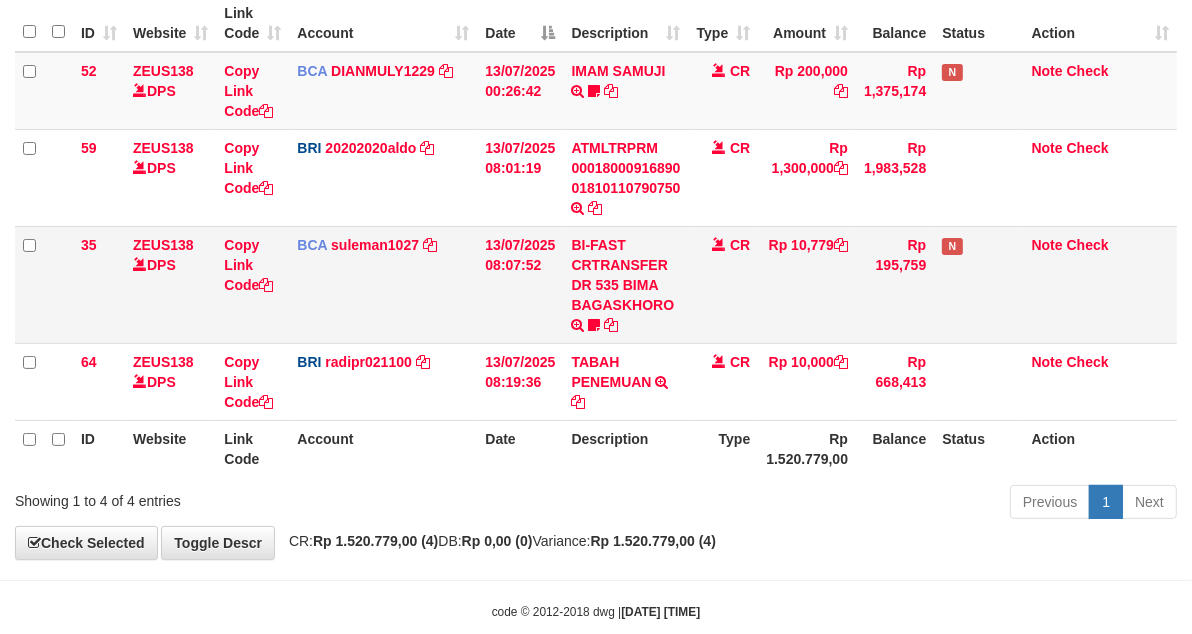 scroll, scrollTop: 147, scrollLeft: 0, axis: vertical 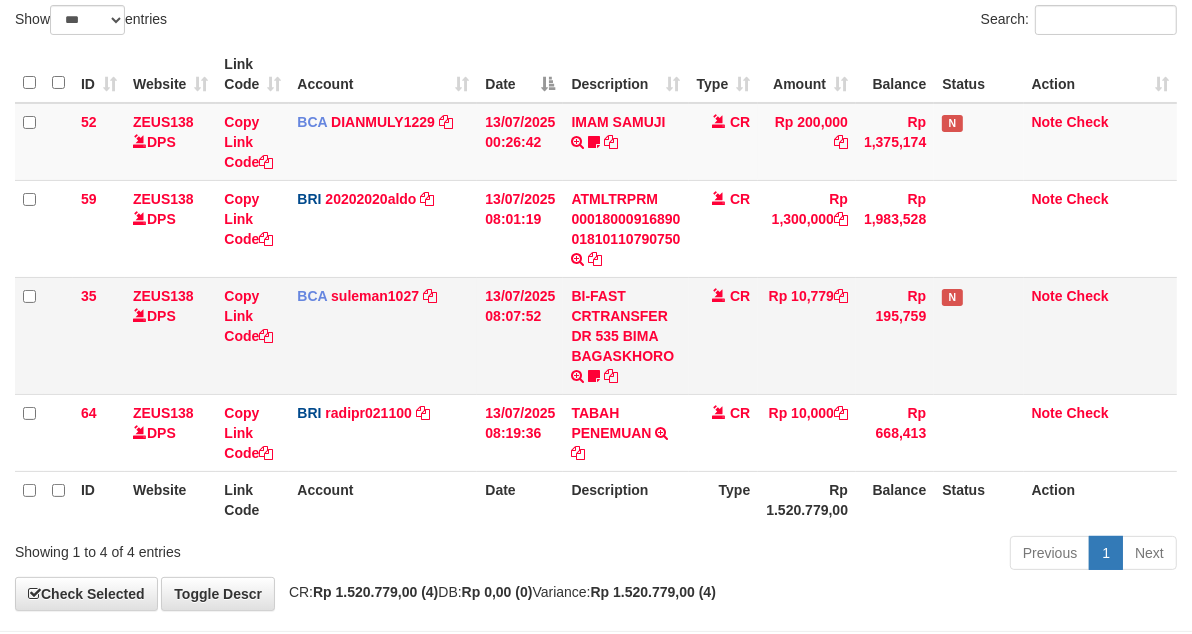 click on "BI-FAST CRTRANSFER DR 535 BIMA BAGASKHORO          plerkejefit" at bounding box center (625, 335) 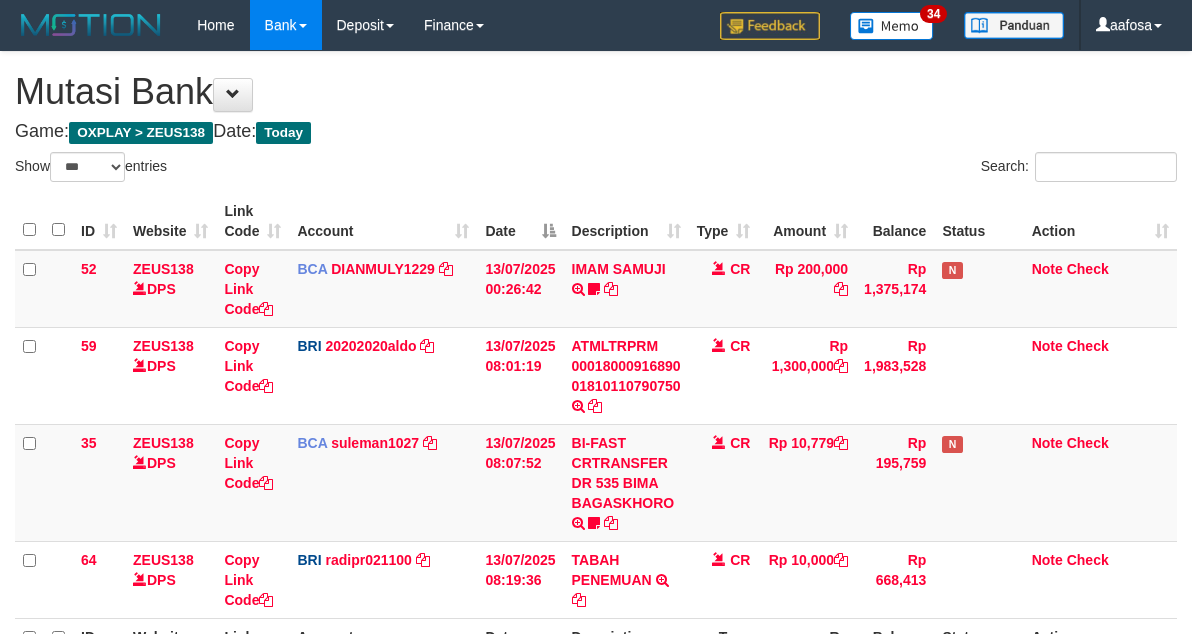 select on "***" 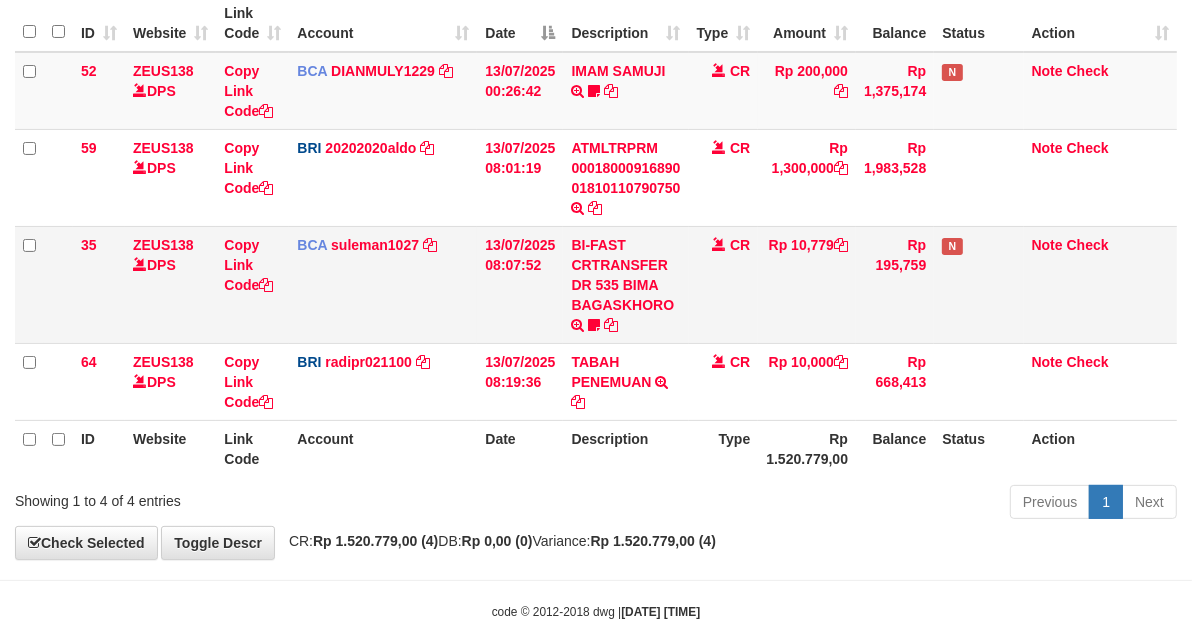 scroll, scrollTop: 147, scrollLeft: 0, axis: vertical 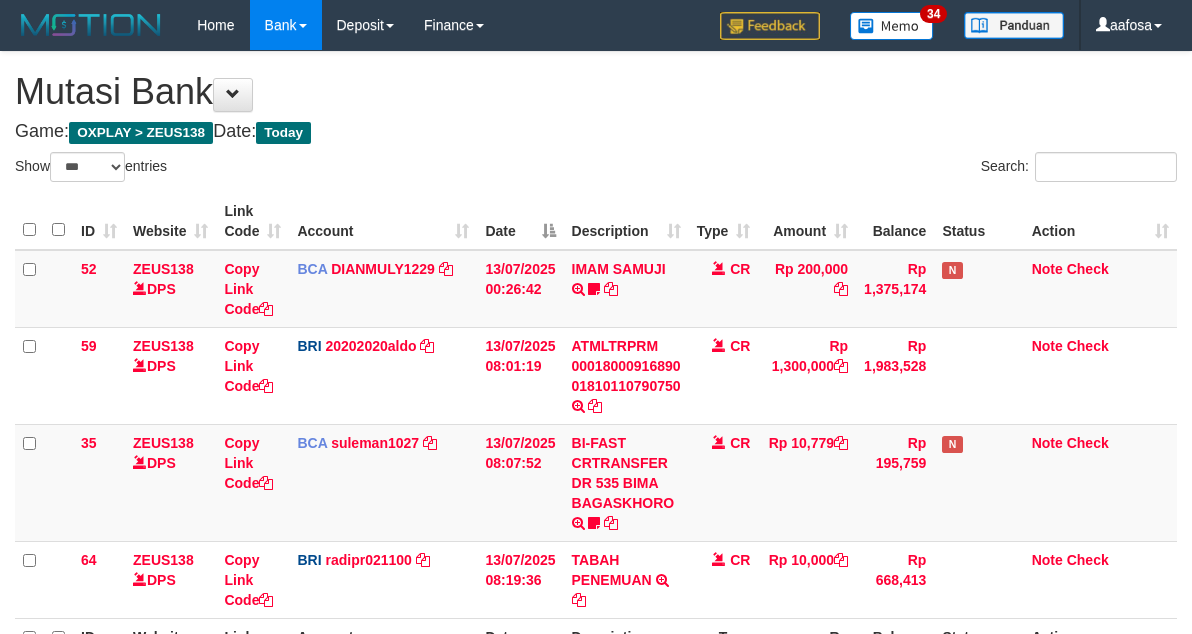 select on "***" 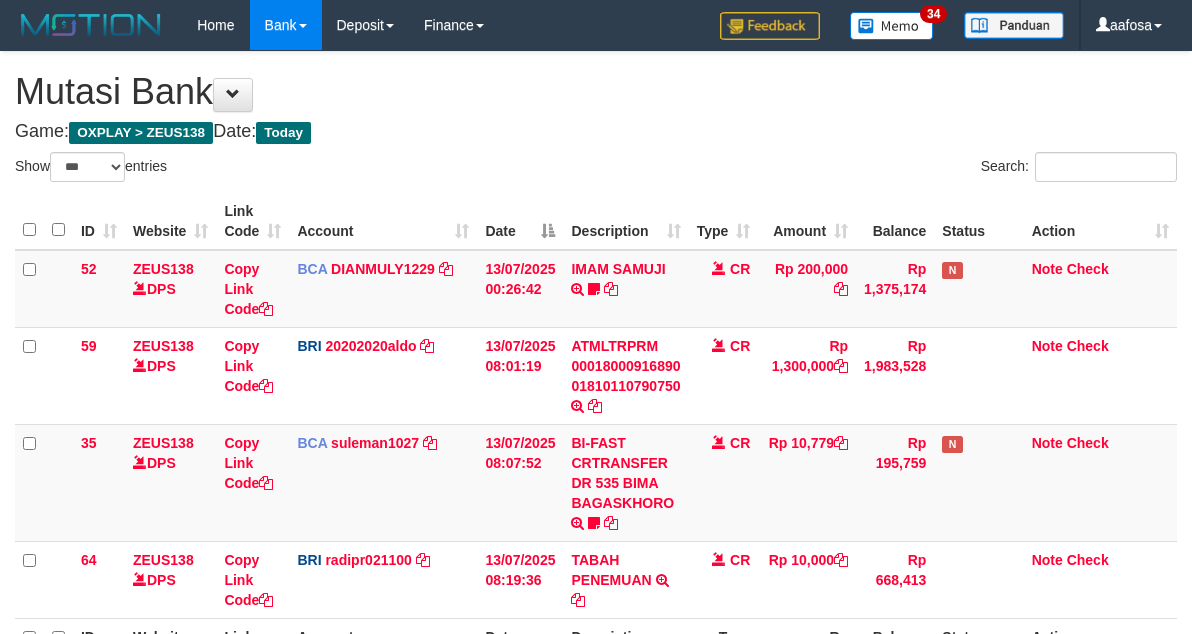 scroll, scrollTop: 198, scrollLeft: 0, axis: vertical 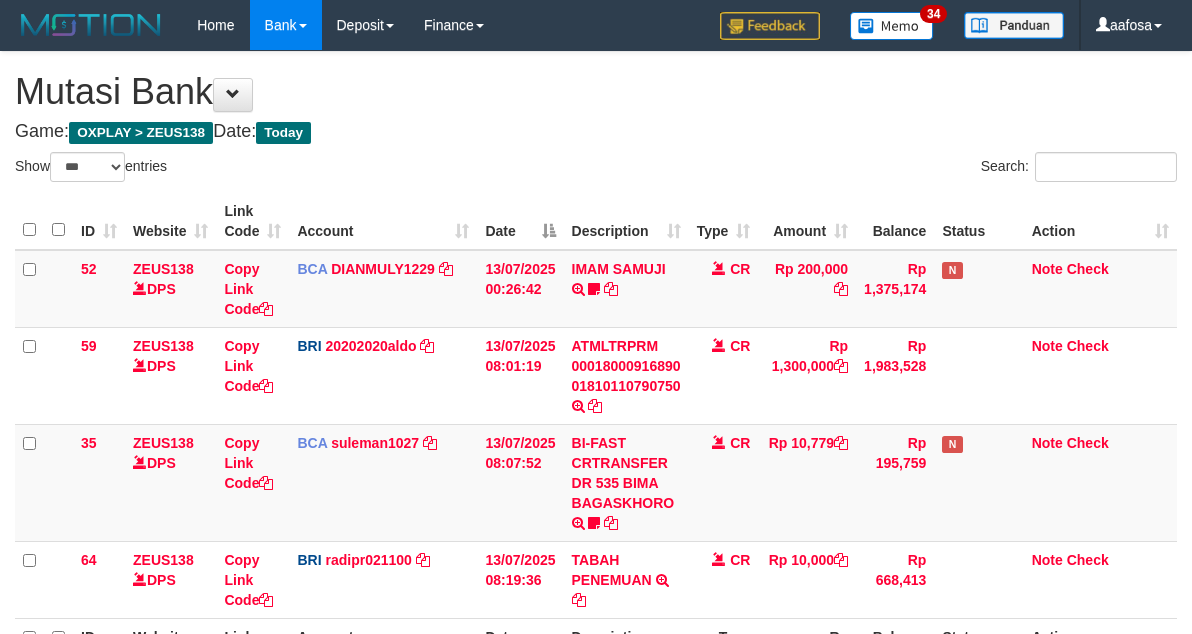 select on "***" 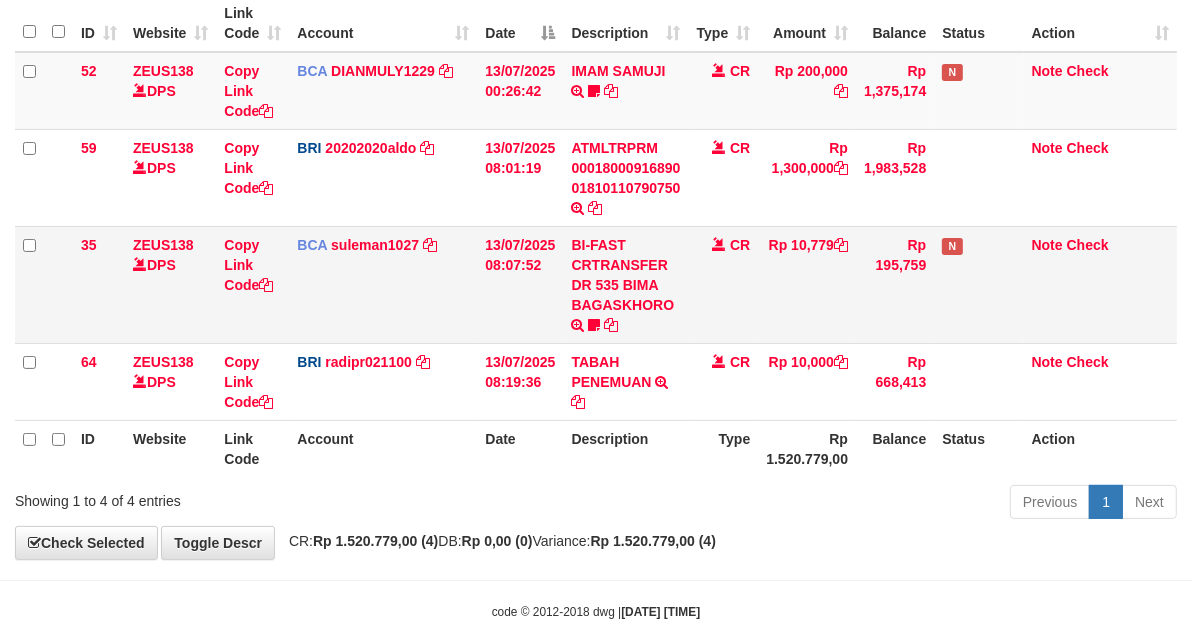 scroll, scrollTop: 147, scrollLeft: 0, axis: vertical 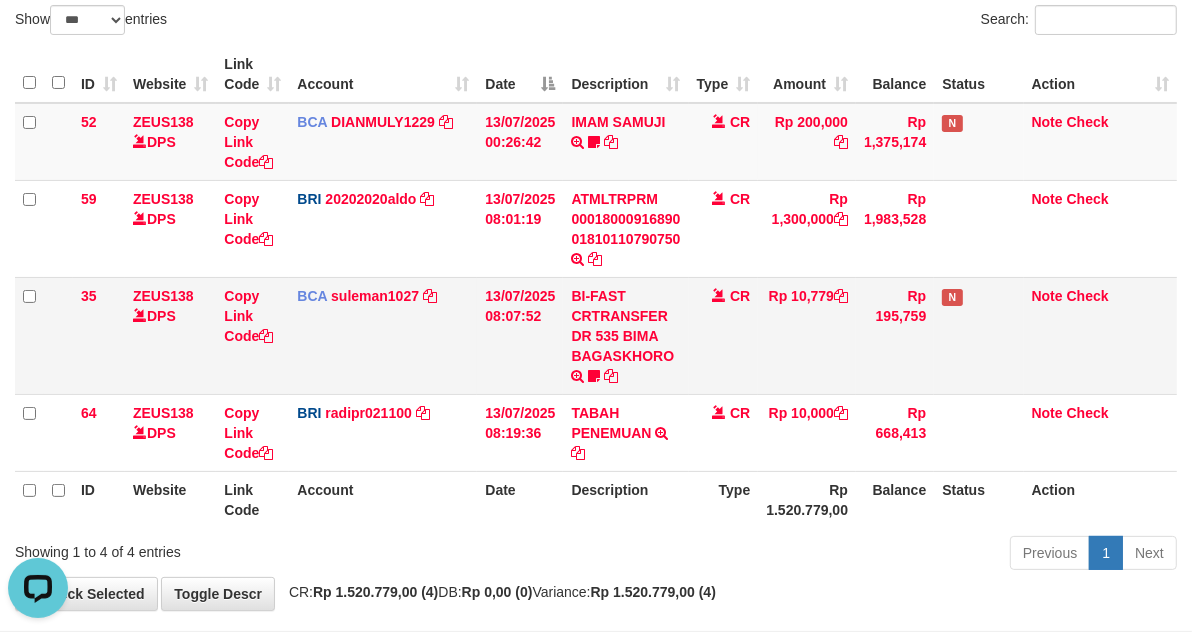 click on "Rp 10,779" at bounding box center (807, 335) 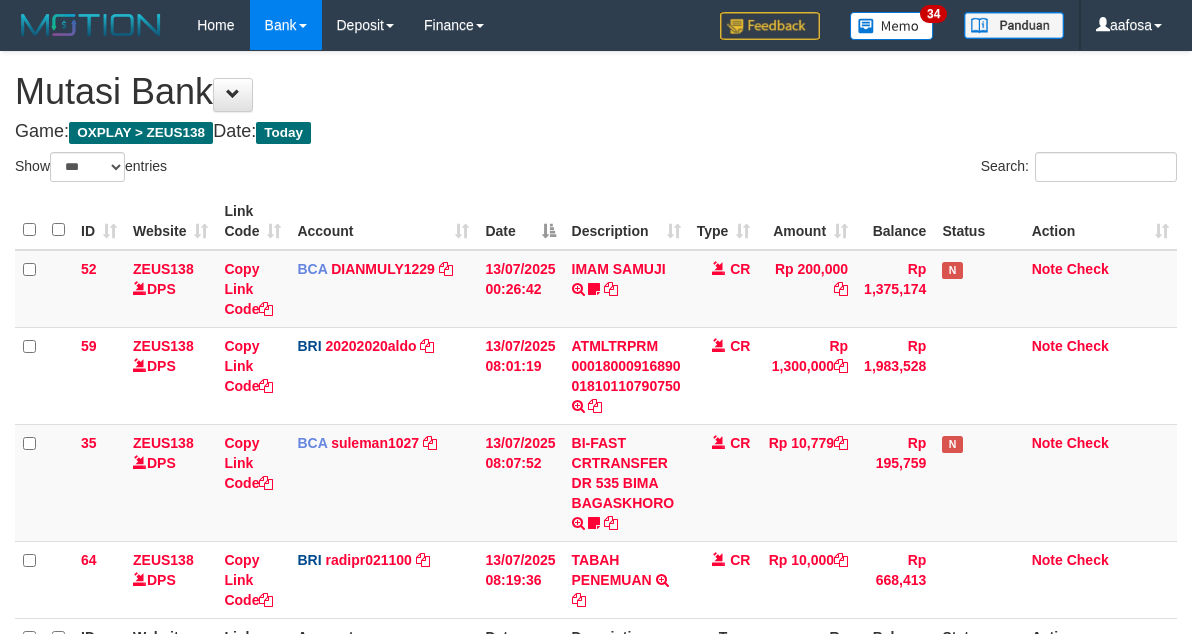 select on "***" 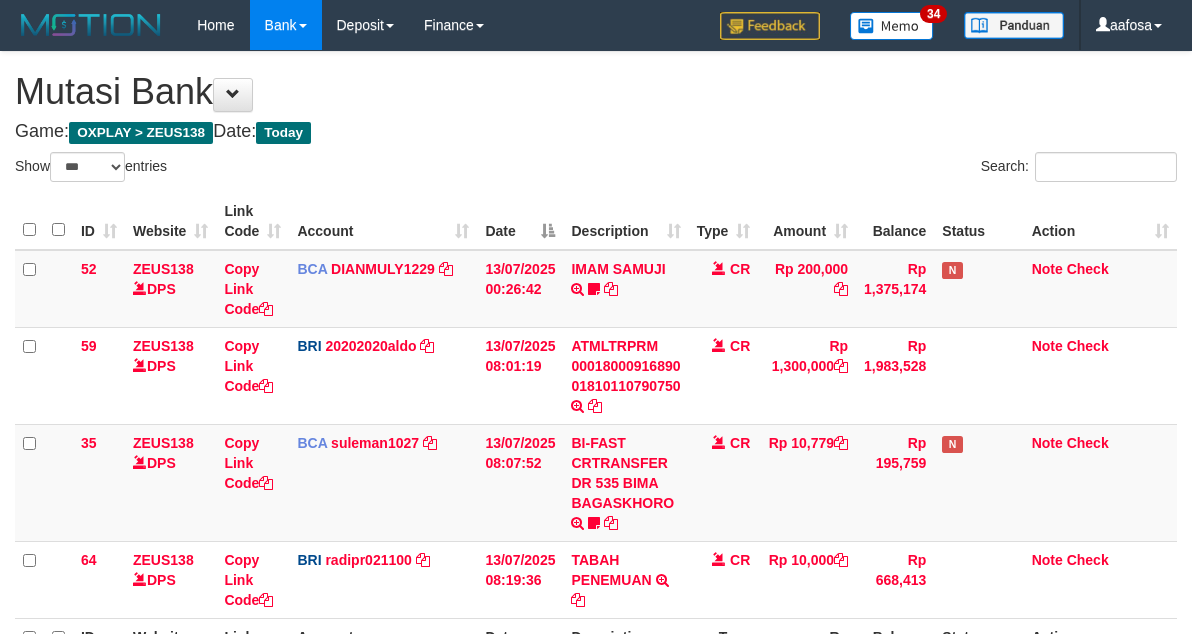 click on "CR" at bounding box center [724, 579] 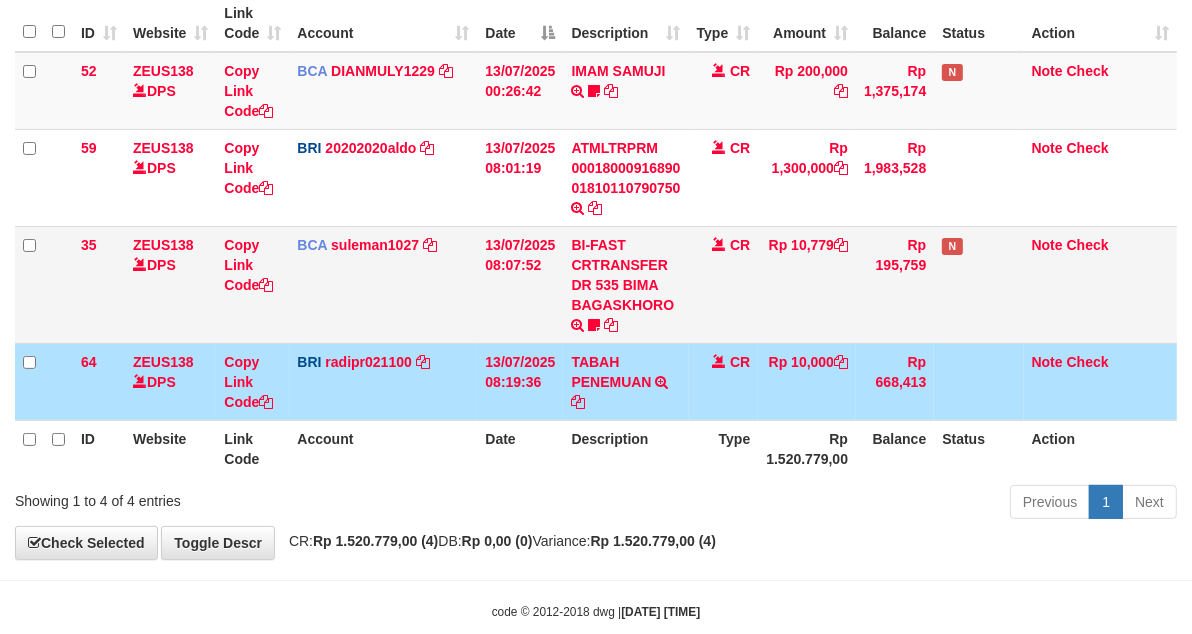scroll, scrollTop: 147, scrollLeft: 0, axis: vertical 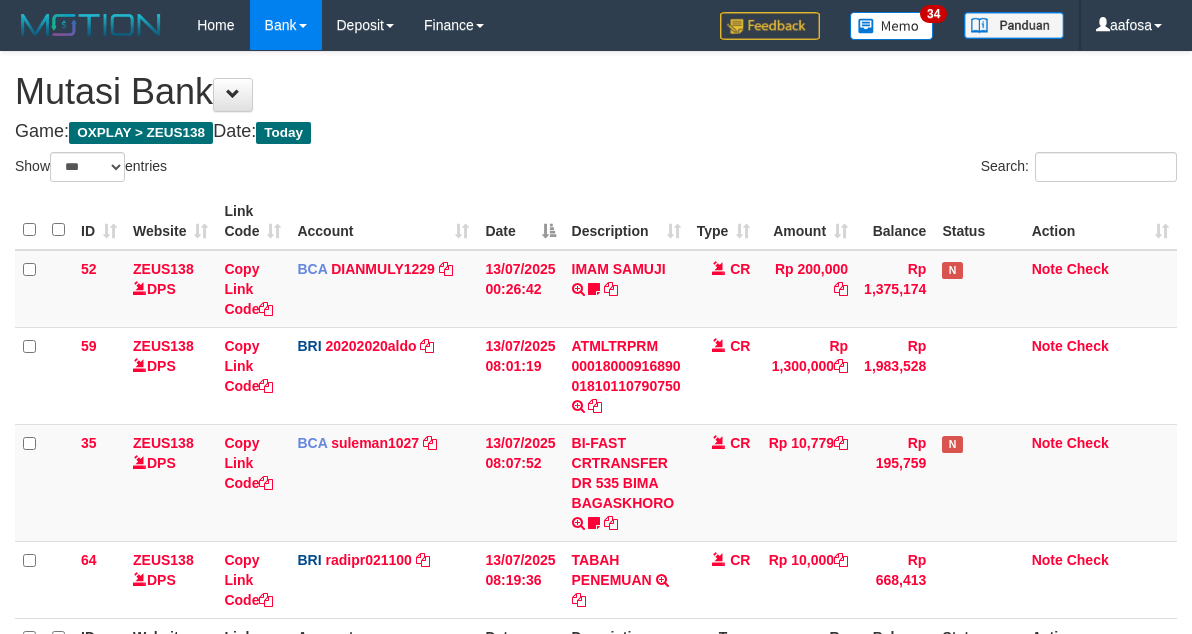 select on "***" 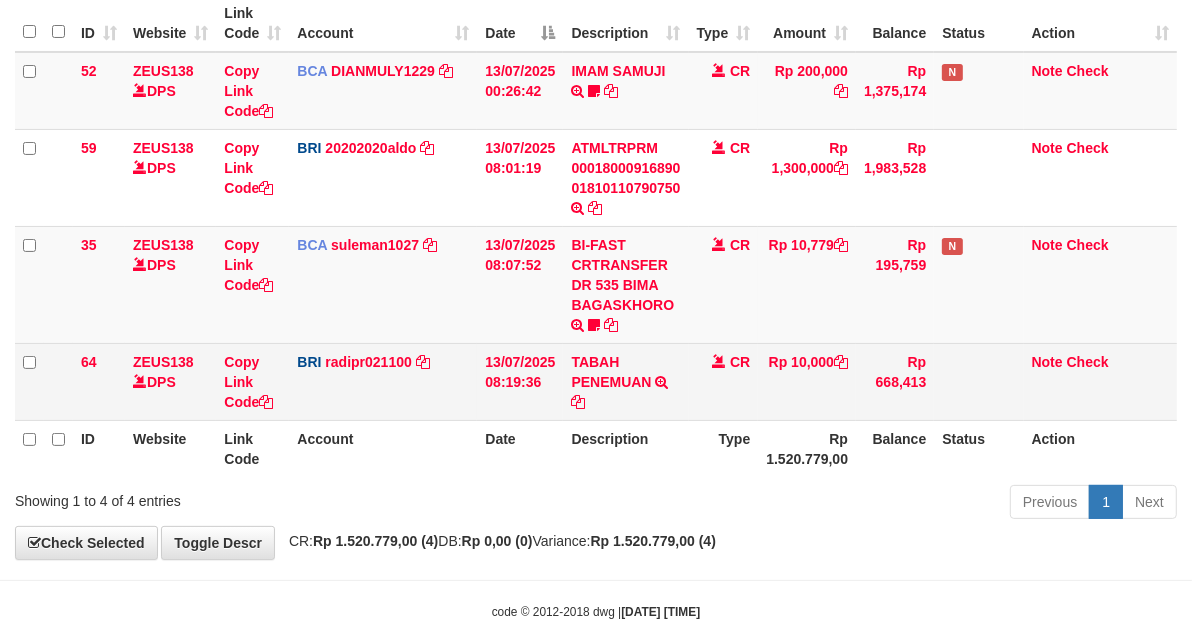 scroll, scrollTop: 147, scrollLeft: 0, axis: vertical 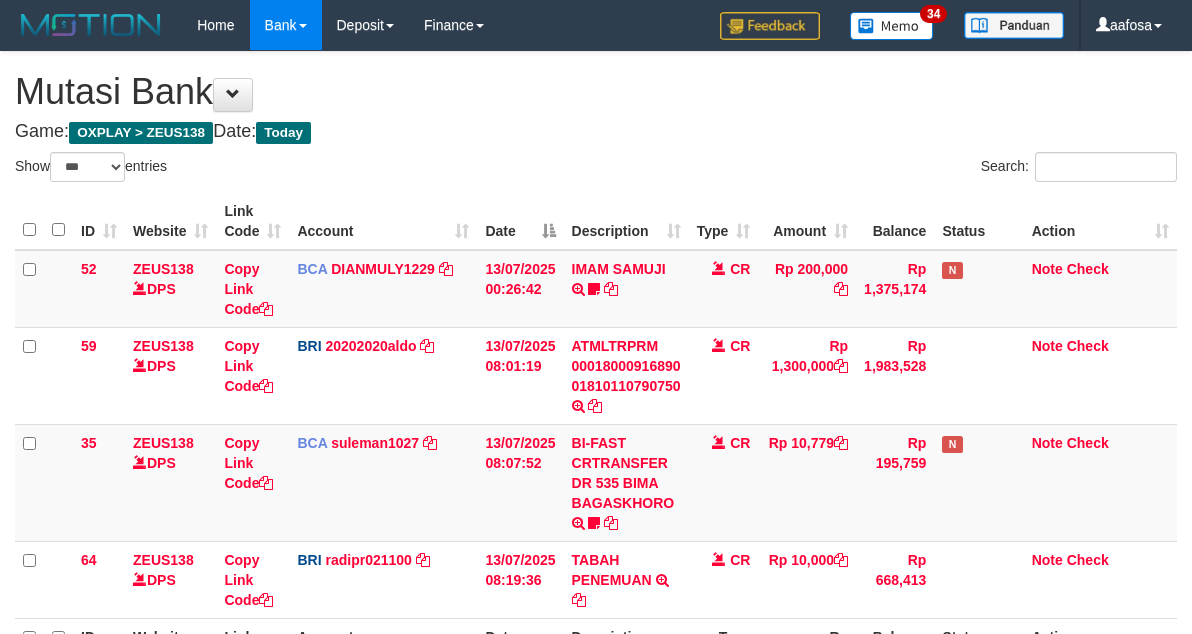 select on "***" 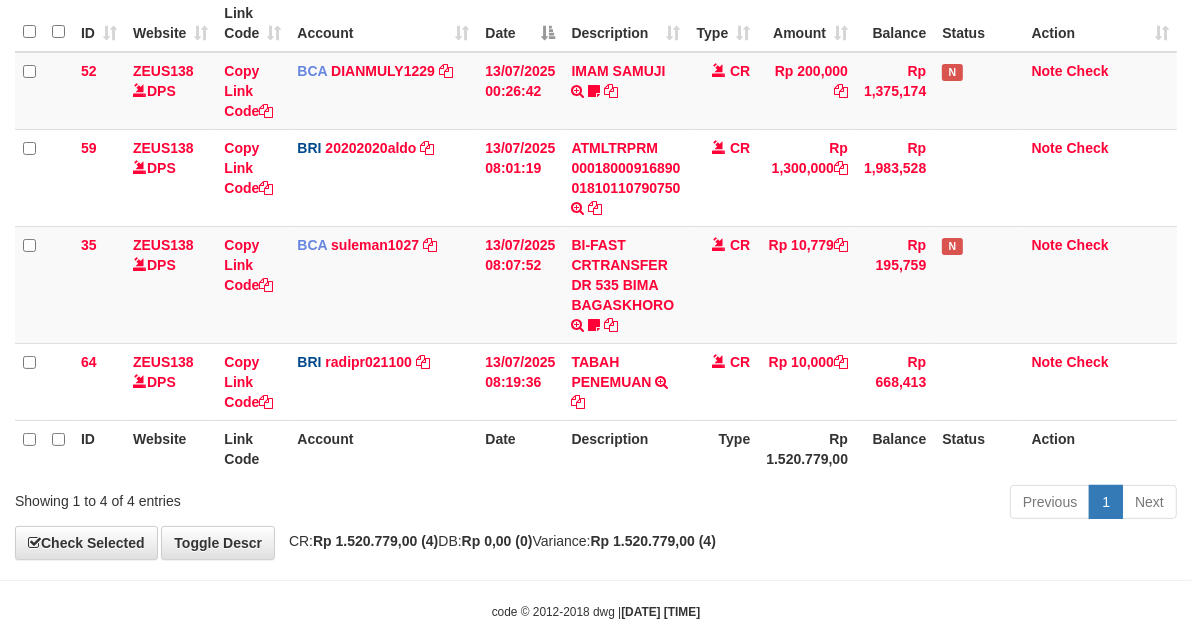 scroll, scrollTop: 147, scrollLeft: 0, axis: vertical 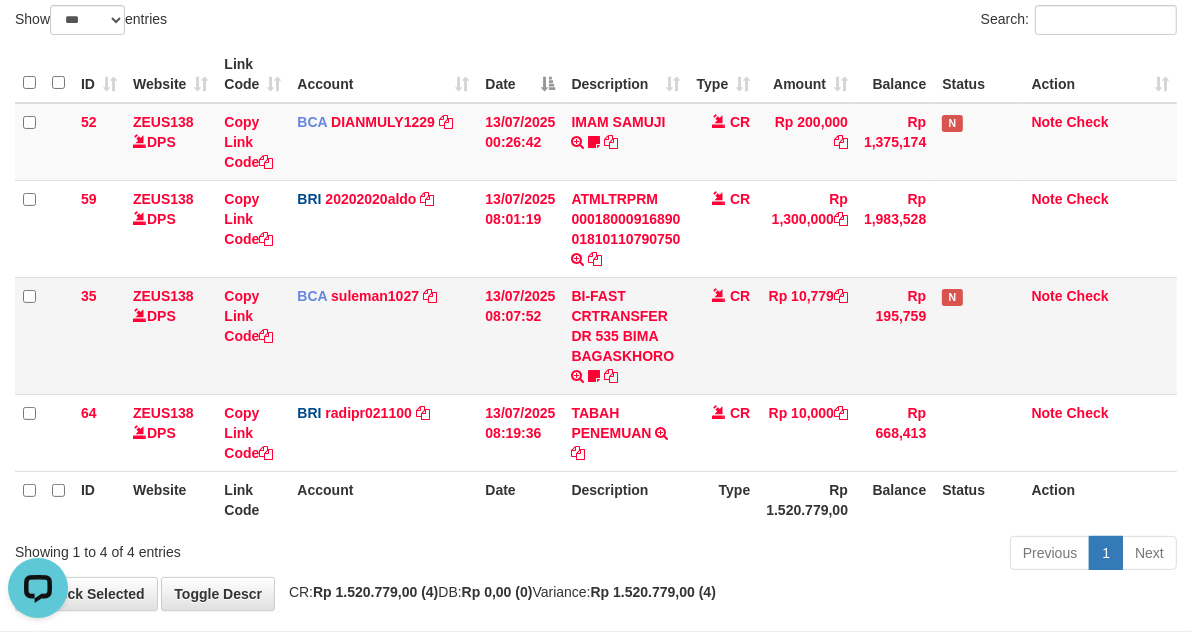 click on "CR" at bounding box center (724, 335) 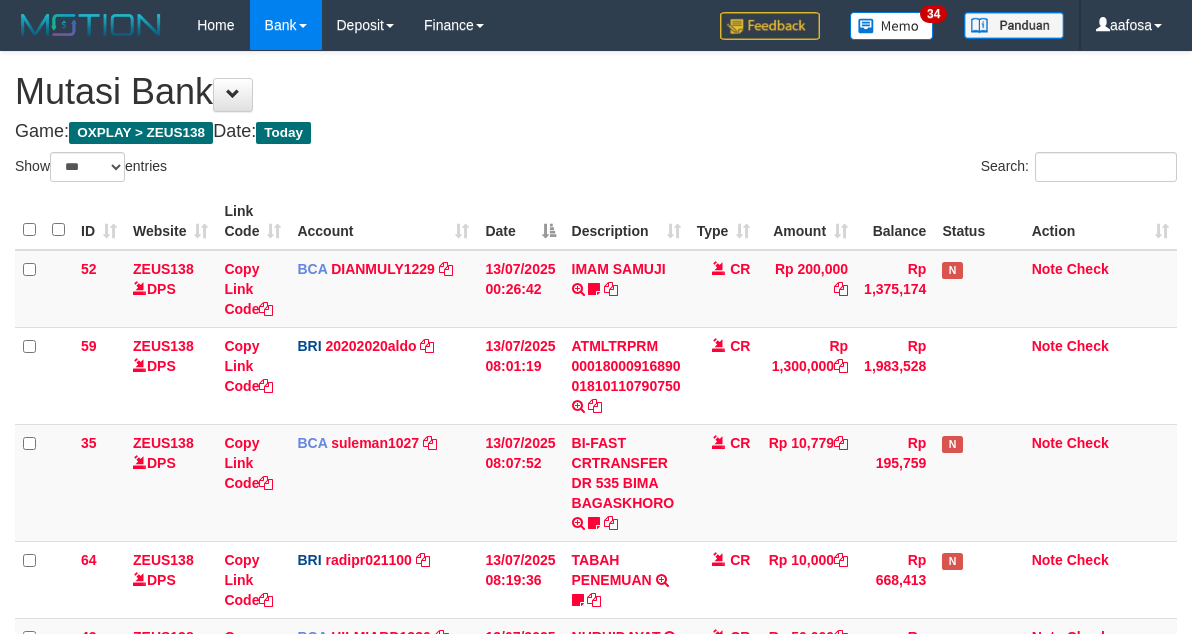 select on "***" 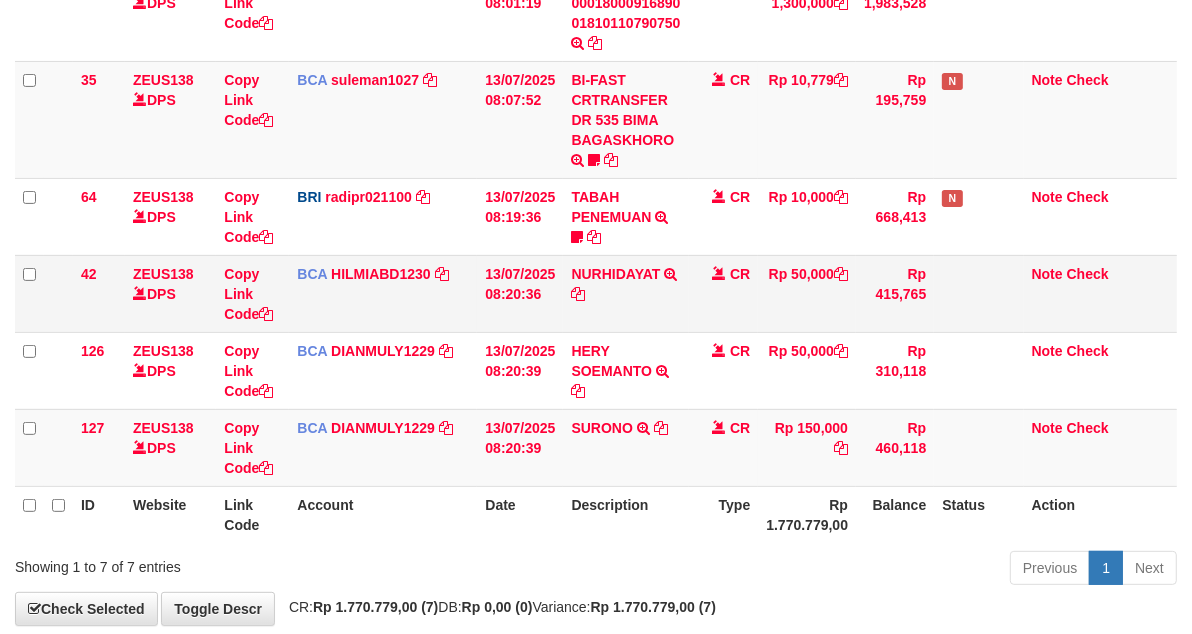 scroll, scrollTop: 370, scrollLeft: 0, axis: vertical 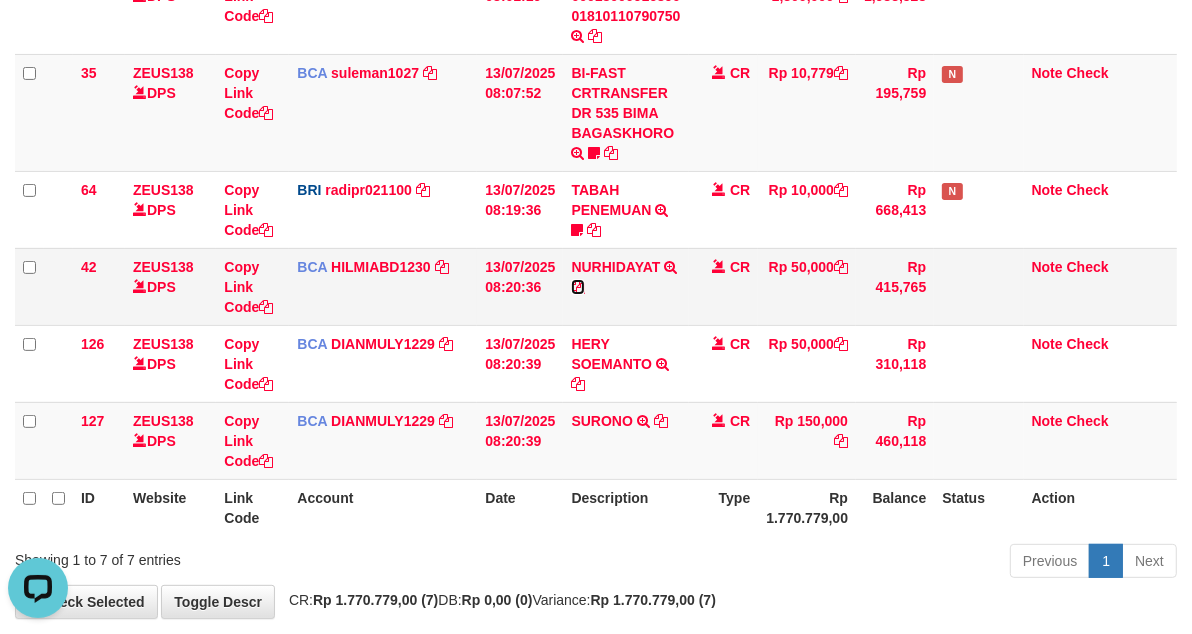 click at bounding box center [578, 287] 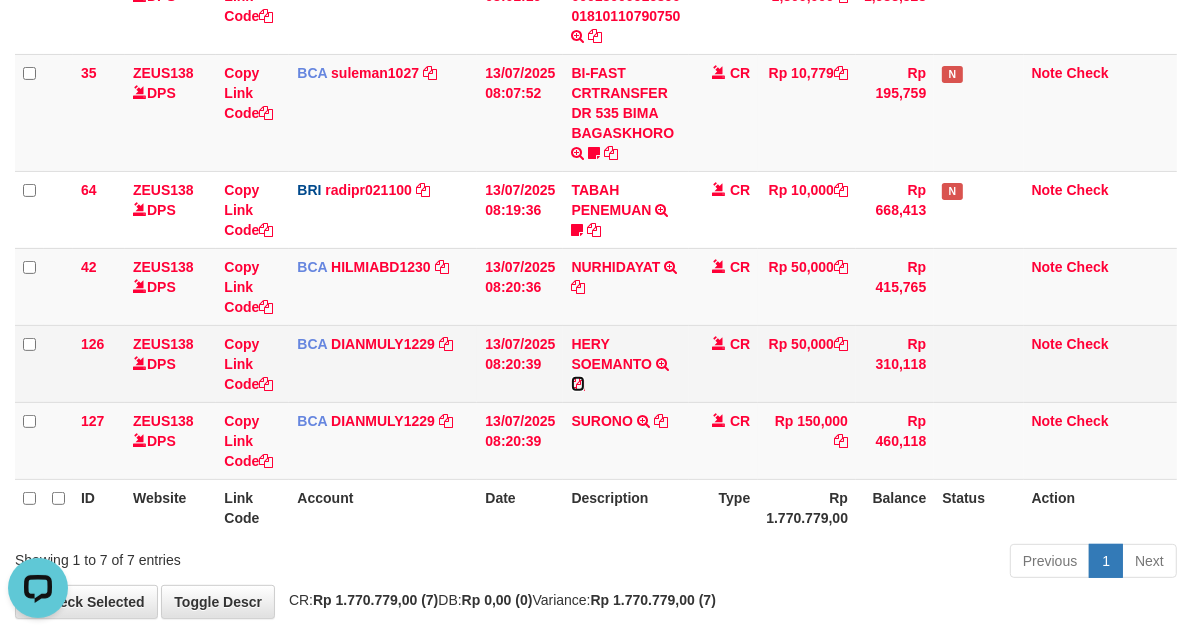 click at bounding box center (578, 384) 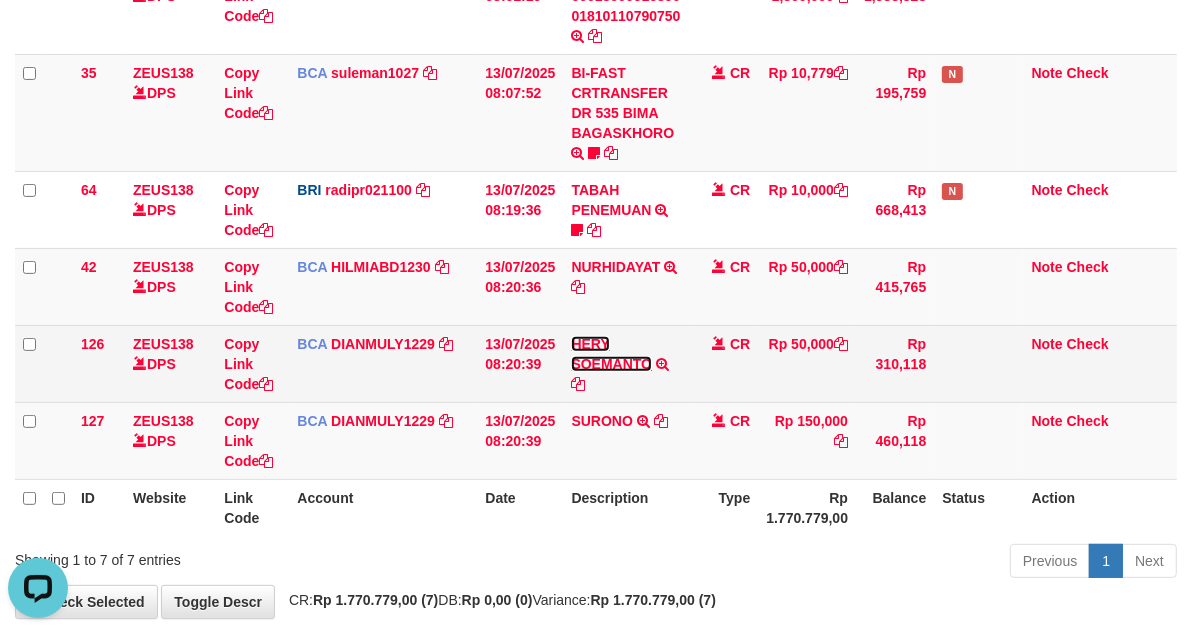 click on "HERY SOEMANTO" at bounding box center (611, 354) 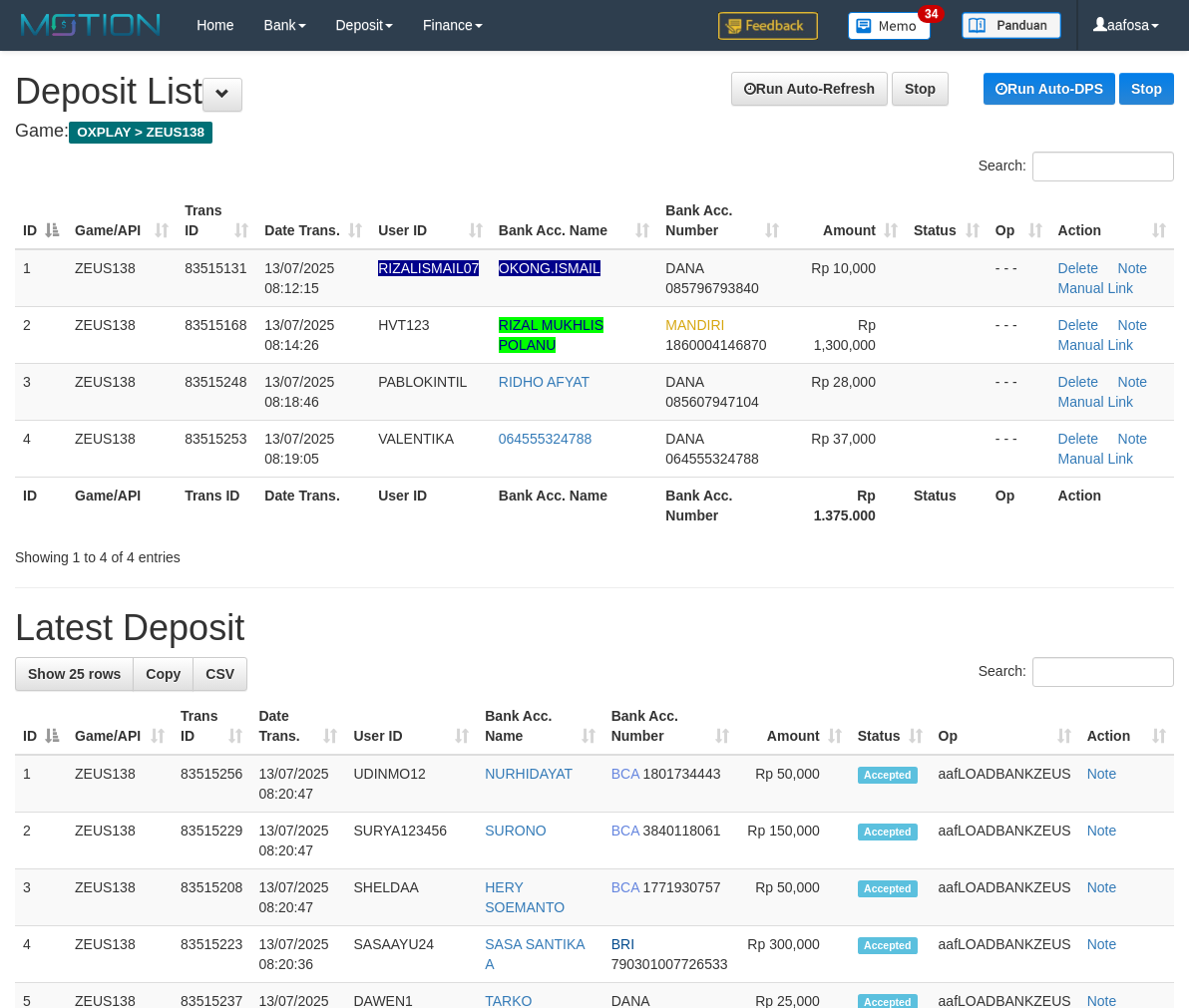 scroll, scrollTop: 0, scrollLeft: 0, axis: both 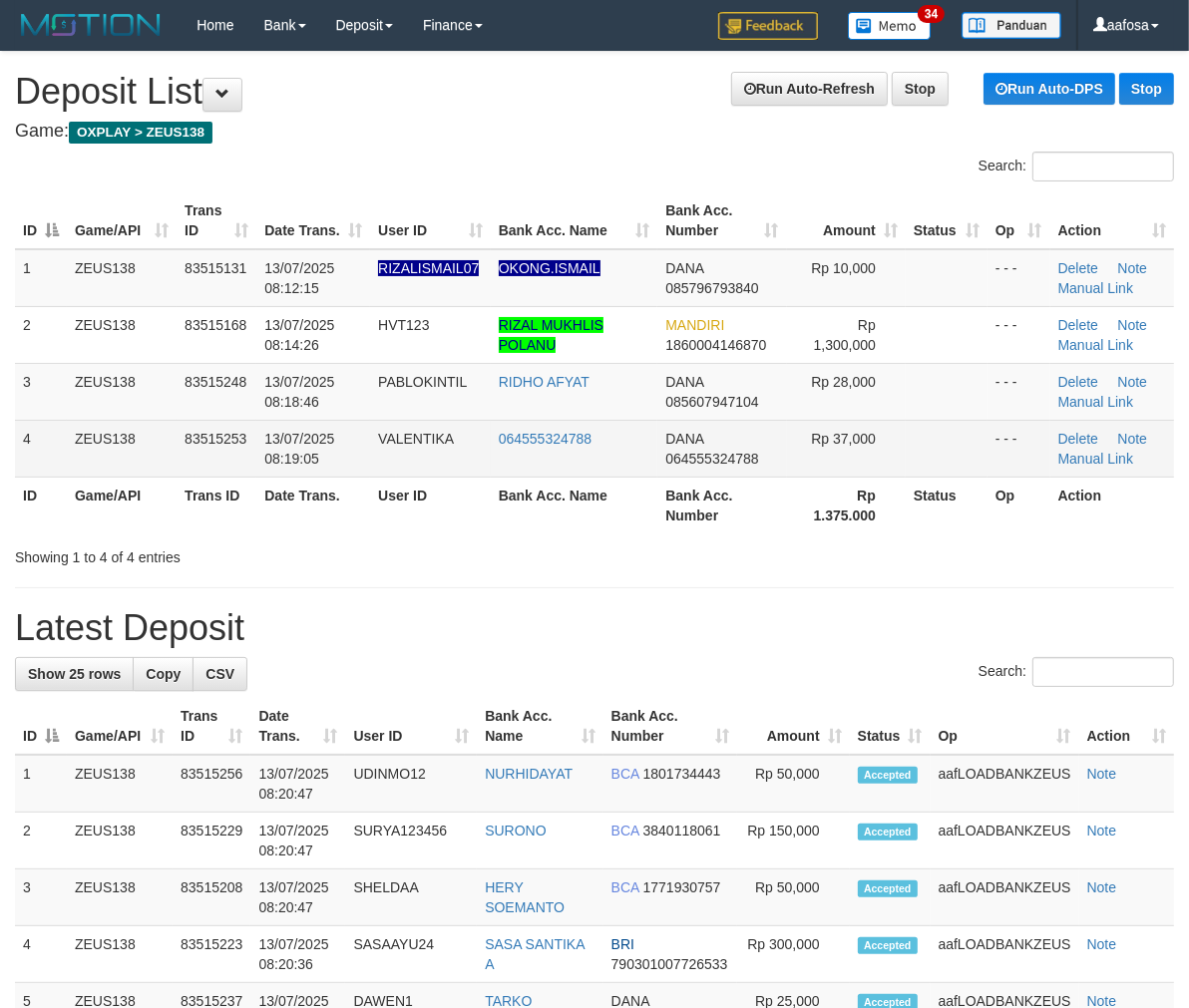 click on "13/07/2025 08:19:05" at bounding box center (313, 448) 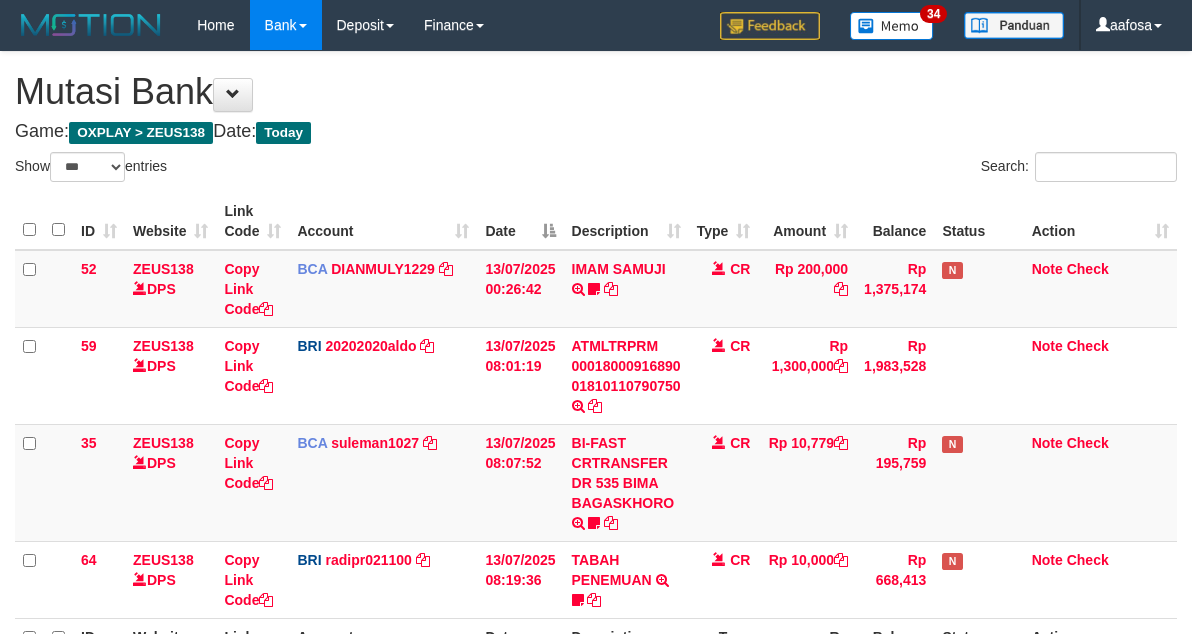 select on "***" 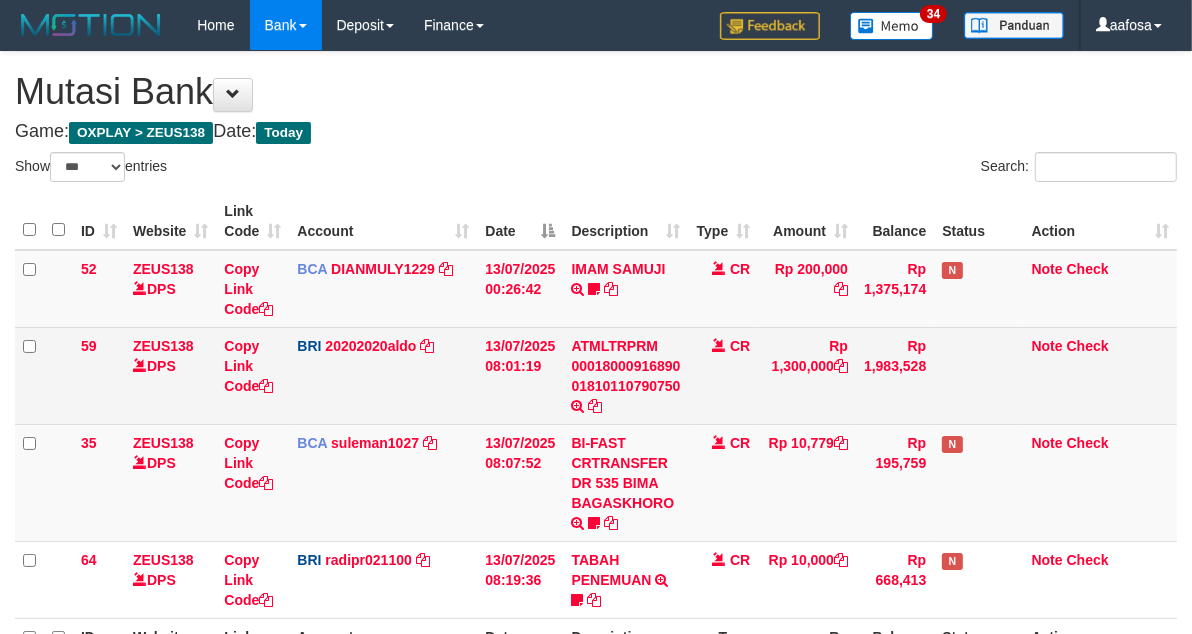 scroll, scrollTop: 235, scrollLeft: 0, axis: vertical 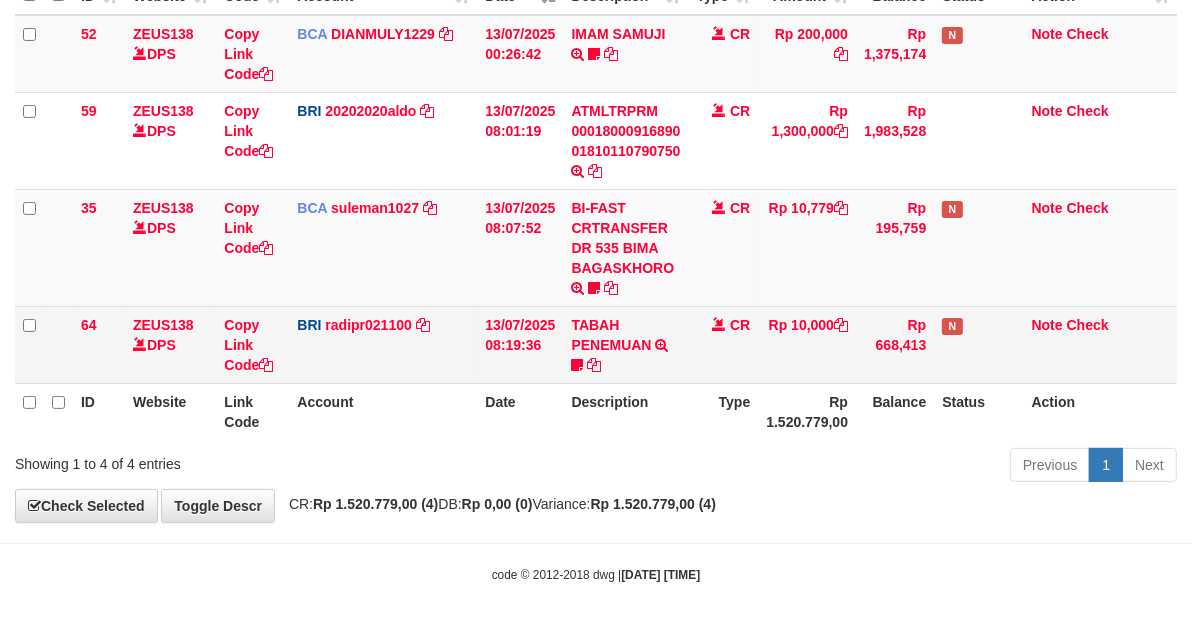 click on "TABAH PENEMUAN            TRANSFER NBMB TABAH PENEMUAN TO REYNALDI ADI PRATAMA    Fani18" at bounding box center (625, 344) 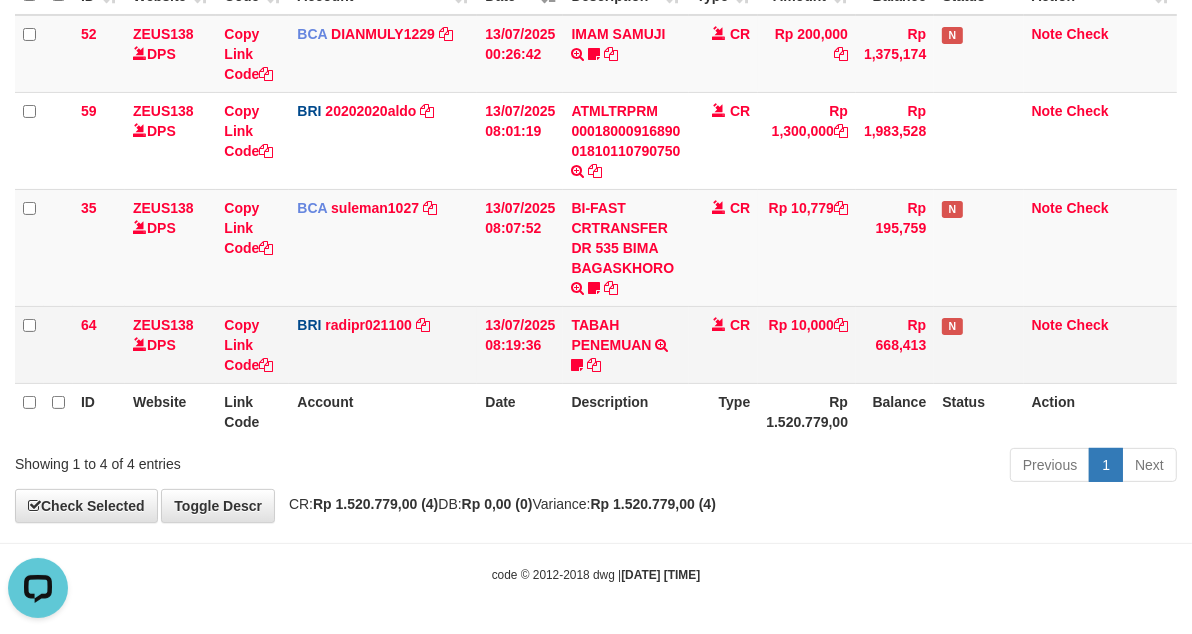 scroll, scrollTop: 0, scrollLeft: 0, axis: both 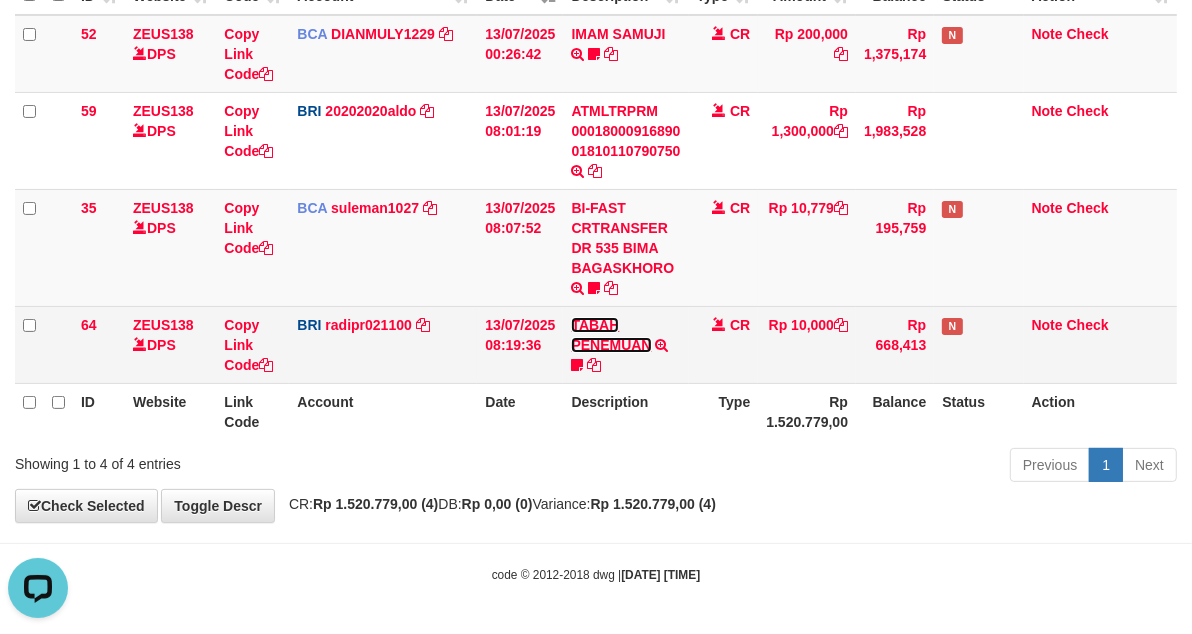 click on "TABAH PENEMUAN" at bounding box center (611, 335) 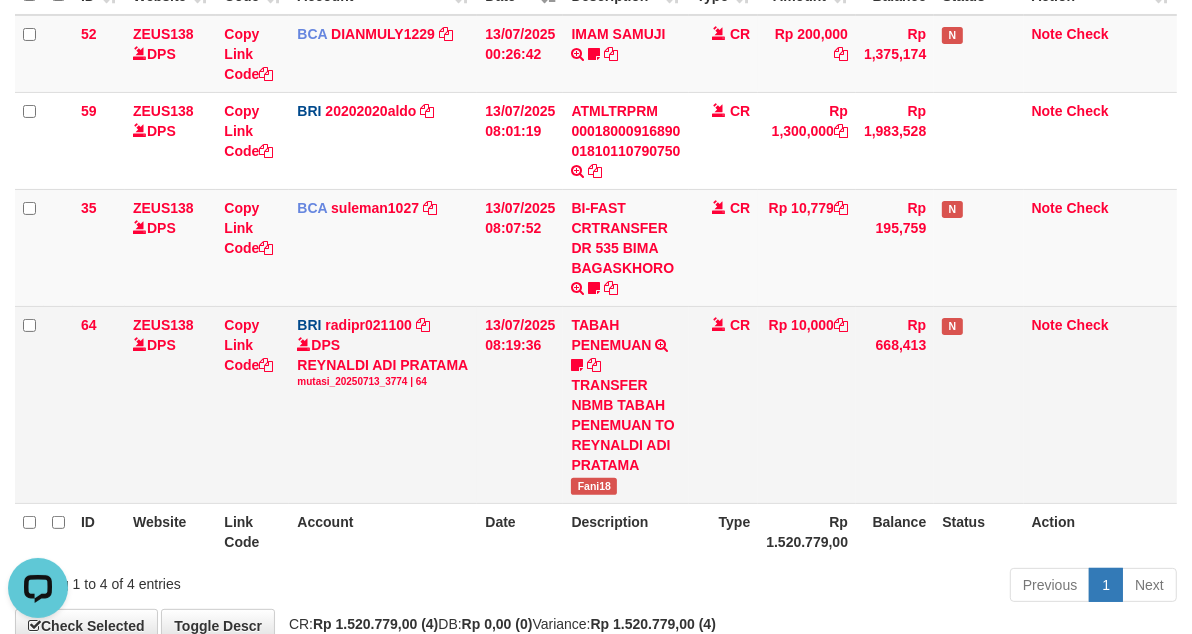 click on "Fani18" at bounding box center (594, 486) 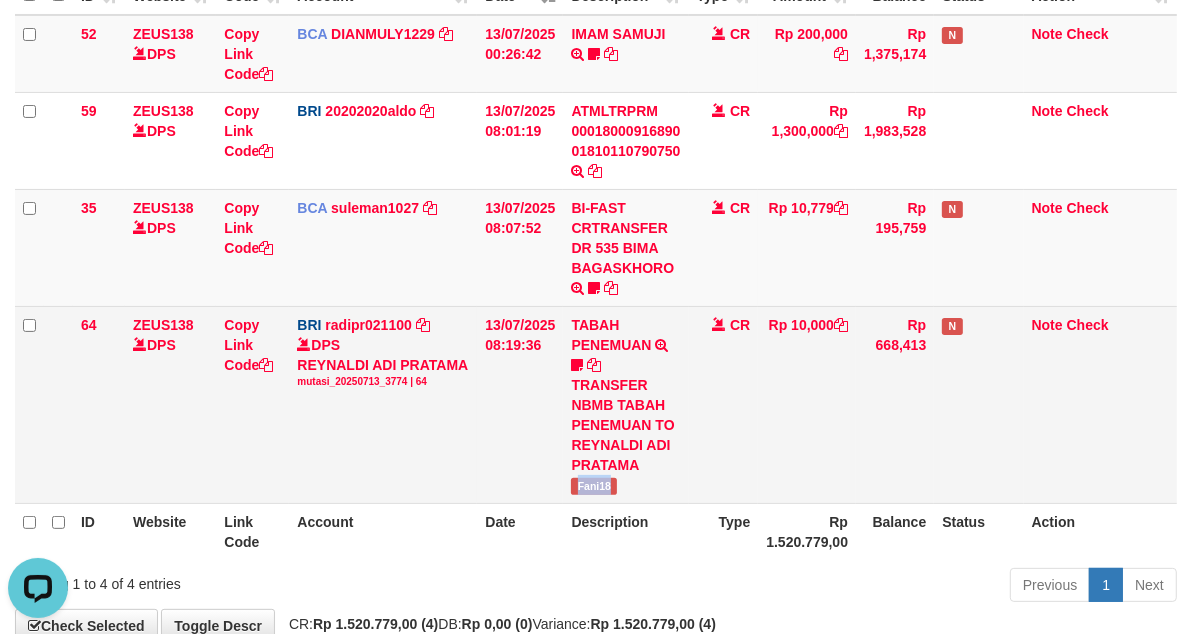 click on "Fani18" at bounding box center [594, 486] 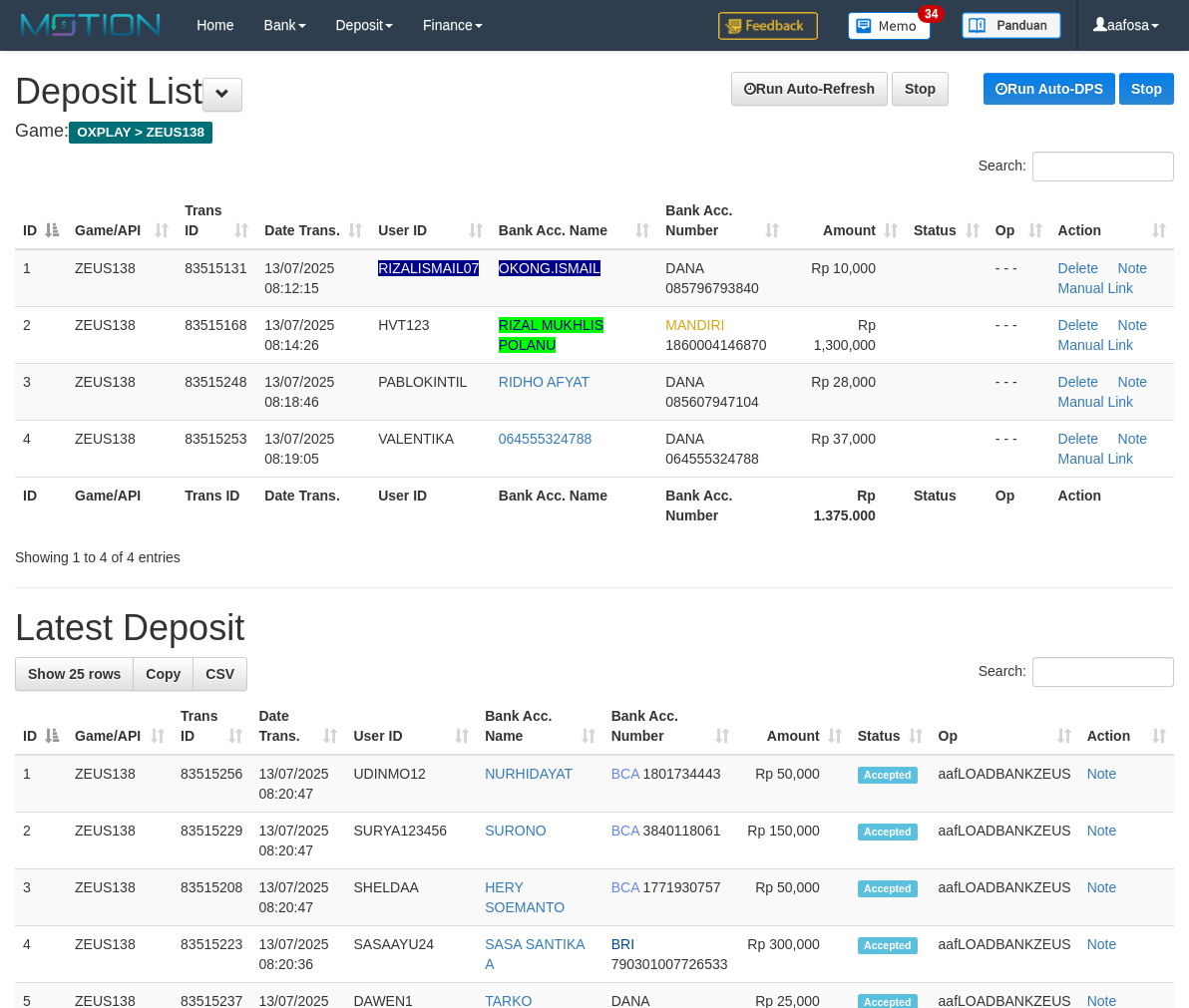 scroll, scrollTop: 0, scrollLeft: 0, axis: both 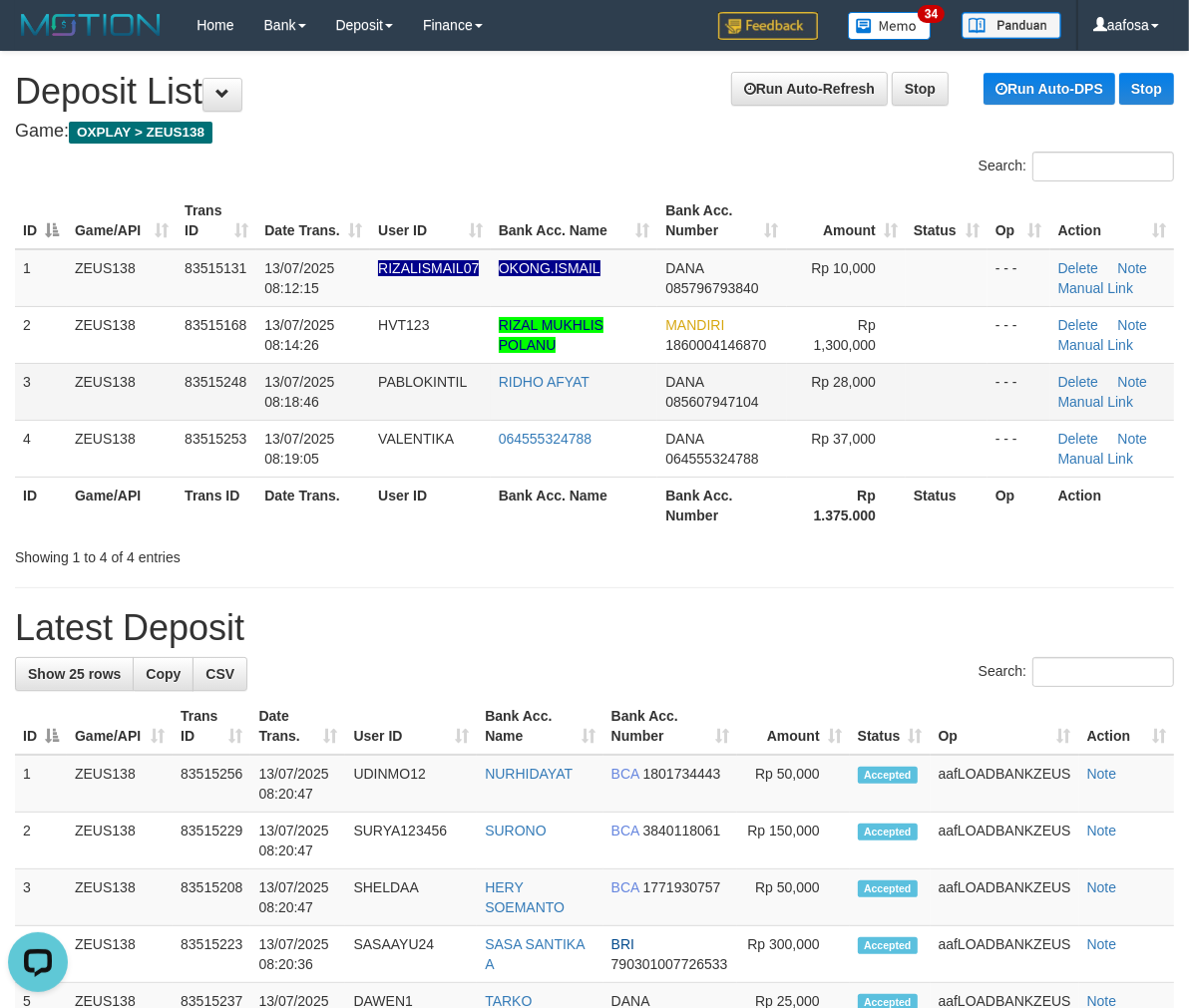 click on "13/07/2025 08:18:46" at bounding box center (313, 391) 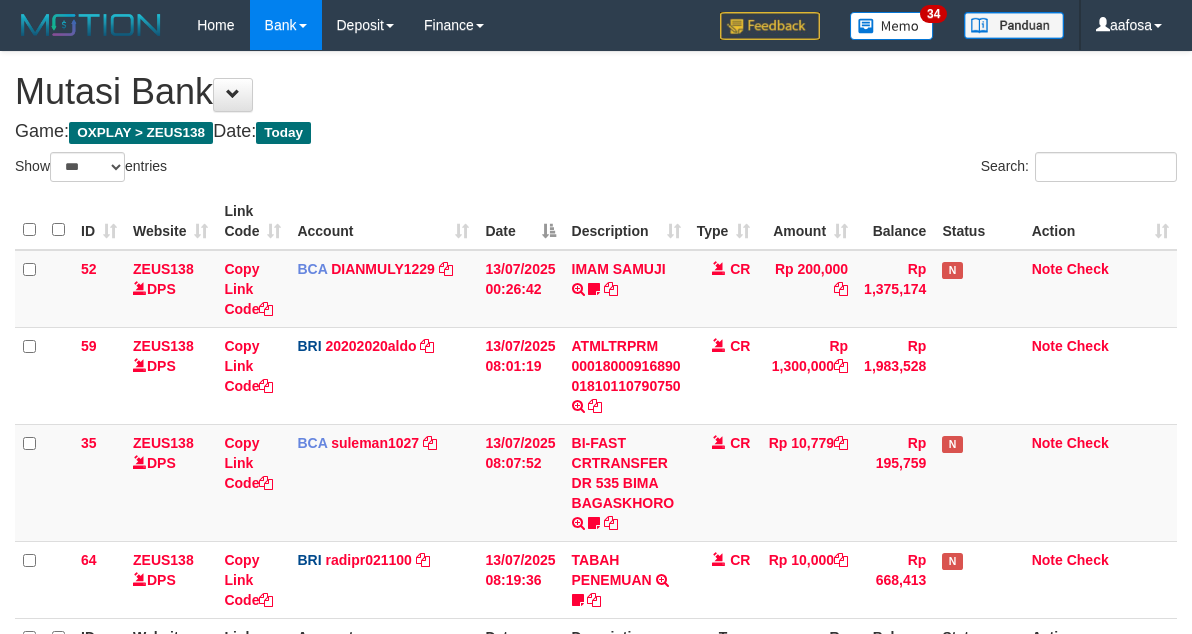 select on "***" 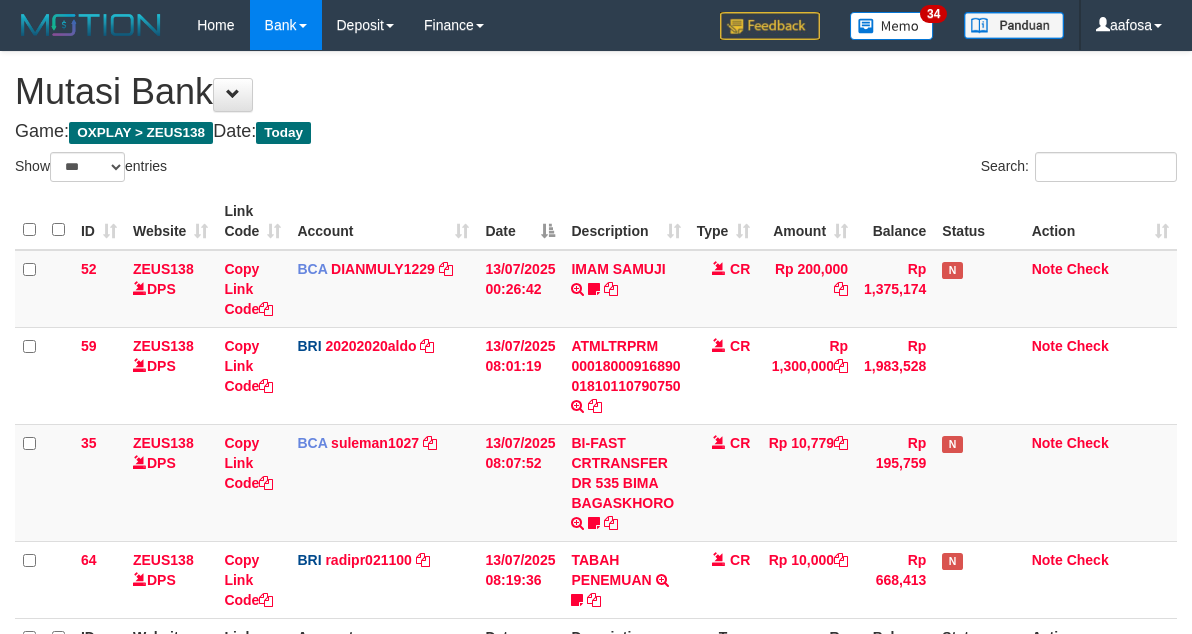 scroll, scrollTop: 235, scrollLeft: 0, axis: vertical 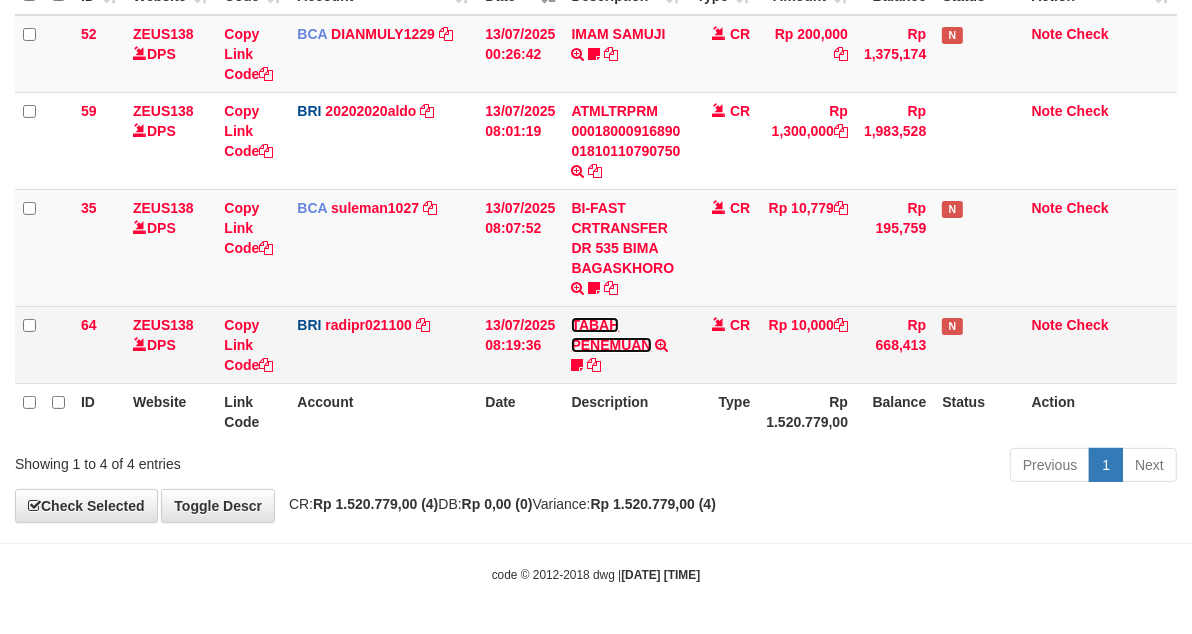 click on "TABAH PENEMUAN" at bounding box center (611, 335) 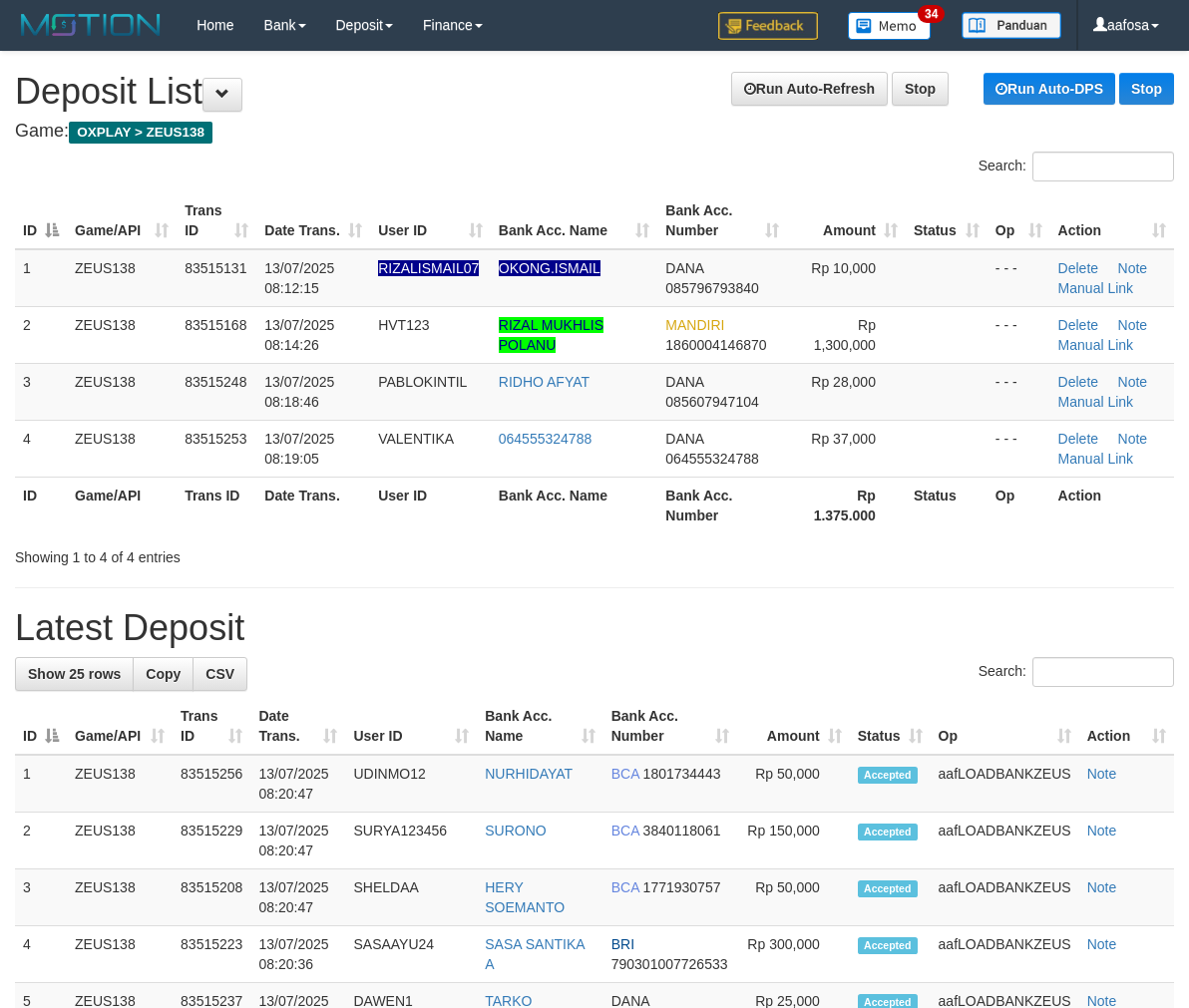 scroll, scrollTop: 0, scrollLeft: 0, axis: both 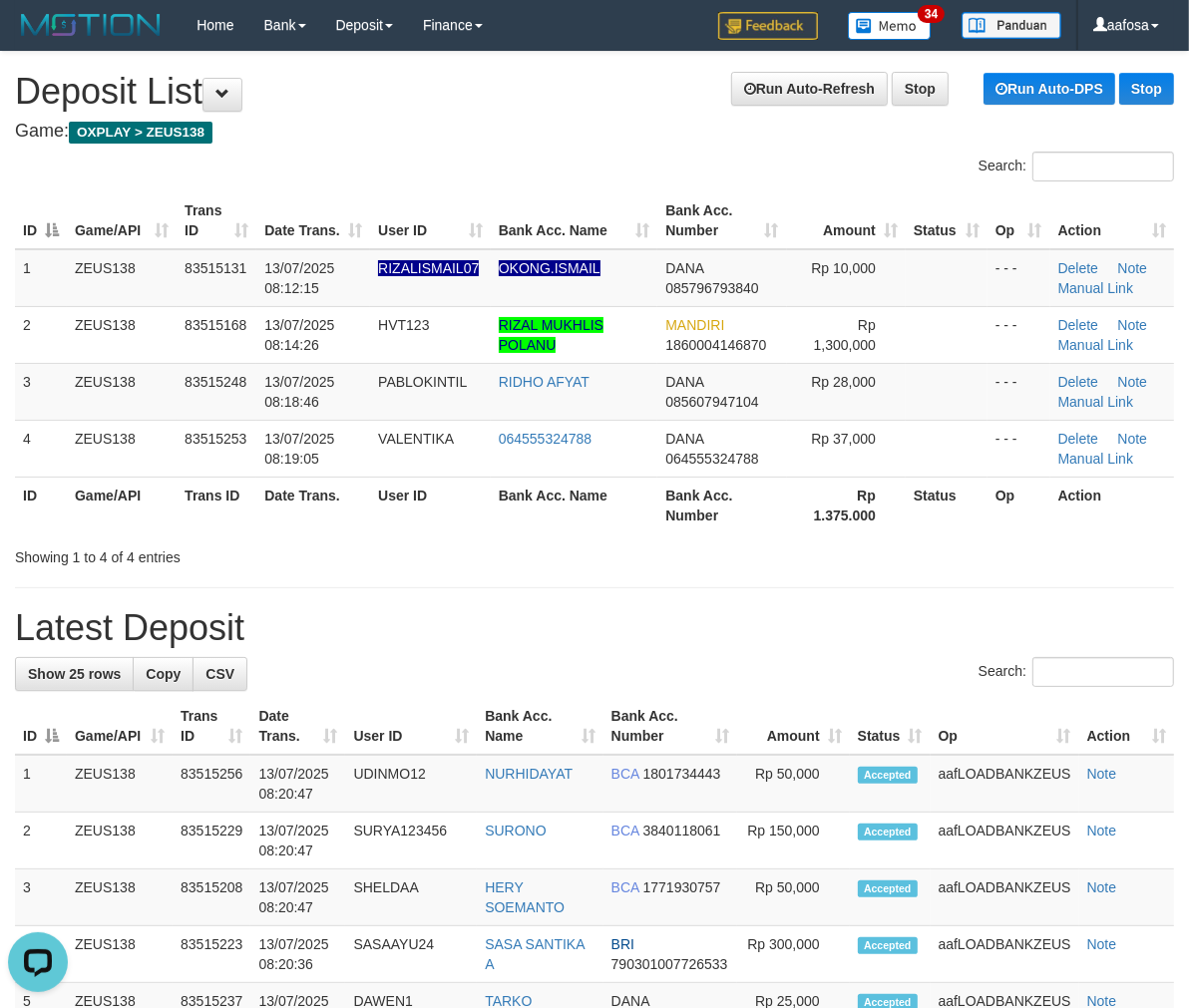 drag, startPoint x: 529, startPoint y: 101, endPoint x: 531, endPoint y: 118, distance: 17.117243 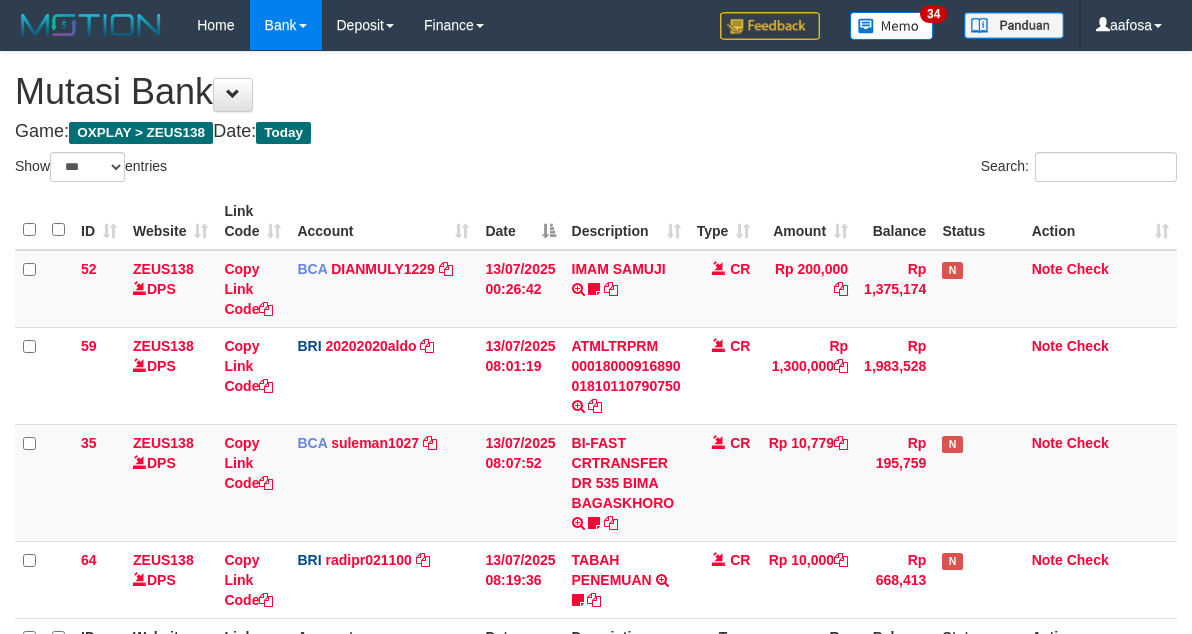 select on "***" 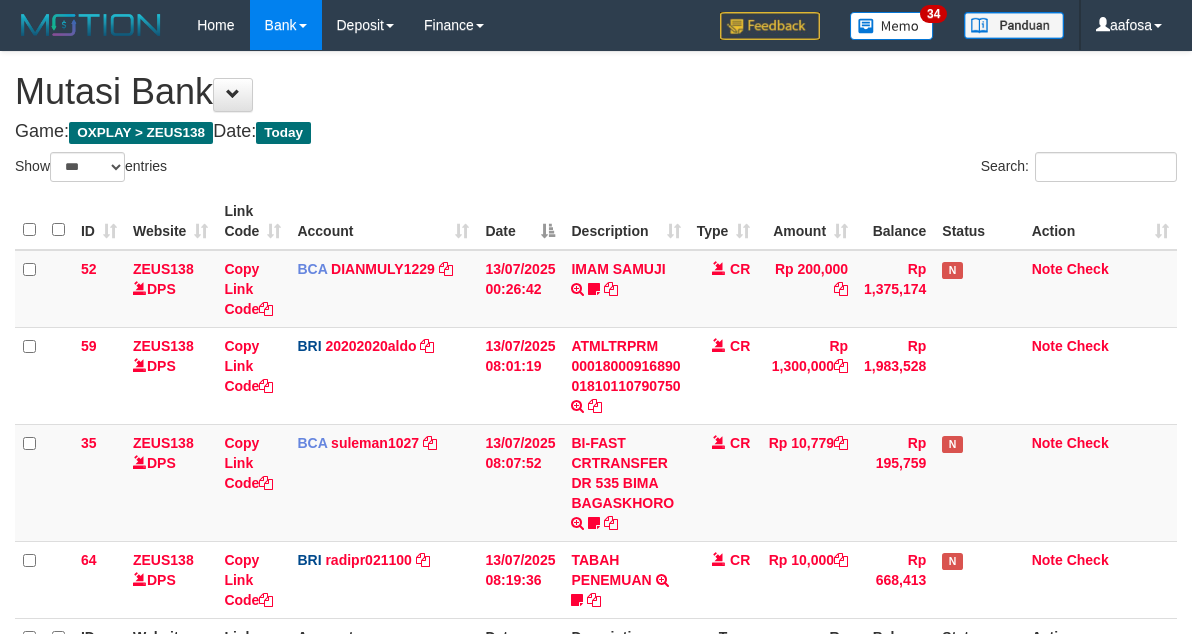 scroll, scrollTop: 235, scrollLeft: 0, axis: vertical 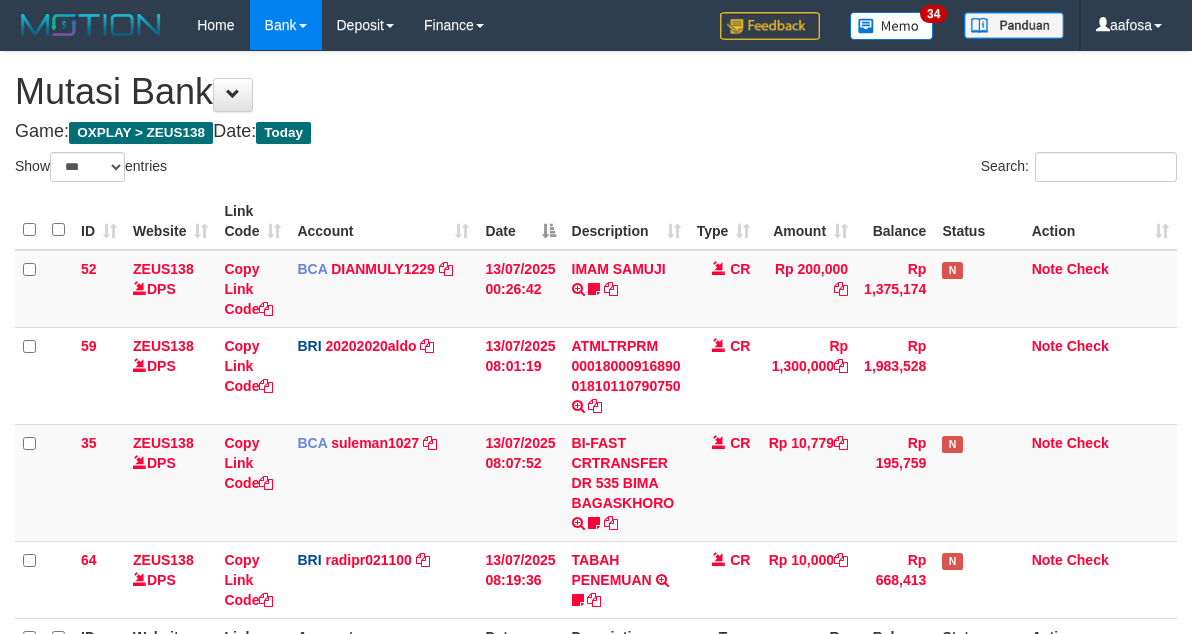 select on "***" 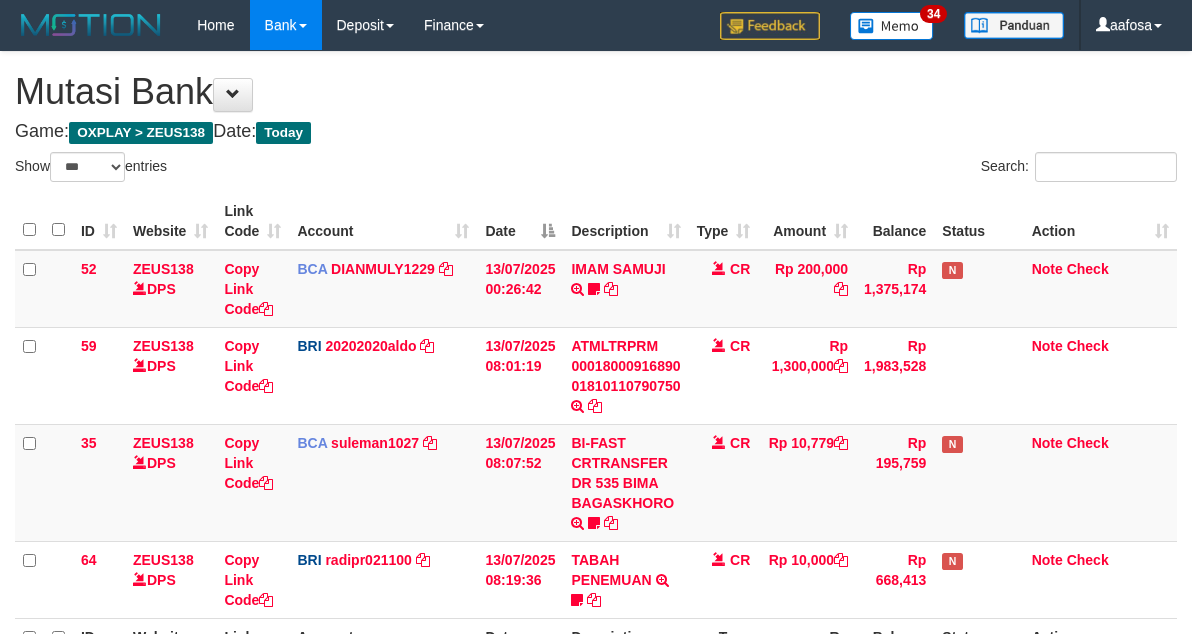 scroll, scrollTop: 235, scrollLeft: 0, axis: vertical 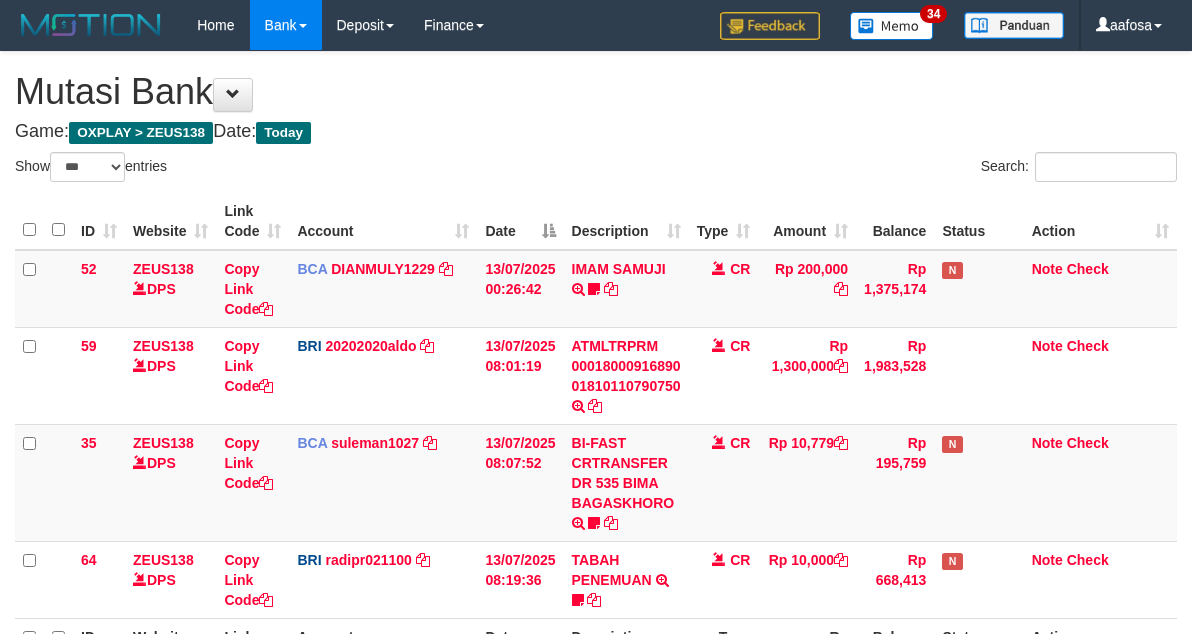 select on "***" 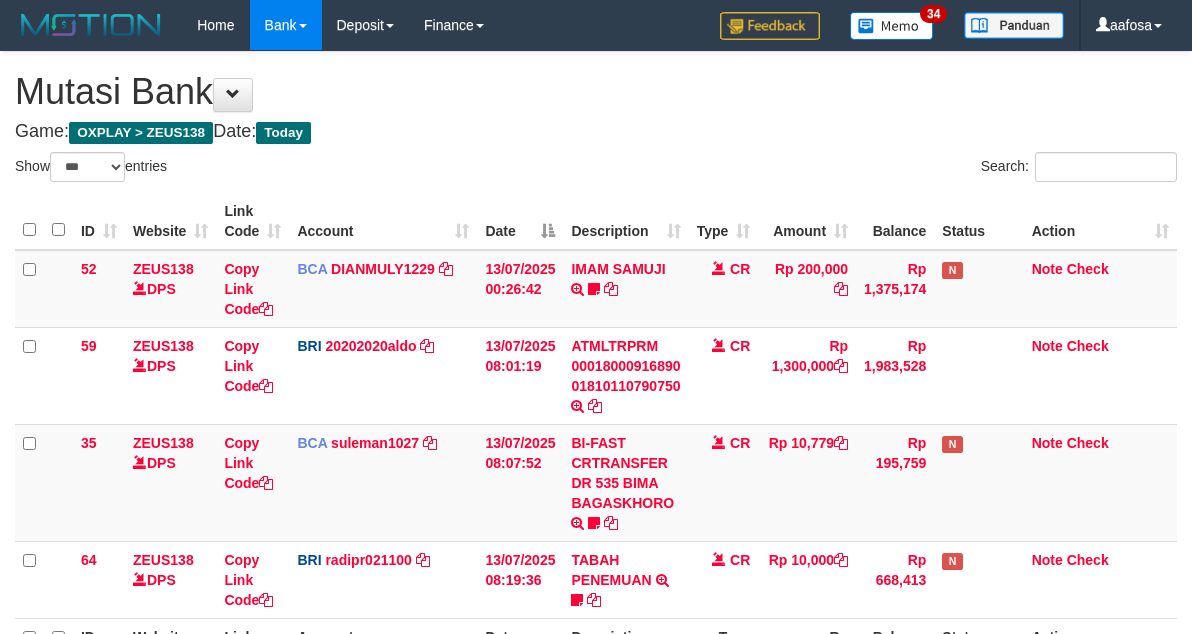 scroll, scrollTop: 235, scrollLeft: 0, axis: vertical 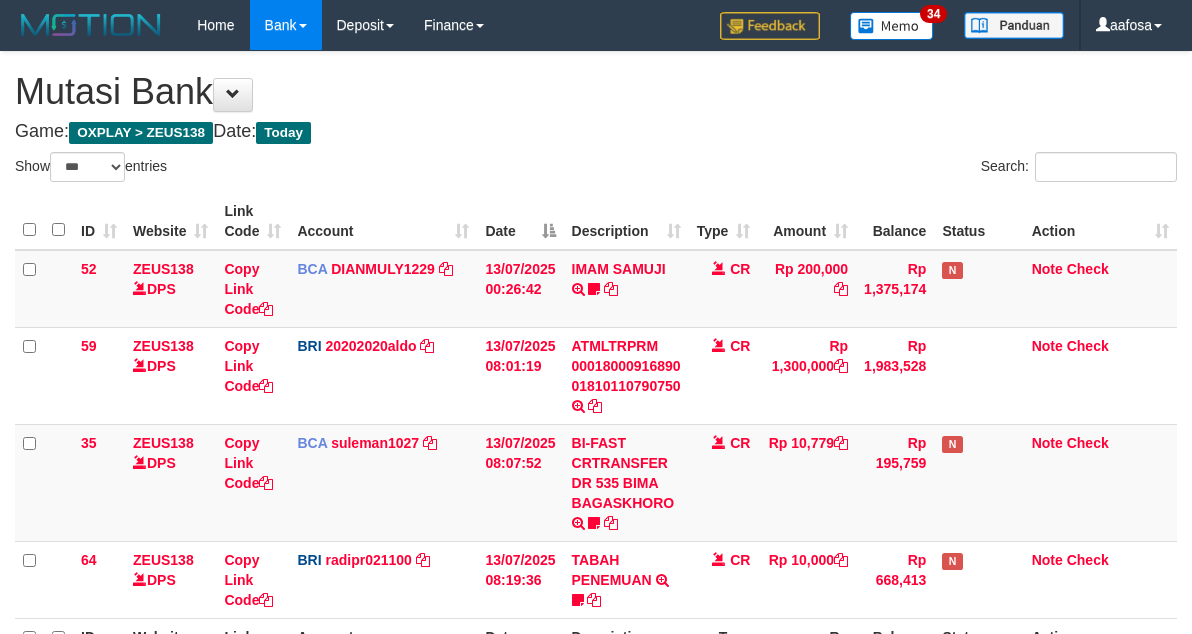 select on "***" 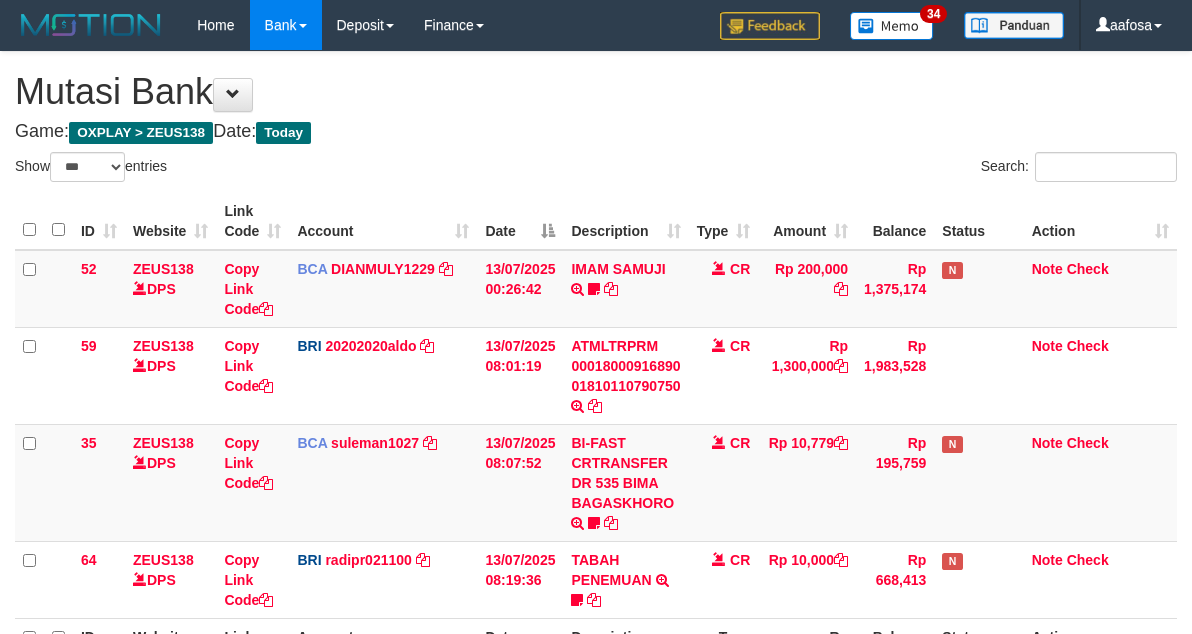 scroll, scrollTop: 235, scrollLeft: 0, axis: vertical 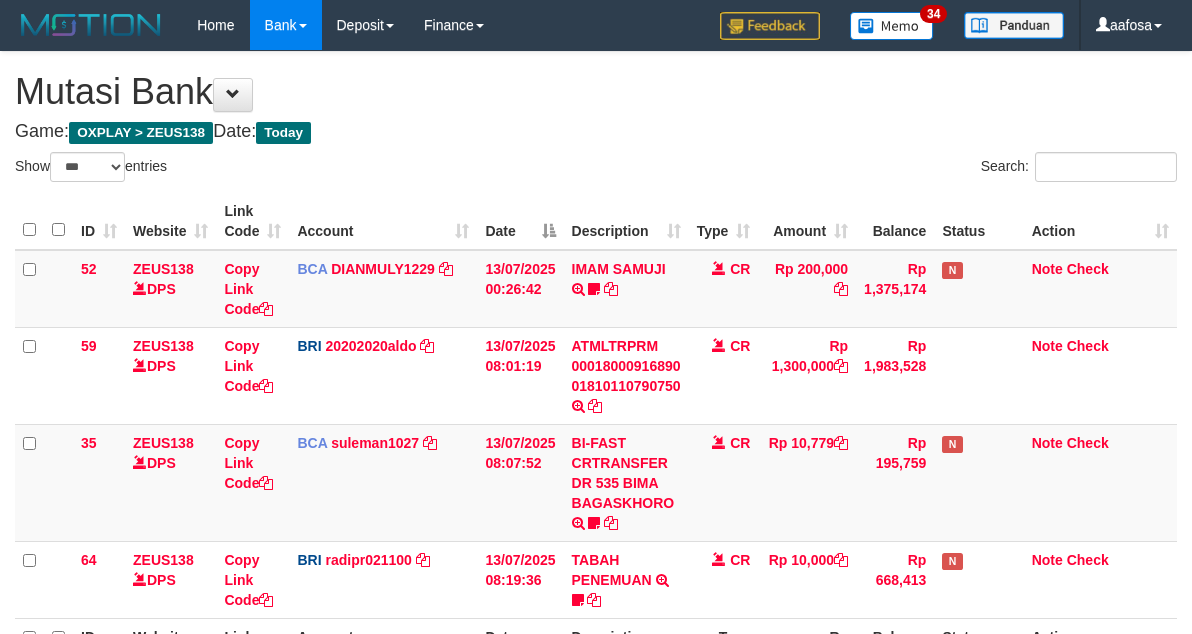 select on "***" 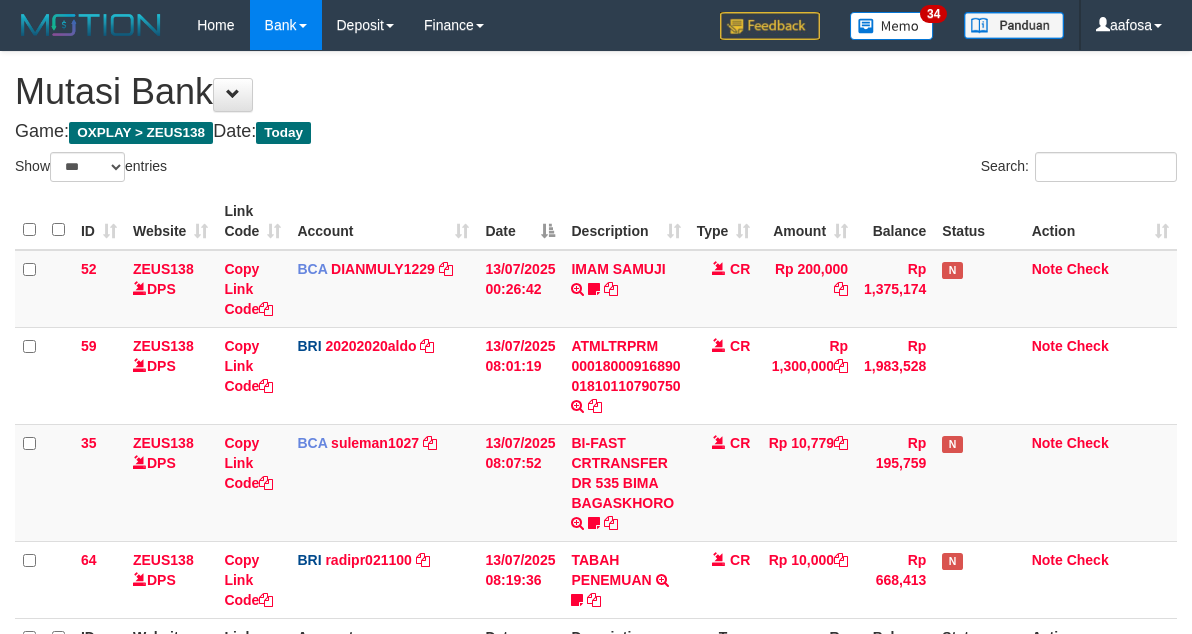 scroll, scrollTop: 235, scrollLeft: 0, axis: vertical 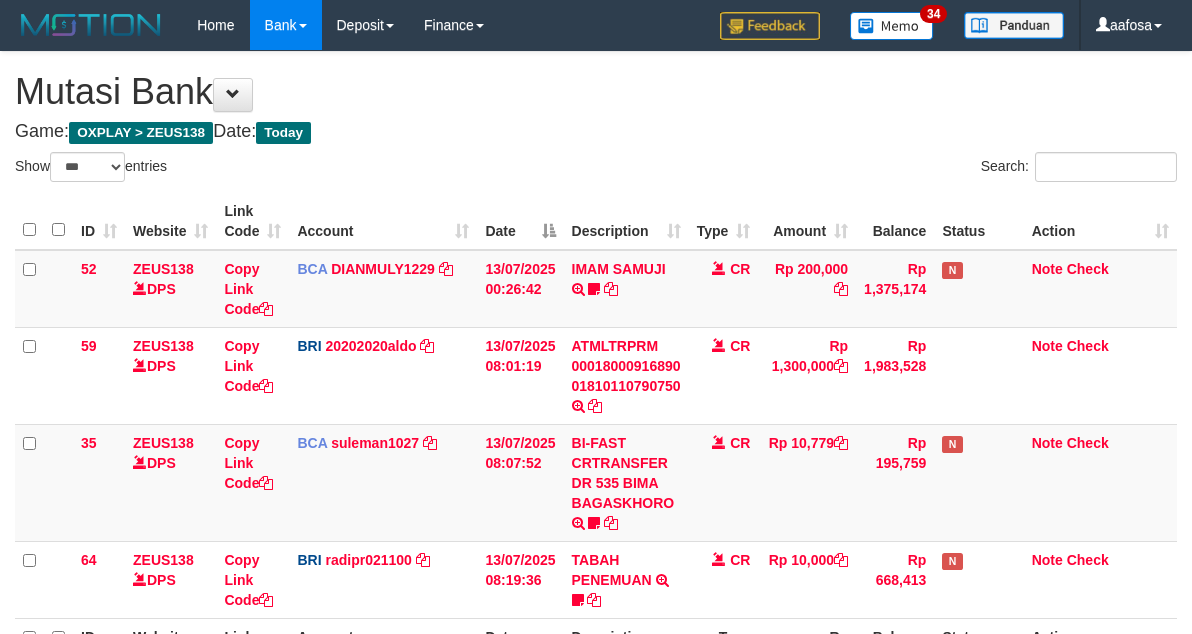 select on "***" 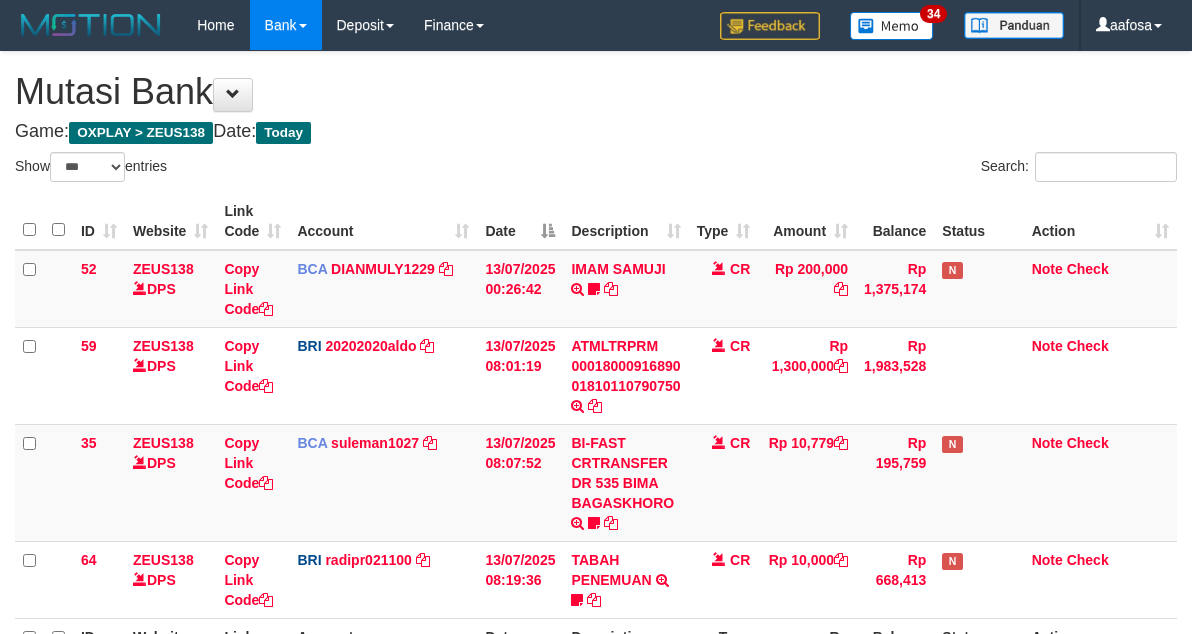 scroll, scrollTop: 235, scrollLeft: 0, axis: vertical 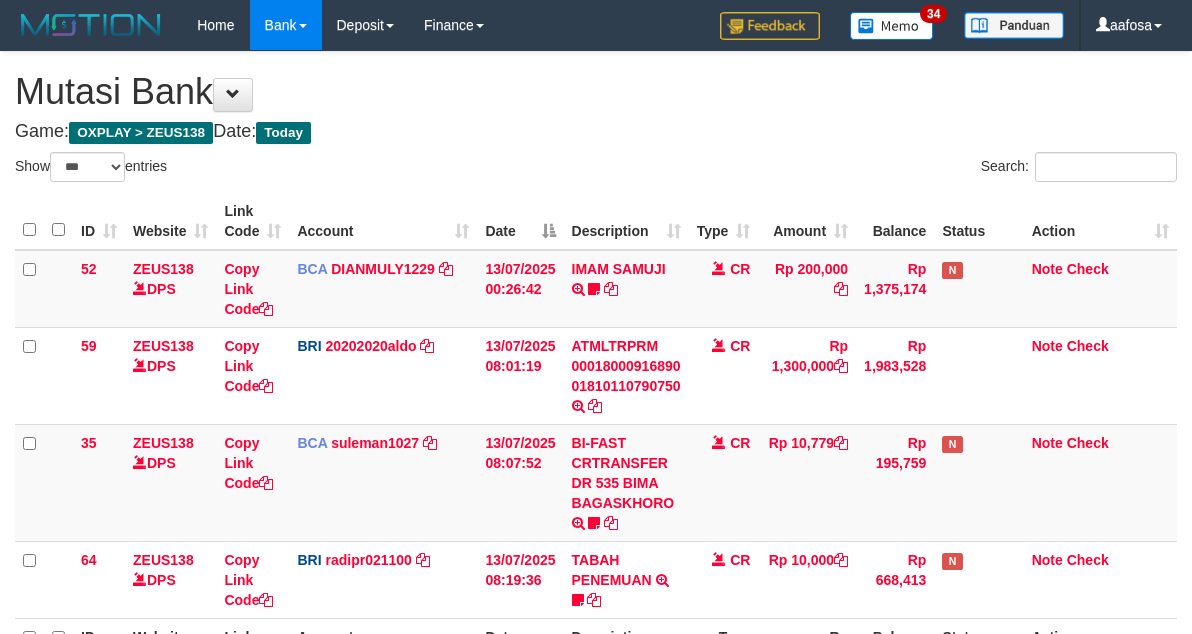 select on "***" 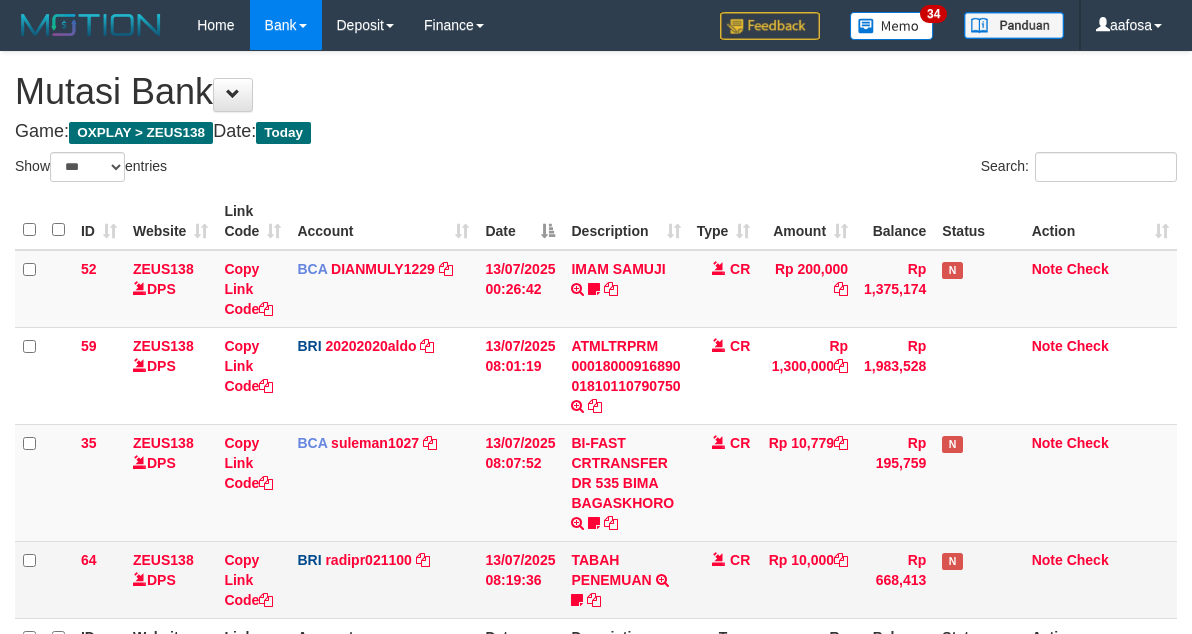 scroll, scrollTop: 235, scrollLeft: 0, axis: vertical 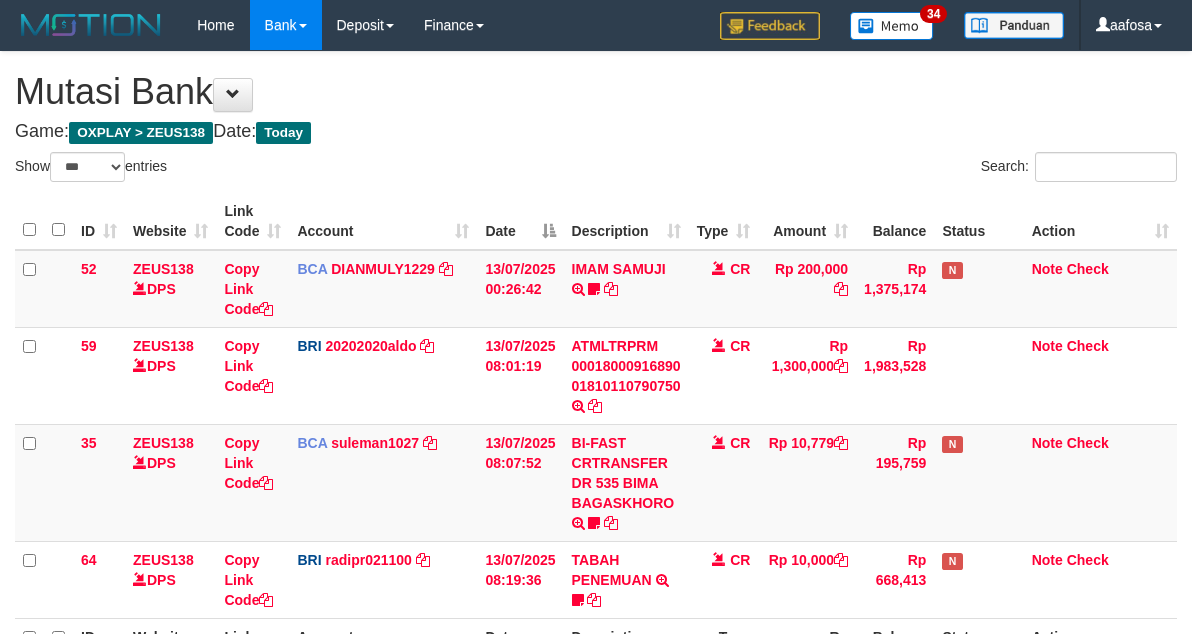 select on "***" 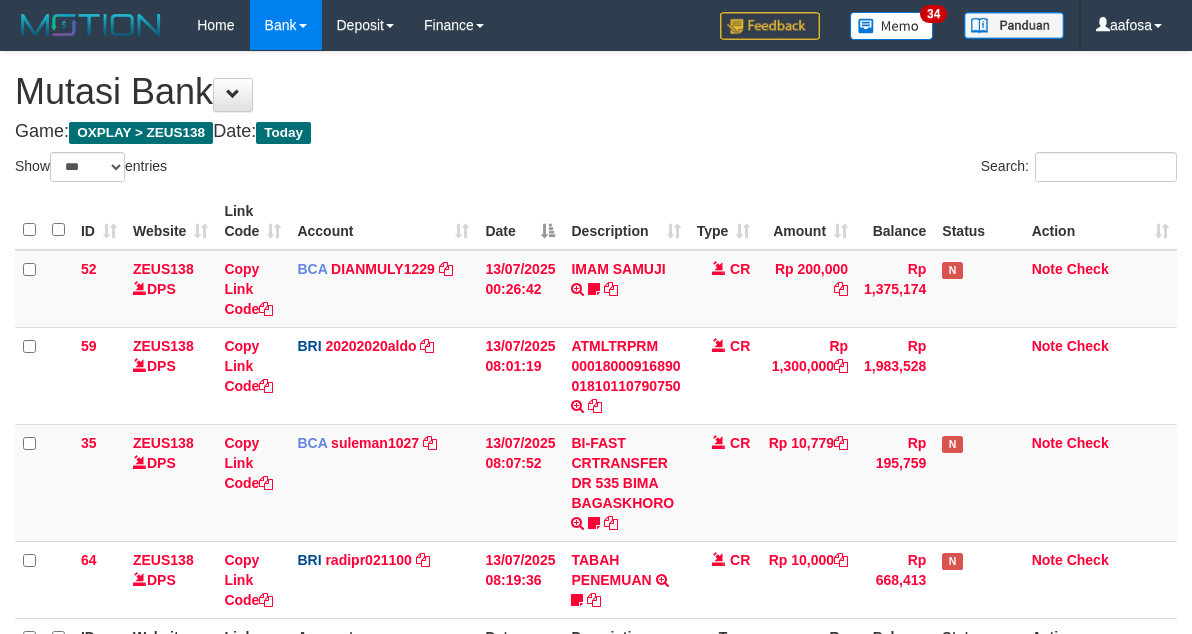 scroll, scrollTop: 235, scrollLeft: 0, axis: vertical 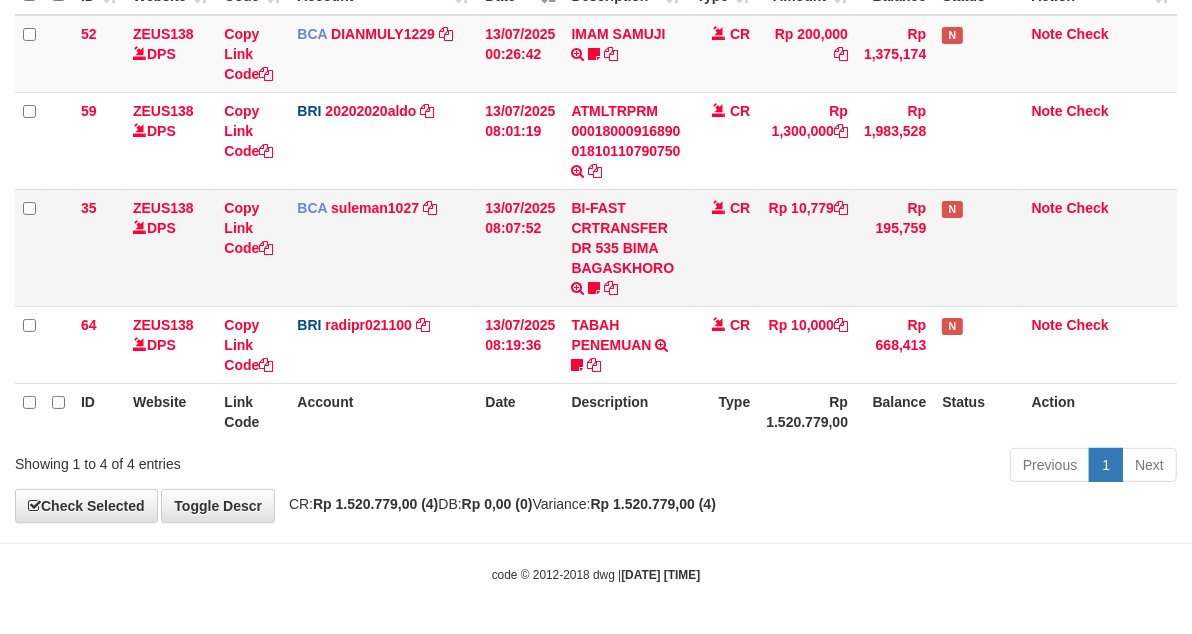 click on "CR" at bounding box center [724, 247] 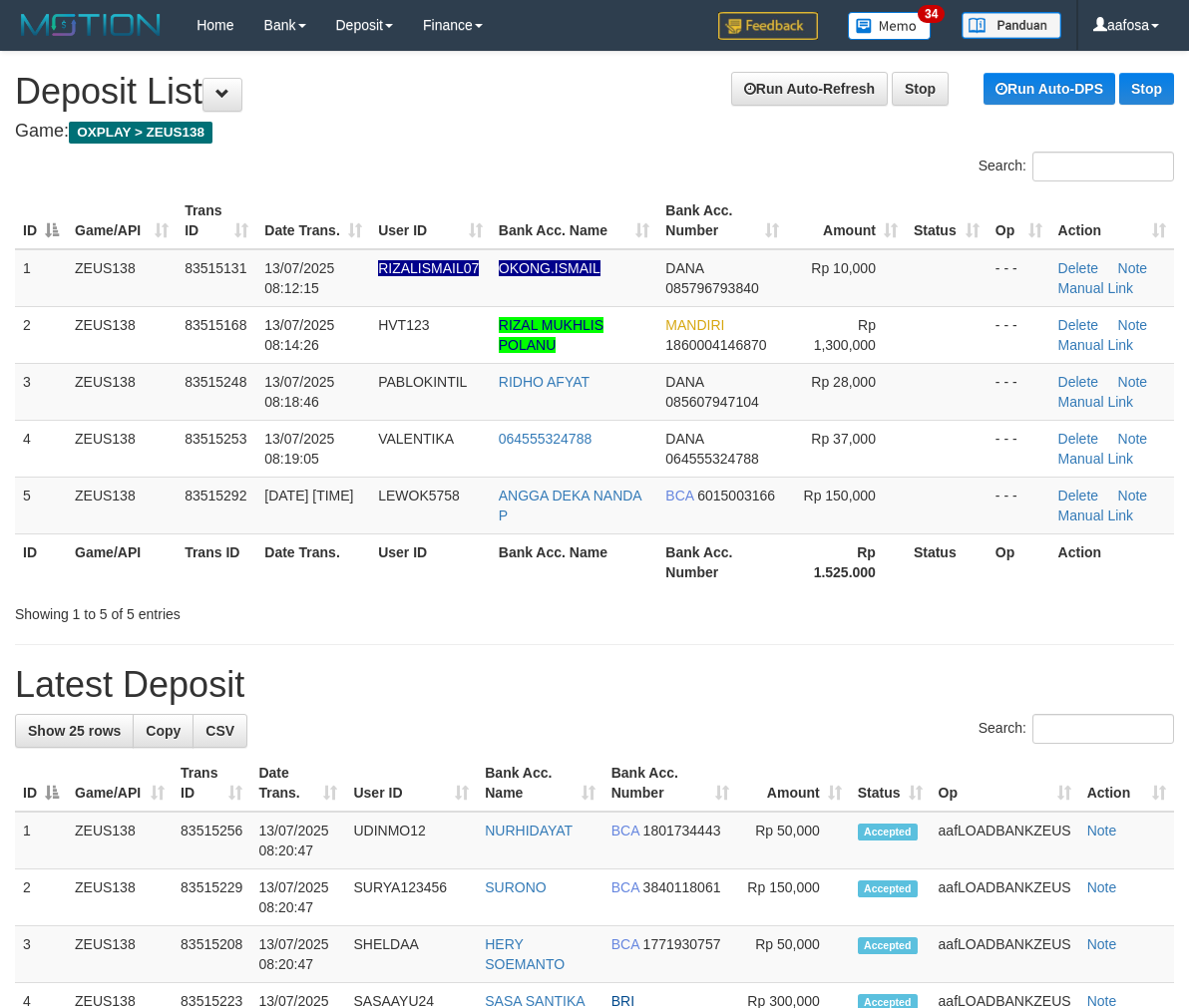 scroll, scrollTop: 0, scrollLeft: 0, axis: both 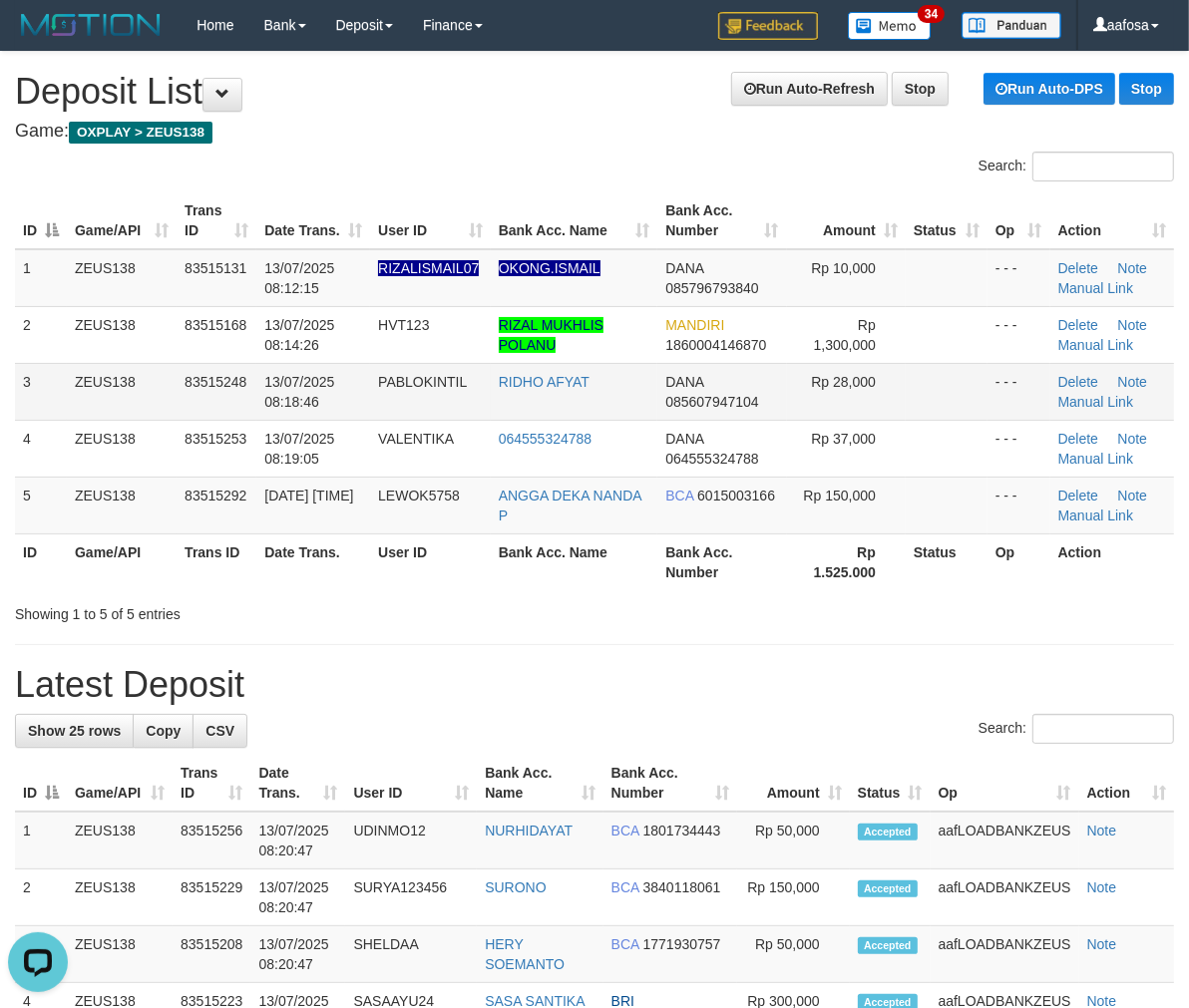 click at bounding box center (947, 391) 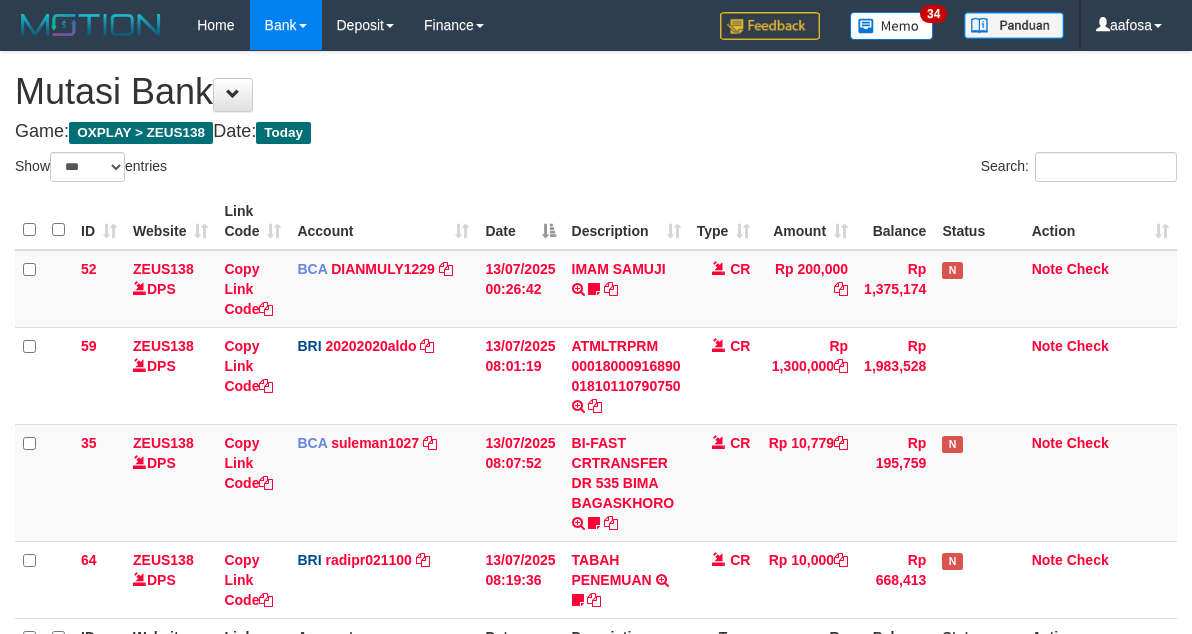 select on "***" 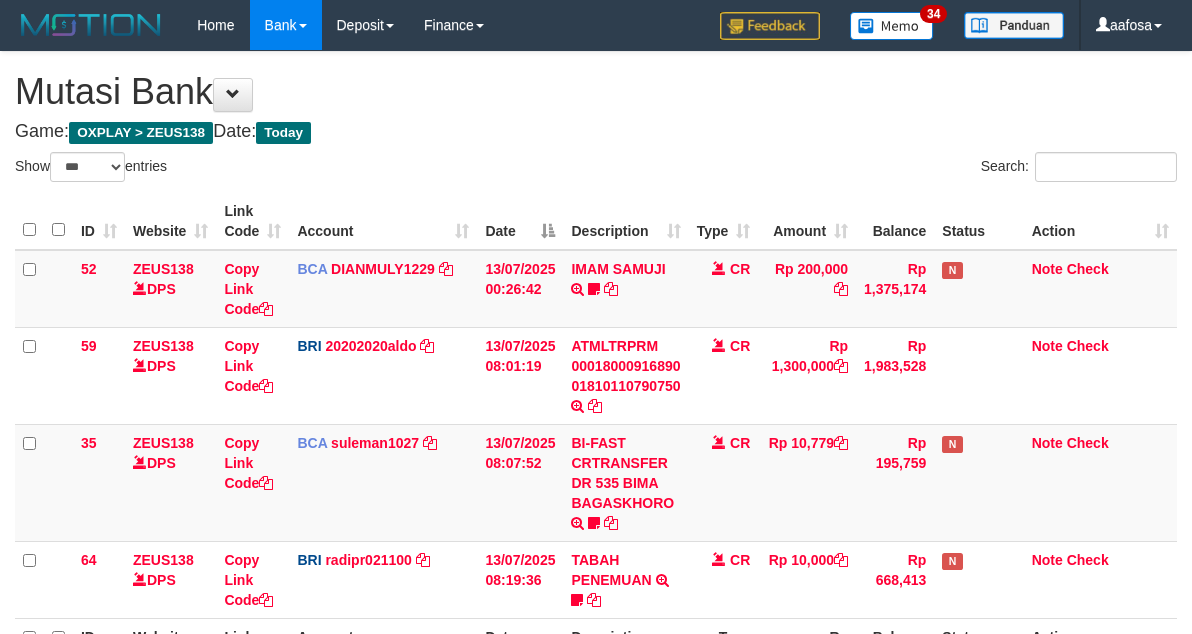 scroll, scrollTop: 235, scrollLeft: 0, axis: vertical 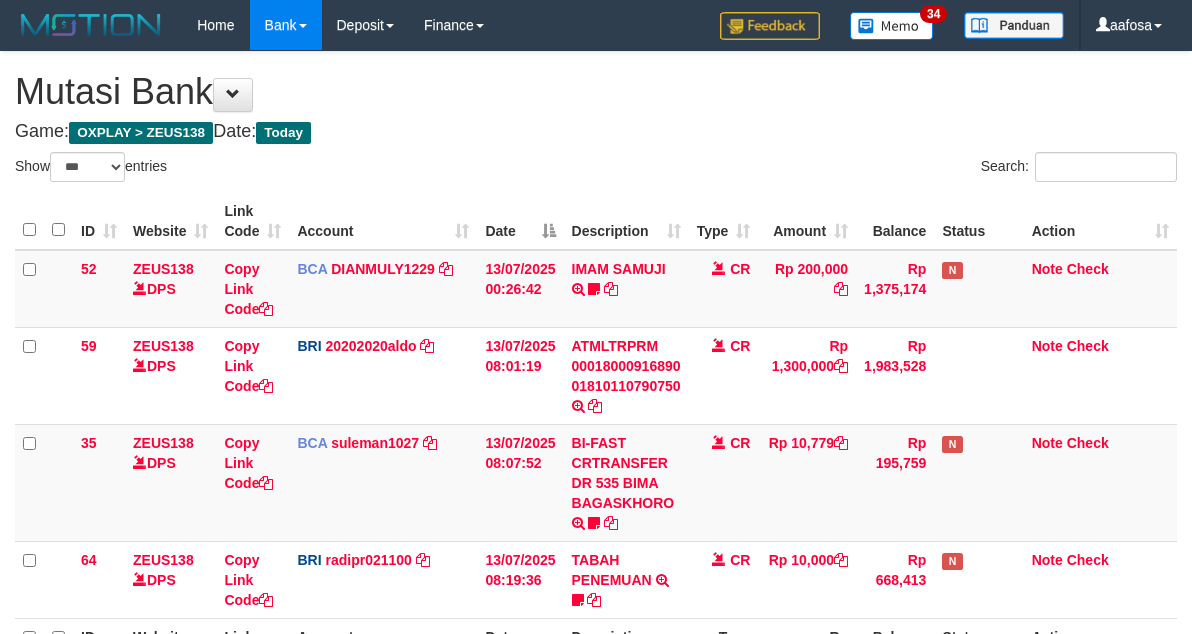 select on "***" 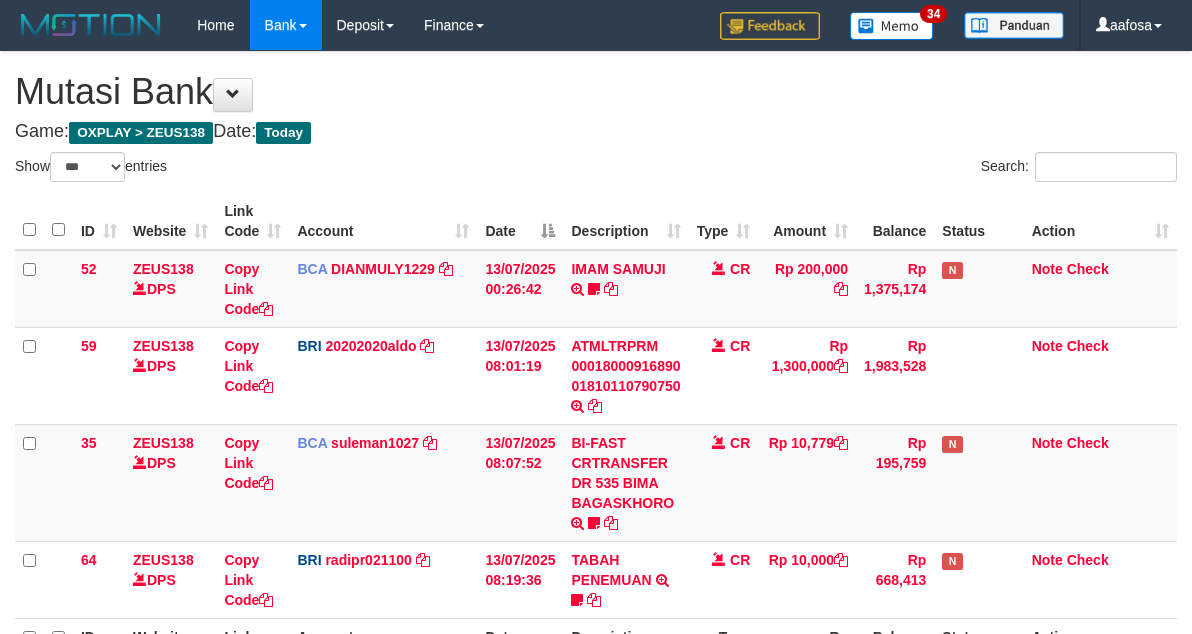 scroll, scrollTop: 235, scrollLeft: 0, axis: vertical 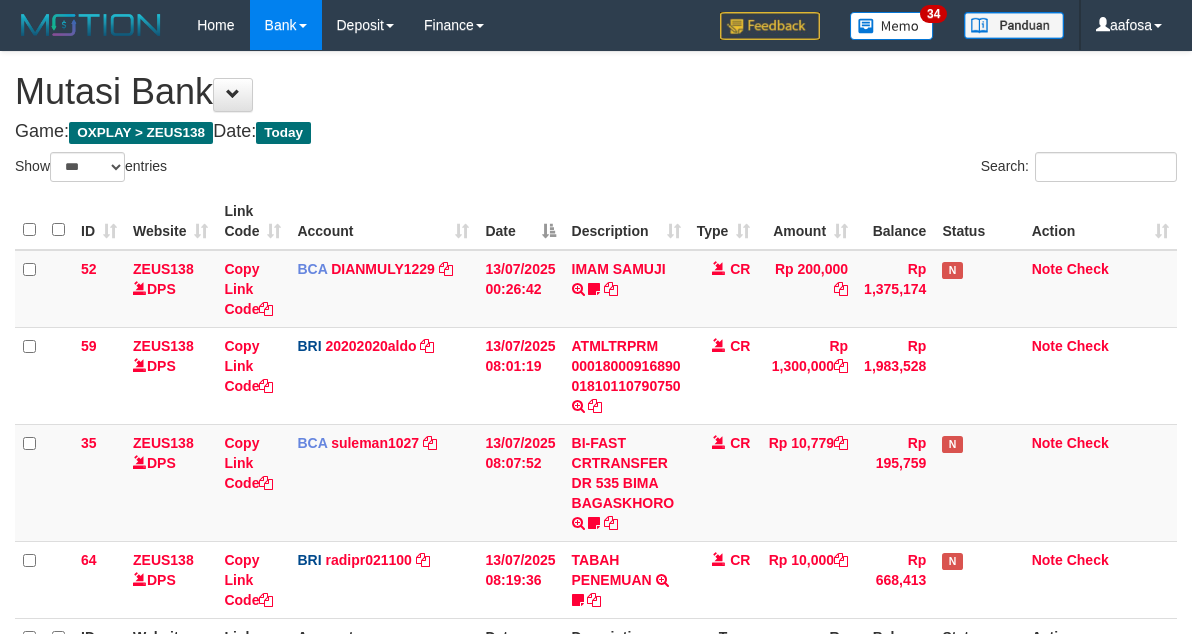 select on "***" 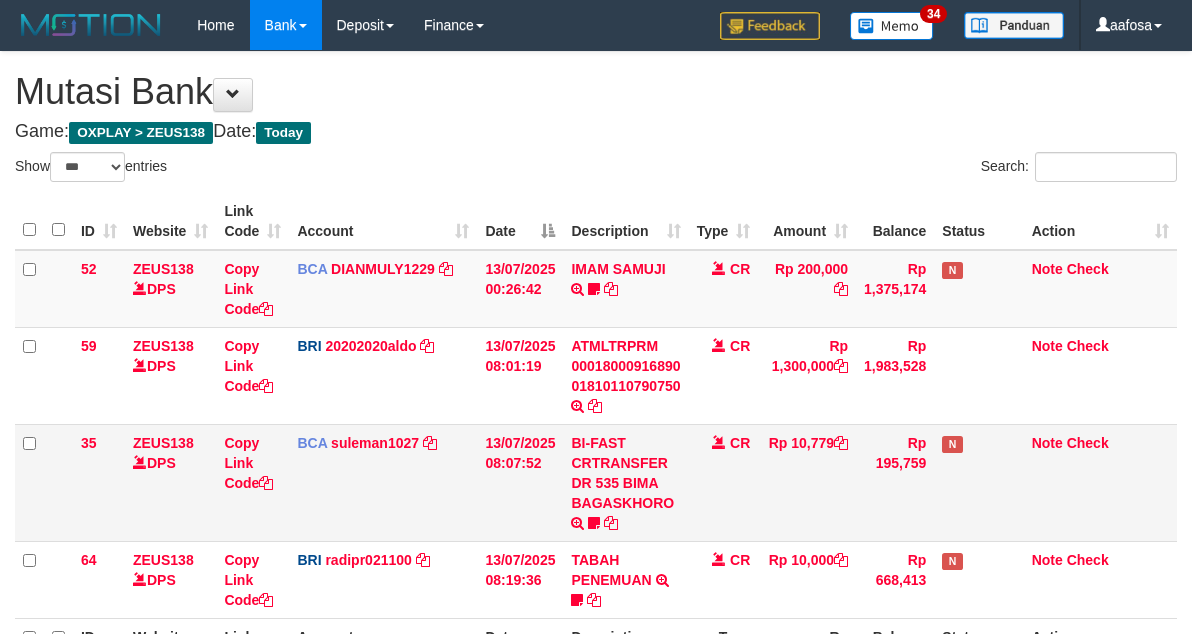scroll, scrollTop: 235, scrollLeft: 0, axis: vertical 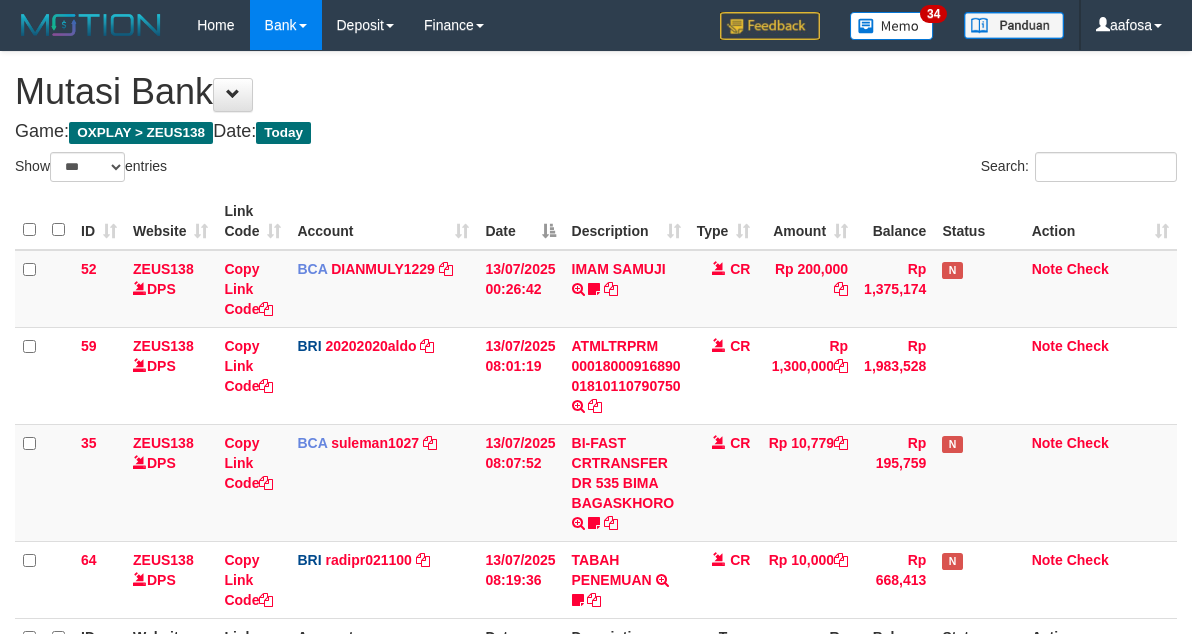 select on "***" 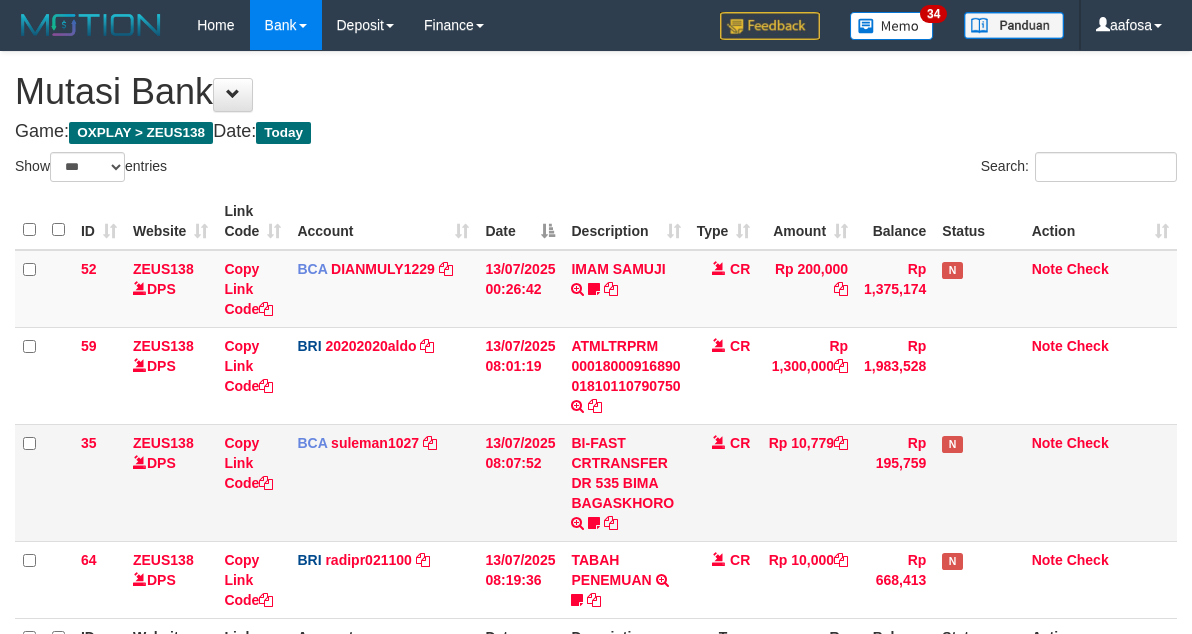 scroll, scrollTop: 235, scrollLeft: 0, axis: vertical 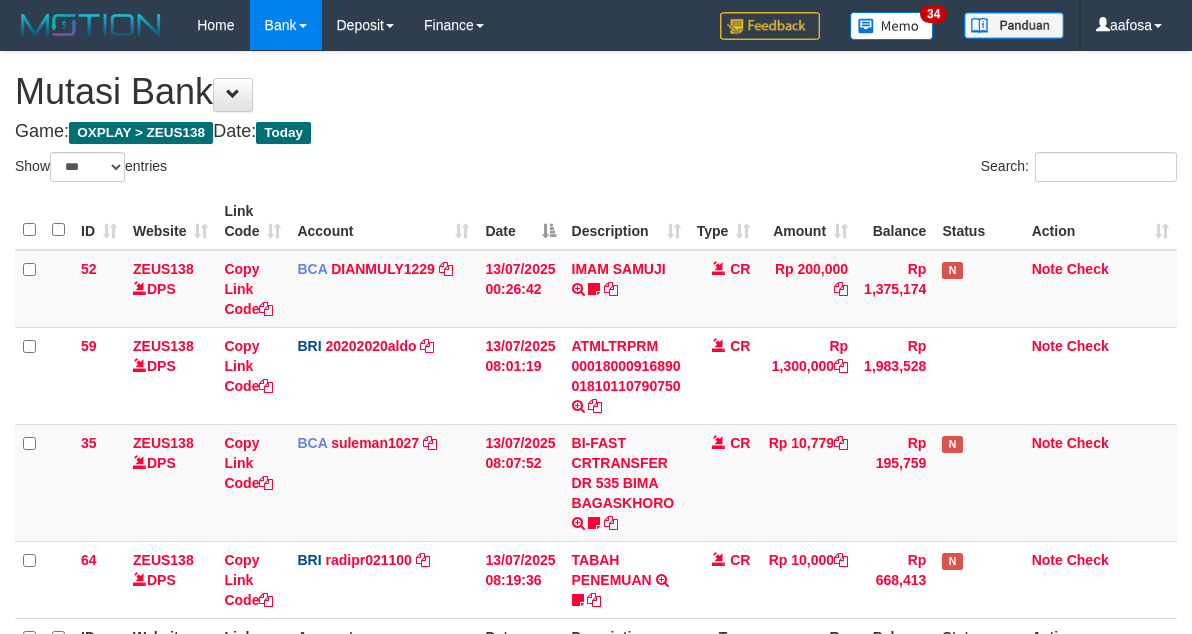 select on "***" 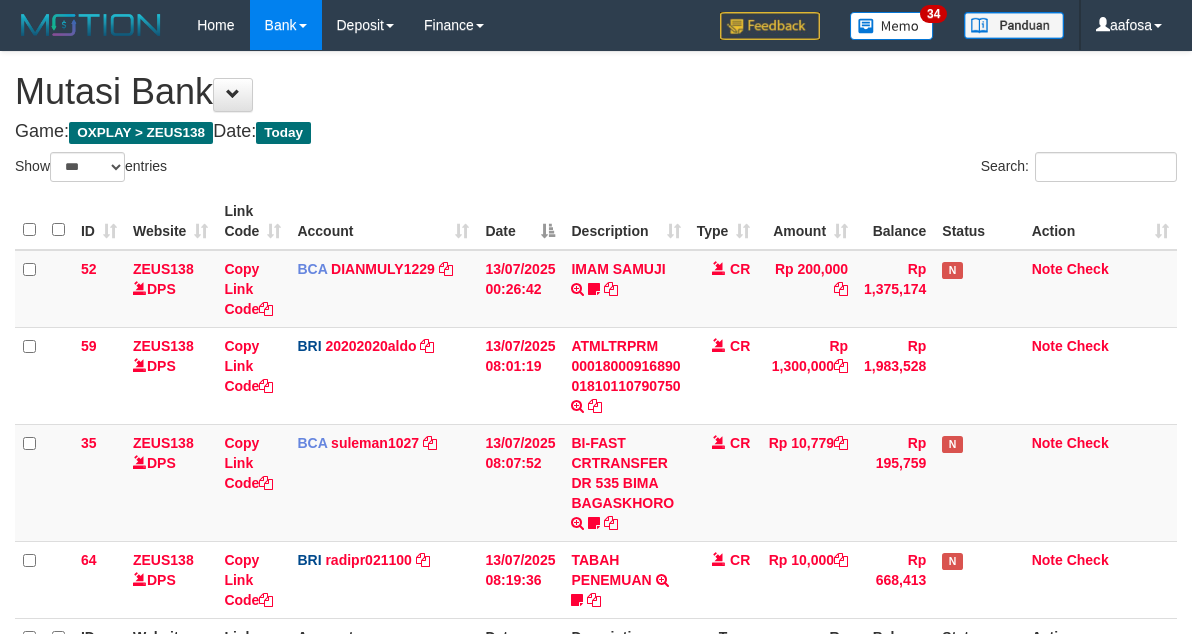 scroll, scrollTop: 235, scrollLeft: 0, axis: vertical 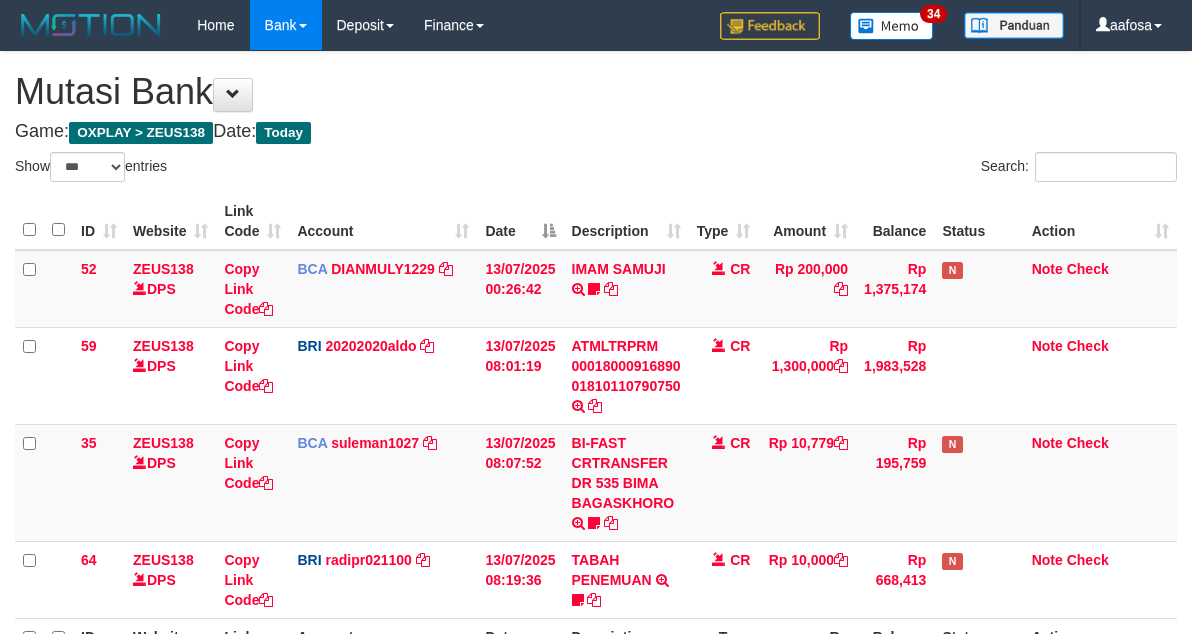select on "***" 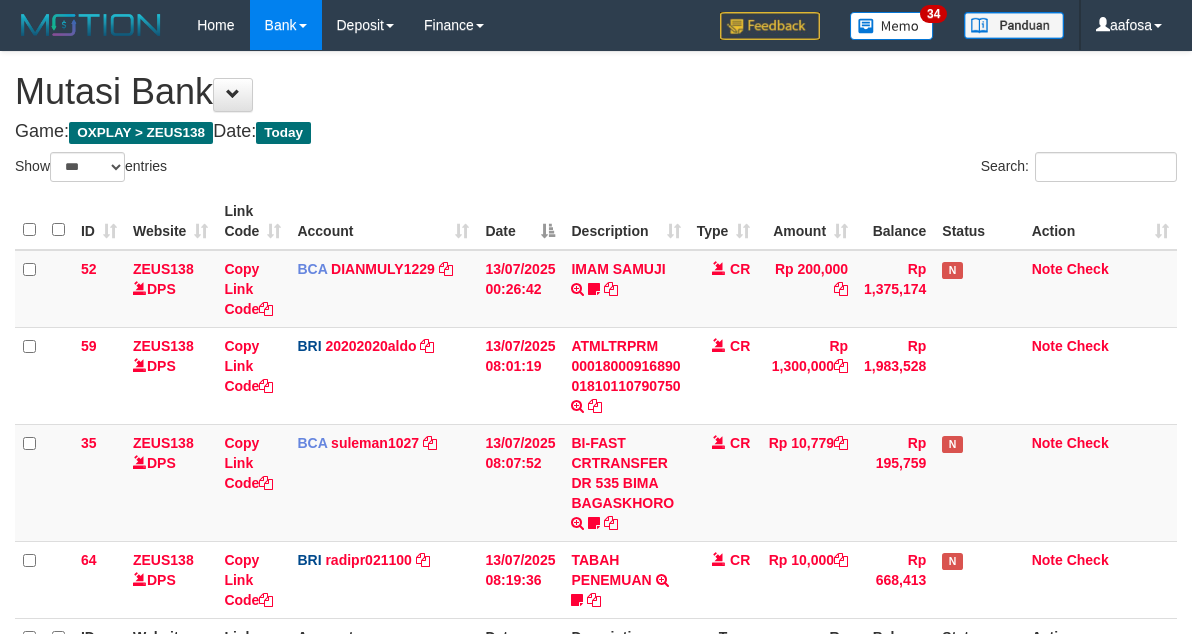 scroll, scrollTop: 235, scrollLeft: 0, axis: vertical 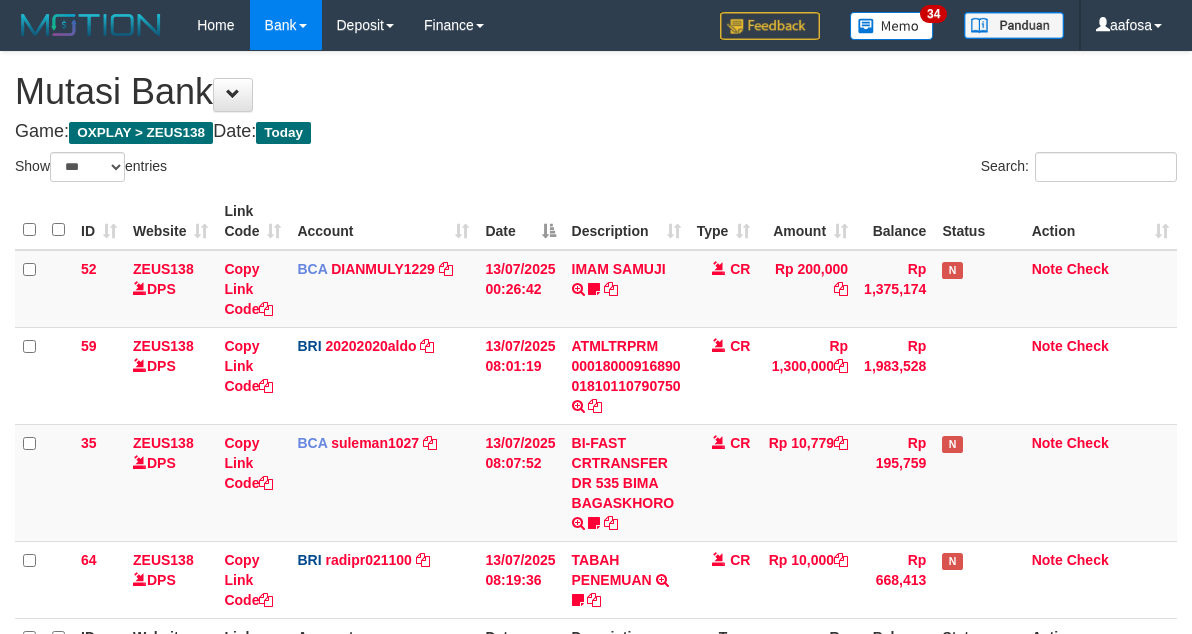 select on "***" 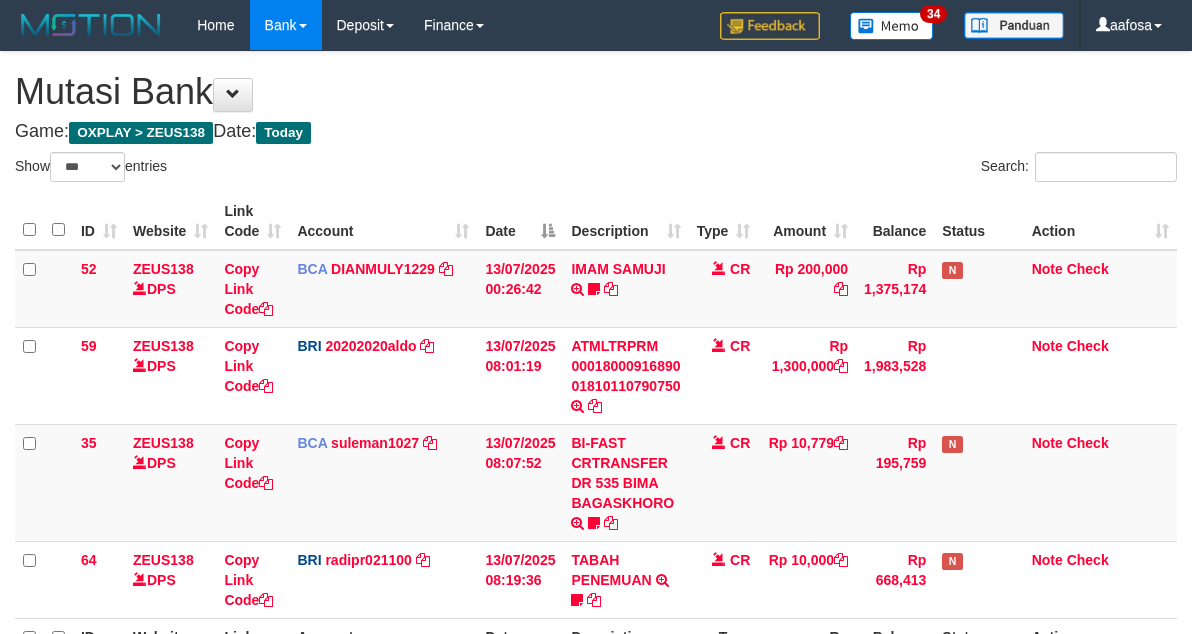scroll, scrollTop: 235, scrollLeft: 0, axis: vertical 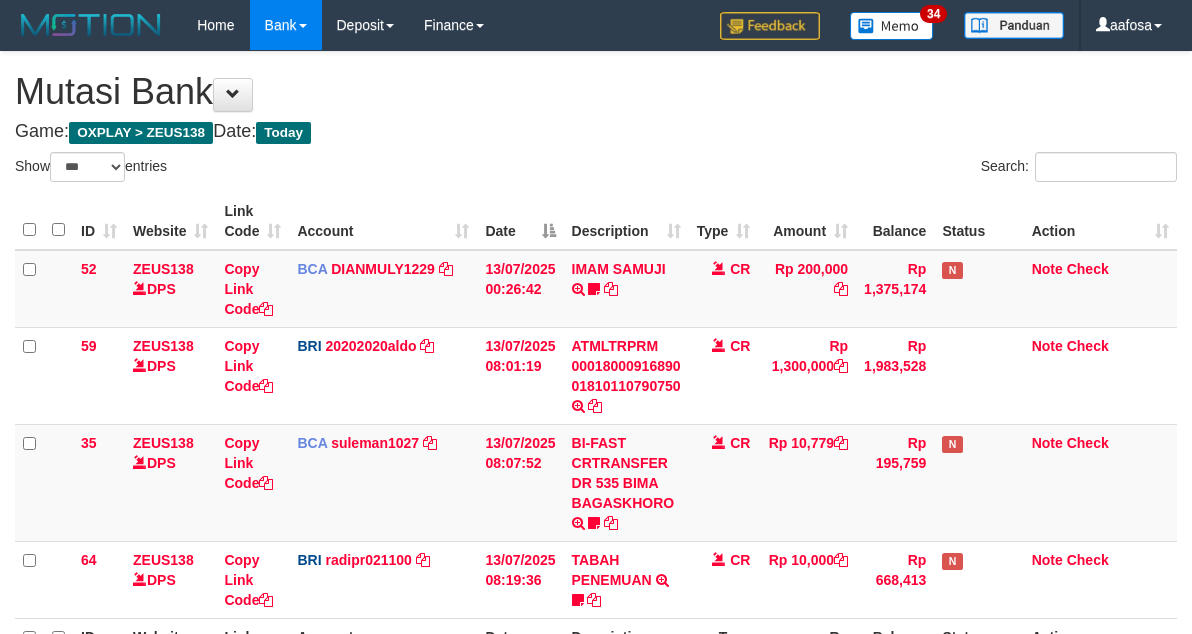select on "***" 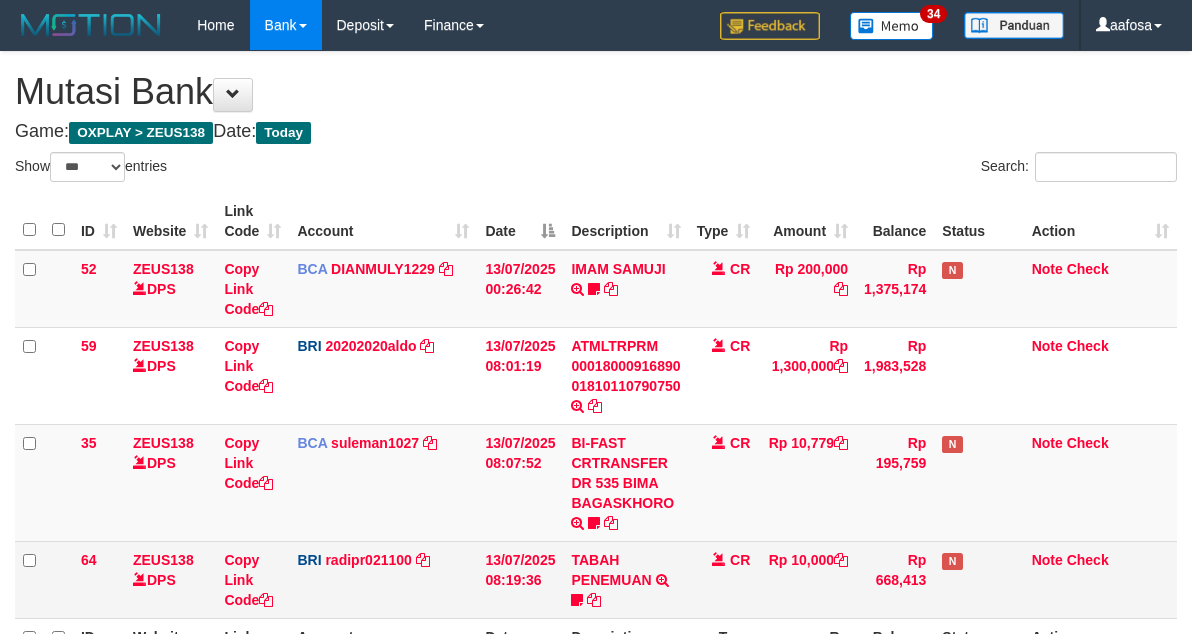 scroll, scrollTop: 235, scrollLeft: 0, axis: vertical 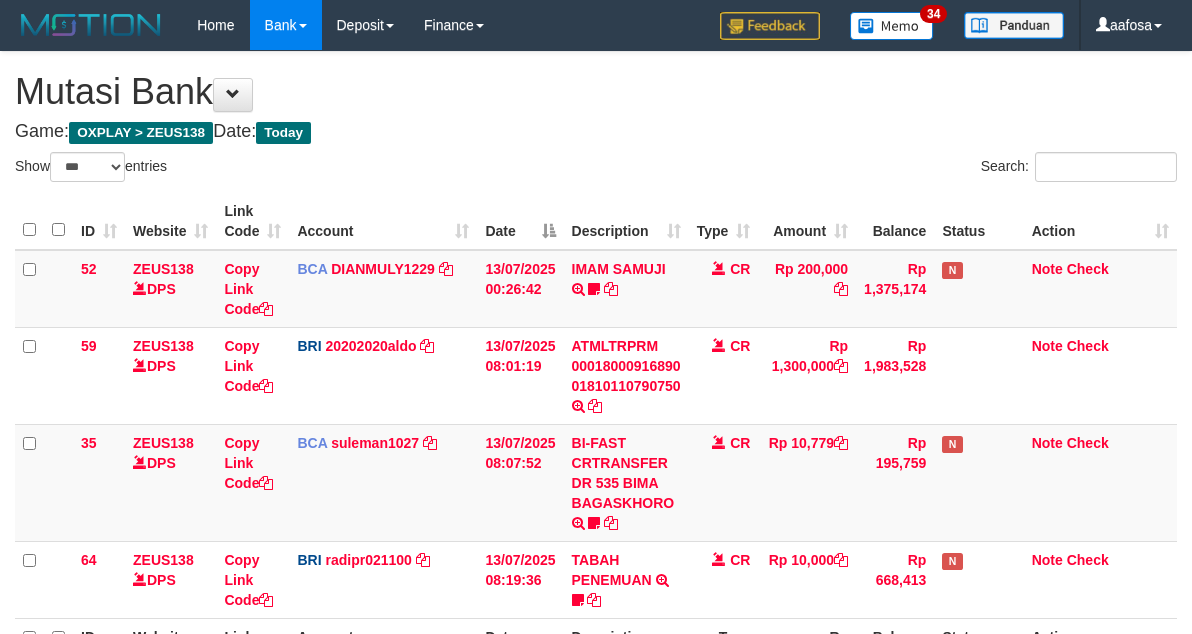select on "***" 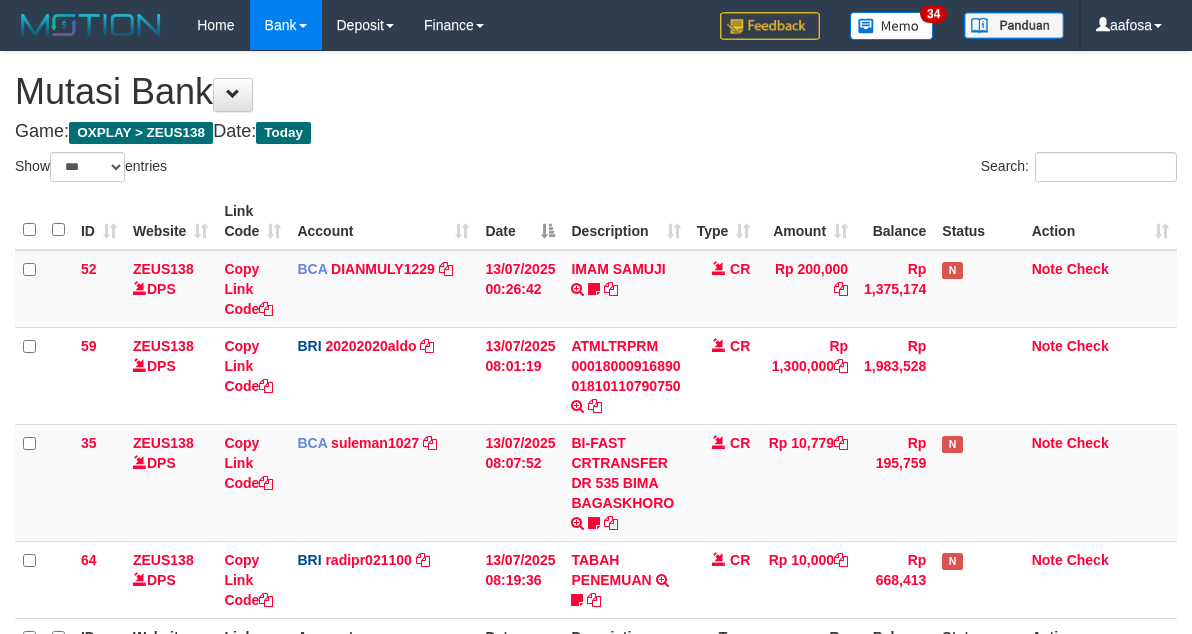 scroll, scrollTop: 235, scrollLeft: 0, axis: vertical 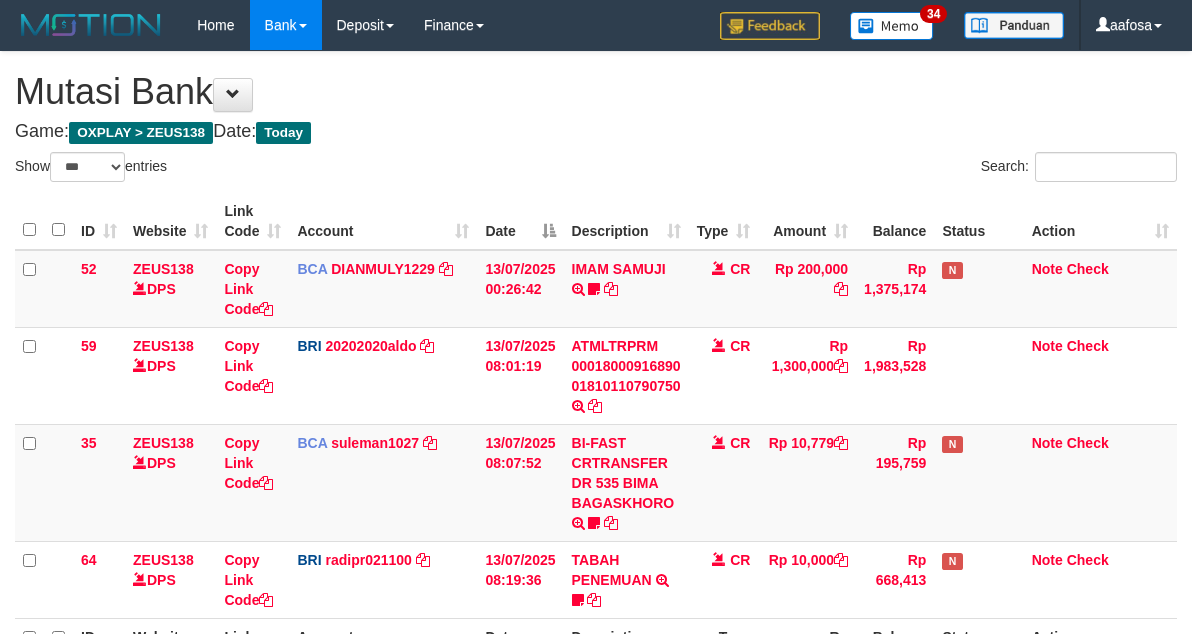 select on "***" 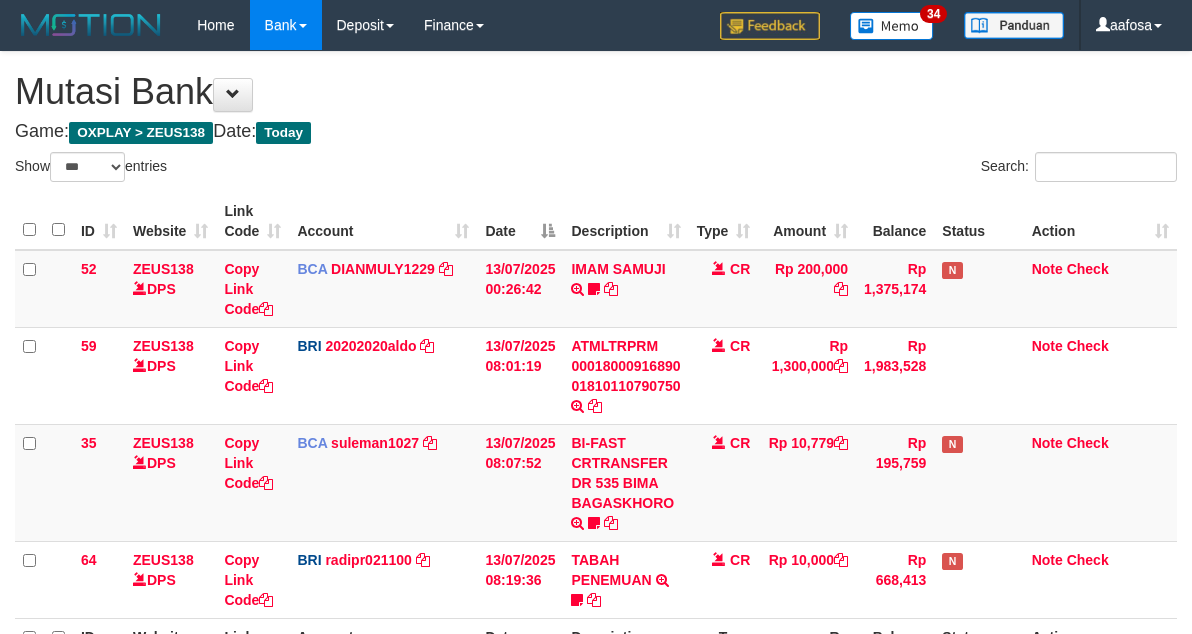 scroll, scrollTop: 235, scrollLeft: 0, axis: vertical 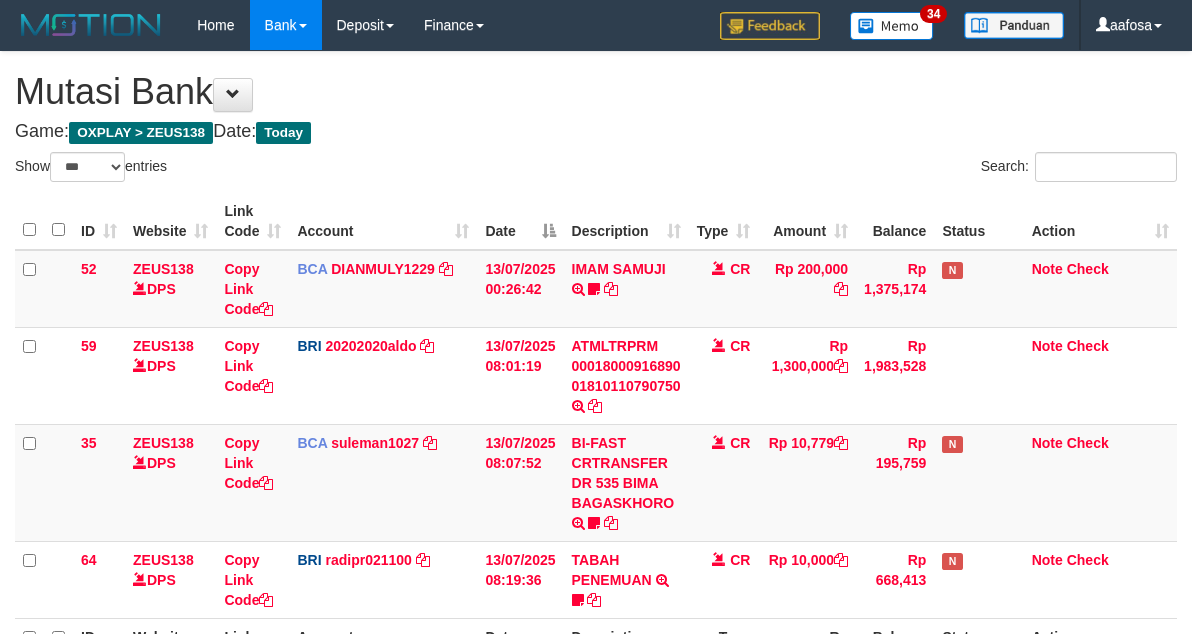 select on "***" 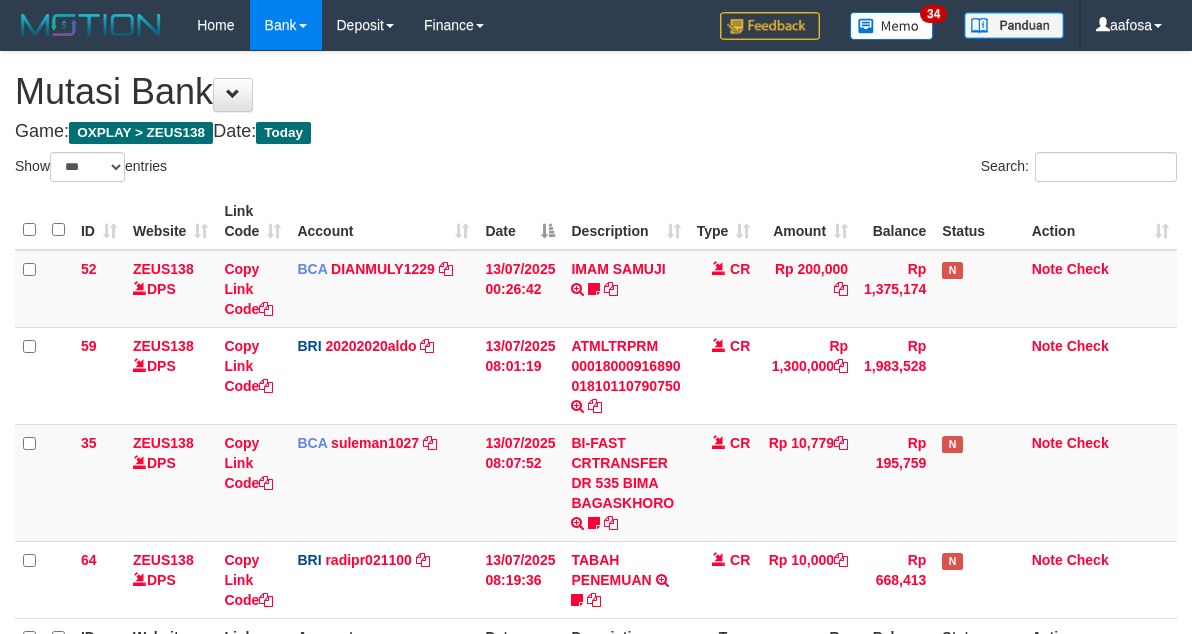 scroll, scrollTop: 235, scrollLeft: 0, axis: vertical 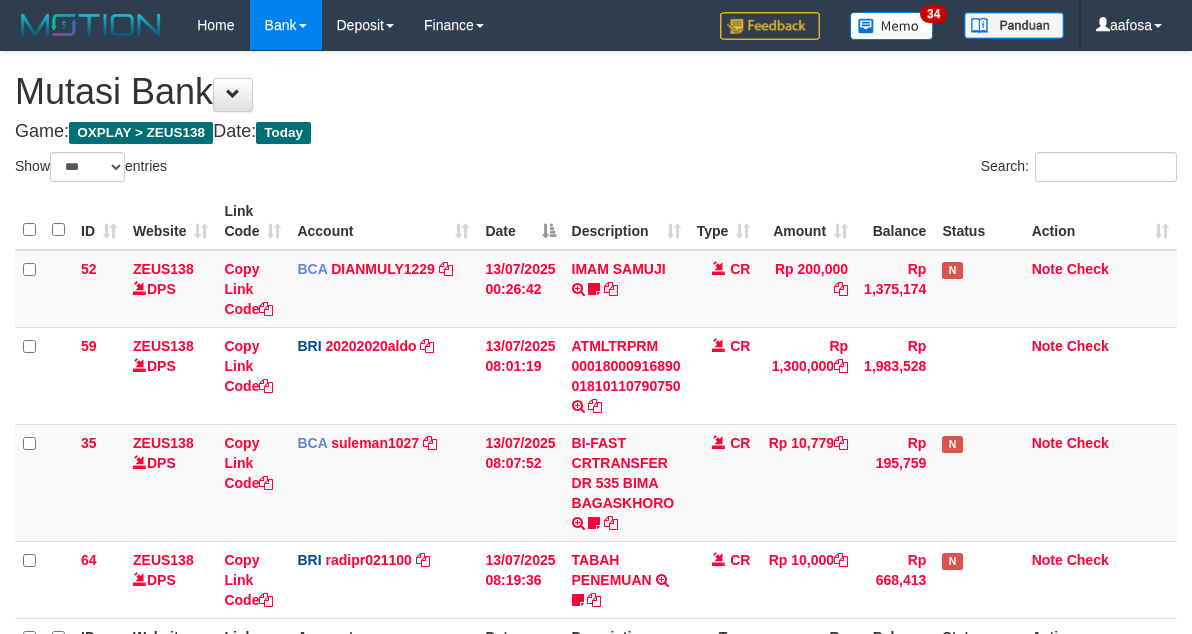 select on "***" 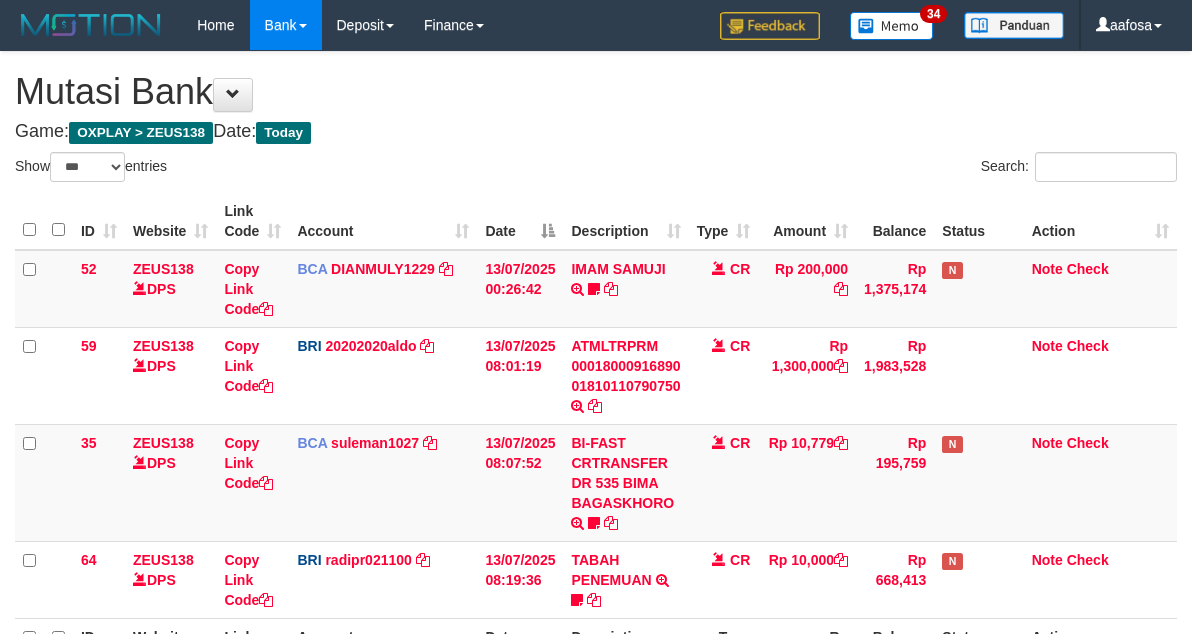 scroll, scrollTop: 235, scrollLeft: 0, axis: vertical 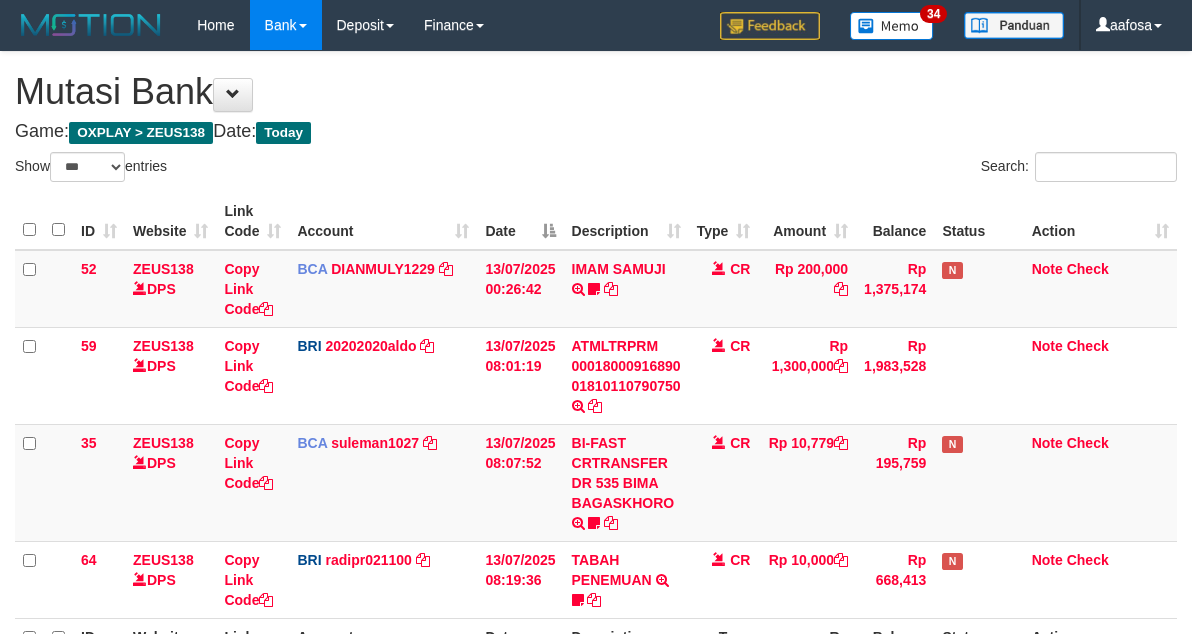 select on "***" 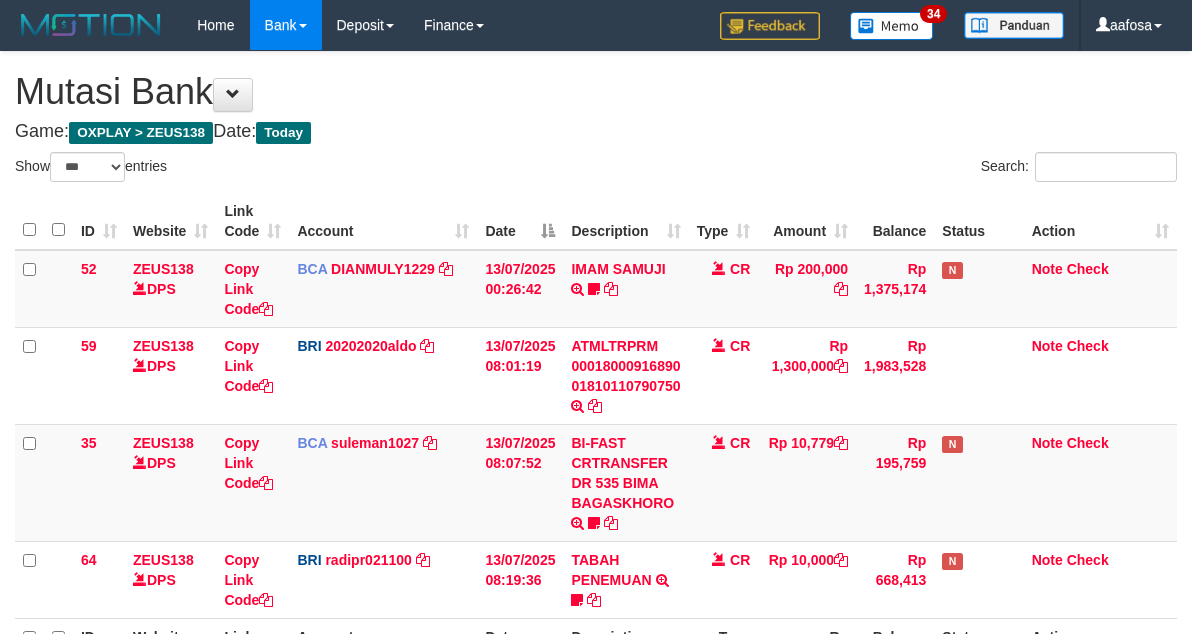 scroll, scrollTop: 235, scrollLeft: 0, axis: vertical 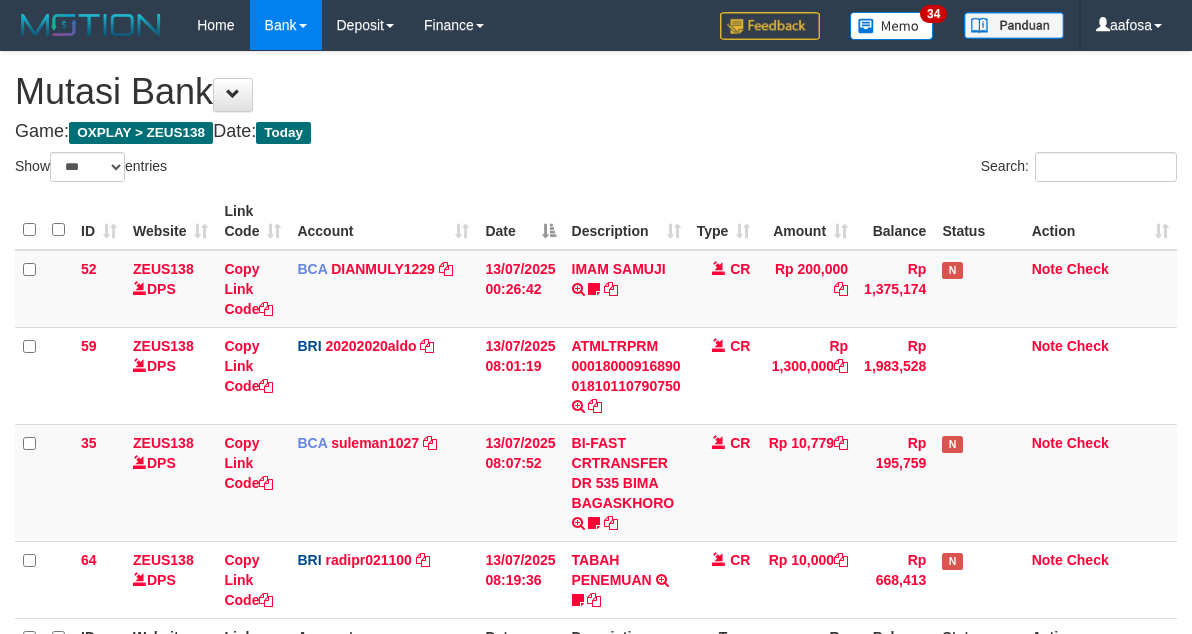 select on "***" 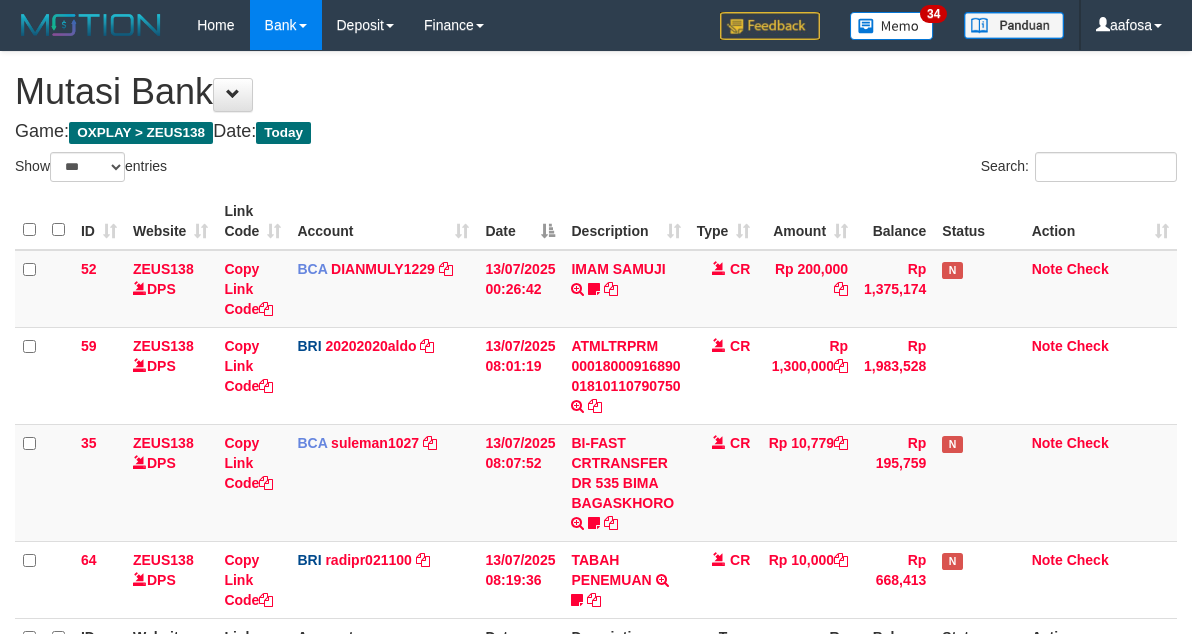 scroll, scrollTop: 235, scrollLeft: 0, axis: vertical 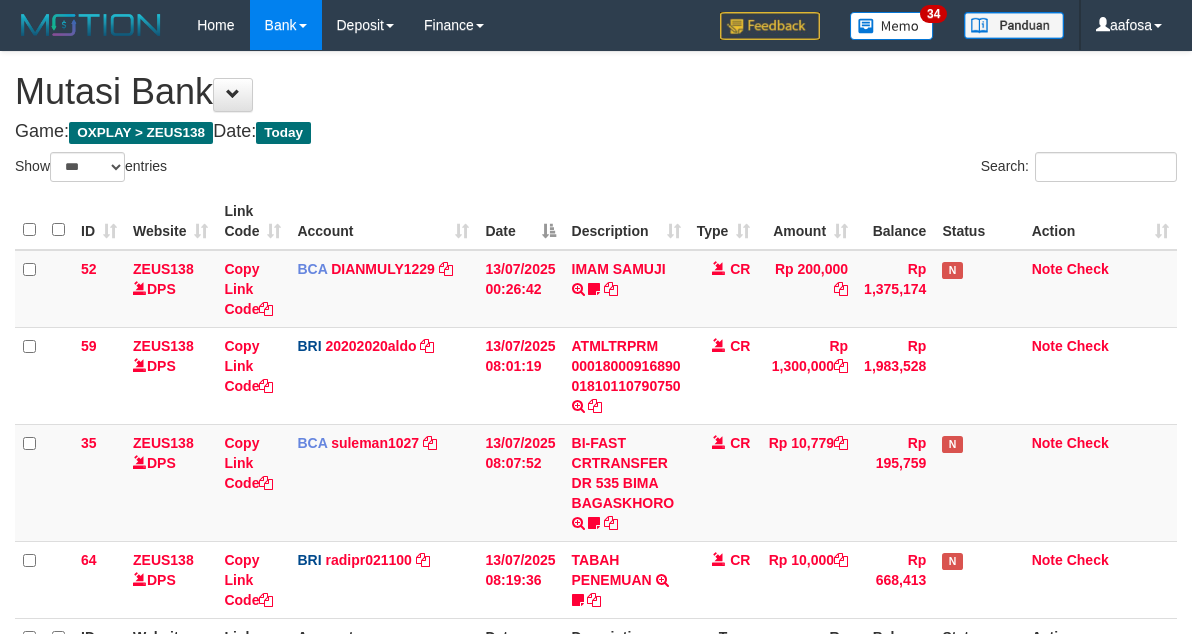 select on "***" 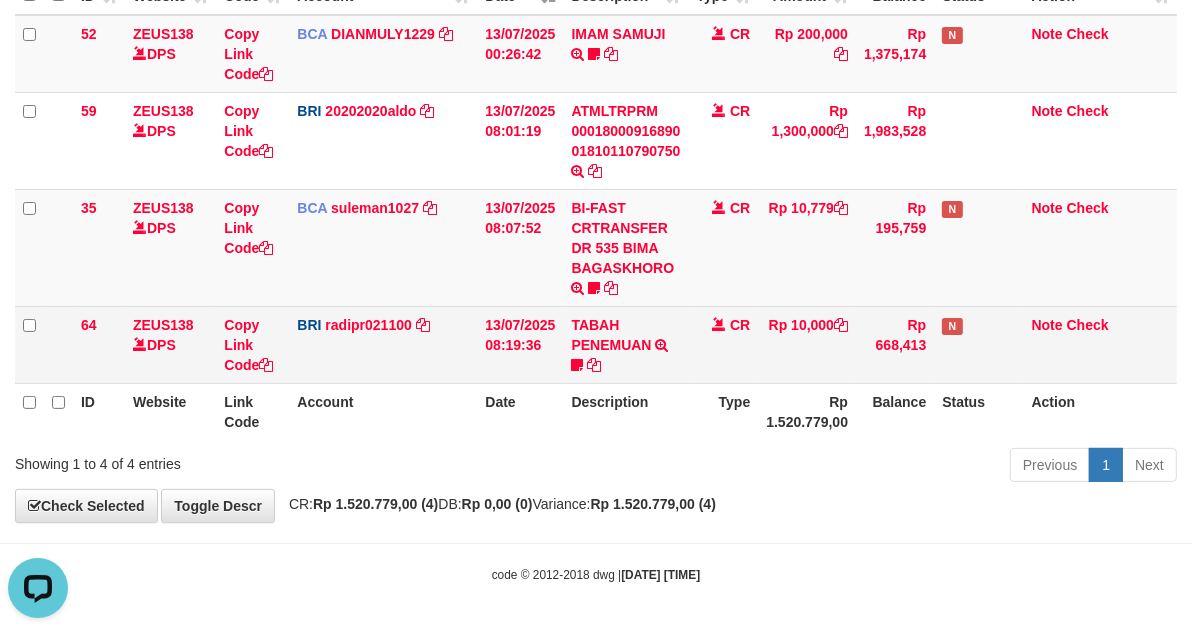 scroll, scrollTop: 0, scrollLeft: 0, axis: both 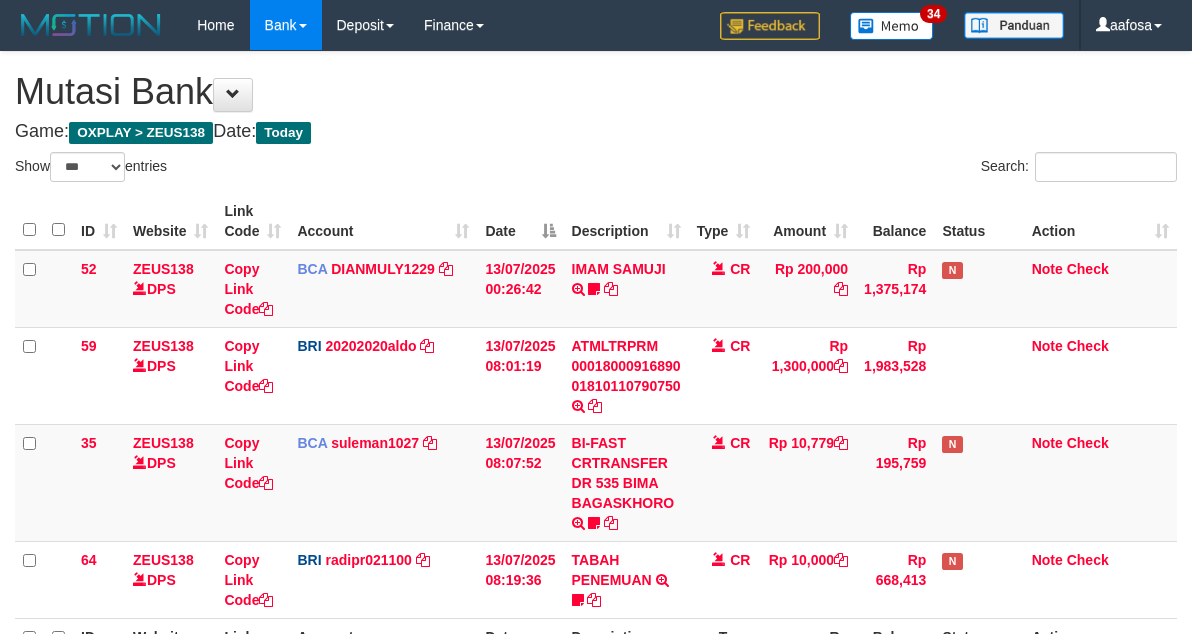 select on "***" 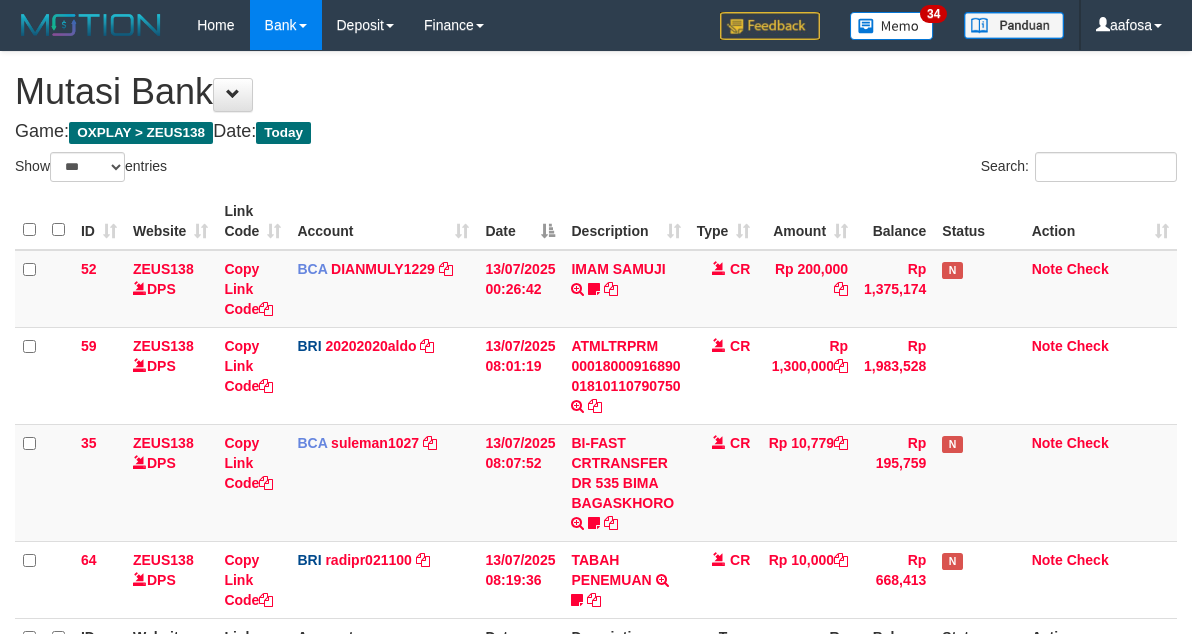 scroll, scrollTop: 235, scrollLeft: 0, axis: vertical 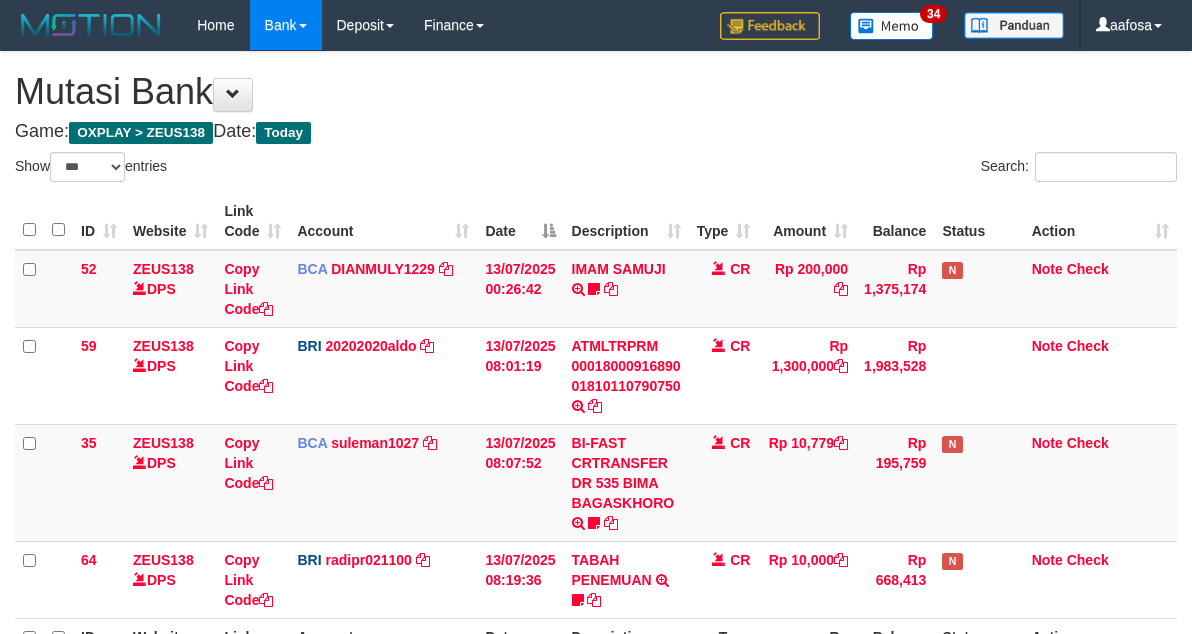 select on "***" 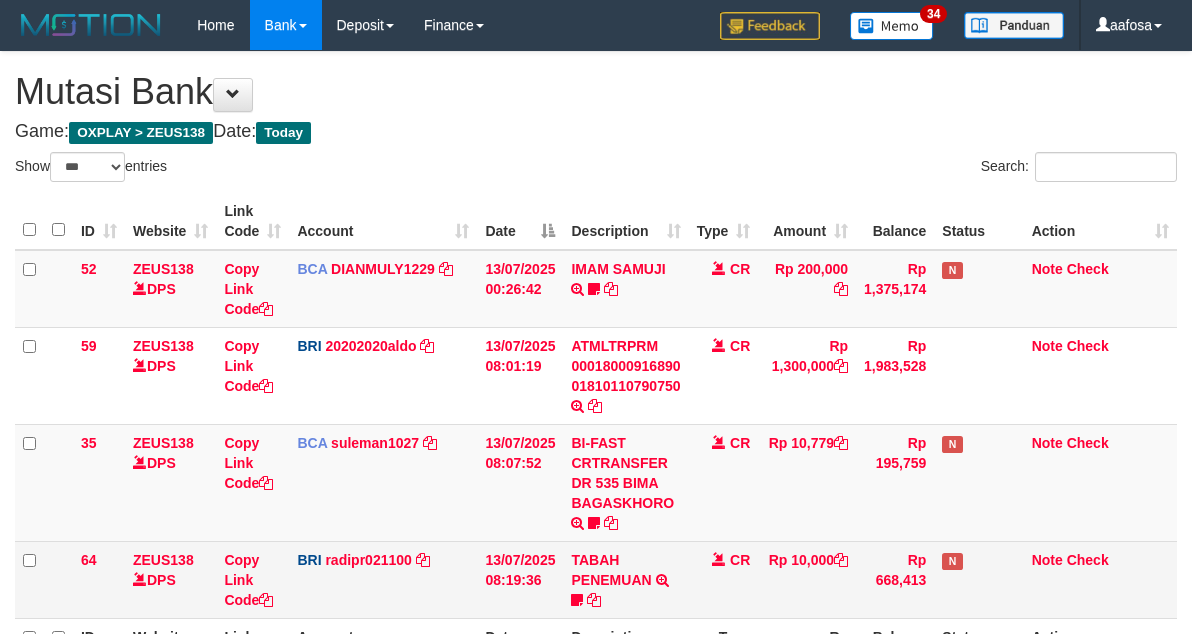 scroll, scrollTop: 235, scrollLeft: 0, axis: vertical 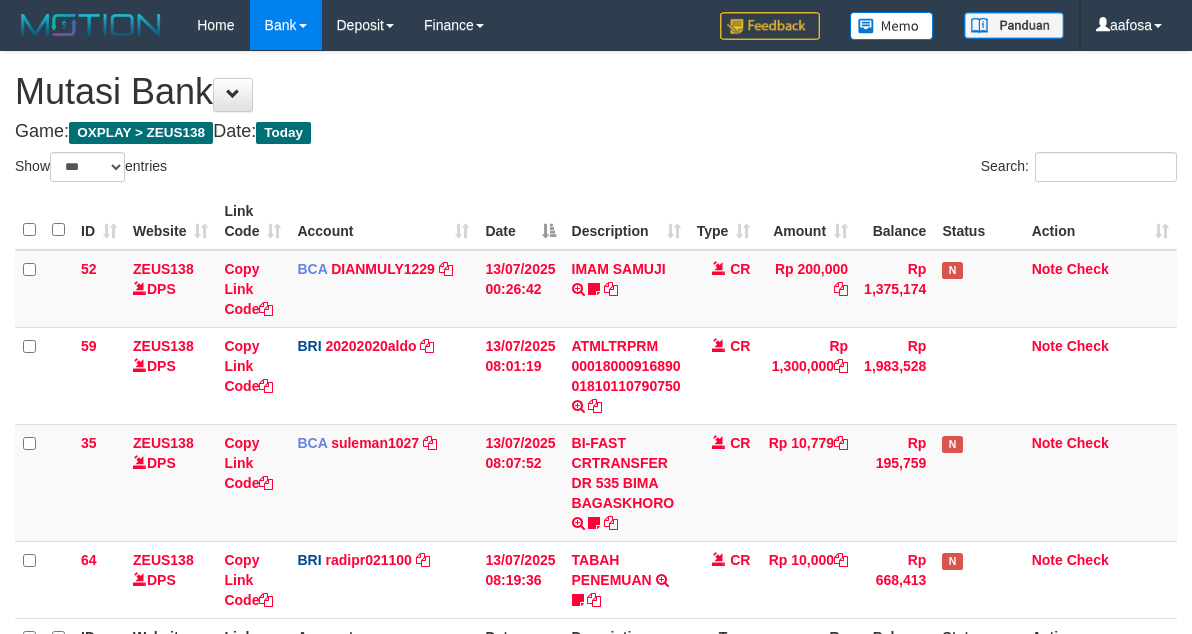 select on "***" 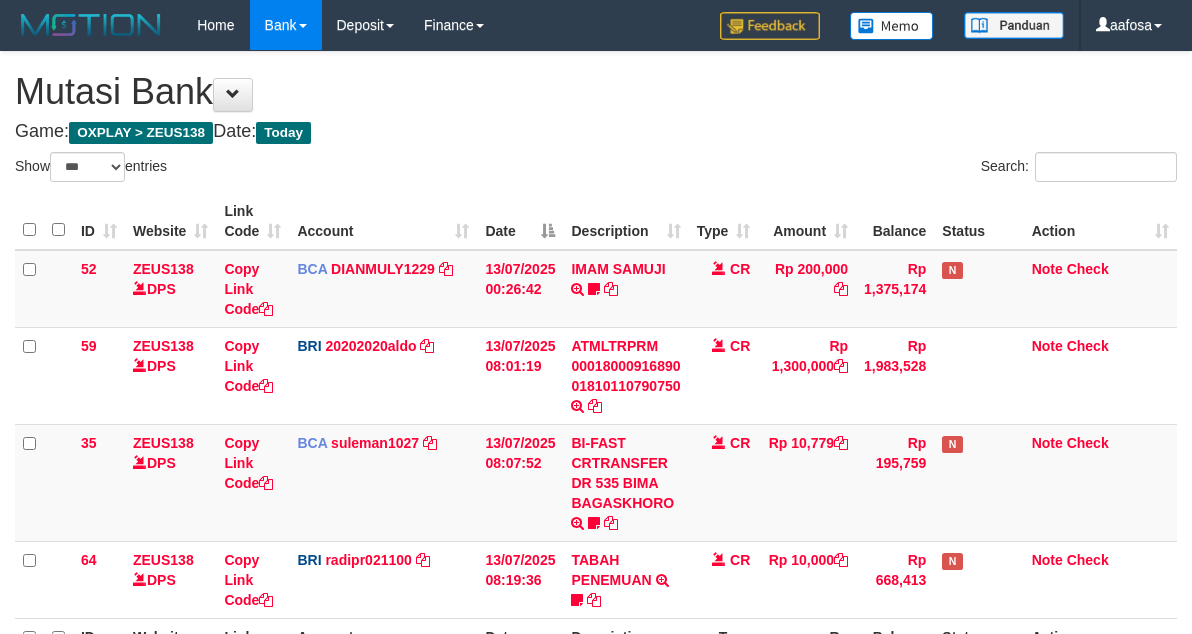 scroll, scrollTop: 235, scrollLeft: 0, axis: vertical 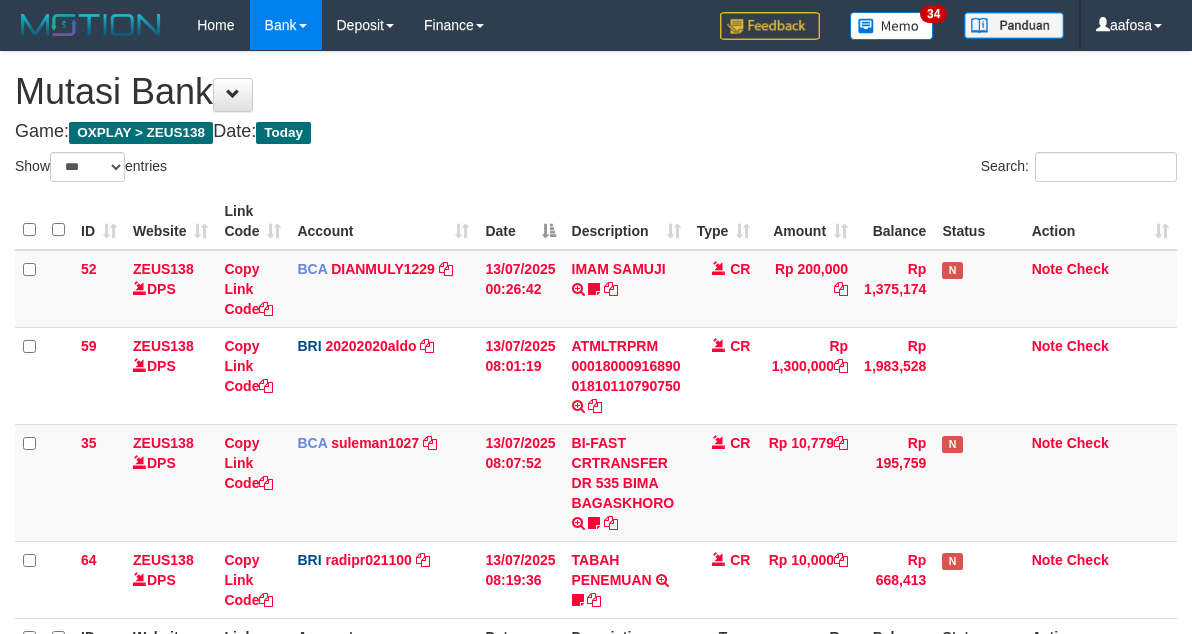 select on "***" 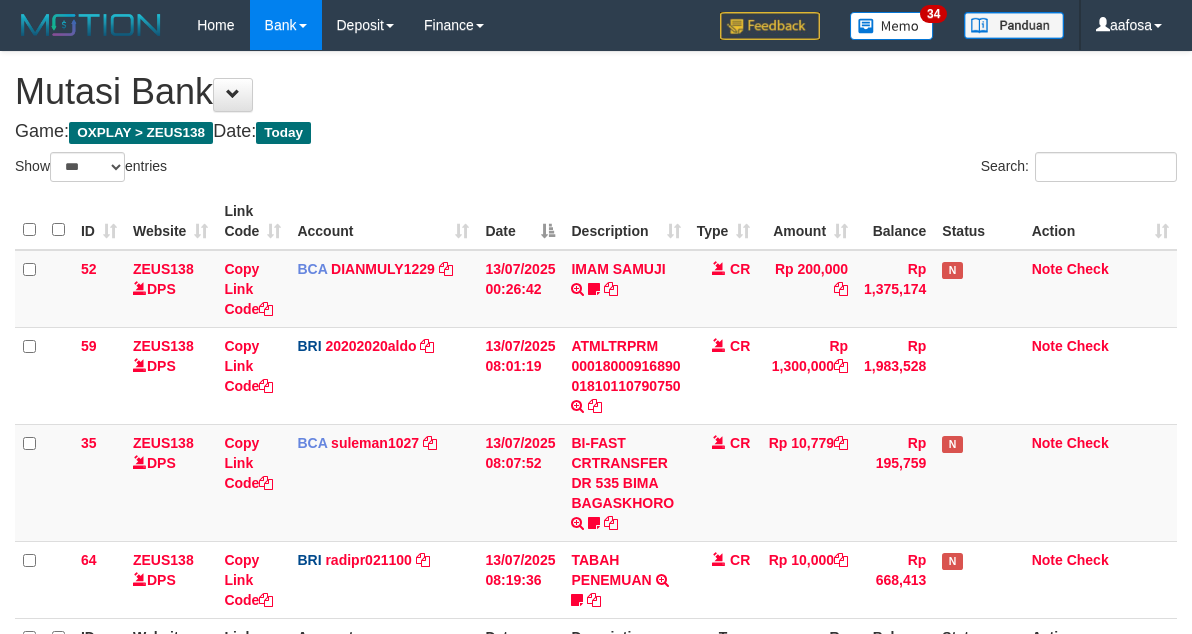 scroll, scrollTop: 235, scrollLeft: 0, axis: vertical 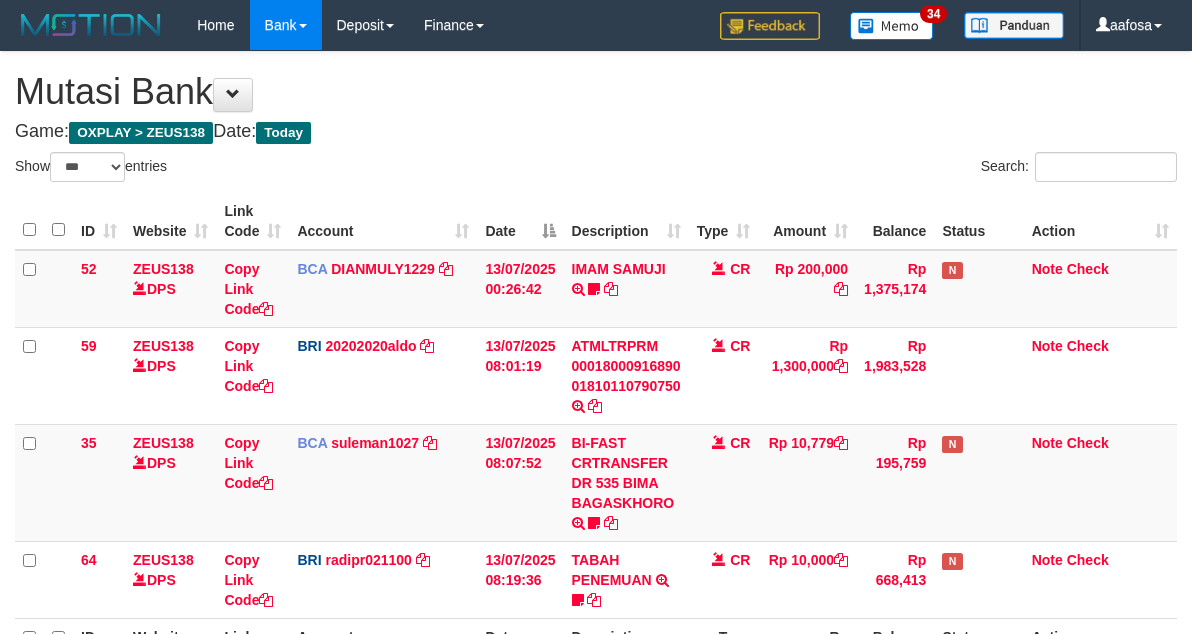 select on "***" 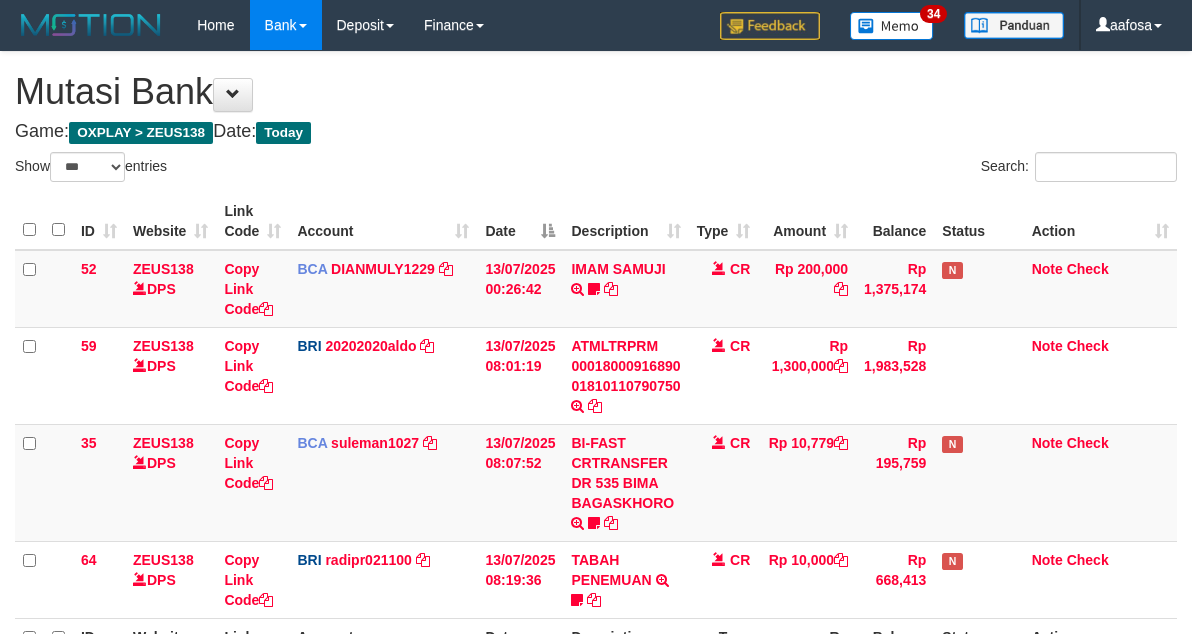 scroll, scrollTop: 235, scrollLeft: 0, axis: vertical 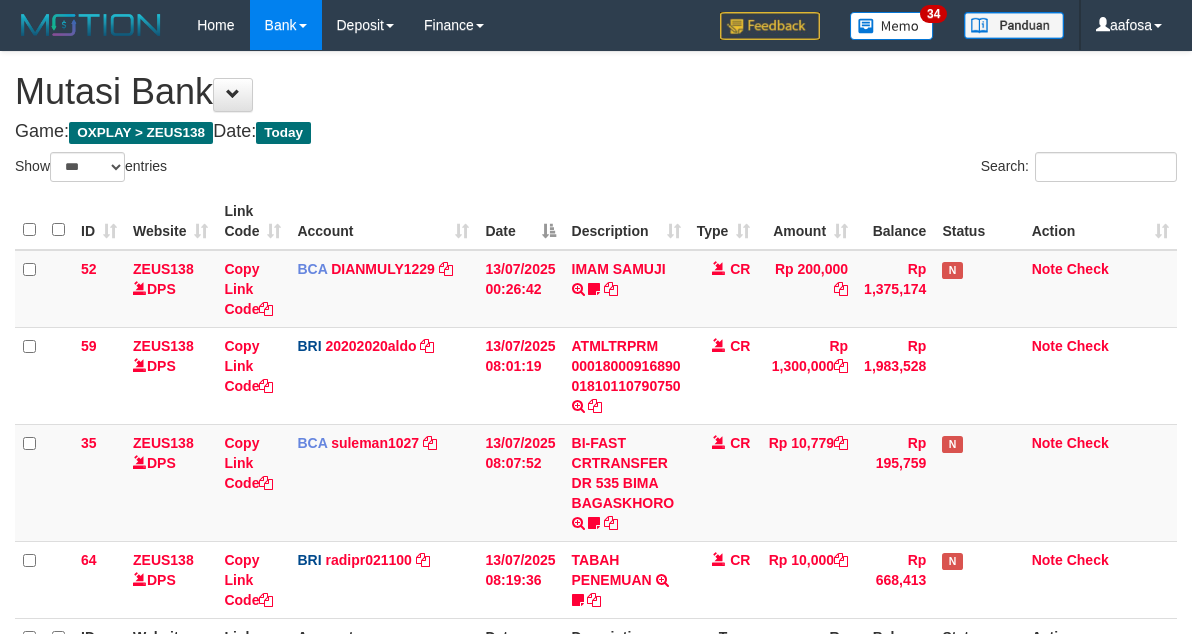 select on "***" 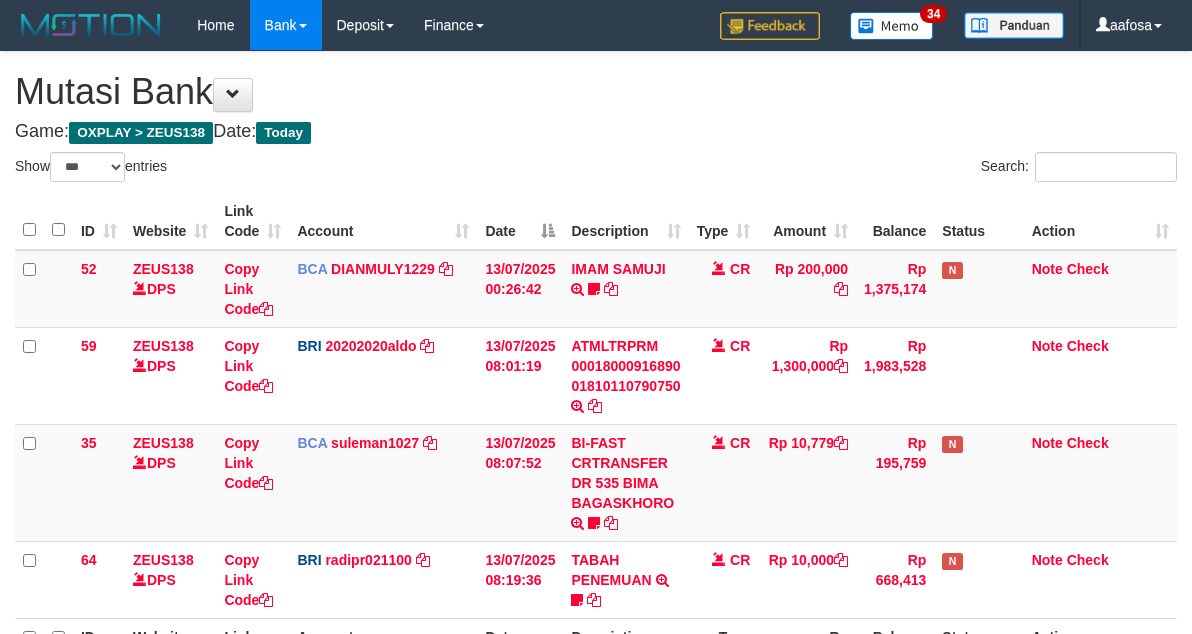 scroll, scrollTop: 235, scrollLeft: 0, axis: vertical 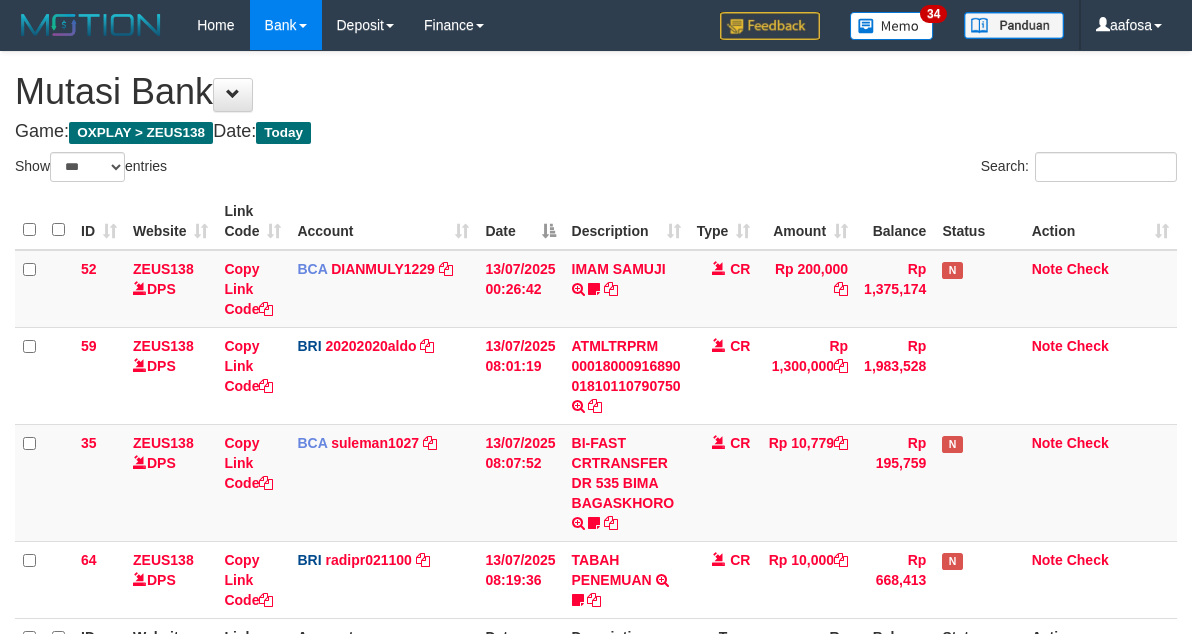 select on "***" 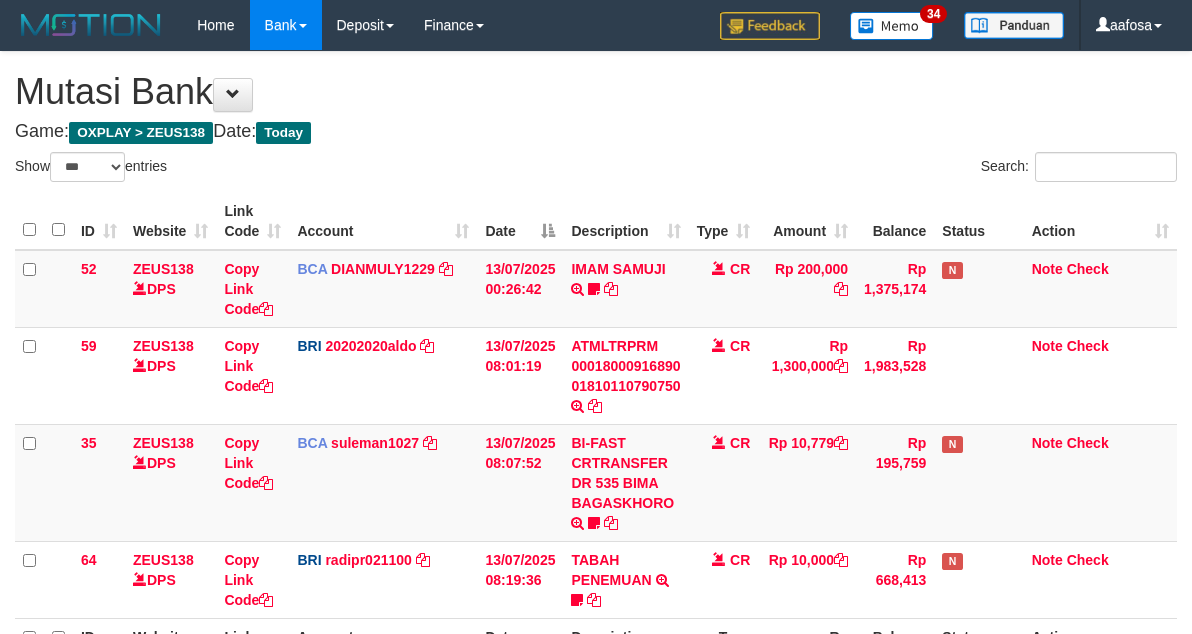 scroll, scrollTop: 235, scrollLeft: 0, axis: vertical 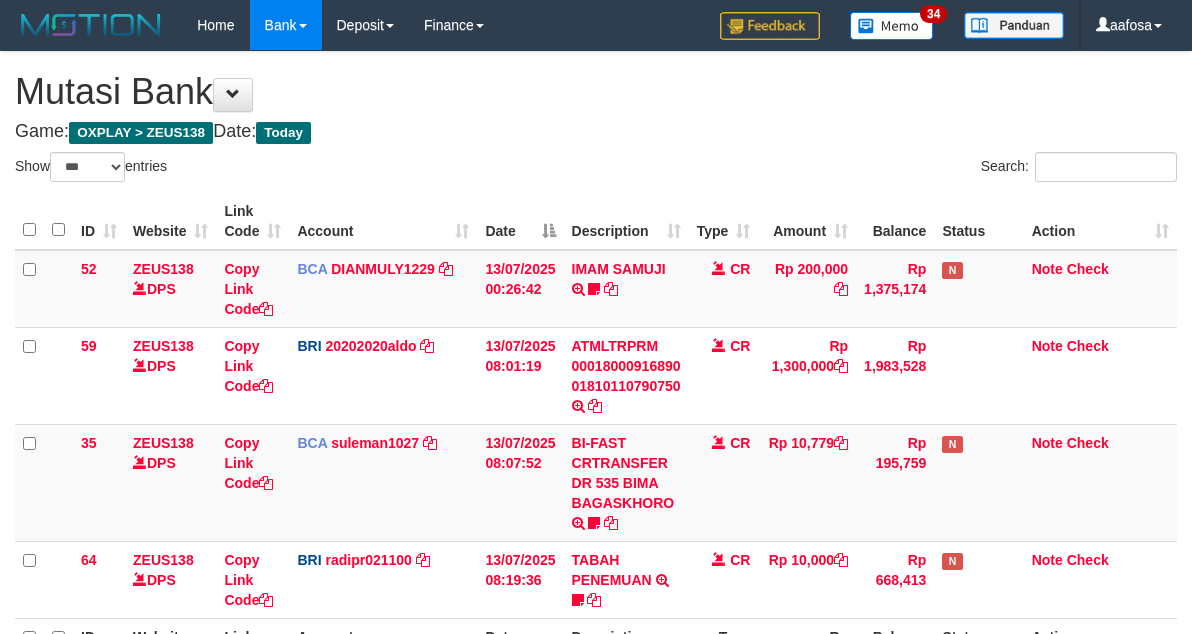 select on "***" 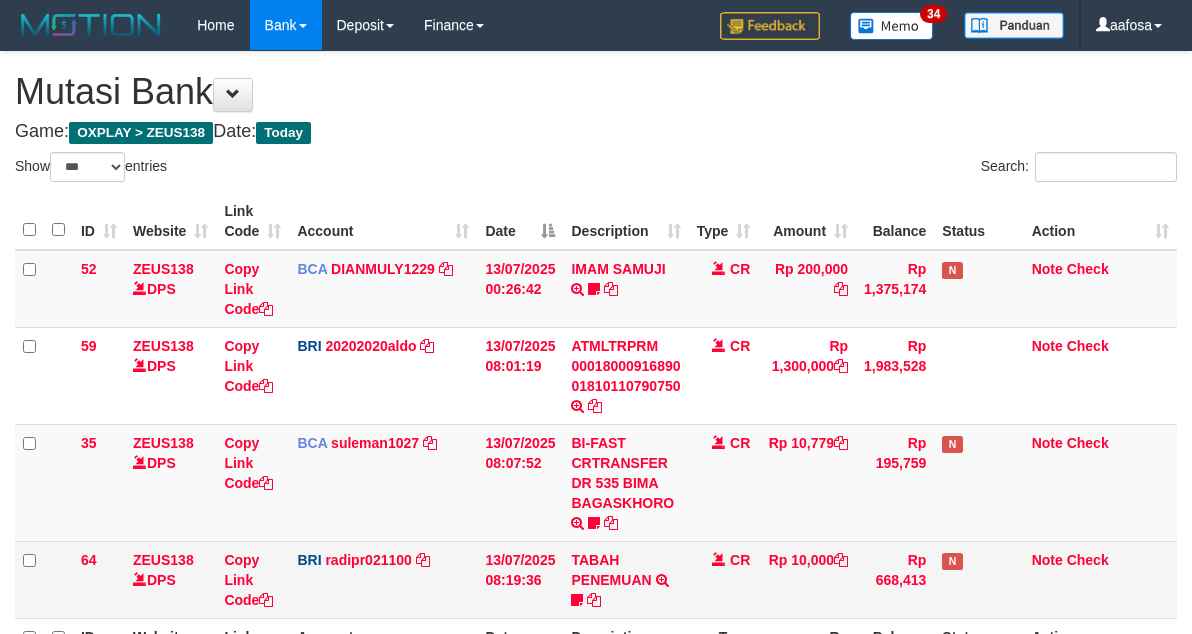 scroll, scrollTop: 235, scrollLeft: 0, axis: vertical 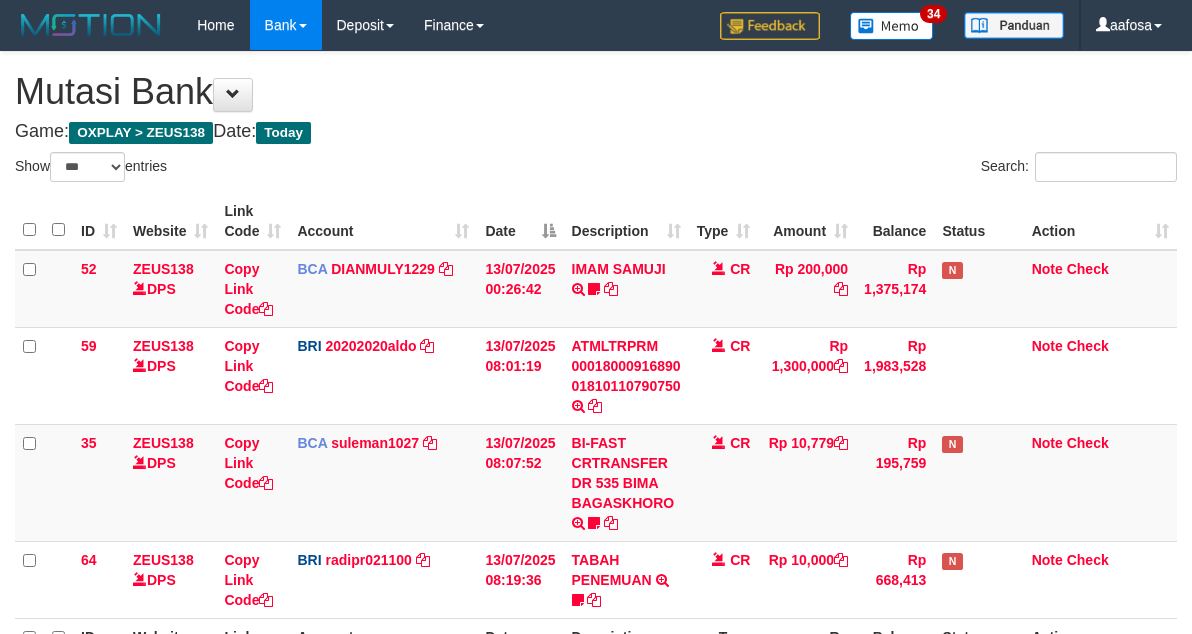 select on "***" 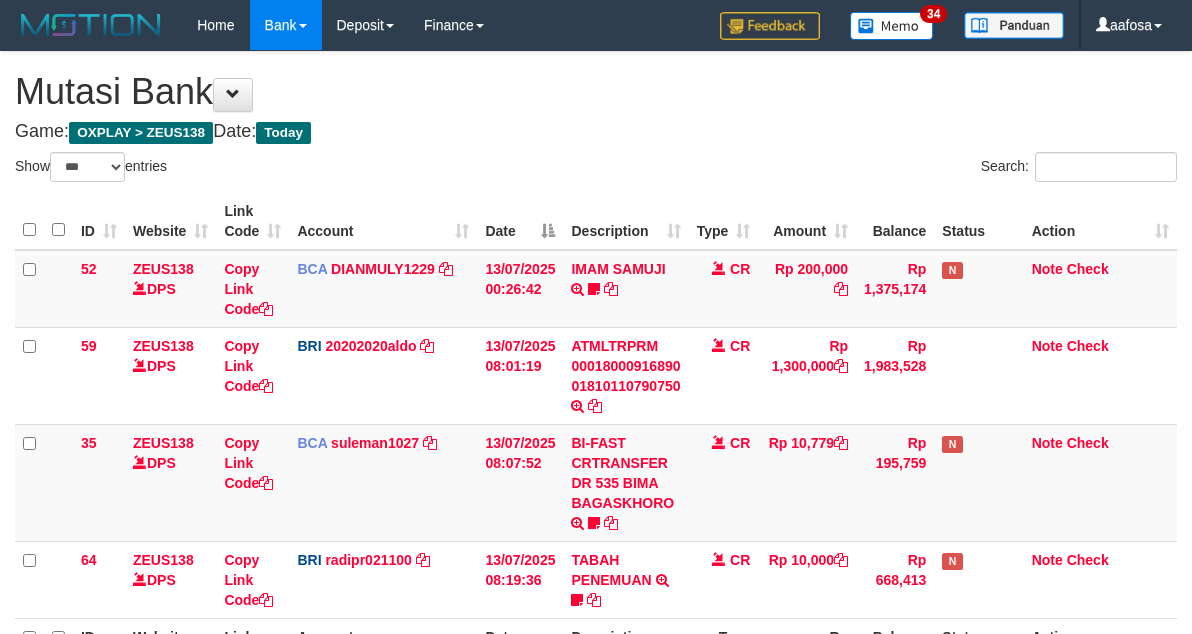 scroll, scrollTop: 235, scrollLeft: 0, axis: vertical 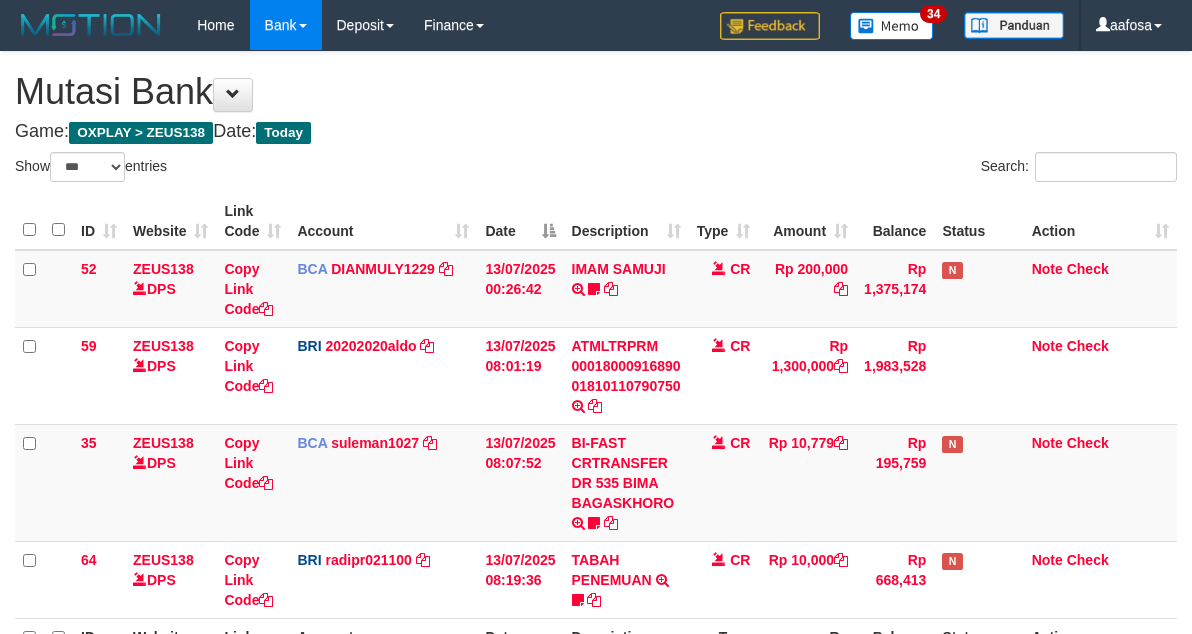select on "***" 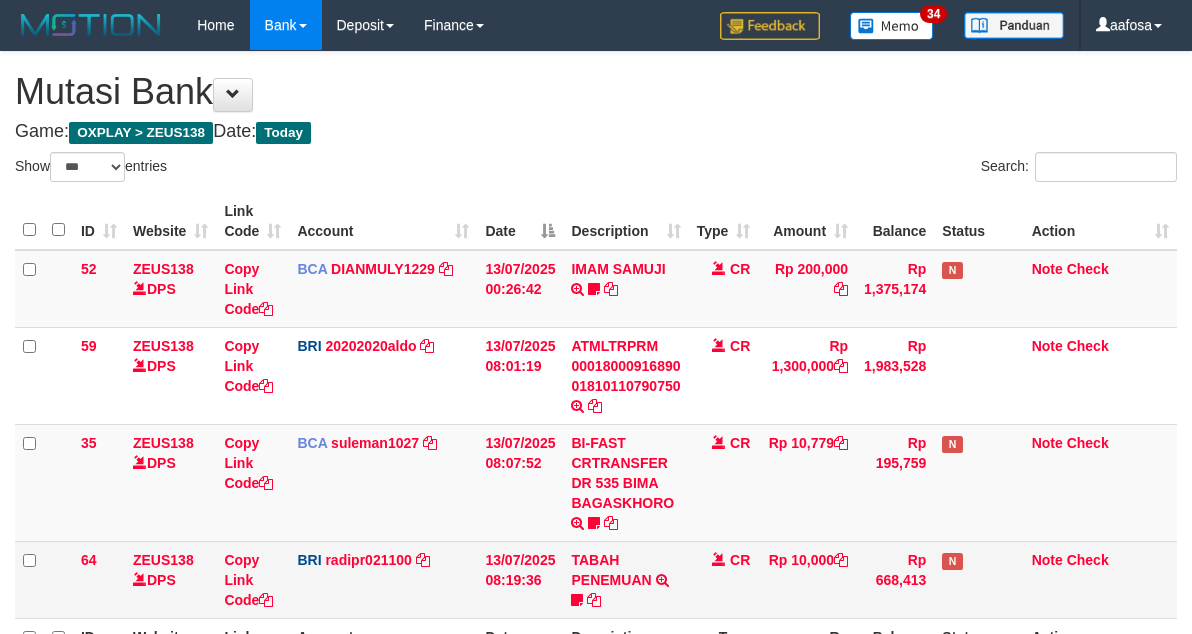 scroll, scrollTop: 235, scrollLeft: 0, axis: vertical 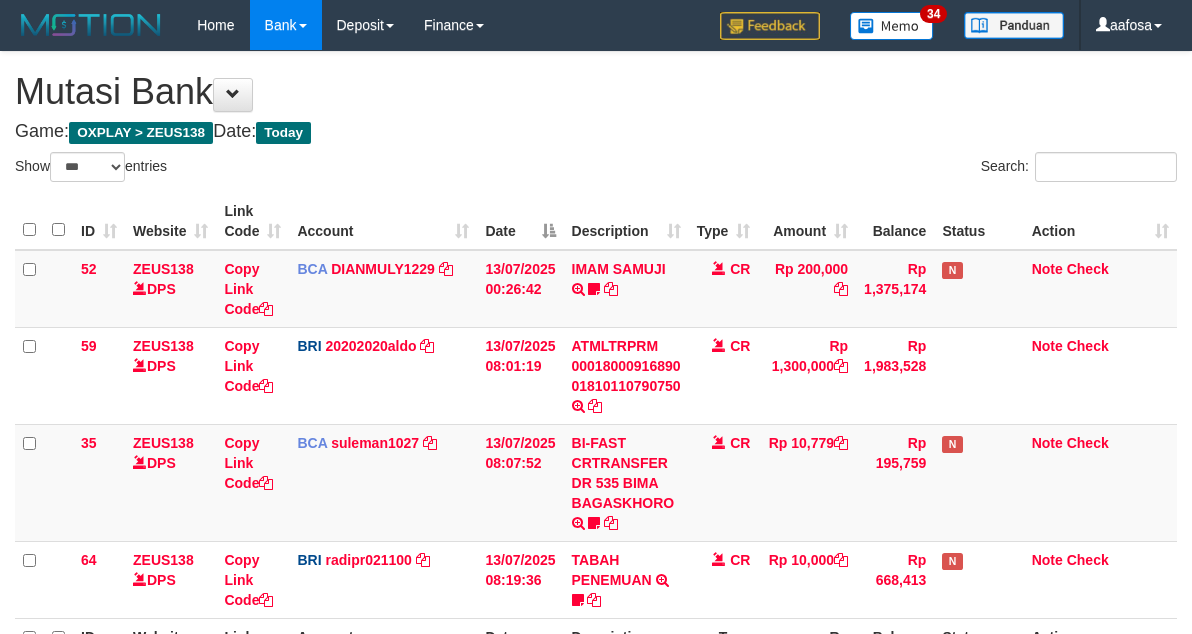 select on "***" 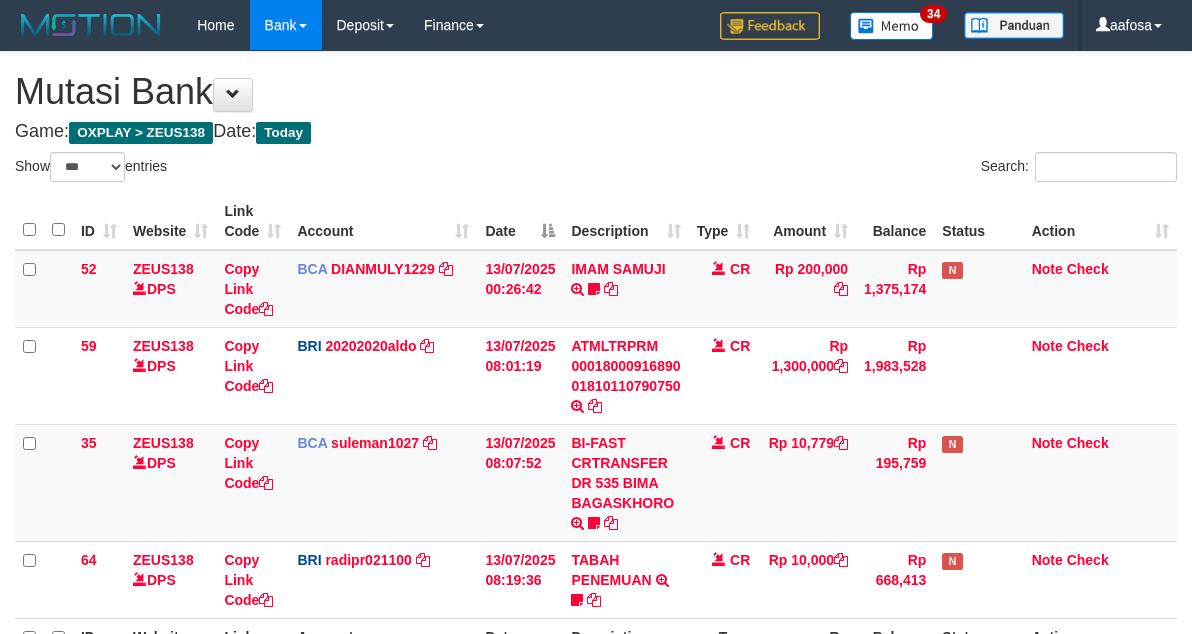scroll, scrollTop: 235, scrollLeft: 0, axis: vertical 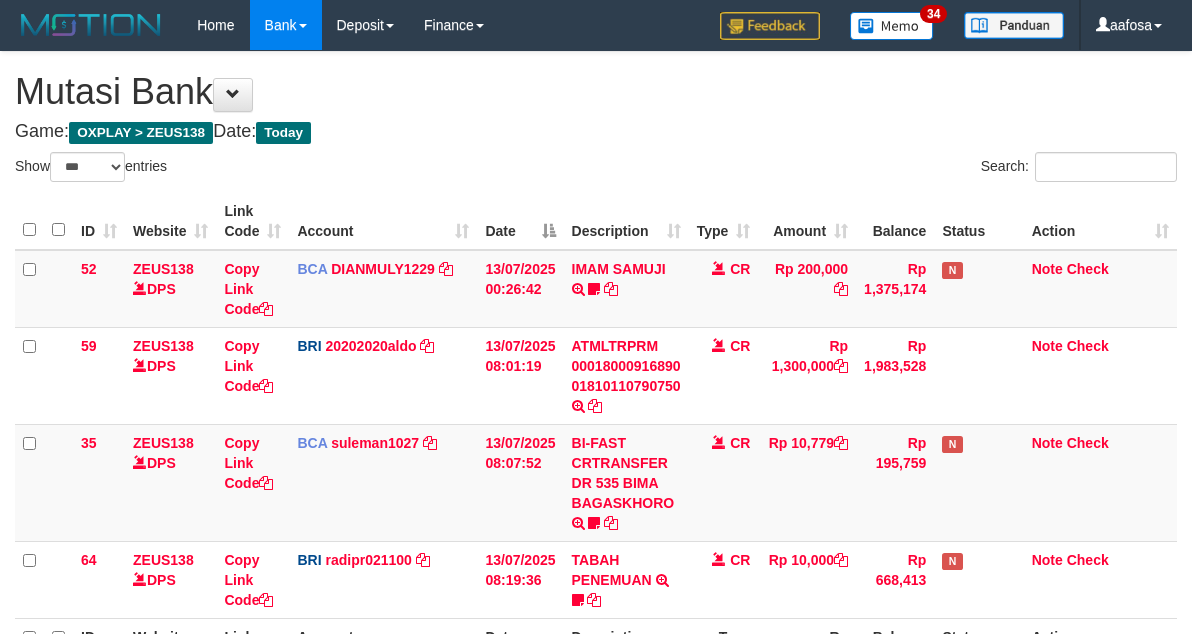 select on "***" 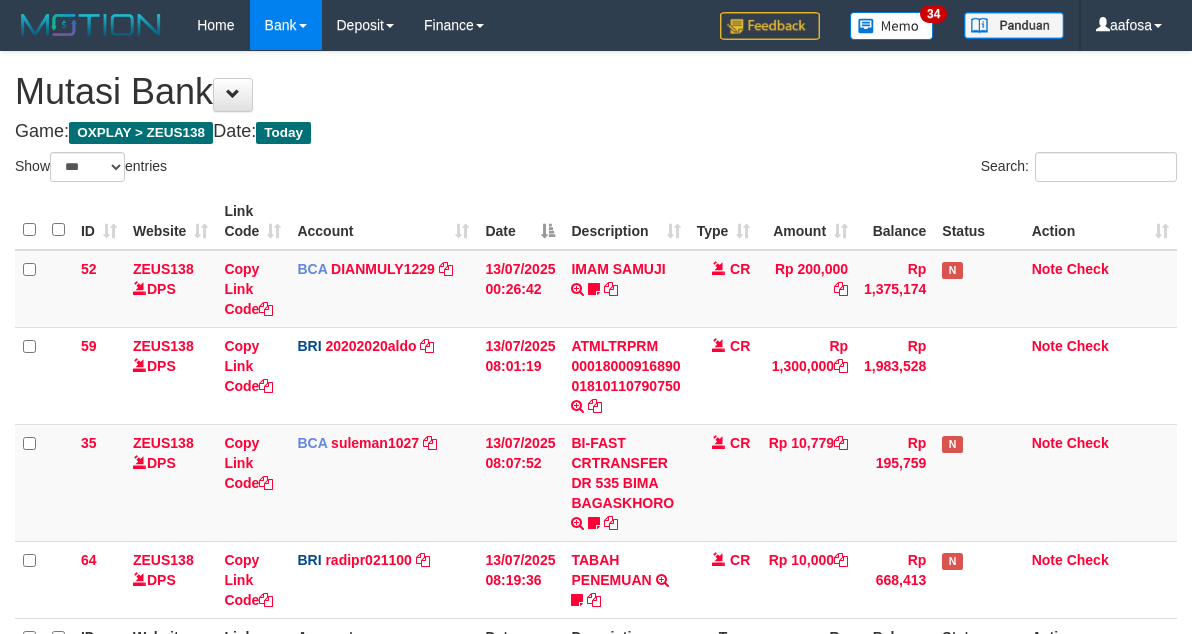 scroll, scrollTop: 235, scrollLeft: 0, axis: vertical 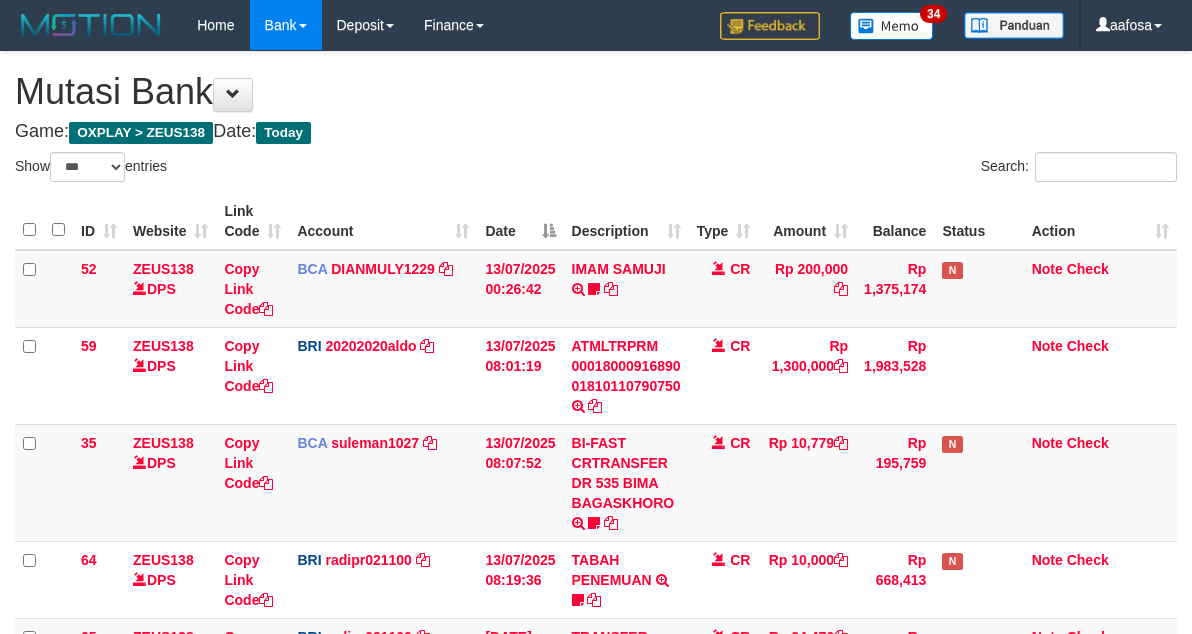 select on "***" 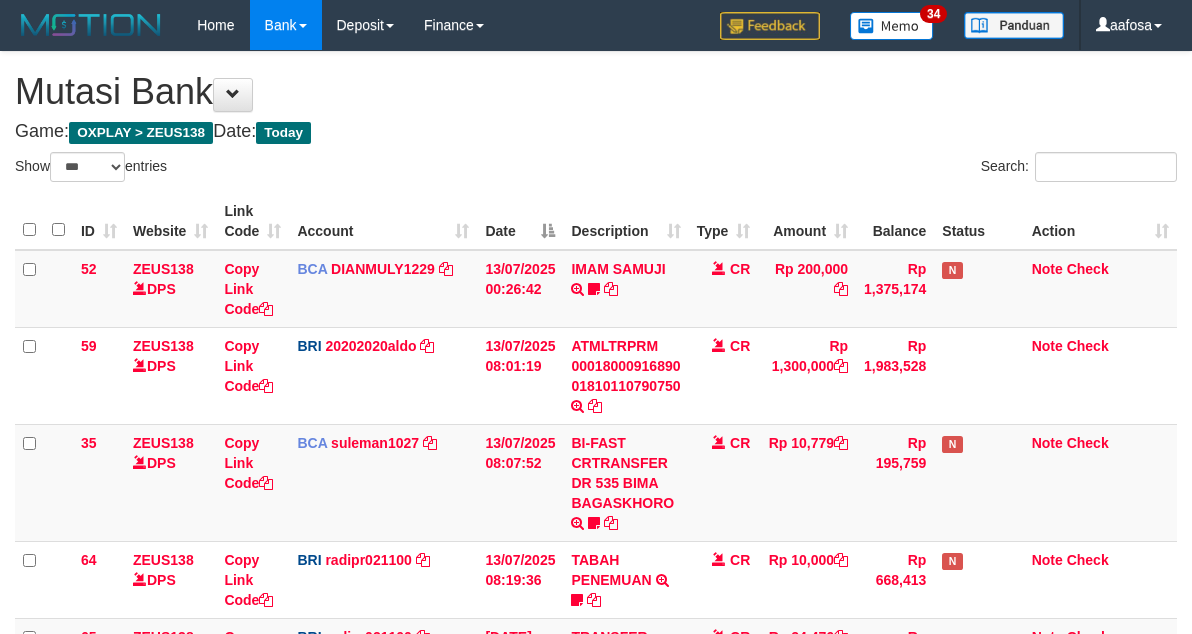 scroll, scrollTop: 226, scrollLeft: 0, axis: vertical 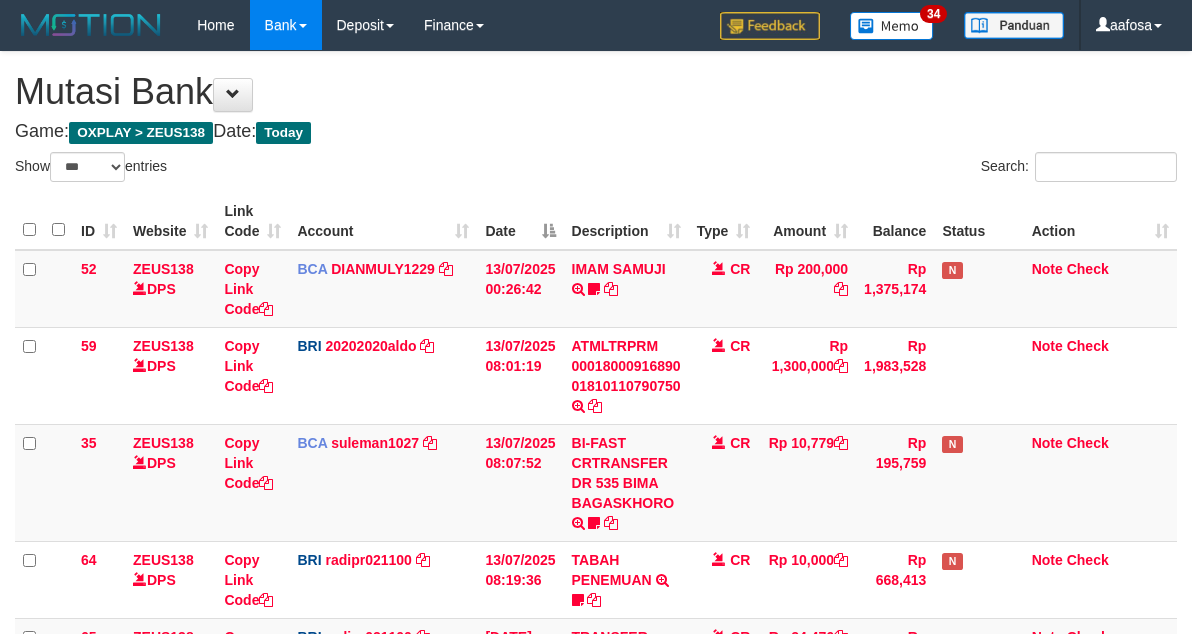 select on "***" 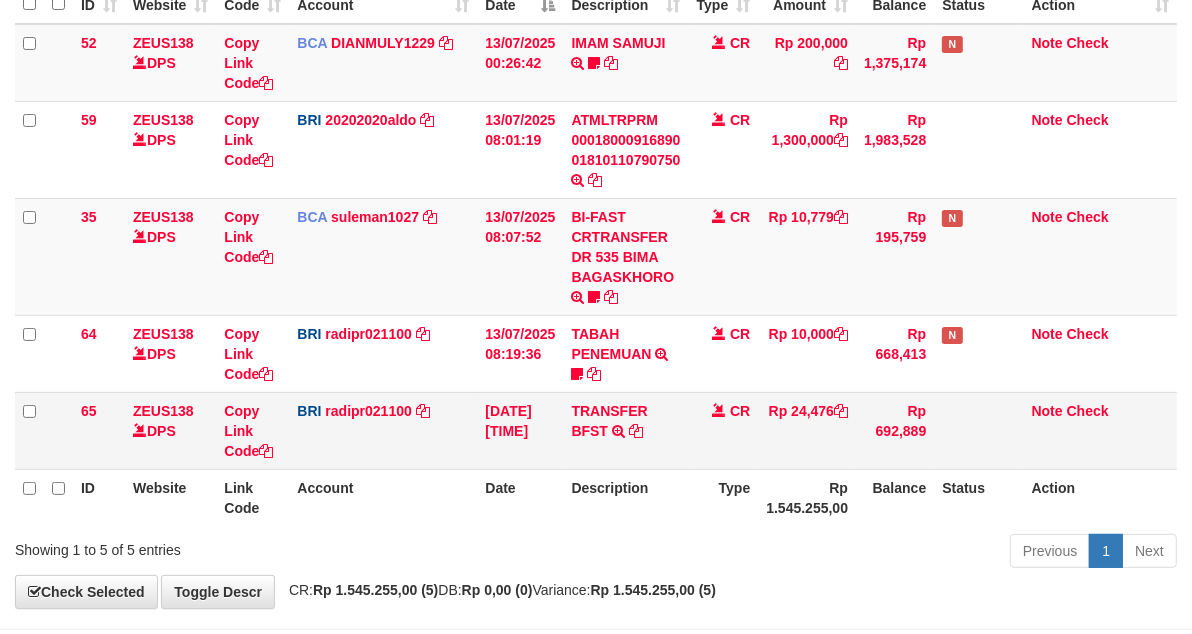 scroll, scrollTop: 235, scrollLeft: 0, axis: vertical 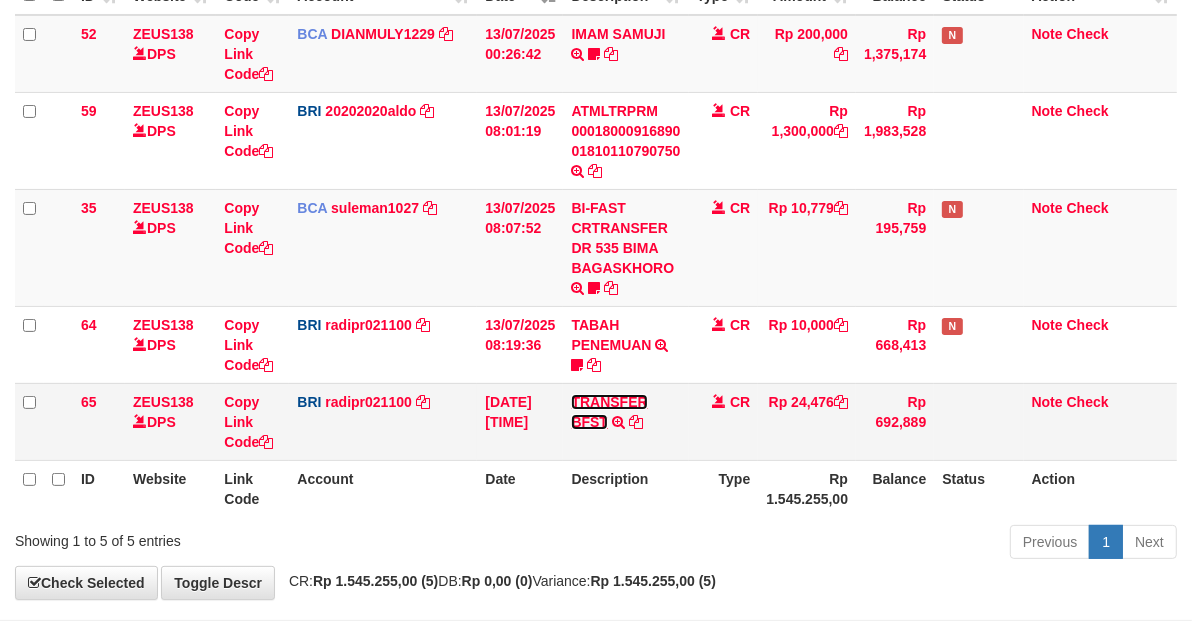 click on "TRANSFER BFST" at bounding box center [609, 412] 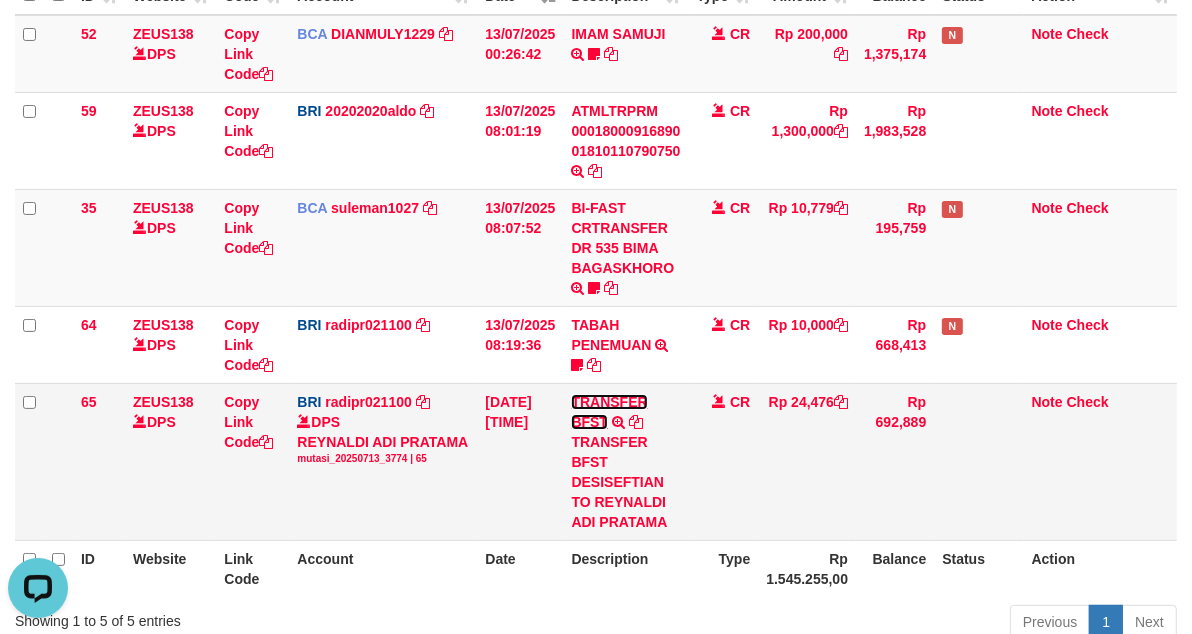 scroll, scrollTop: 0, scrollLeft: 0, axis: both 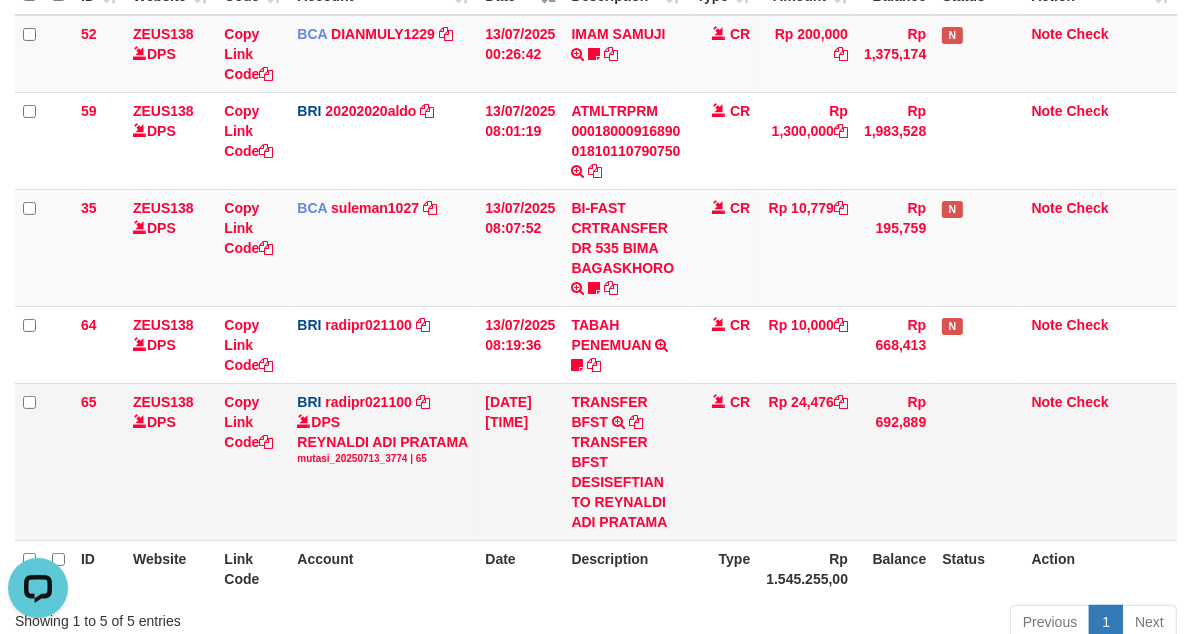 click on "TRANSFER BFST DESISEFTIAN TO REYNALDI ADI PRATAMA" at bounding box center [625, 482] 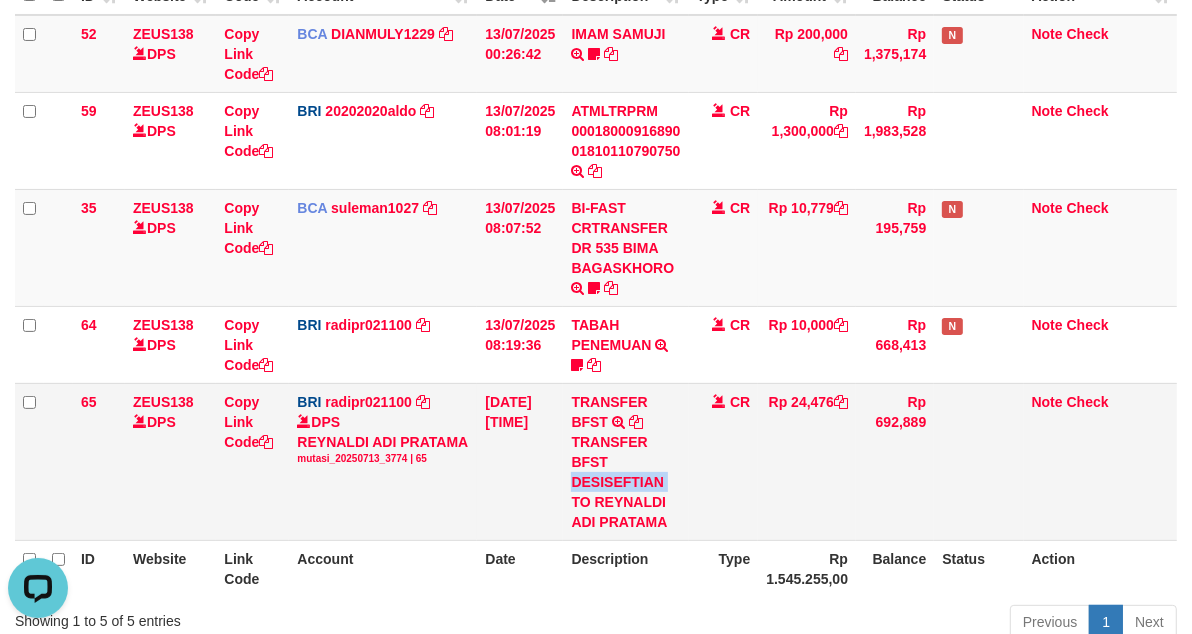 click on "TRANSFER BFST DESISEFTIAN TO REYNALDI ADI PRATAMA" at bounding box center (625, 482) 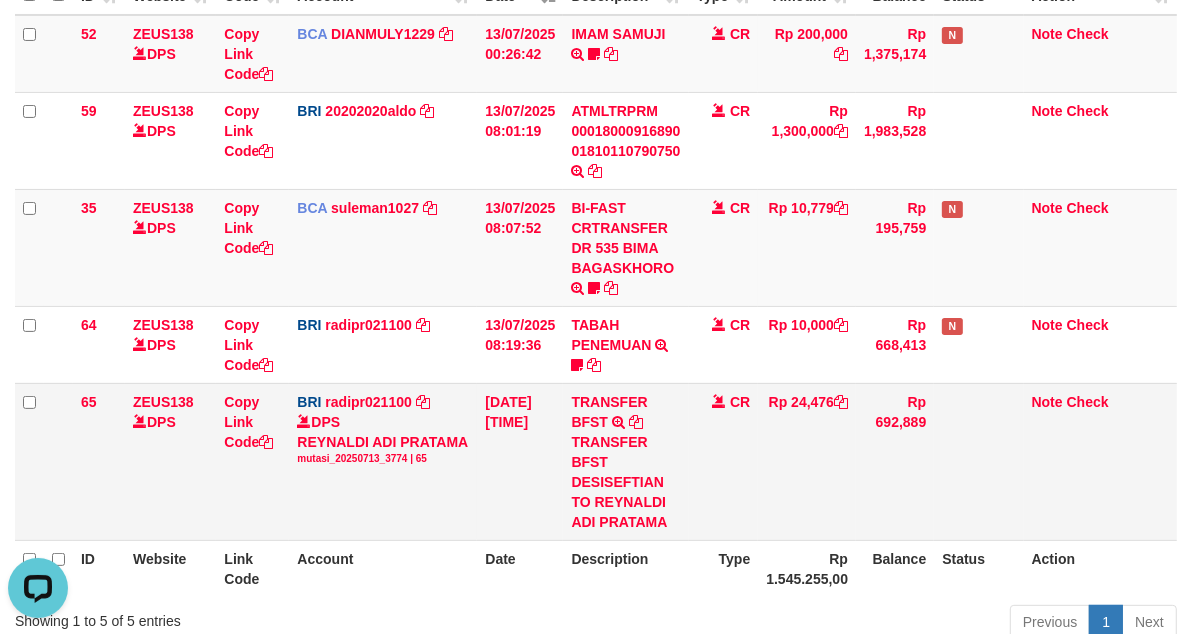 click on "Copy Link Code" at bounding box center [252, 461] 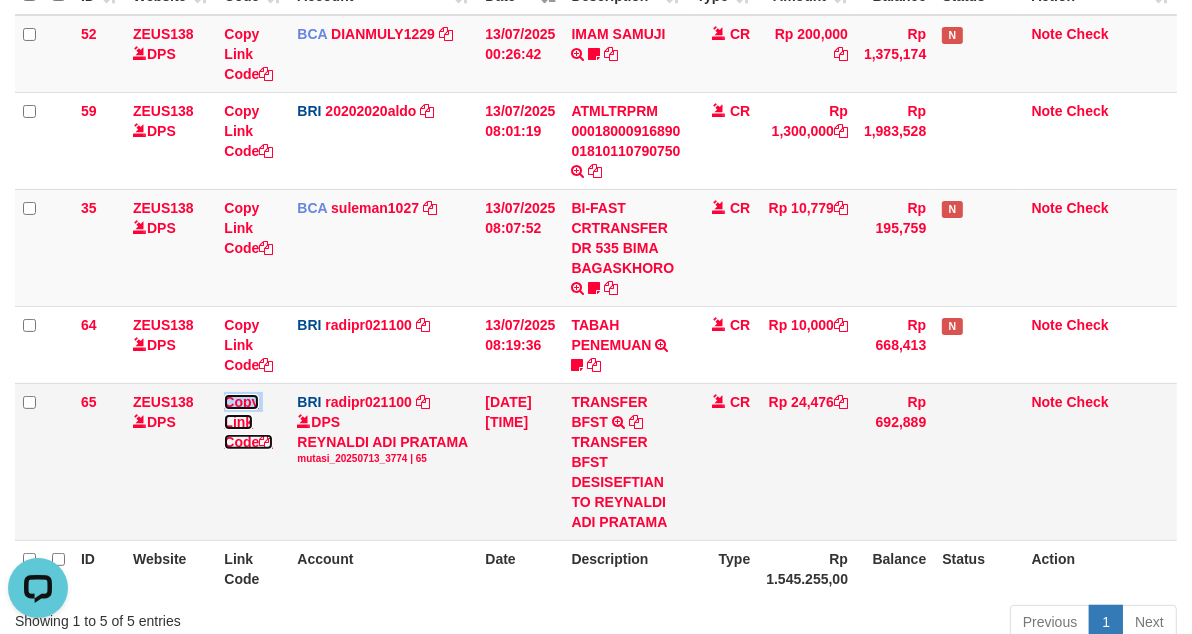 click on "Copy Link Code" at bounding box center (248, 422) 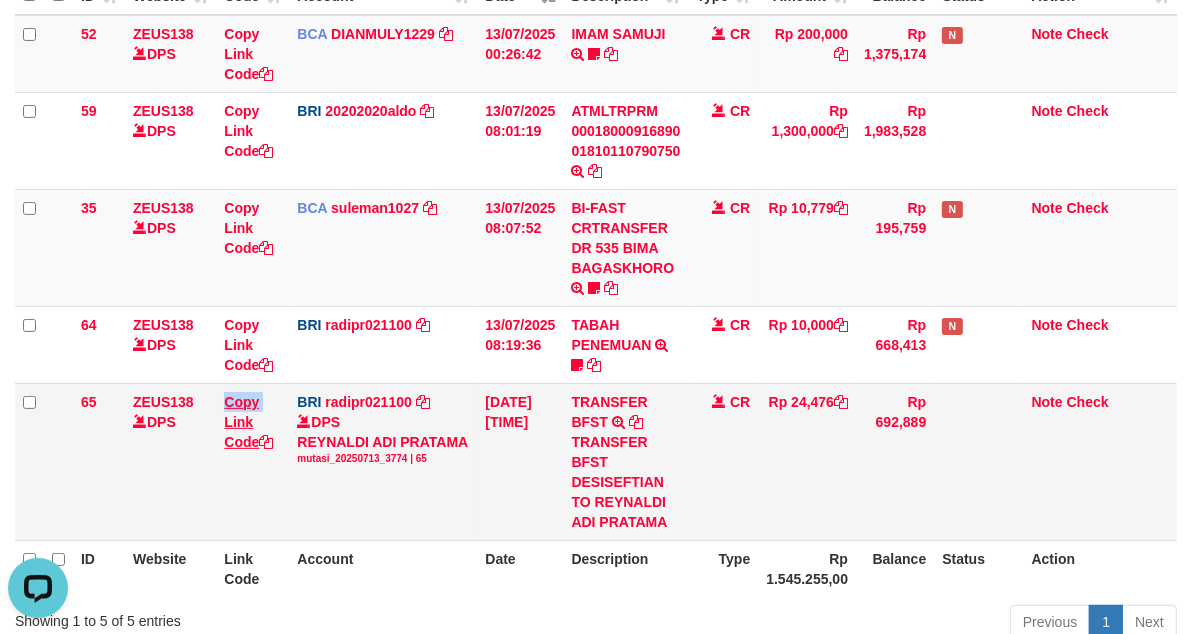 copy on "Copy" 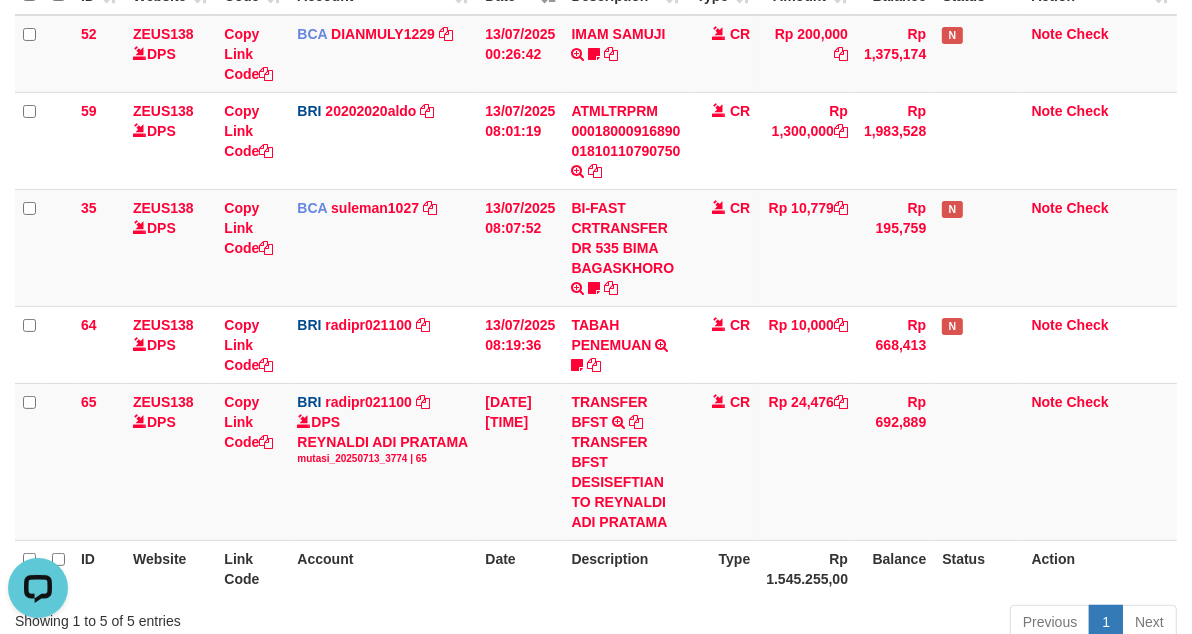scroll, scrollTop: 274, scrollLeft: 0, axis: vertical 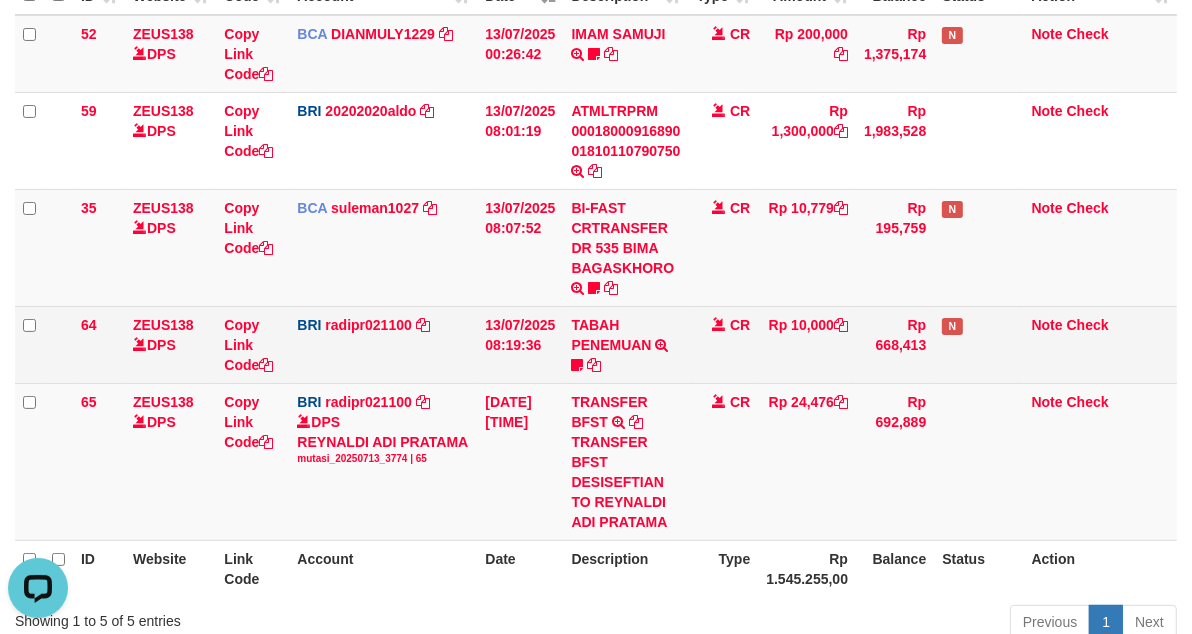 click on "CR" at bounding box center (724, 344) 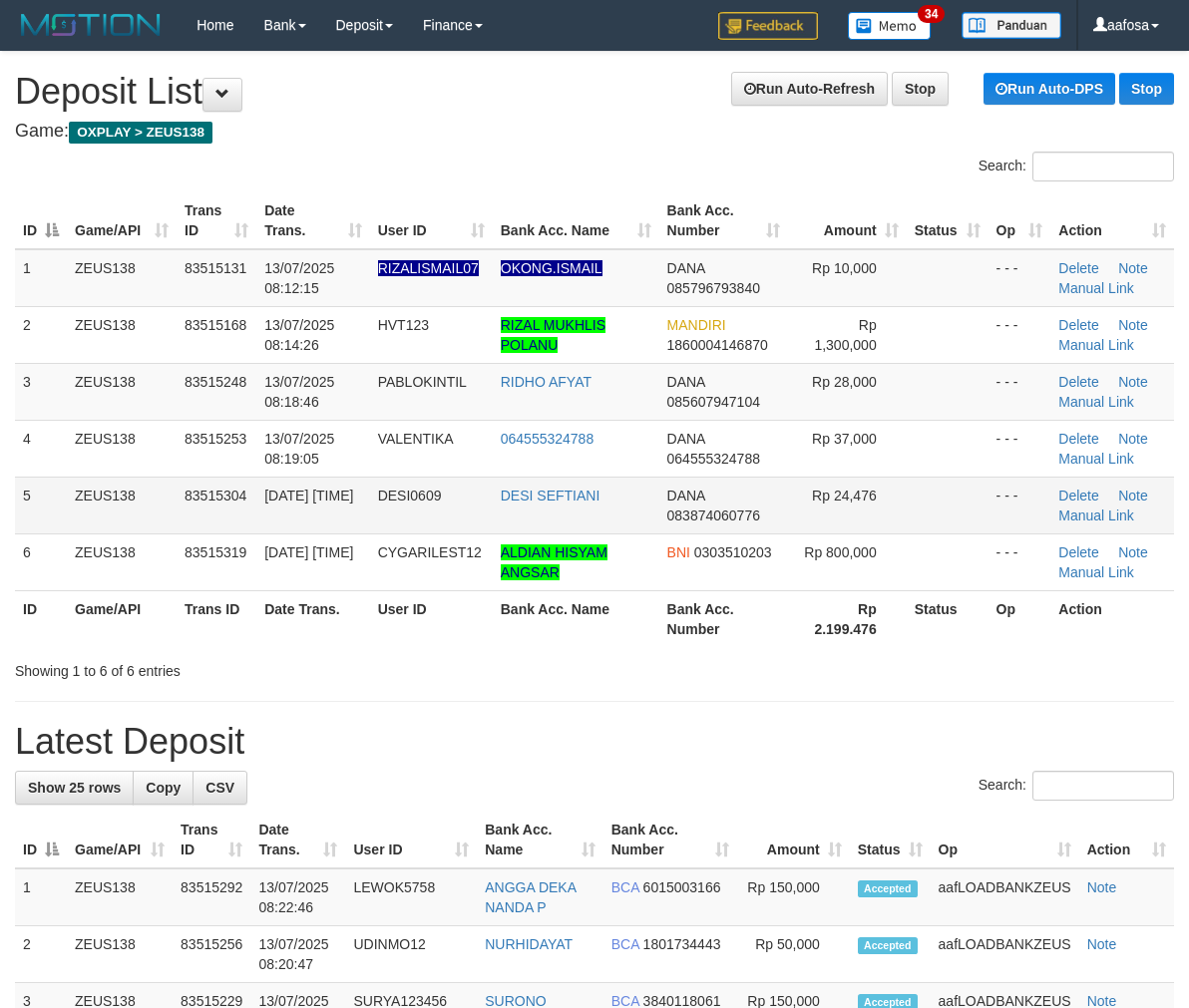scroll, scrollTop: 0, scrollLeft: 0, axis: both 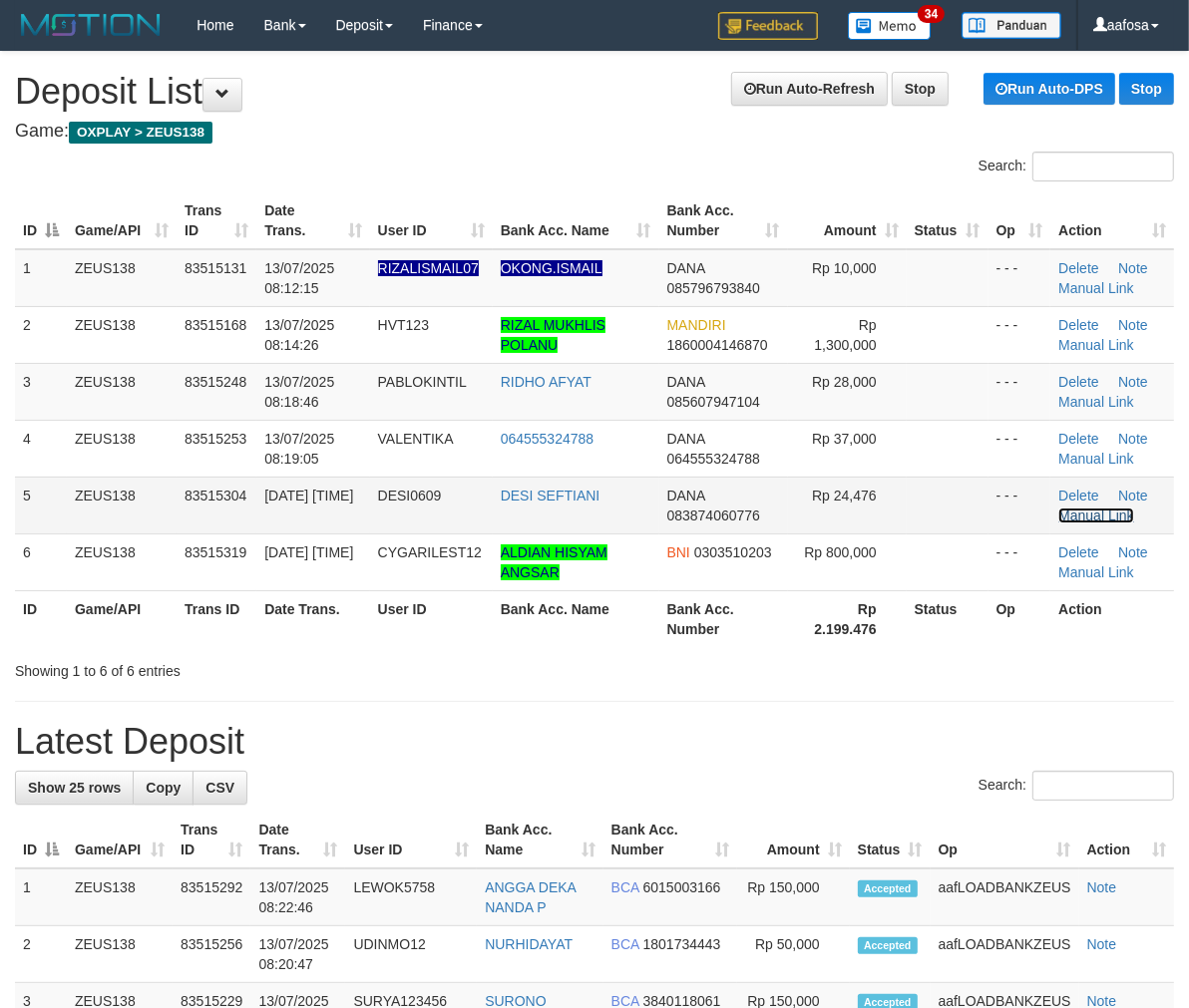 click on "Manual Link" at bounding box center [1096, 515] 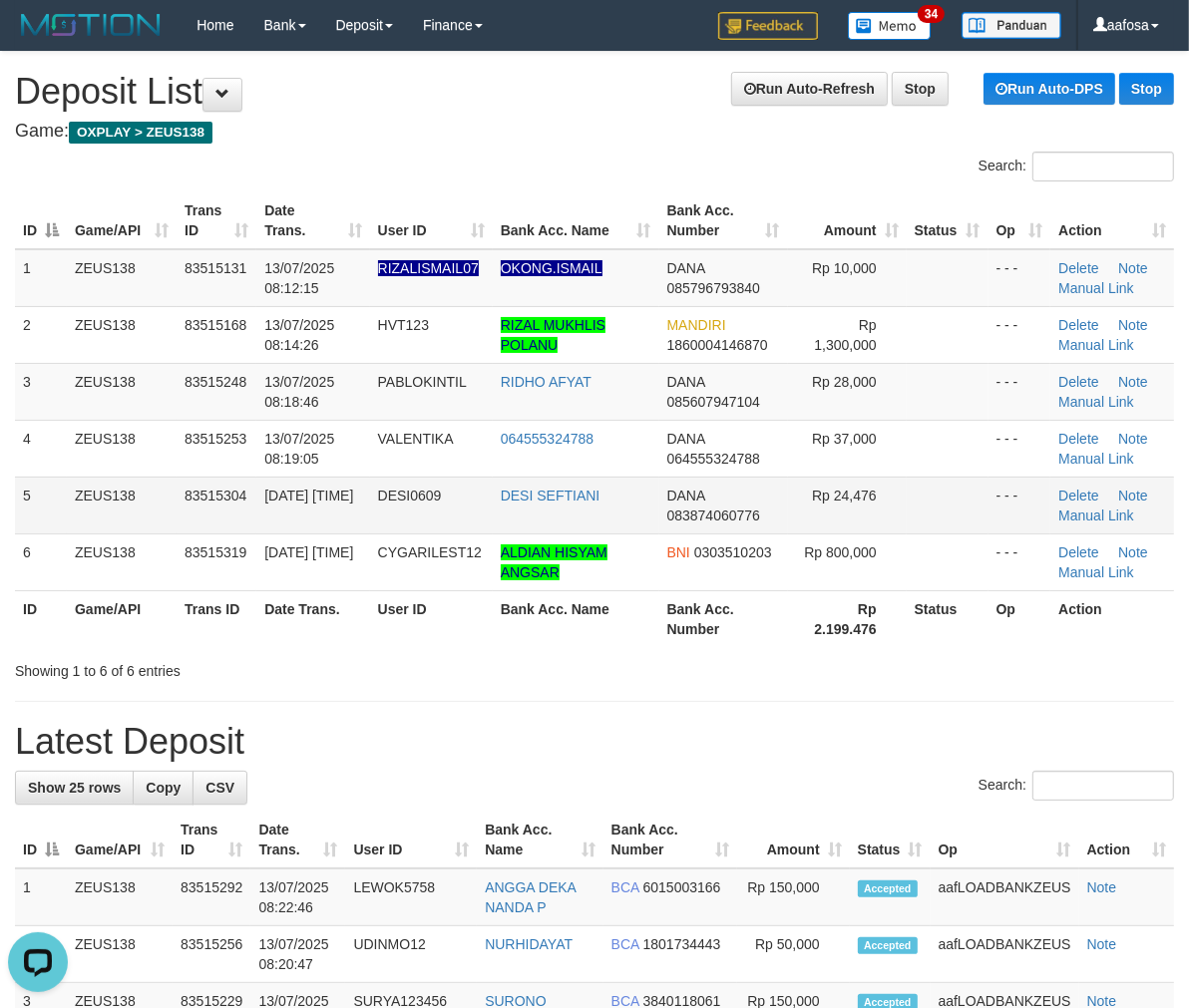 scroll, scrollTop: 0, scrollLeft: 0, axis: both 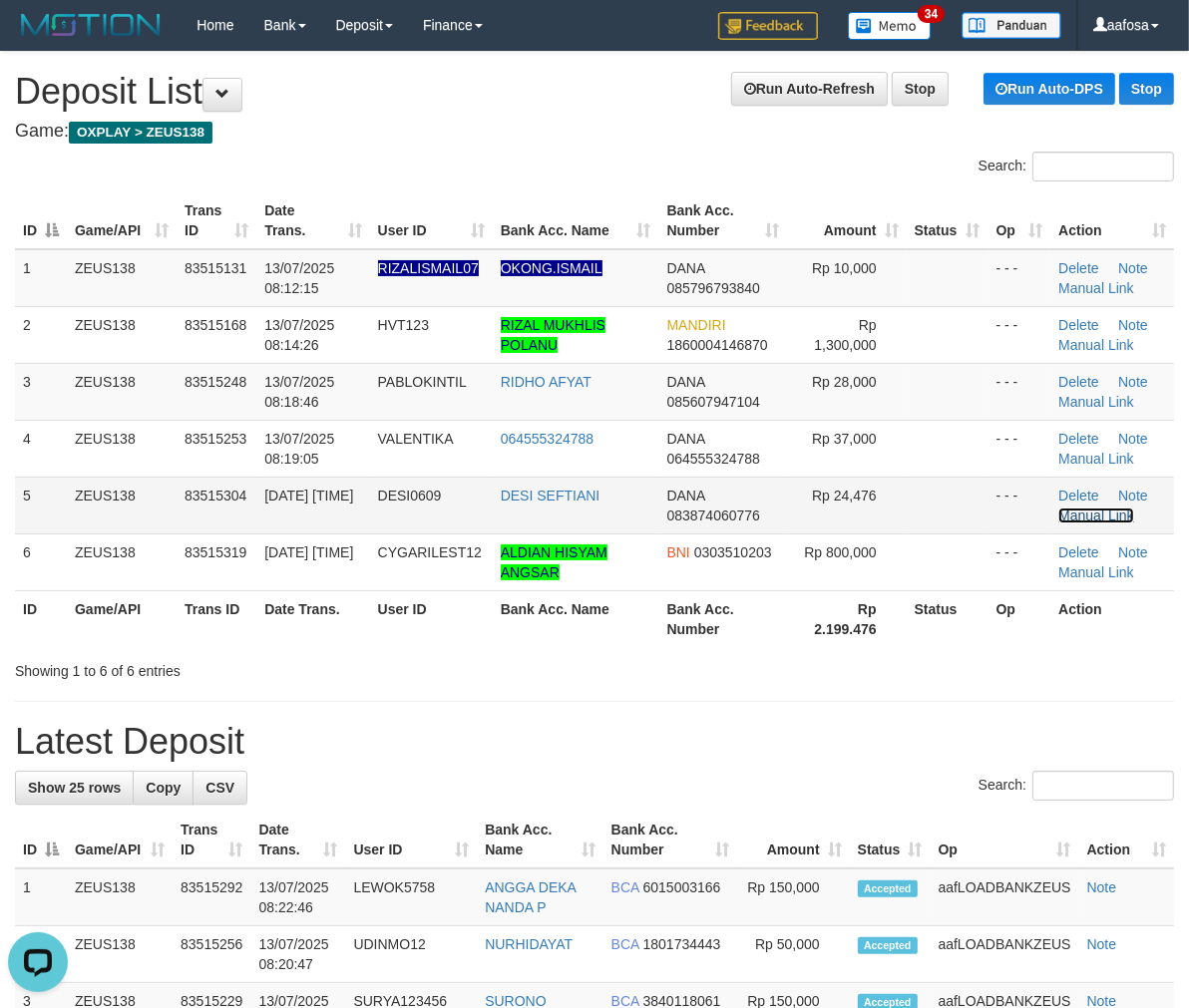 click on "Manual Link" at bounding box center (1096, 515) 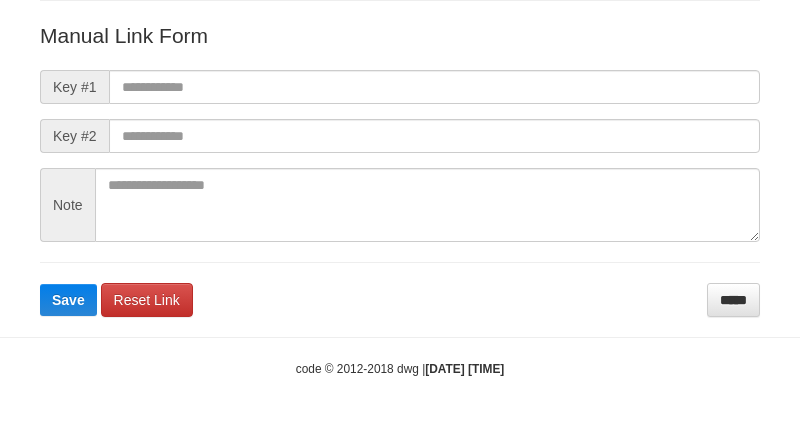 scroll, scrollTop: 0, scrollLeft: 0, axis: both 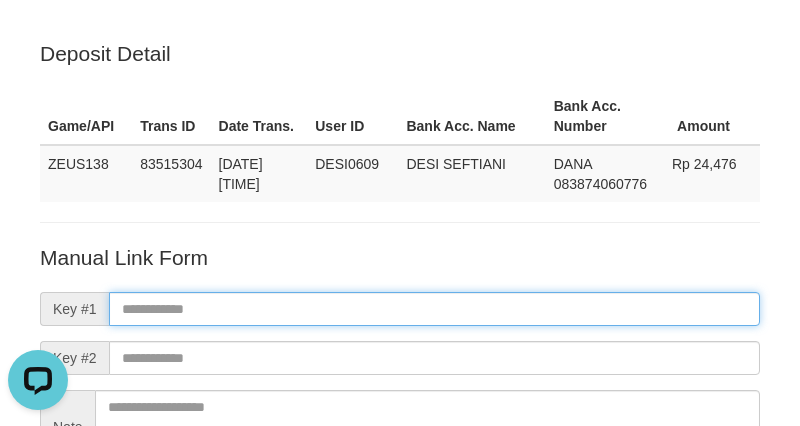 paste on "**********" 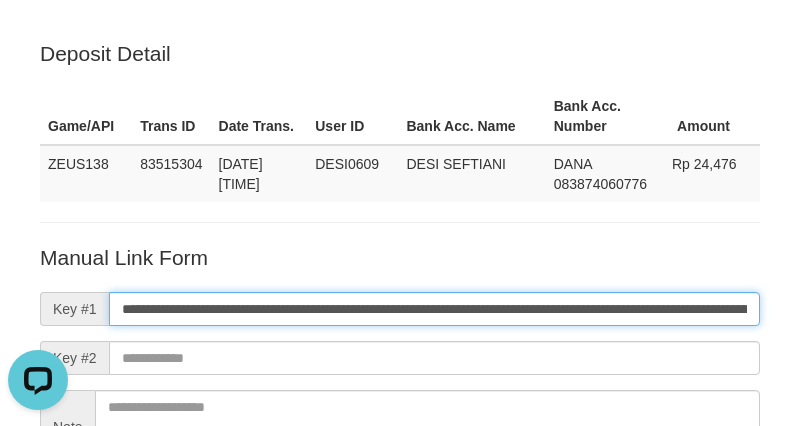 drag, startPoint x: 390, startPoint y: 304, endPoint x: 384, endPoint y: 316, distance: 13.416408 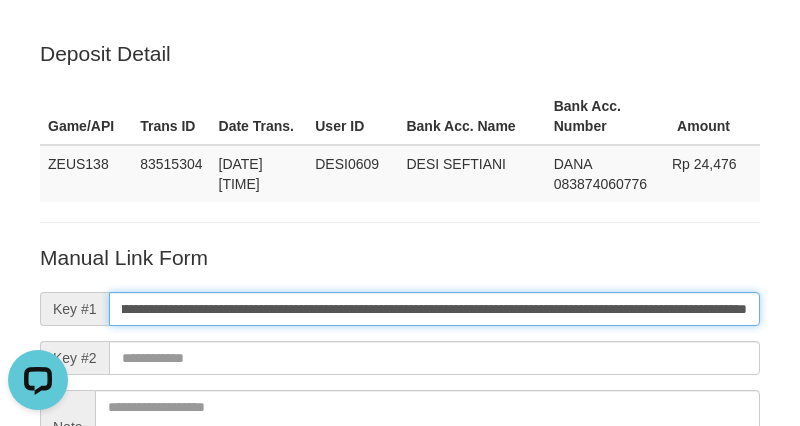 type on "**********" 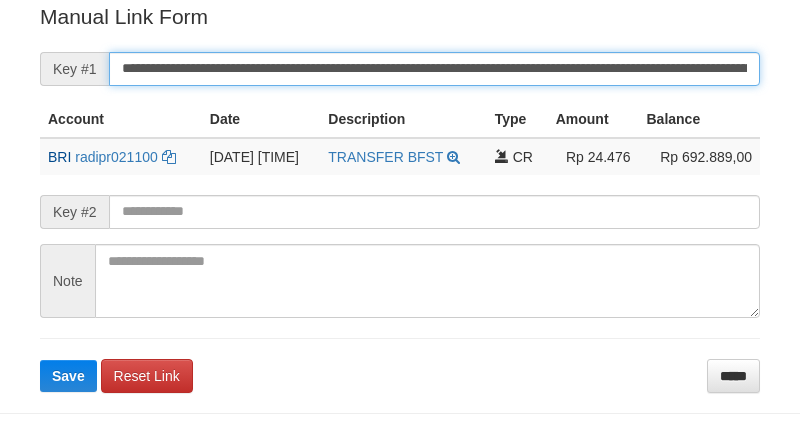 click on "**********" at bounding box center (434, 69) 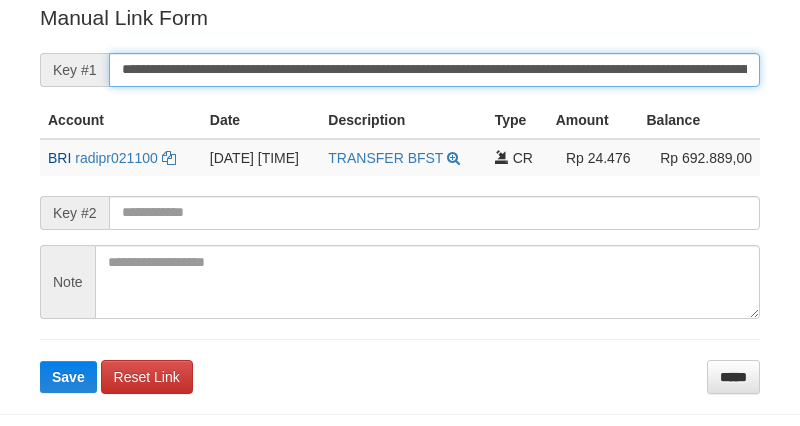 click on "Save" at bounding box center [68, 377] 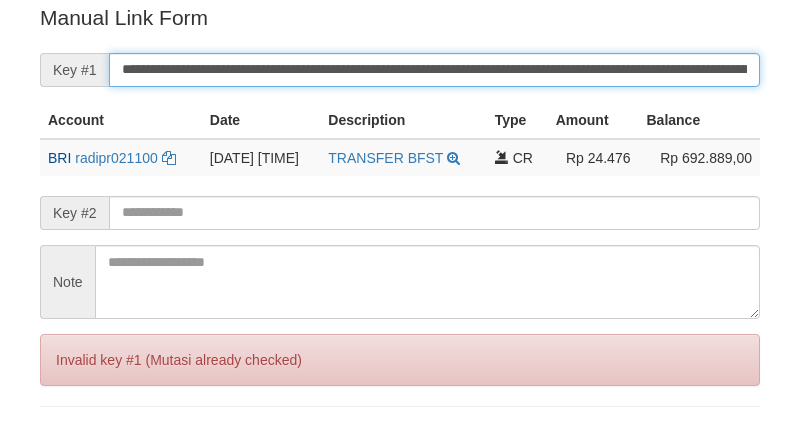 click on "Save" at bounding box center (68, 444) 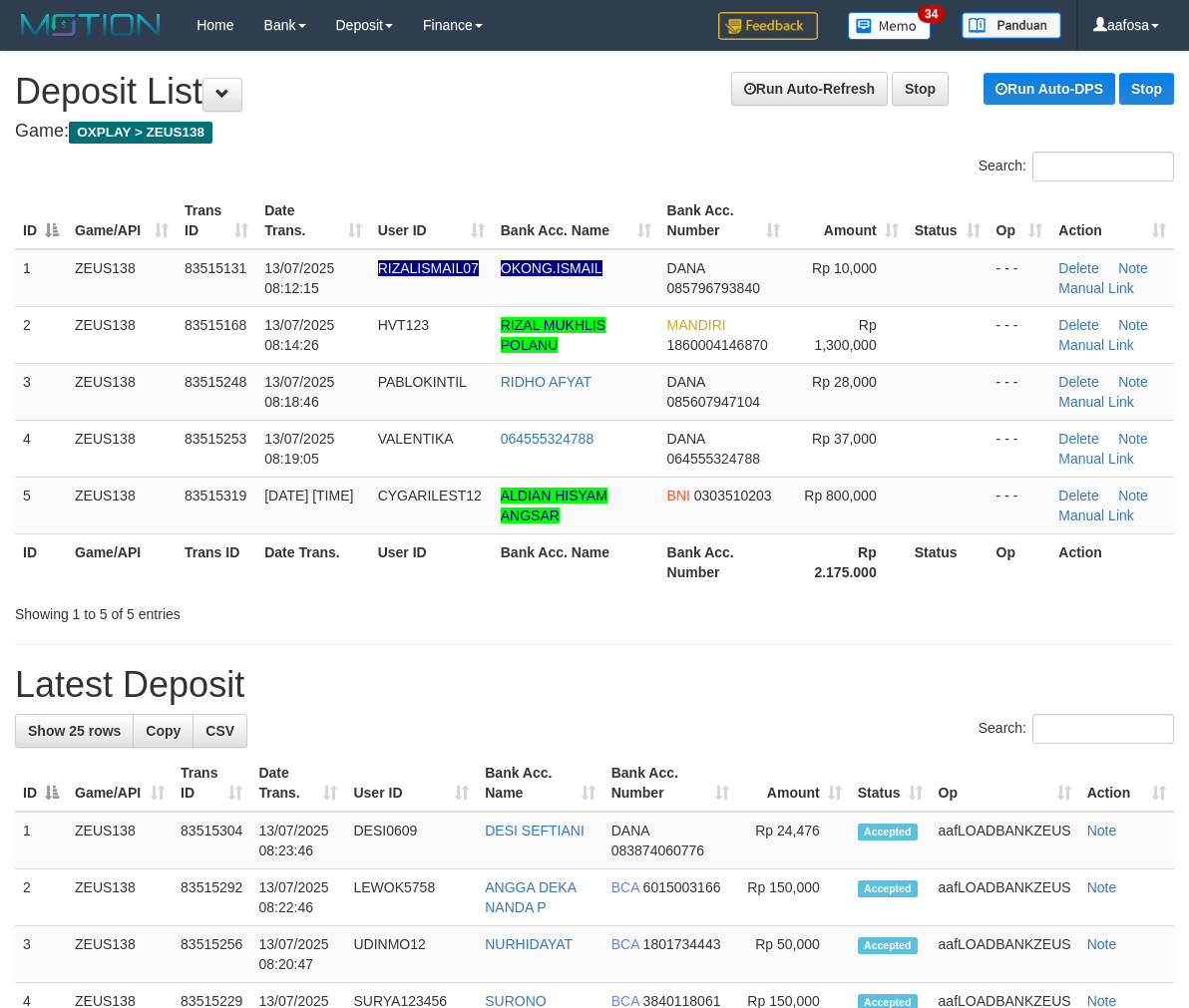 scroll, scrollTop: 0, scrollLeft: 0, axis: both 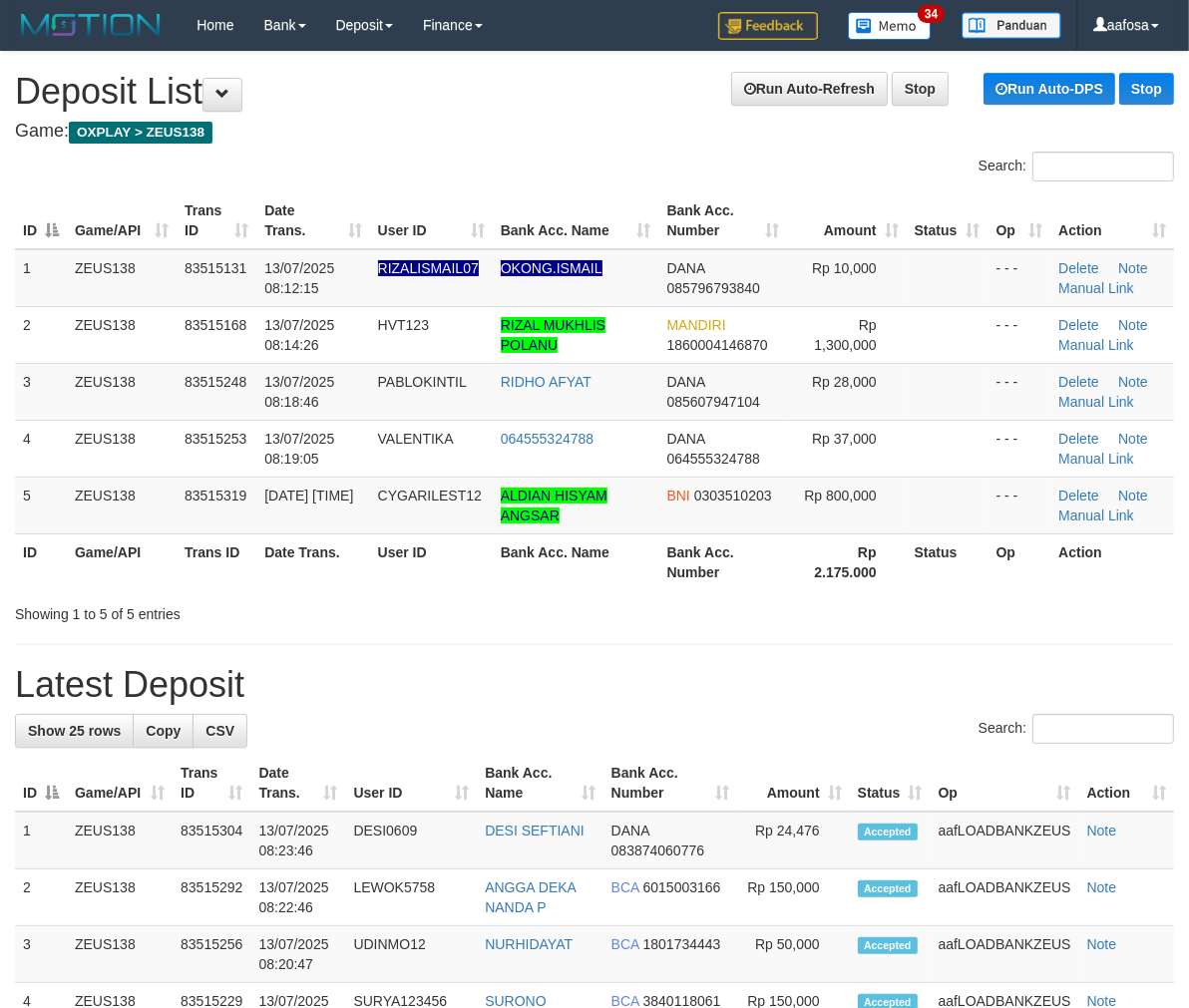 click on "Bank Acc. Name" at bounding box center (576, 220) 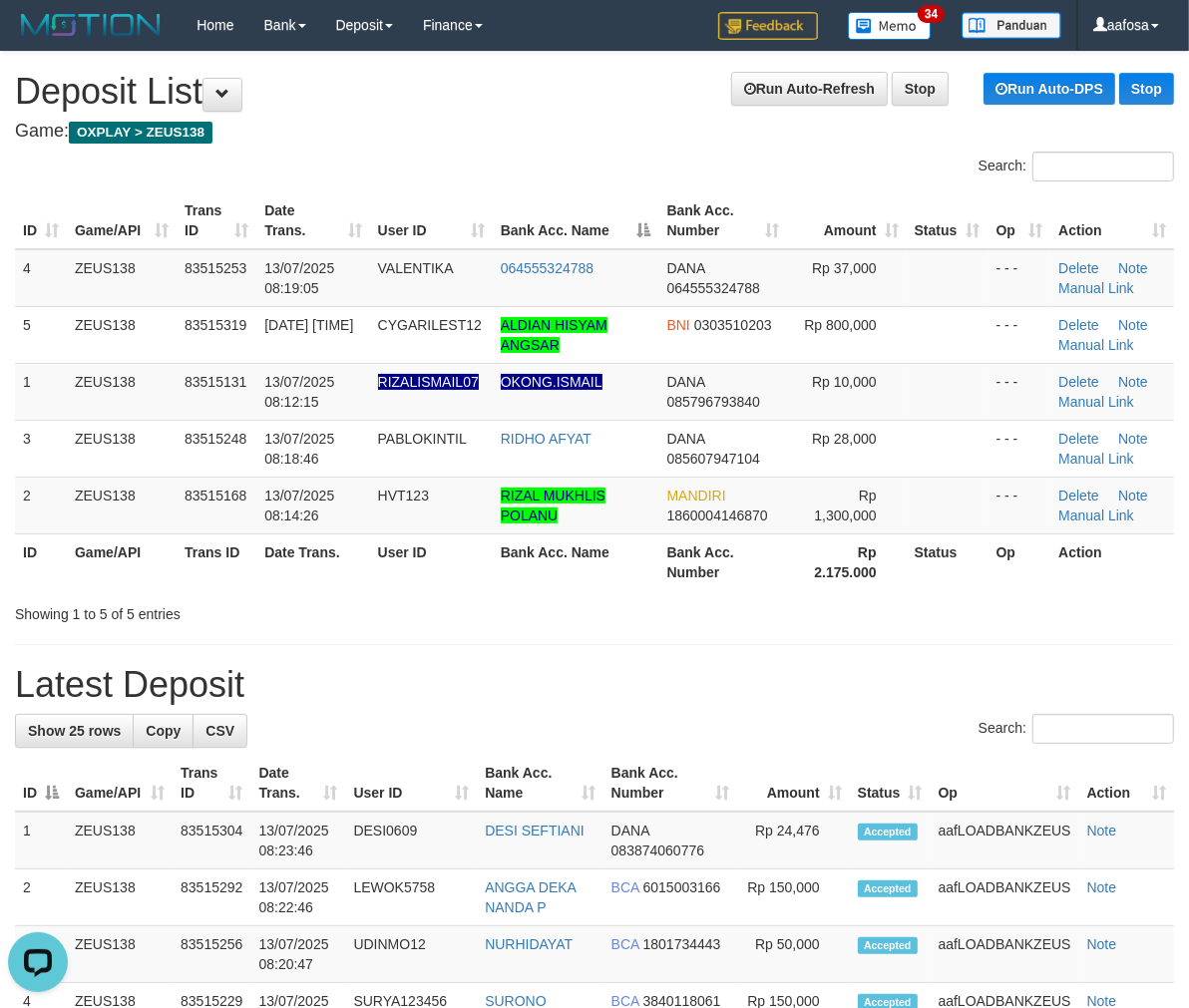 scroll, scrollTop: 0, scrollLeft: 0, axis: both 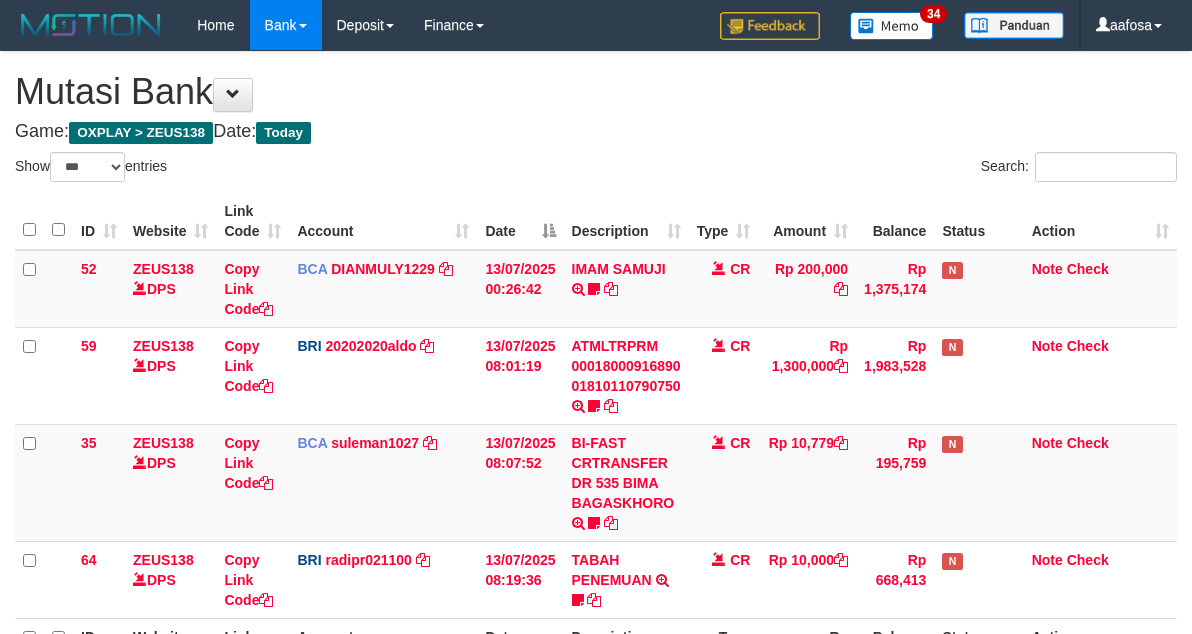 select on "***" 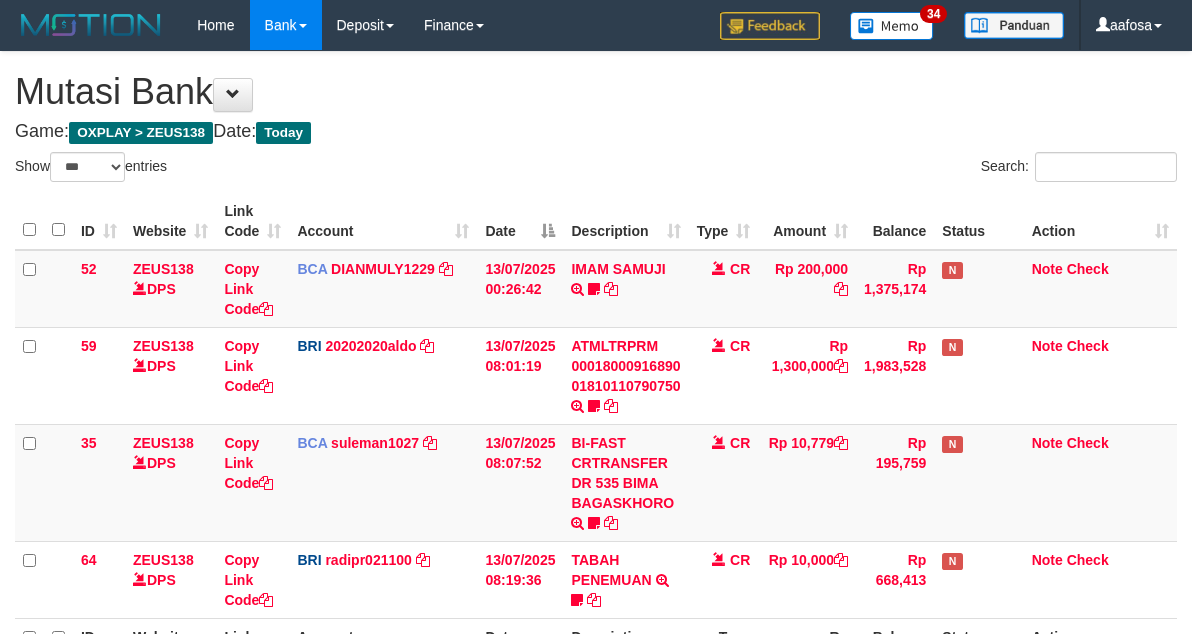 scroll, scrollTop: 235, scrollLeft: 0, axis: vertical 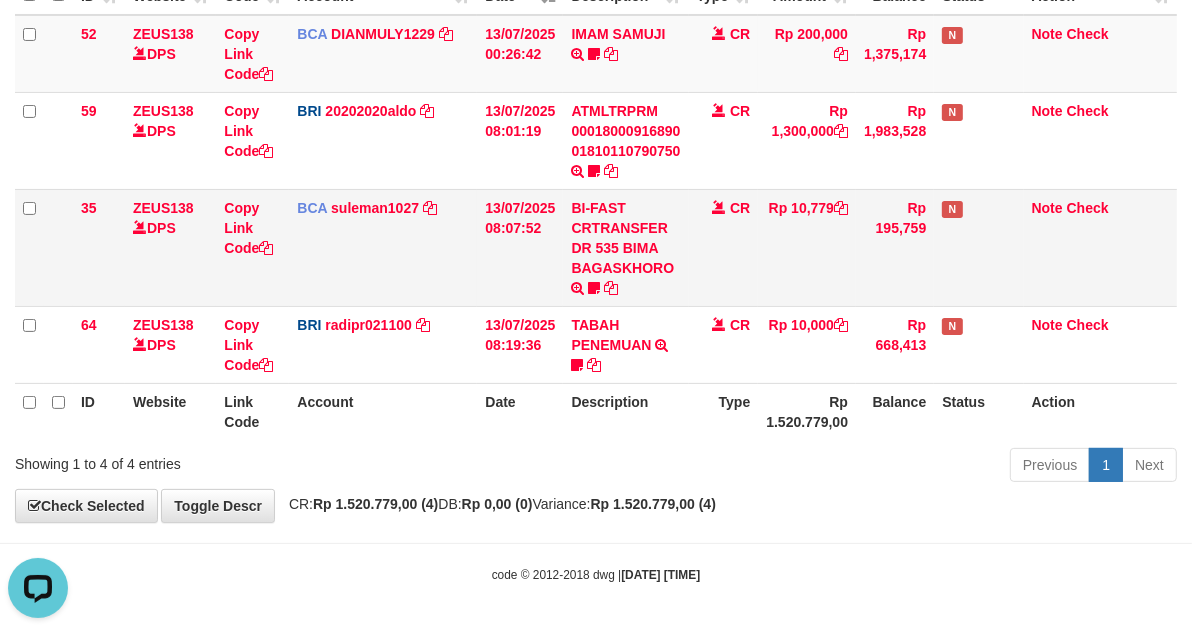 click on "Rp 10,779" at bounding box center (807, 247) 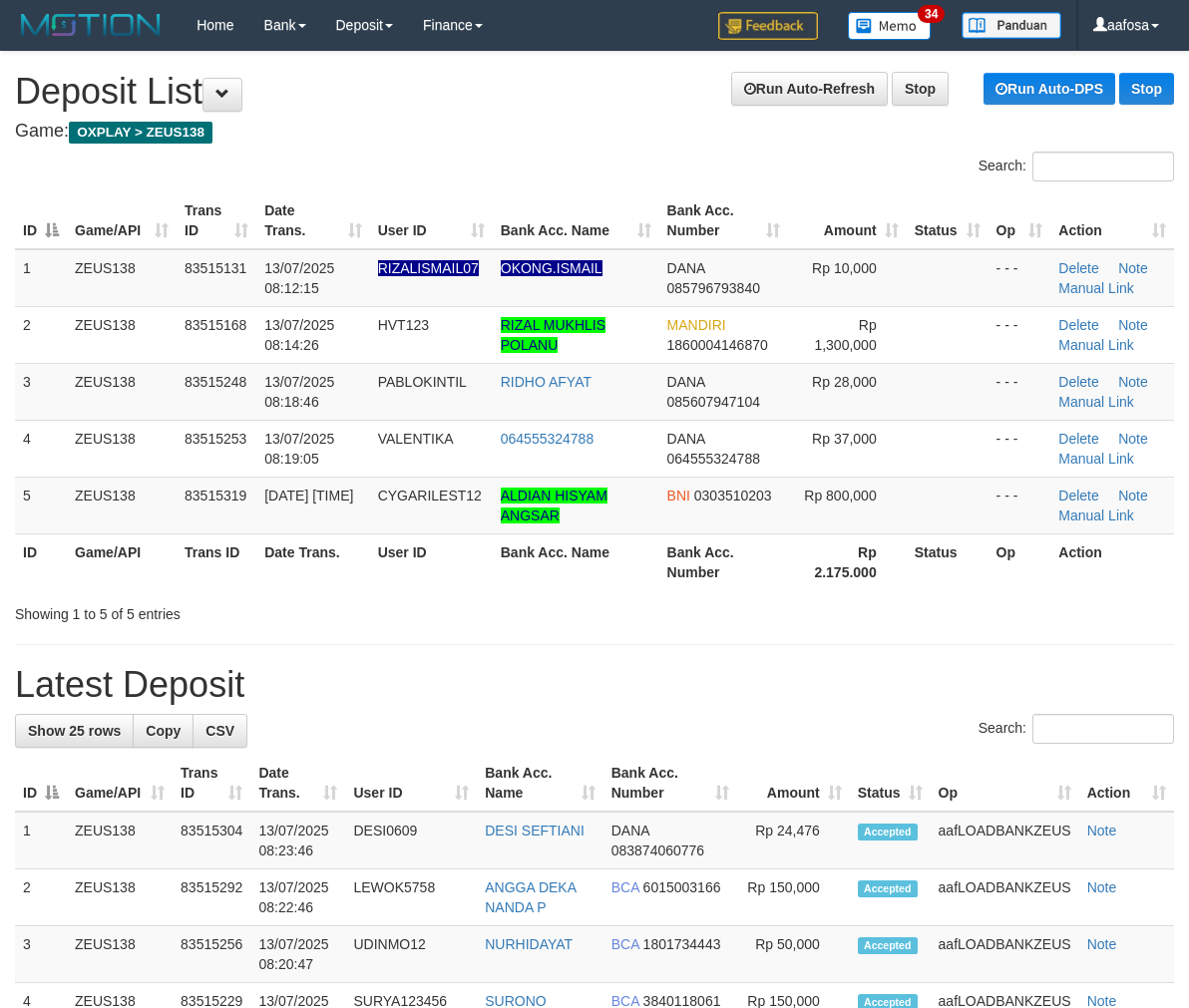 scroll, scrollTop: 0, scrollLeft: 0, axis: both 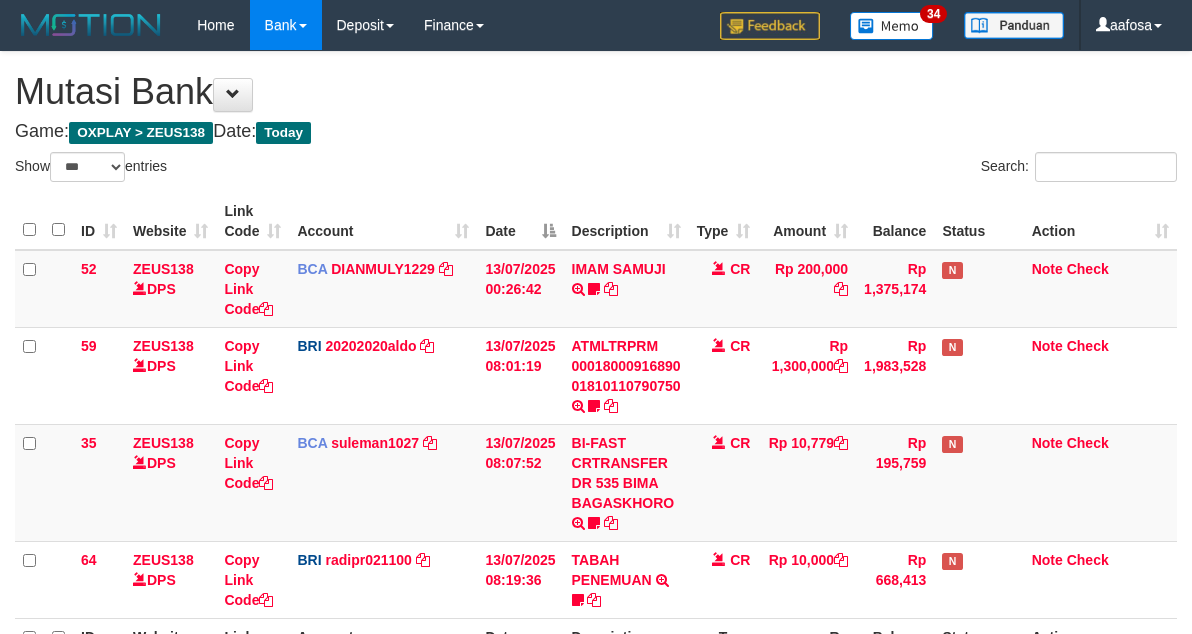 select on "***" 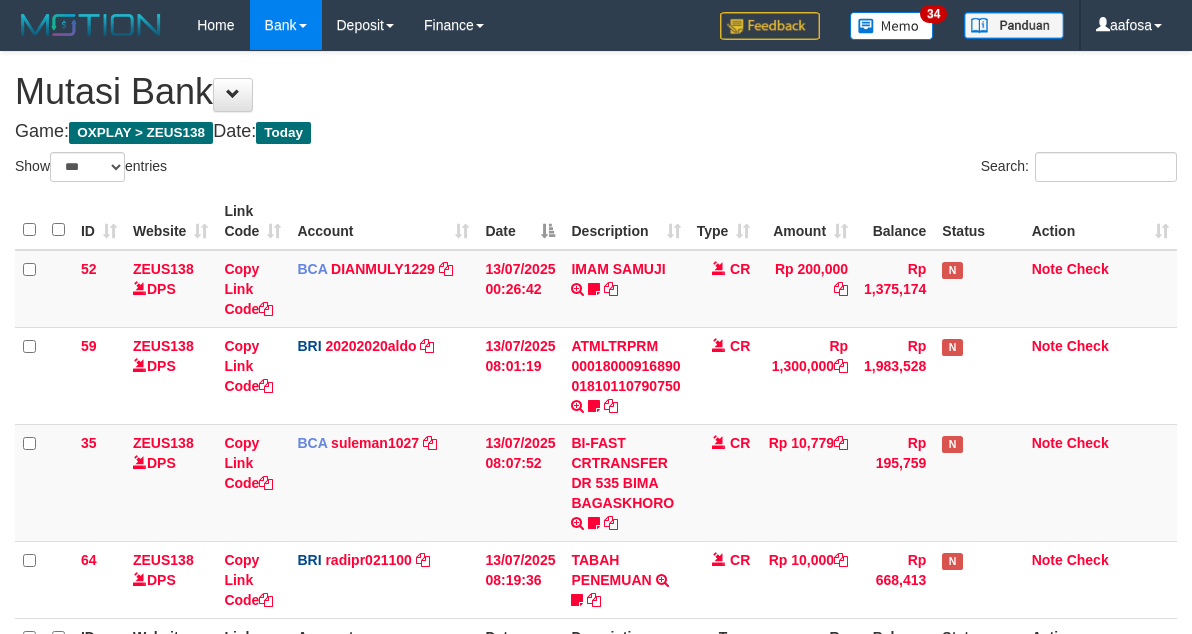 scroll, scrollTop: 235, scrollLeft: 0, axis: vertical 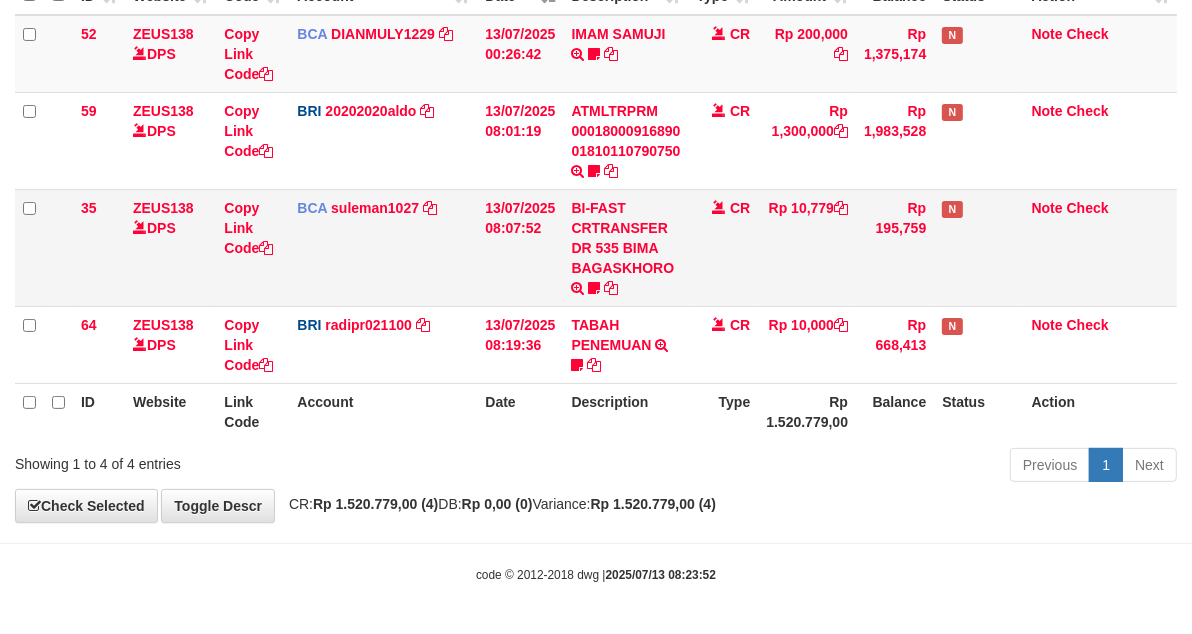 drag, startPoint x: 0, startPoint y: 0, endPoint x: 711, endPoint y: 297, distance: 770.53876 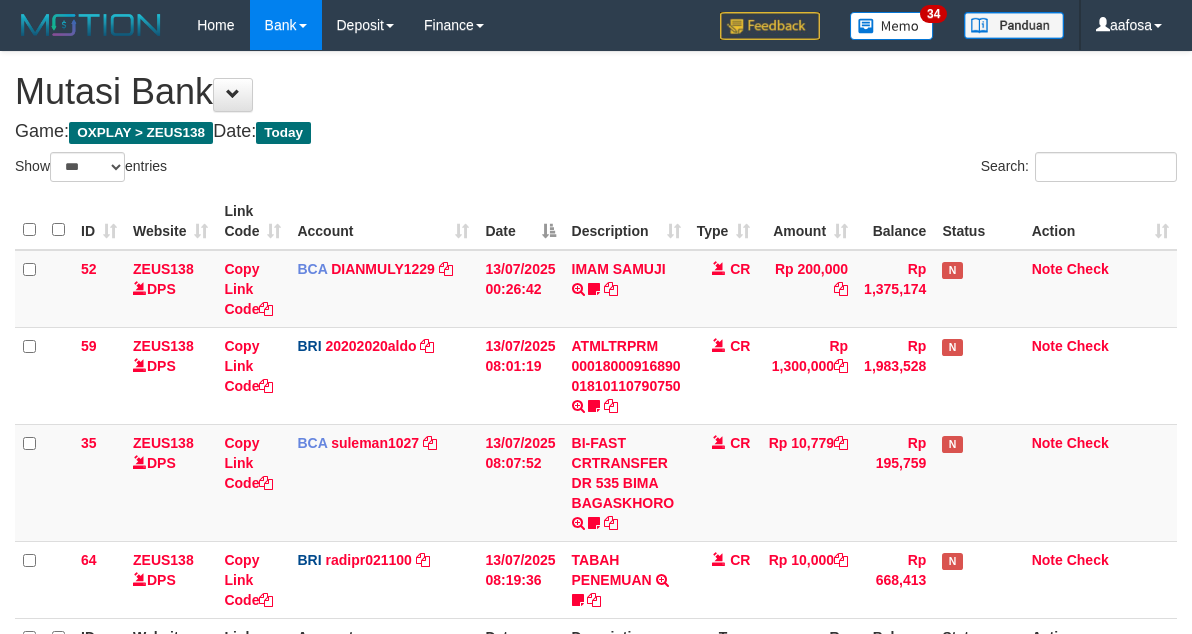 select on "***" 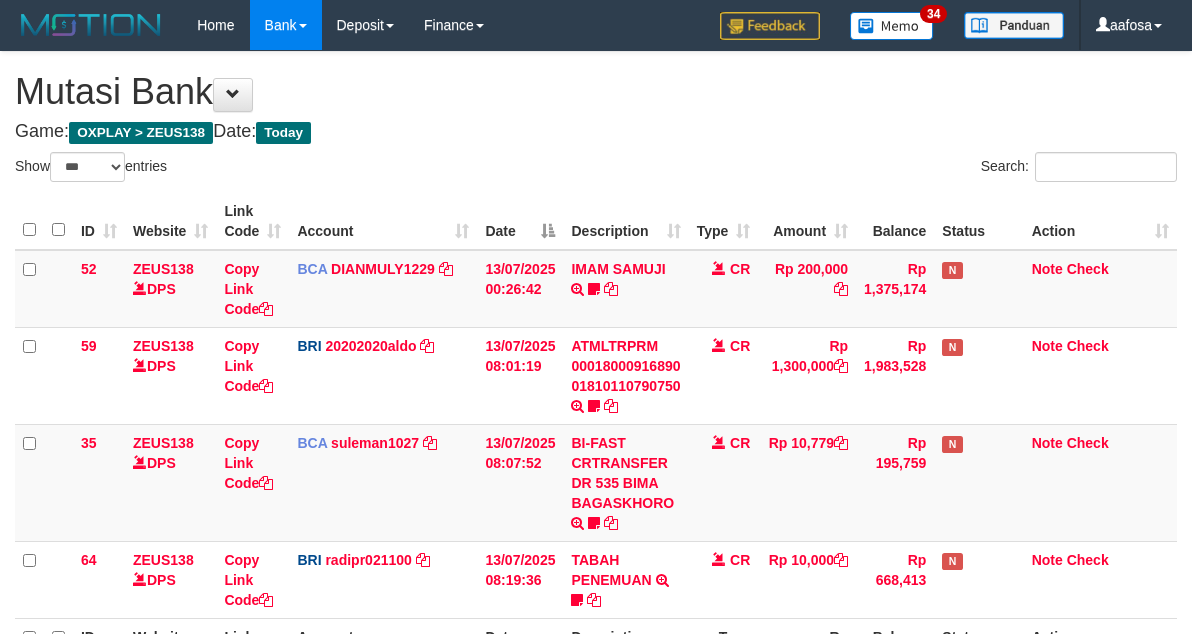 scroll, scrollTop: 235, scrollLeft: 0, axis: vertical 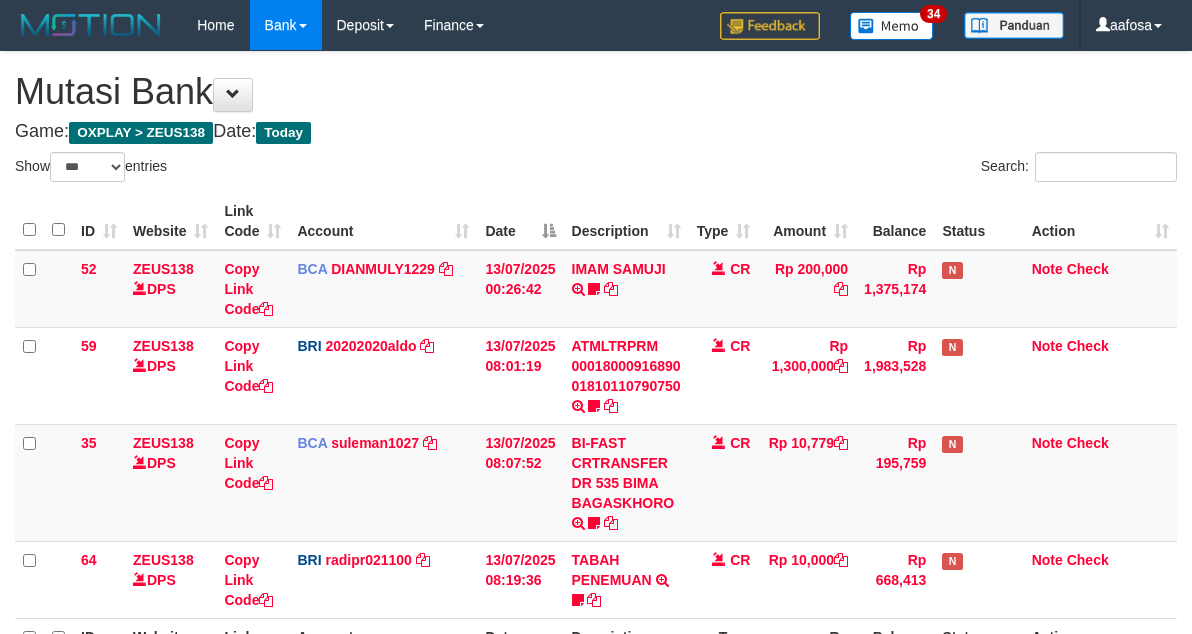 select on "***" 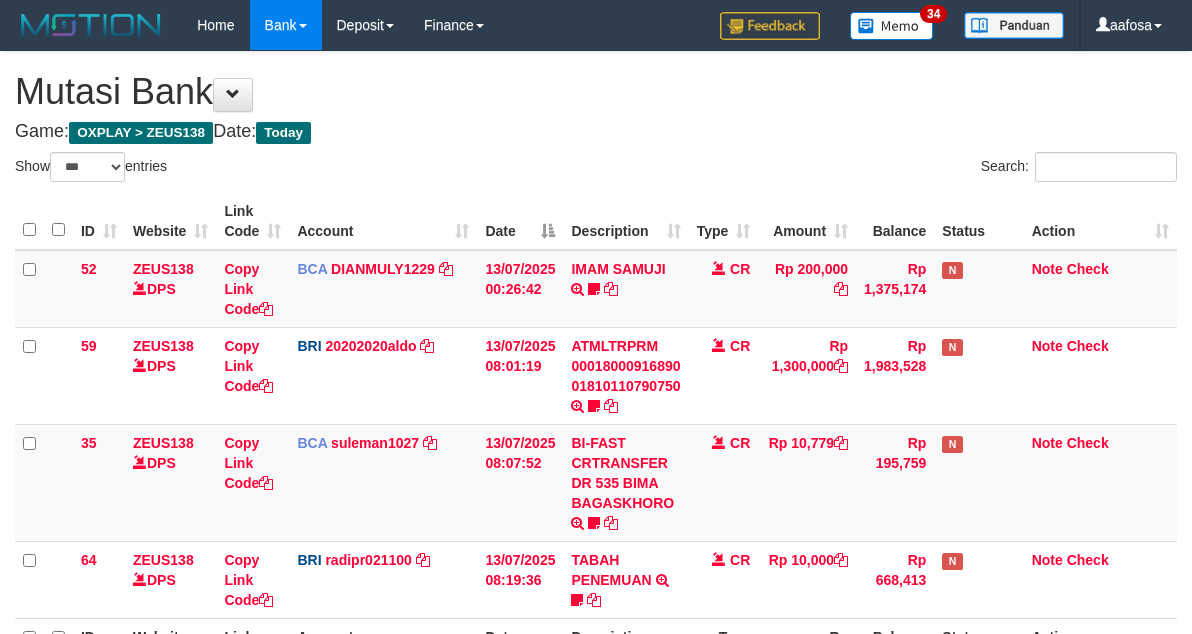 scroll, scrollTop: 235, scrollLeft: 0, axis: vertical 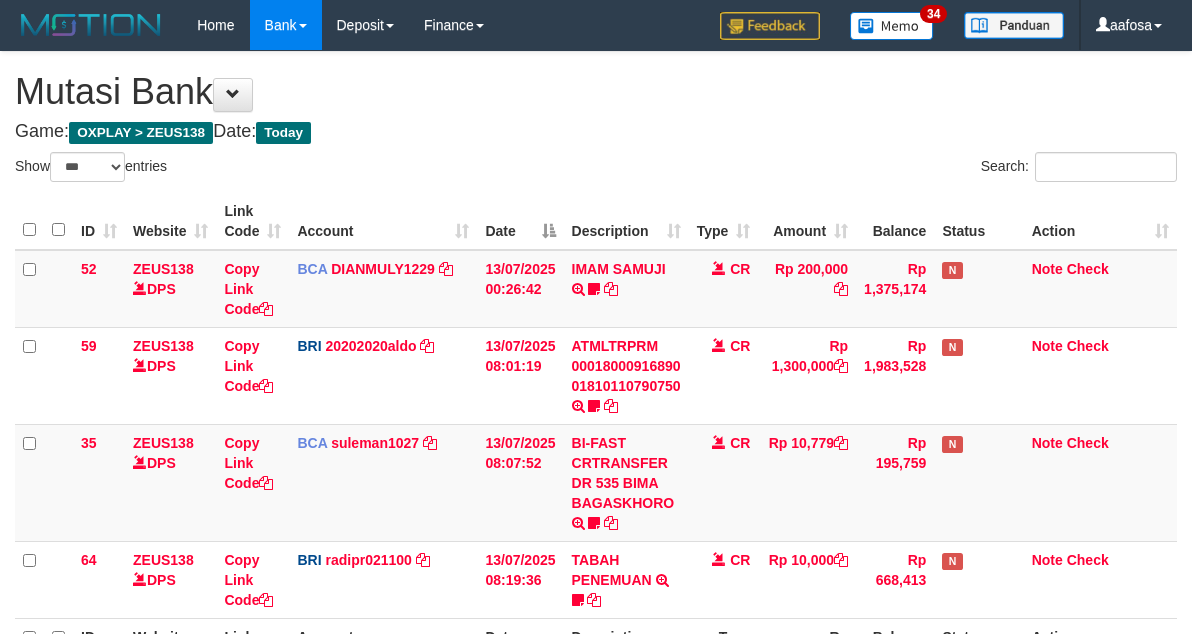 select on "***" 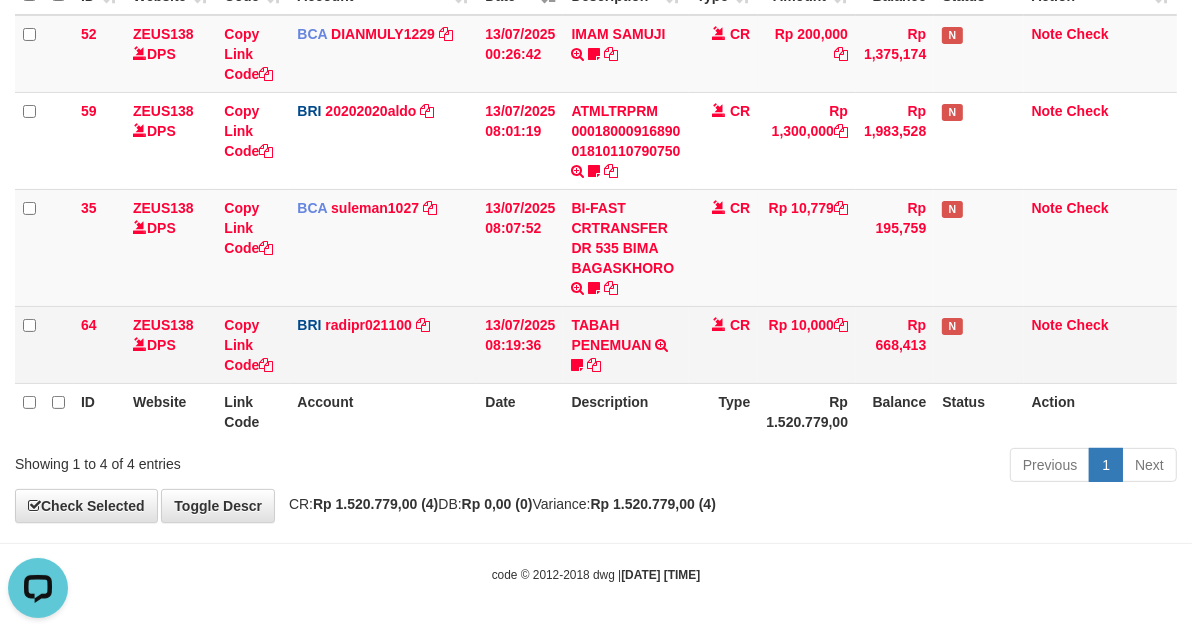 scroll, scrollTop: 0, scrollLeft: 0, axis: both 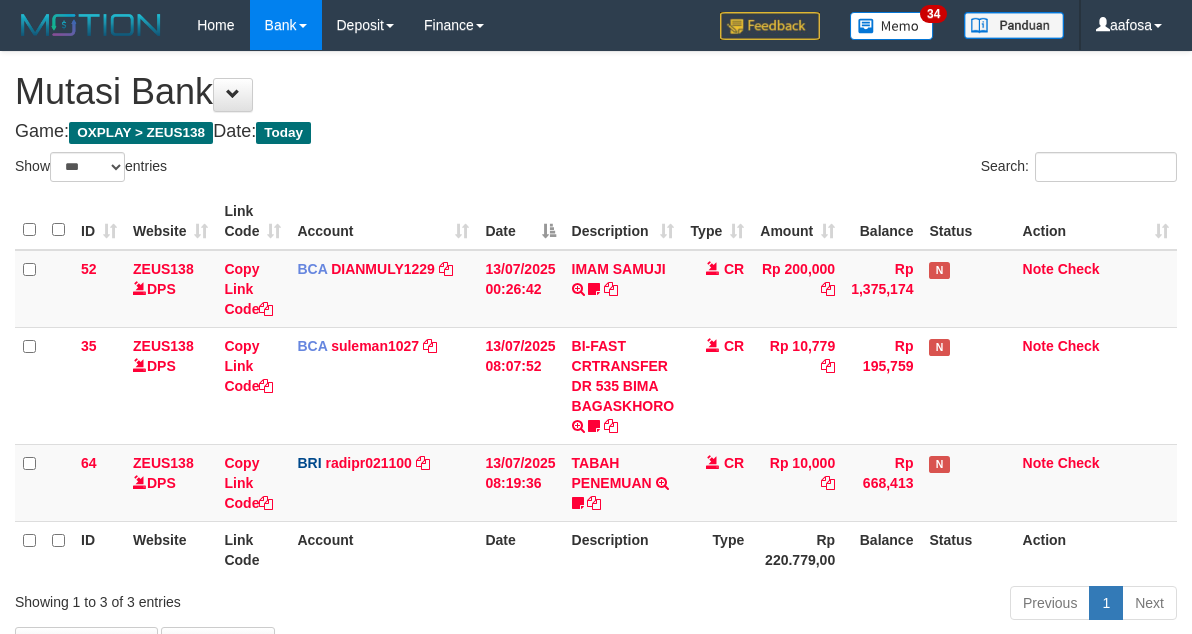 select on "***" 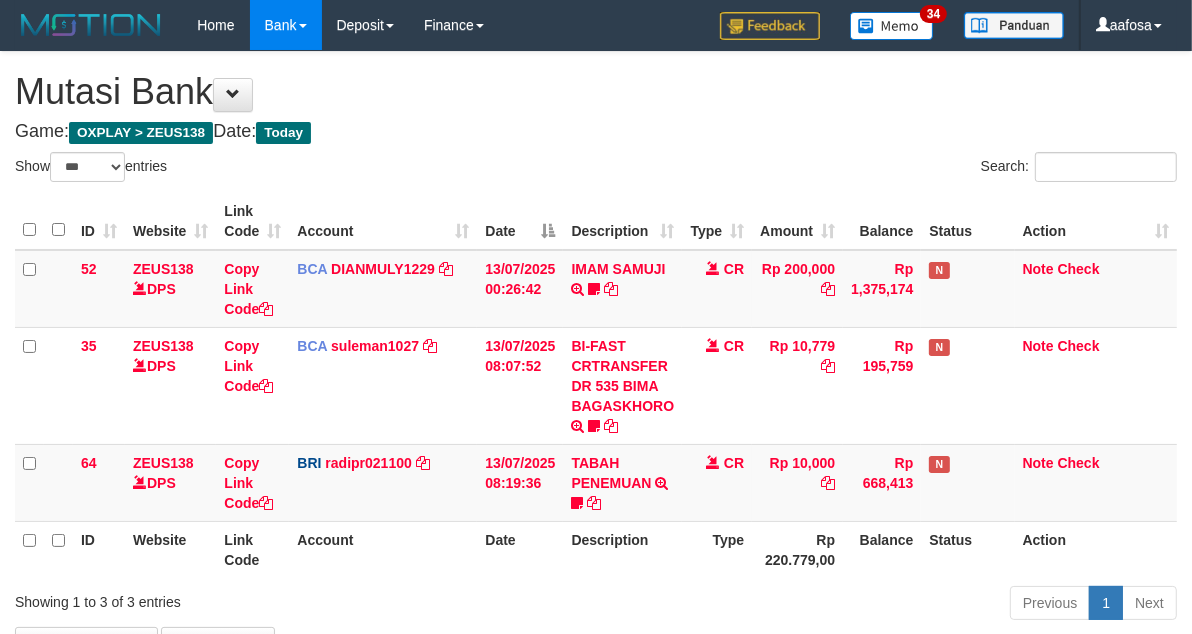scroll, scrollTop: 138, scrollLeft: 0, axis: vertical 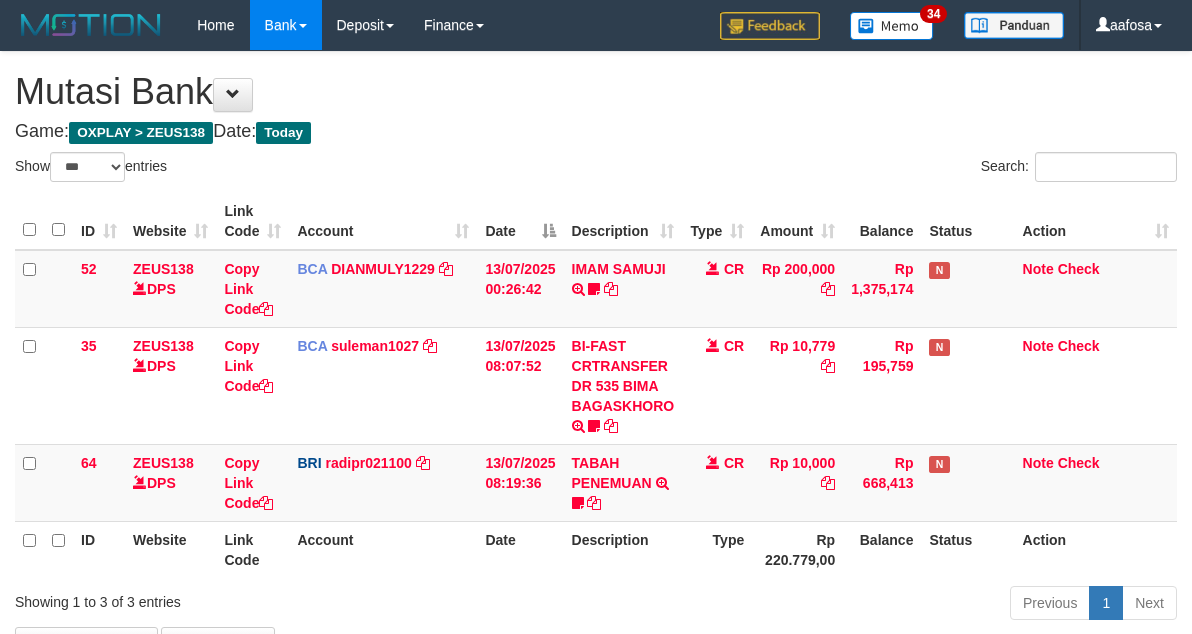 select on "***" 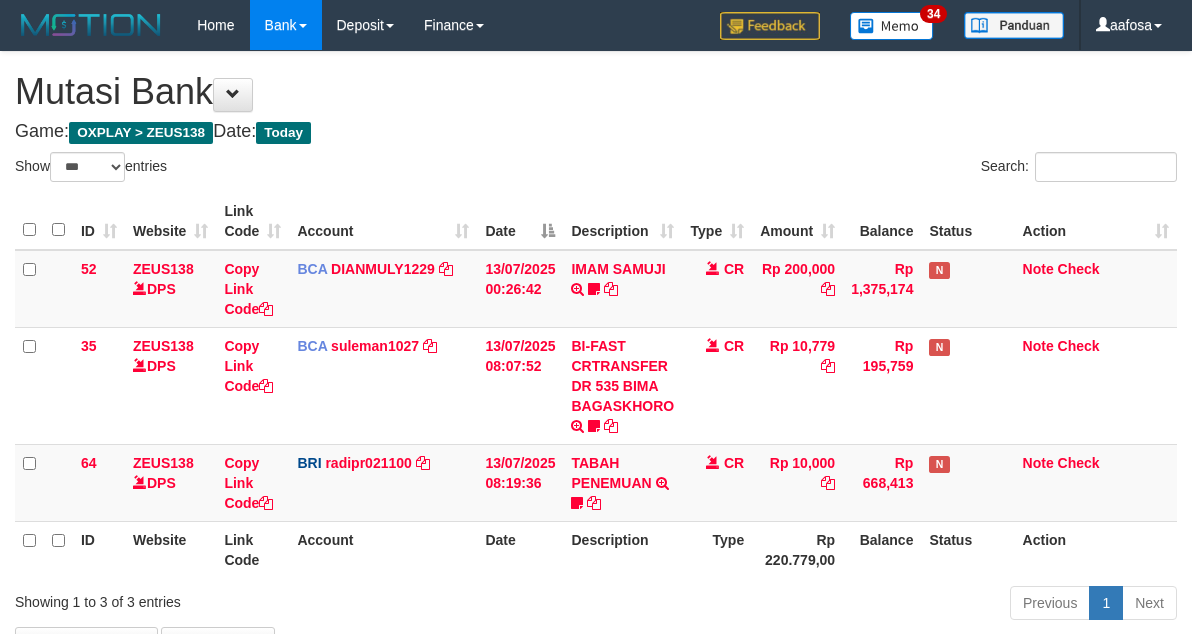 scroll, scrollTop: 138, scrollLeft: 0, axis: vertical 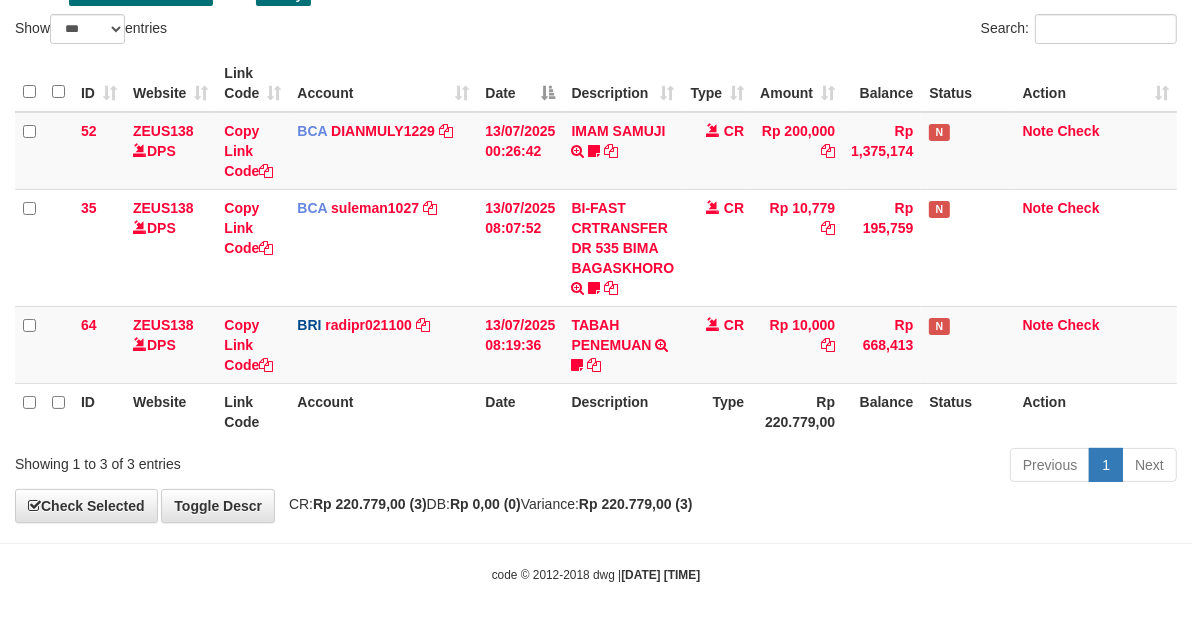 click on "Previous 1 Next" at bounding box center (844, 467) 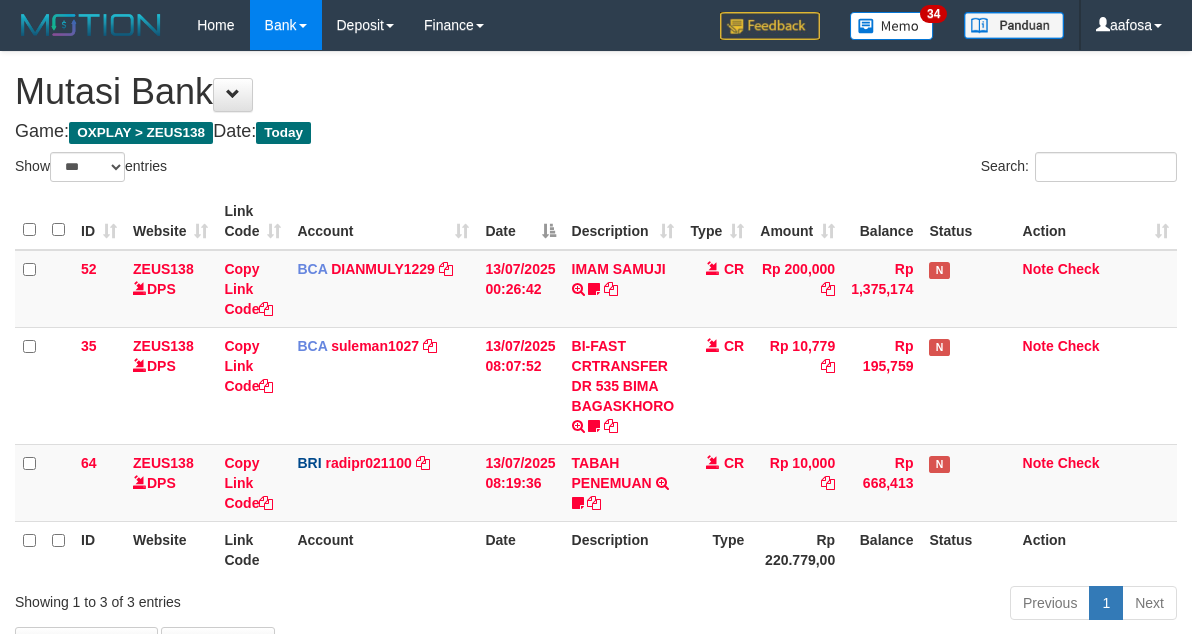 select on "***" 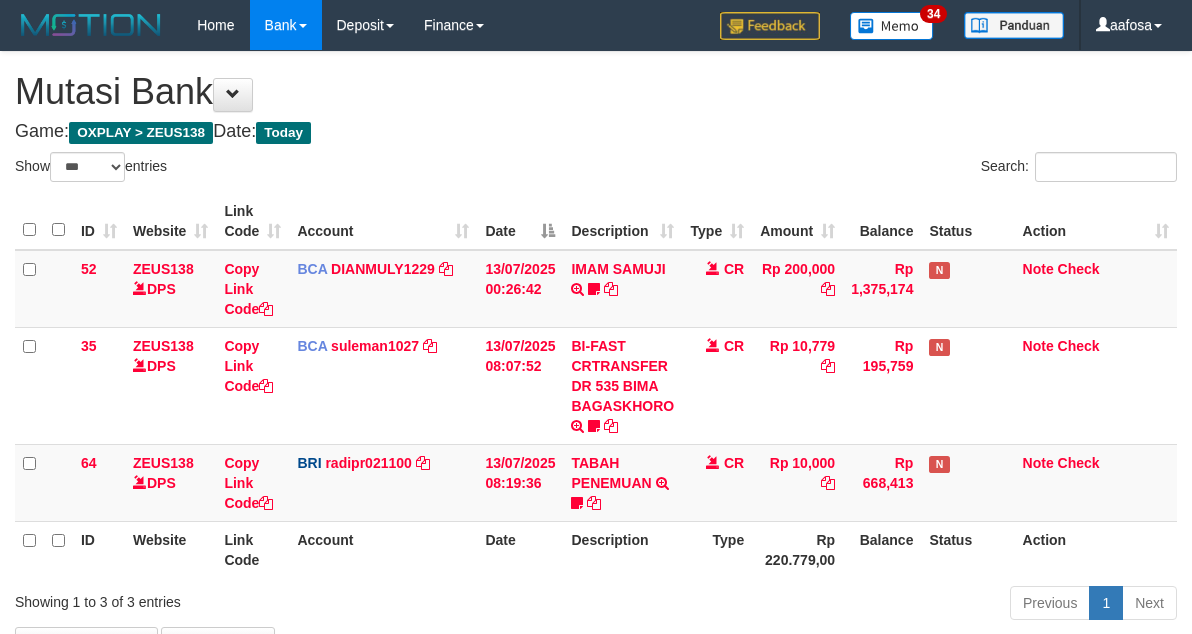 scroll, scrollTop: 138, scrollLeft: 0, axis: vertical 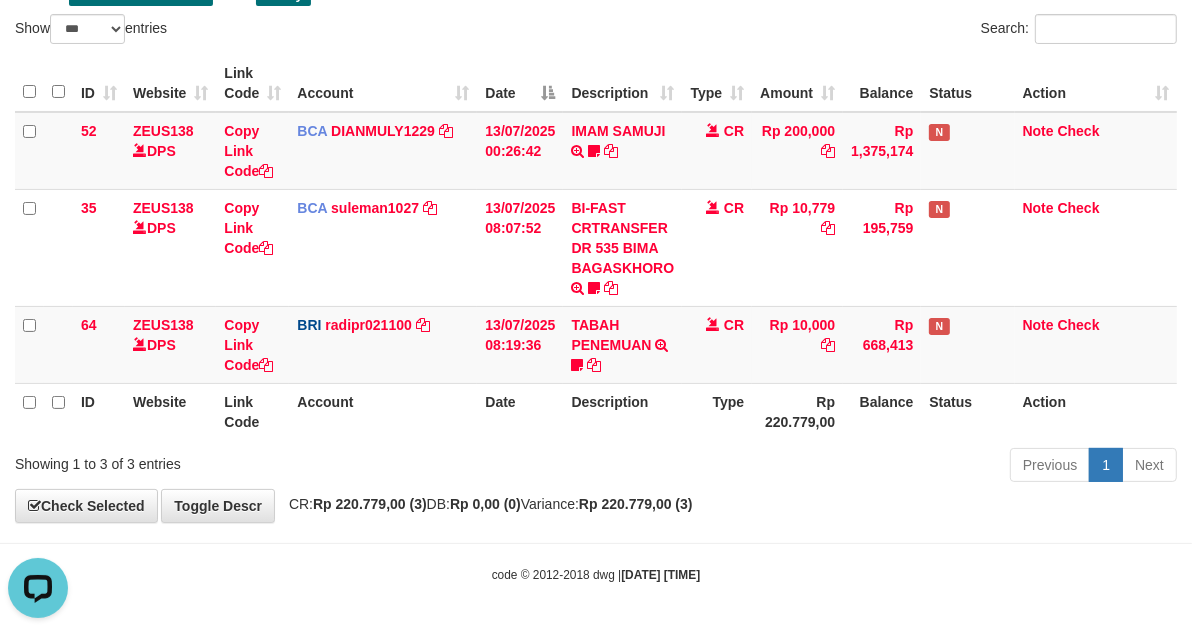 click on "Type" at bounding box center (717, 411) 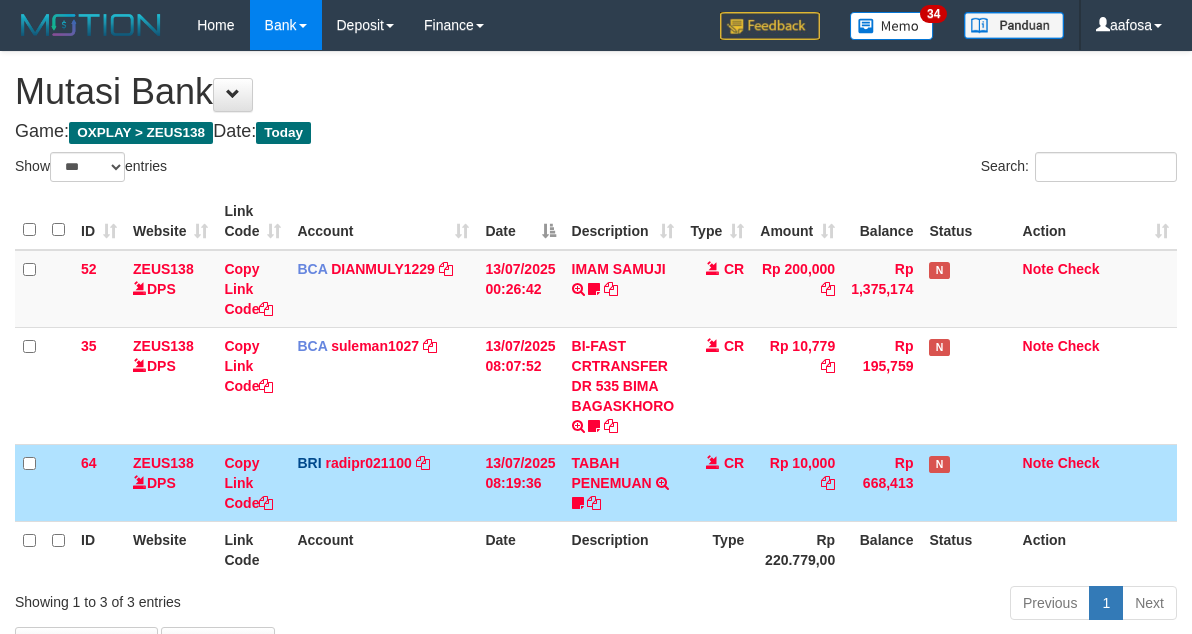 select on "***" 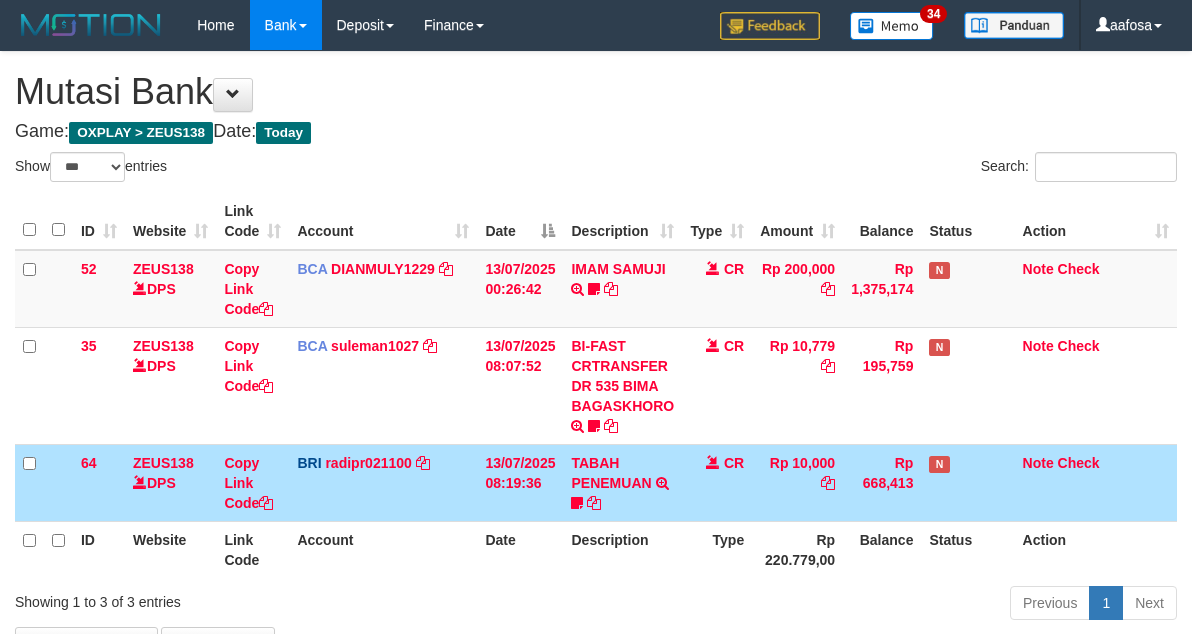 scroll, scrollTop: 138, scrollLeft: 0, axis: vertical 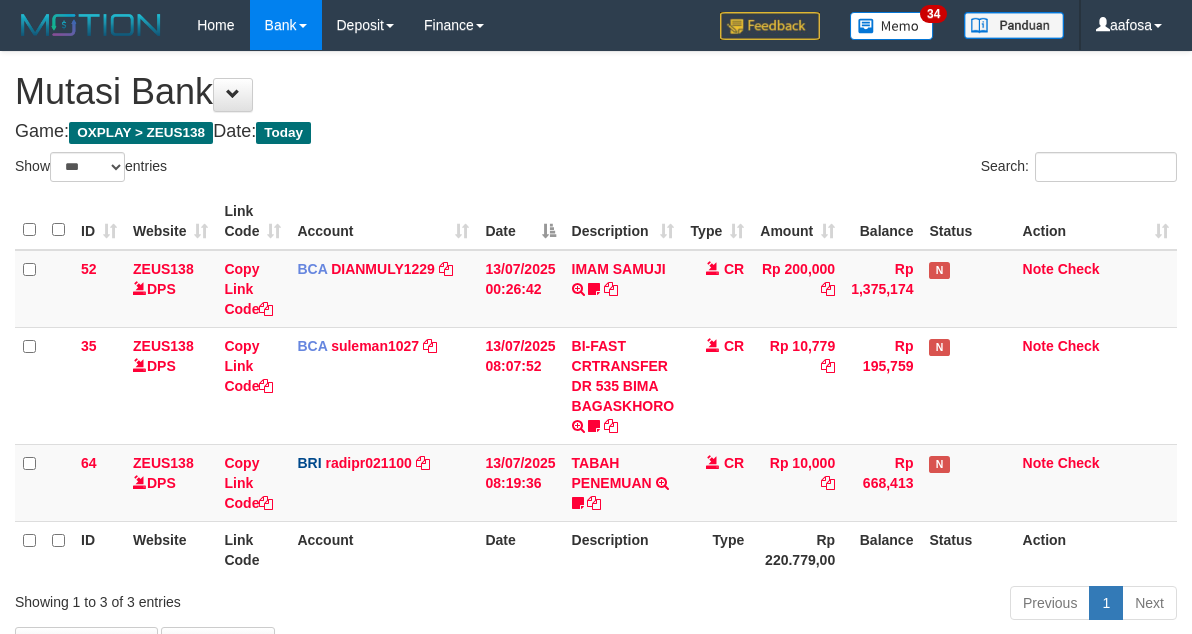 select on "***" 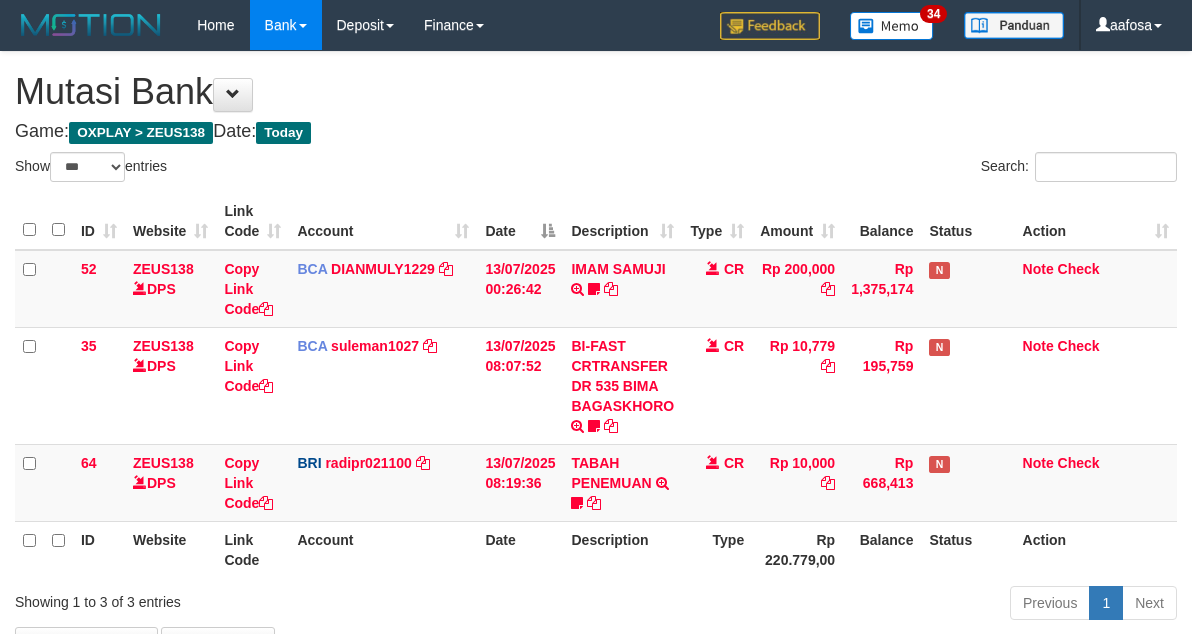 scroll, scrollTop: 138, scrollLeft: 0, axis: vertical 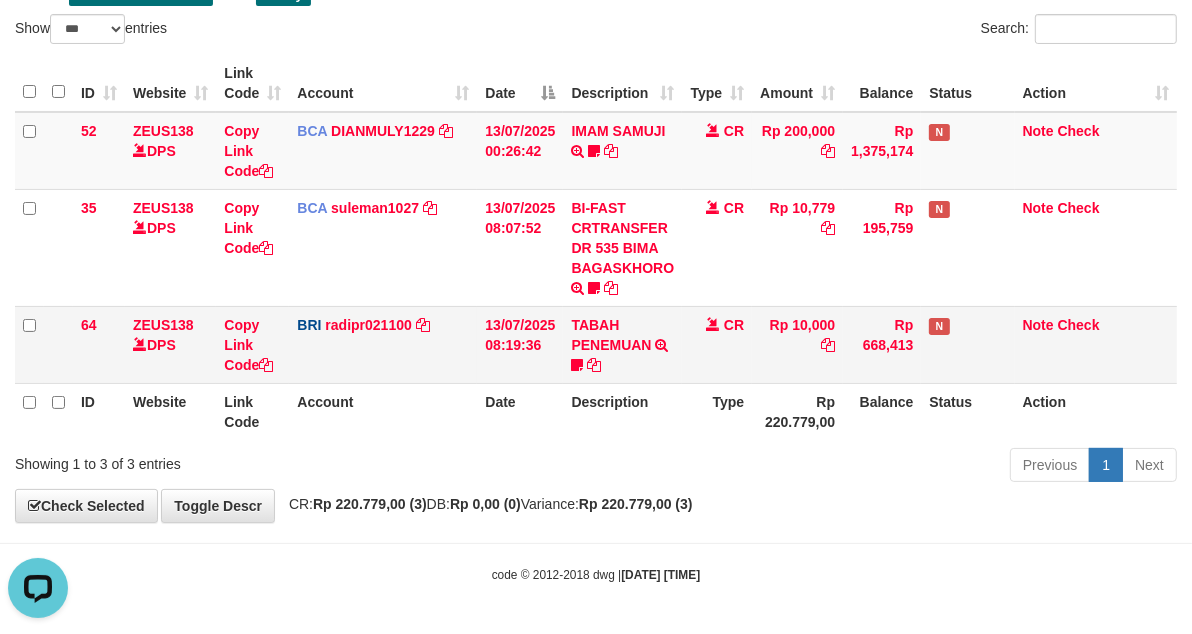 drag, startPoint x: 743, startPoint y: 352, endPoint x: 736, endPoint y: 344, distance: 10.630146 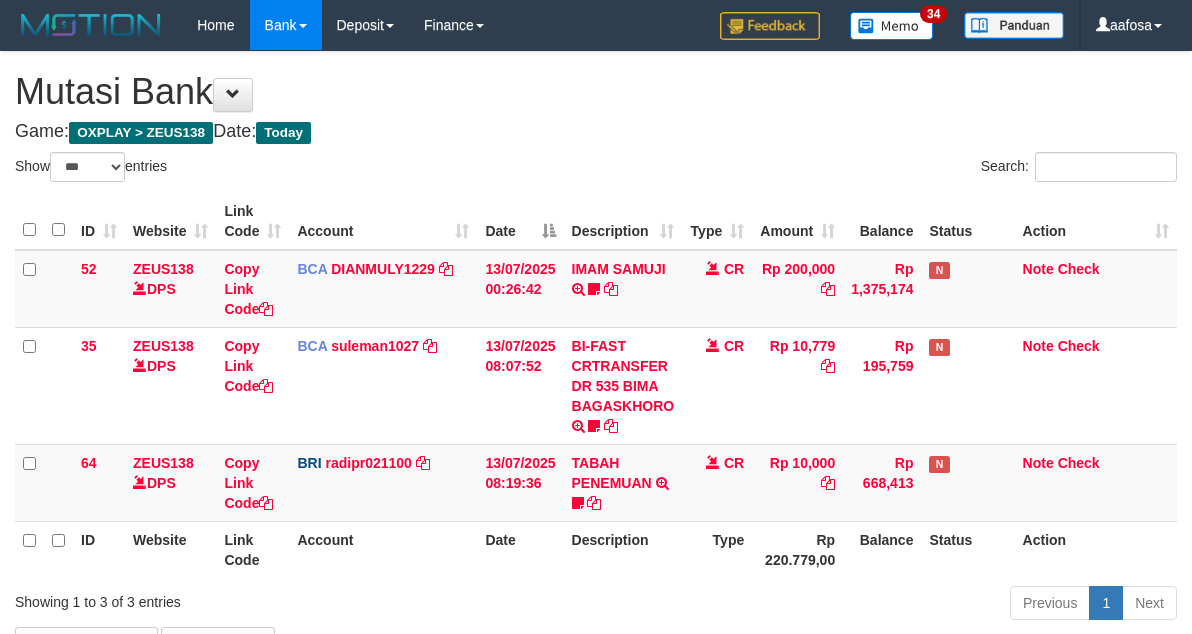select on "***" 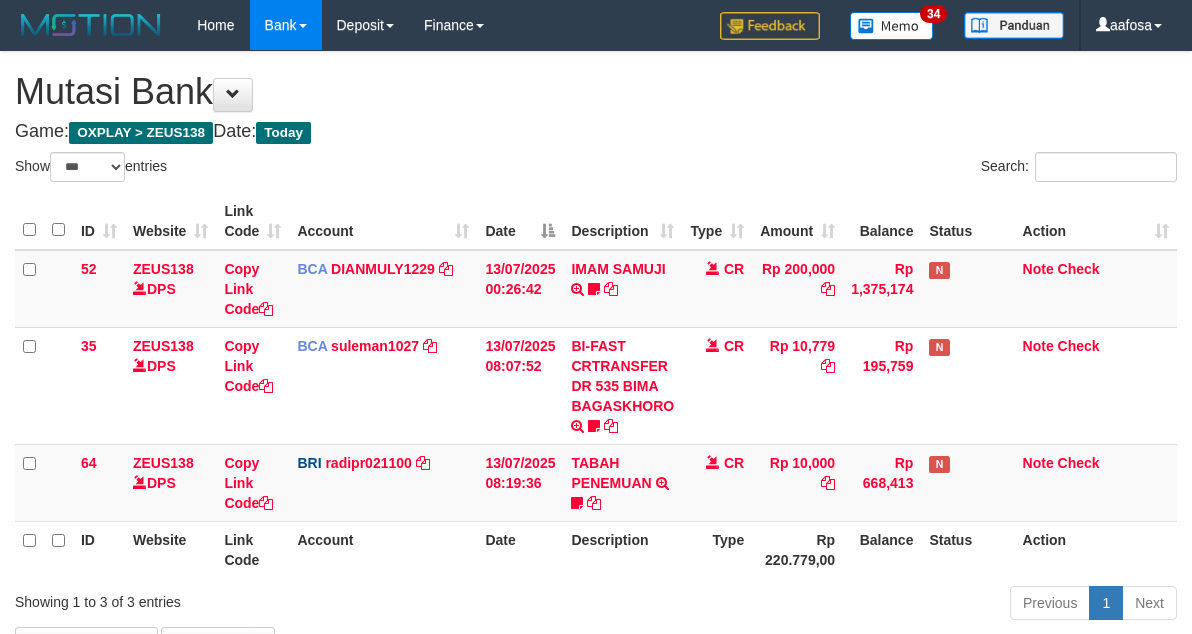 scroll, scrollTop: 138, scrollLeft: 0, axis: vertical 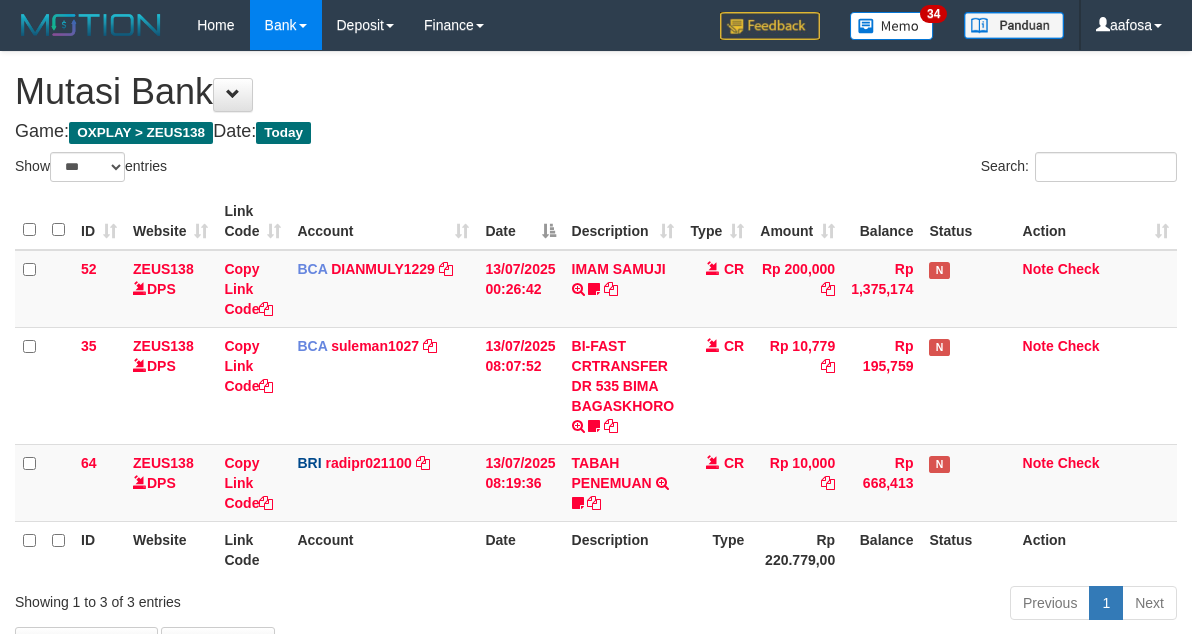 select on "***" 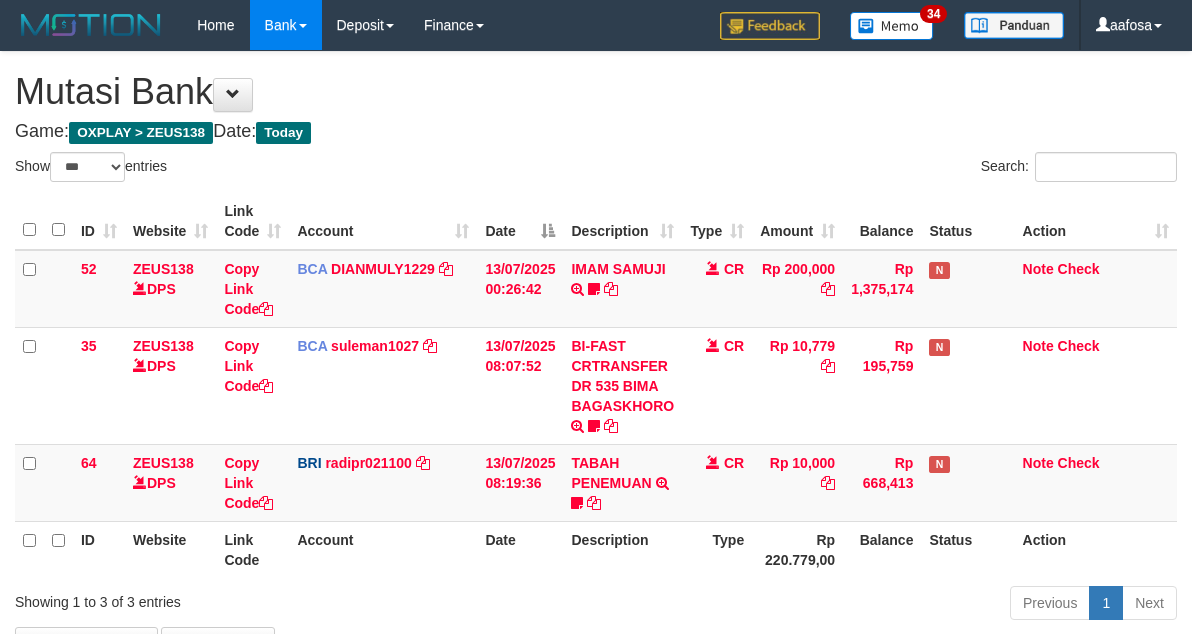 scroll, scrollTop: 138, scrollLeft: 0, axis: vertical 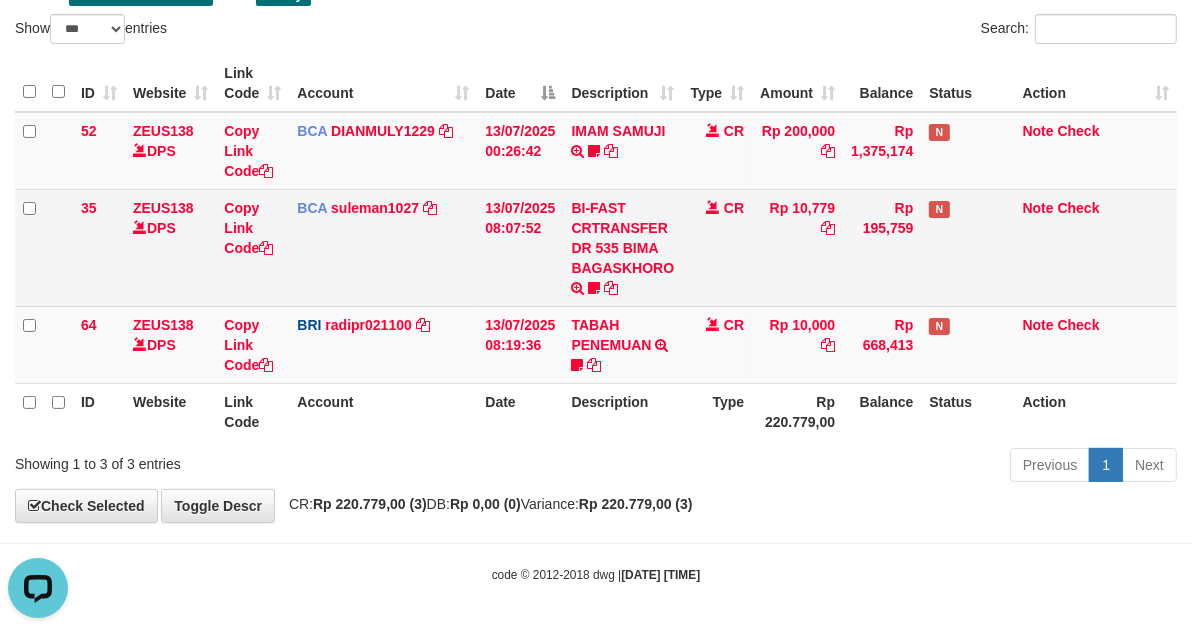 click on "CR" at bounding box center (717, 247) 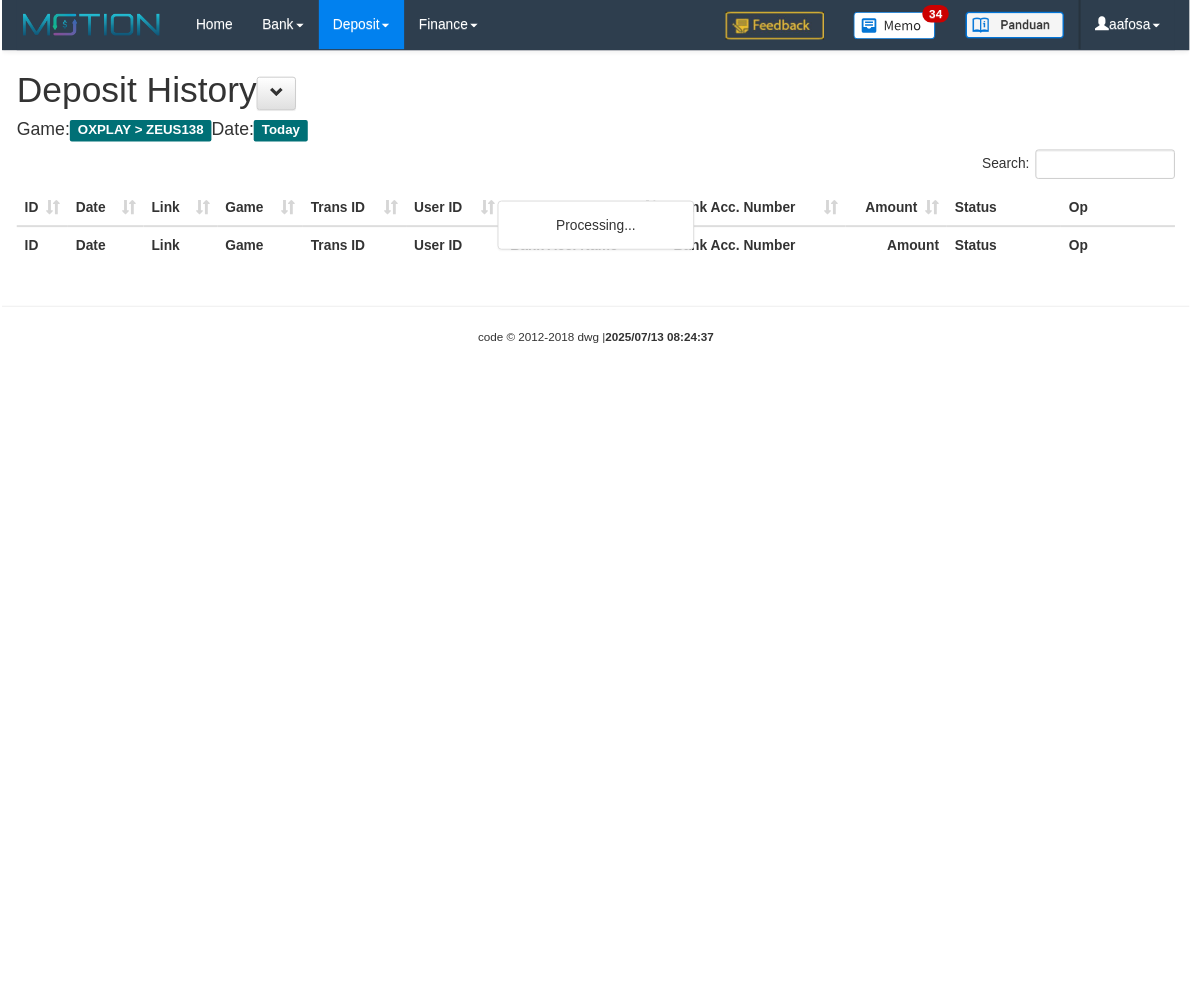 scroll, scrollTop: 0, scrollLeft: 0, axis: both 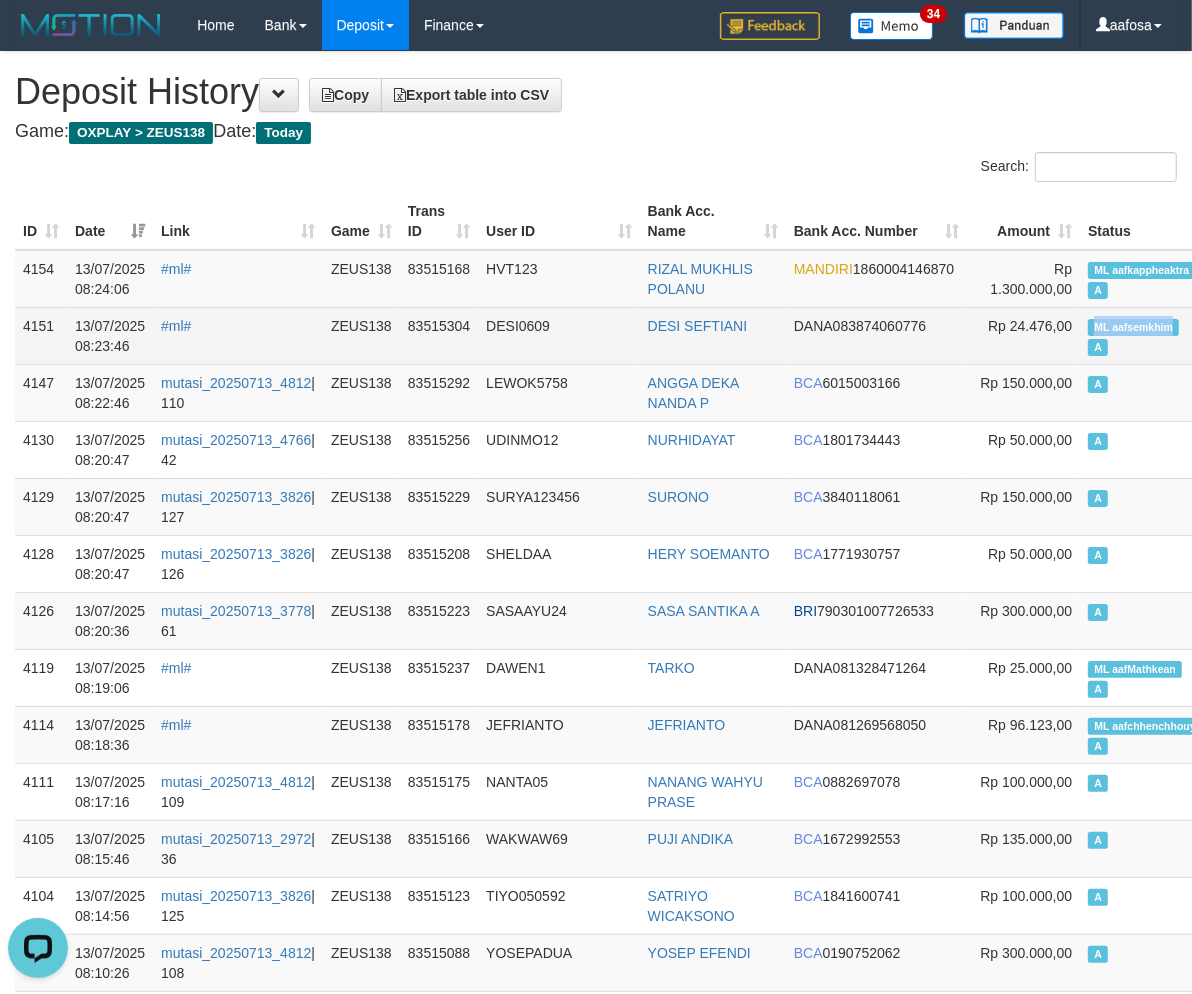 copy on "ML aafsemkhim" 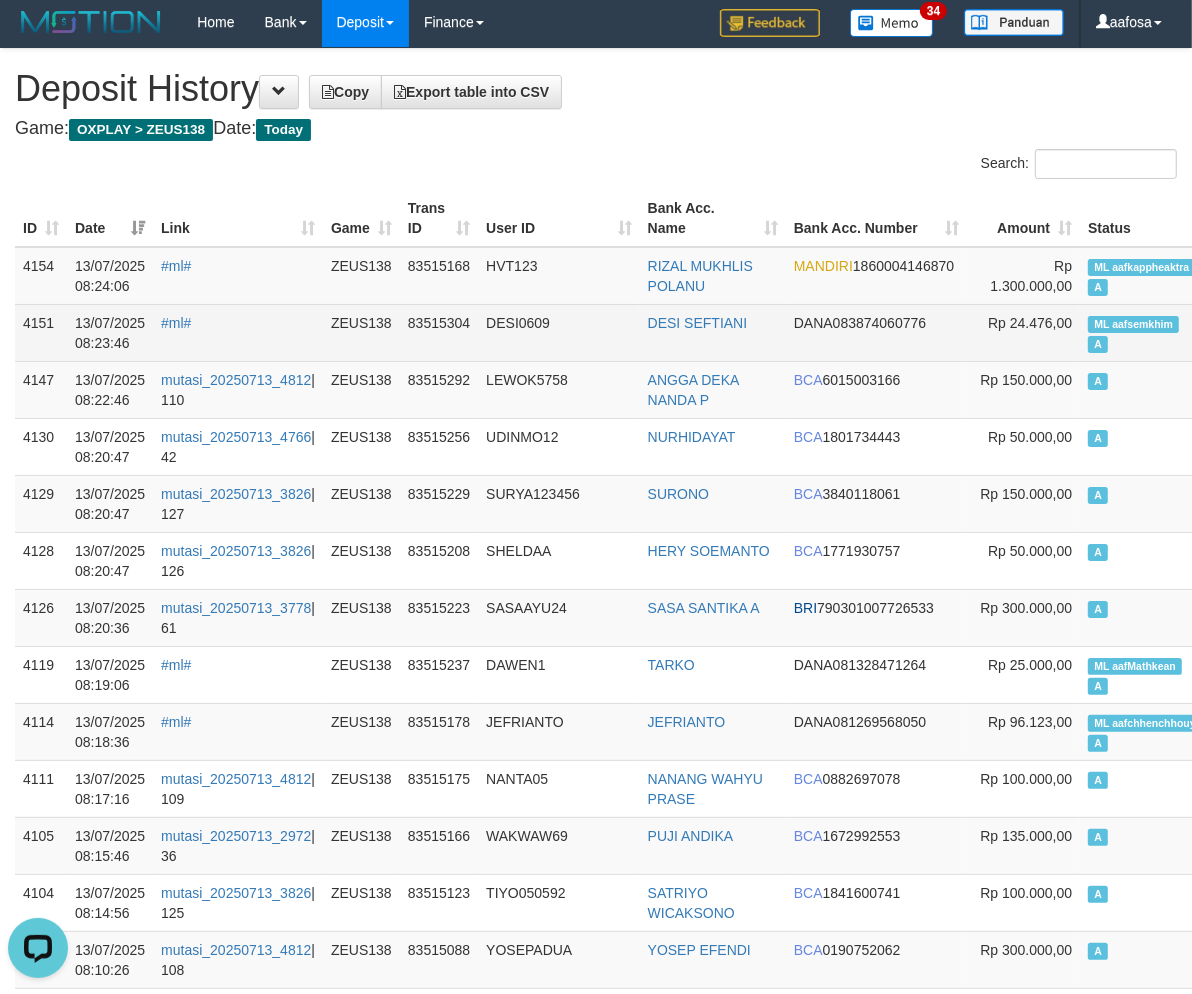 scroll, scrollTop: 0, scrollLeft: 0, axis: both 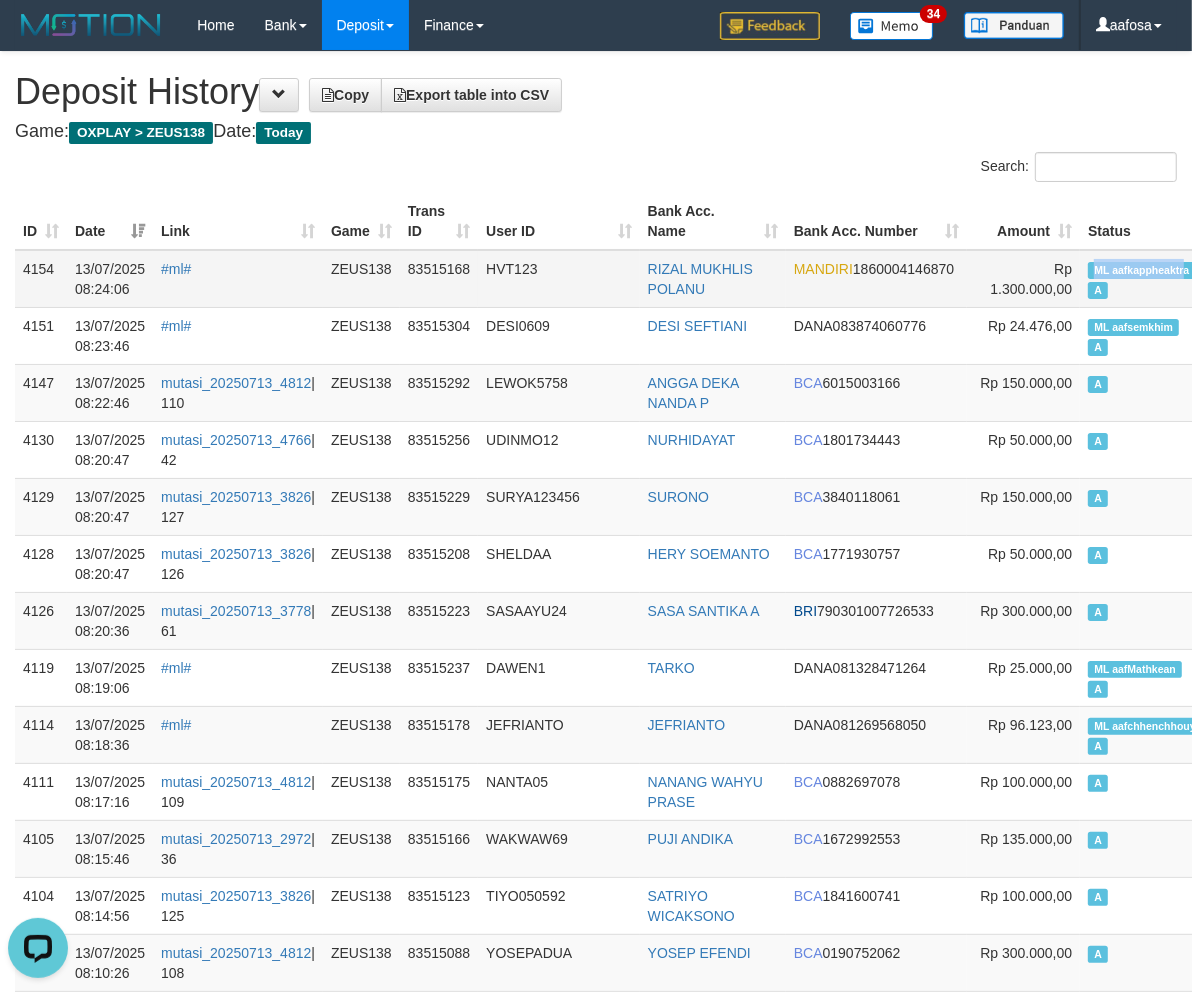 copy on "ML aafkappheaktr" 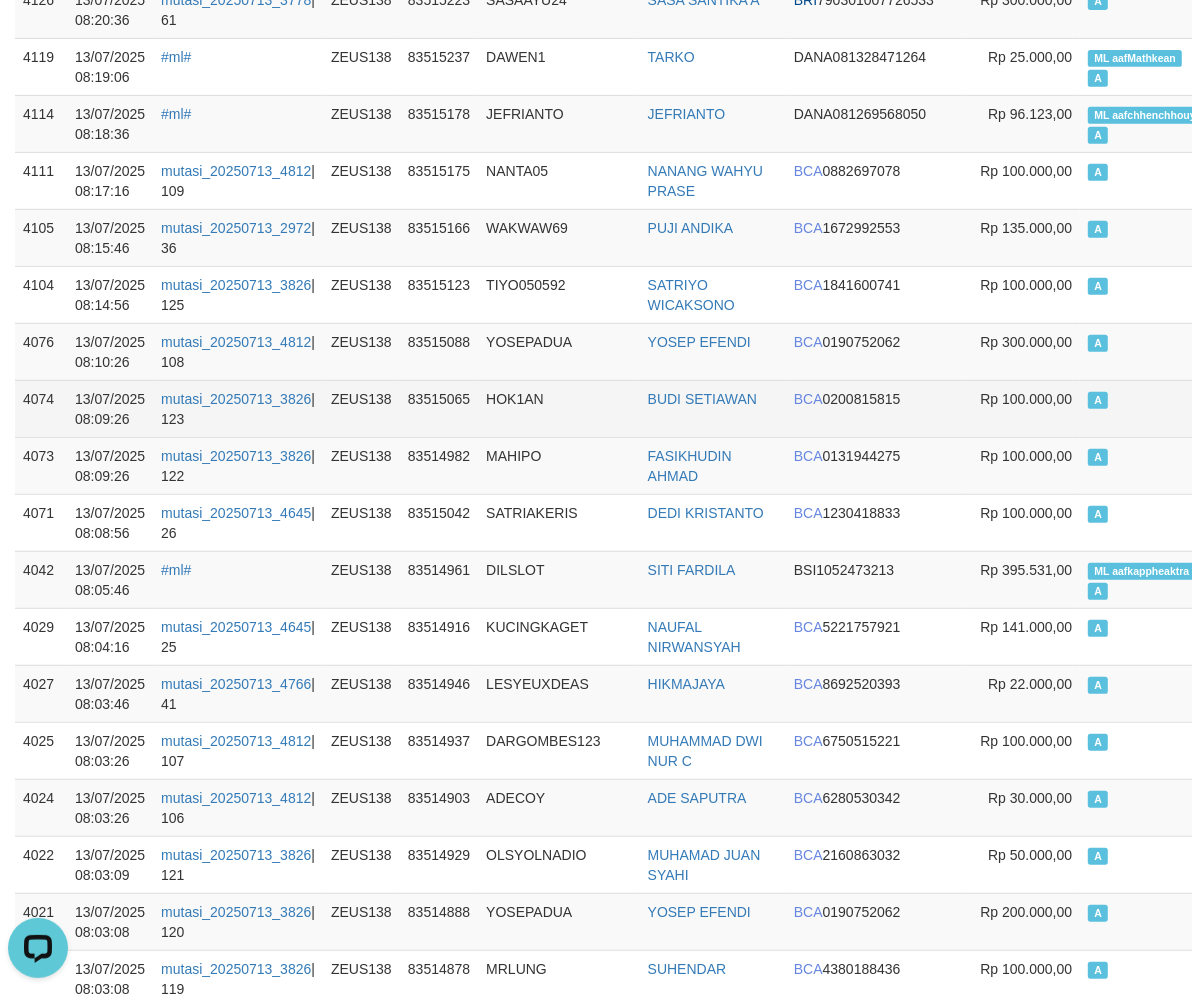 scroll, scrollTop: 572, scrollLeft: 0, axis: vertical 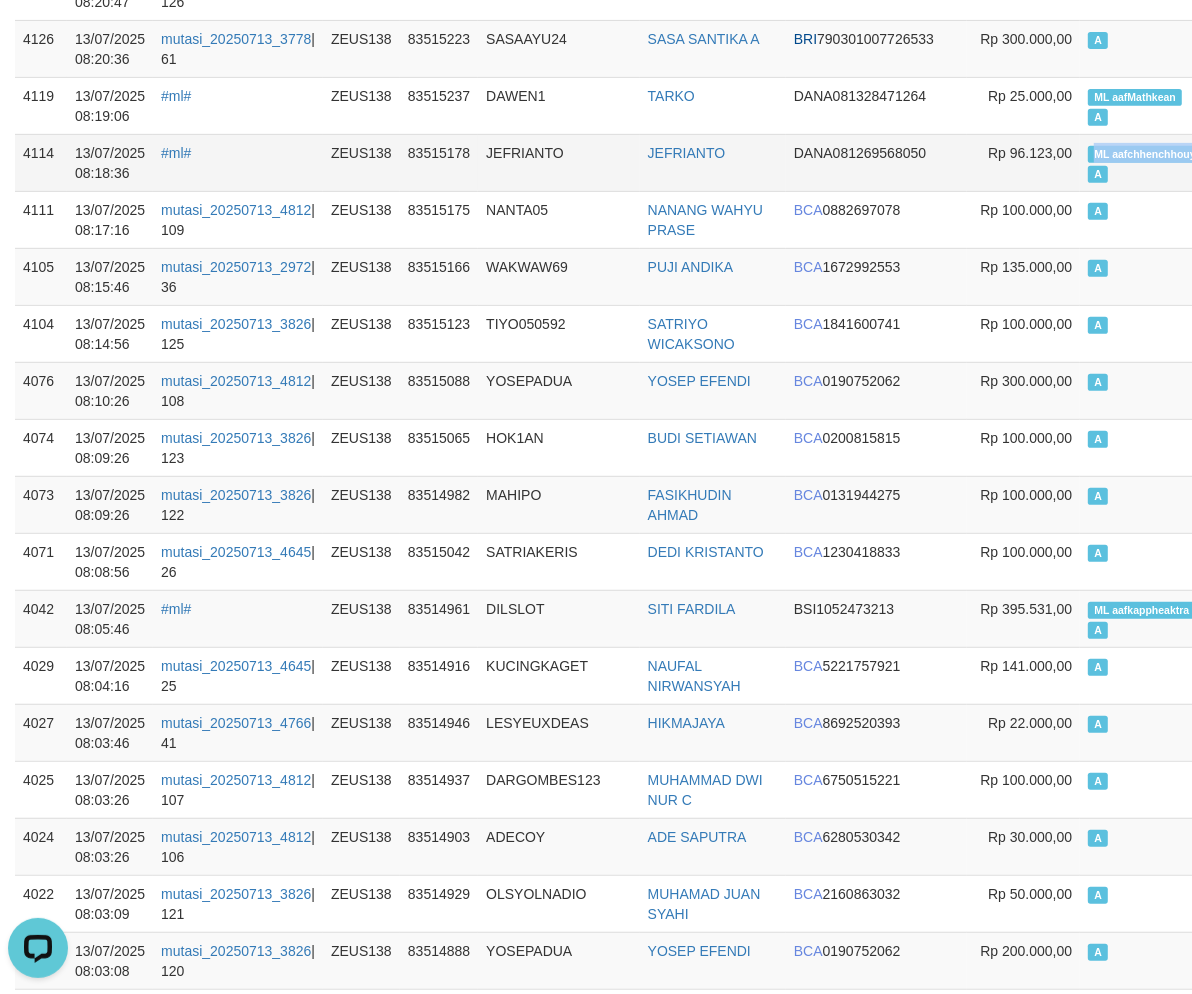 copy on "ML aafchhenchhouy" 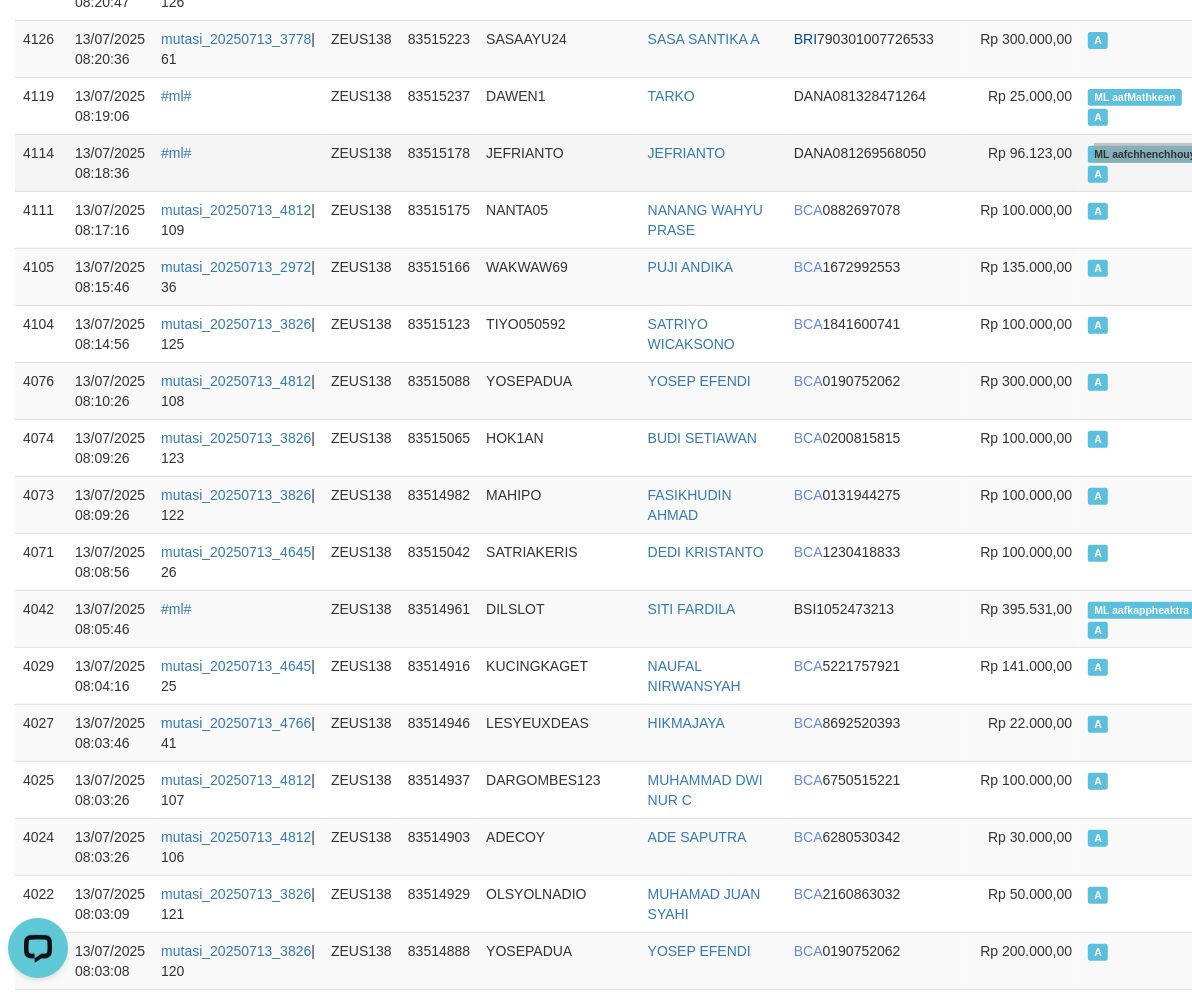 scroll, scrollTop: 9965, scrollLeft: 0, axis: vertical 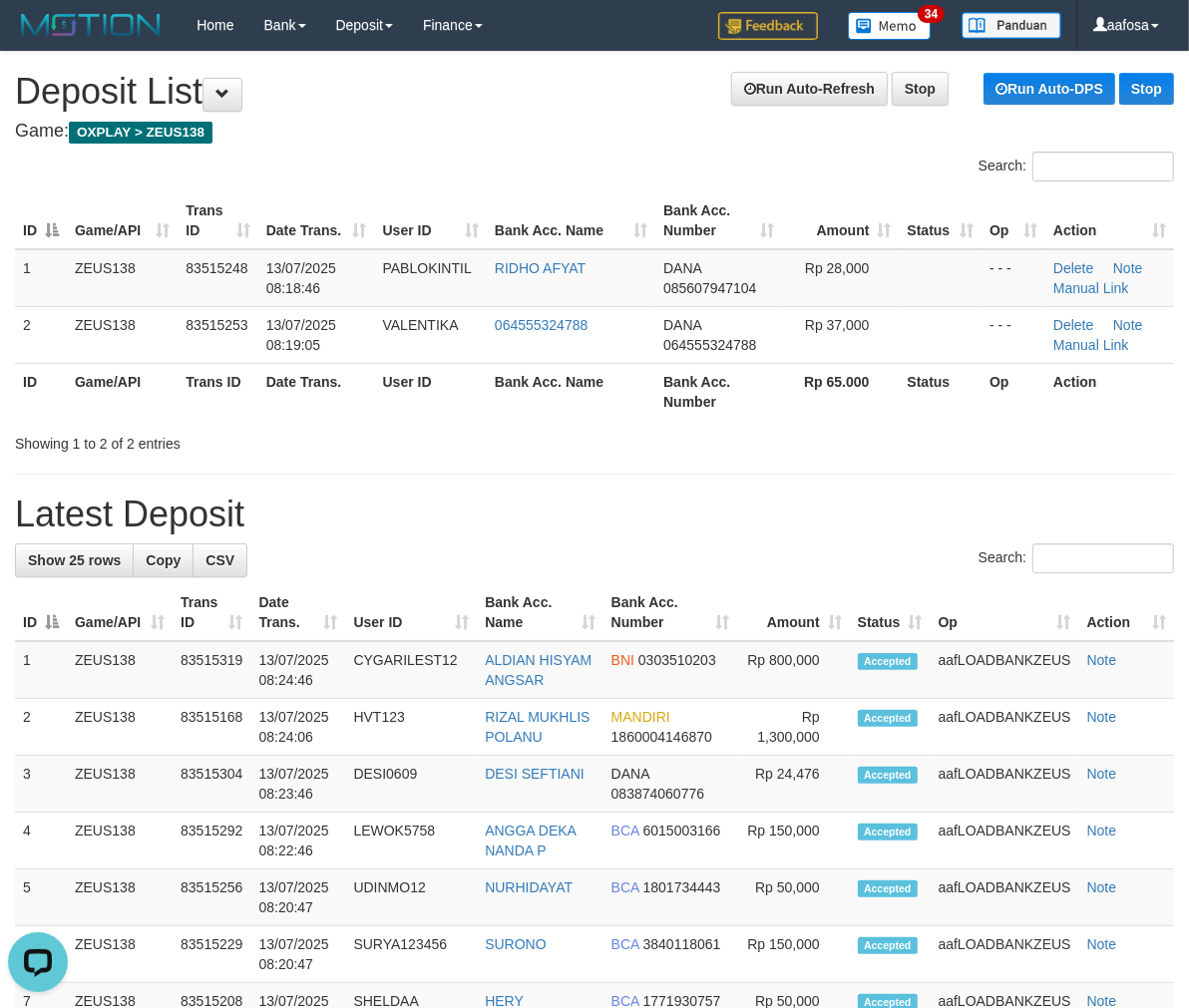 click on "Search:" at bounding box center (594, 168) 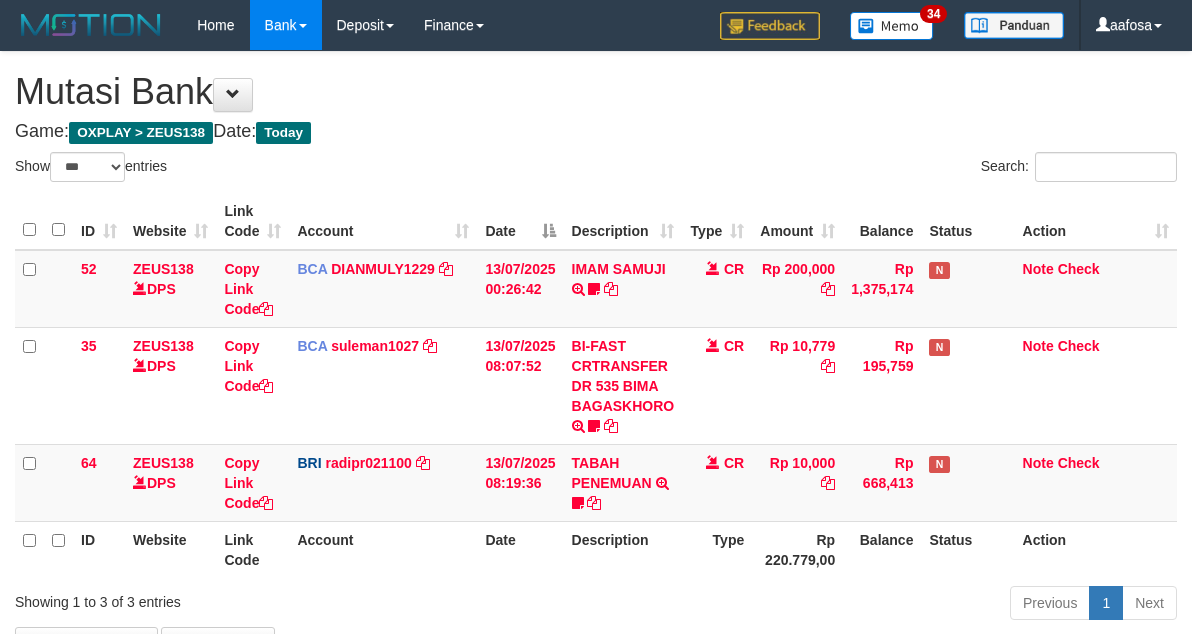 select on "***" 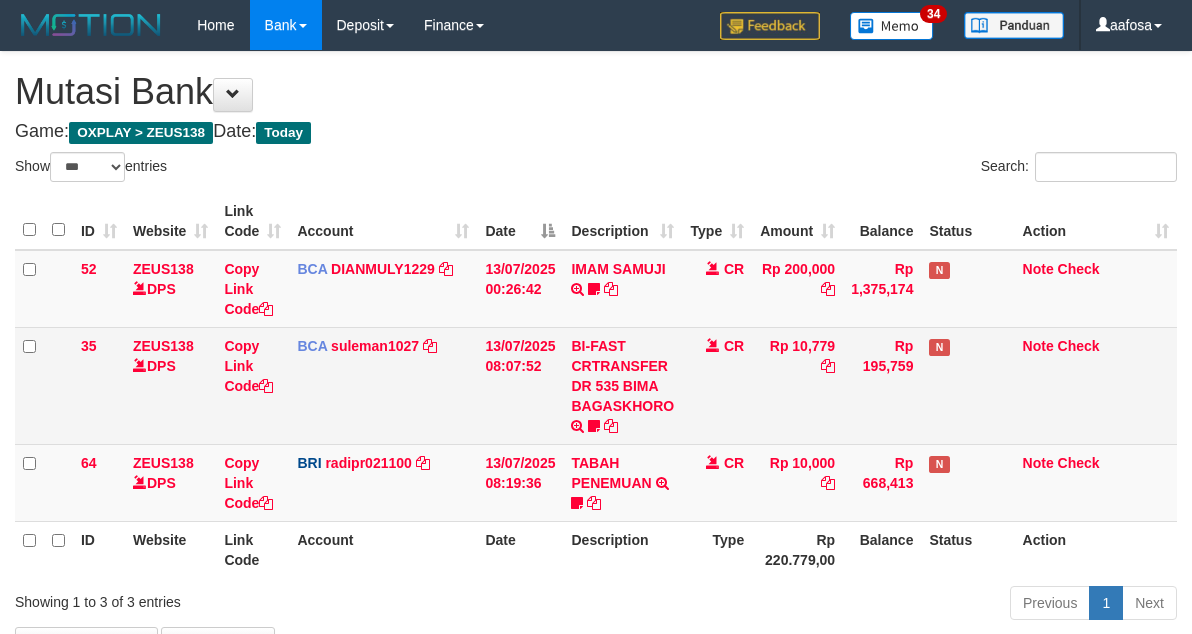 scroll, scrollTop: 138, scrollLeft: 0, axis: vertical 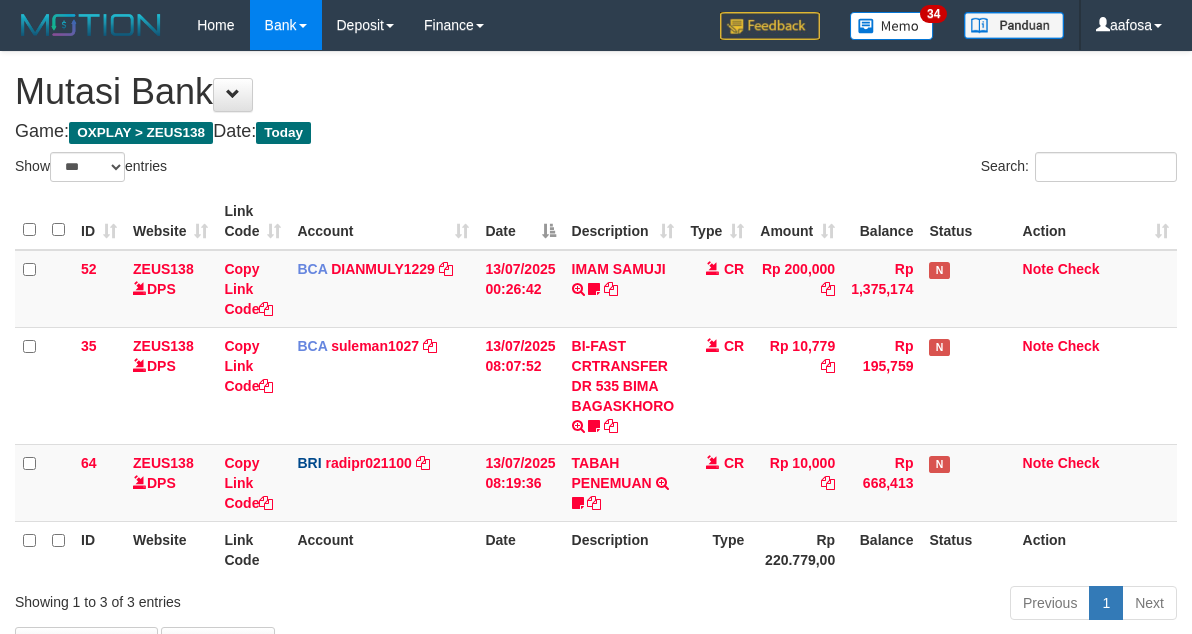 select on "***" 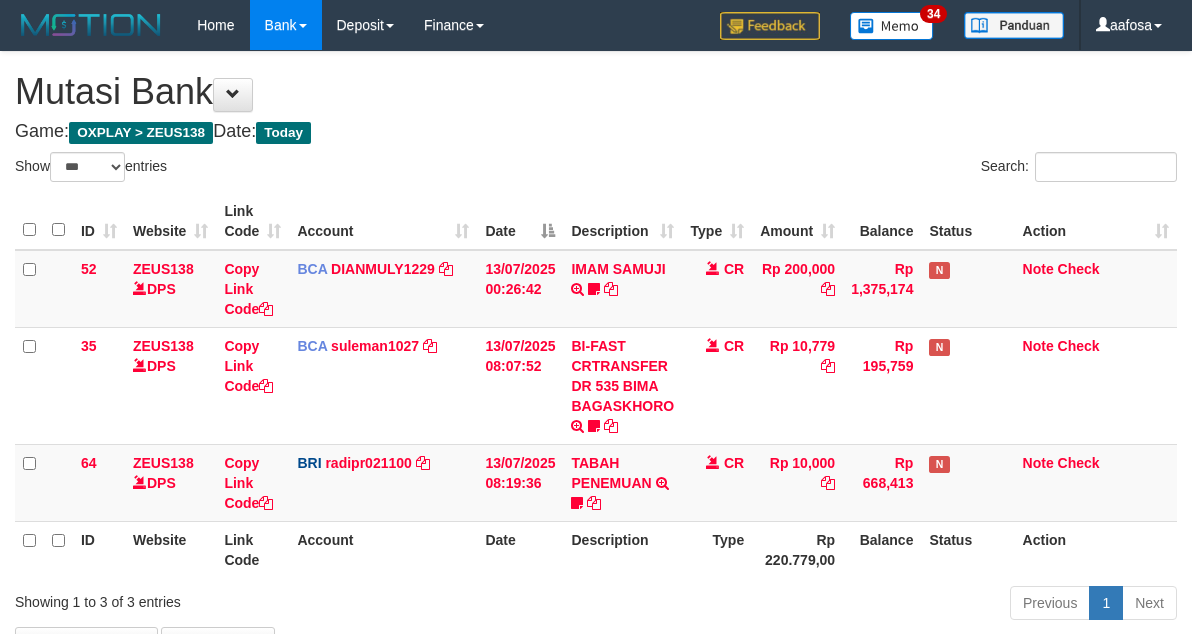 scroll, scrollTop: 138, scrollLeft: 0, axis: vertical 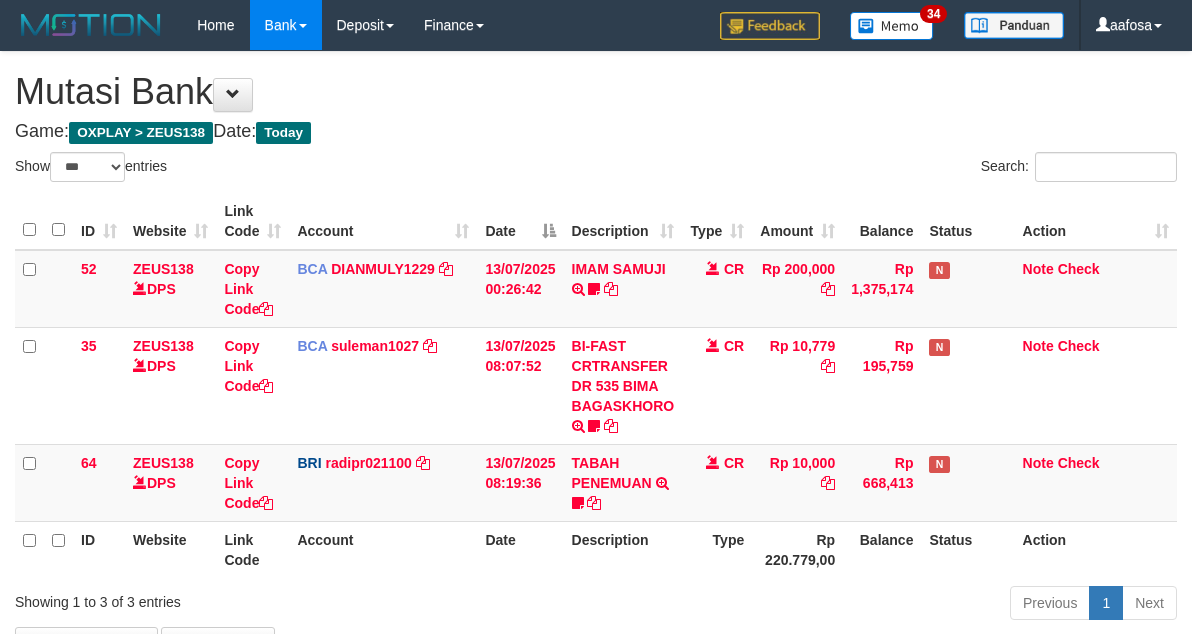 select on "***" 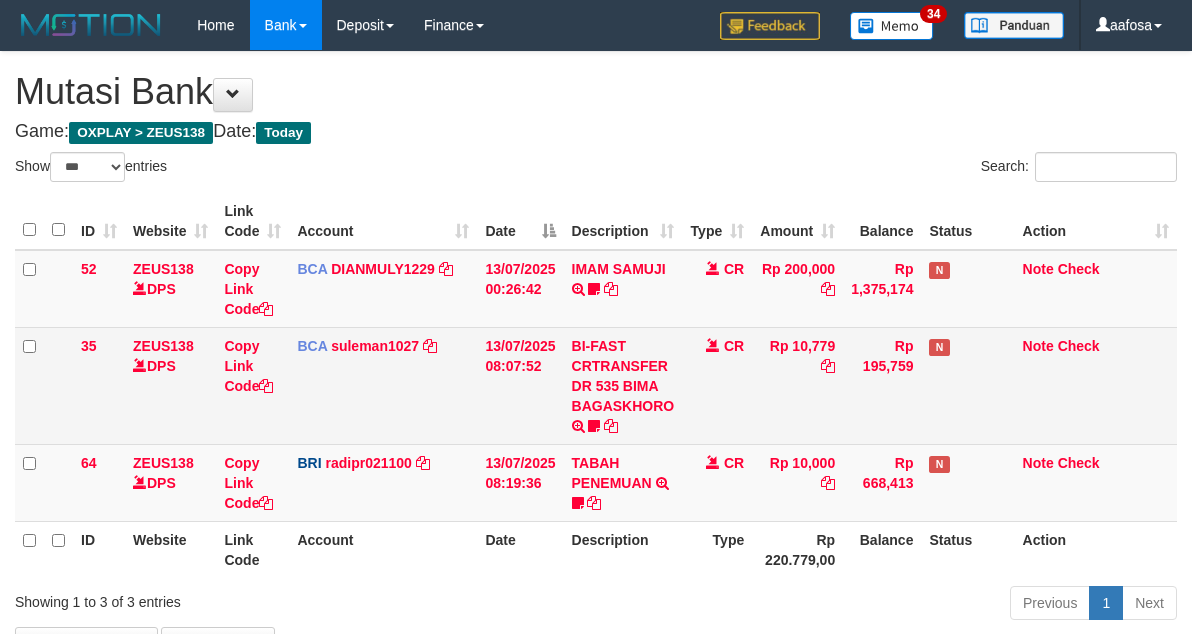 scroll, scrollTop: 138, scrollLeft: 0, axis: vertical 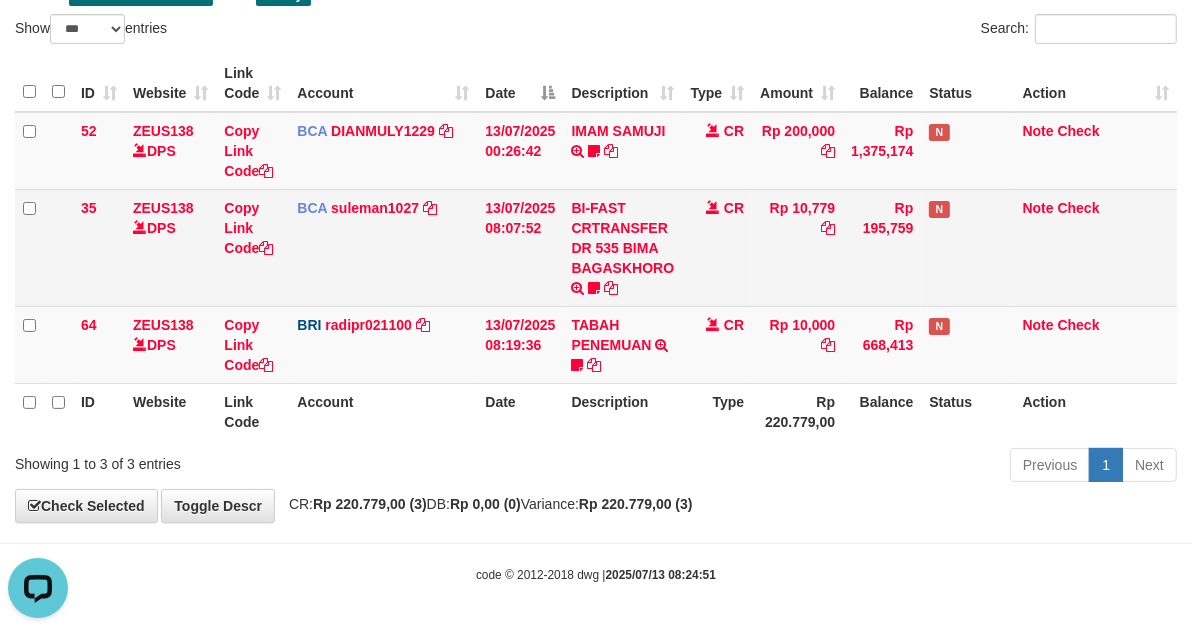 click on "Rp 10,779" at bounding box center [797, 247] 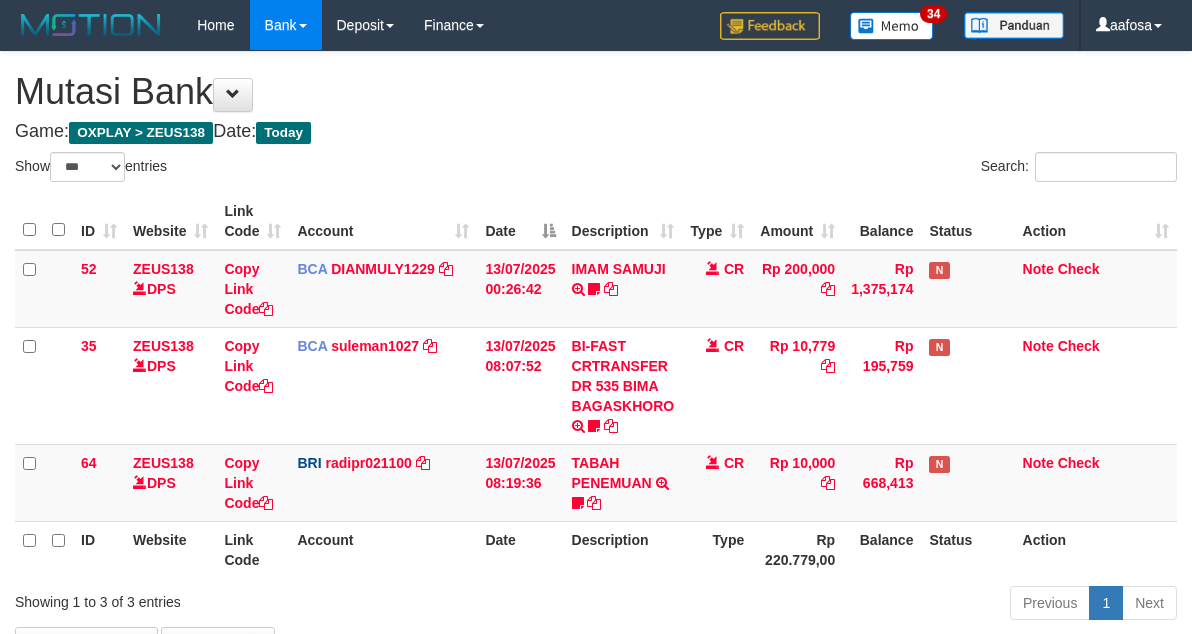 select on "***" 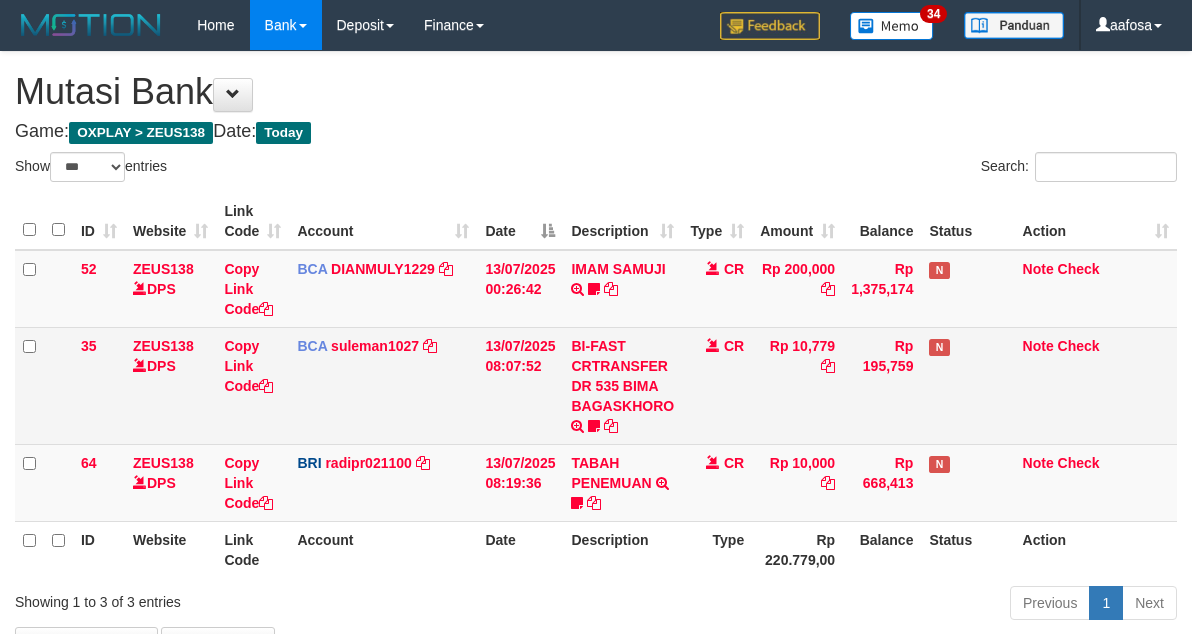 scroll, scrollTop: 138, scrollLeft: 0, axis: vertical 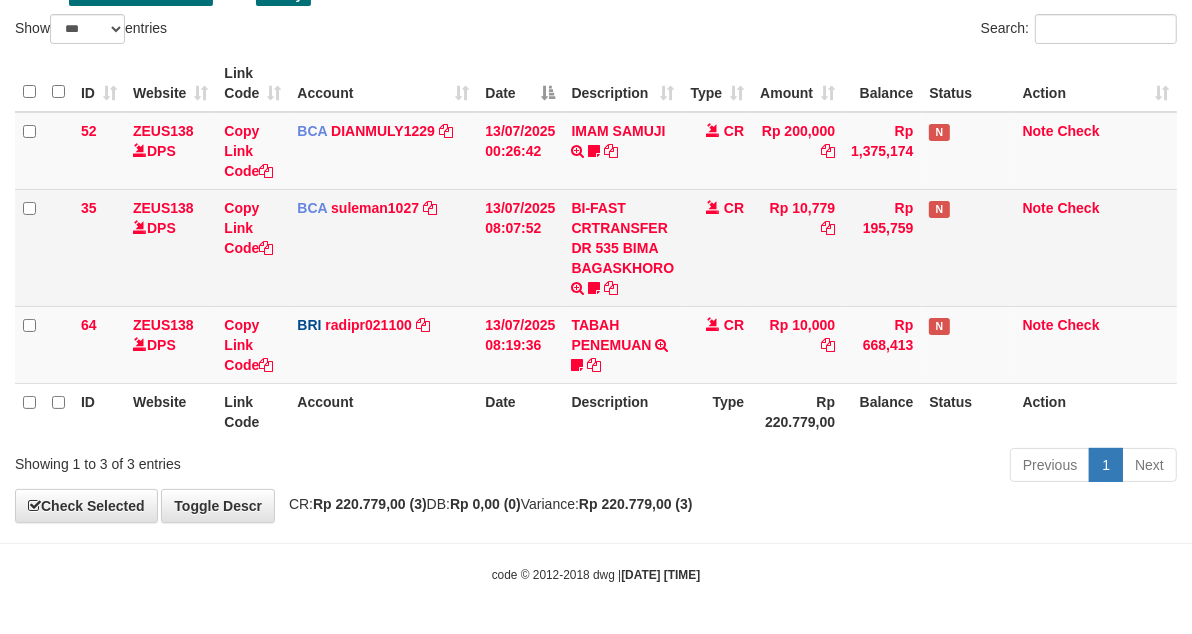 click on "Rp 10,779" at bounding box center (797, 247) 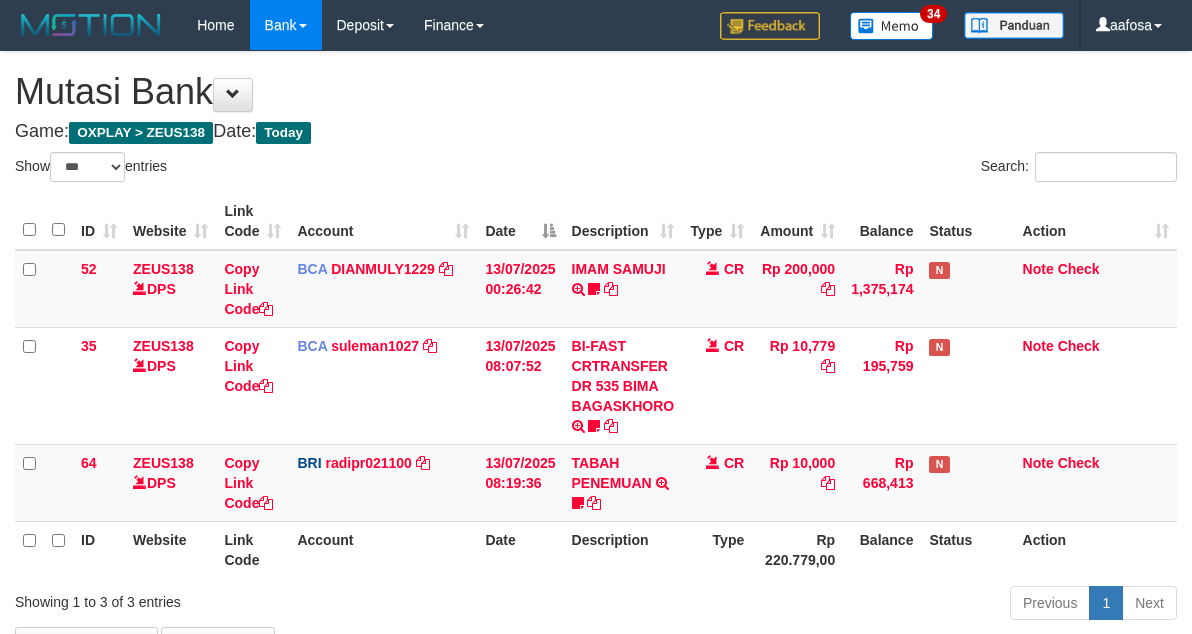 select on "***" 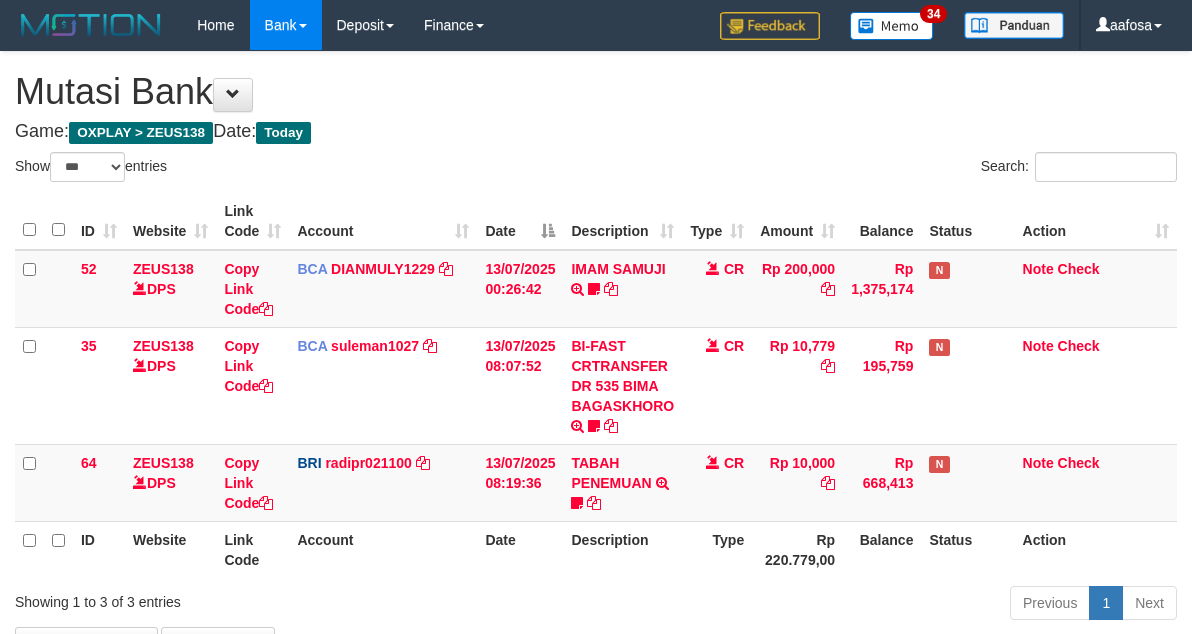 scroll, scrollTop: 138, scrollLeft: 0, axis: vertical 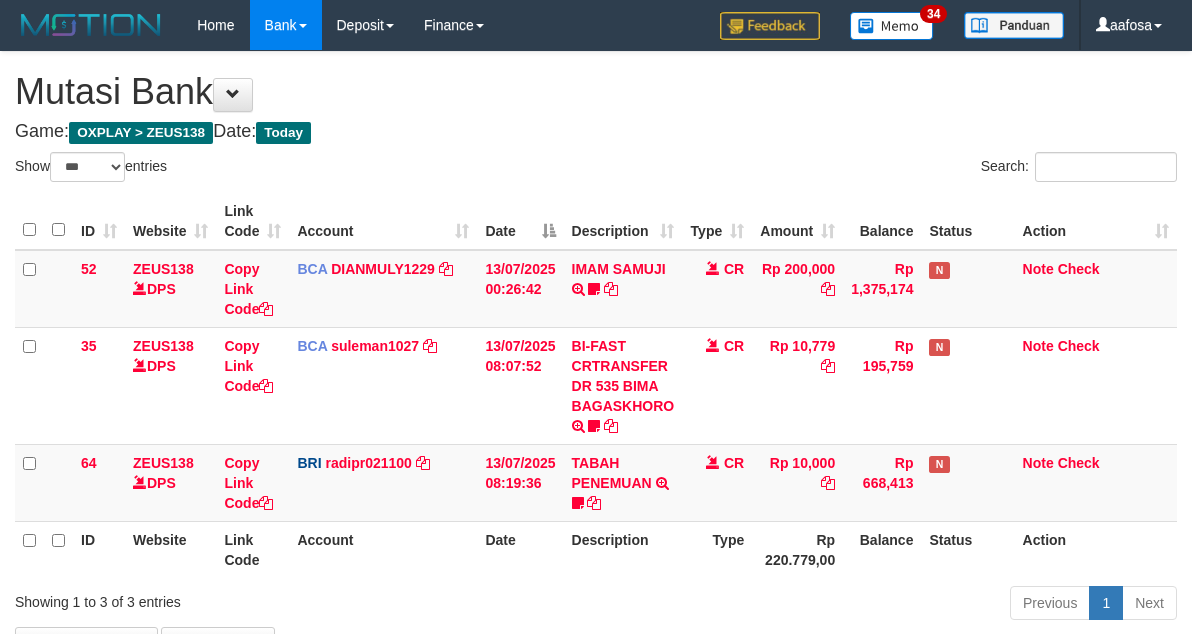 select on "***" 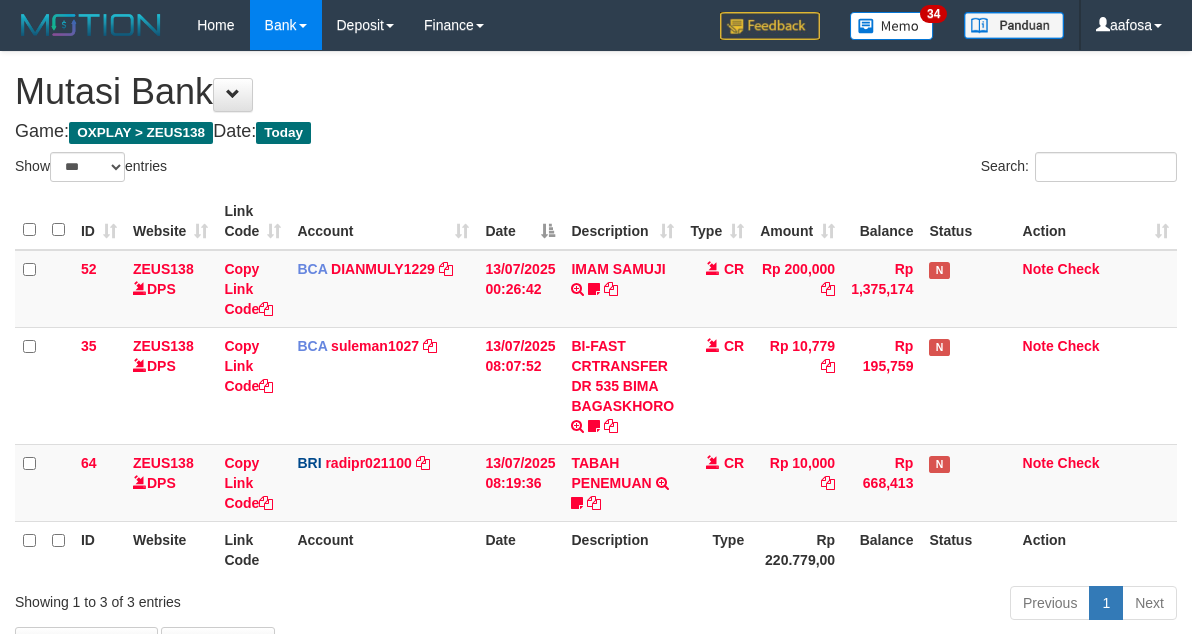 scroll, scrollTop: 138, scrollLeft: 0, axis: vertical 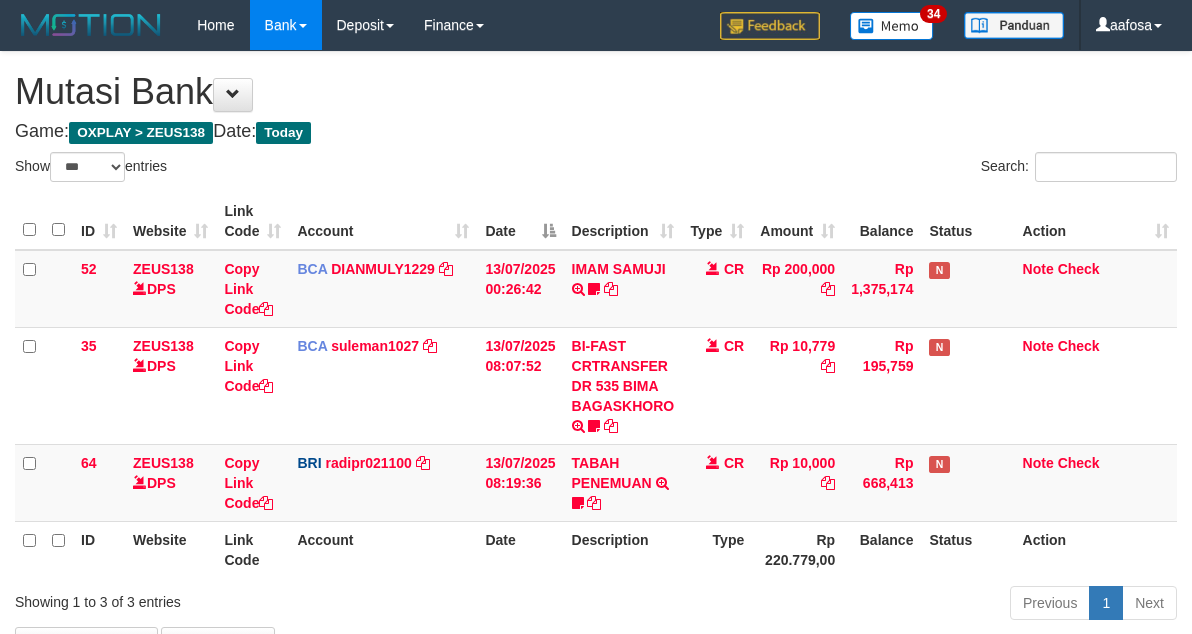 select on "***" 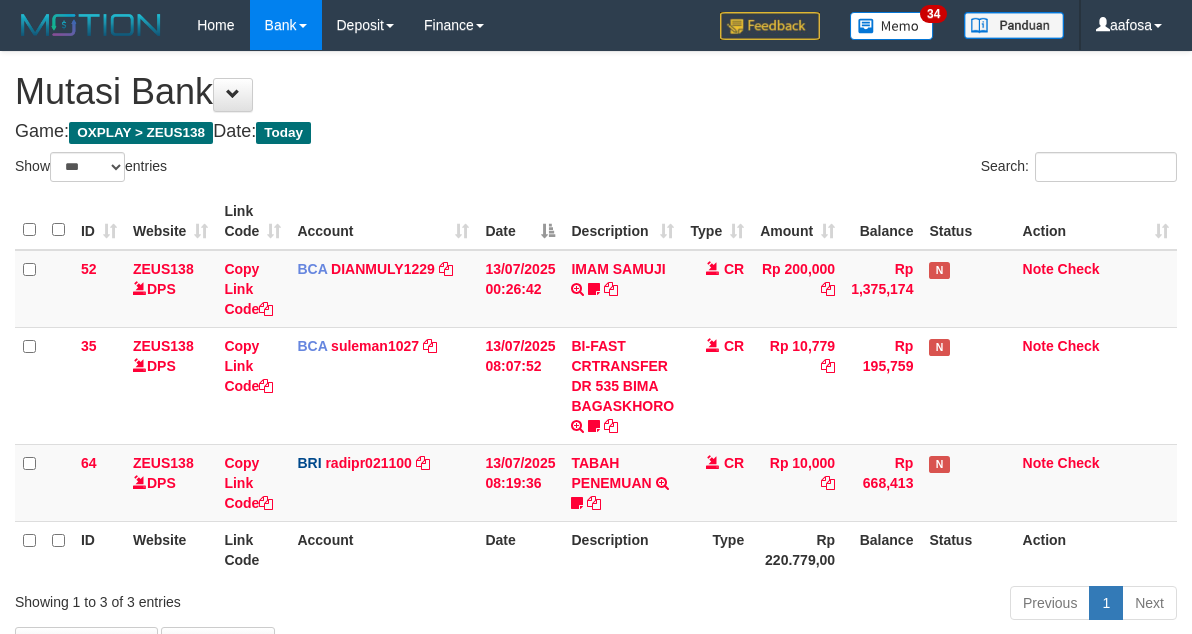 scroll, scrollTop: 138, scrollLeft: 0, axis: vertical 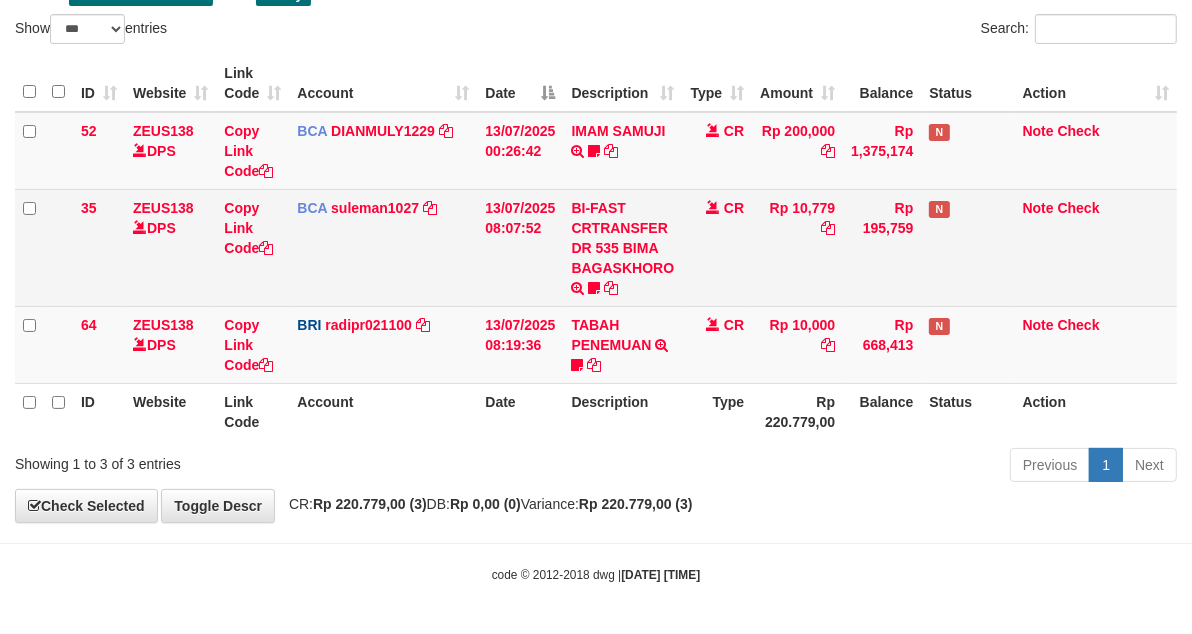 drag, startPoint x: 0, startPoint y: 0, endPoint x: 772, endPoint y: 278, distance: 820.5291 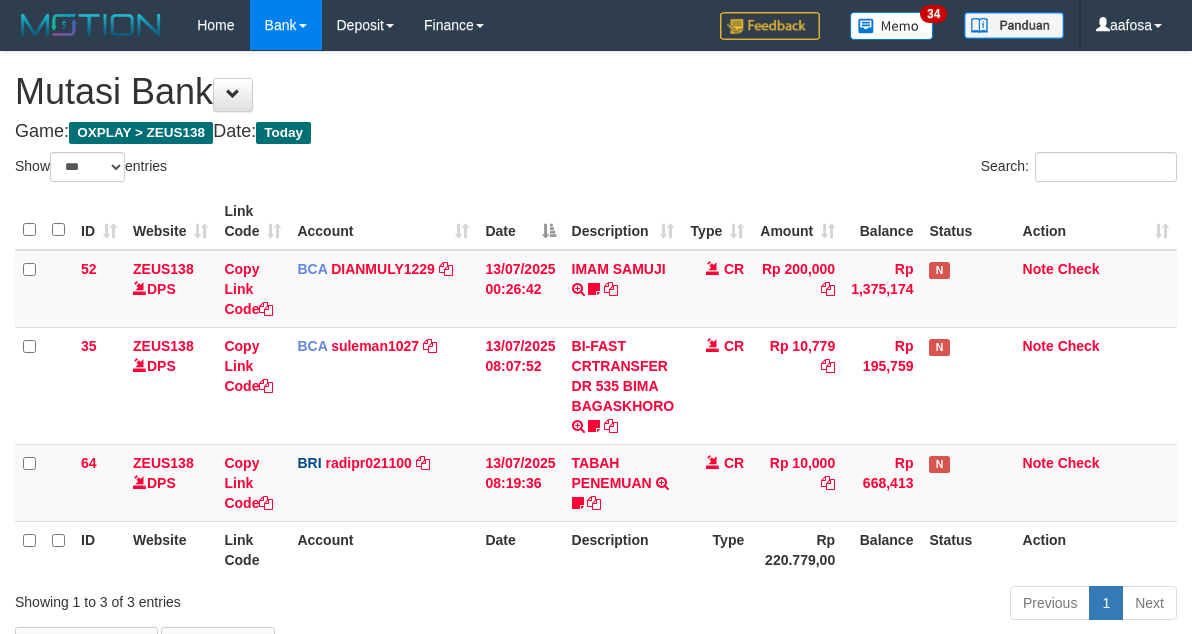 select on "***" 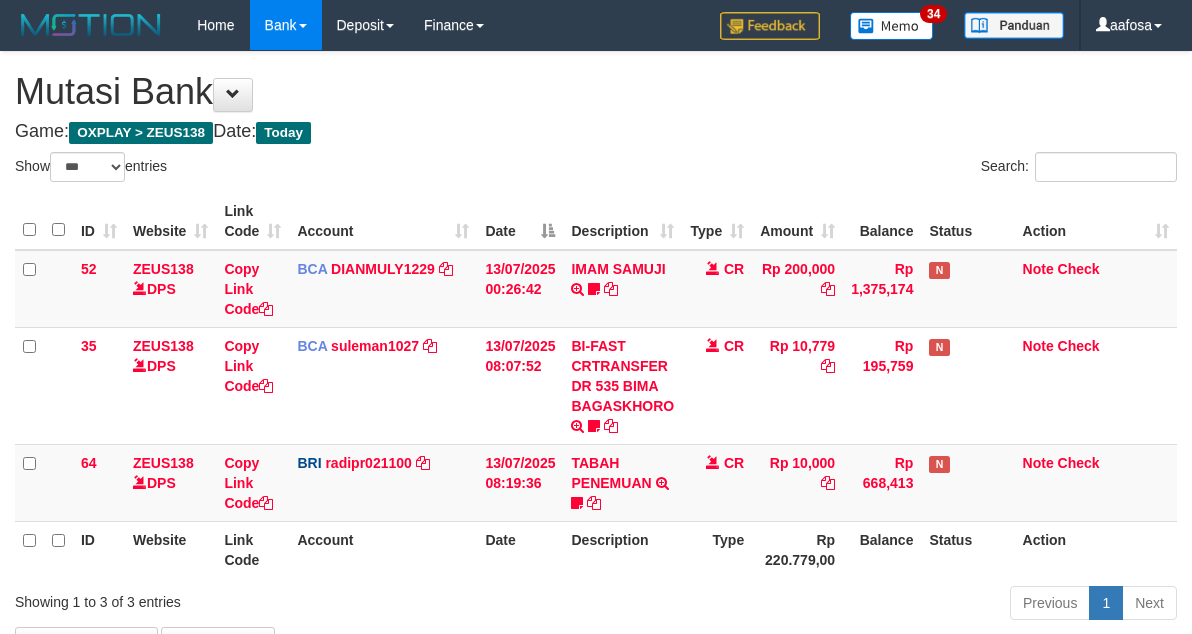 scroll, scrollTop: 138, scrollLeft: 0, axis: vertical 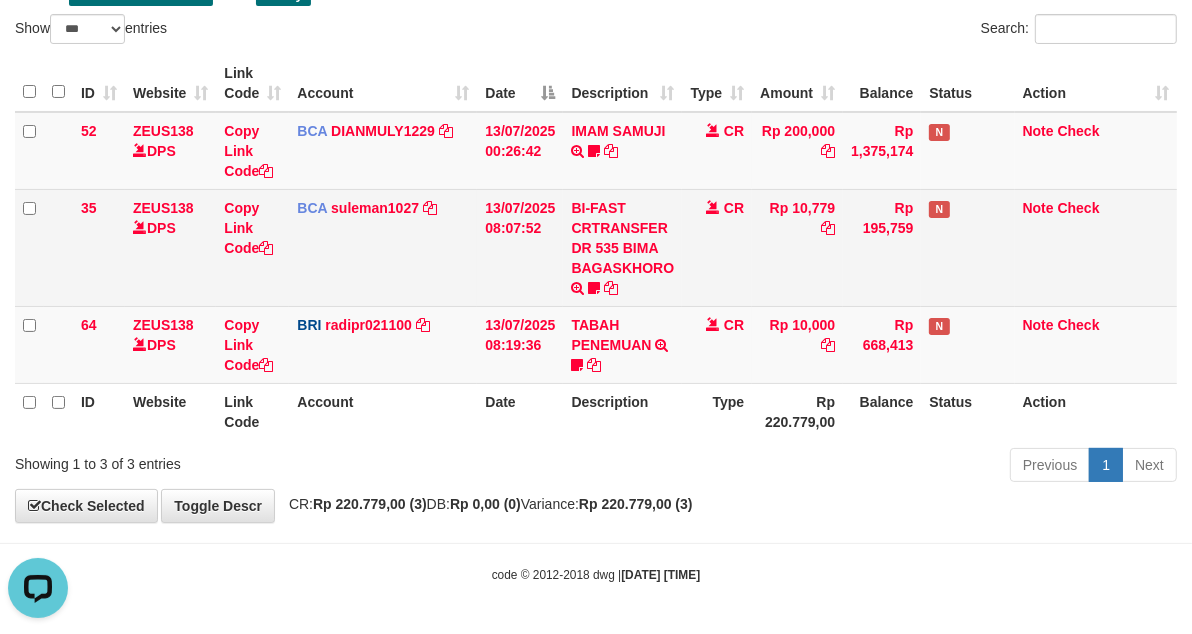 drag, startPoint x: 0, startPoint y: 0, endPoint x: 781, endPoint y: 277, distance: 828.6676 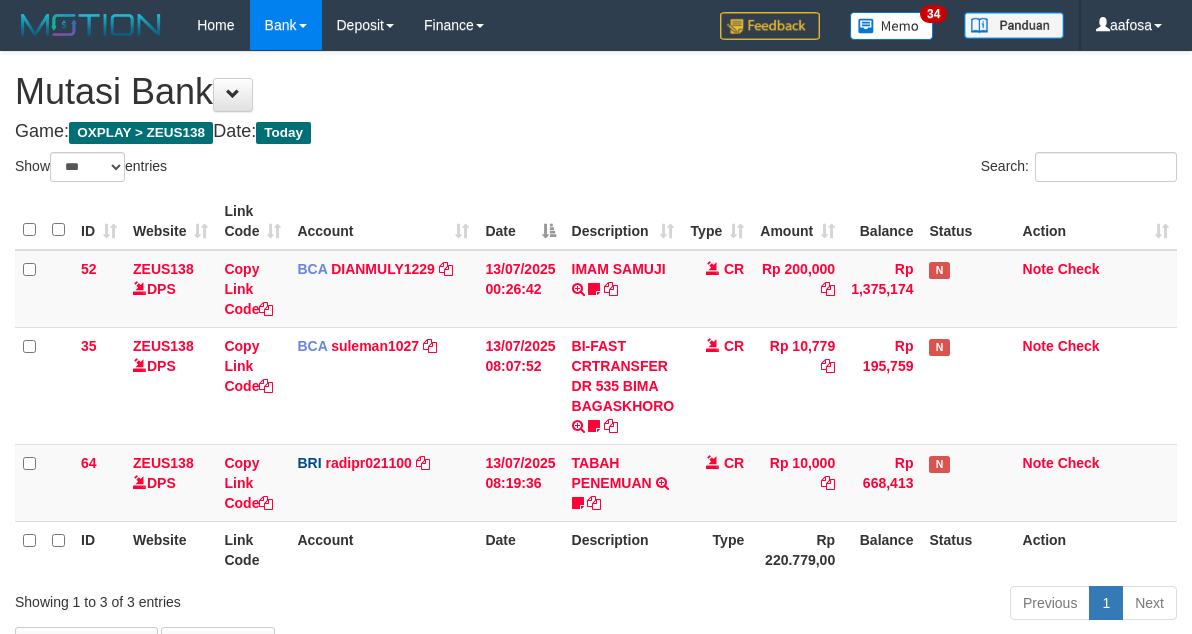 select on "***" 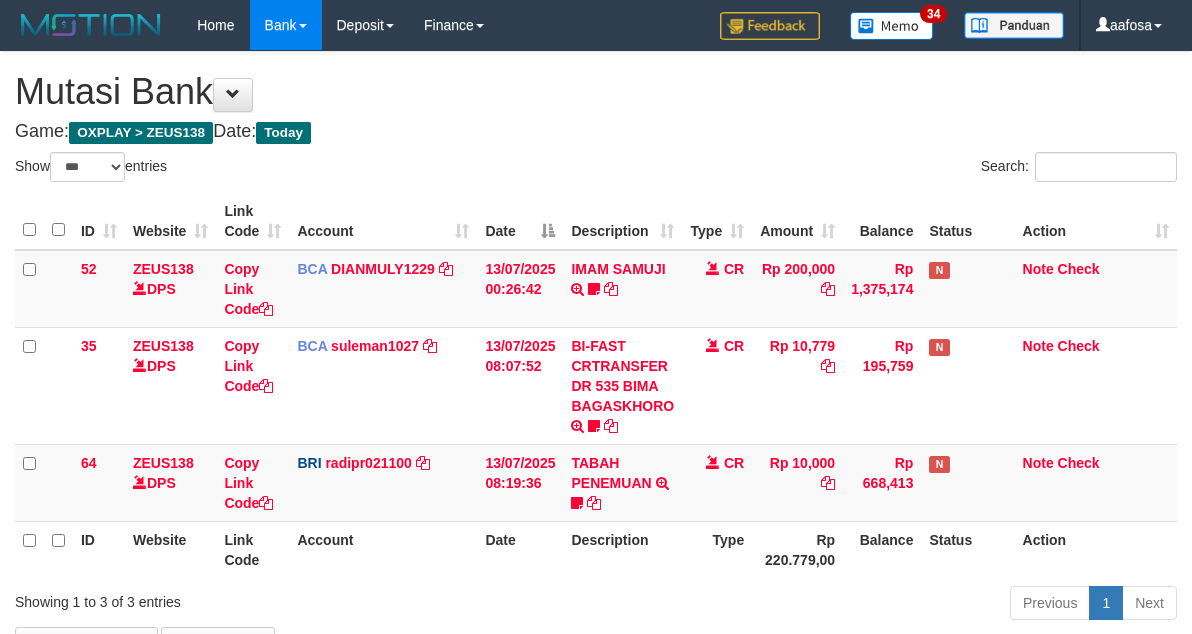 scroll, scrollTop: 138, scrollLeft: 0, axis: vertical 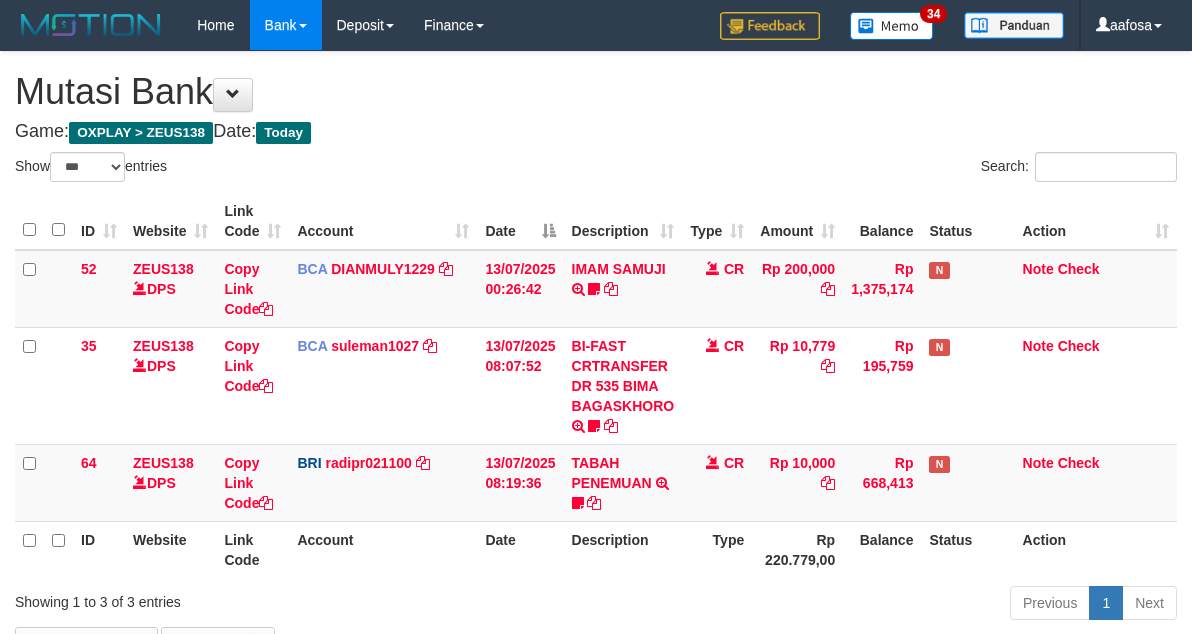 select on "***" 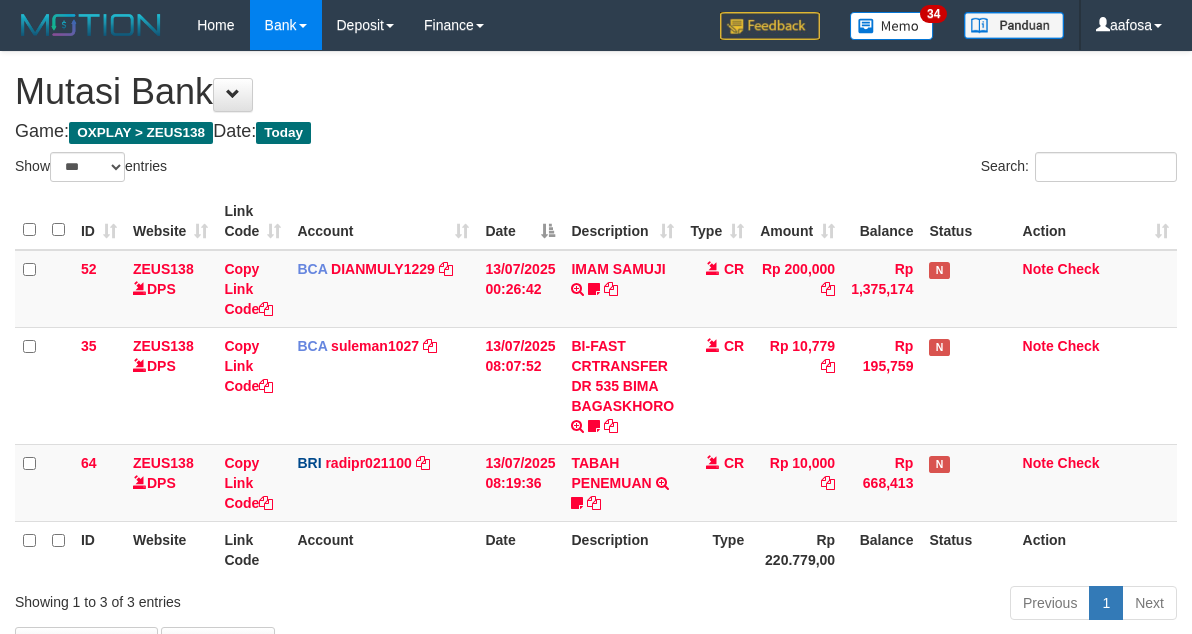 scroll, scrollTop: 138, scrollLeft: 0, axis: vertical 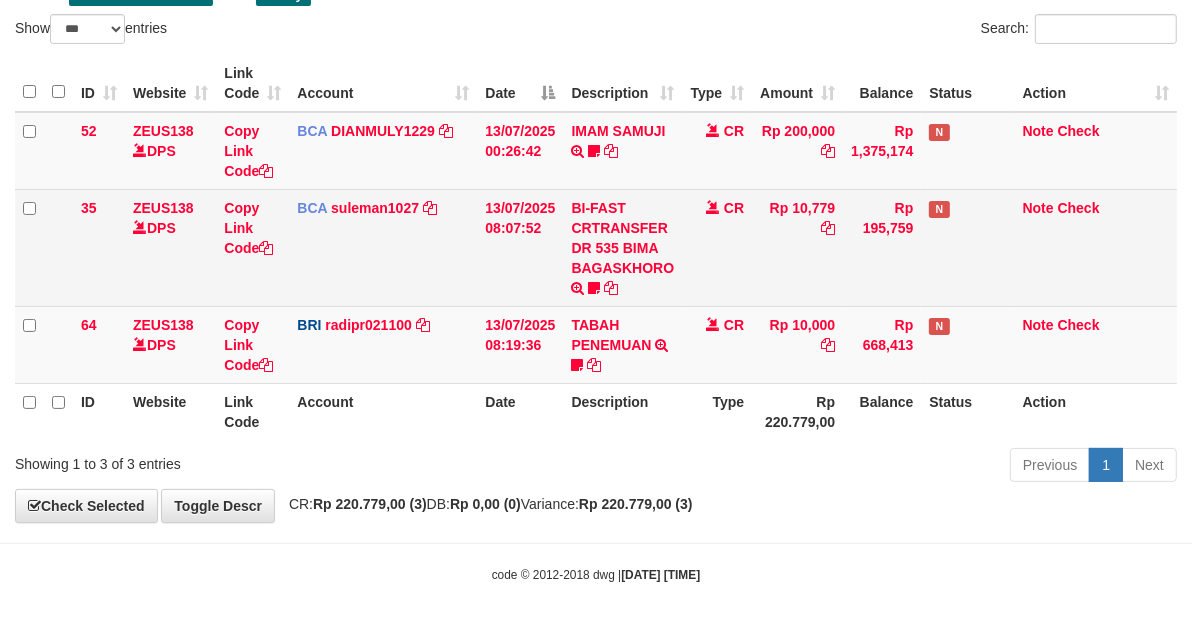 click on "BCA
suleman1027
DPS
SULEMAN
mutasi_20250713_2972 | 35
mutasi_20250713_2972 | 35" at bounding box center (383, 247) 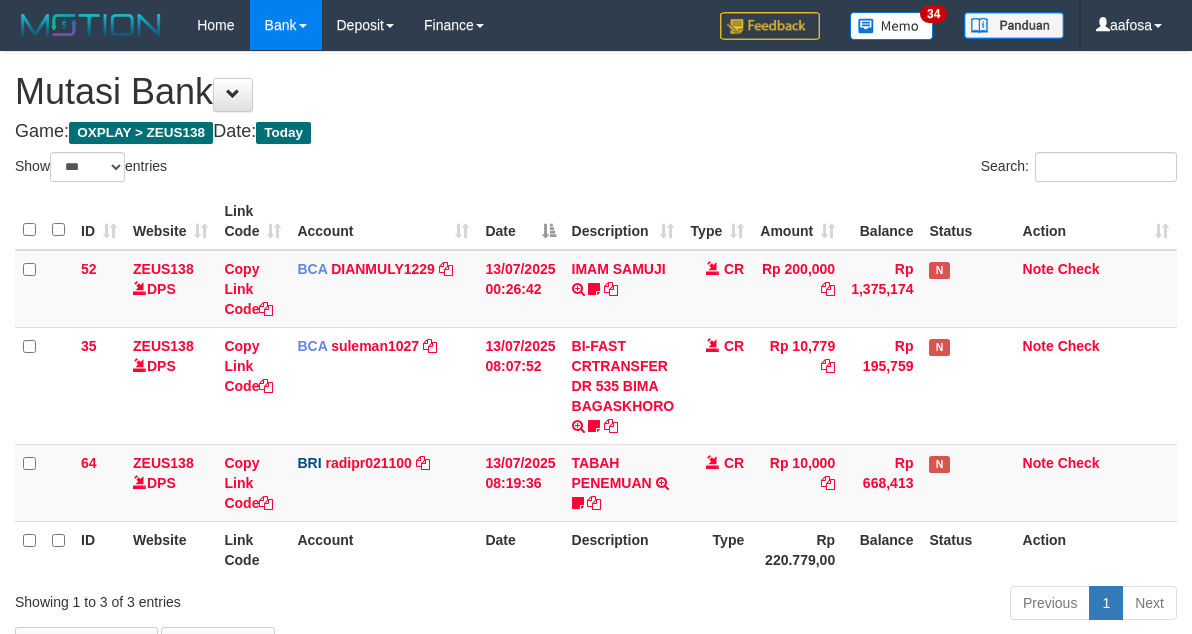 select on "***" 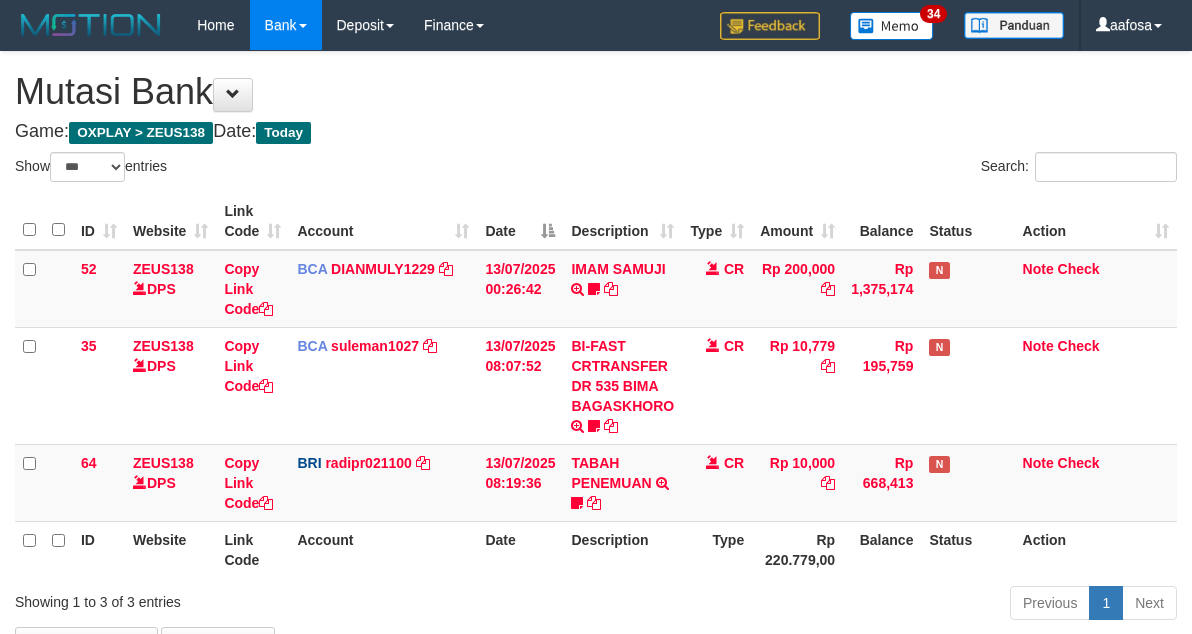 scroll, scrollTop: 138, scrollLeft: 0, axis: vertical 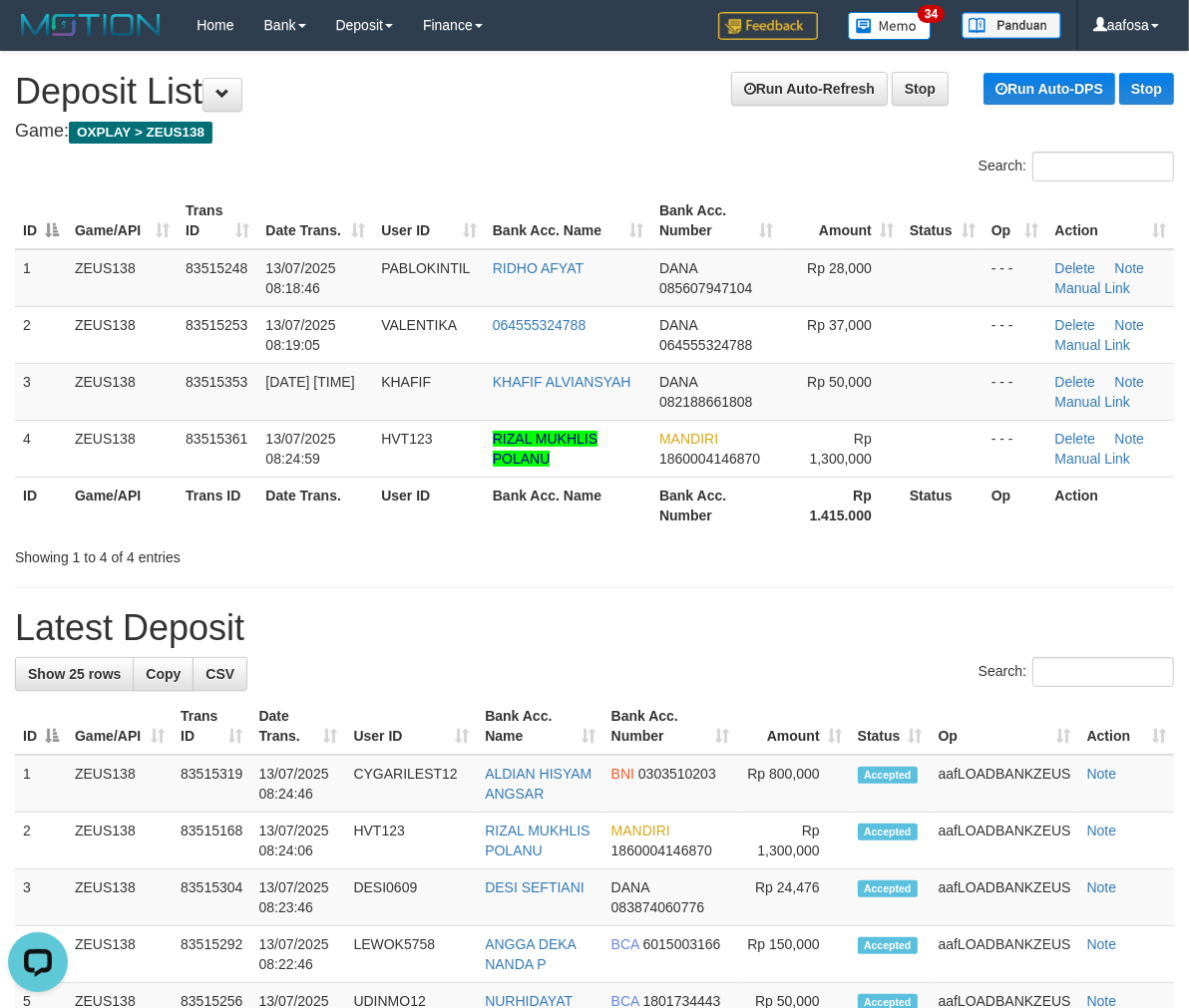 drag, startPoint x: 521, startPoint y: 124, endPoint x: 465, endPoint y: 105, distance: 59.135438 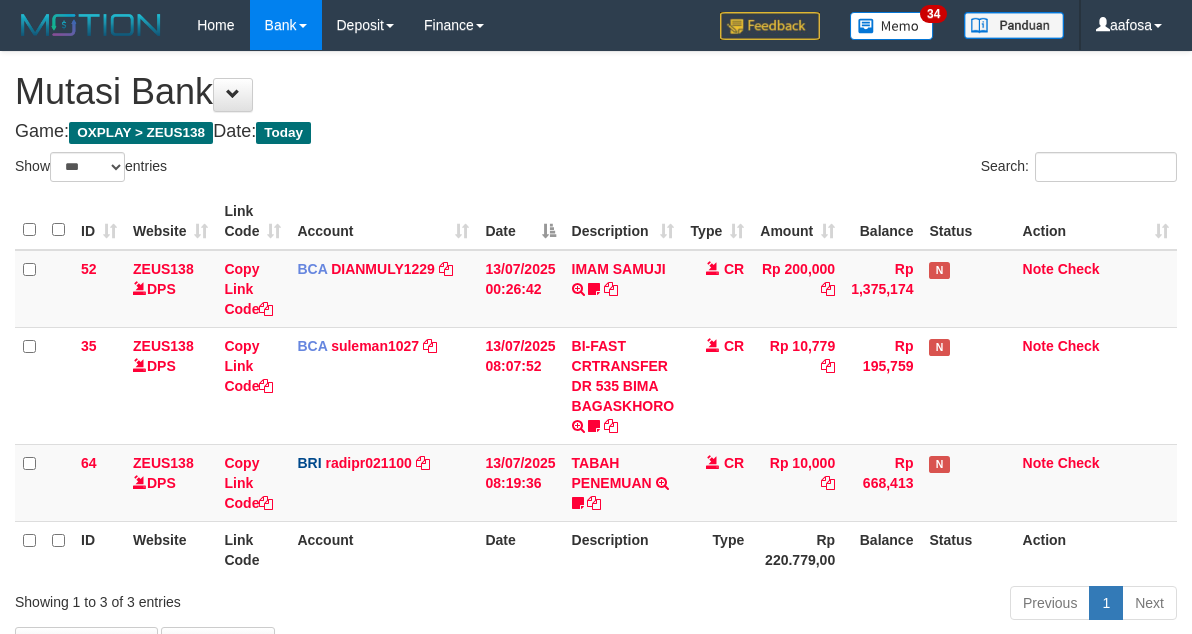select on "***" 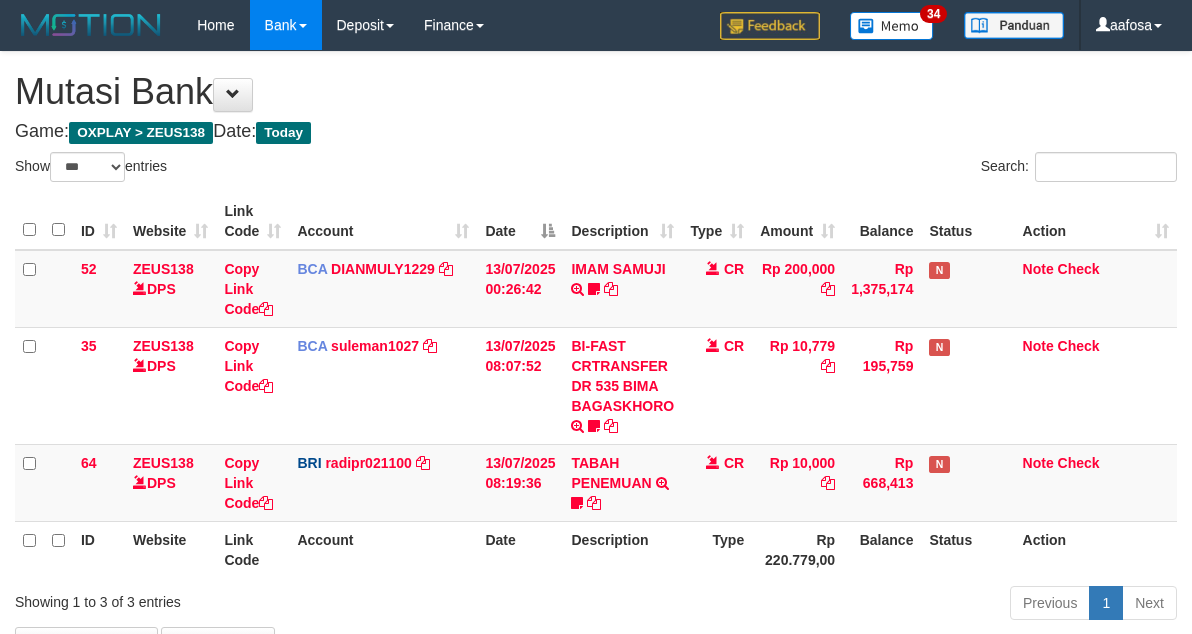 scroll, scrollTop: 138, scrollLeft: 0, axis: vertical 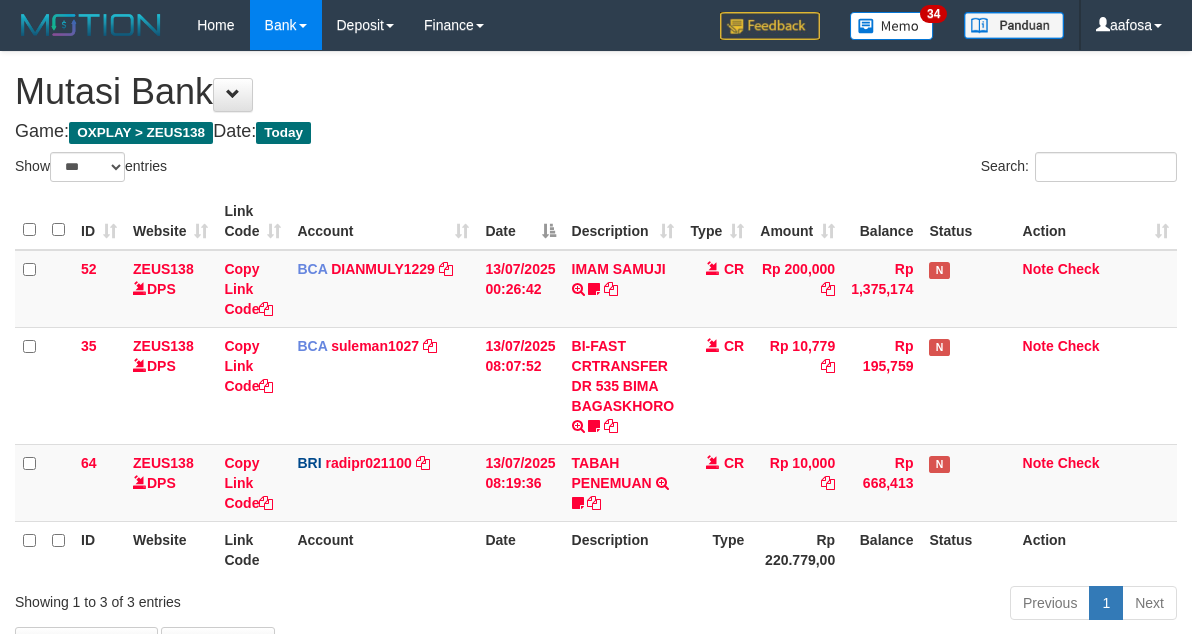 select on "***" 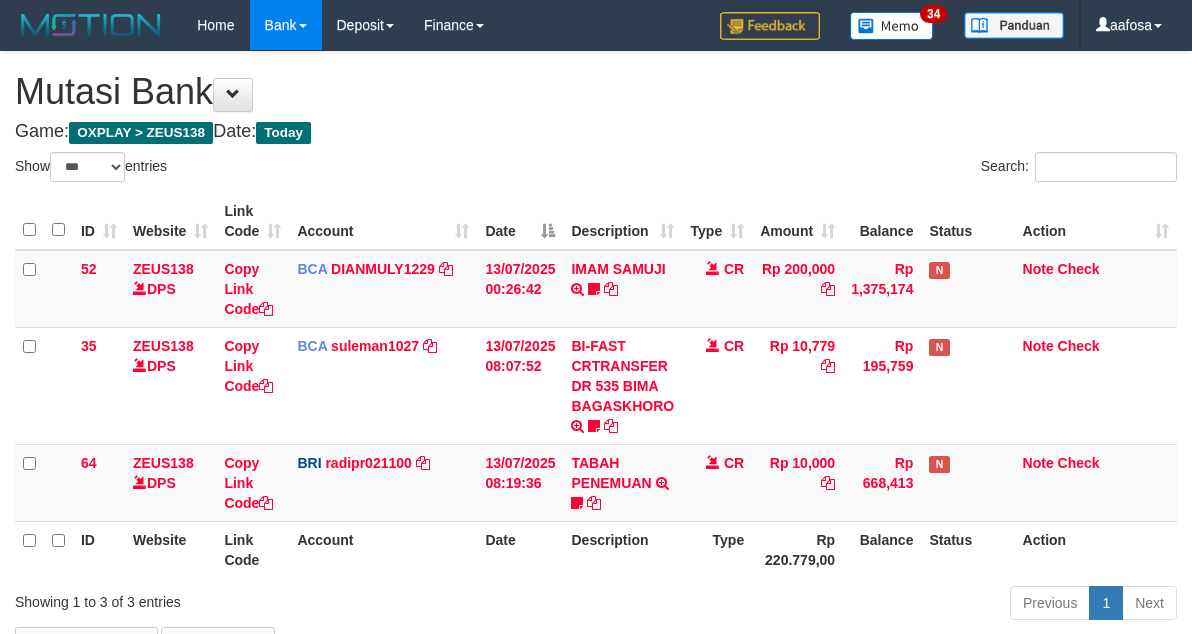 scroll, scrollTop: 138, scrollLeft: 0, axis: vertical 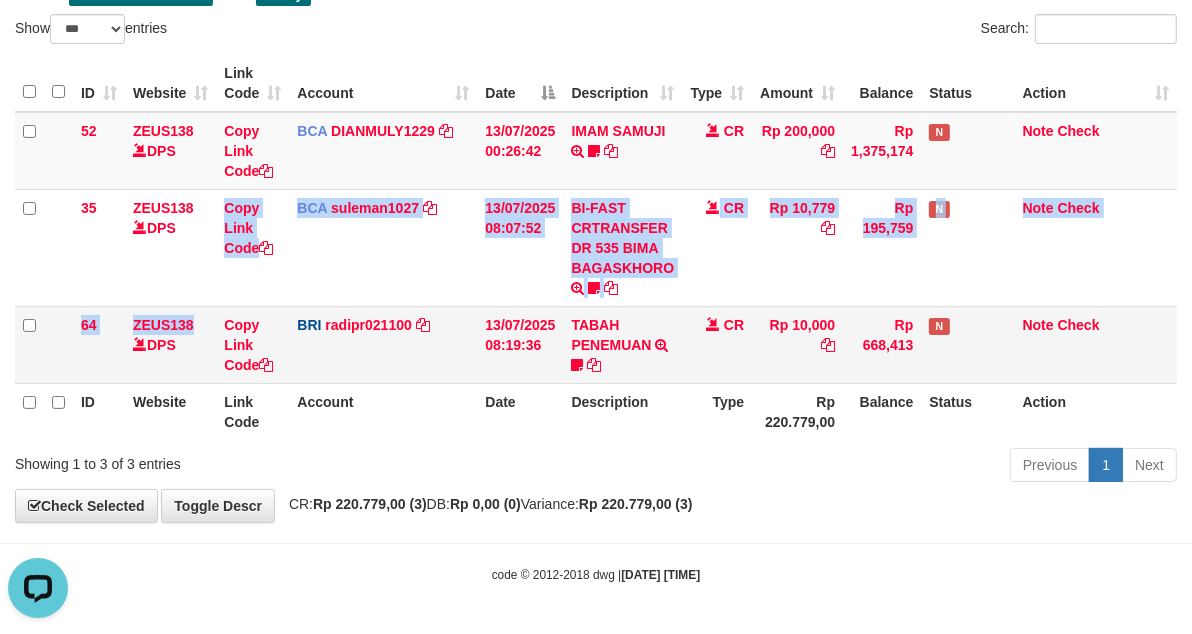 drag, startPoint x: 194, startPoint y: 300, endPoint x: 205, endPoint y: 323, distance: 25.495098 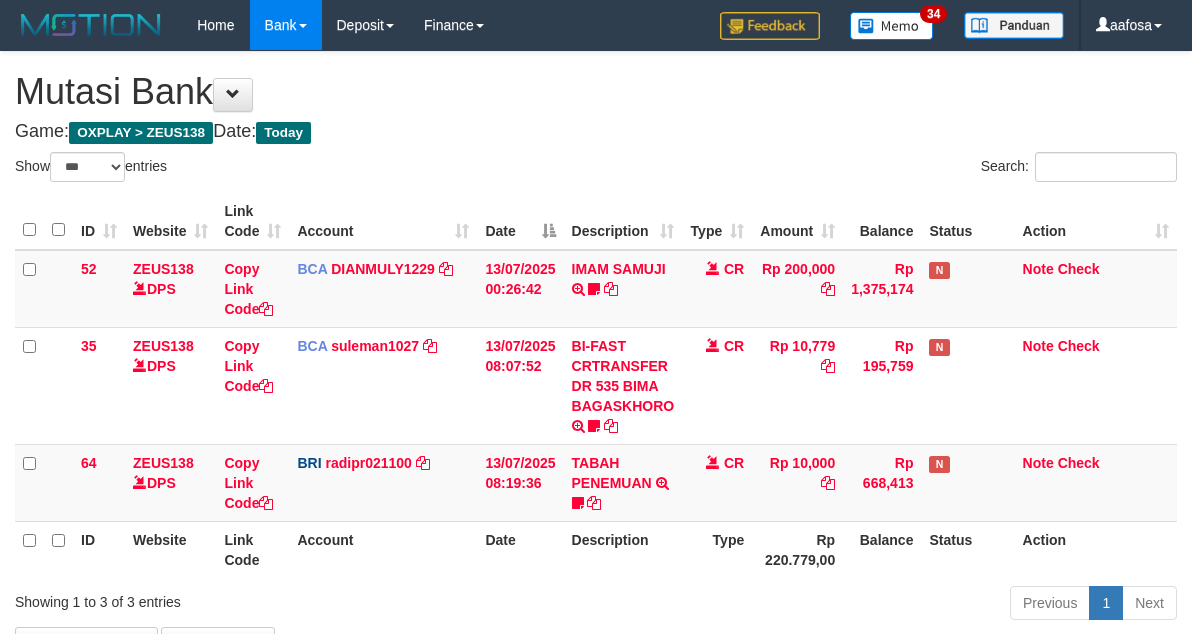 select on "***" 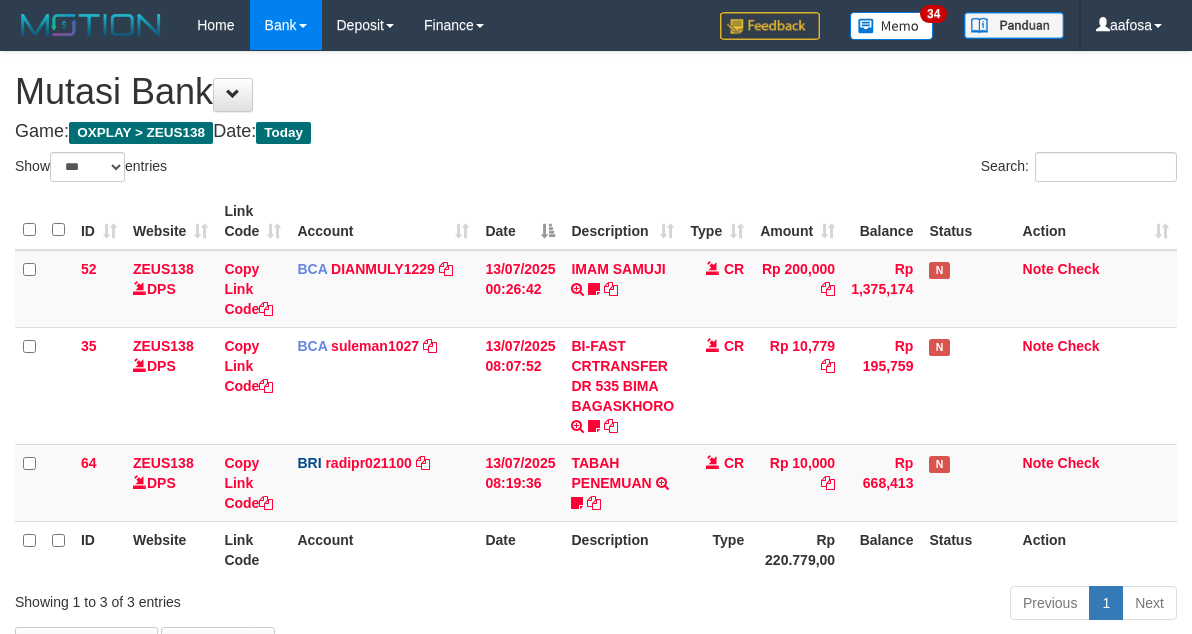 scroll, scrollTop: 138, scrollLeft: 0, axis: vertical 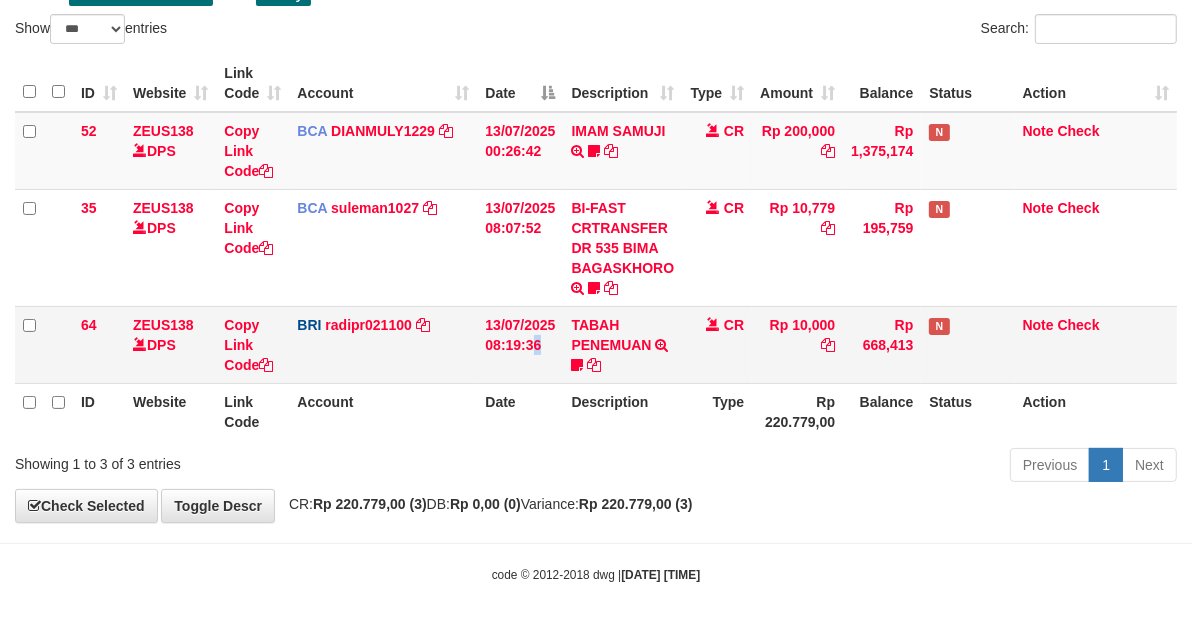 drag, startPoint x: 493, startPoint y: 353, endPoint x: 500, endPoint y: 362, distance: 11.401754 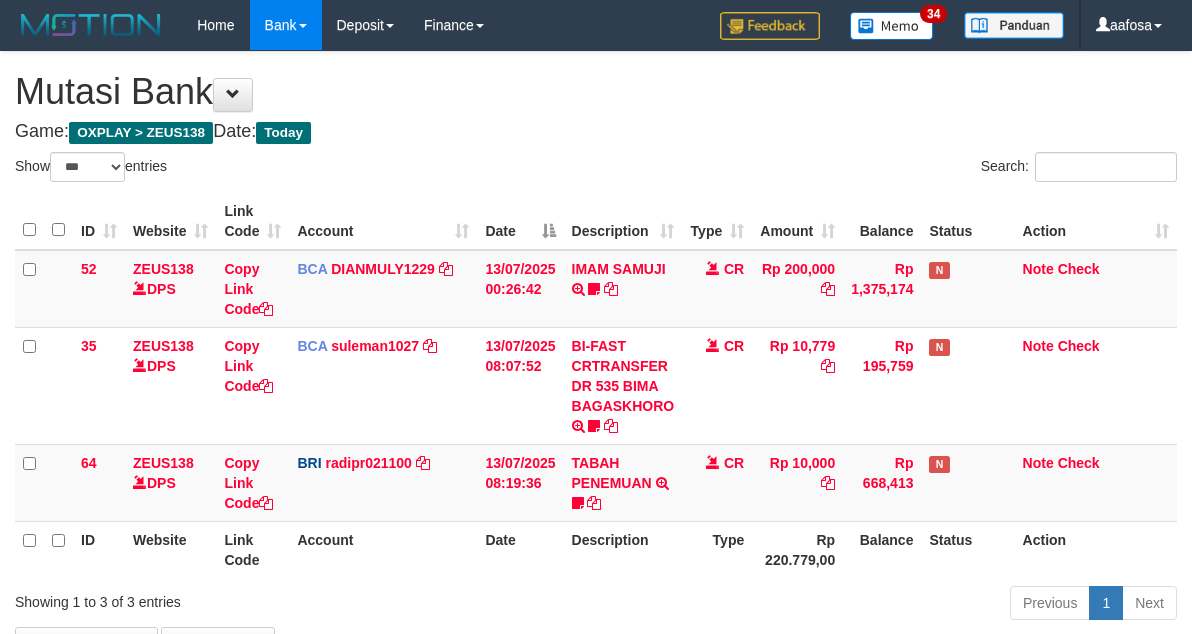 select on "***" 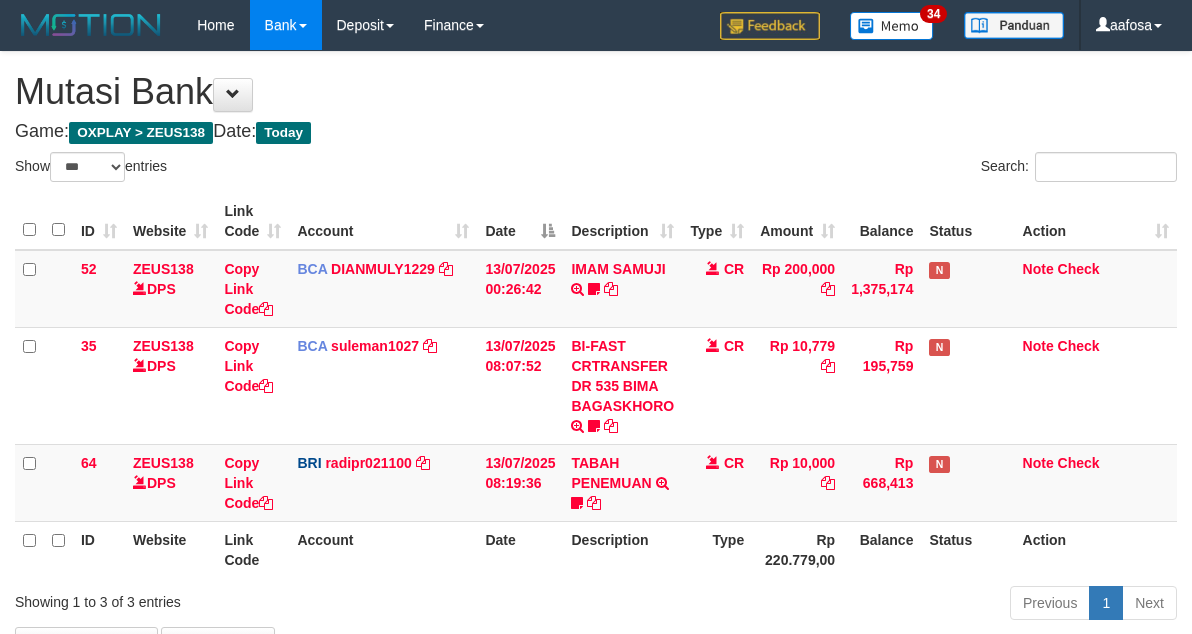 scroll, scrollTop: 138, scrollLeft: 0, axis: vertical 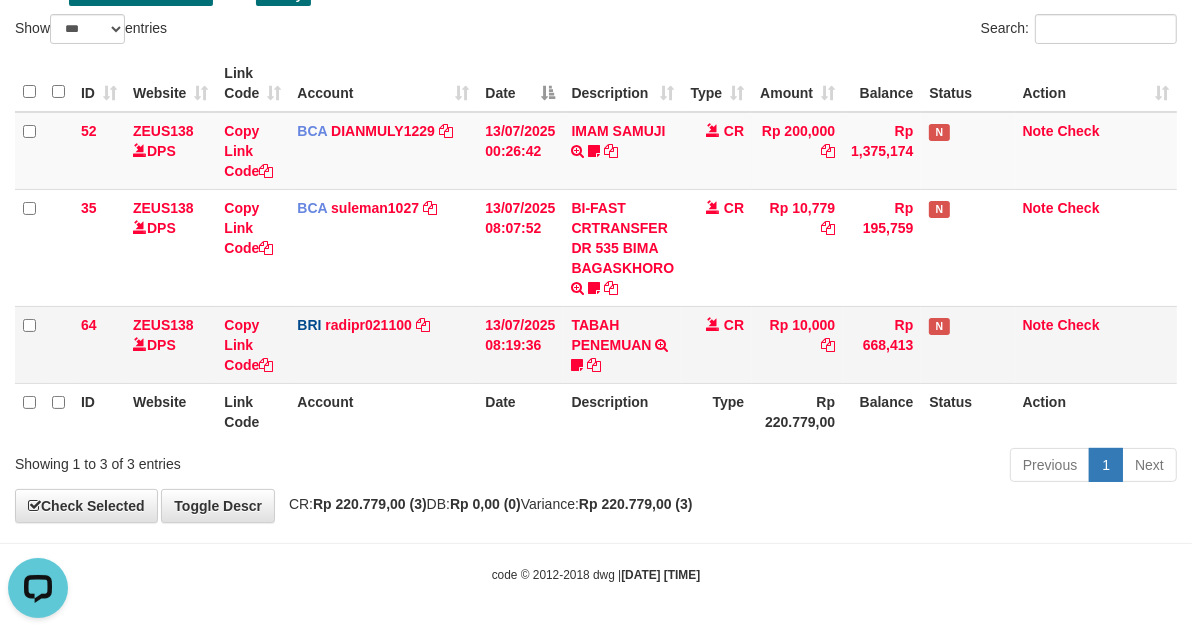 click on "13/07/2025 08:19:36" at bounding box center [520, 344] 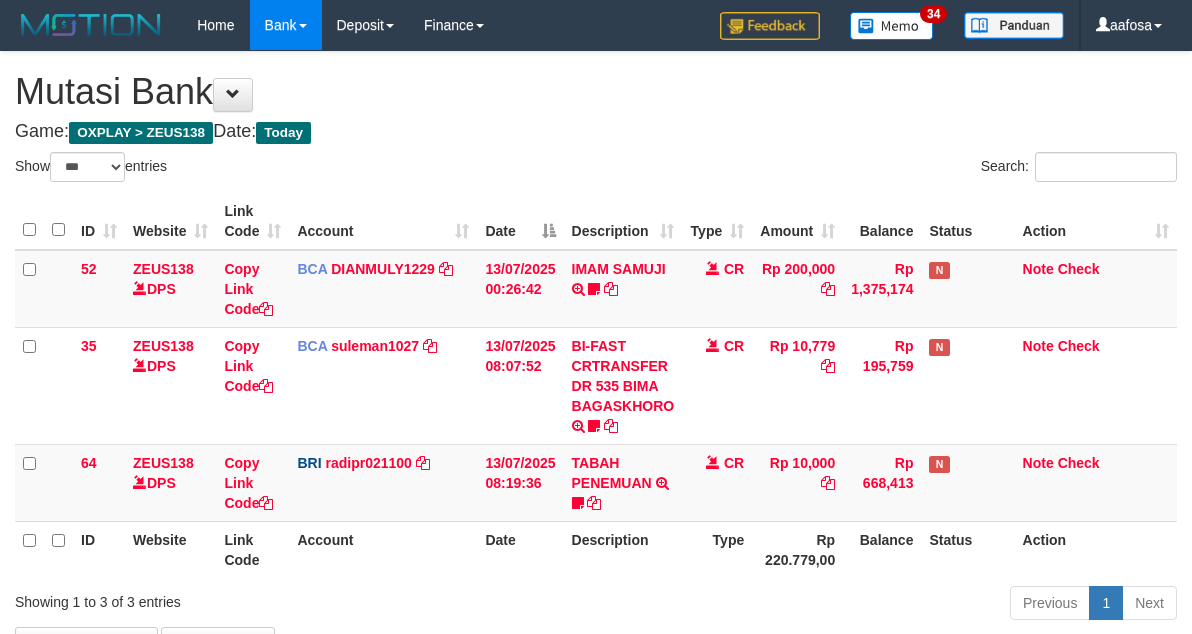 select on "***" 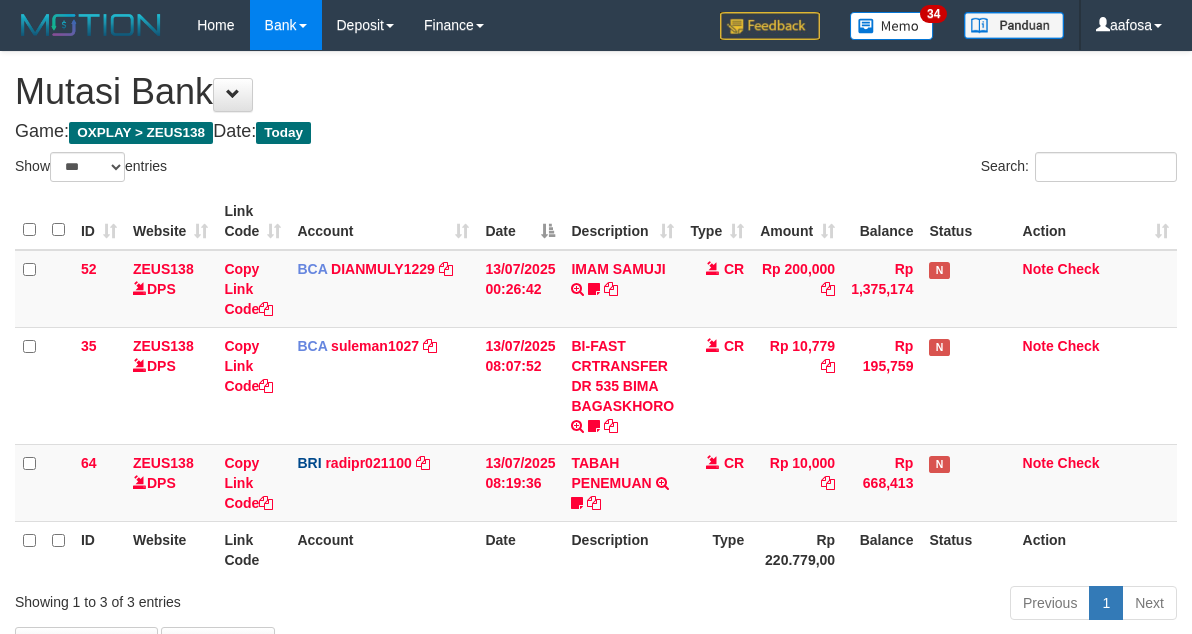 scroll, scrollTop: 138, scrollLeft: 0, axis: vertical 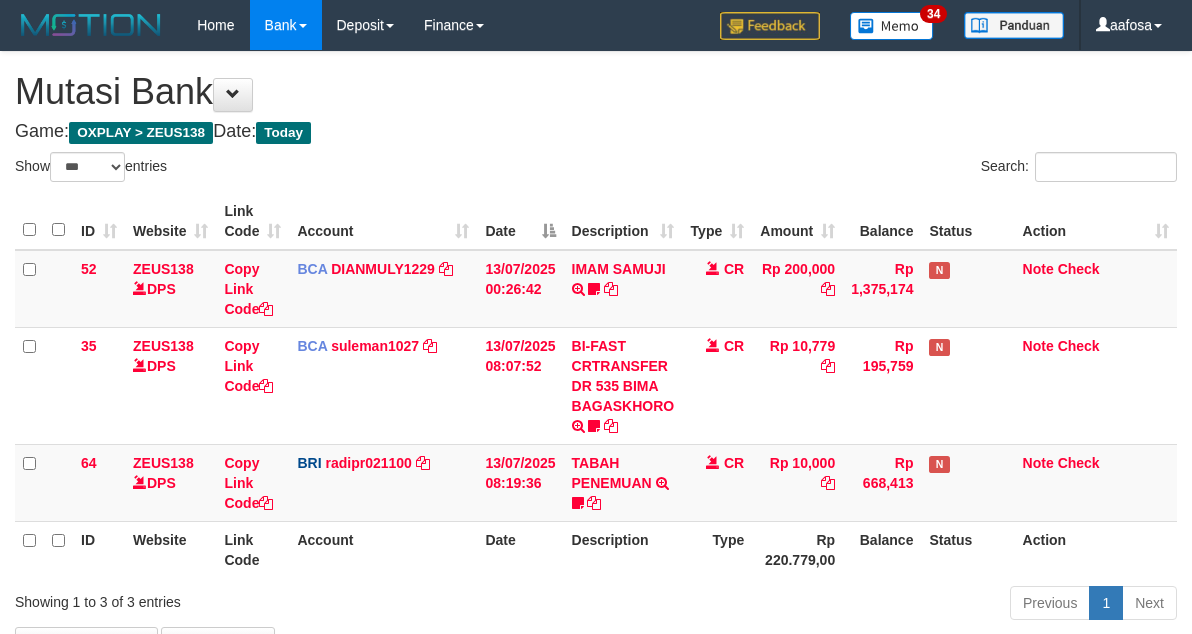 select on "***" 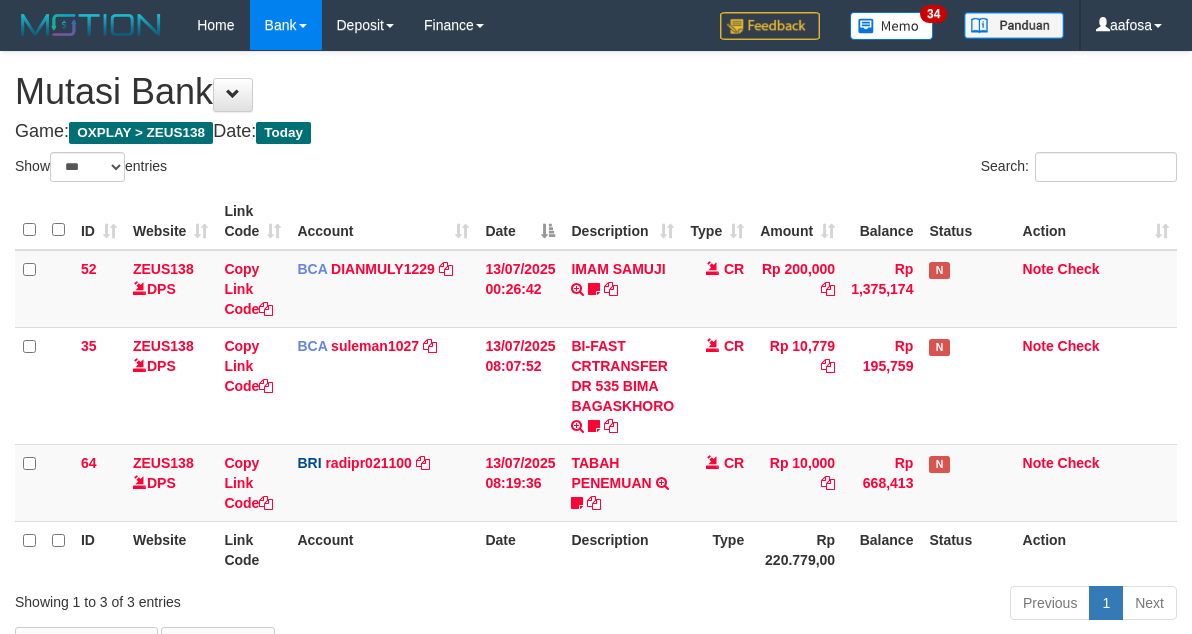 scroll, scrollTop: 138, scrollLeft: 0, axis: vertical 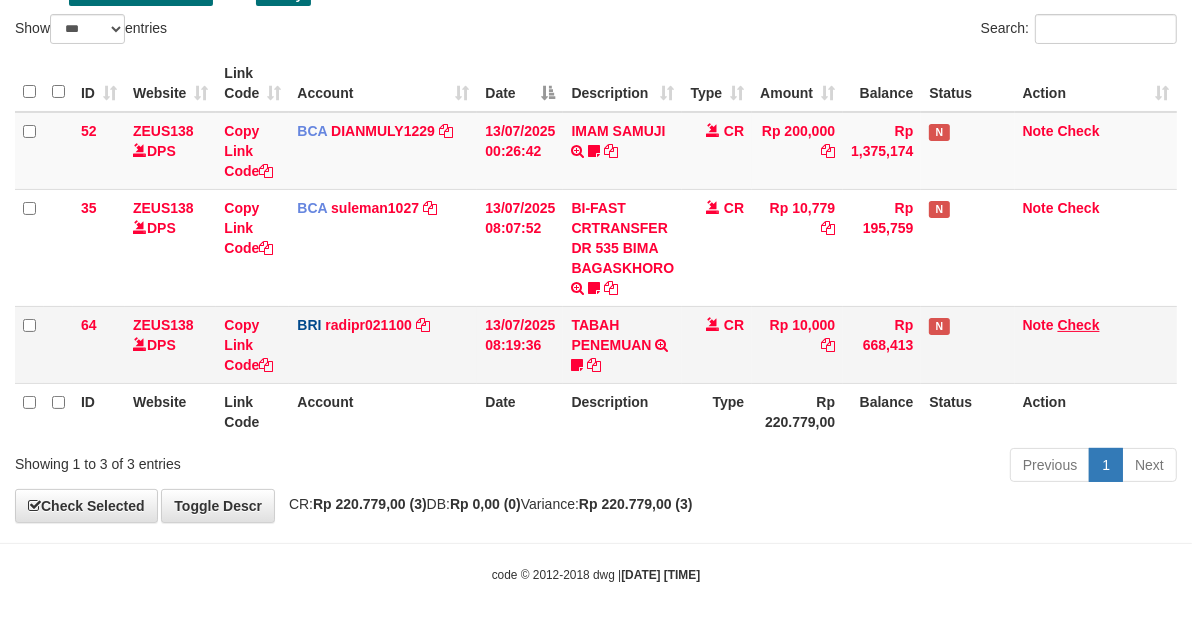 drag, startPoint x: 1112, startPoint y: 322, endPoint x: 1095, endPoint y: 326, distance: 17.464249 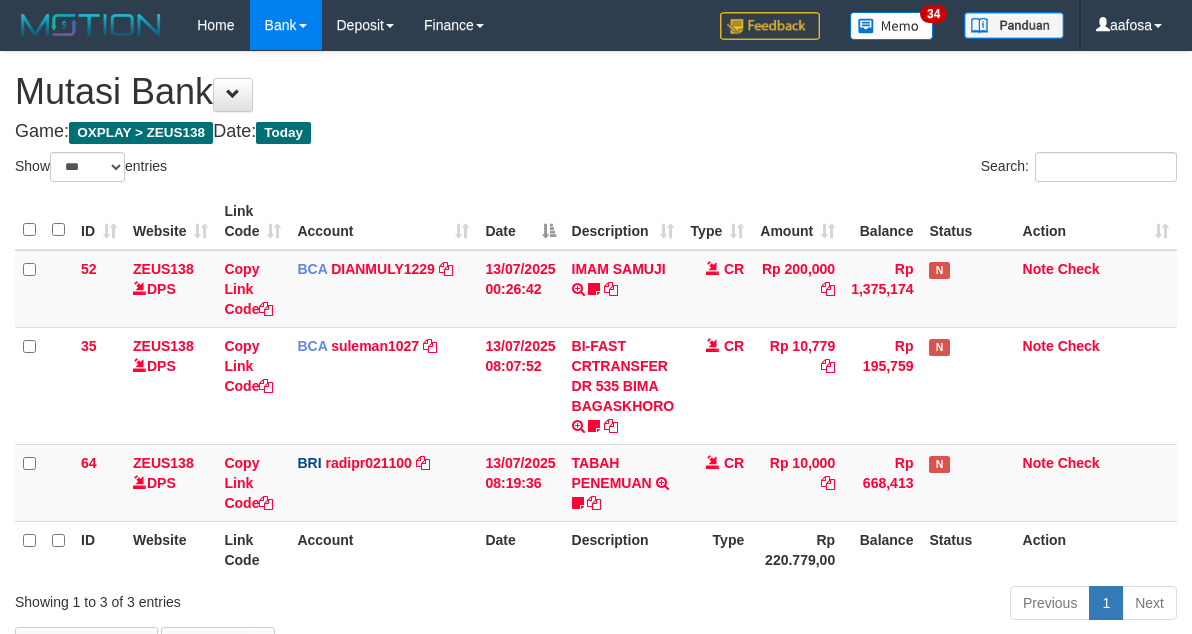 select on "***" 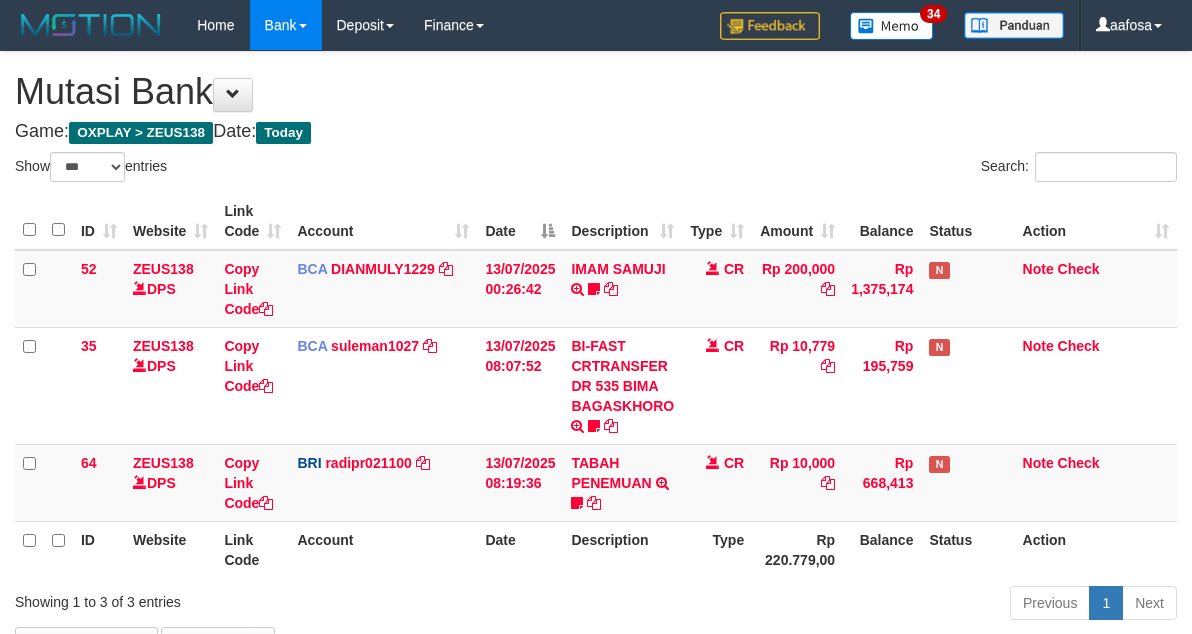 scroll, scrollTop: 138, scrollLeft: 0, axis: vertical 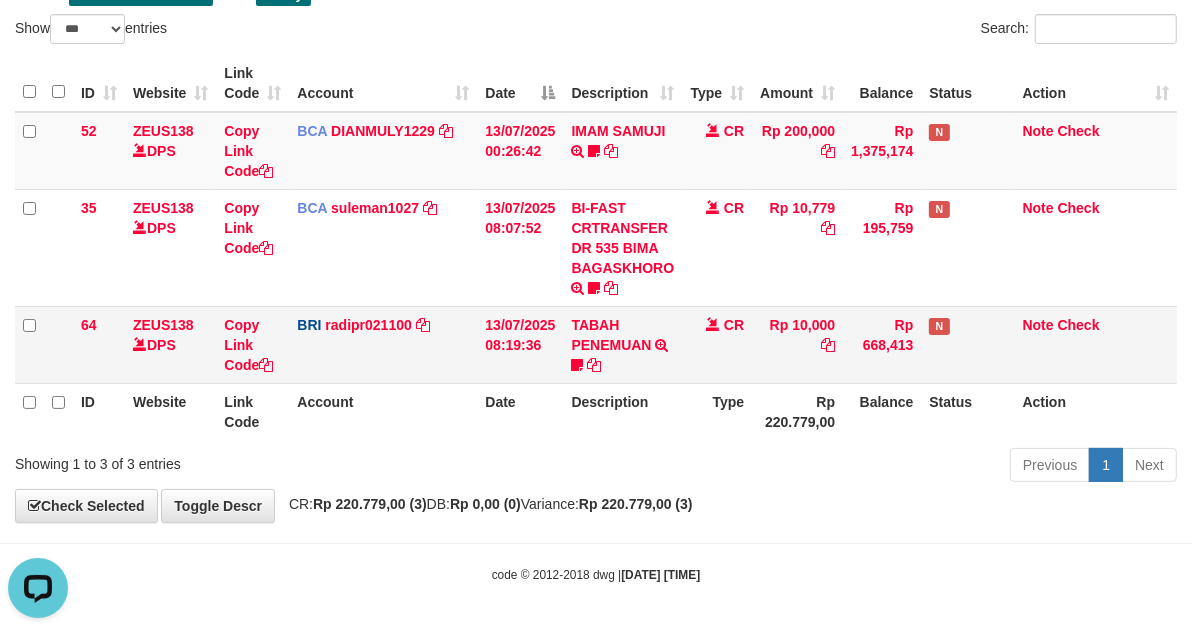 click on "Rp 10,000" at bounding box center (797, 344) 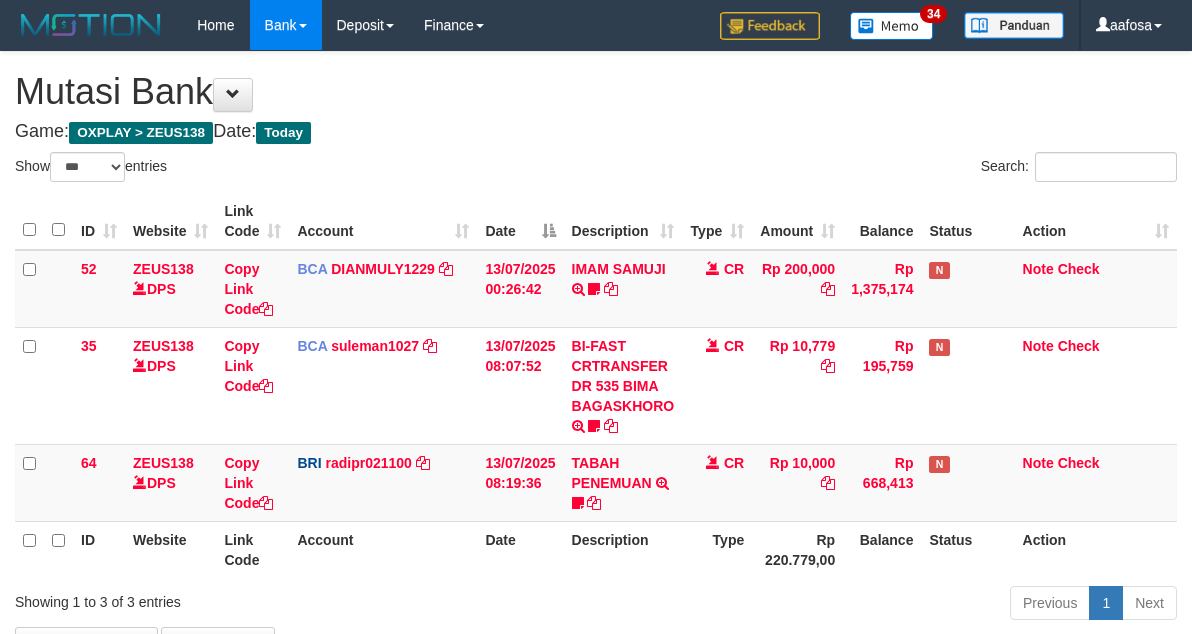 select on "***" 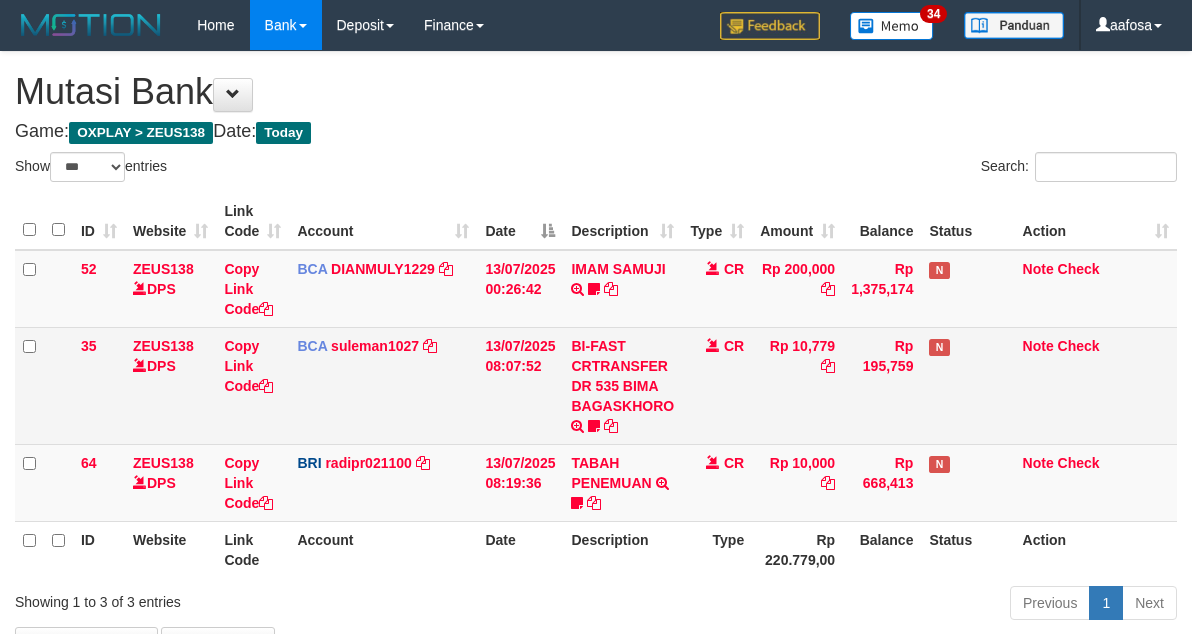 scroll, scrollTop: 138, scrollLeft: 0, axis: vertical 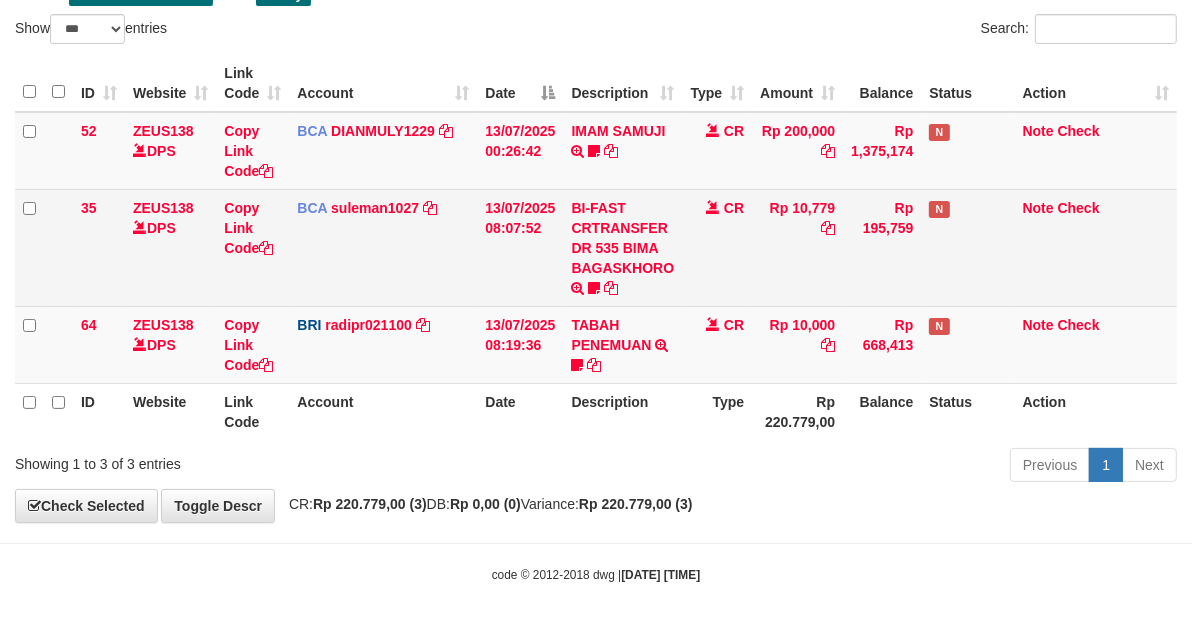 click on "CR" at bounding box center (717, 247) 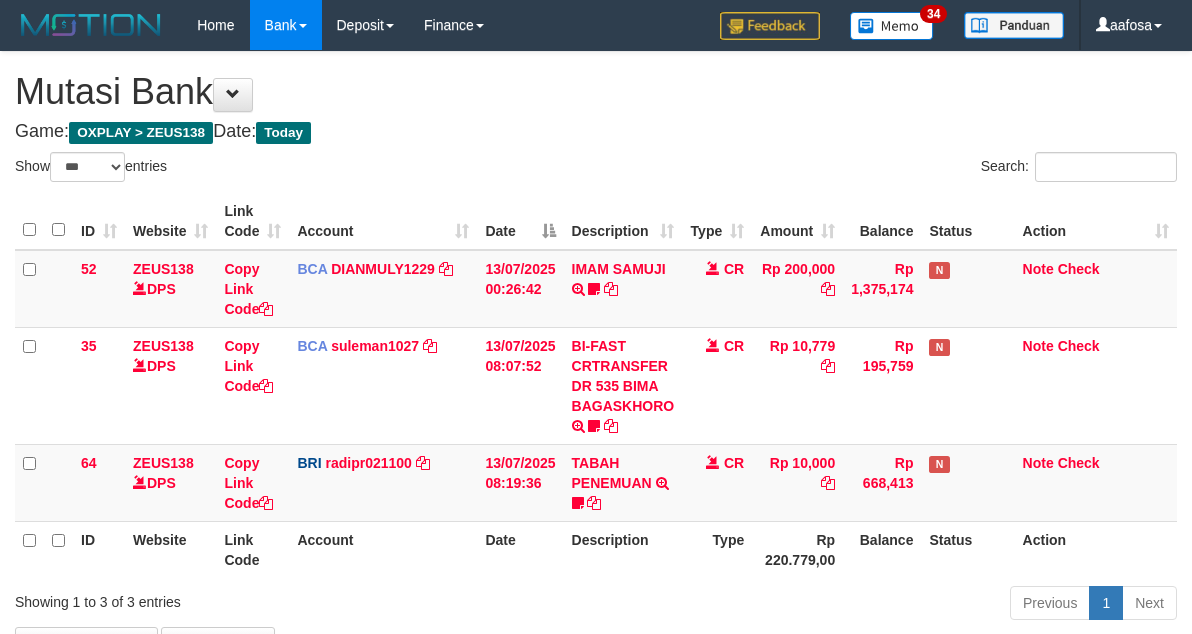 select on "***" 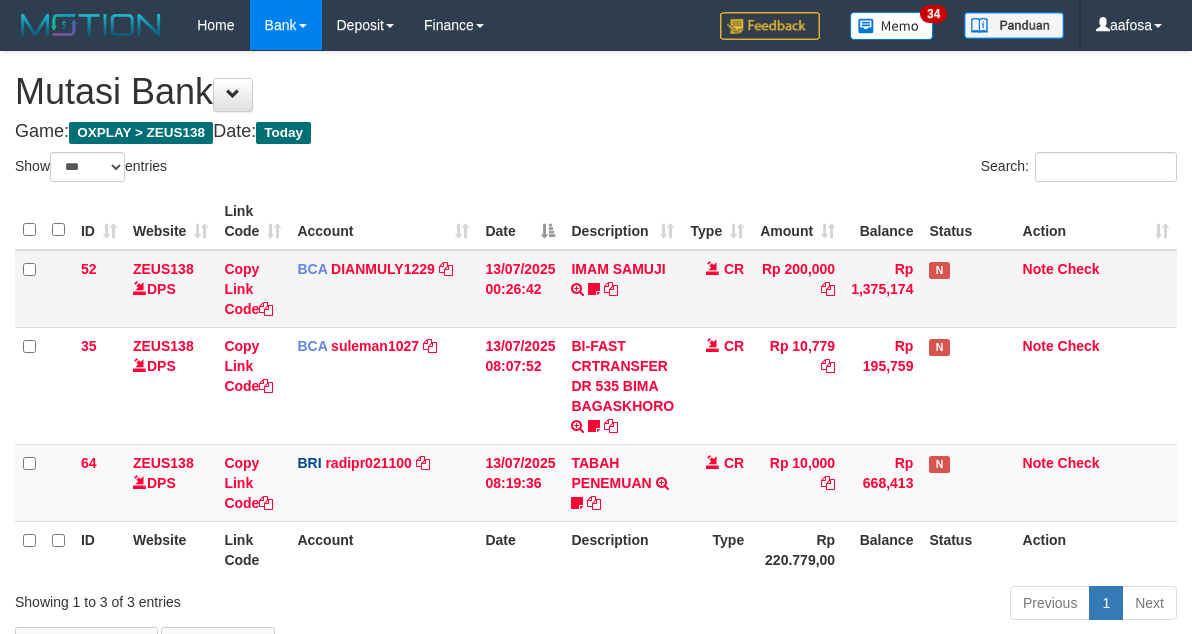 scroll, scrollTop: 138, scrollLeft: 0, axis: vertical 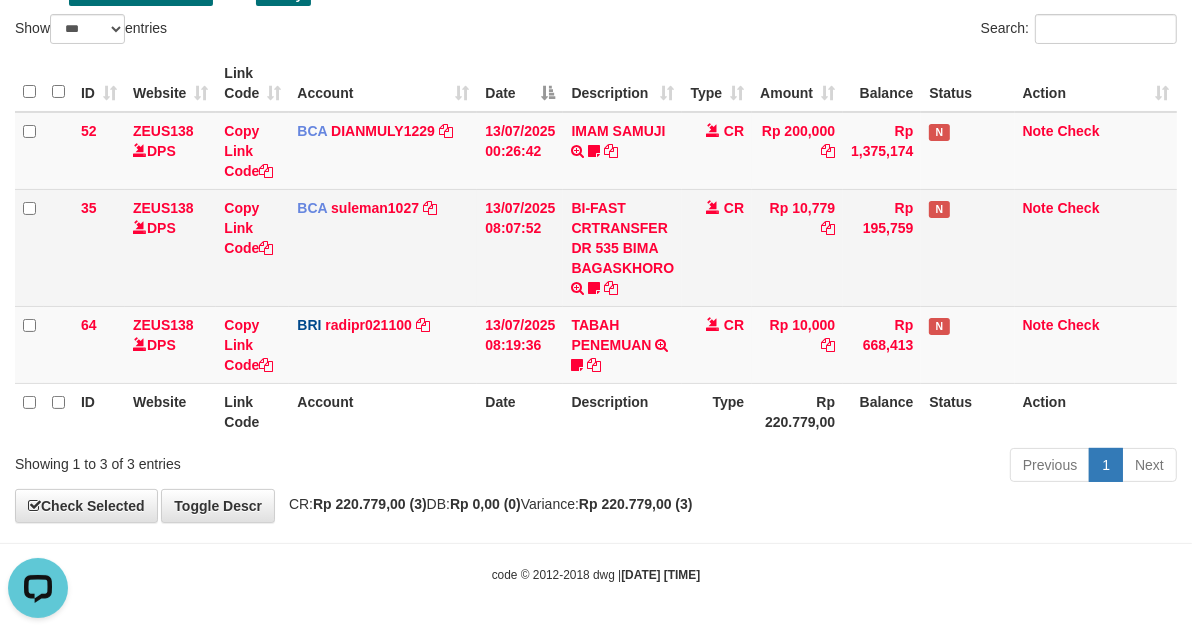 click on "CR" at bounding box center (717, 247) 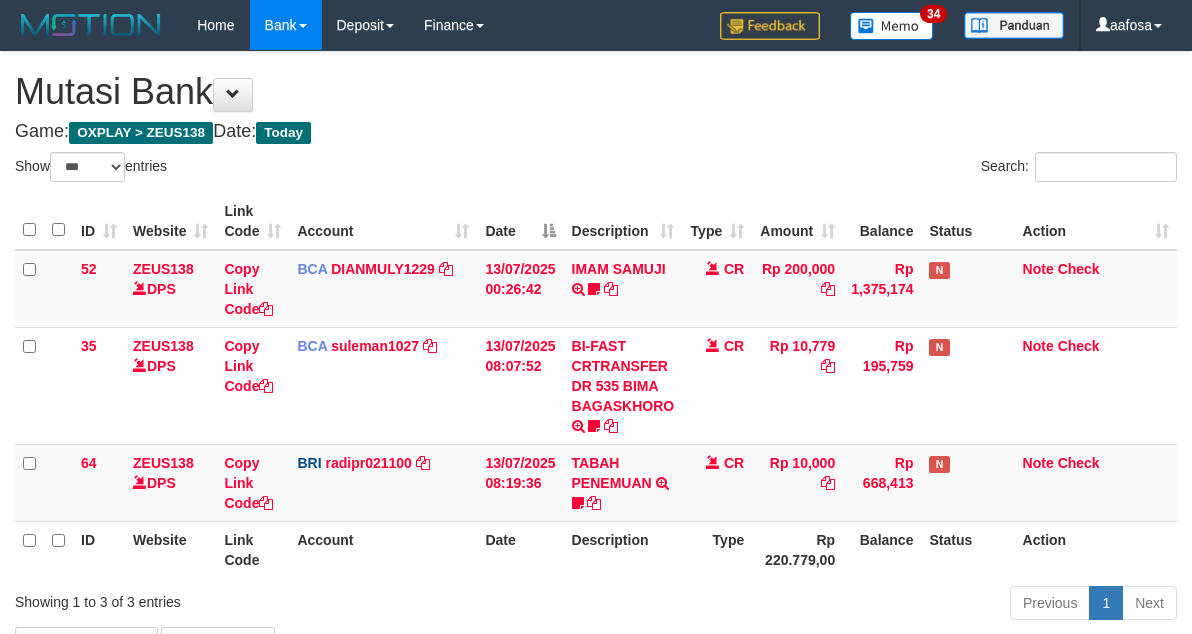select on "***" 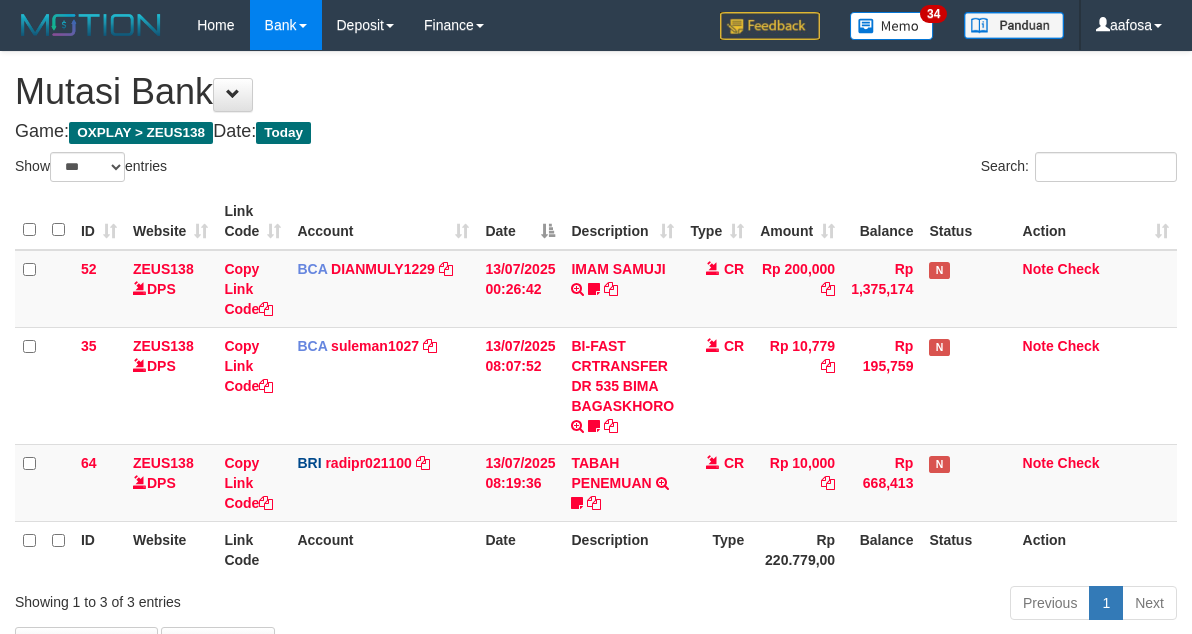 scroll, scrollTop: 138, scrollLeft: 0, axis: vertical 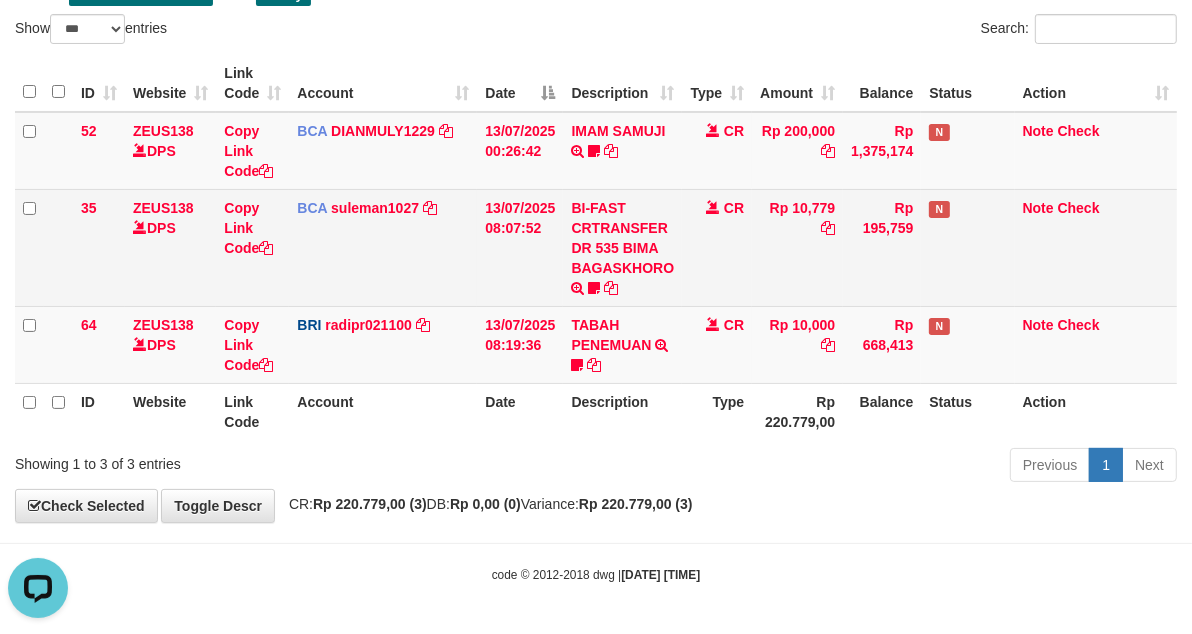 drag, startPoint x: 704, startPoint y: 196, endPoint x: 692, endPoint y: 223, distance: 29.546574 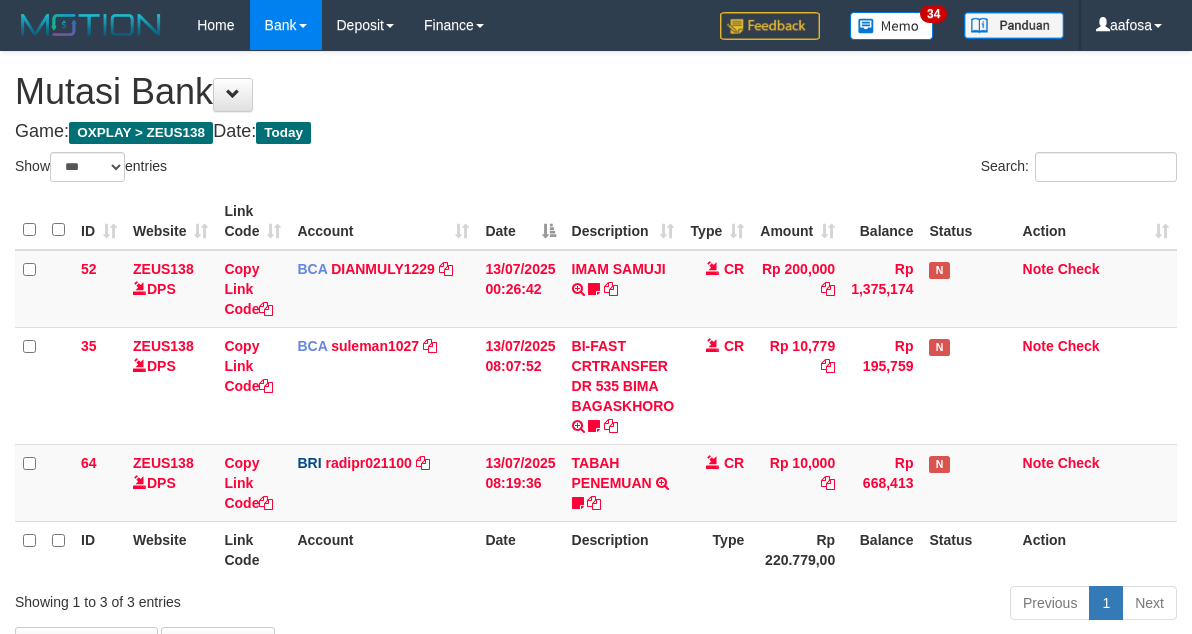 select on "***" 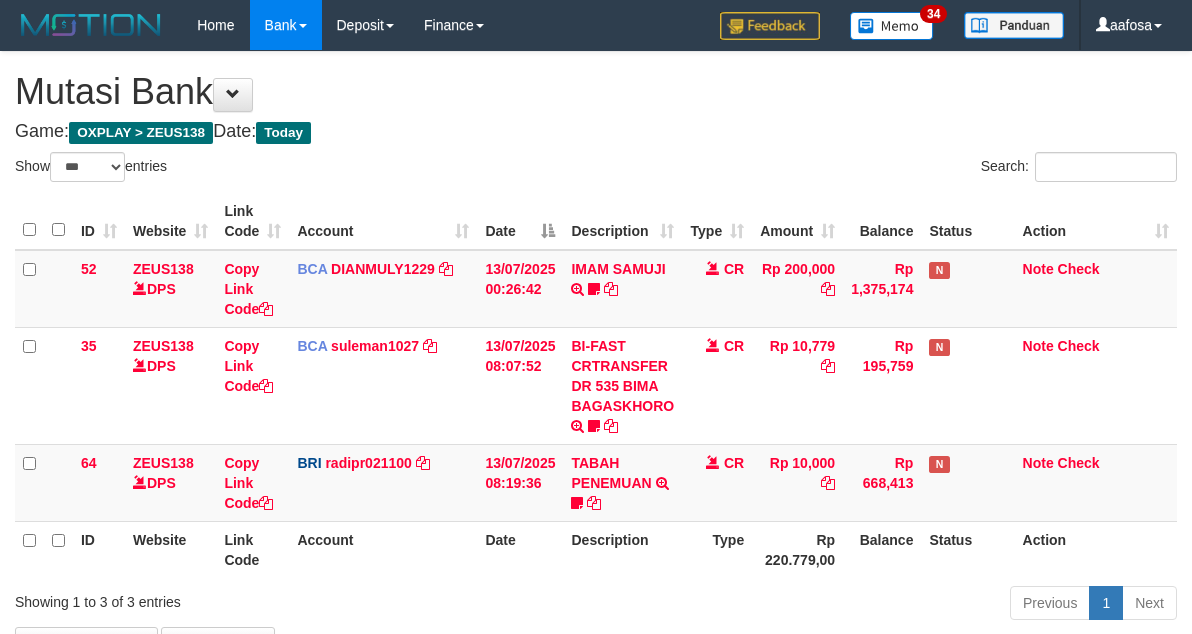 scroll, scrollTop: 138, scrollLeft: 0, axis: vertical 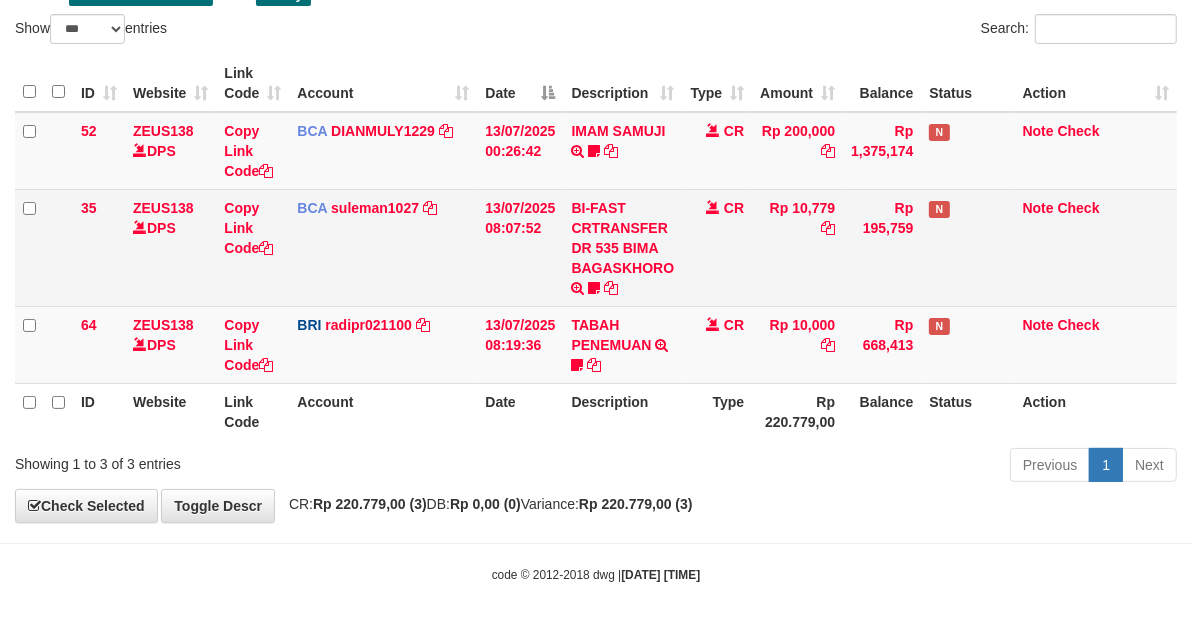 drag, startPoint x: 690, startPoint y: 198, endPoint x: 693, endPoint y: 187, distance: 11.401754 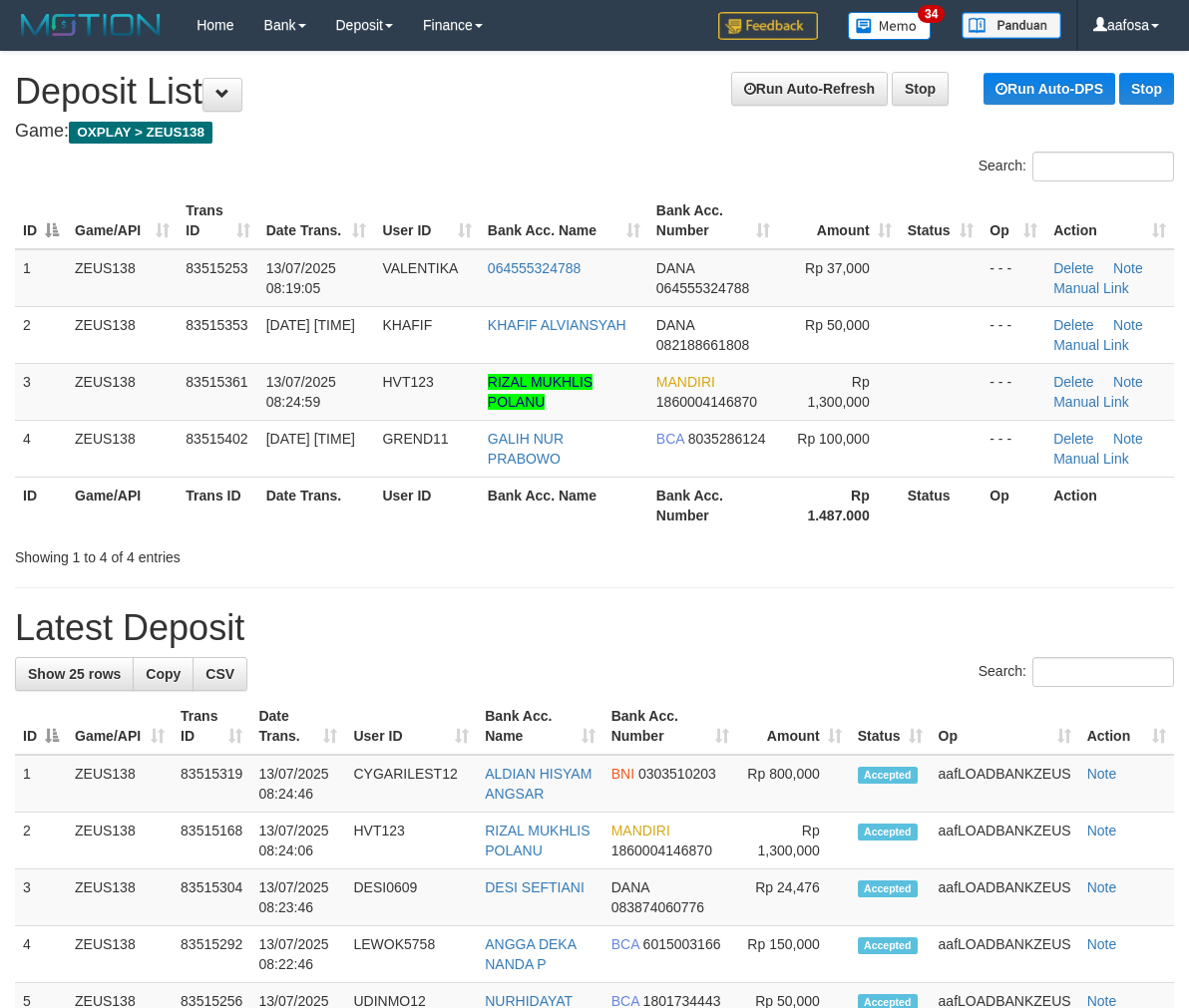 scroll, scrollTop: 0, scrollLeft: 0, axis: both 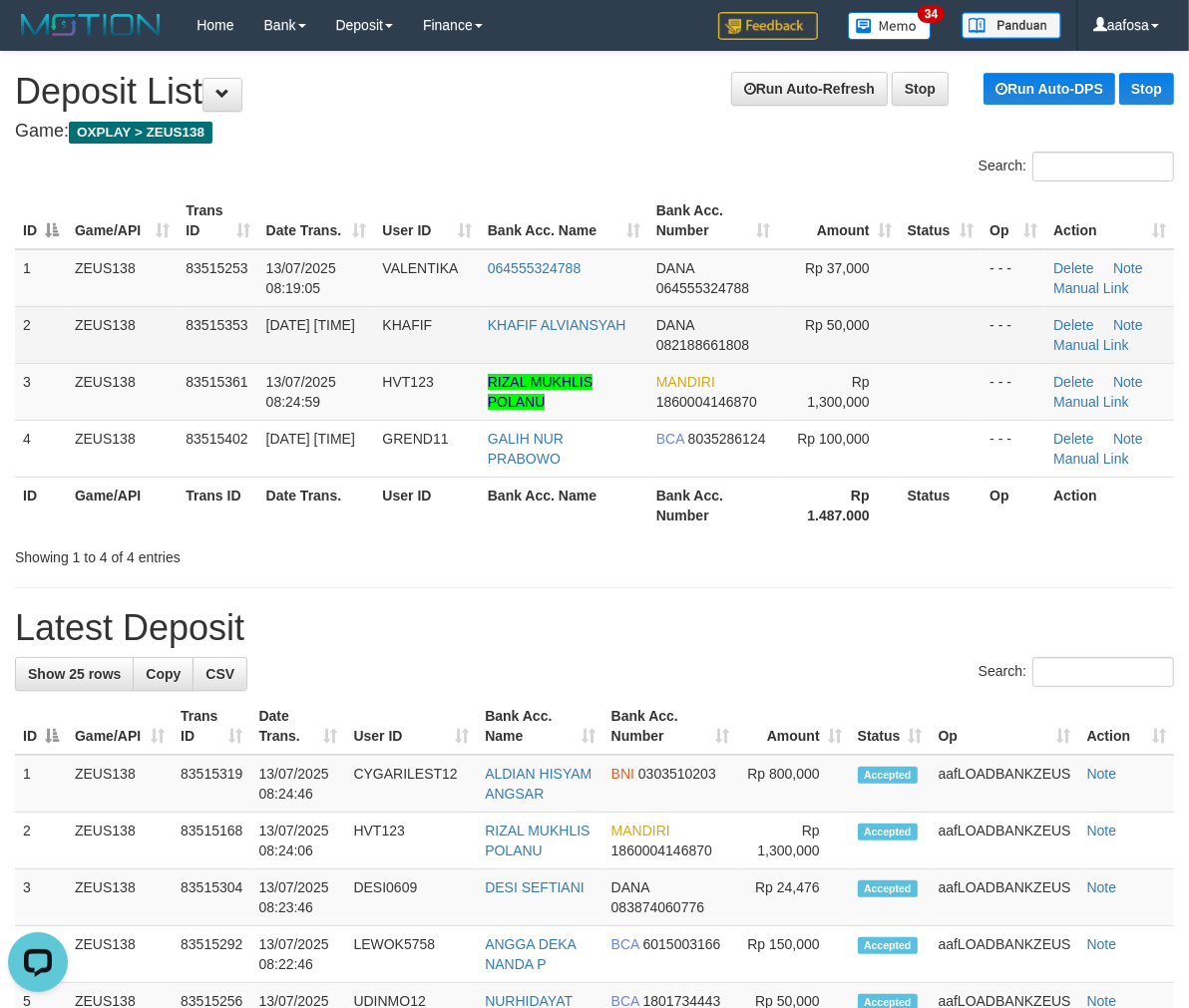 click at bounding box center [941, 334] 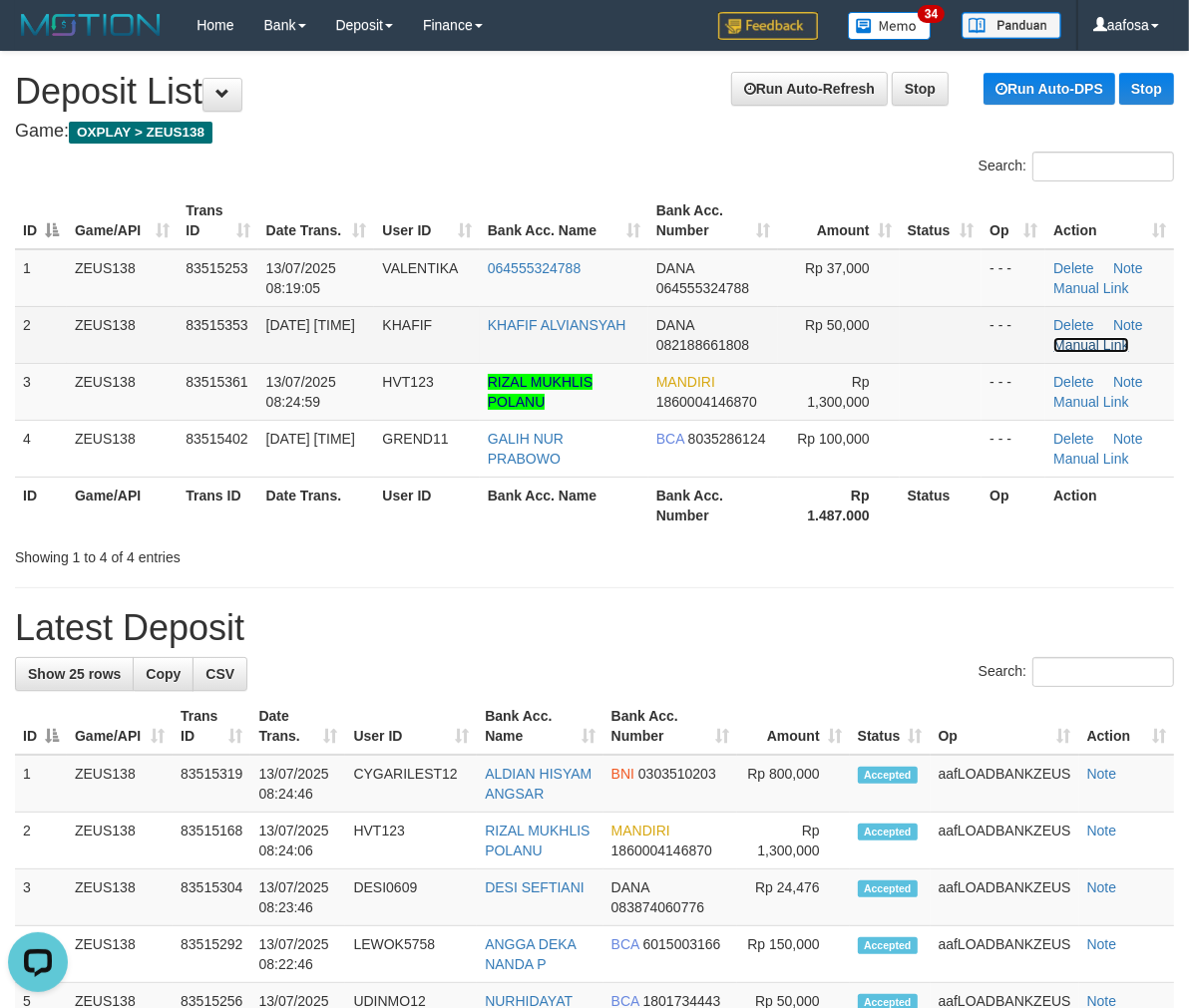 click on "Manual Link" at bounding box center [1091, 345] 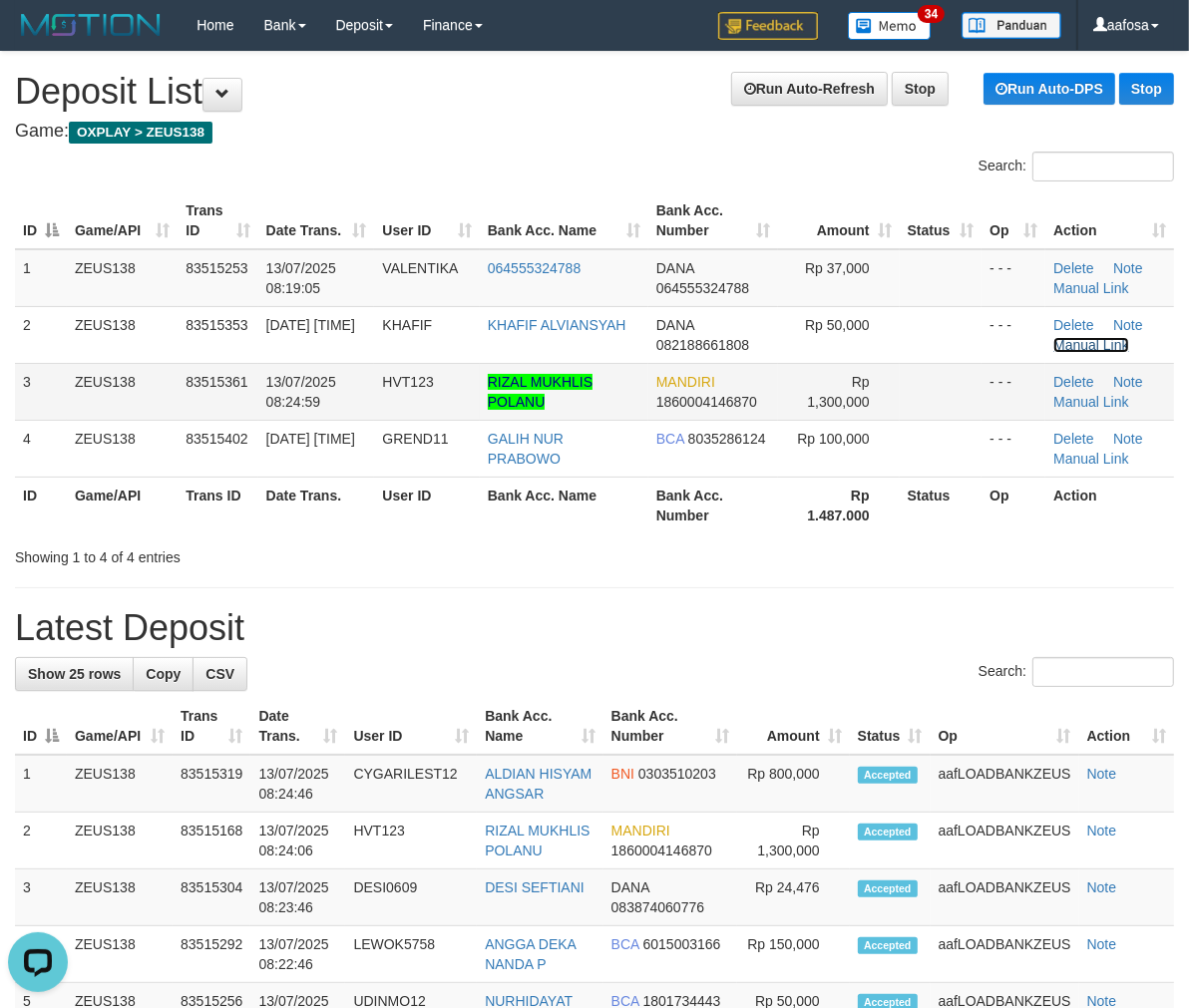 click on "Manual Link" at bounding box center (1091, 345) 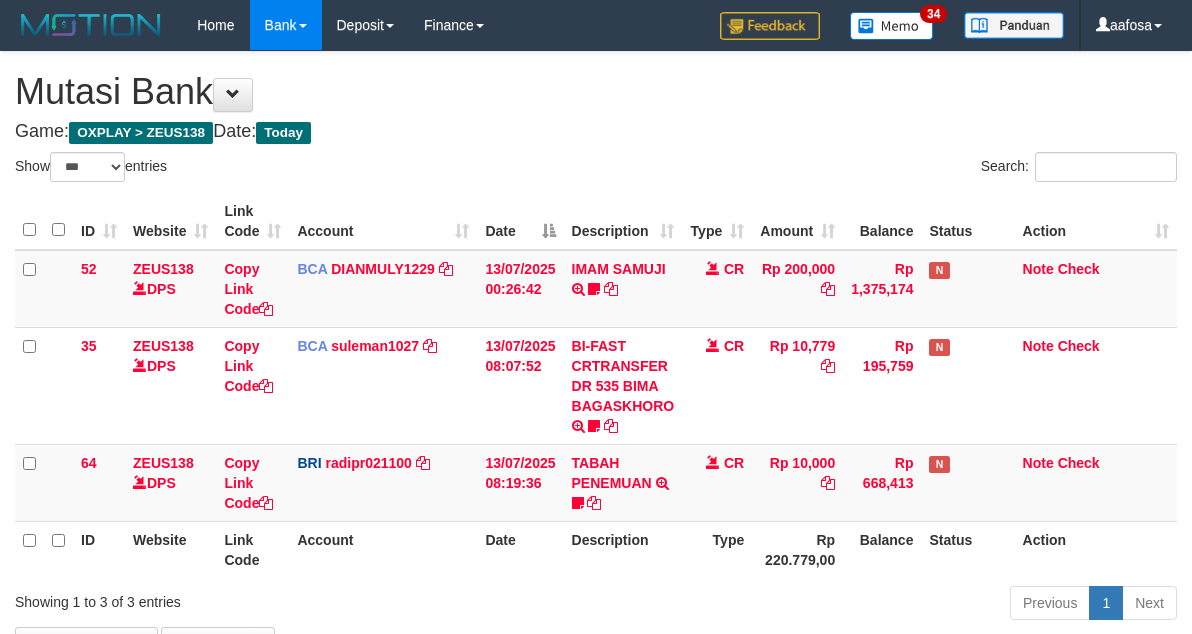 select on "***" 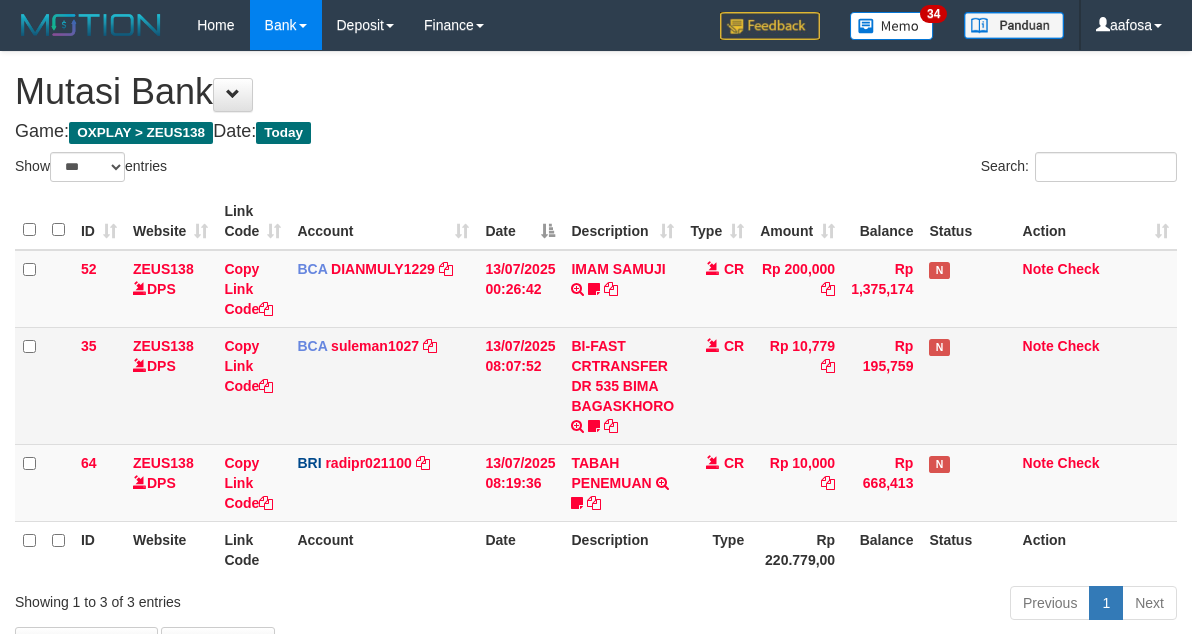 scroll, scrollTop: 138, scrollLeft: 0, axis: vertical 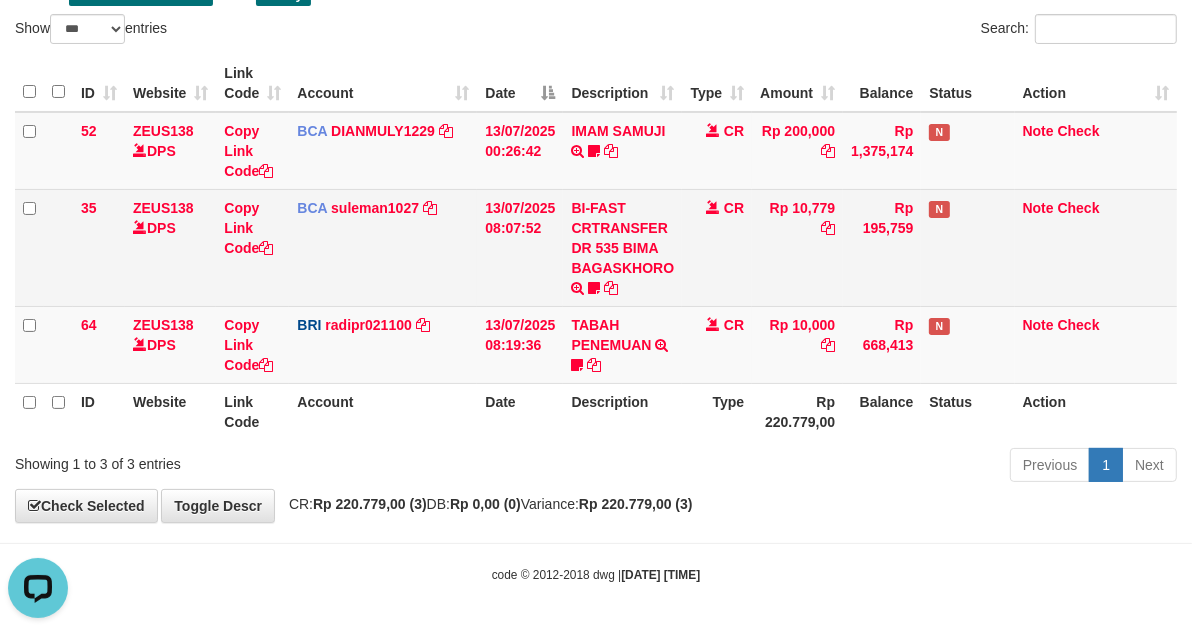 click on "CR" at bounding box center (717, 247) 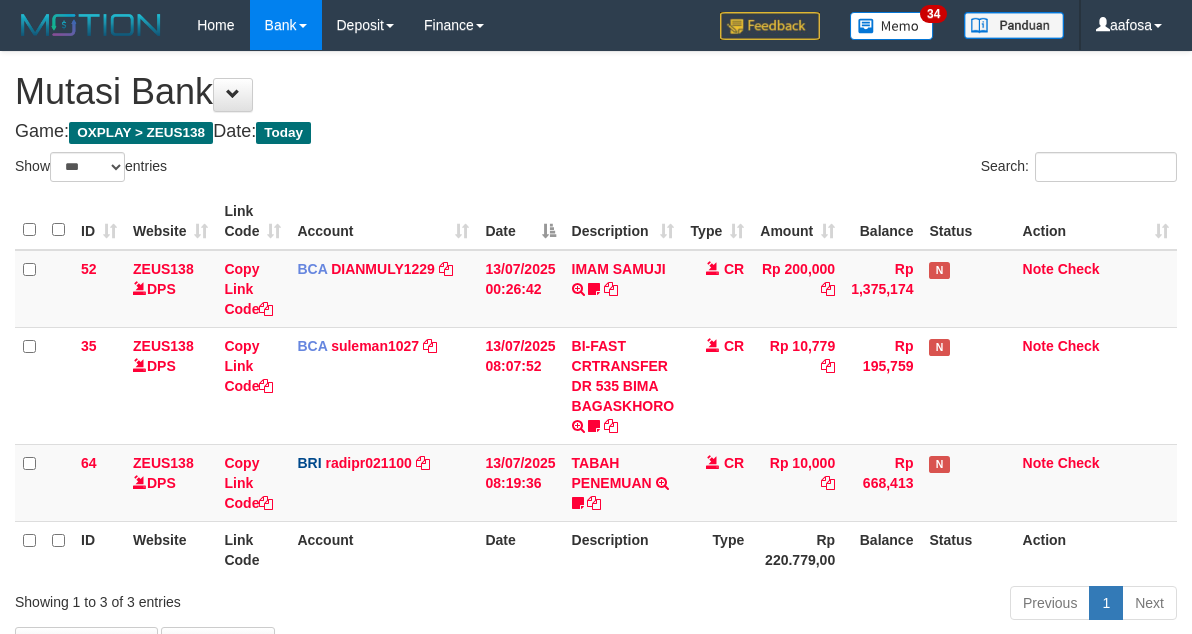 select on "***" 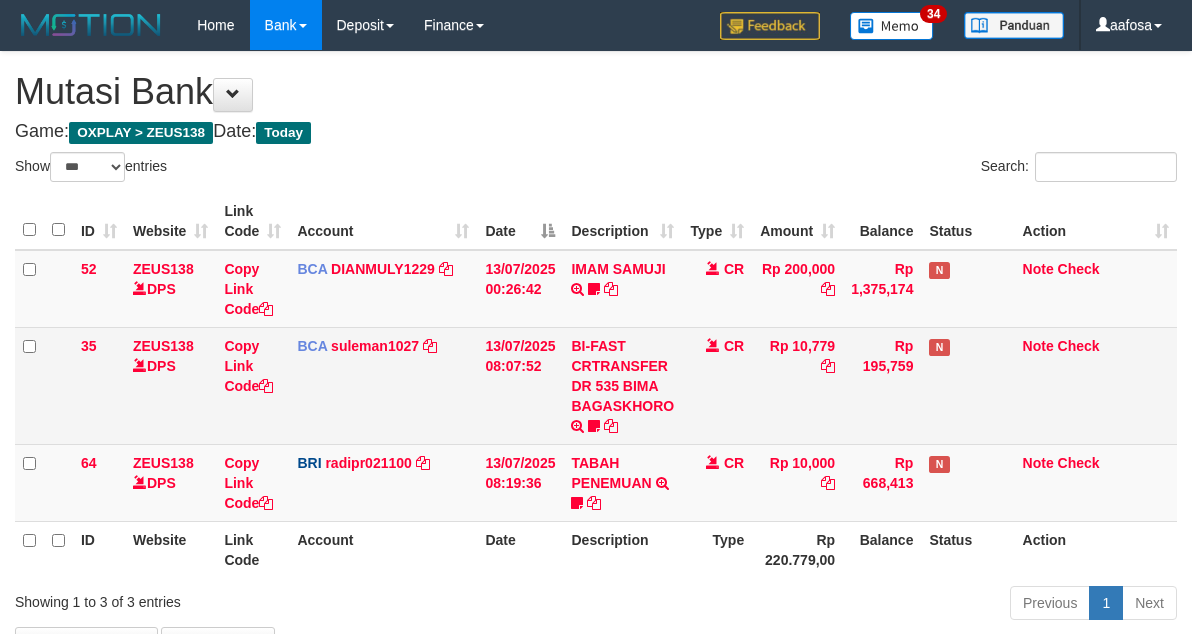 scroll, scrollTop: 138, scrollLeft: 0, axis: vertical 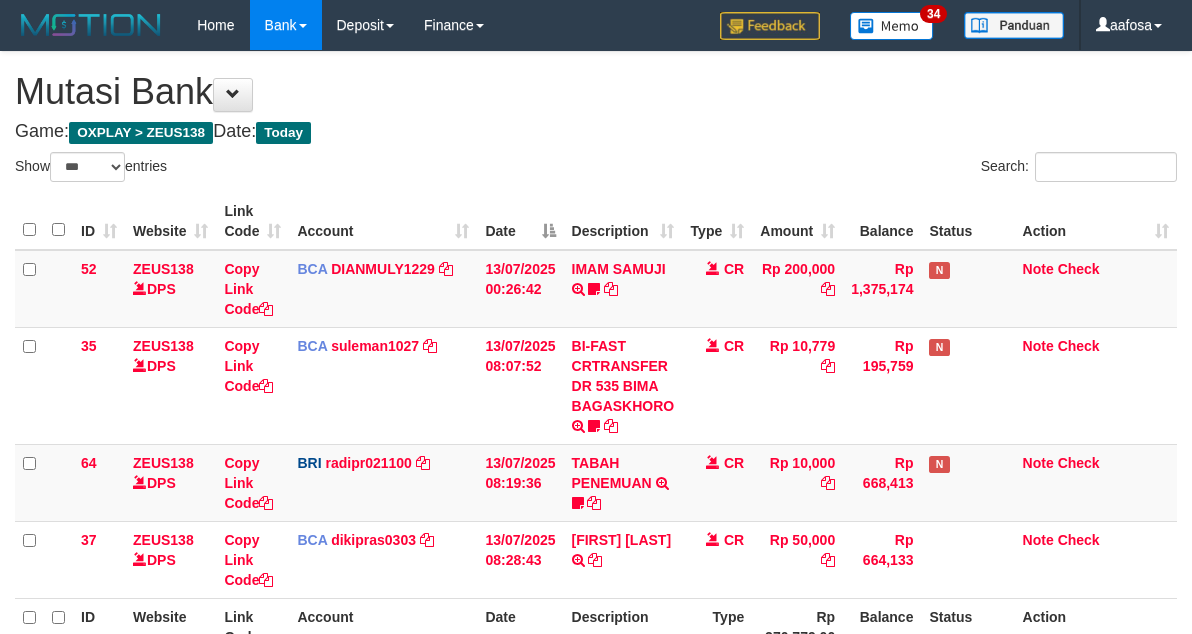 select on "***" 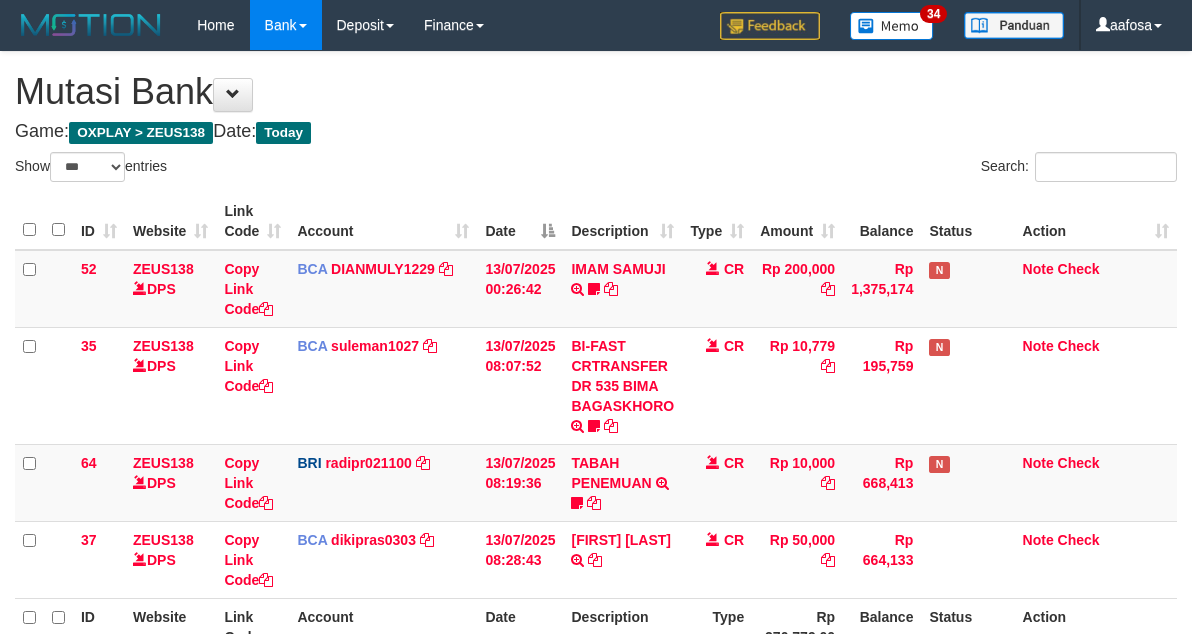 scroll, scrollTop: 201, scrollLeft: 0, axis: vertical 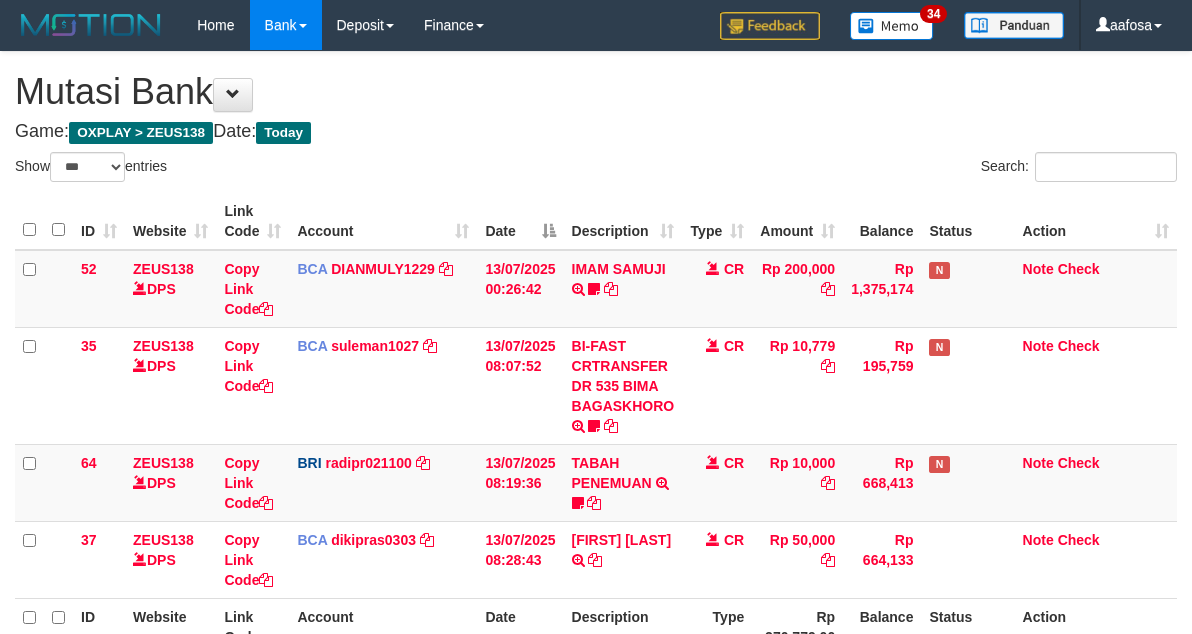 select on "***" 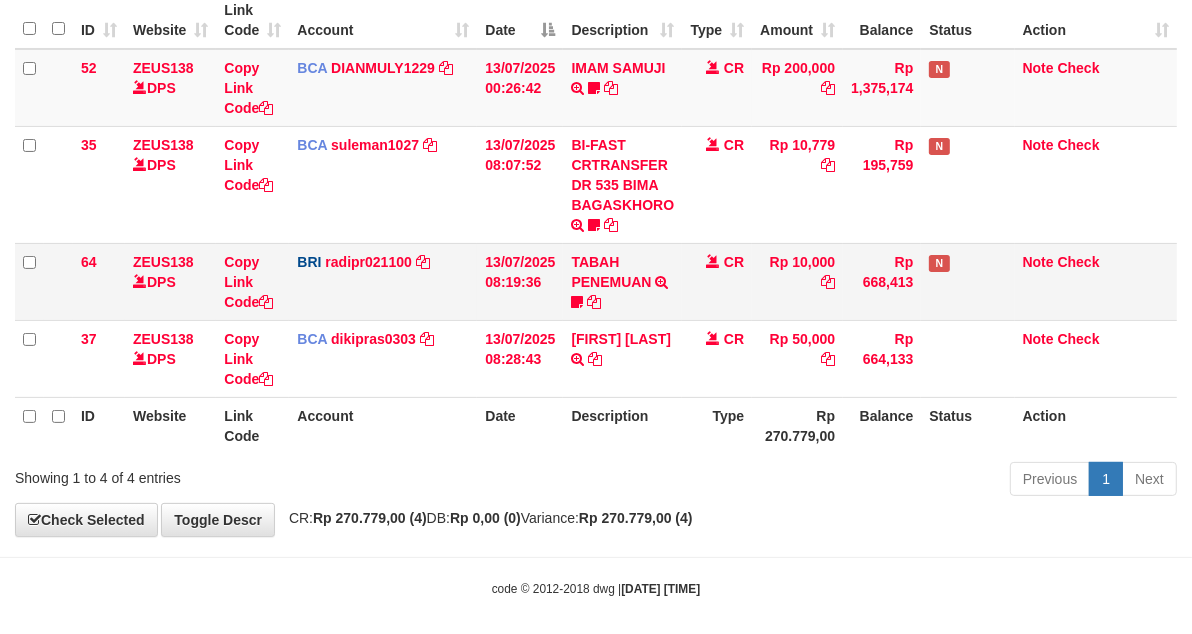 scroll, scrollTop: 138, scrollLeft: 0, axis: vertical 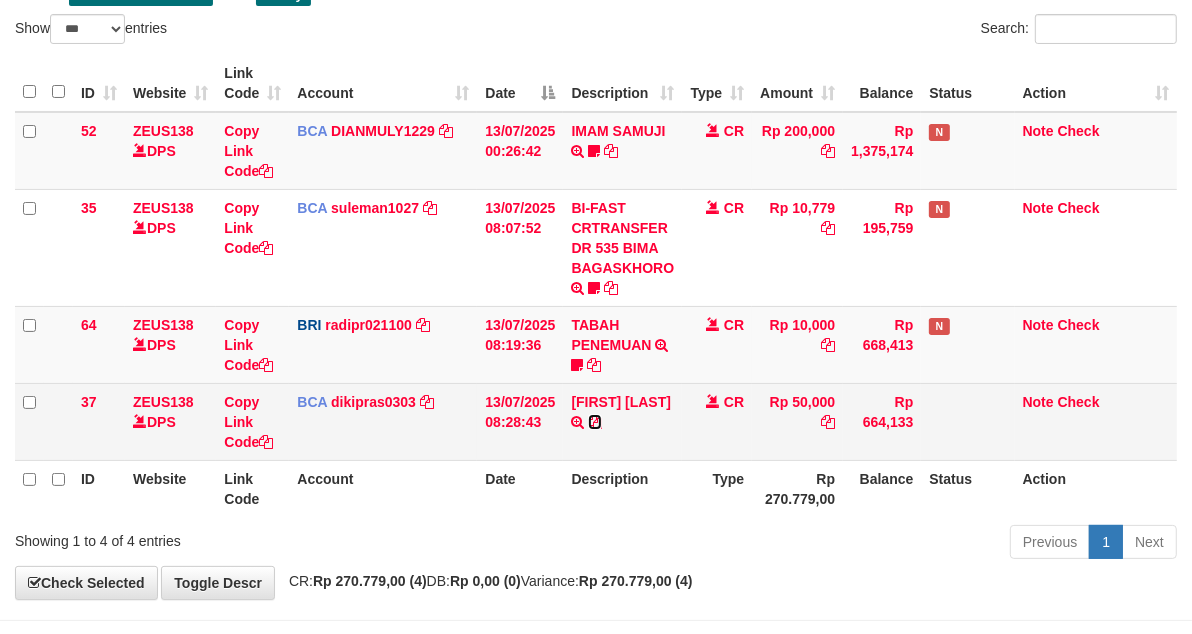 click at bounding box center [595, 422] 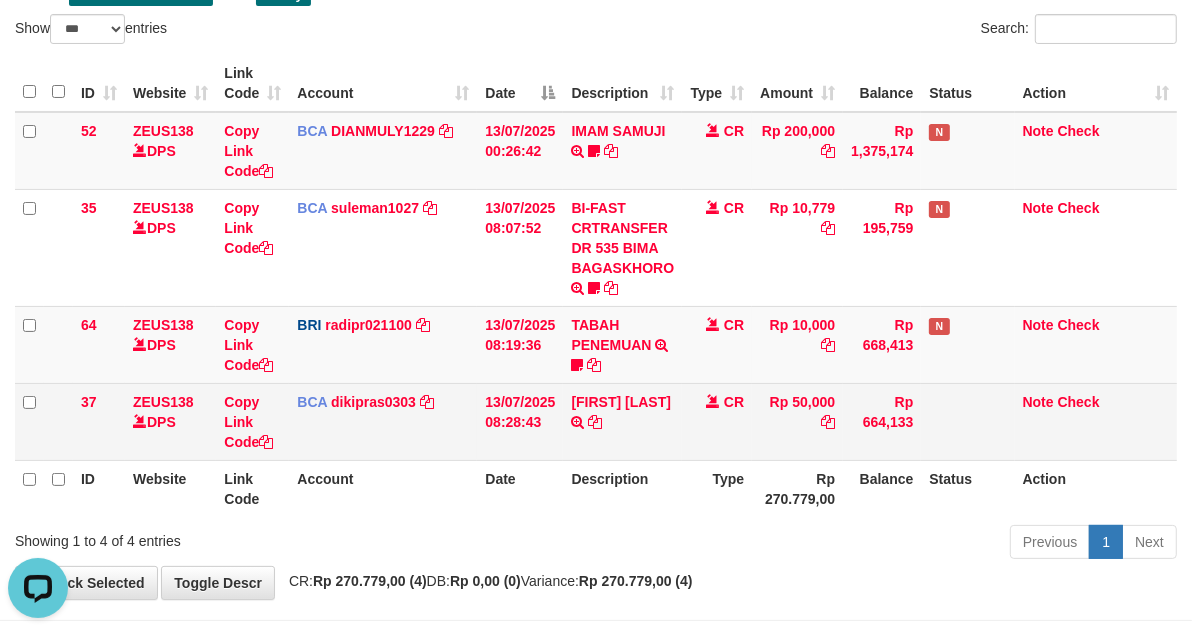 scroll, scrollTop: 0, scrollLeft: 0, axis: both 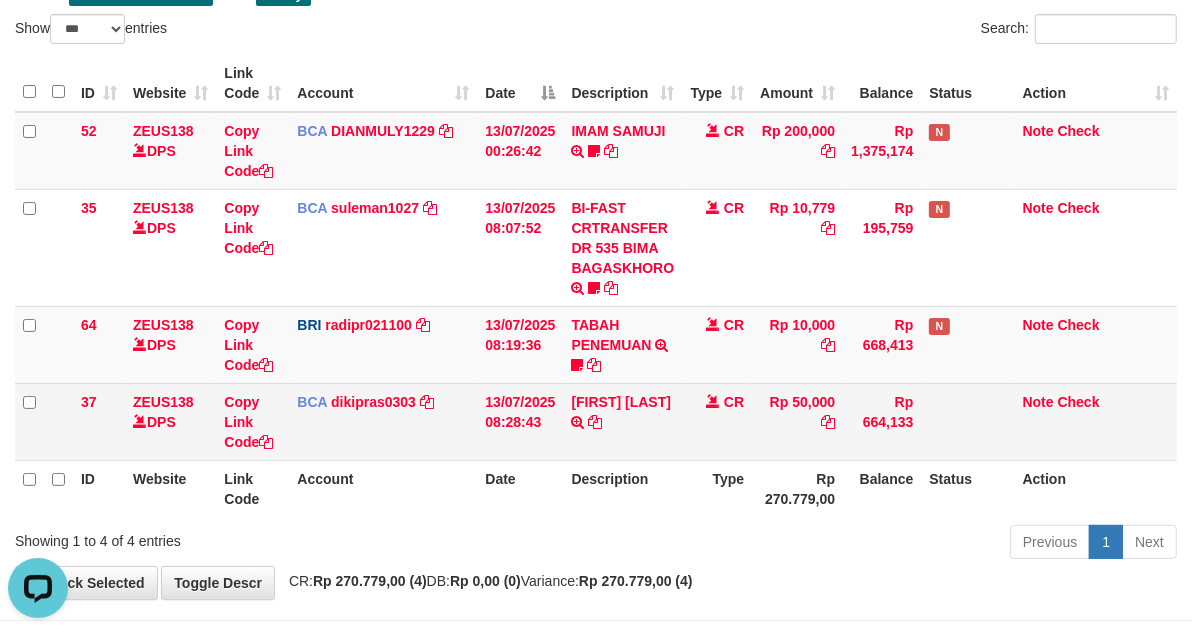 drag, startPoint x: 381, startPoint y: 437, endPoint x: 367, endPoint y: 437, distance: 14 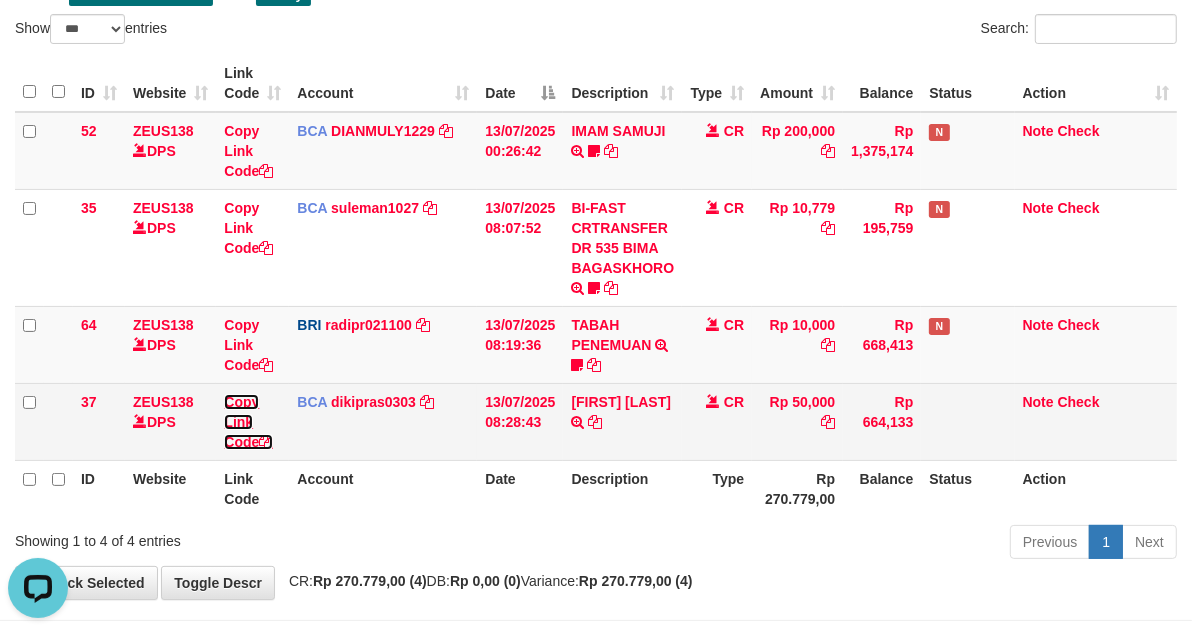 click on "Copy Link Code" at bounding box center (248, 422) 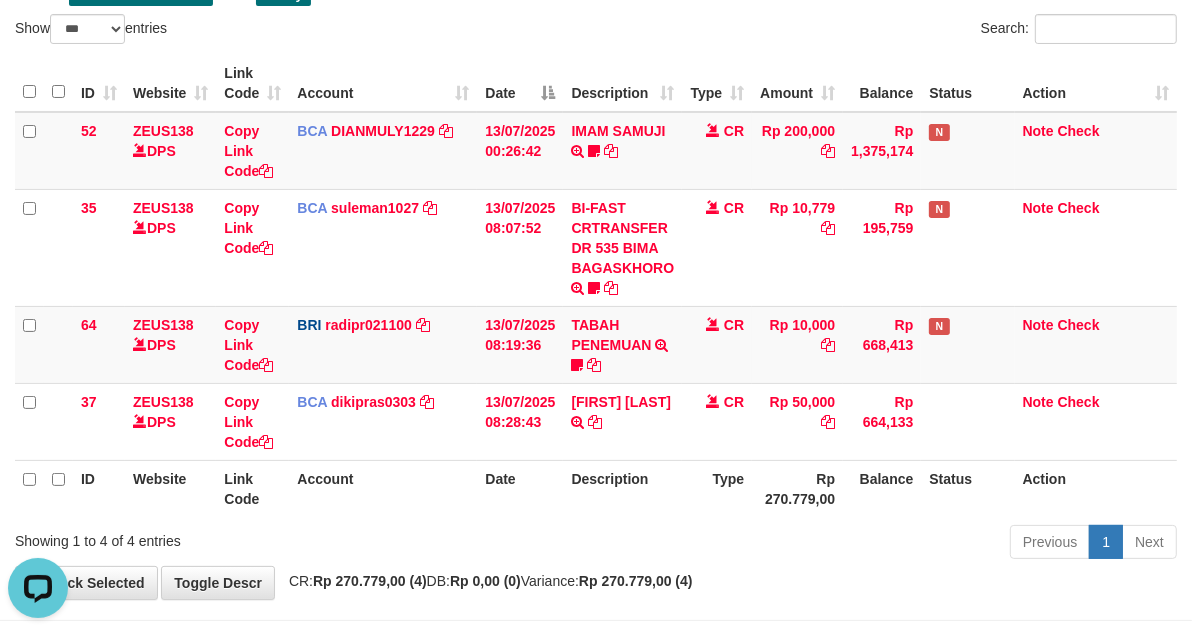 scroll, scrollTop: 274, scrollLeft: 0, axis: vertical 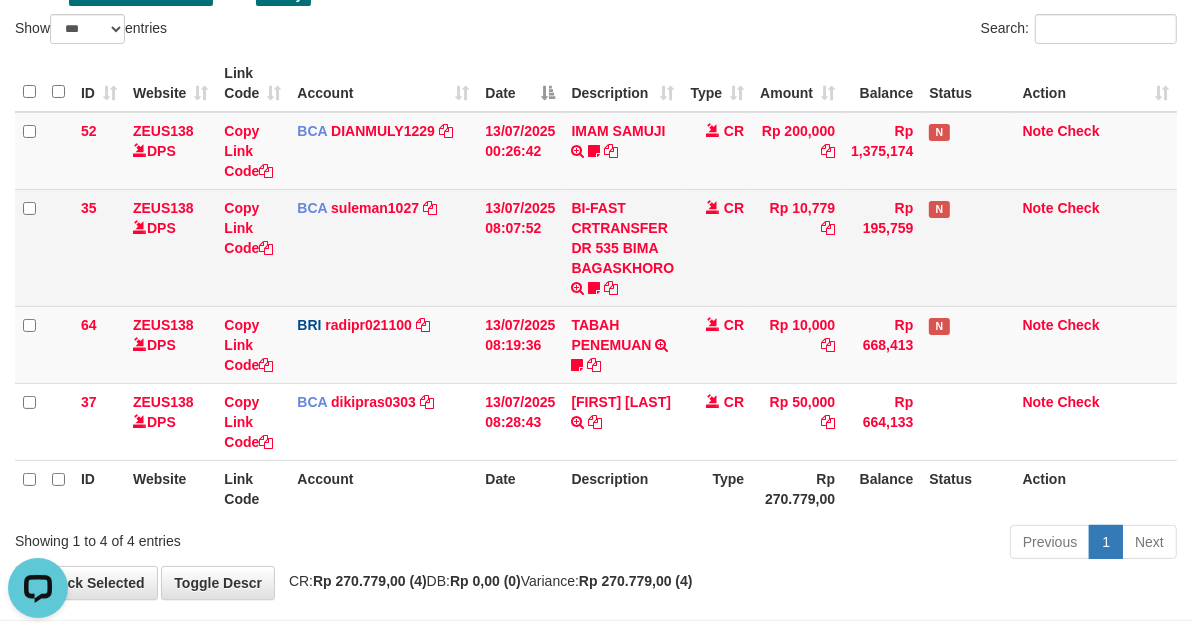 click on "BI-FAST CRTRANSFER DR 535 BIMA BAGASKHORO          plerkejefit" at bounding box center [622, 247] 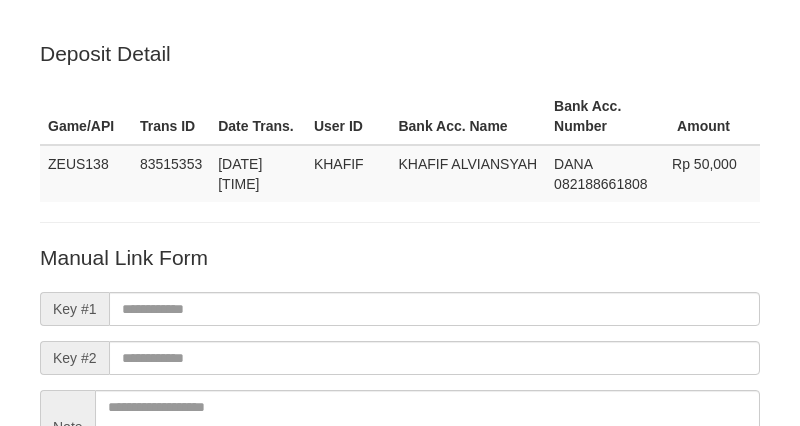 scroll, scrollTop: 0, scrollLeft: 0, axis: both 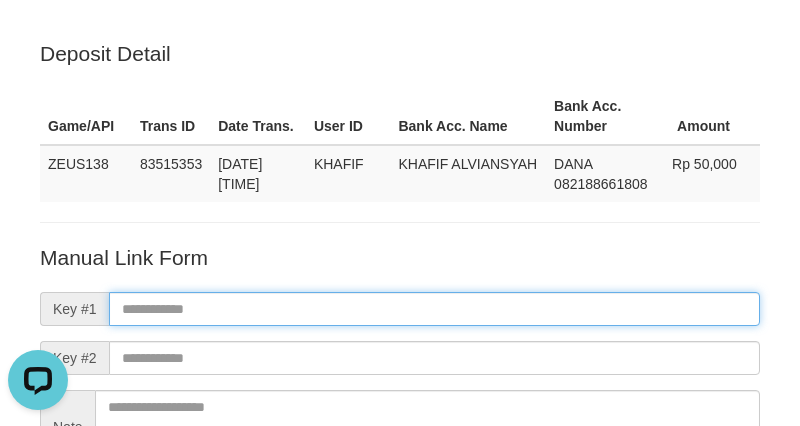 paste on "**********" 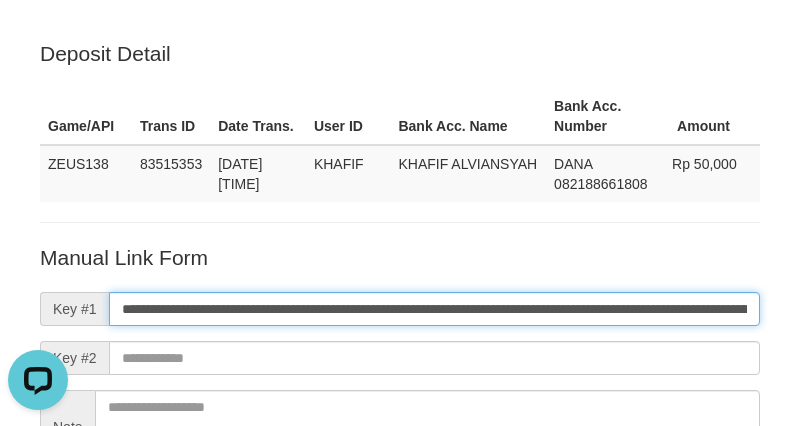 click on "**********" at bounding box center [434, 309] 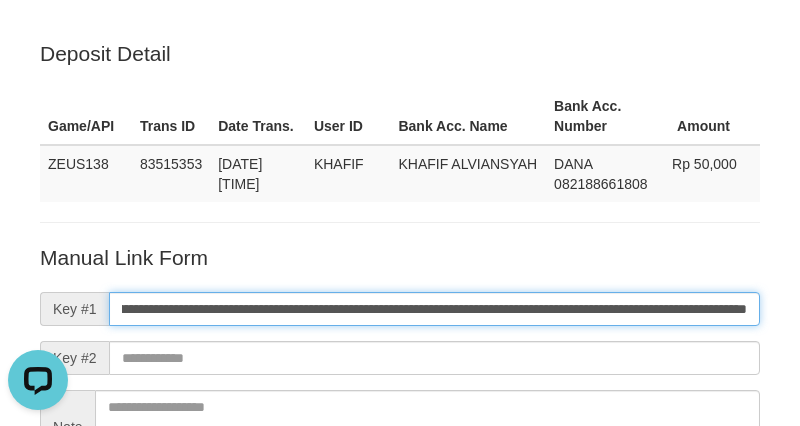 type on "**********" 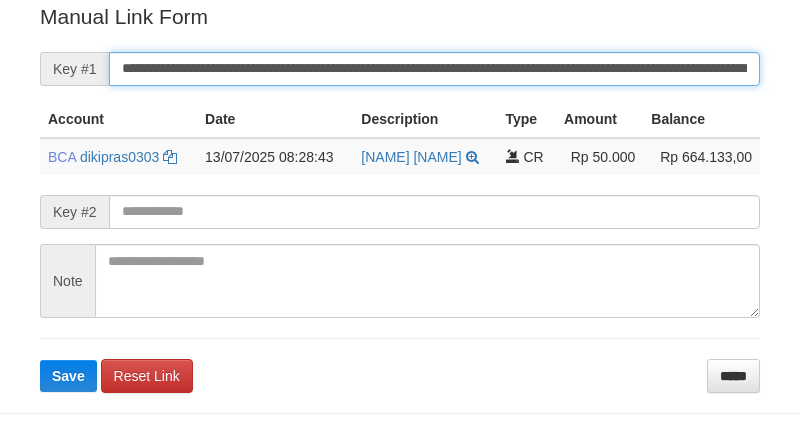 click on "**********" at bounding box center (434, 69) 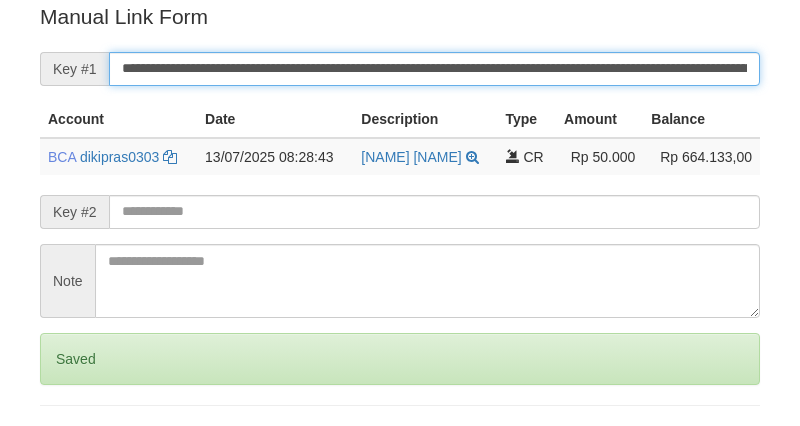 click on "Save" at bounding box center [68, 443] 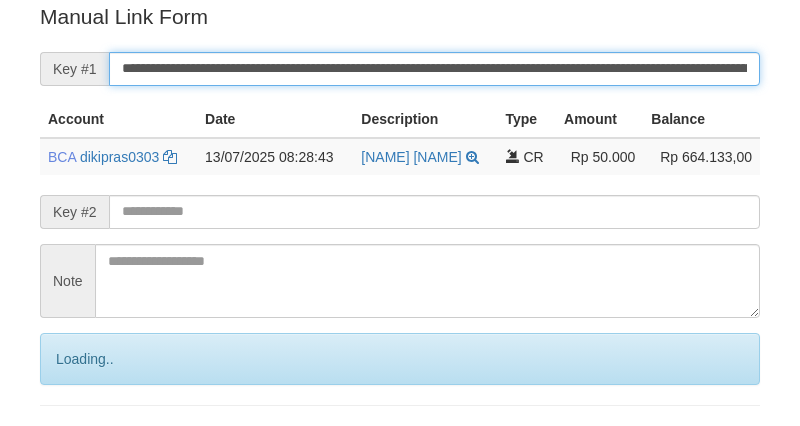 scroll, scrollTop: 404, scrollLeft: 0, axis: vertical 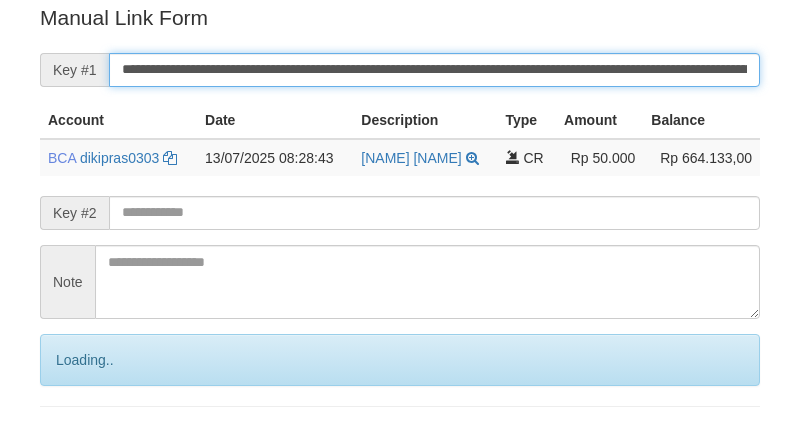 click on "Save" at bounding box center [90, 444] 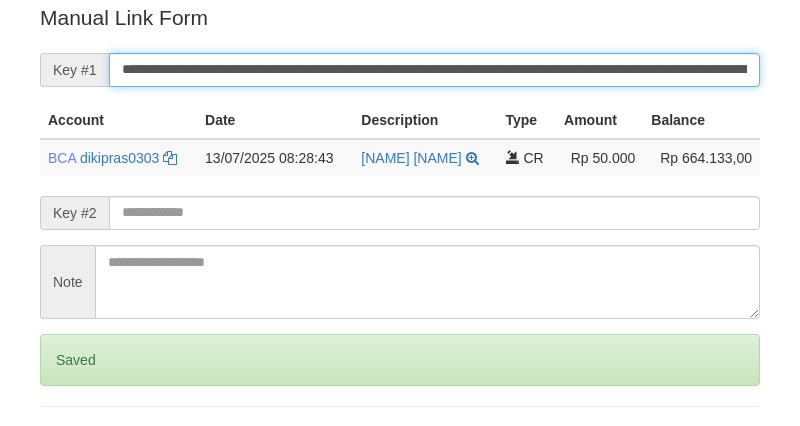 click on "Save" at bounding box center (68, 444) 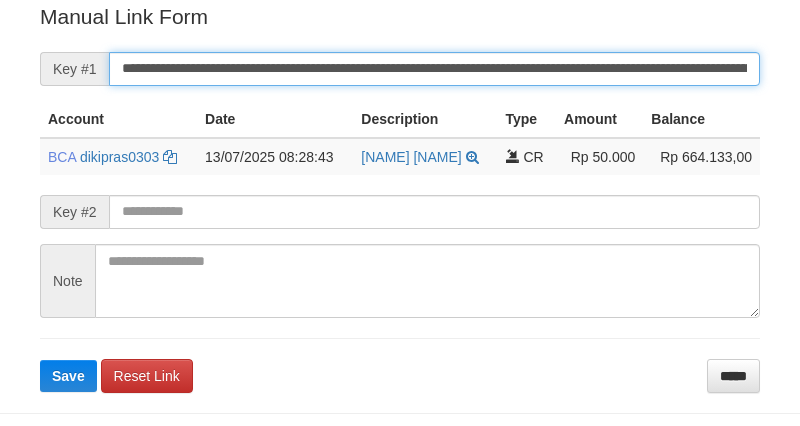 click on "**********" at bounding box center (434, 69) 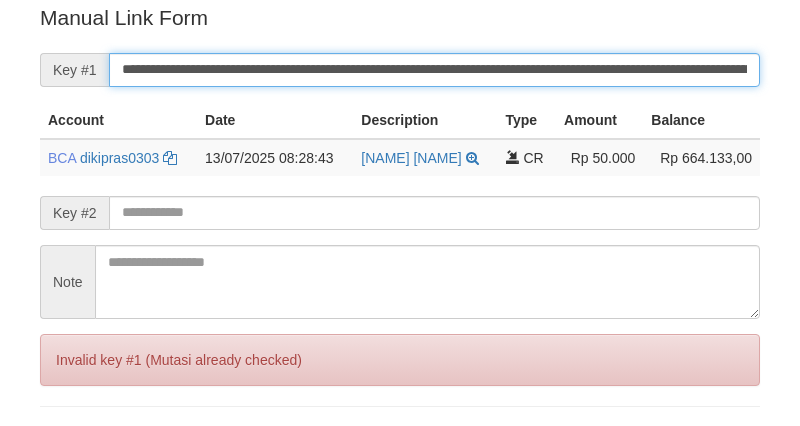 click on "Save" at bounding box center [68, 444] 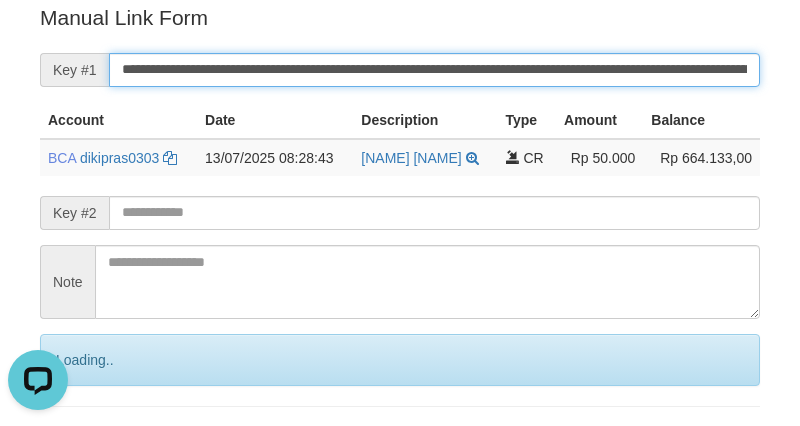 scroll, scrollTop: 0, scrollLeft: 0, axis: both 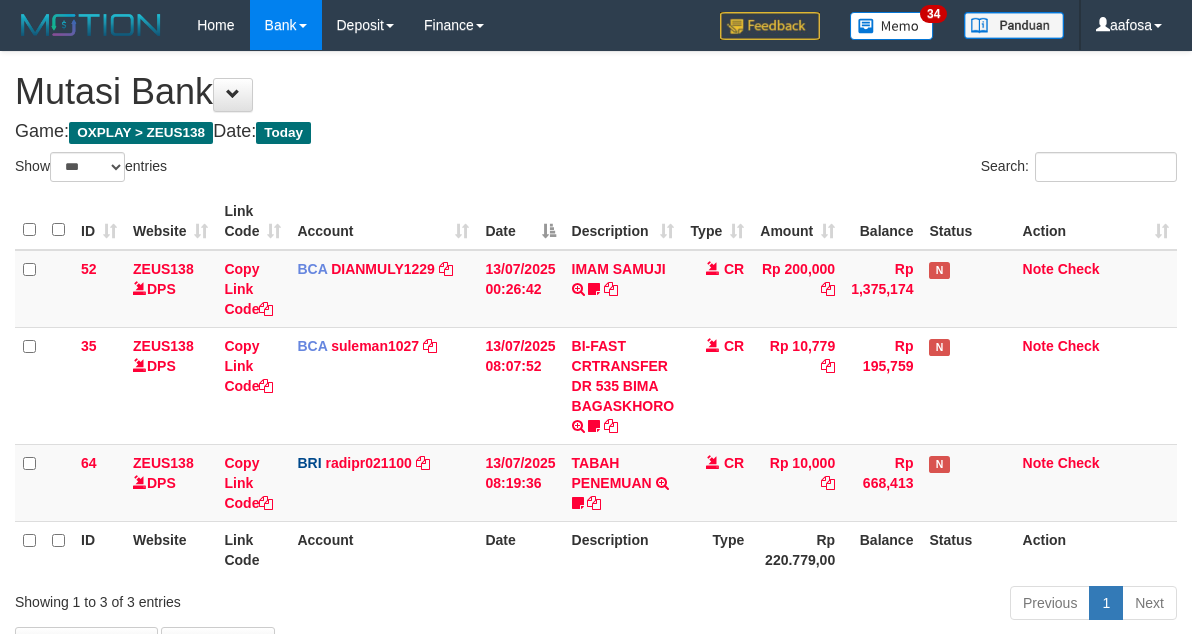 select on "***" 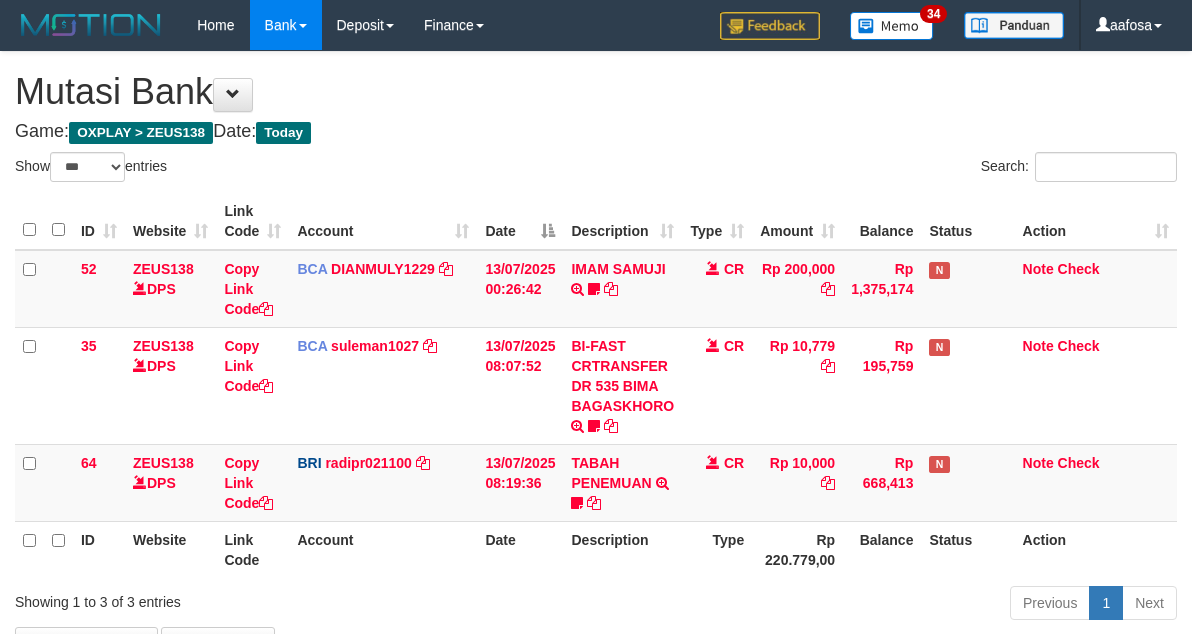 scroll, scrollTop: 138, scrollLeft: 0, axis: vertical 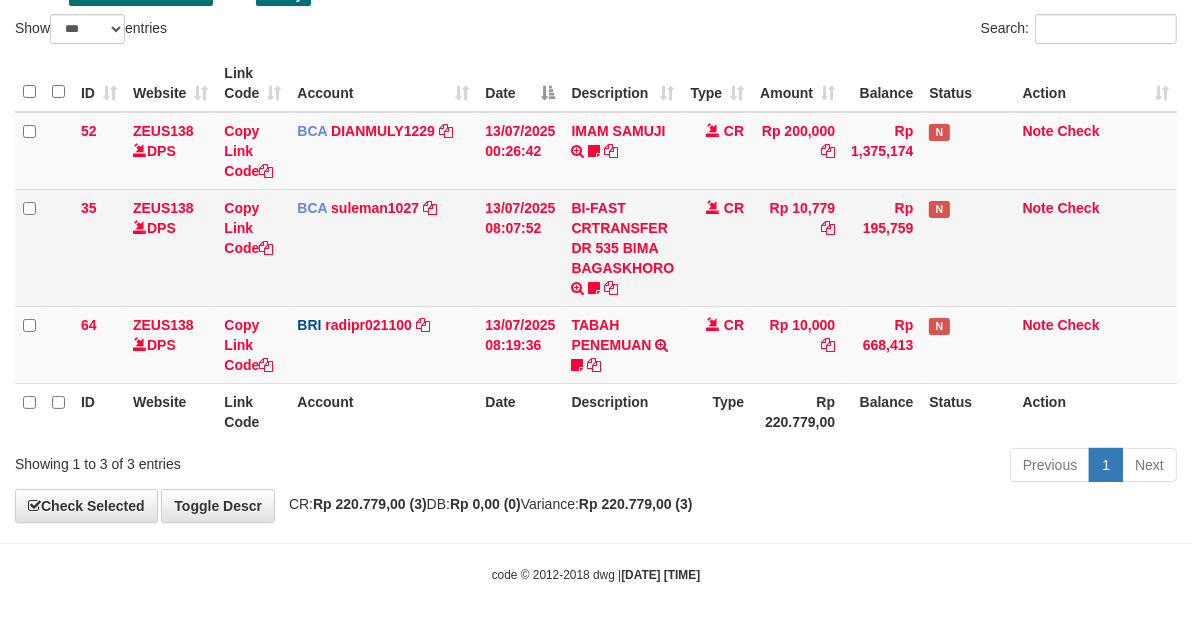 click on "BI-FAST CRTRANSFER DR 535 BIMA BAGASKHORO          plerkejefit" at bounding box center [622, 247] 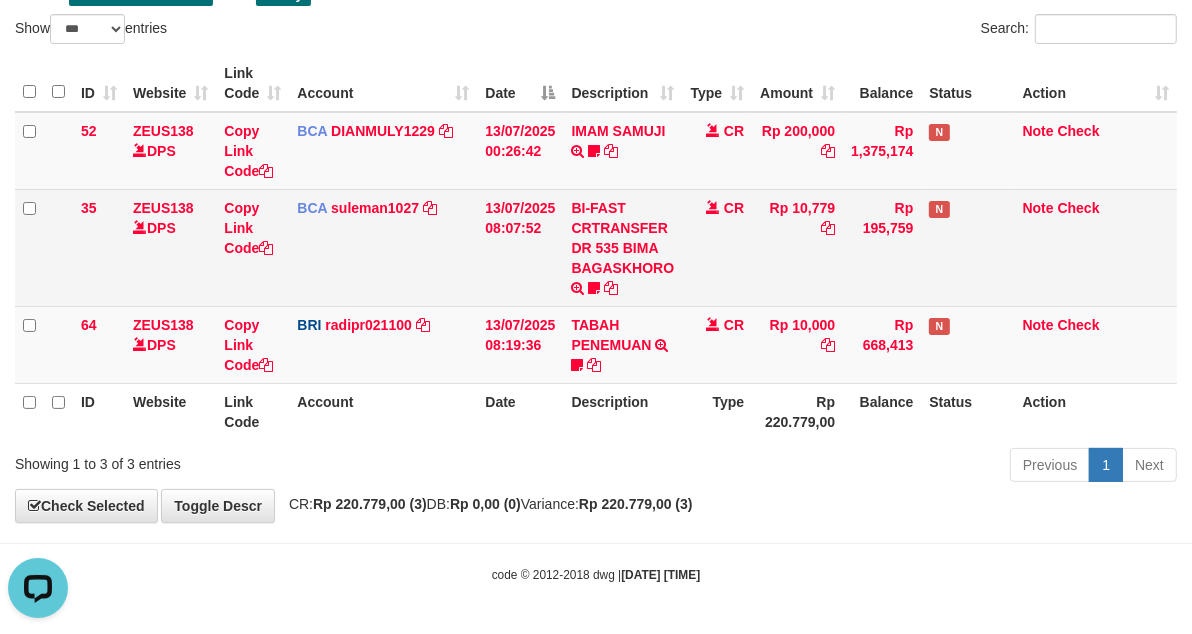 scroll, scrollTop: 0, scrollLeft: 0, axis: both 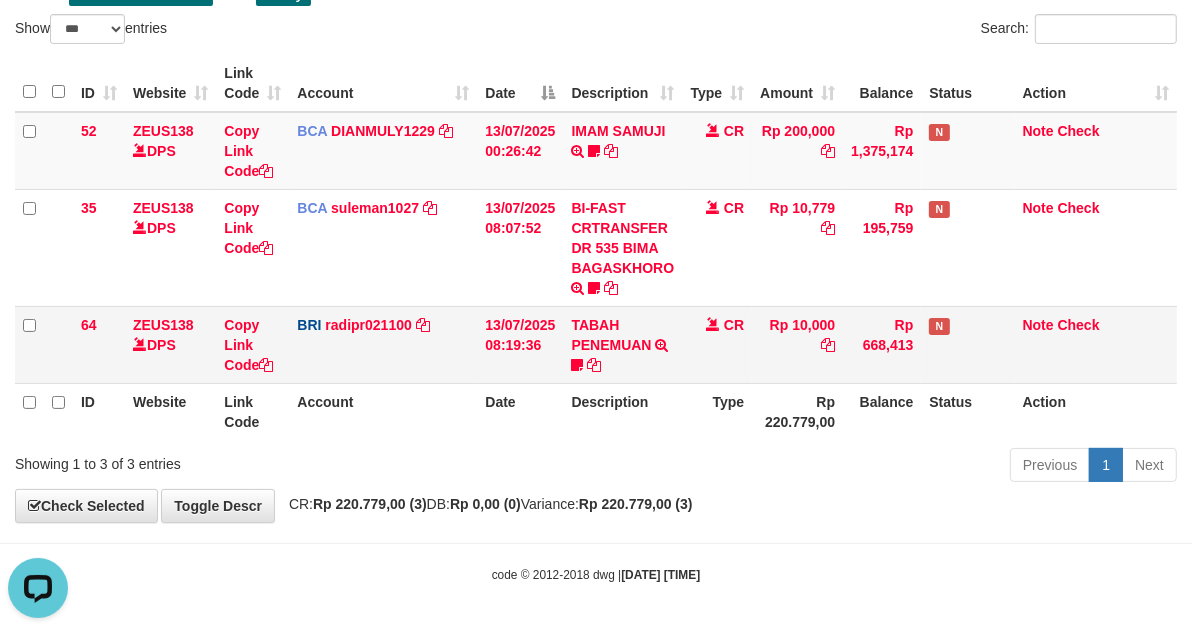 click on "TABAH PENEMUAN            TRANSFER NBMB TABAH PENEMUAN TO REYNALDI ADI PRATAMA    Fani18" at bounding box center (622, 344) 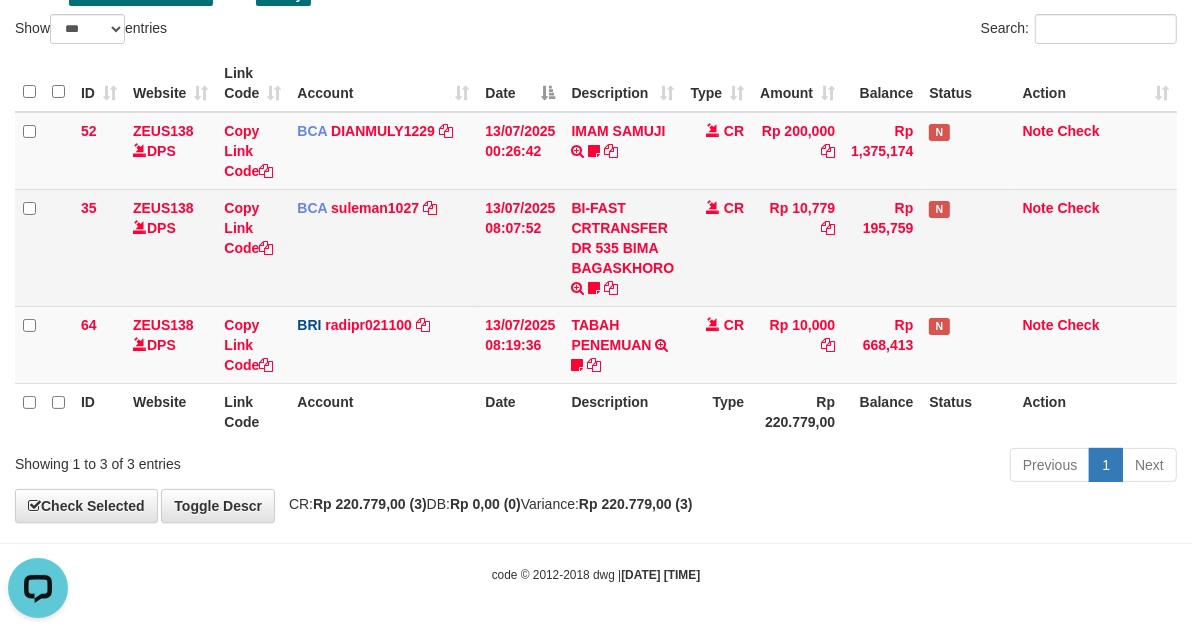 click on "Rp 195,759" at bounding box center [882, 247] 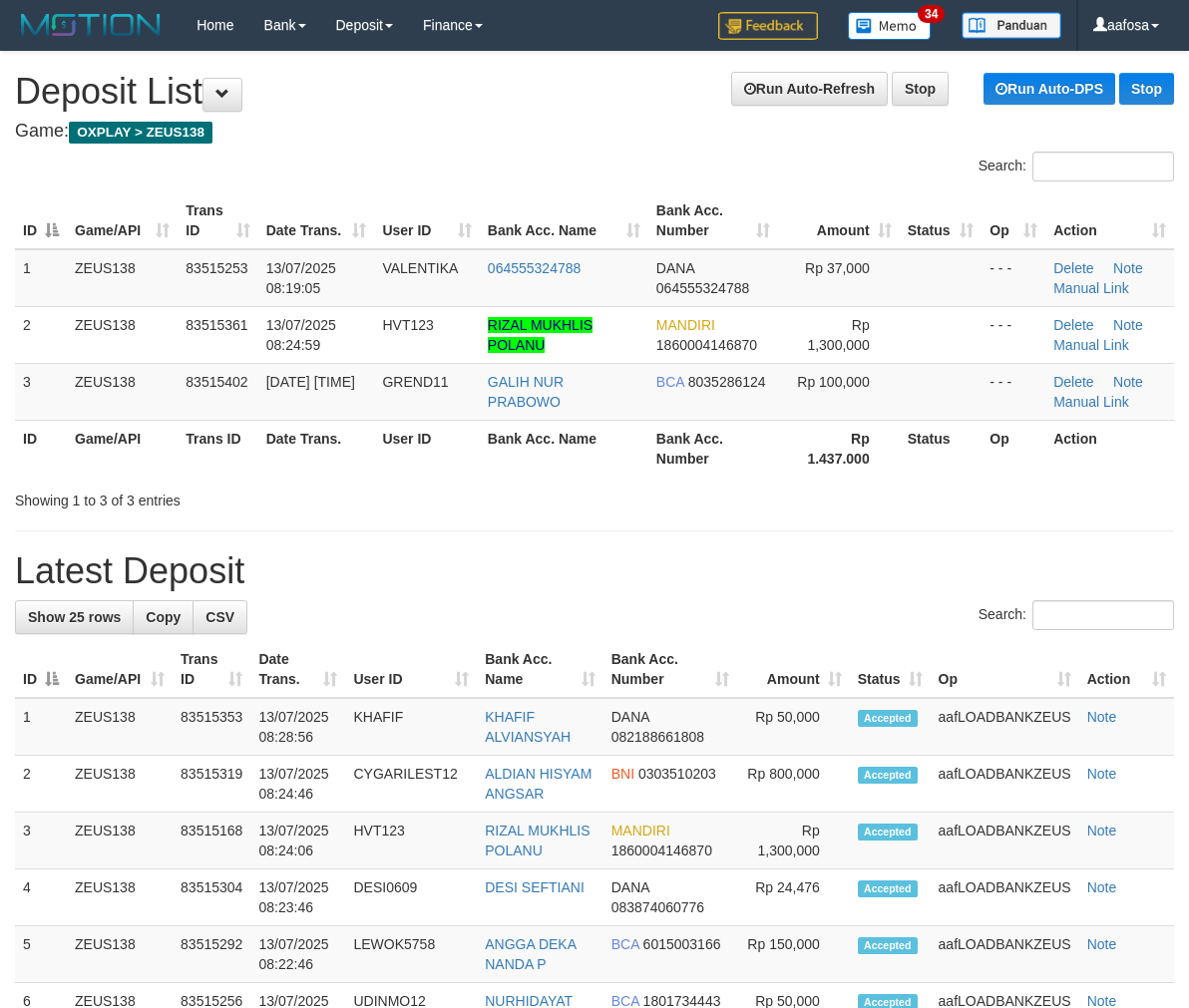 scroll, scrollTop: 0, scrollLeft: 0, axis: both 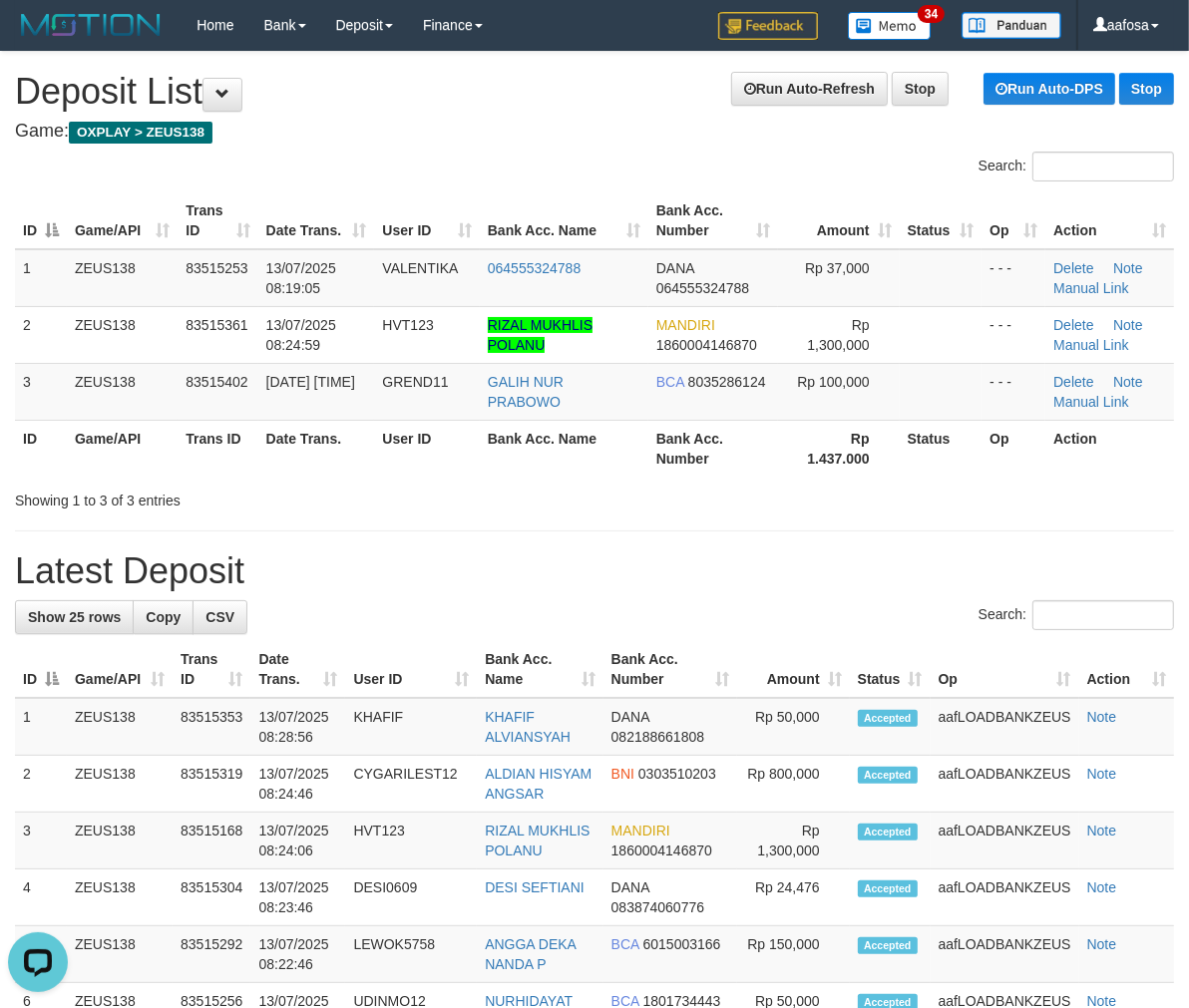 drag, startPoint x: 668, startPoint y: 143, endPoint x: 664, endPoint y: 132, distance: 11.7046999 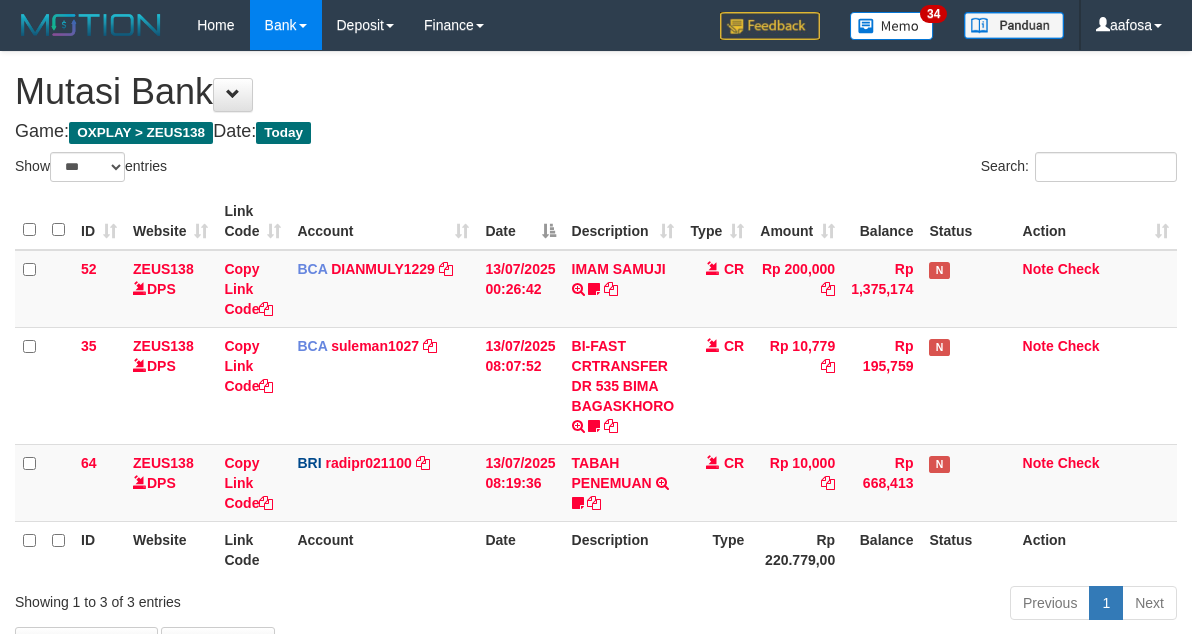 select on "***" 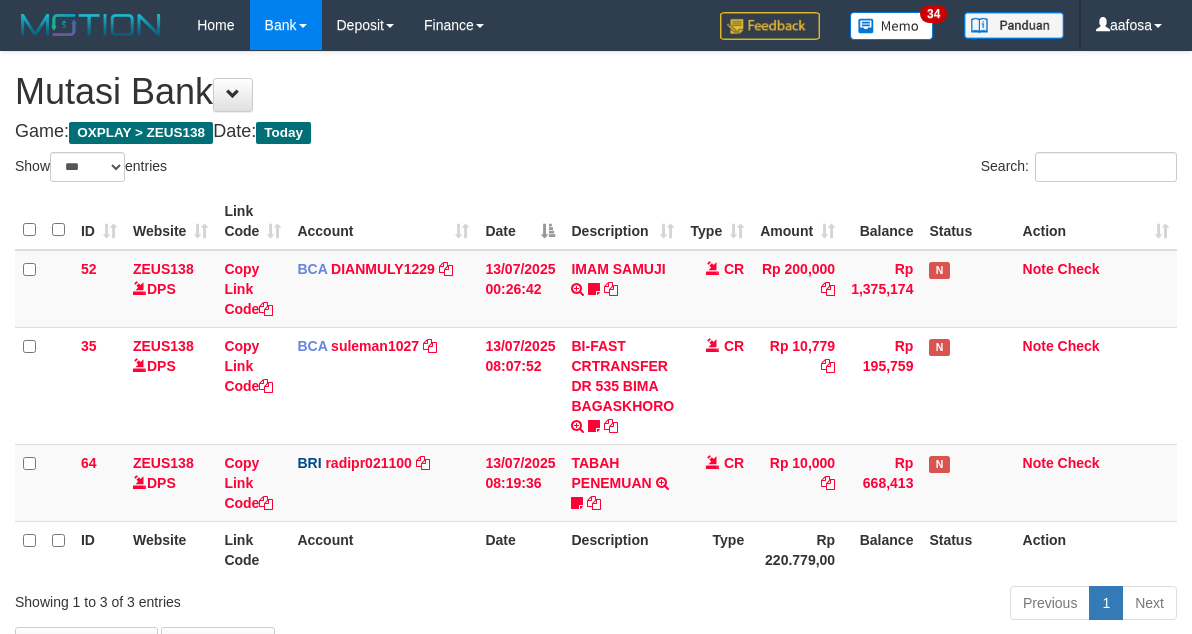 scroll, scrollTop: 138, scrollLeft: 0, axis: vertical 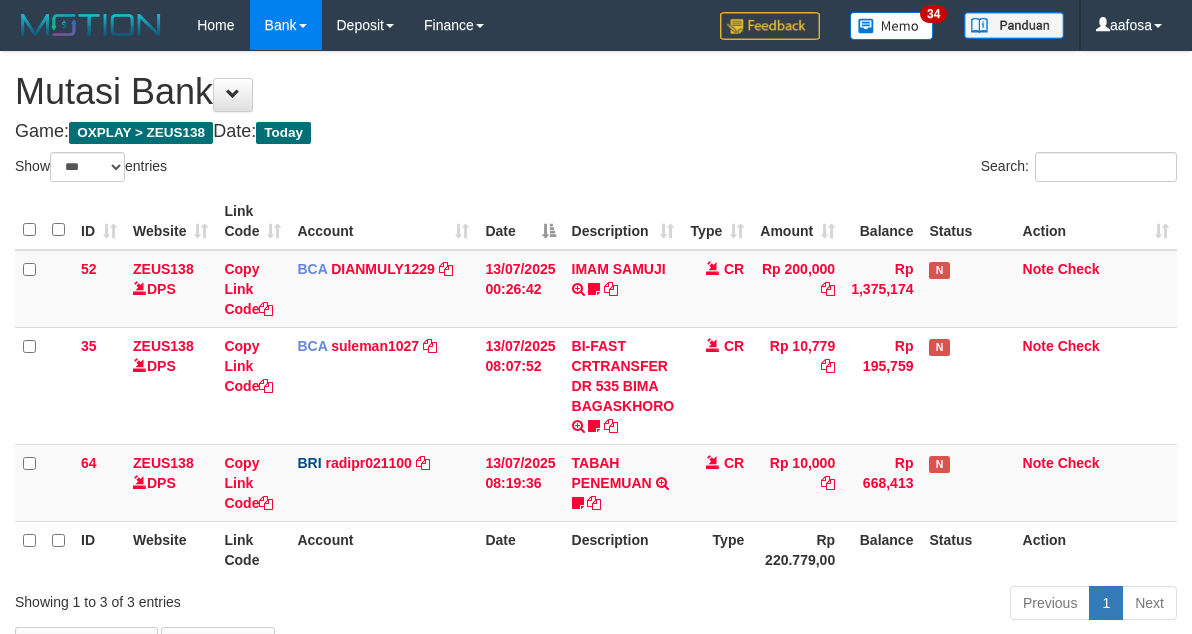 select on "***" 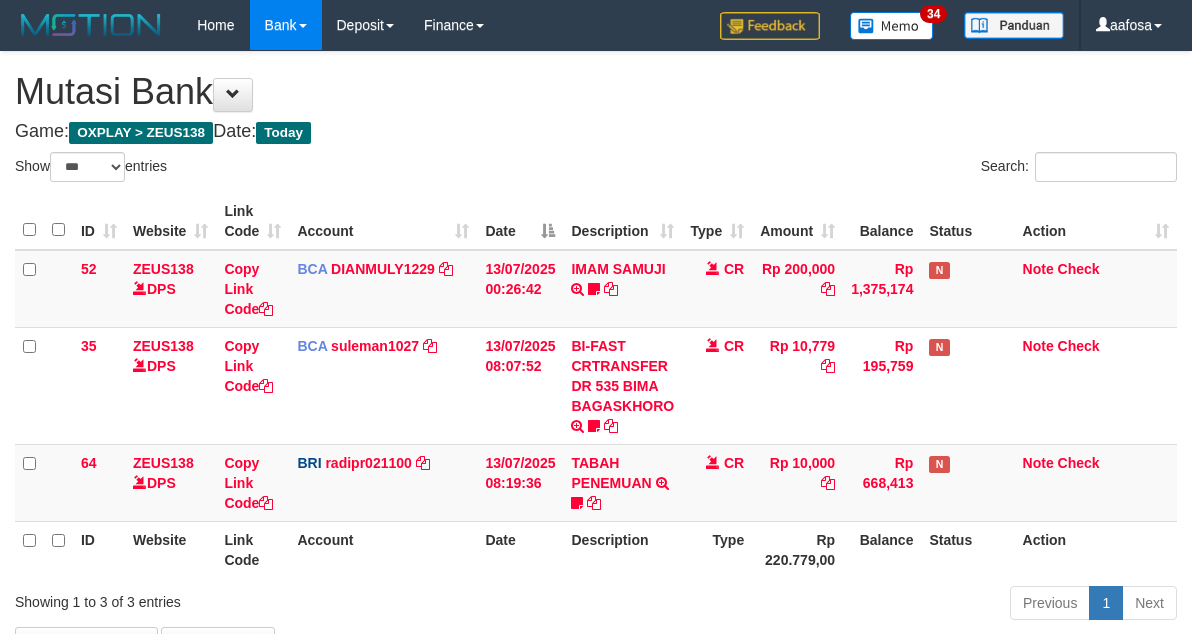 scroll, scrollTop: 138, scrollLeft: 0, axis: vertical 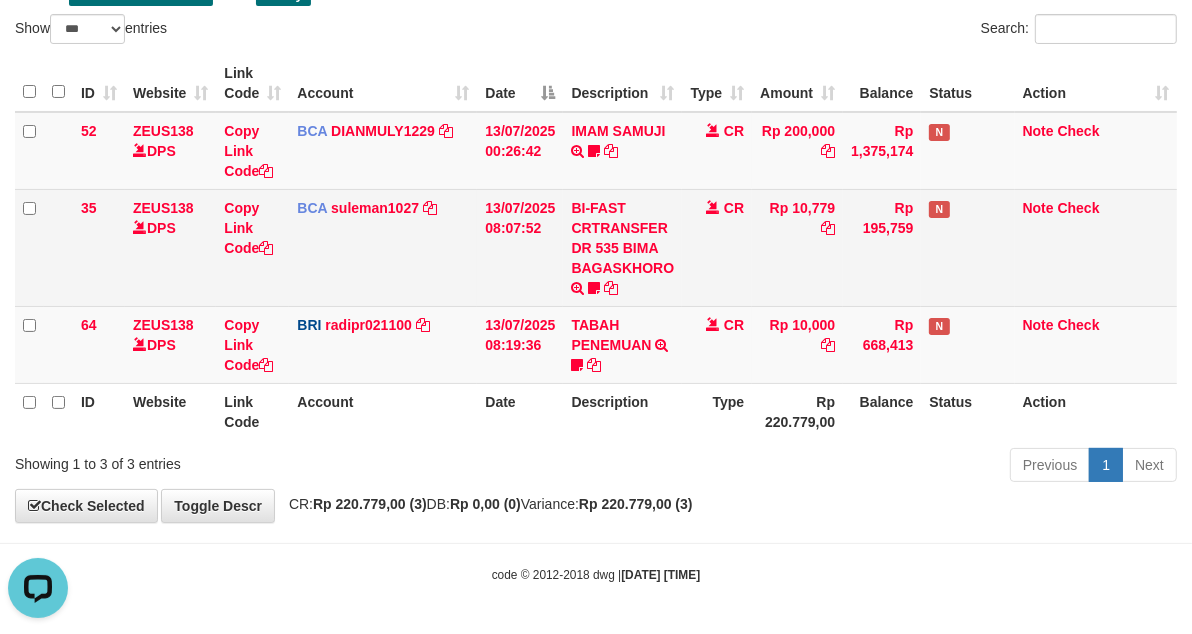 click on "BCA
suleman1027
DPS
SULEMAN
mutasi_20250713_2972 | 35
mutasi_20250713_2972 | 35" at bounding box center (383, 247) 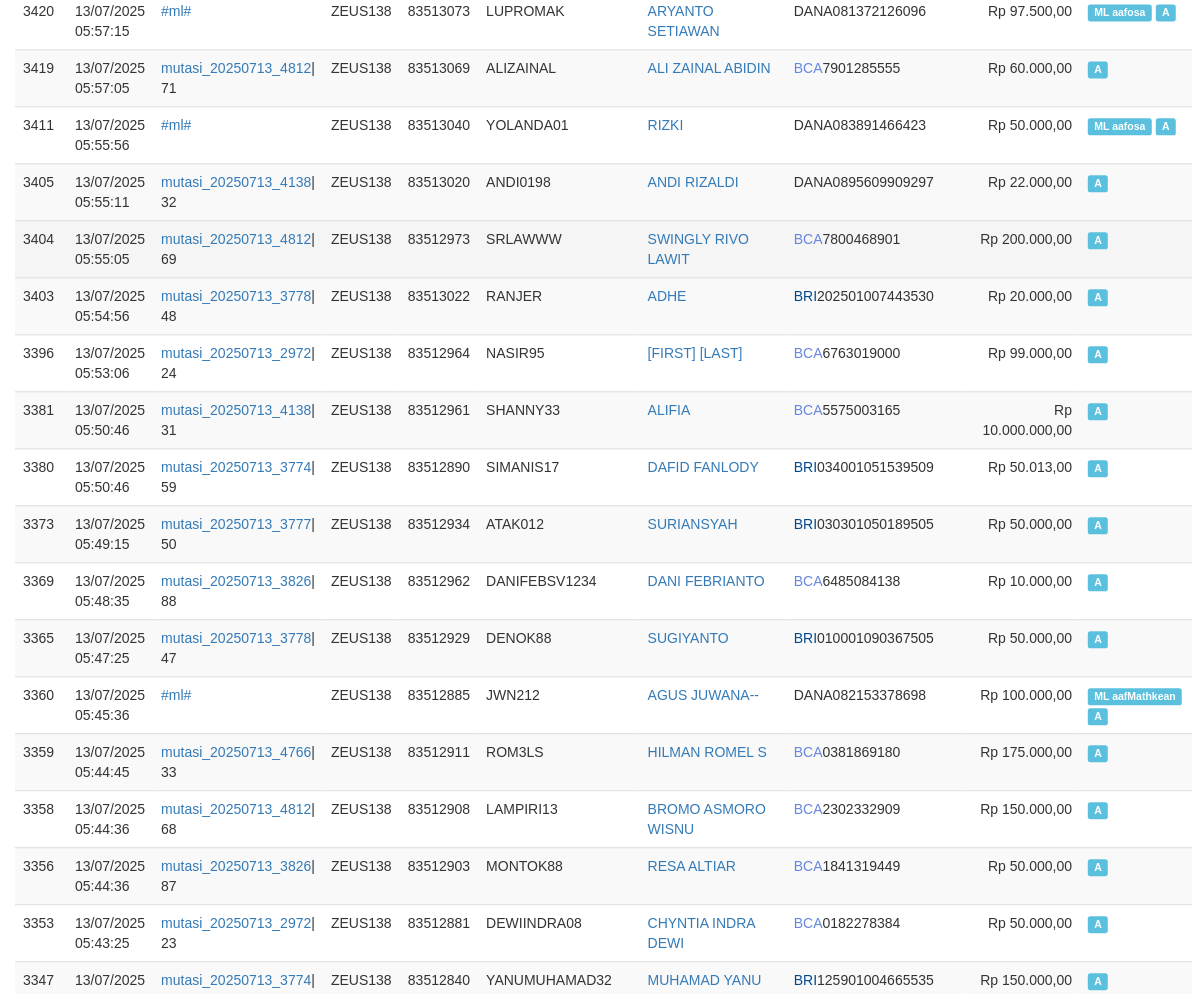 scroll, scrollTop: 8632, scrollLeft: 0, axis: vertical 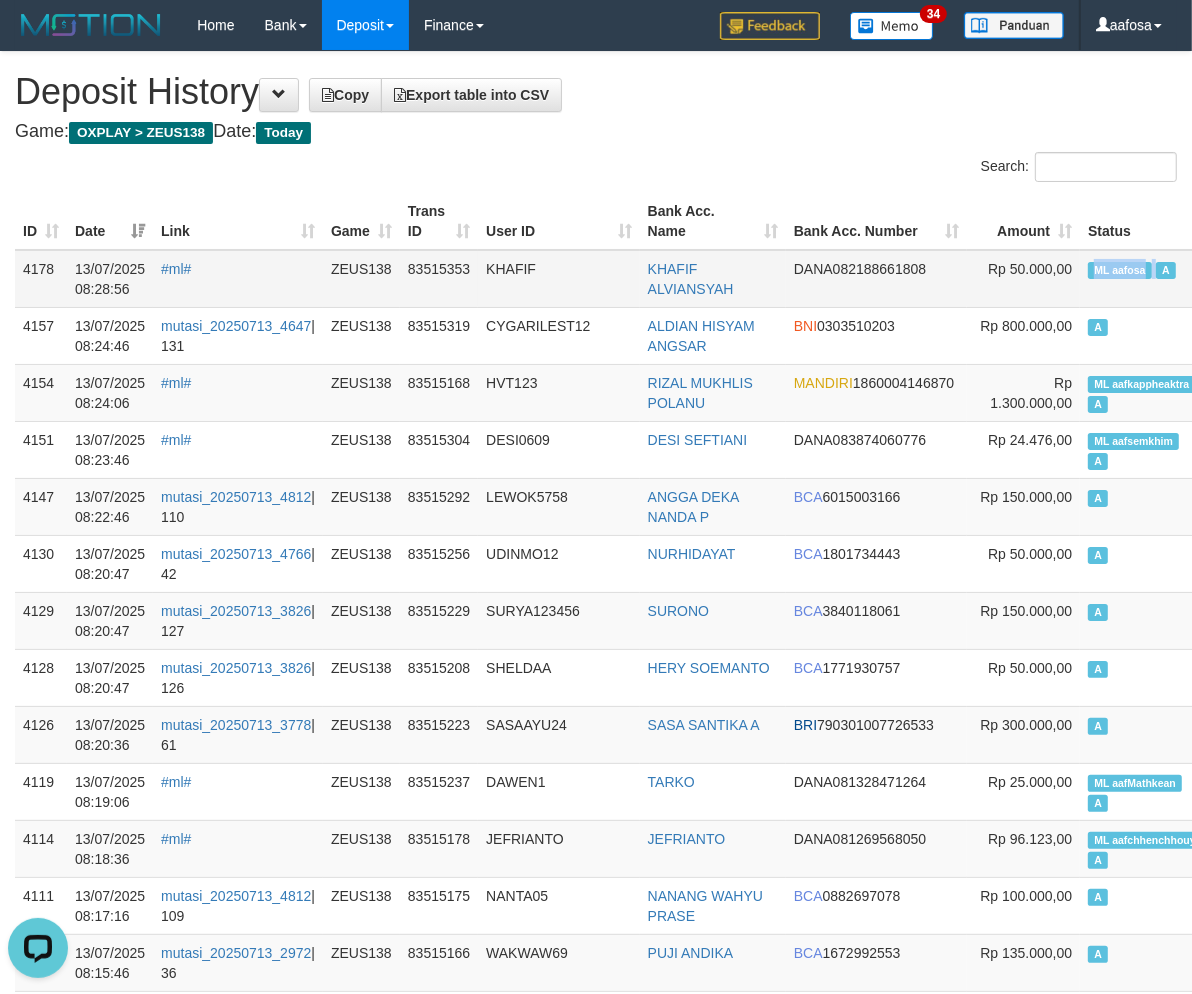 drag, startPoint x: 1033, startPoint y: 274, endPoint x: 1104, endPoint y: 278, distance: 71.11259 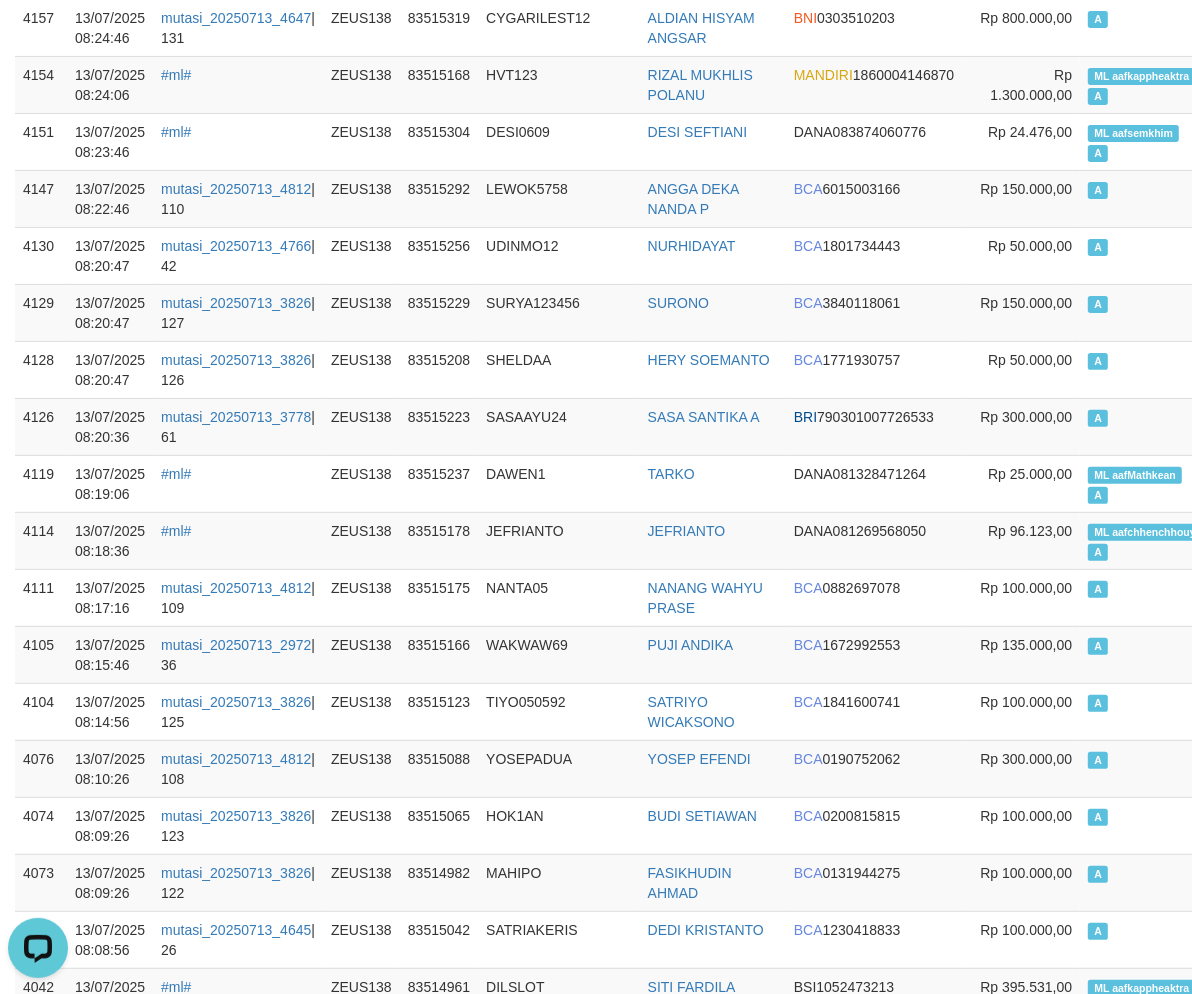 scroll, scrollTop: 243, scrollLeft: 0, axis: vertical 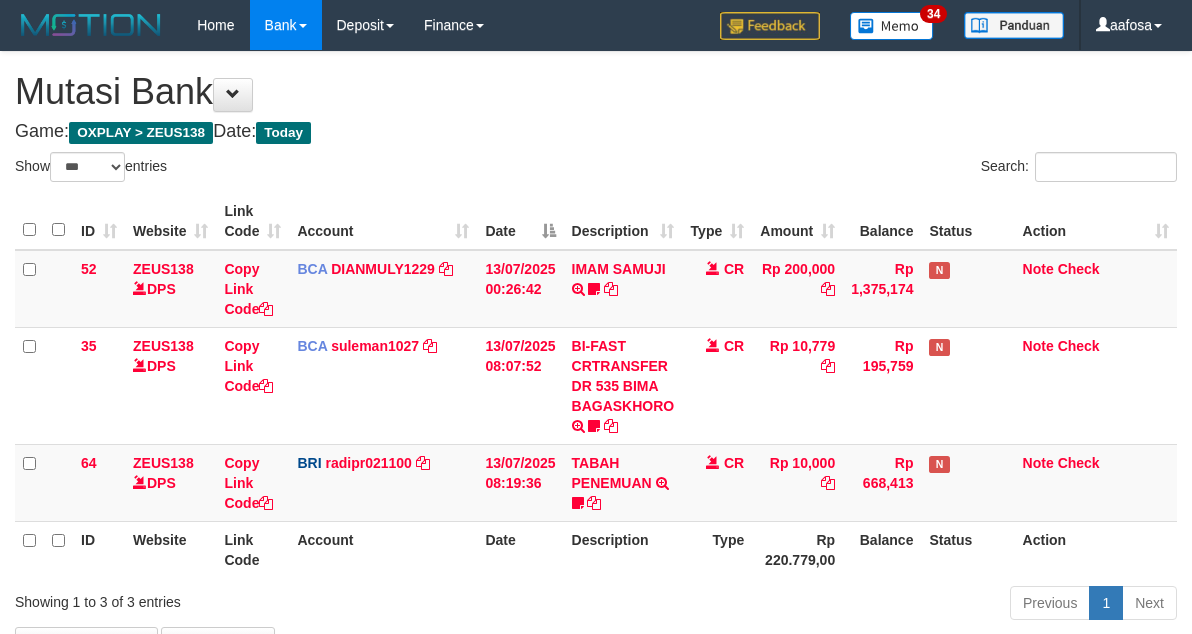 select on "***" 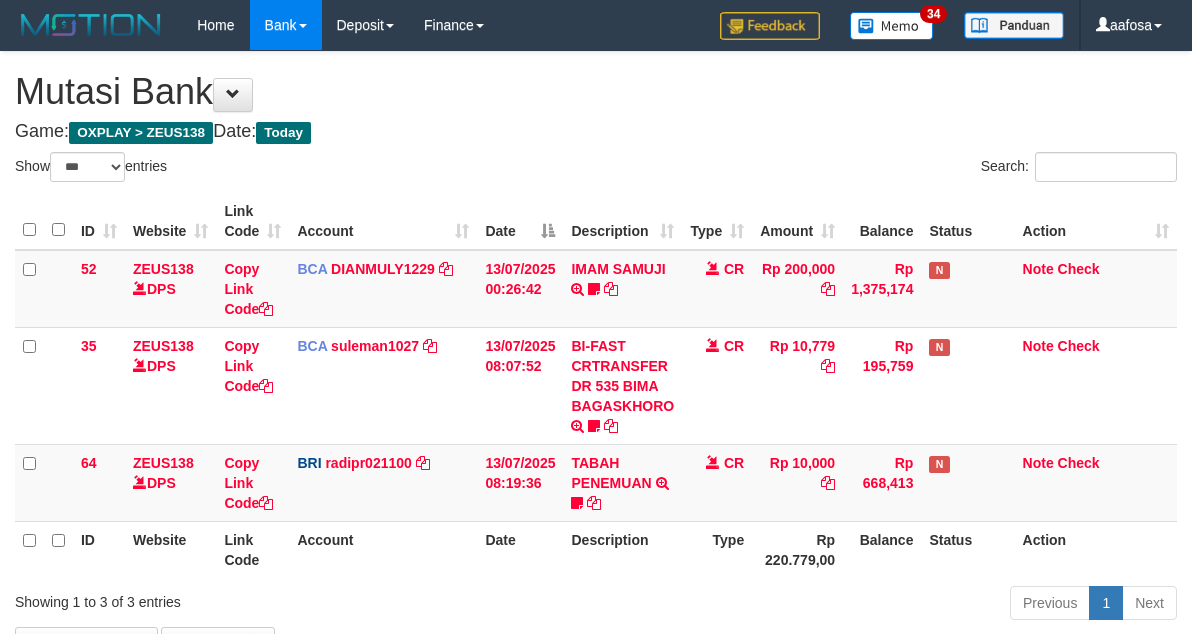 scroll, scrollTop: 138, scrollLeft: 0, axis: vertical 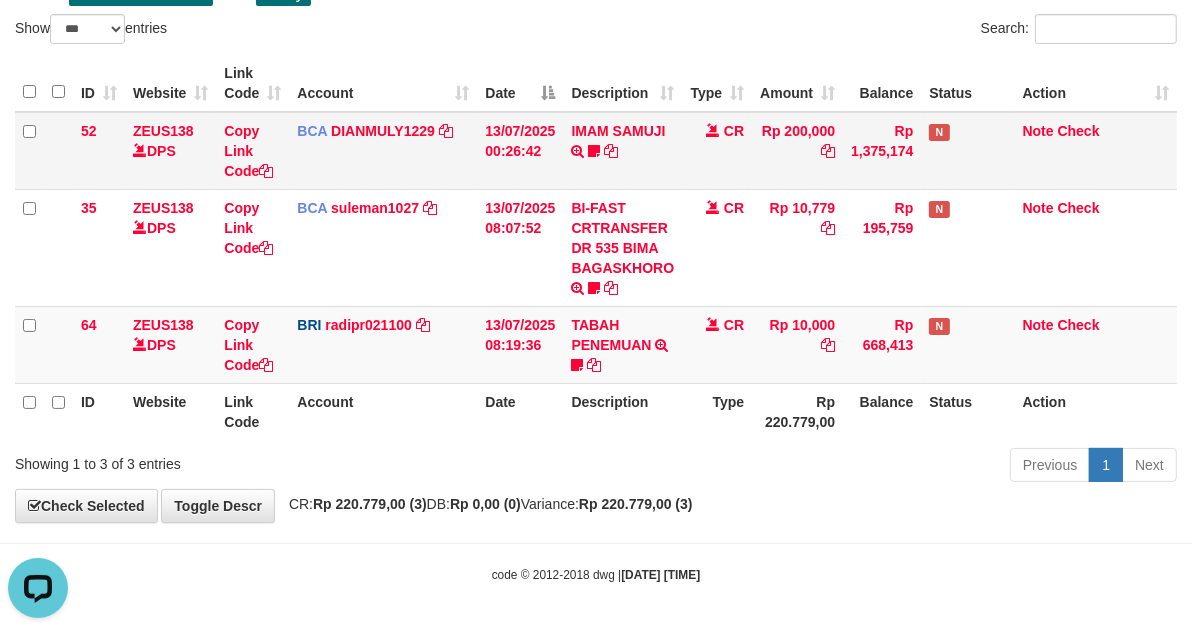 click on "Rp 200,000" at bounding box center [797, 151] 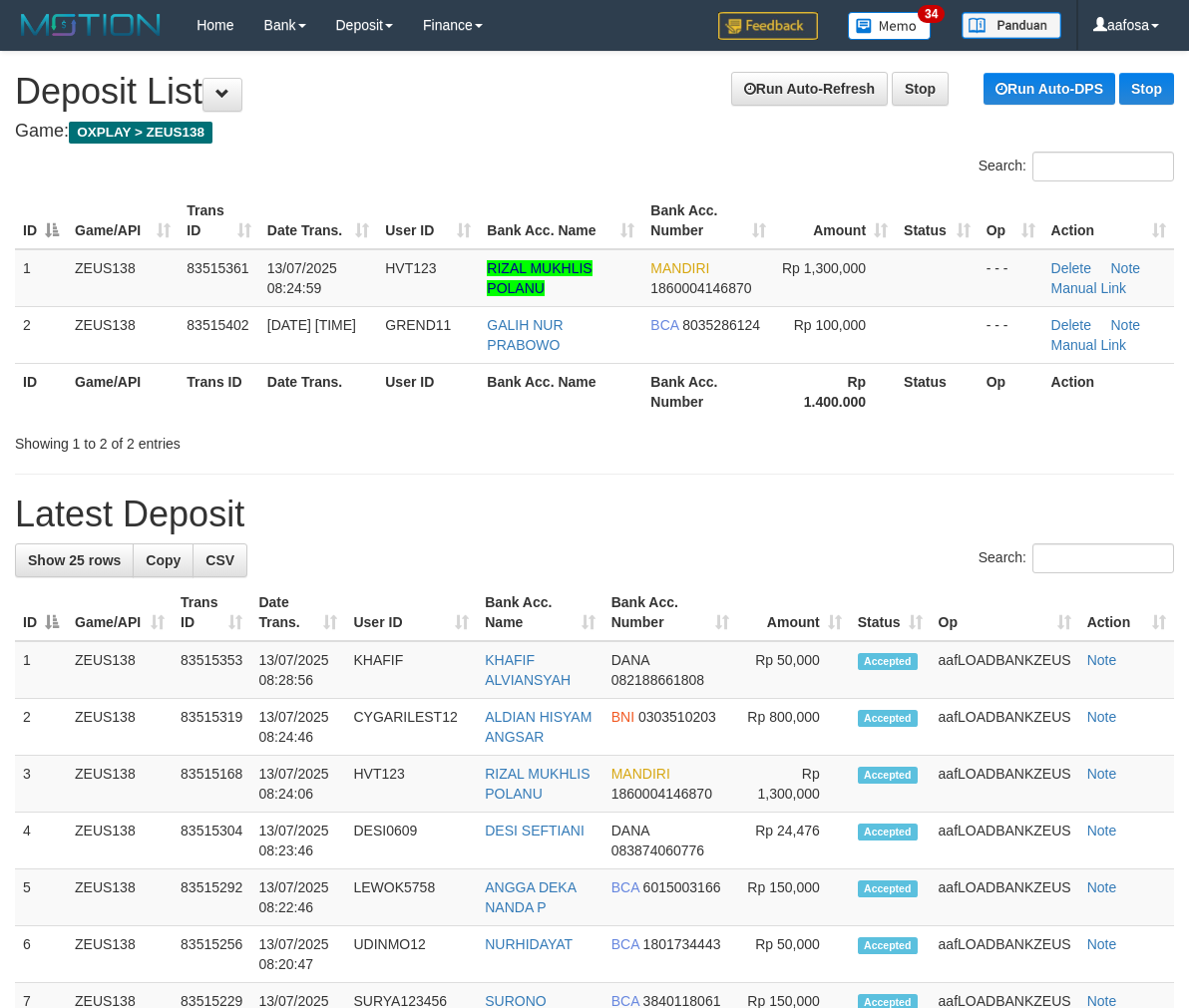 scroll, scrollTop: 0, scrollLeft: 0, axis: both 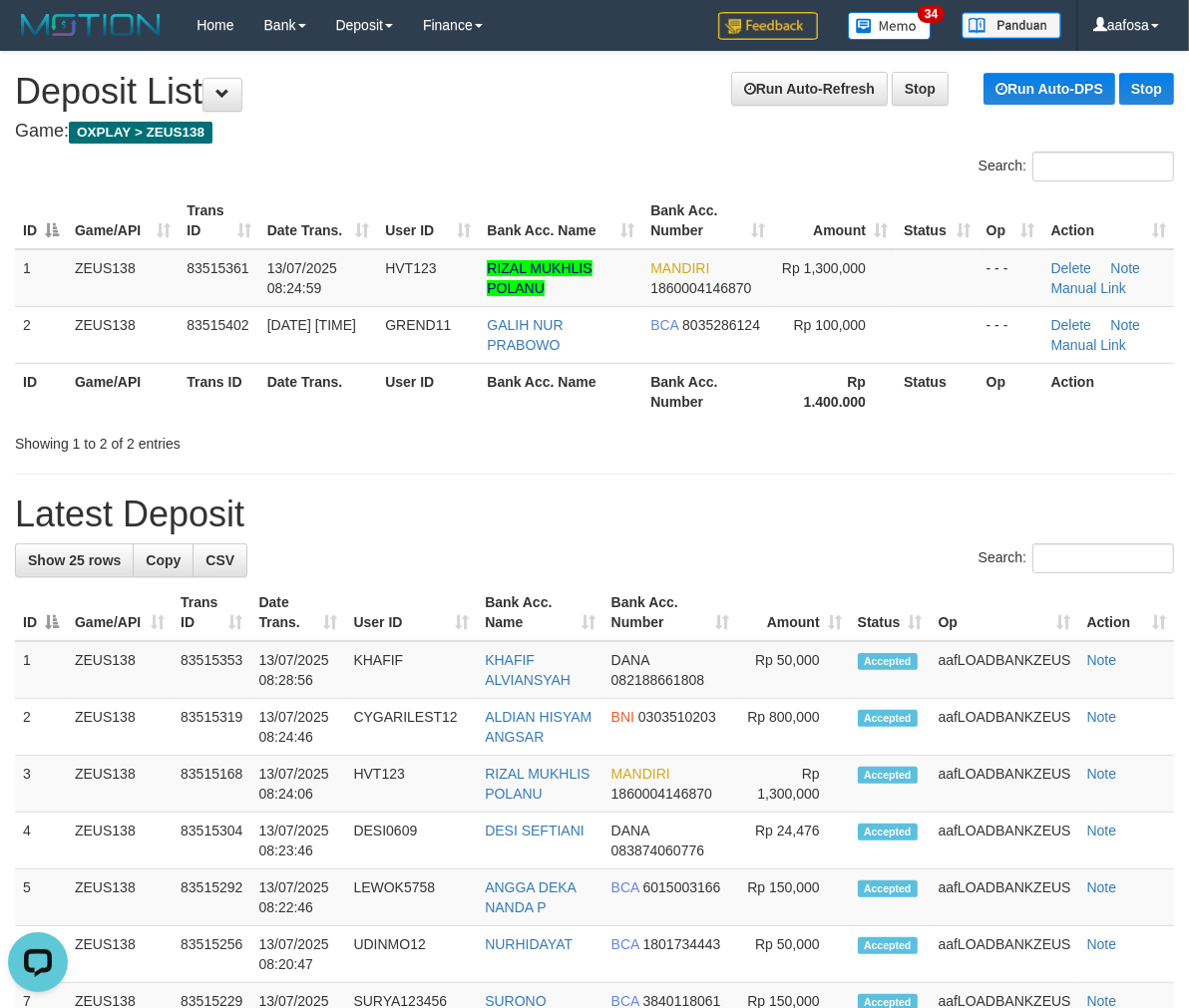 click on "Game:   OXPLAY > ZEUS138" at bounding box center (594, 132) 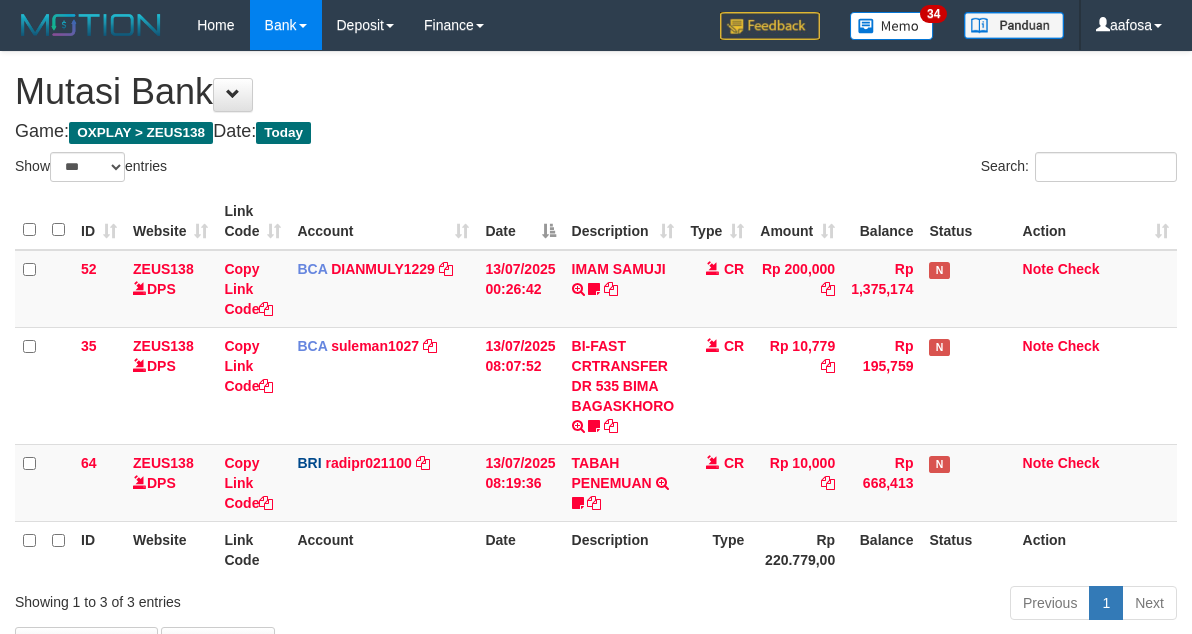 select on "***" 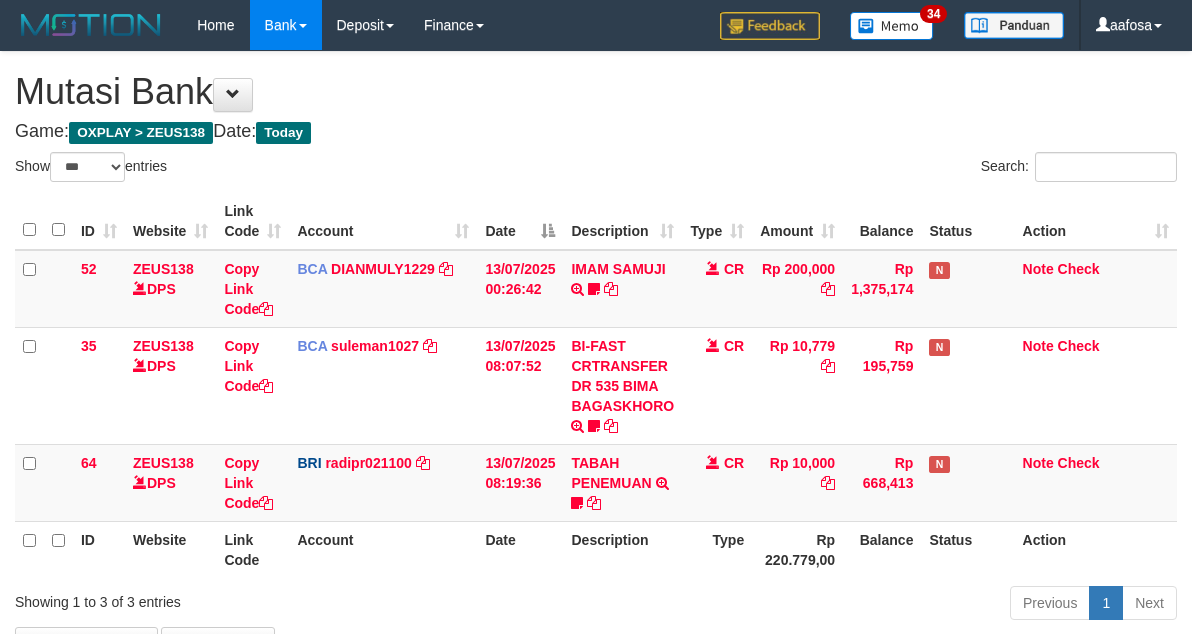 scroll, scrollTop: 138, scrollLeft: 0, axis: vertical 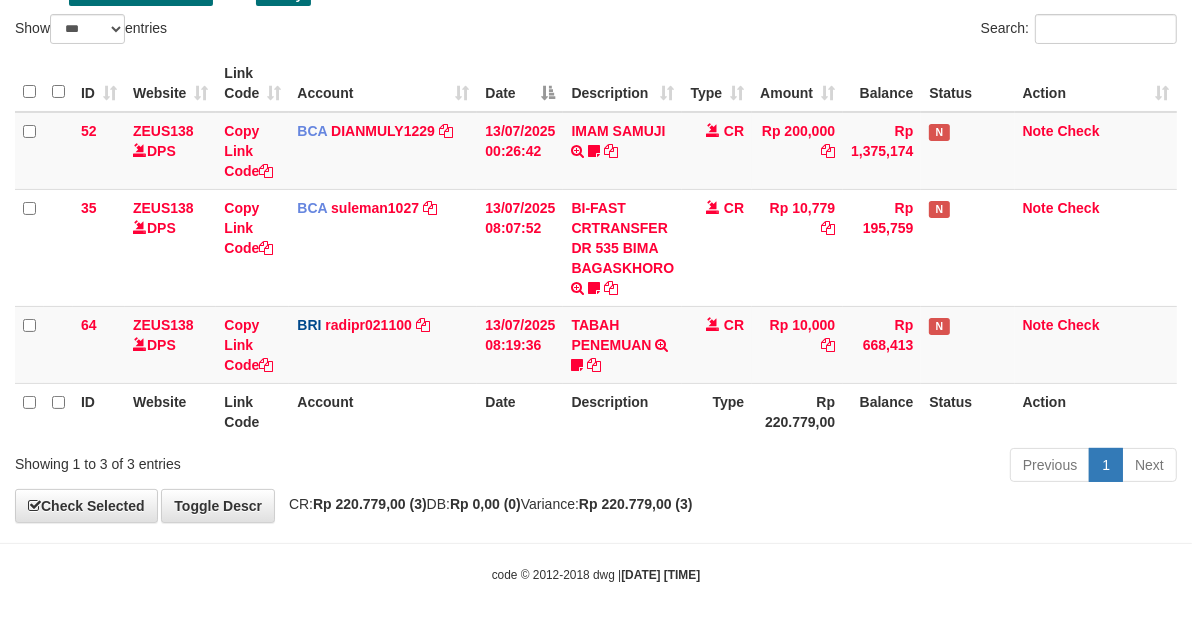 click on "Rp 200,000" at bounding box center [797, 151] 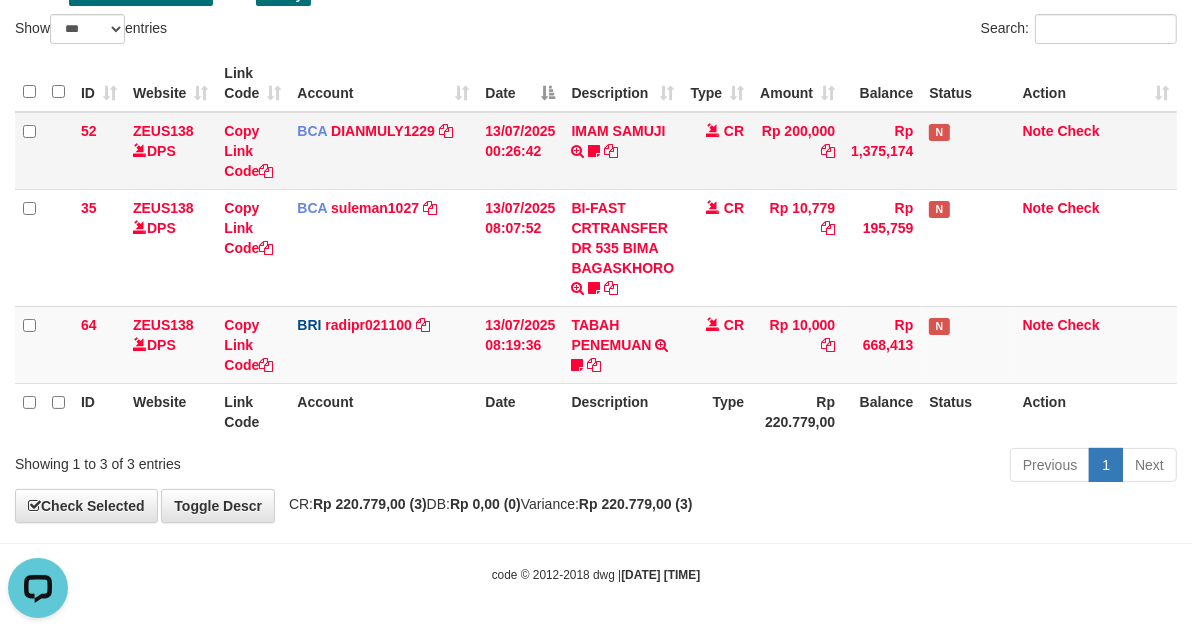 scroll, scrollTop: 0, scrollLeft: 0, axis: both 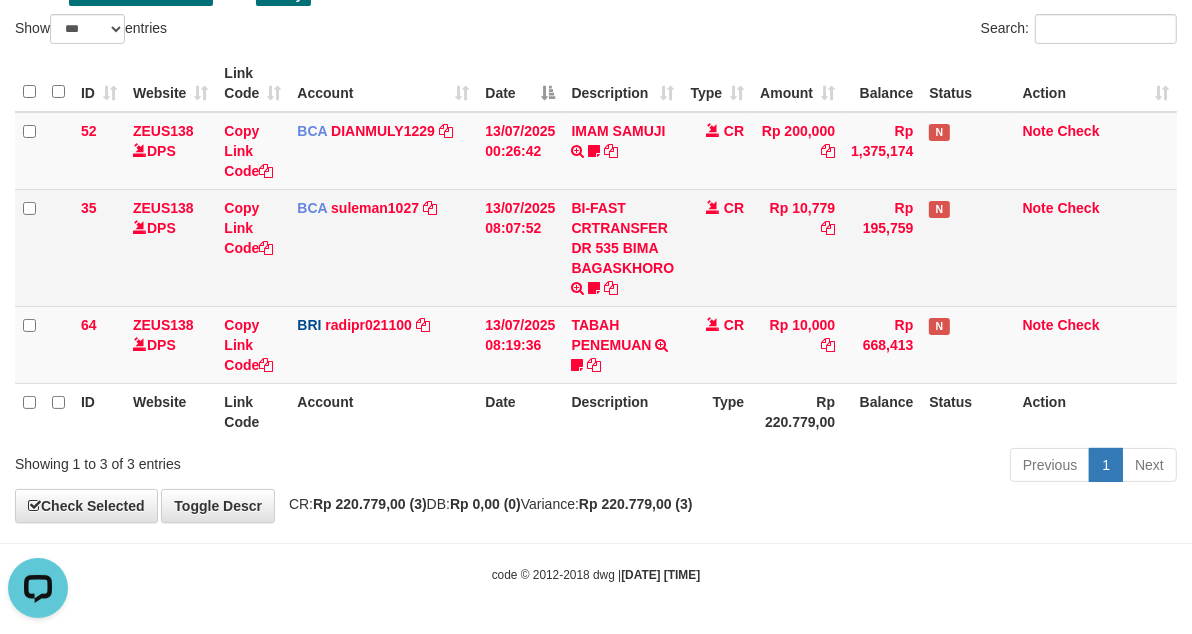drag, startPoint x: 735, startPoint y: 202, endPoint x: 743, endPoint y: 191, distance: 13.601471 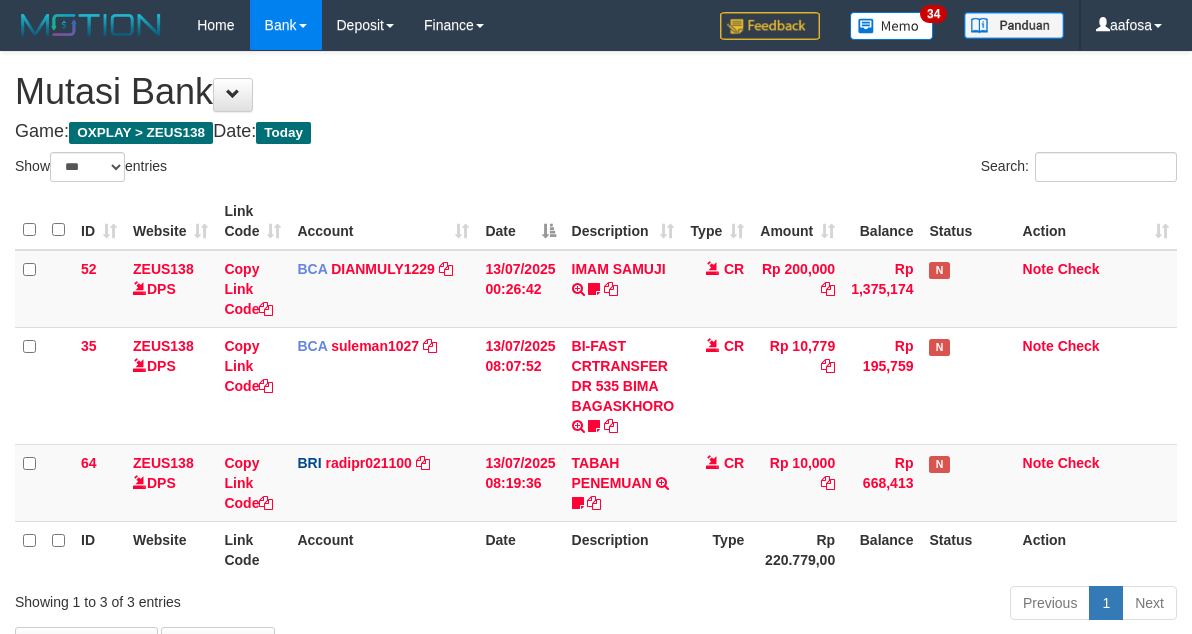 select on "***" 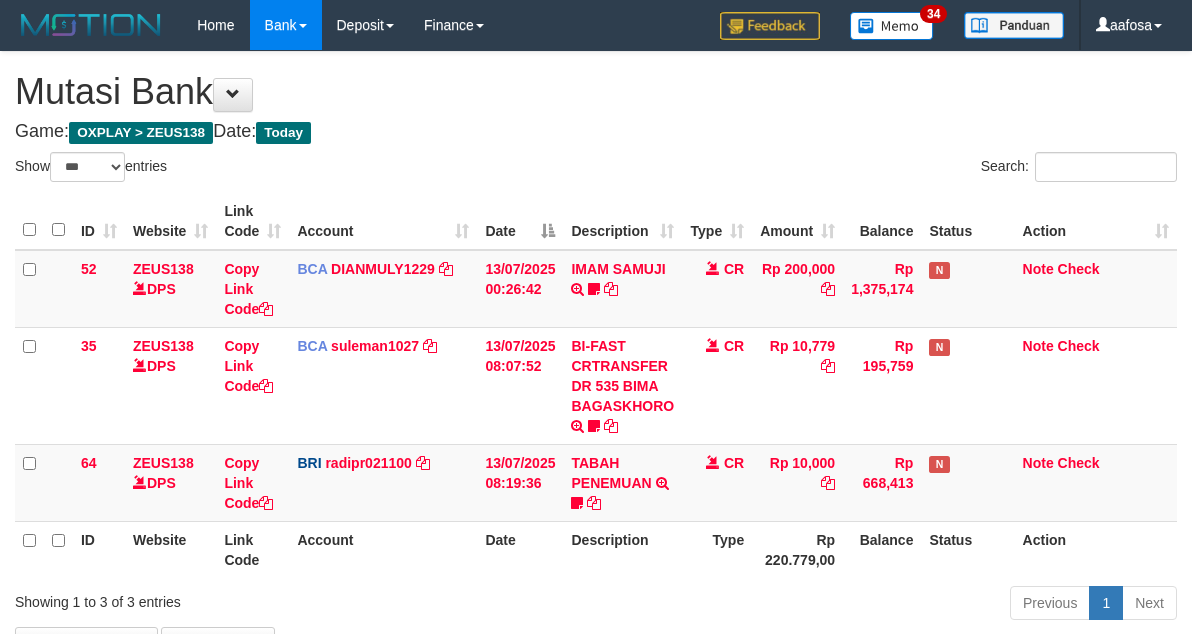 scroll, scrollTop: 138, scrollLeft: 0, axis: vertical 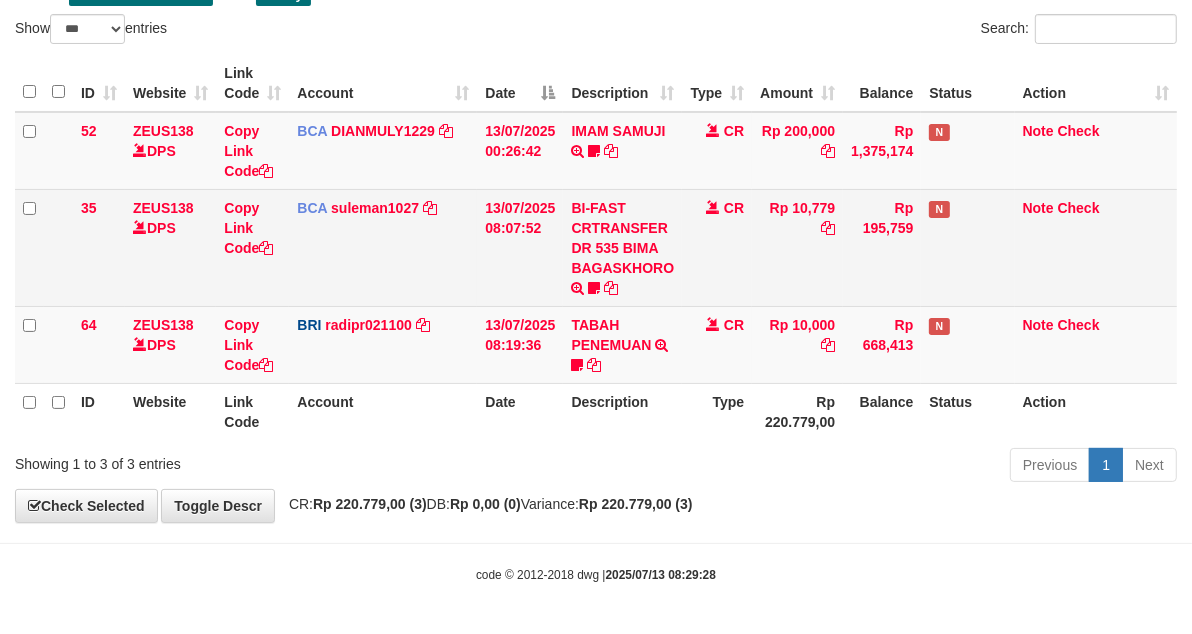 click on "CR" at bounding box center (717, 247) 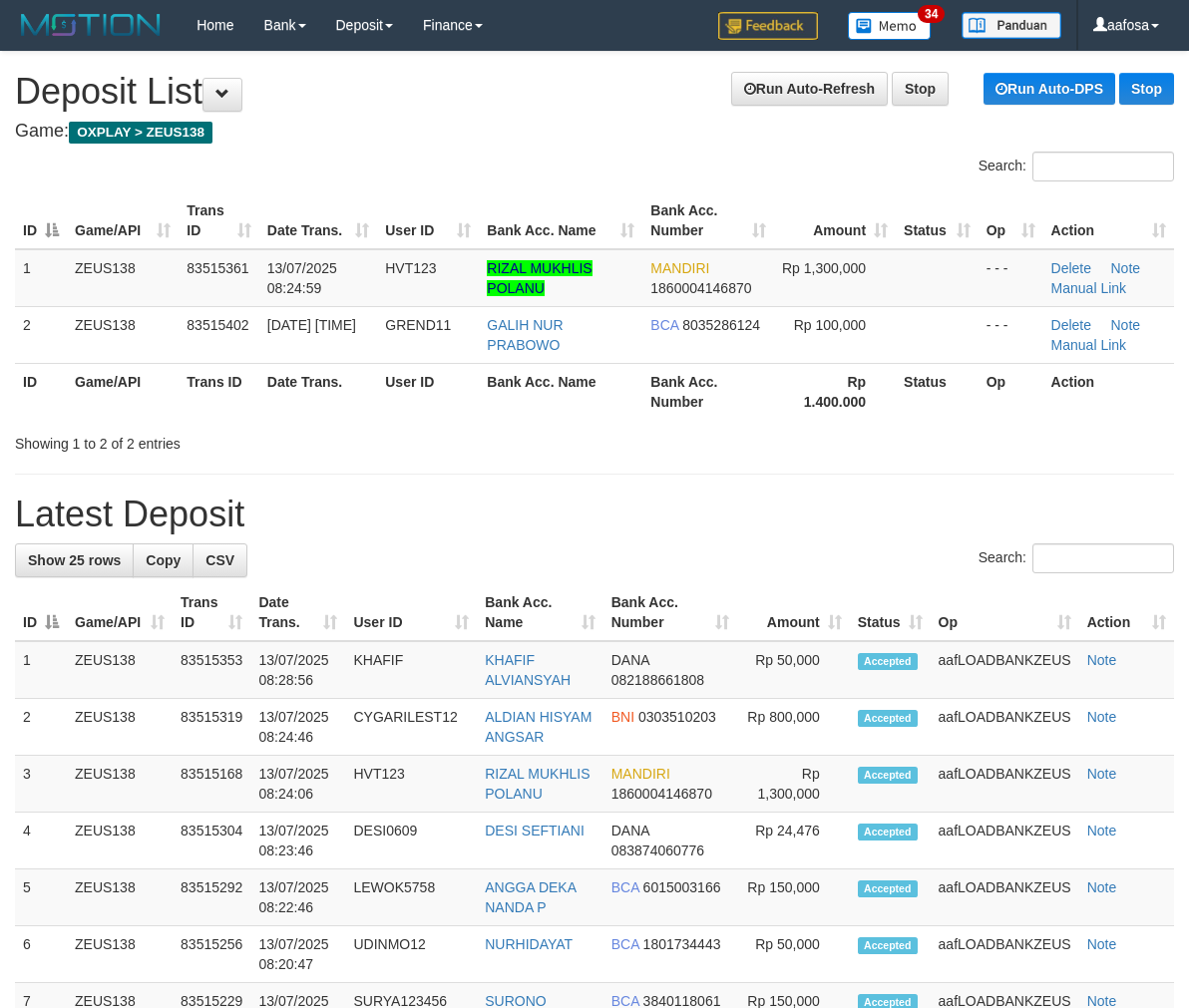 scroll, scrollTop: 0, scrollLeft: 0, axis: both 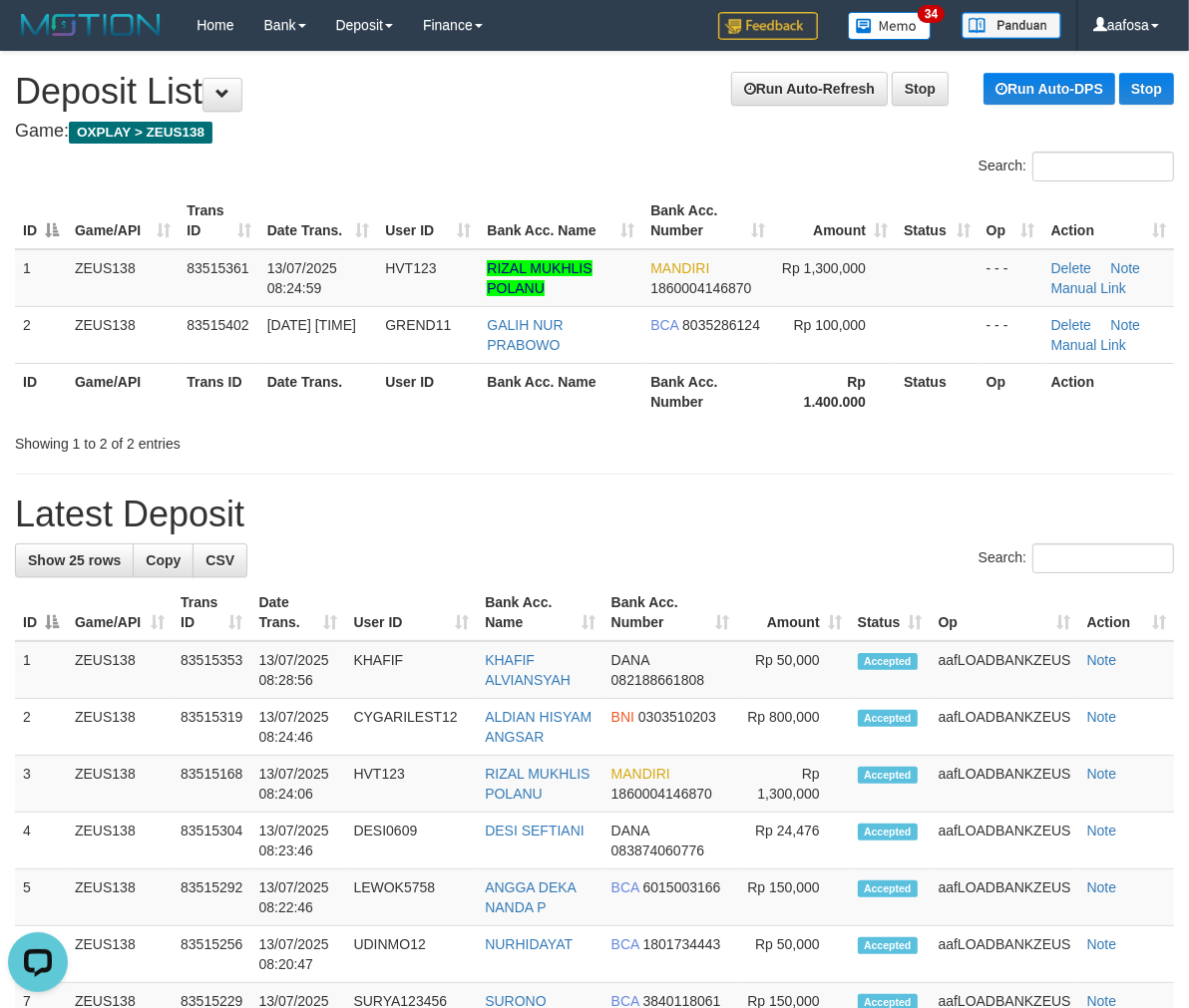 drag, startPoint x: 690, startPoint y: 164, endPoint x: 210, endPoint y: 204, distance: 481.66378 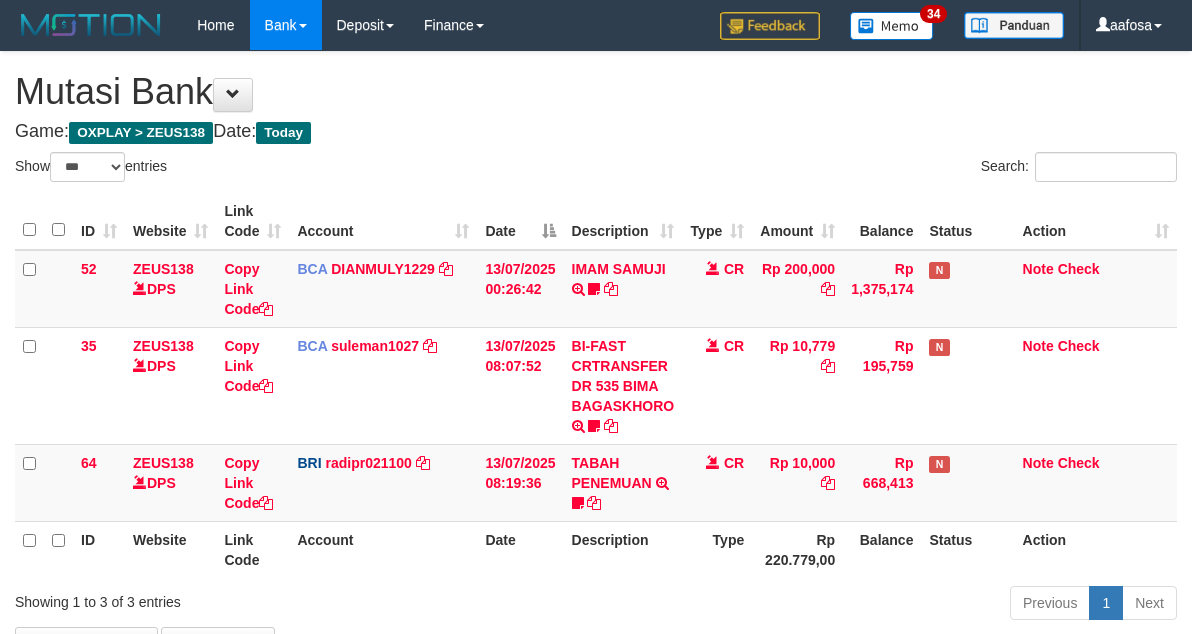 select on "***" 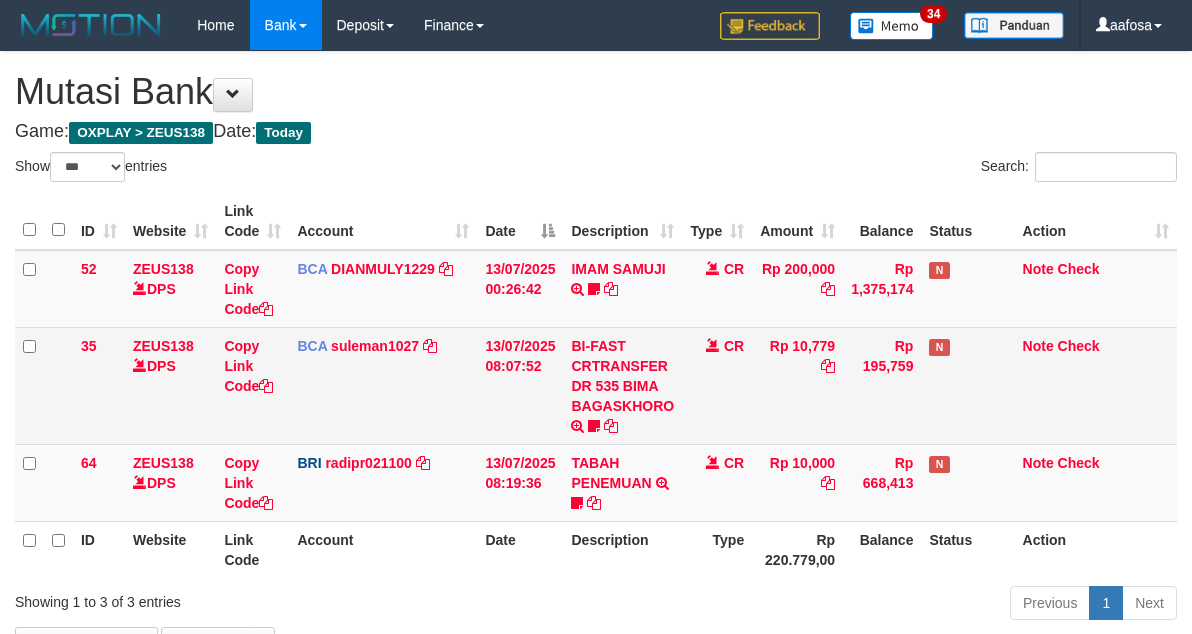 scroll, scrollTop: 138, scrollLeft: 0, axis: vertical 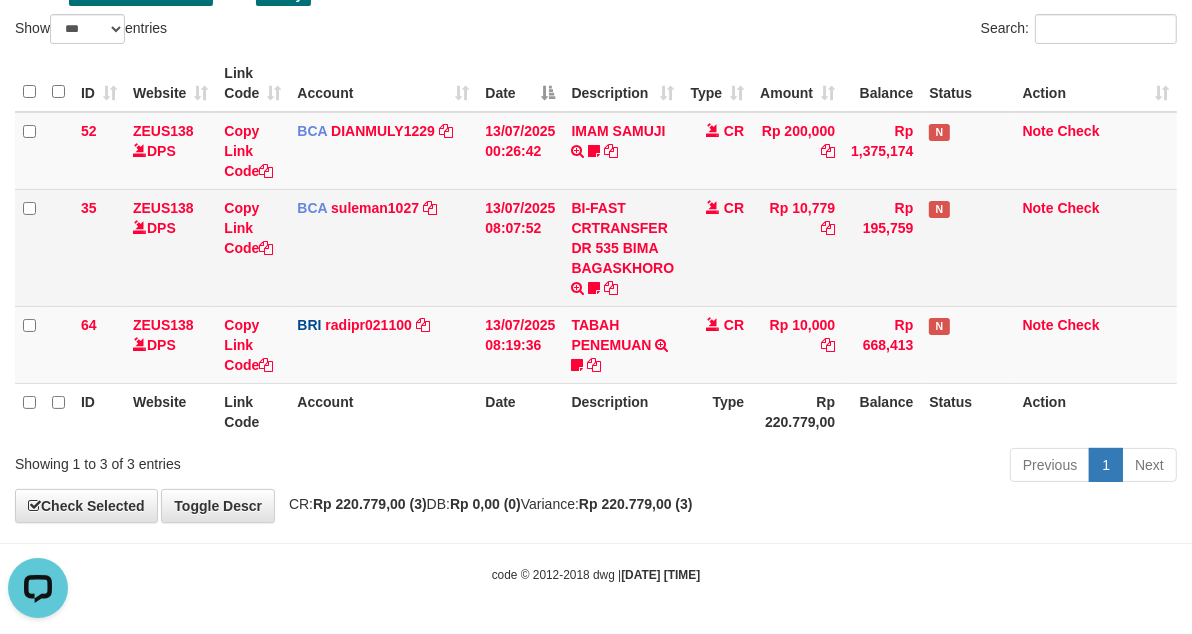 click on "CR" at bounding box center (717, 247) 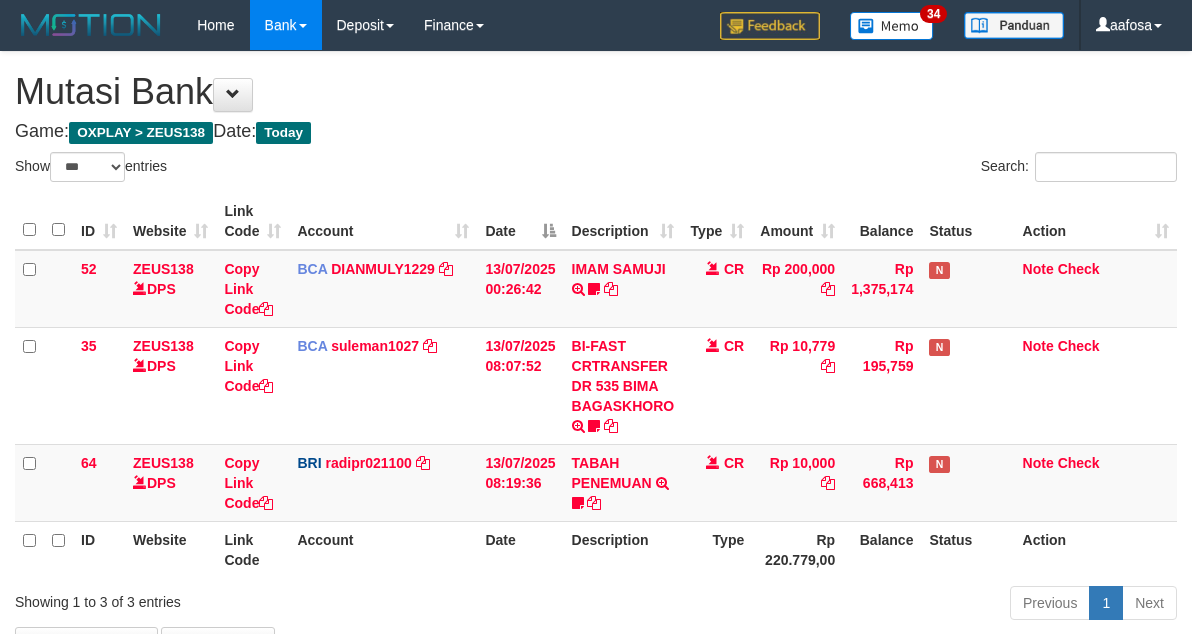select on "***" 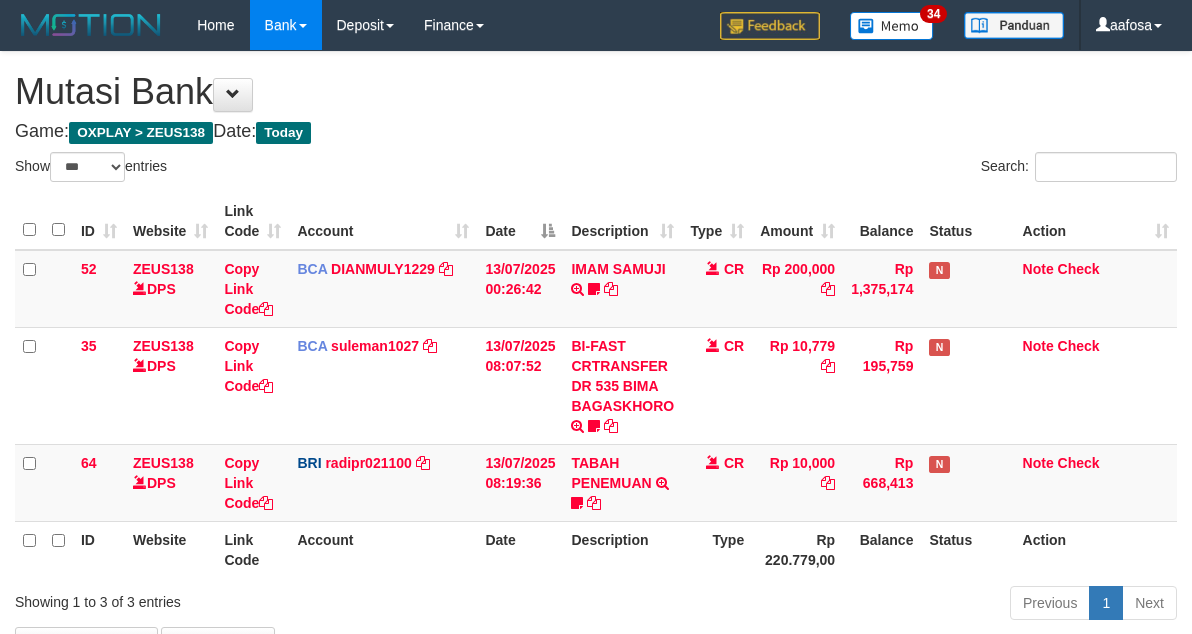 scroll, scrollTop: 138, scrollLeft: 0, axis: vertical 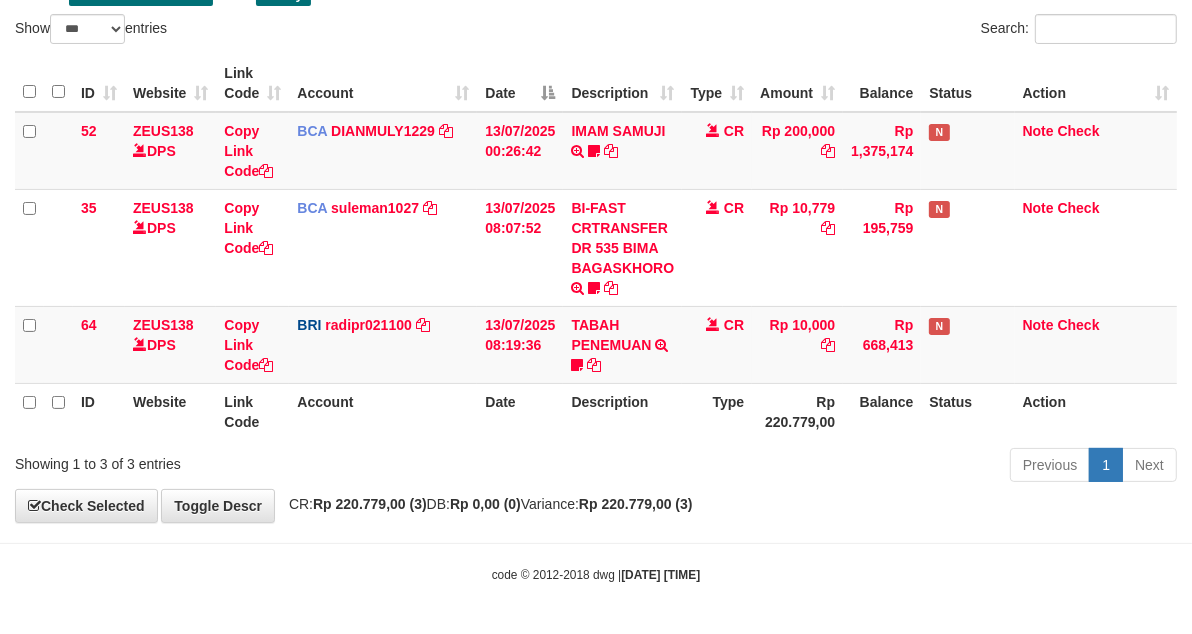 click on "CR" at bounding box center (717, 247) 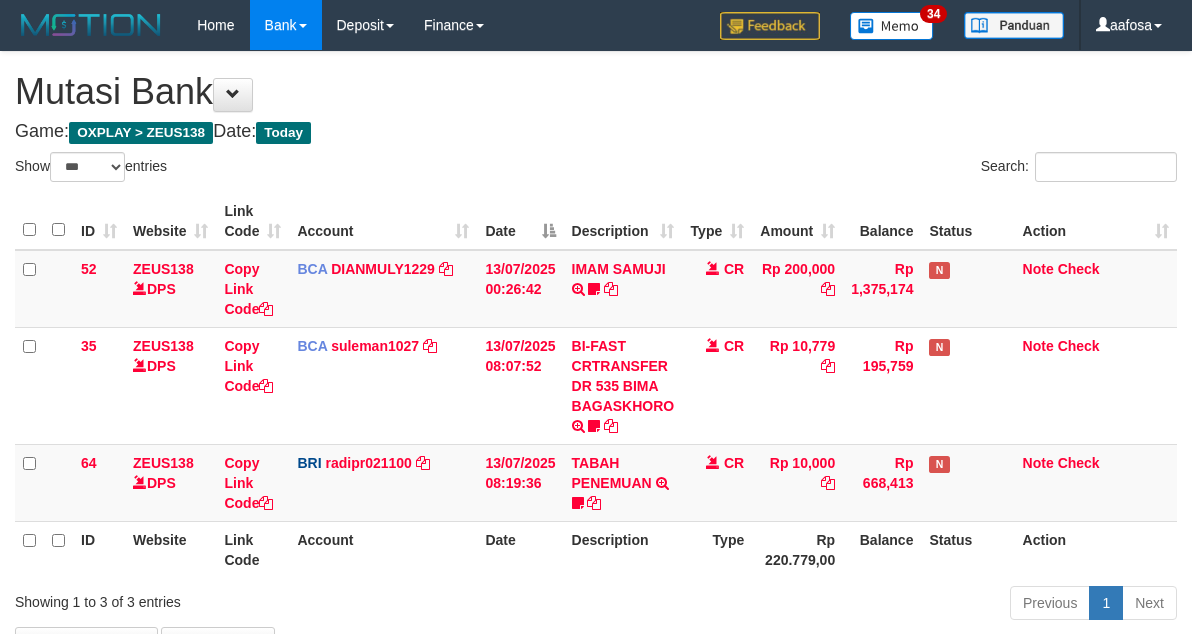 select on "***" 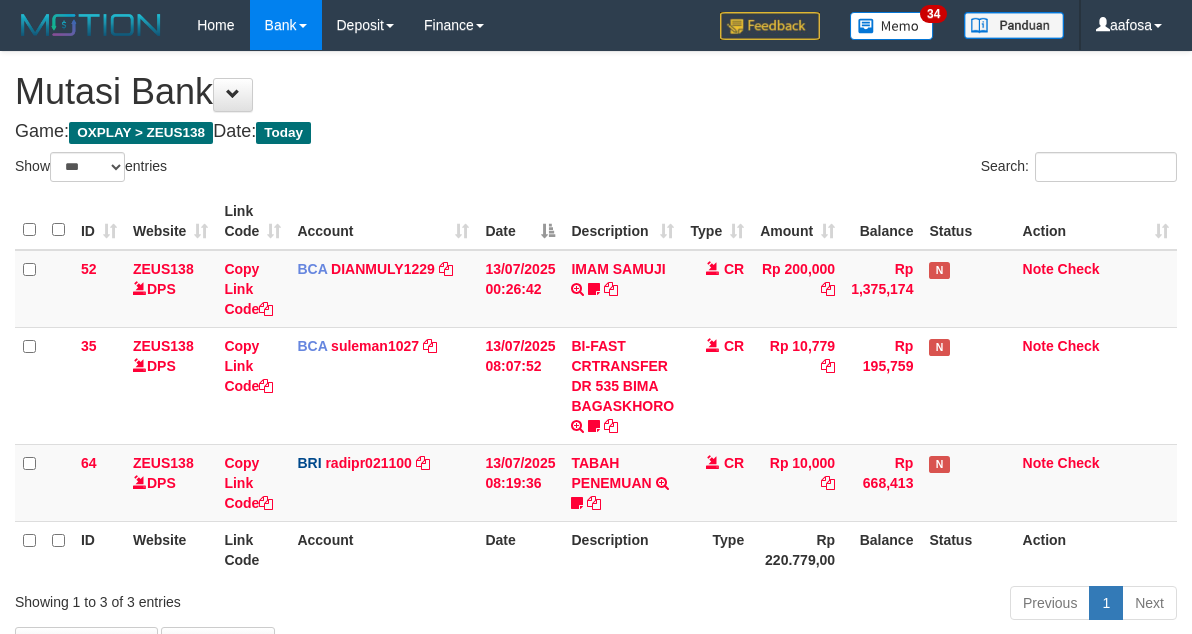 scroll, scrollTop: 138, scrollLeft: 0, axis: vertical 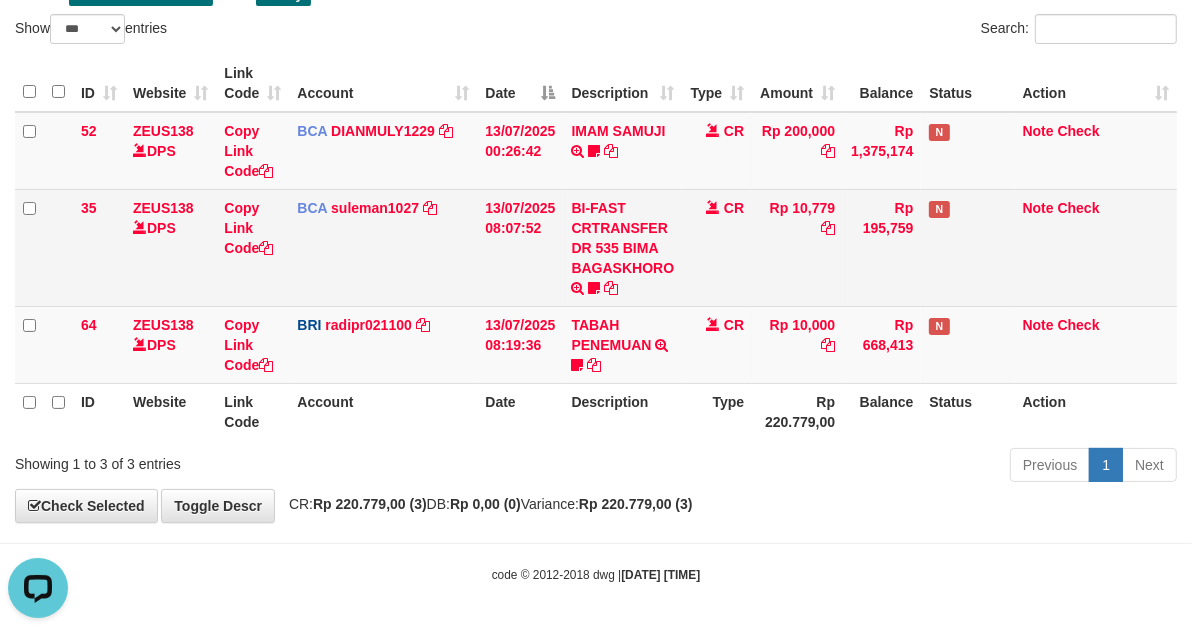 click on "CR" at bounding box center (717, 247) 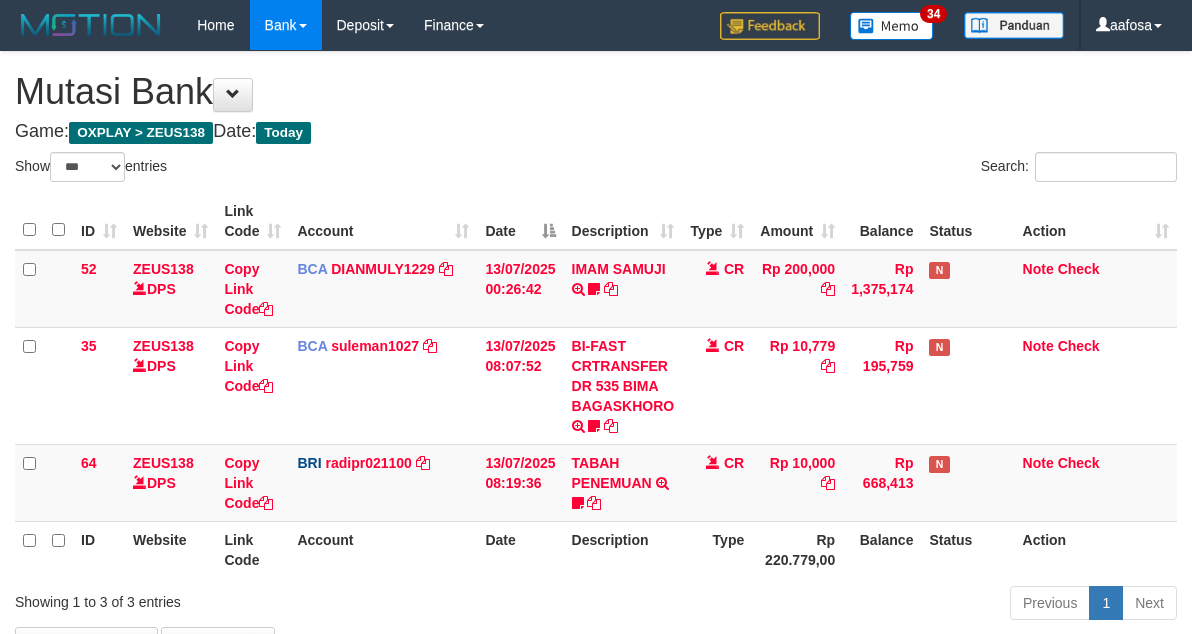 select on "***" 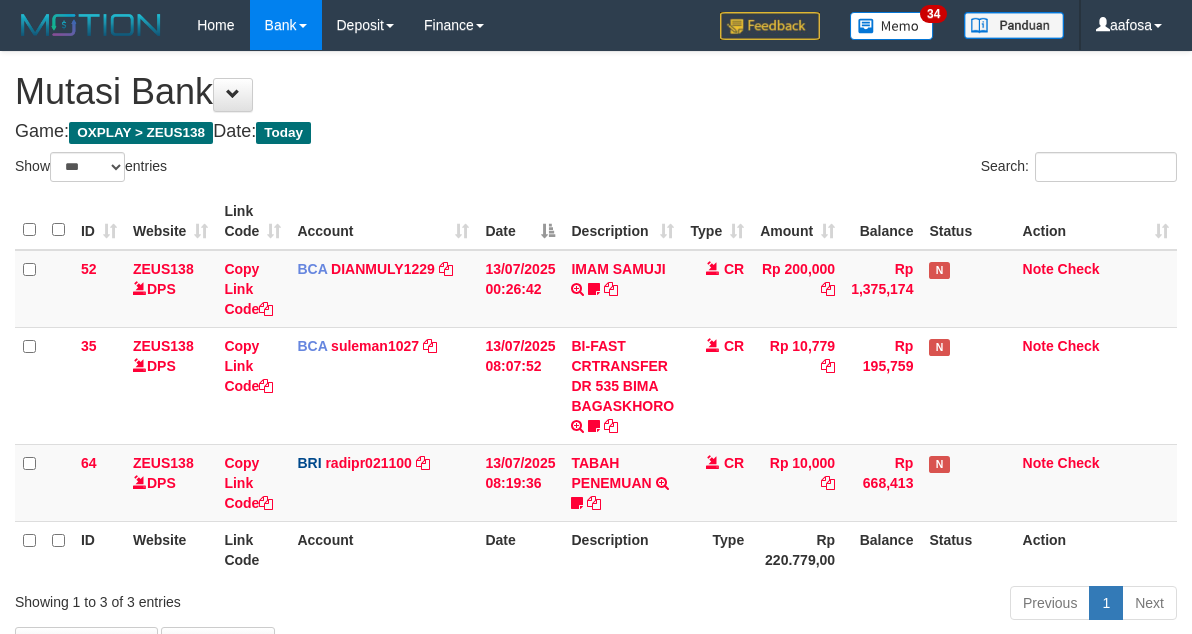 click on "CR" at bounding box center (717, 385) 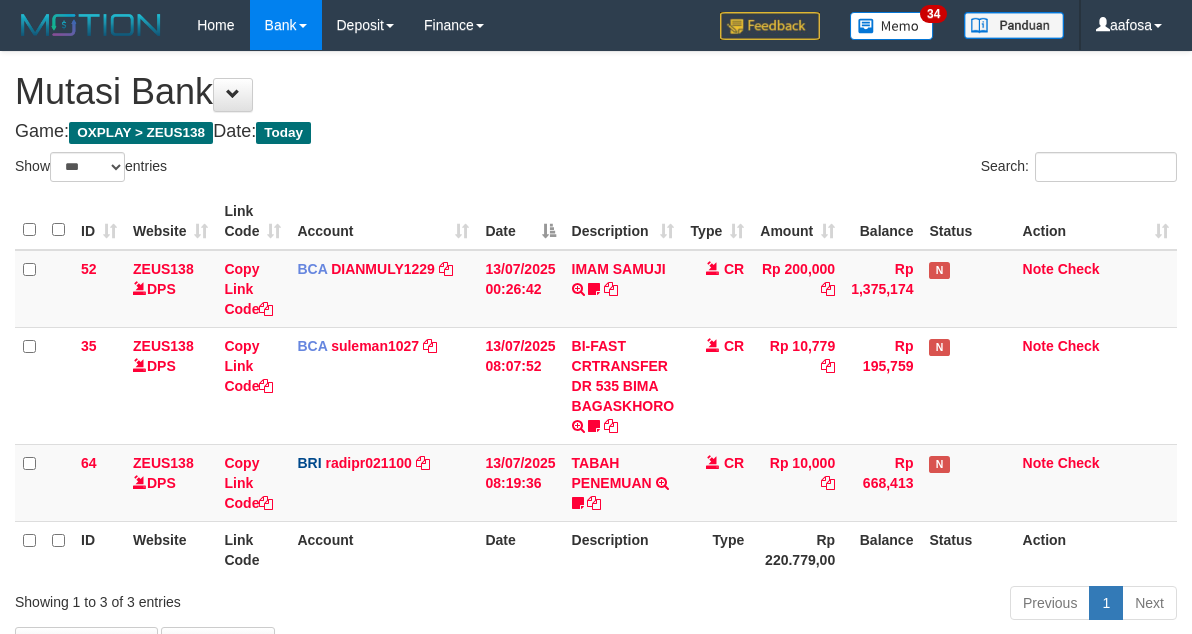 select on "***" 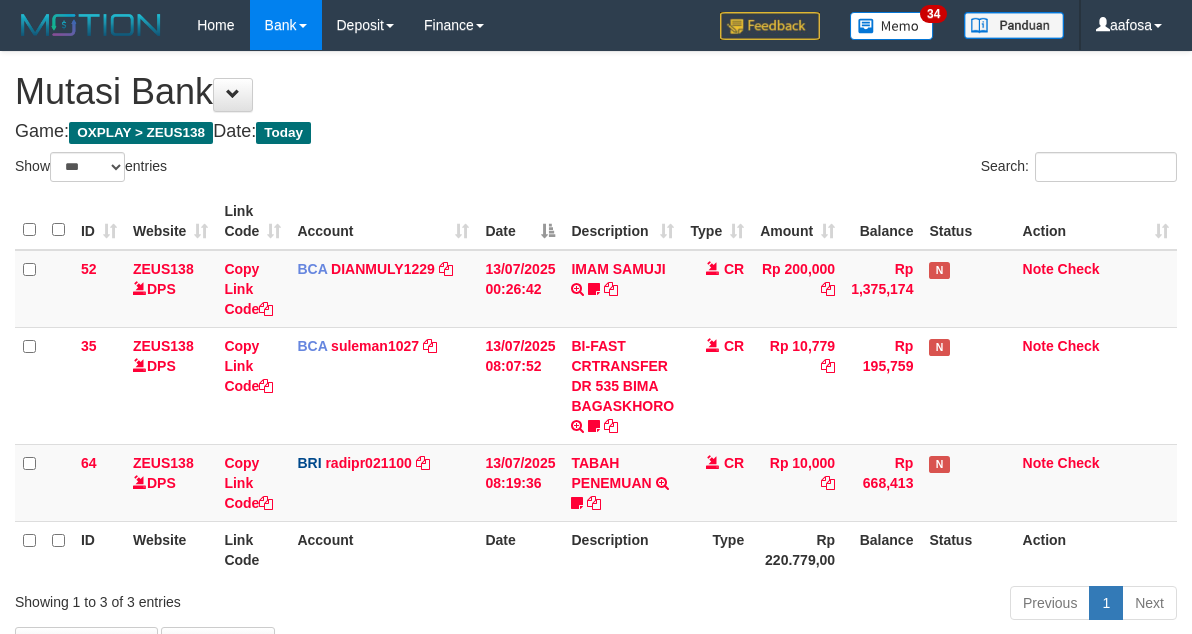 scroll, scrollTop: 138, scrollLeft: 0, axis: vertical 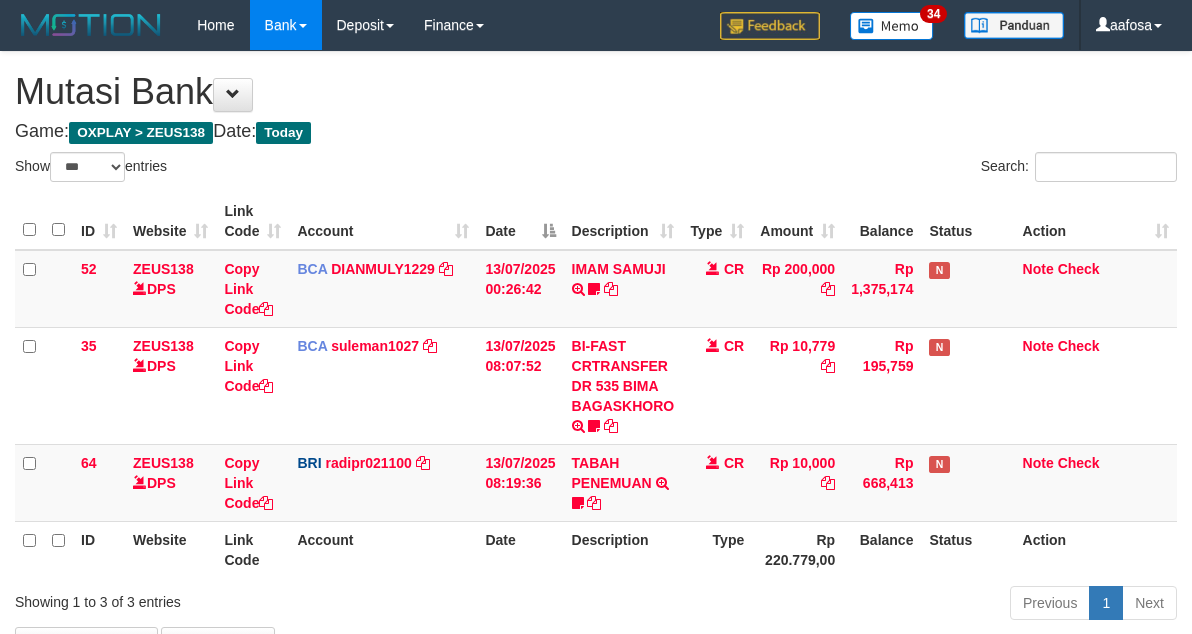 select on "***" 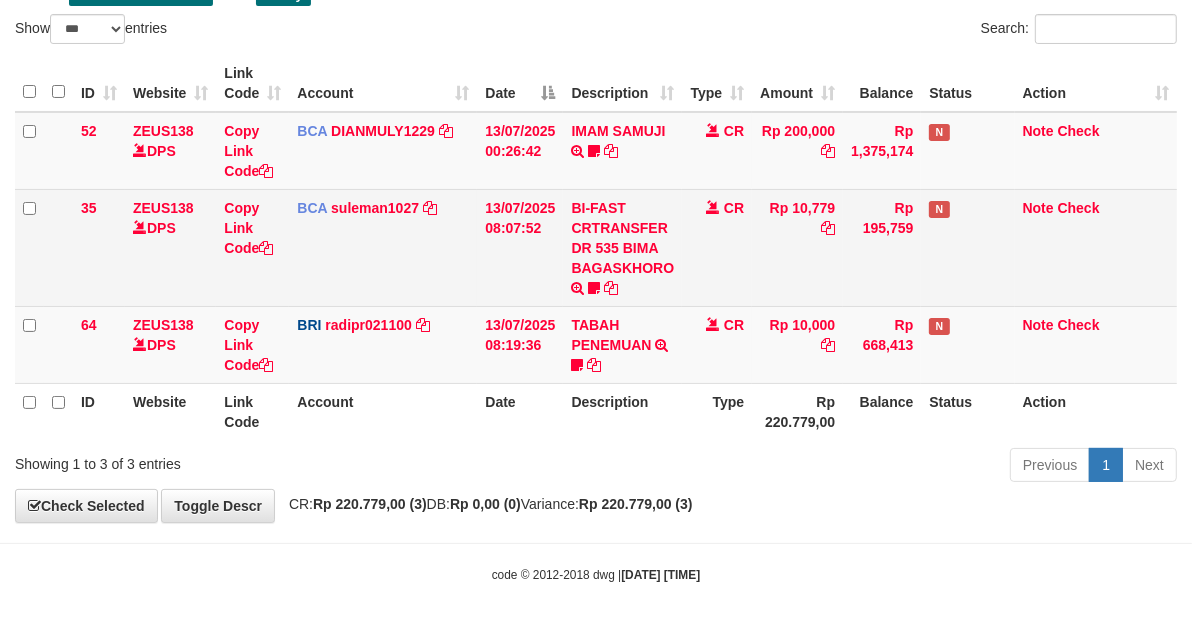 drag, startPoint x: 0, startPoint y: 0, endPoint x: 720, endPoint y: 268, distance: 768.2604 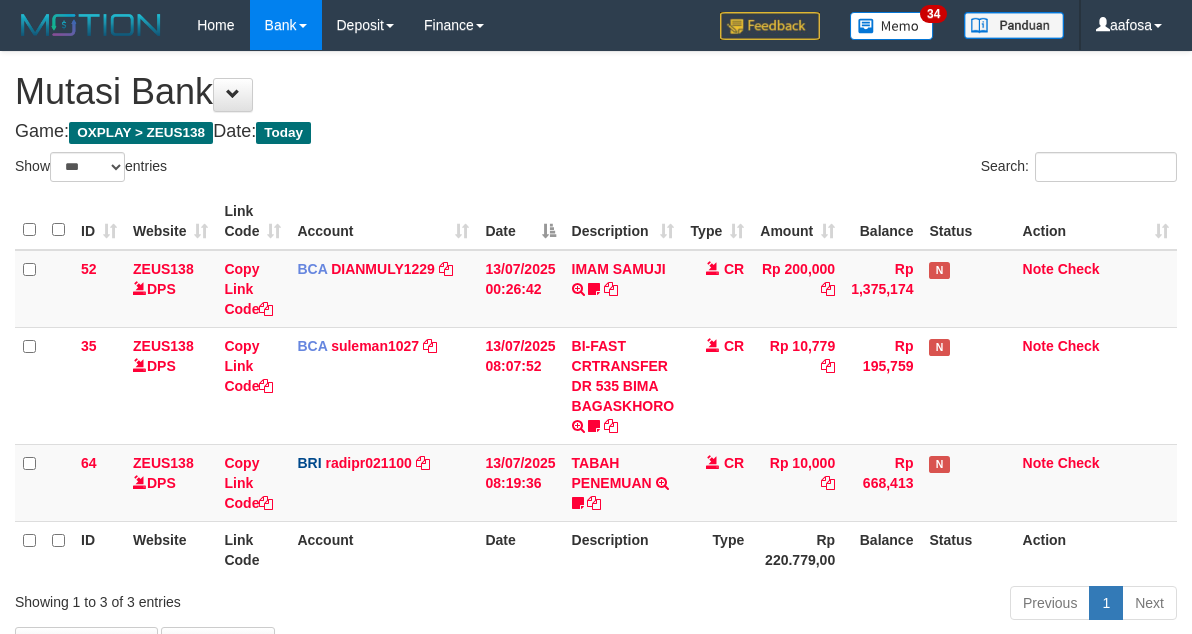 select on "***" 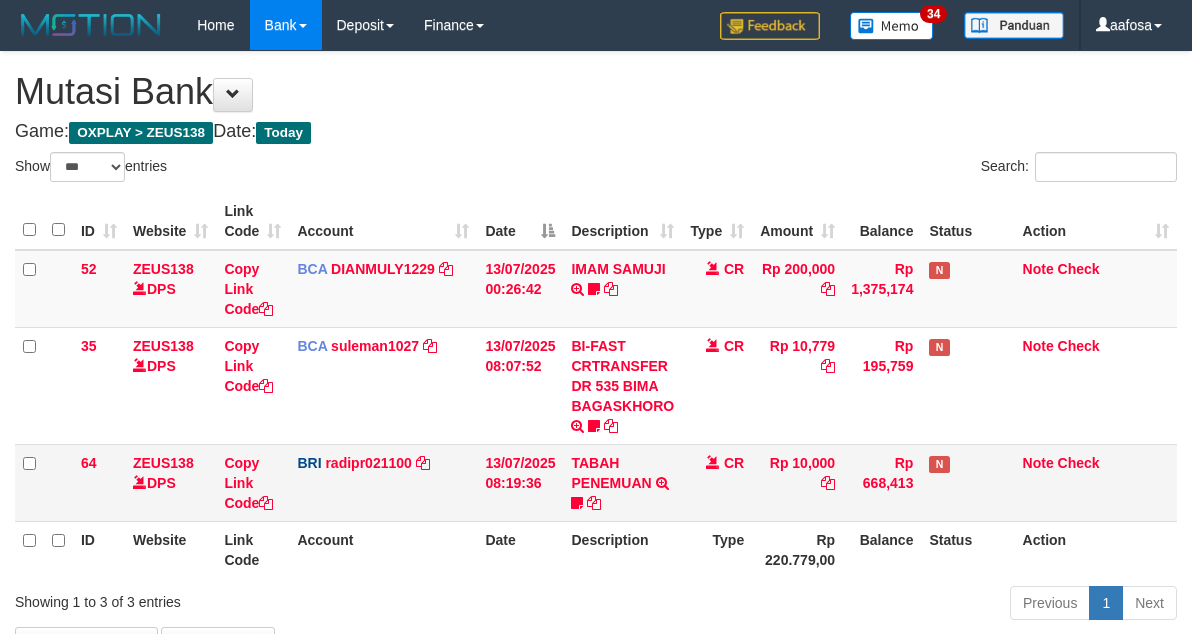 scroll, scrollTop: 138, scrollLeft: 0, axis: vertical 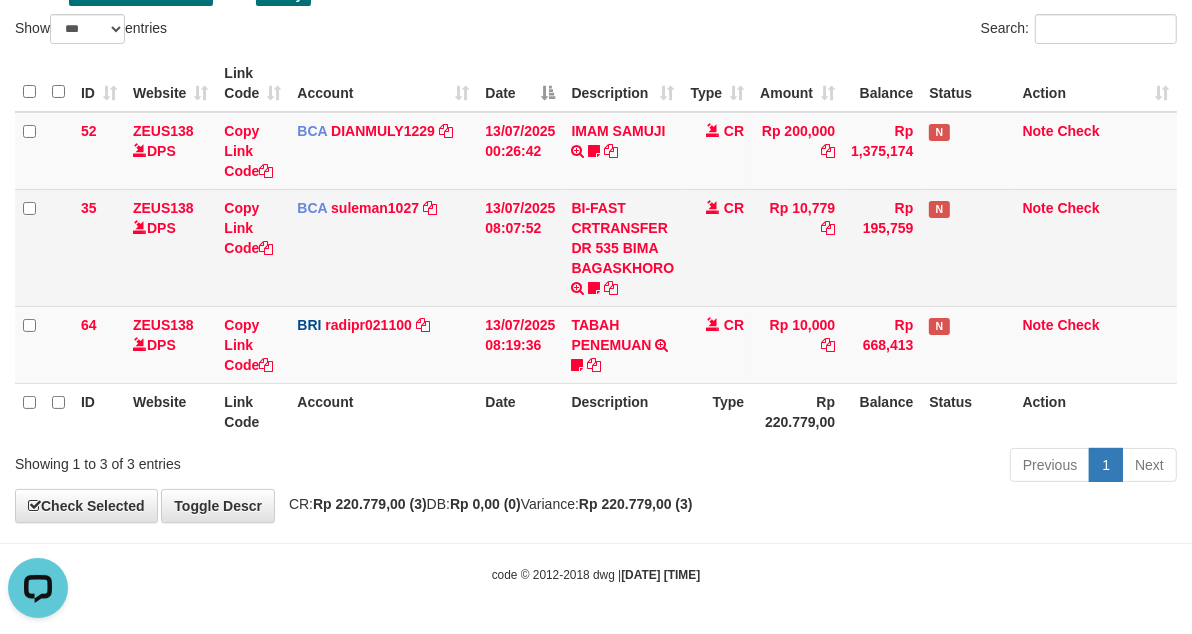 click on "Rp 10,779" at bounding box center (797, 247) 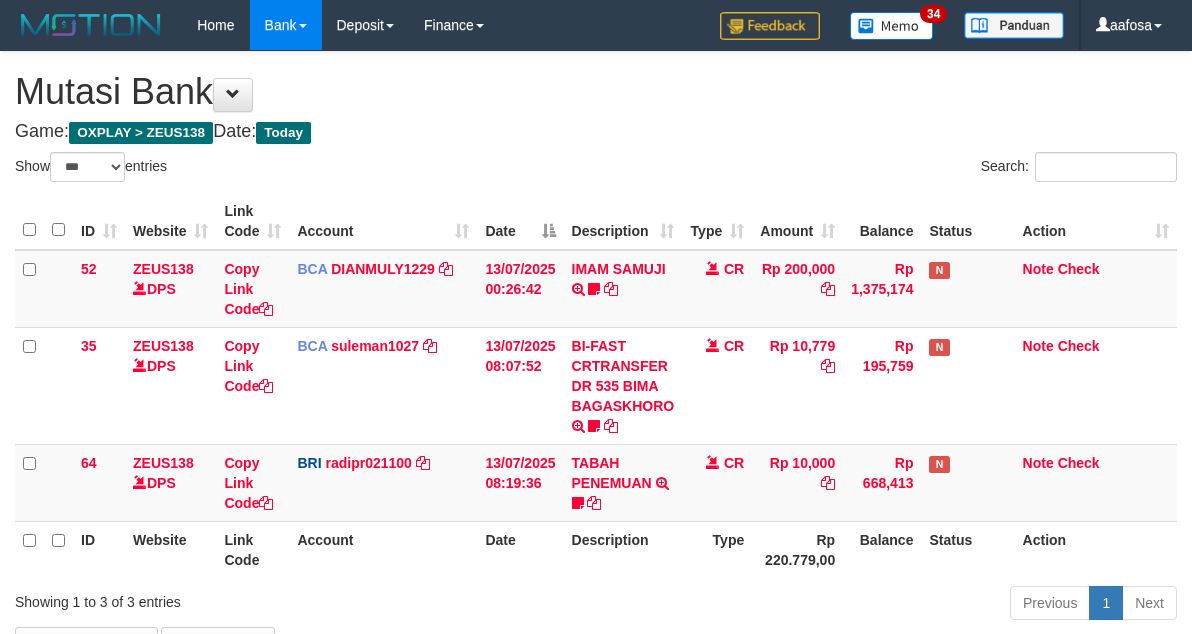 select on "***" 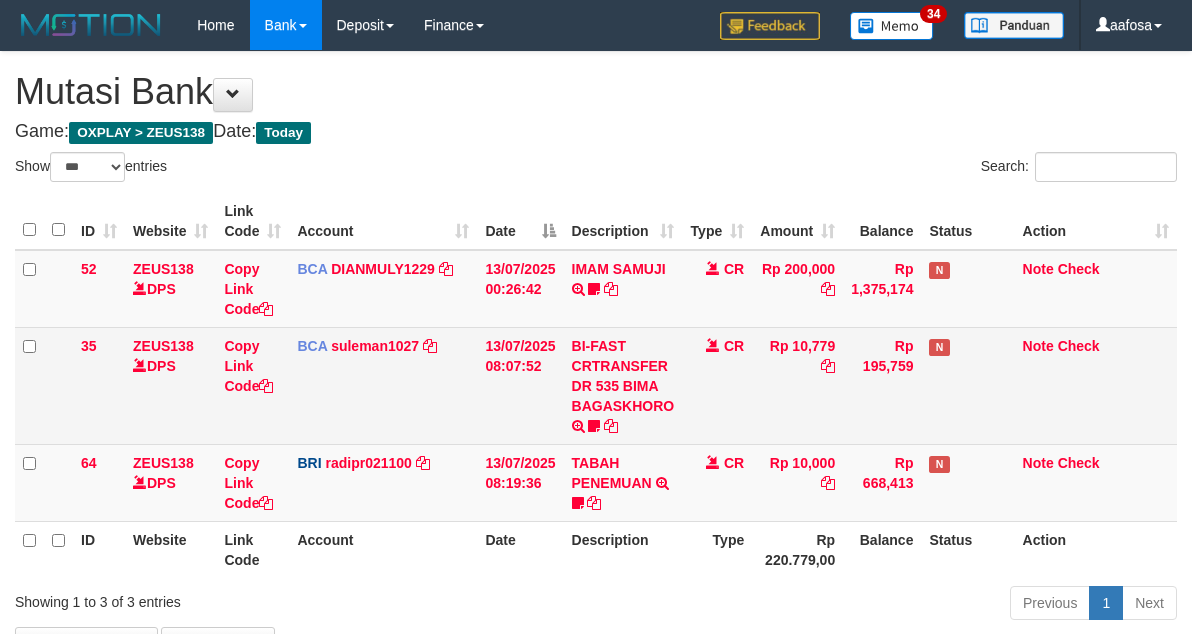 scroll, scrollTop: 138, scrollLeft: 0, axis: vertical 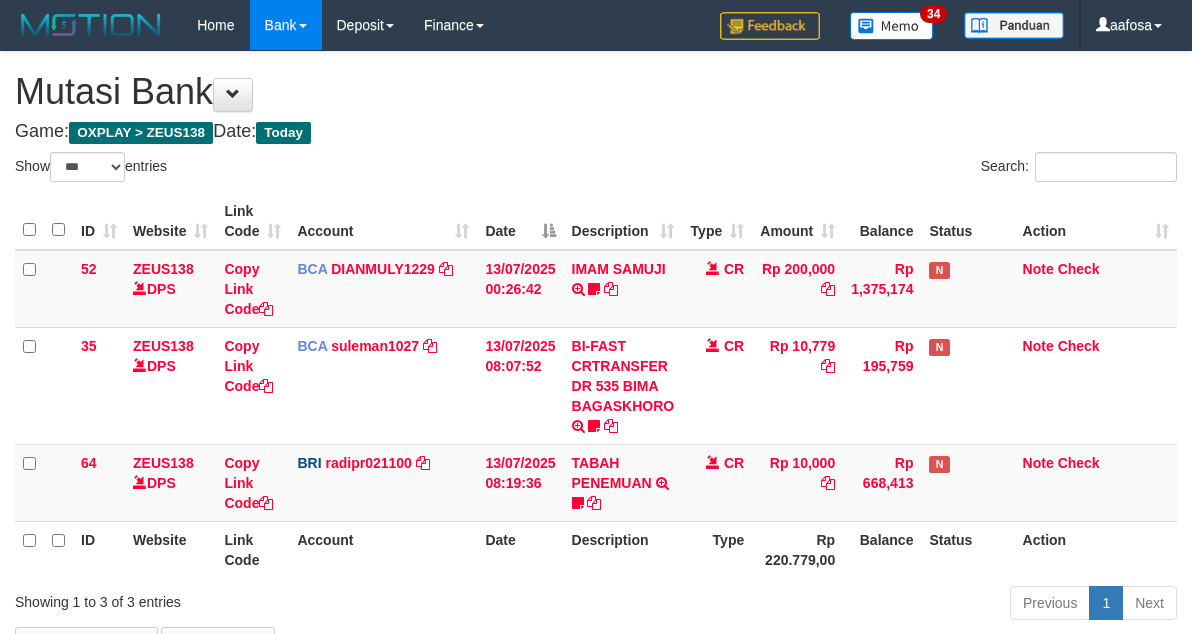 select on "***" 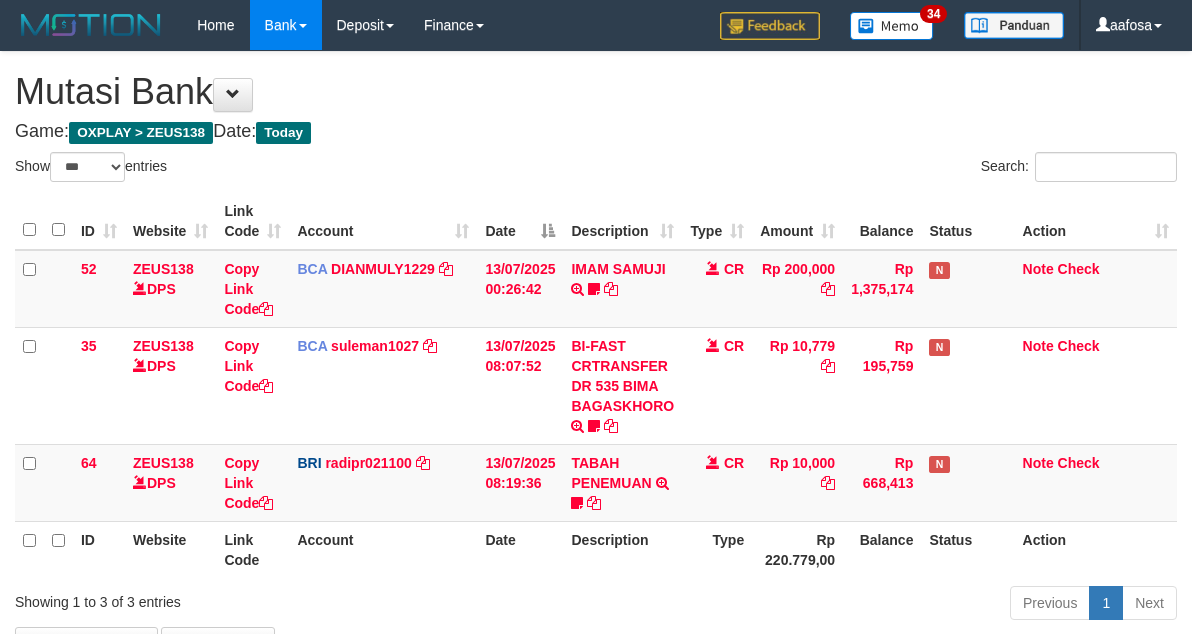 scroll, scrollTop: 138, scrollLeft: 0, axis: vertical 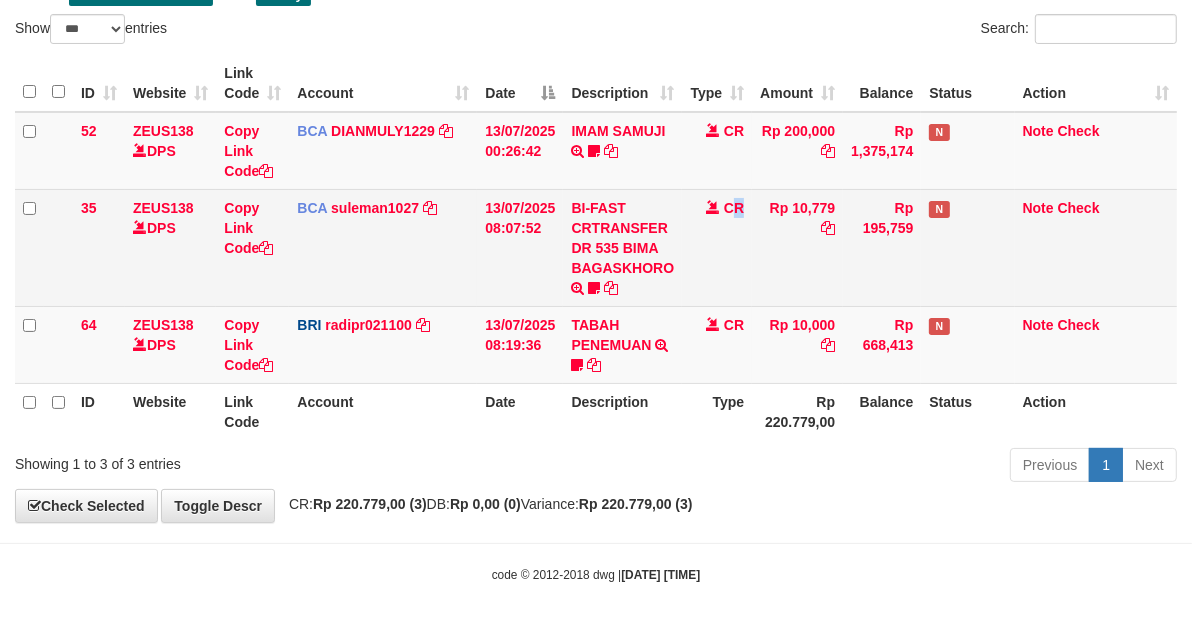 drag, startPoint x: 732, startPoint y: 247, endPoint x: 724, endPoint y: 278, distance: 32.01562 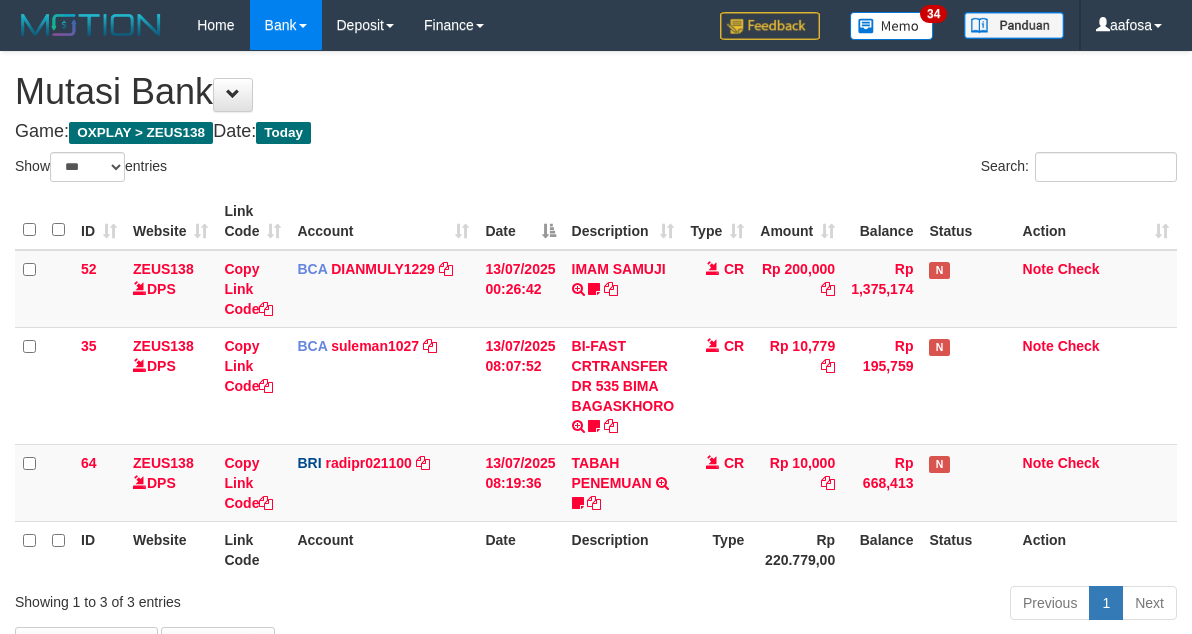 select on "***" 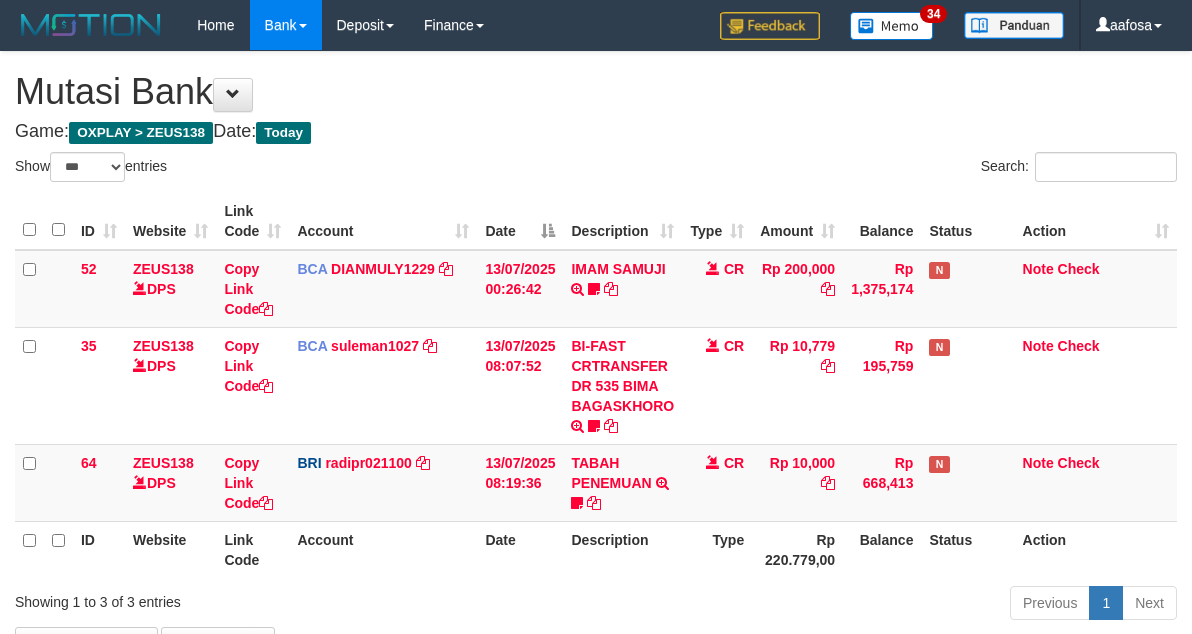 scroll, scrollTop: 138, scrollLeft: 0, axis: vertical 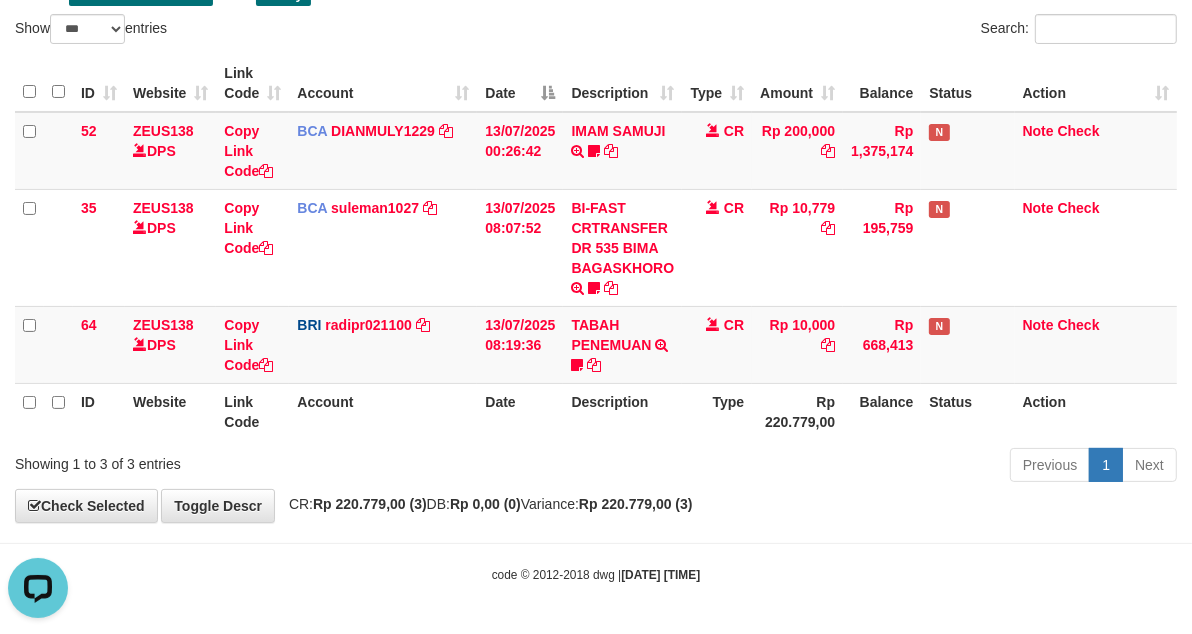 click on "Rp 220.779,00 (3)" at bounding box center (636, 504) 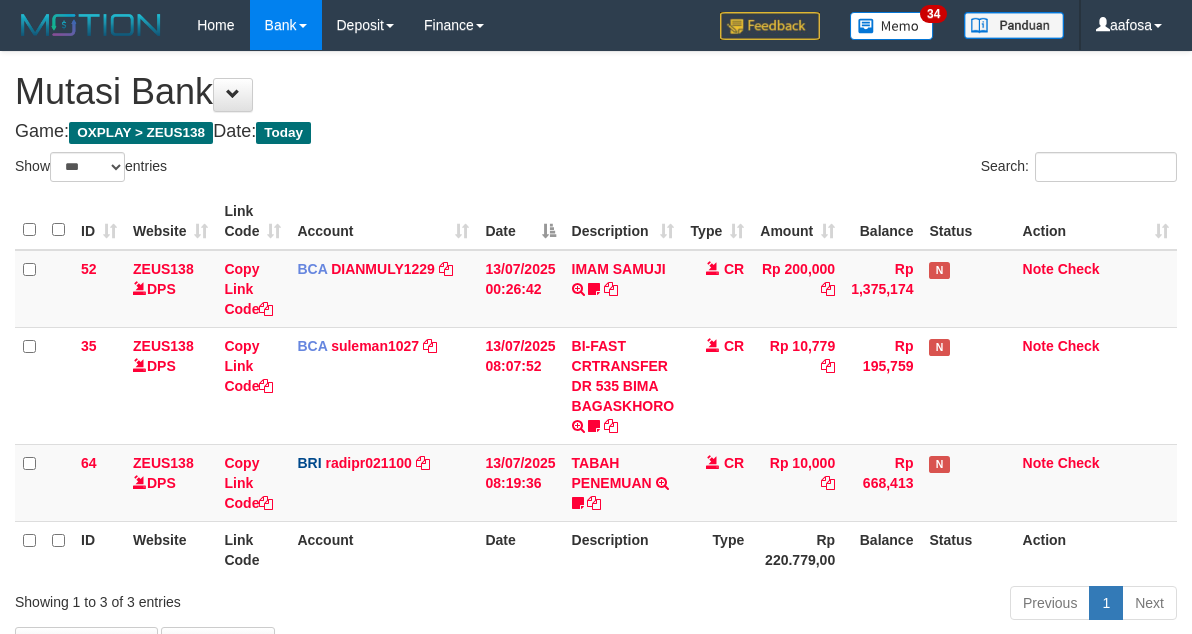 select on "***" 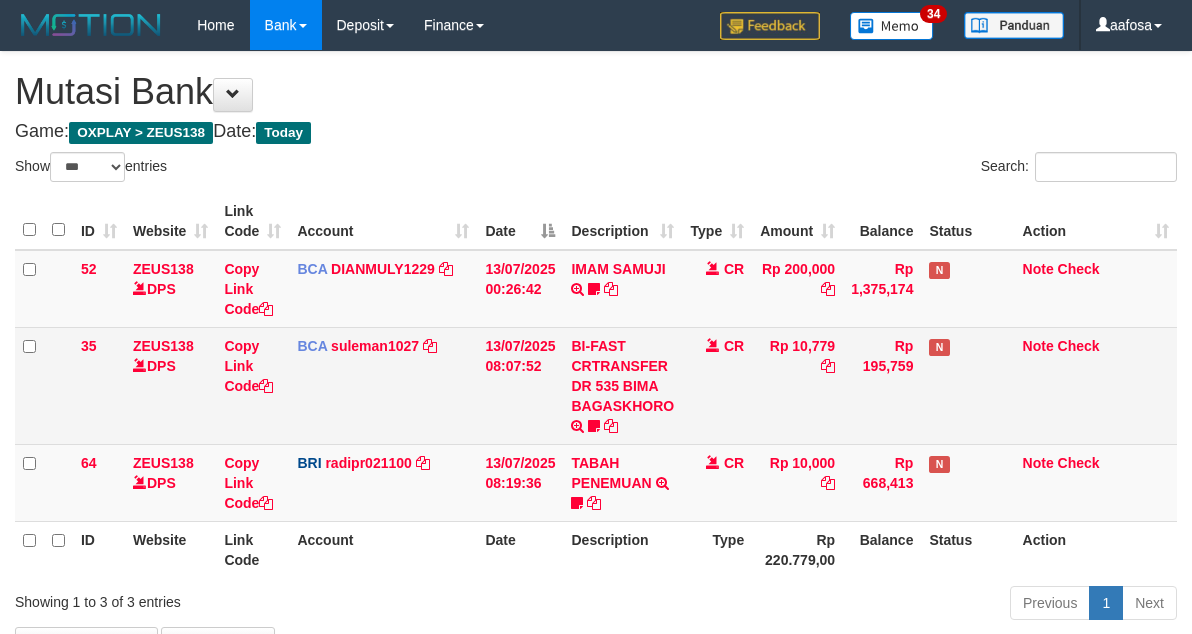 scroll, scrollTop: 138, scrollLeft: 0, axis: vertical 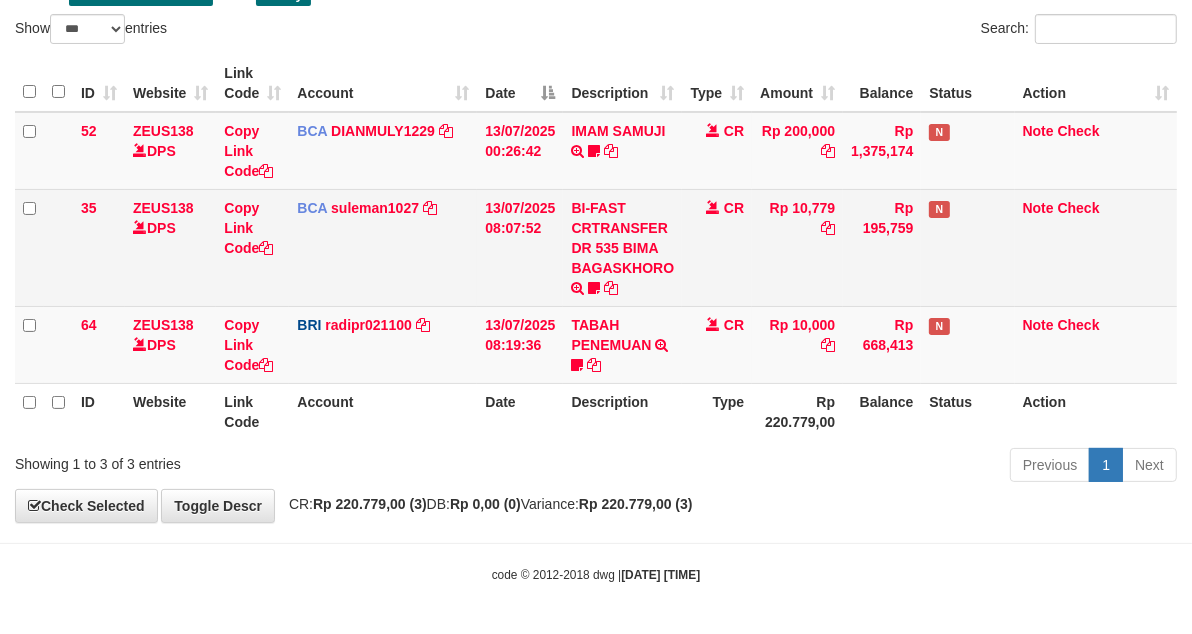 click on "CR" at bounding box center (717, 247) 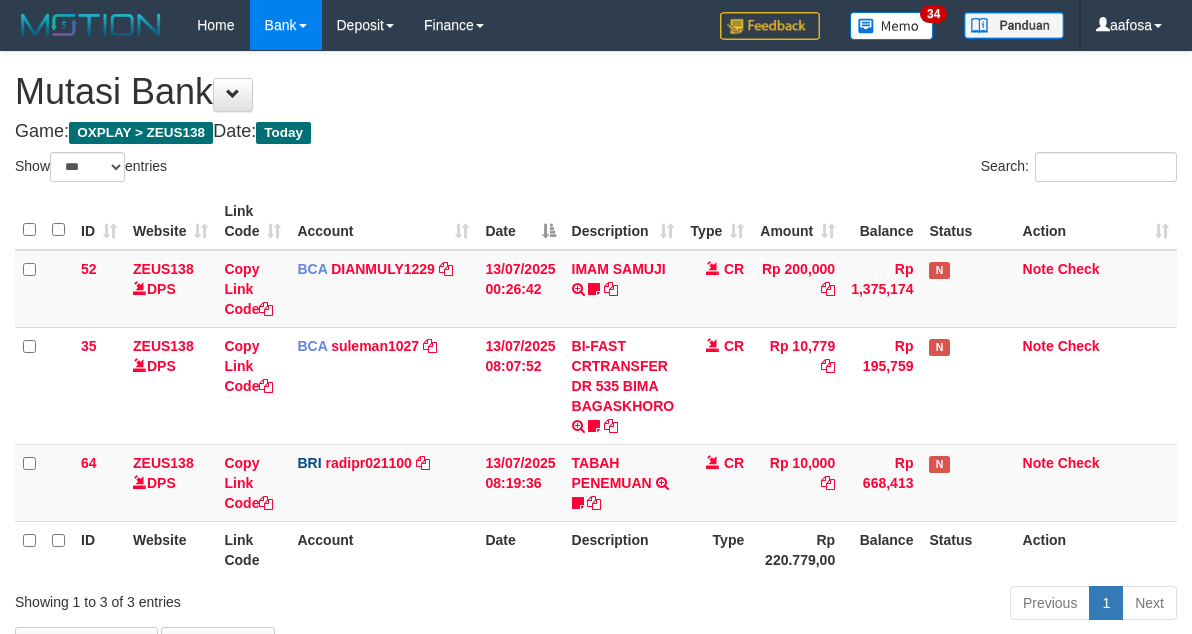 select on "***" 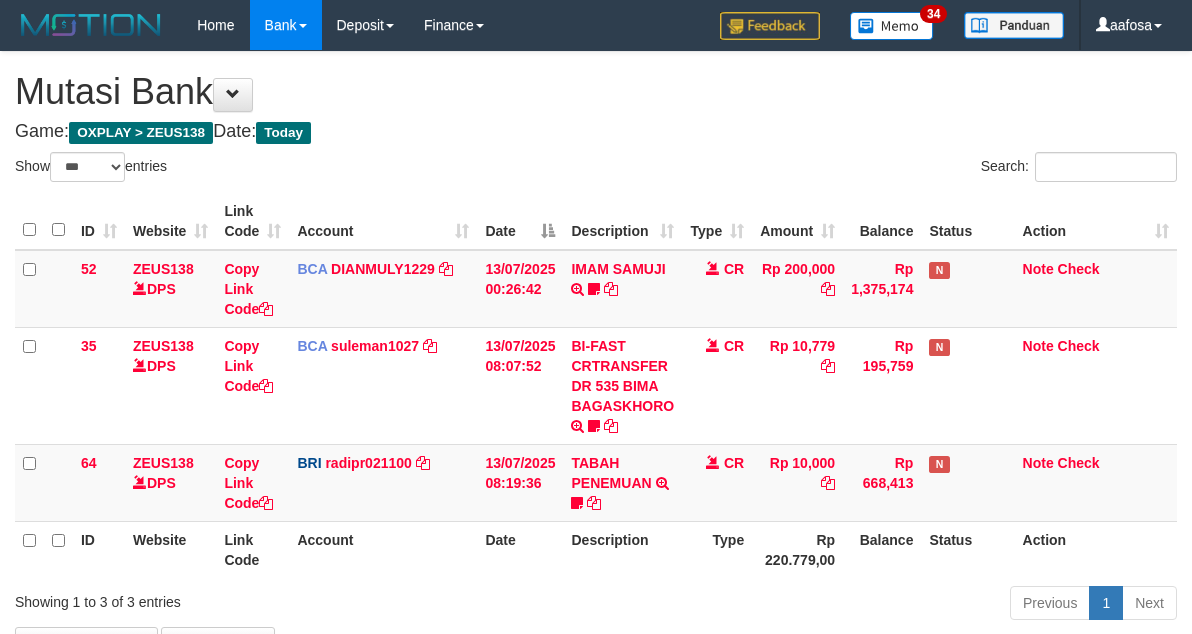 scroll, scrollTop: 138, scrollLeft: 0, axis: vertical 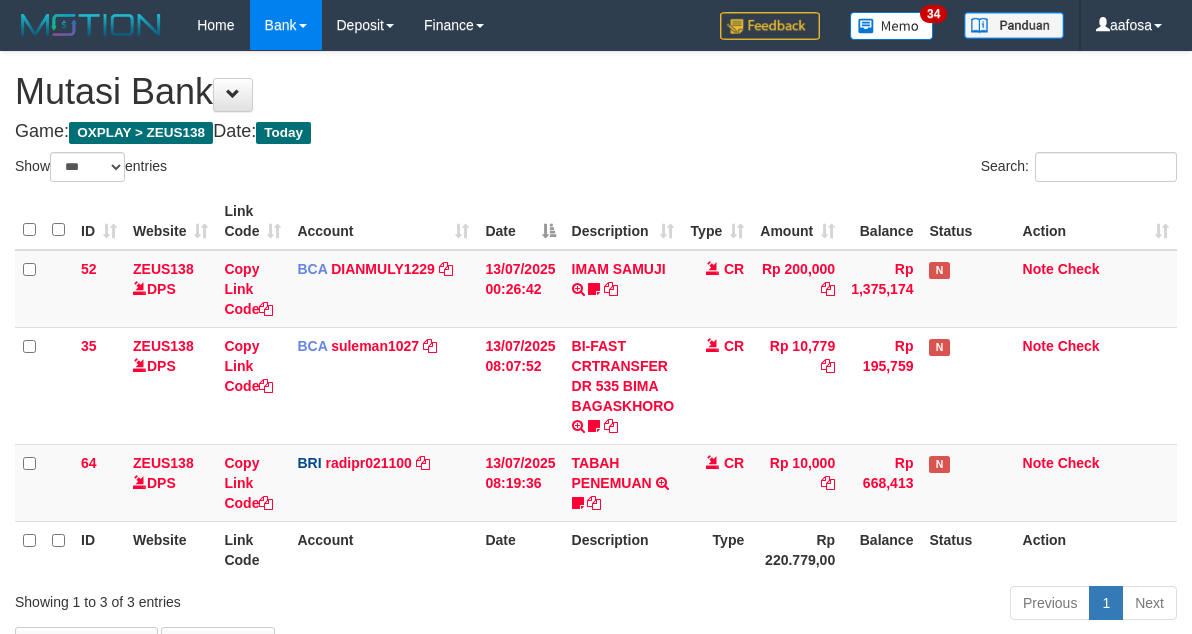 select on "***" 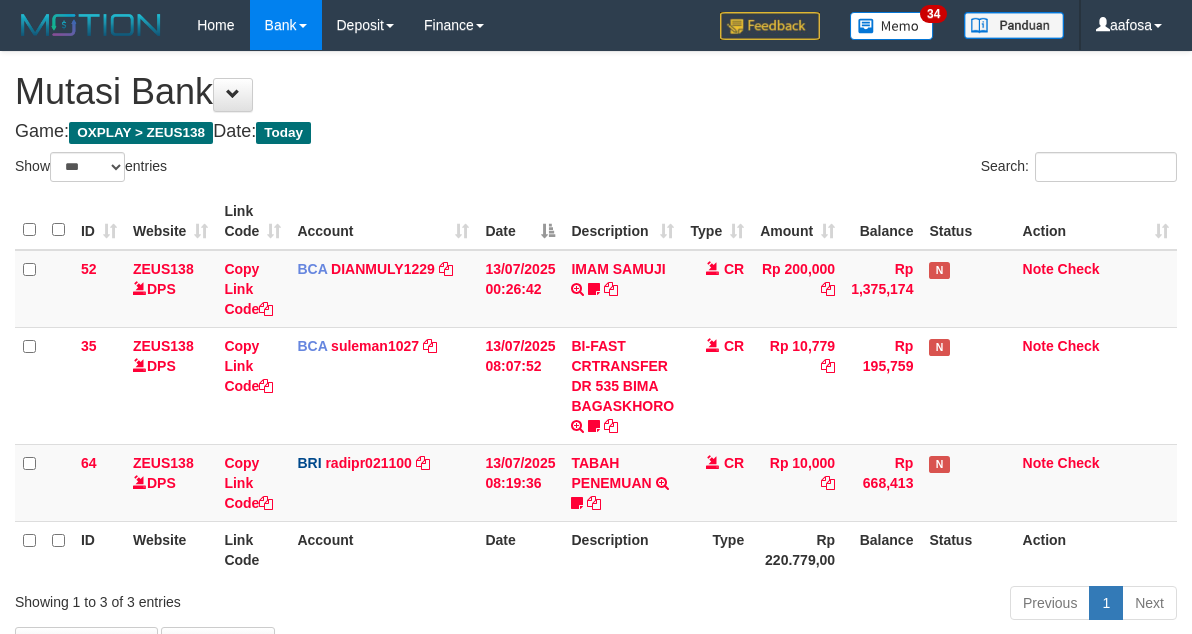 scroll, scrollTop: 138, scrollLeft: 0, axis: vertical 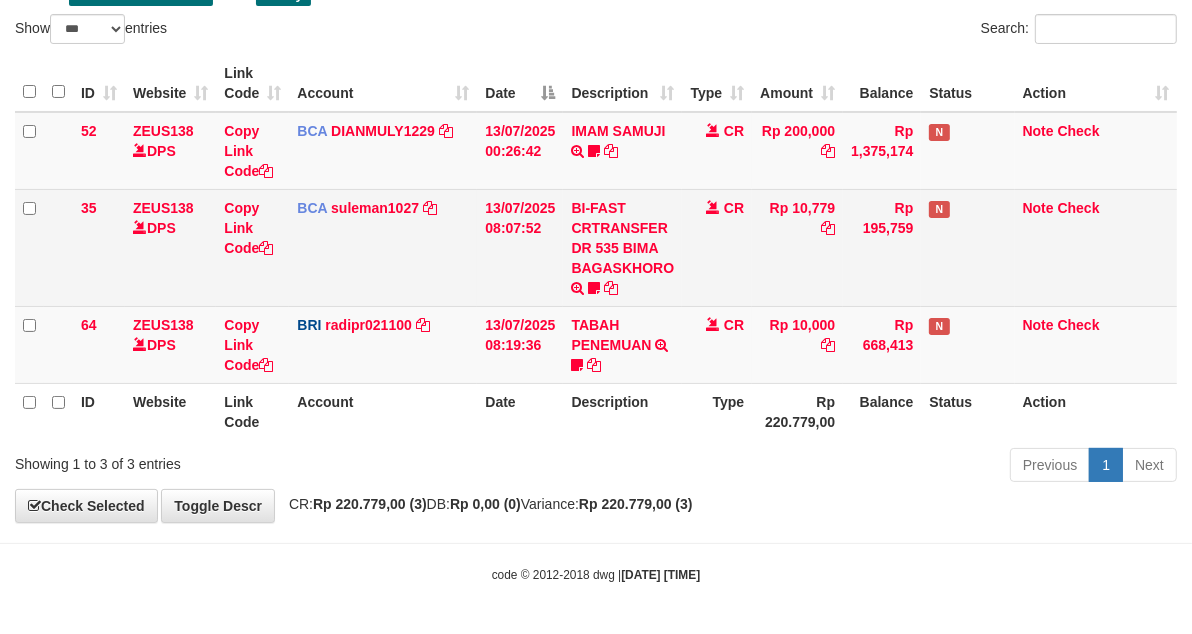 drag, startPoint x: 830, startPoint y: 256, endPoint x: 818, endPoint y: 253, distance: 12.369317 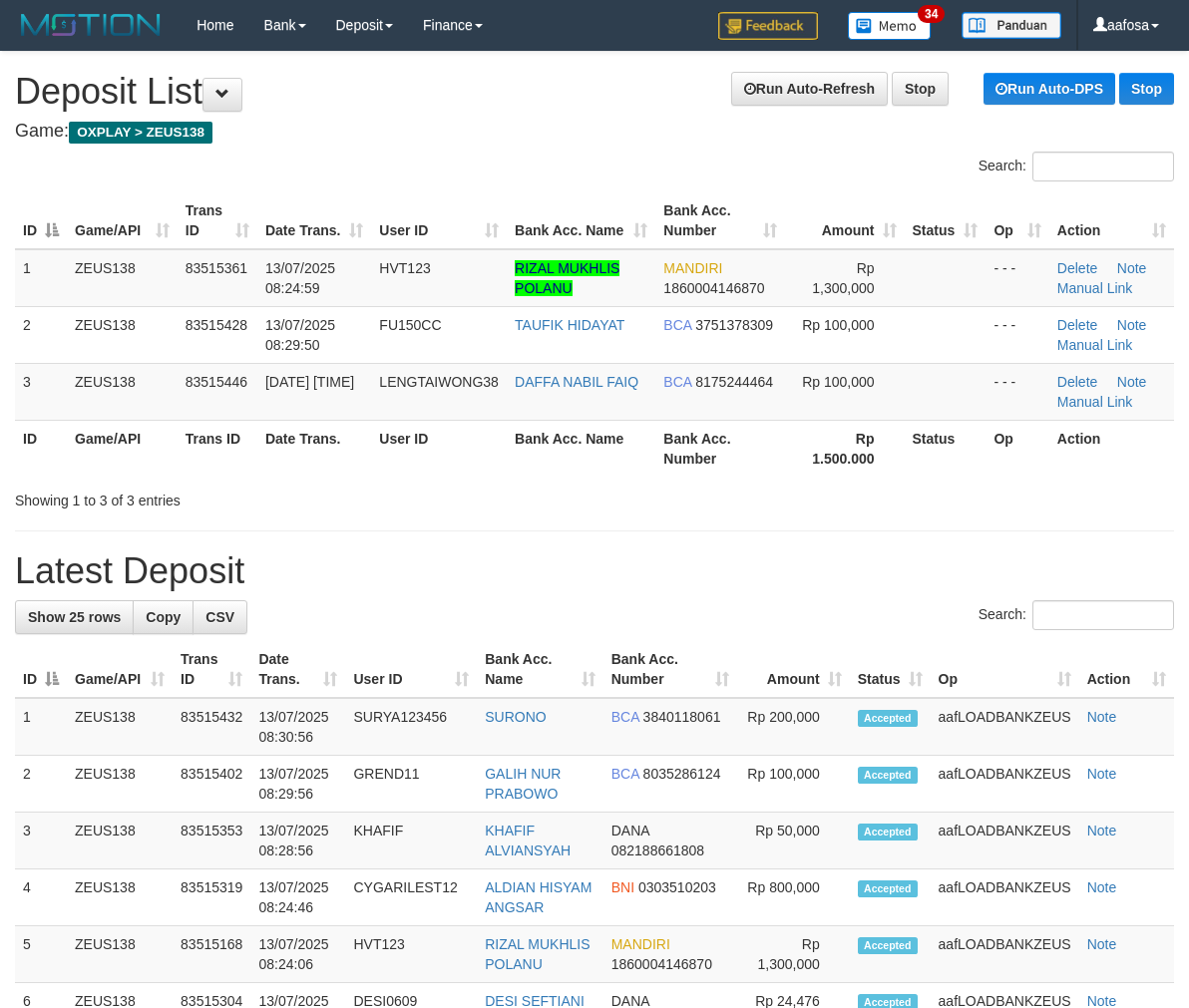 scroll, scrollTop: 0, scrollLeft: 0, axis: both 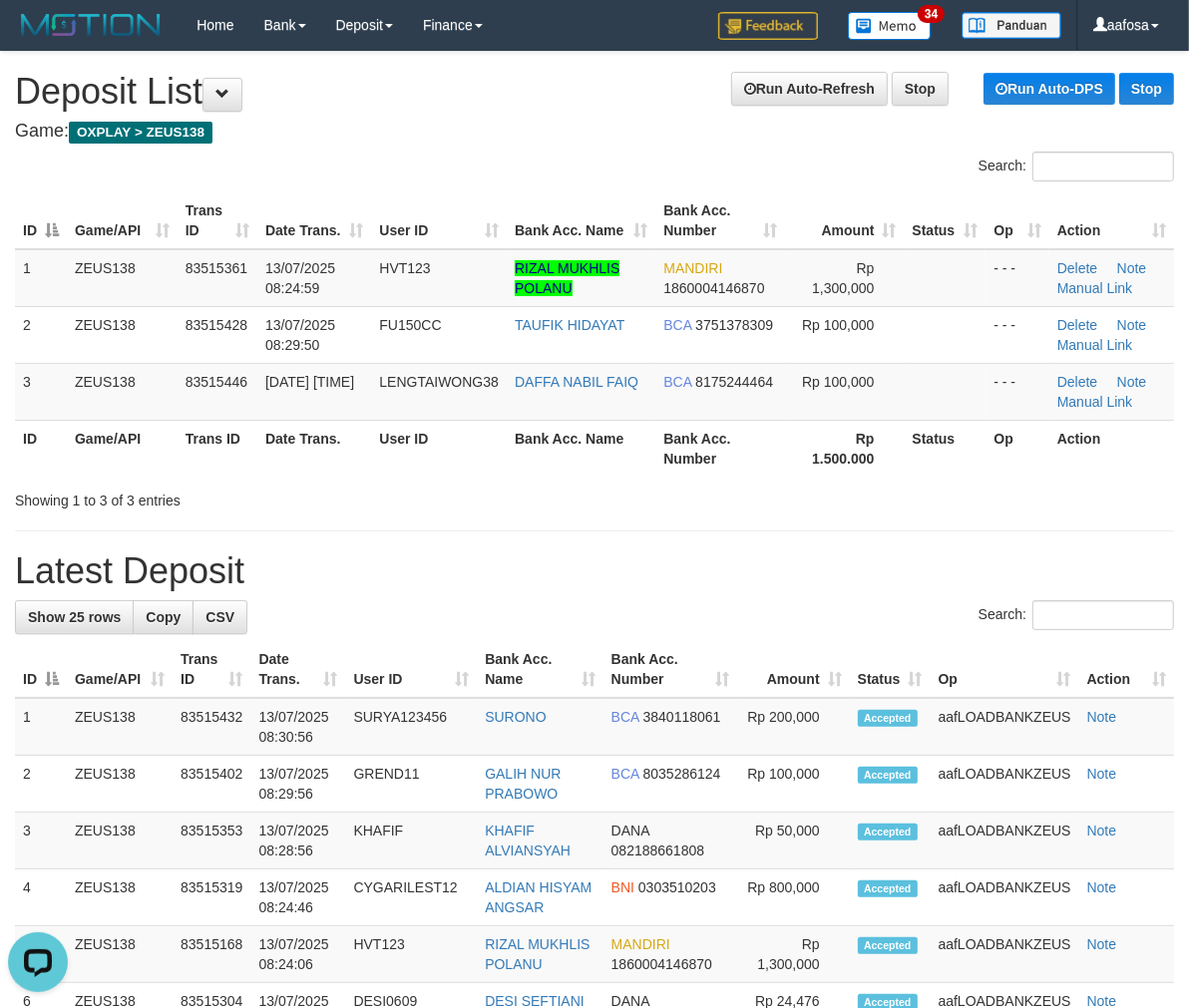 drag, startPoint x: 316, startPoint y: 135, endPoint x: 101, endPoint y: 162, distance: 216.68872 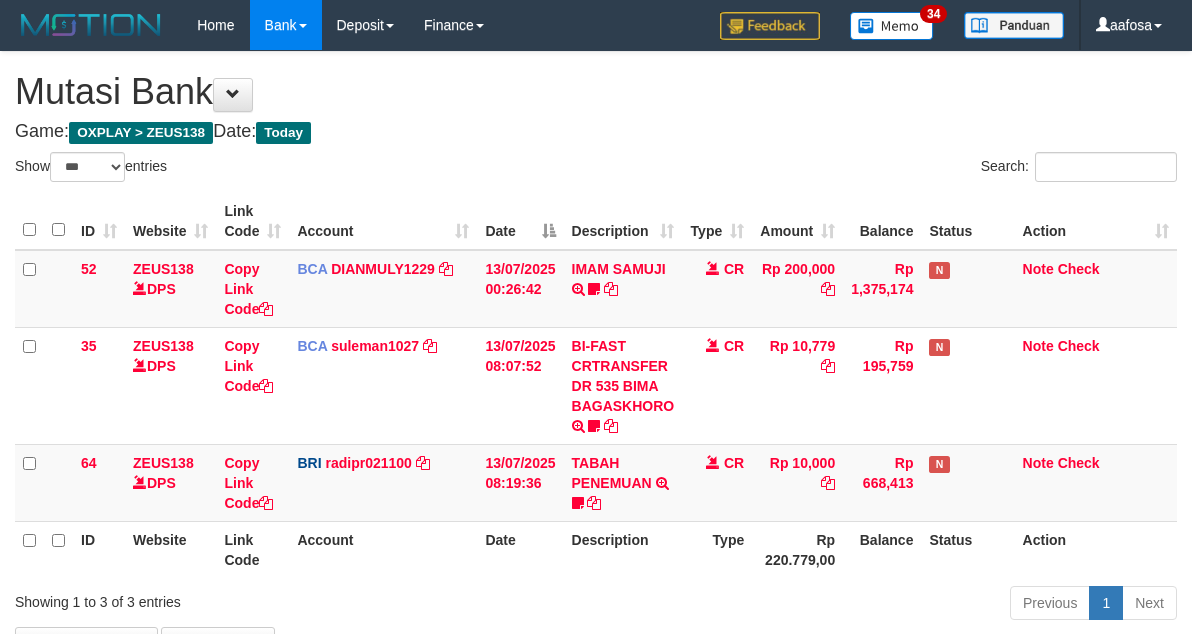 select on "***" 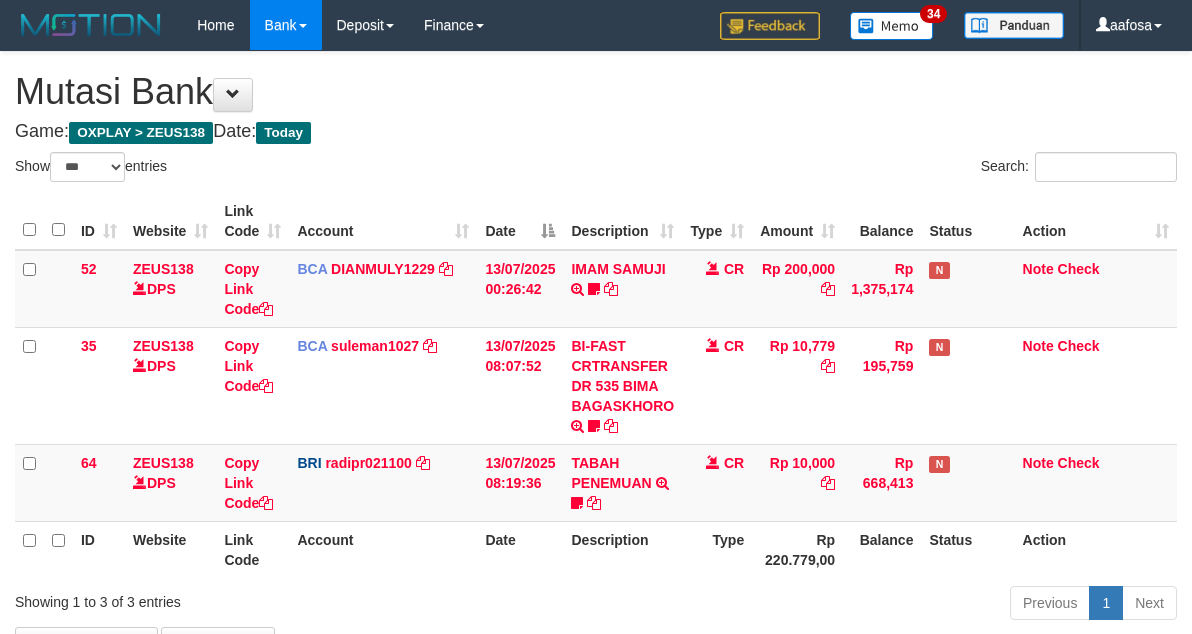 scroll, scrollTop: 138, scrollLeft: 0, axis: vertical 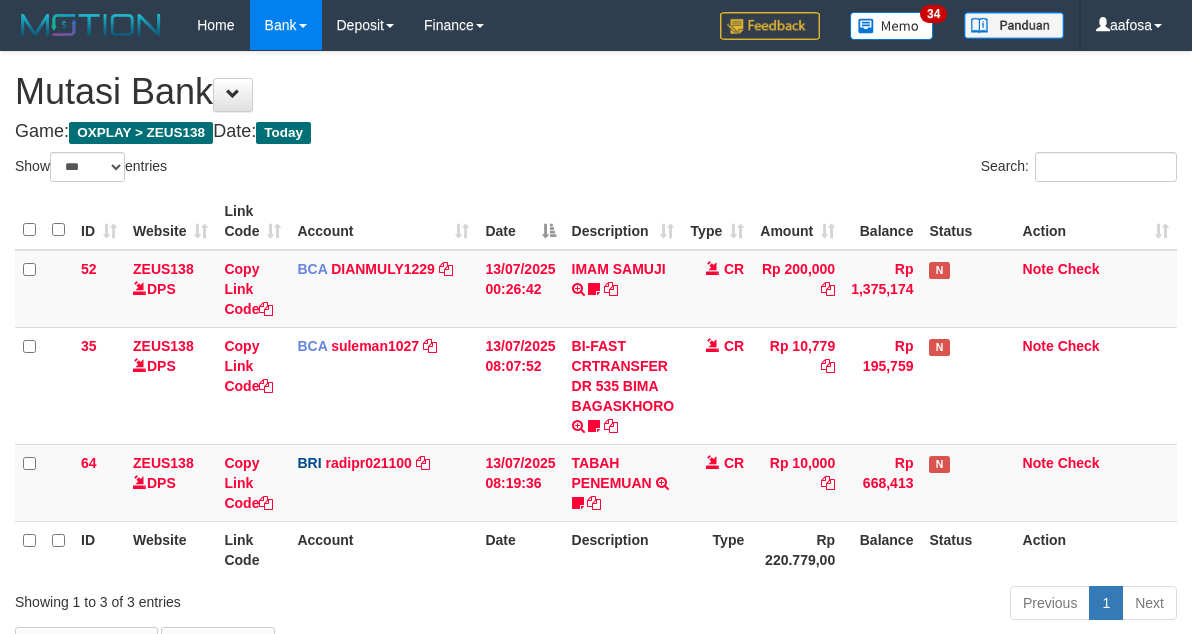 select on "***" 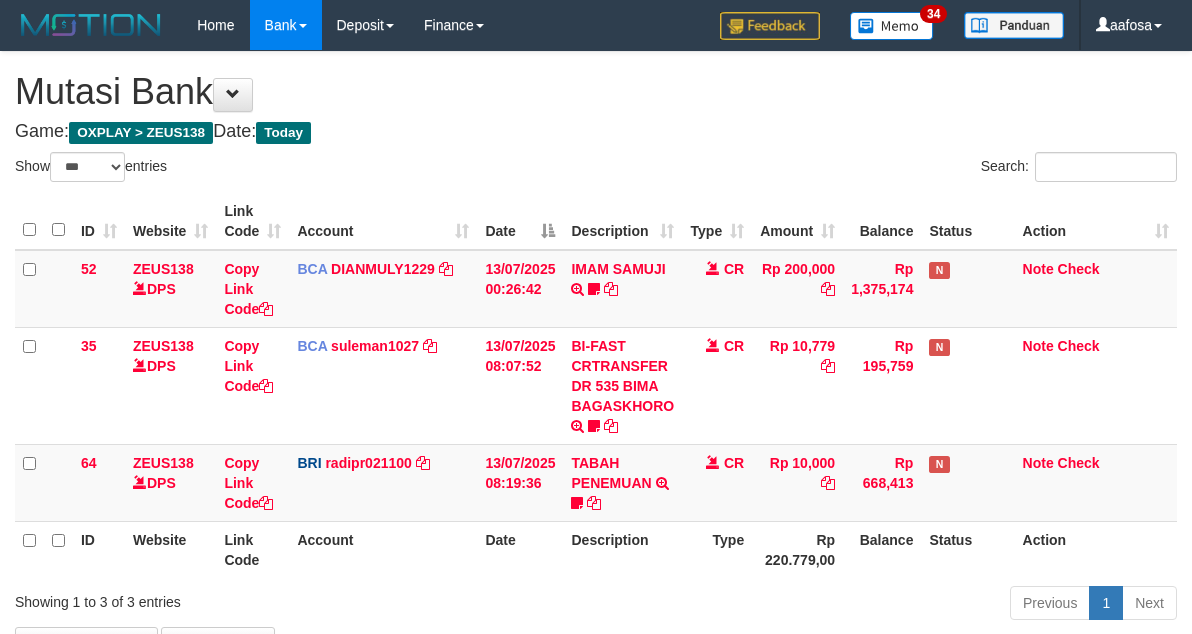 scroll, scrollTop: 138, scrollLeft: 0, axis: vertical 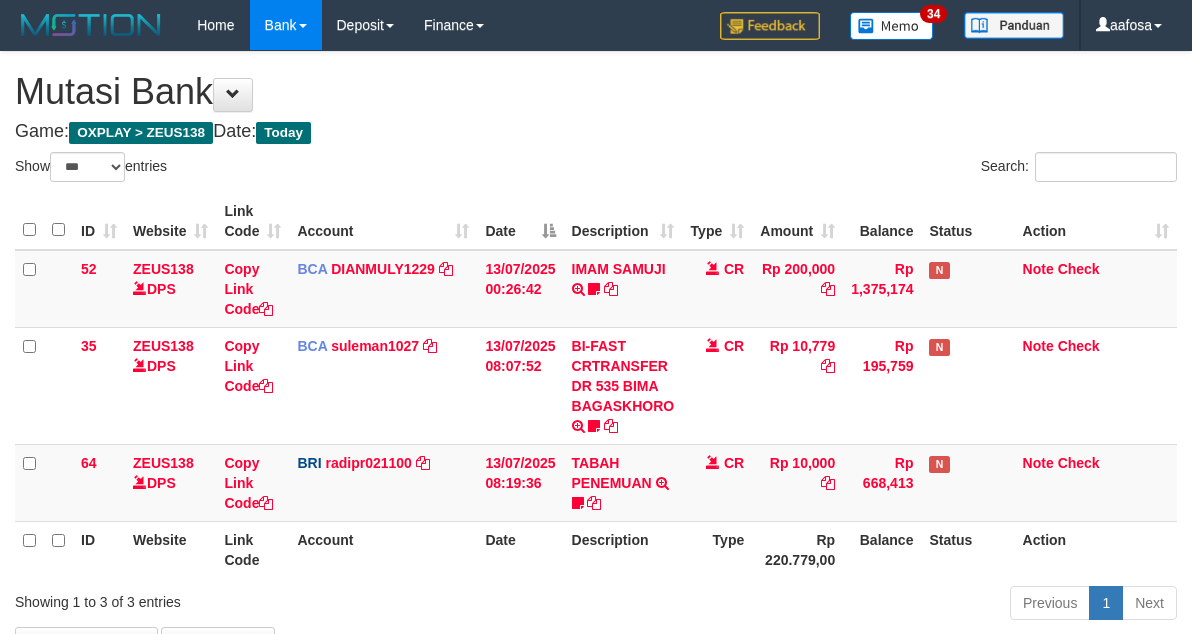 select on "***" 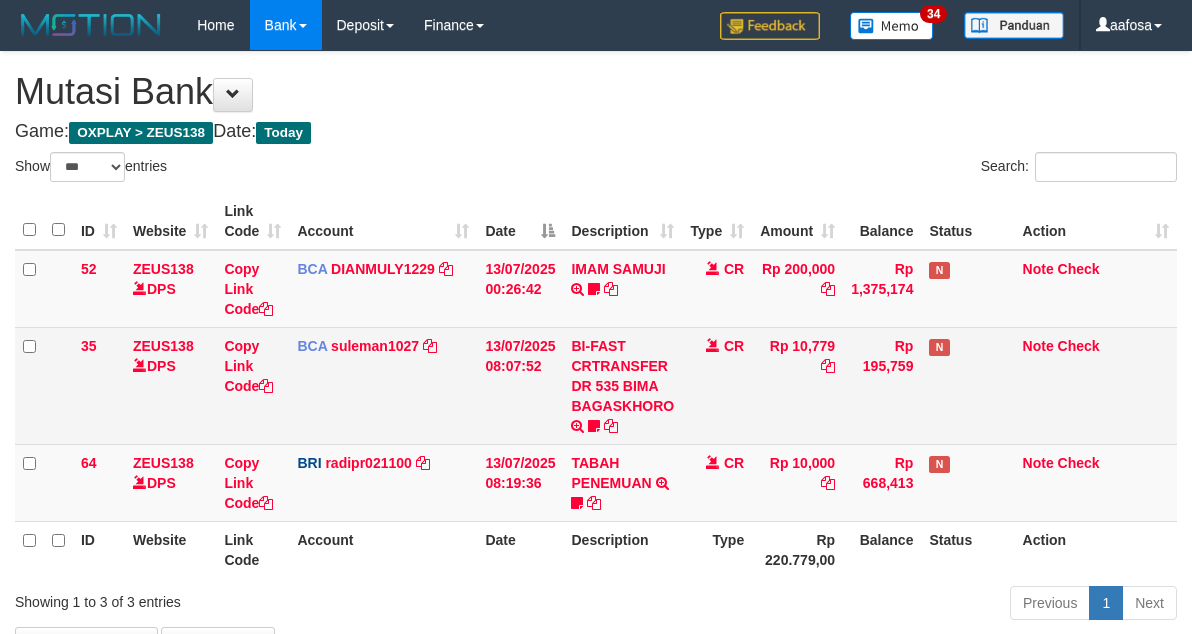 scroll, scrollTop: 138, scrollLeft: 0, axis: vertical 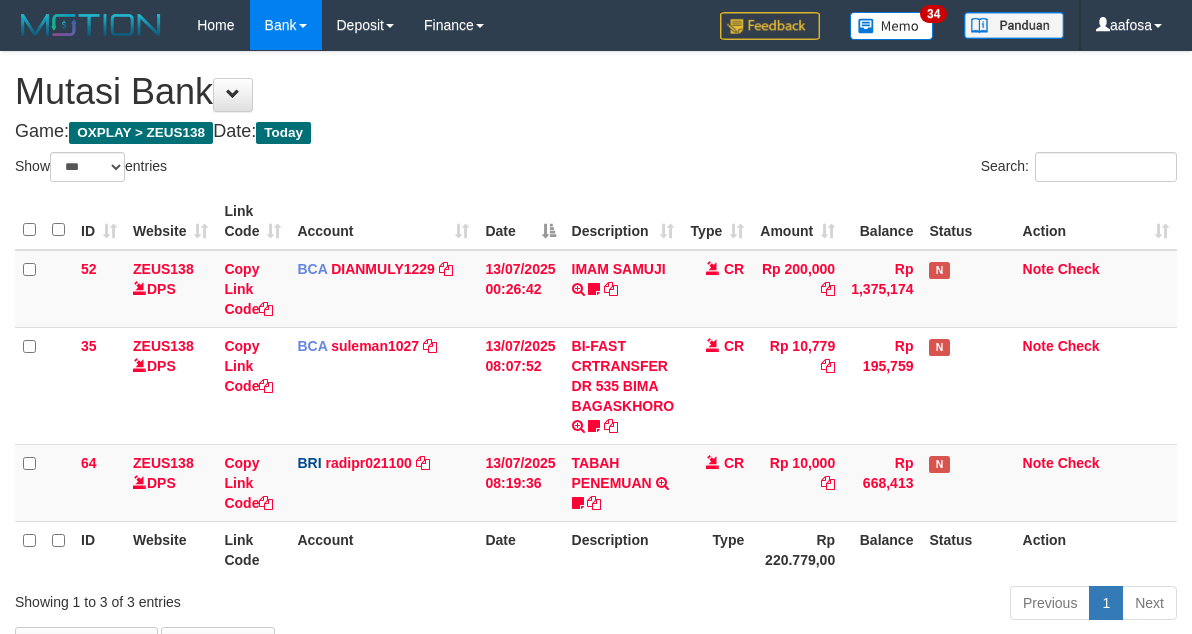 select on "***" 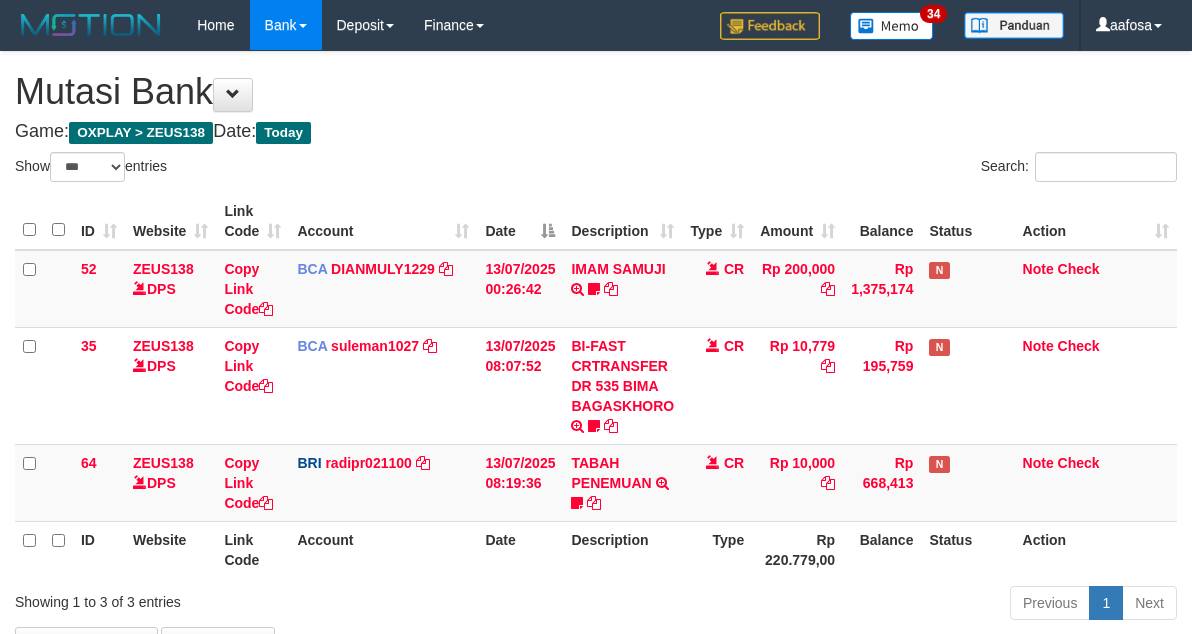 scroll, scrollTop: 138, scrollLeft: 0, axis: vertical 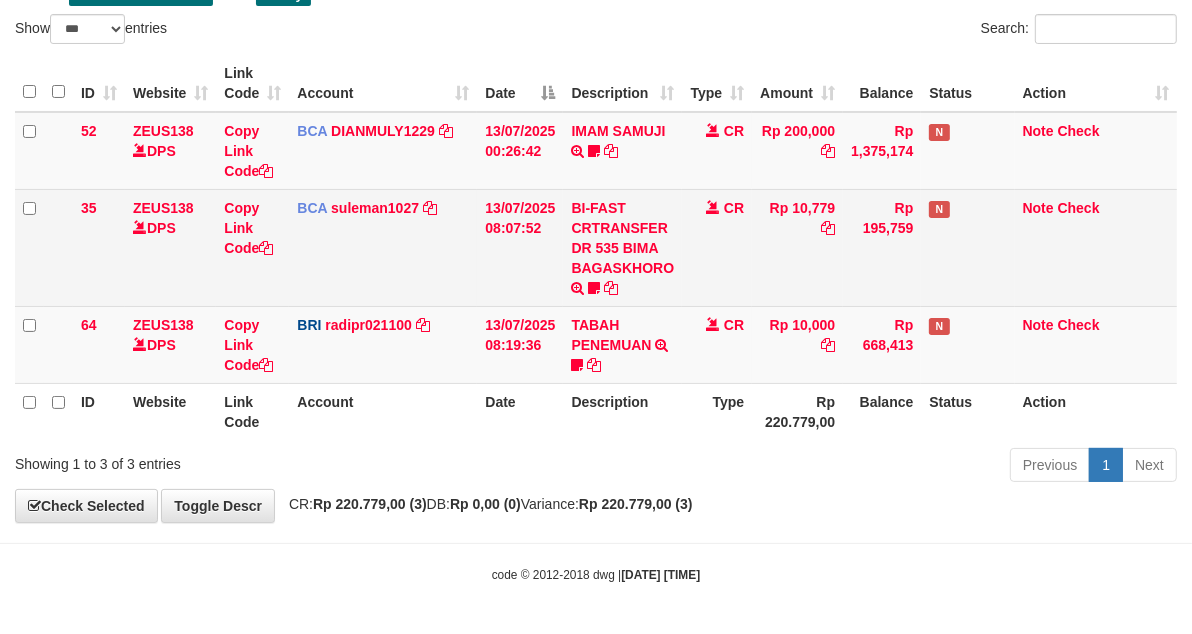 click on "CR" at bounding box center (717, 247) 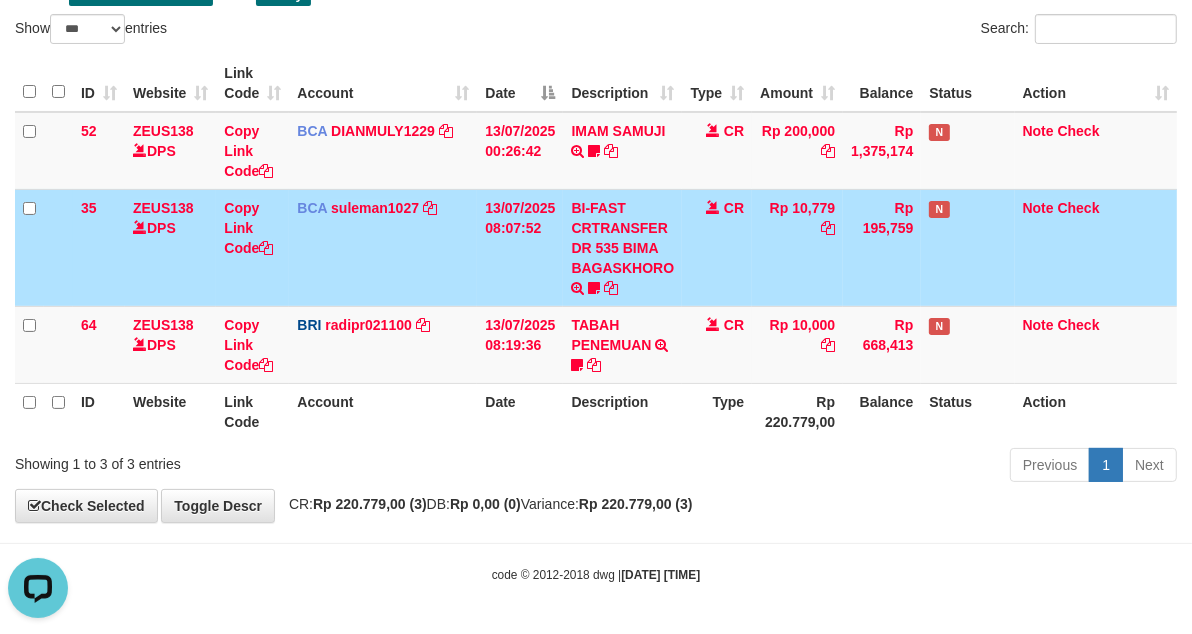 scroll, scrollTop: 0, scrollLeft: 0, axis: both 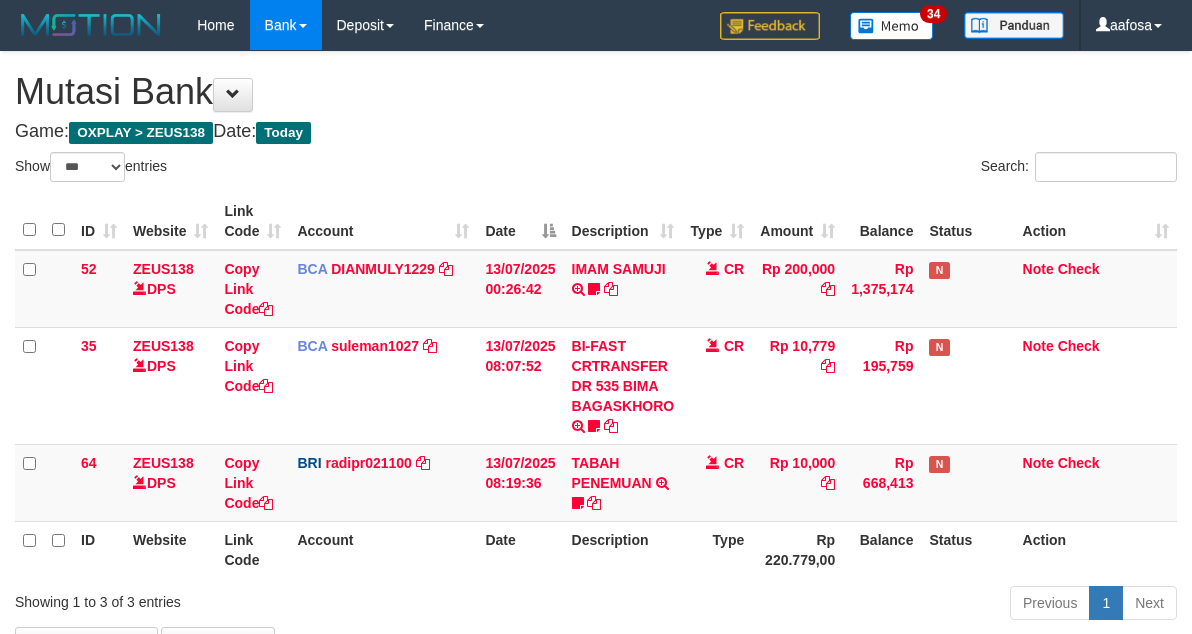 select on "***" 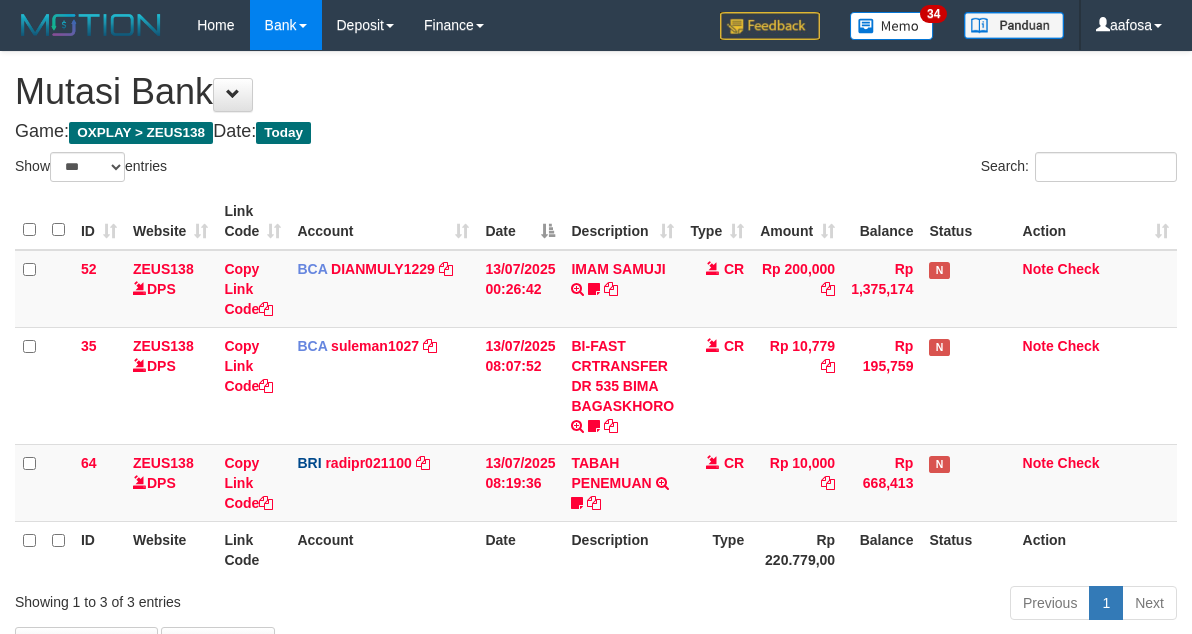 scroll, scrollTop: 138, scrollLeft: 0, axis: vertical 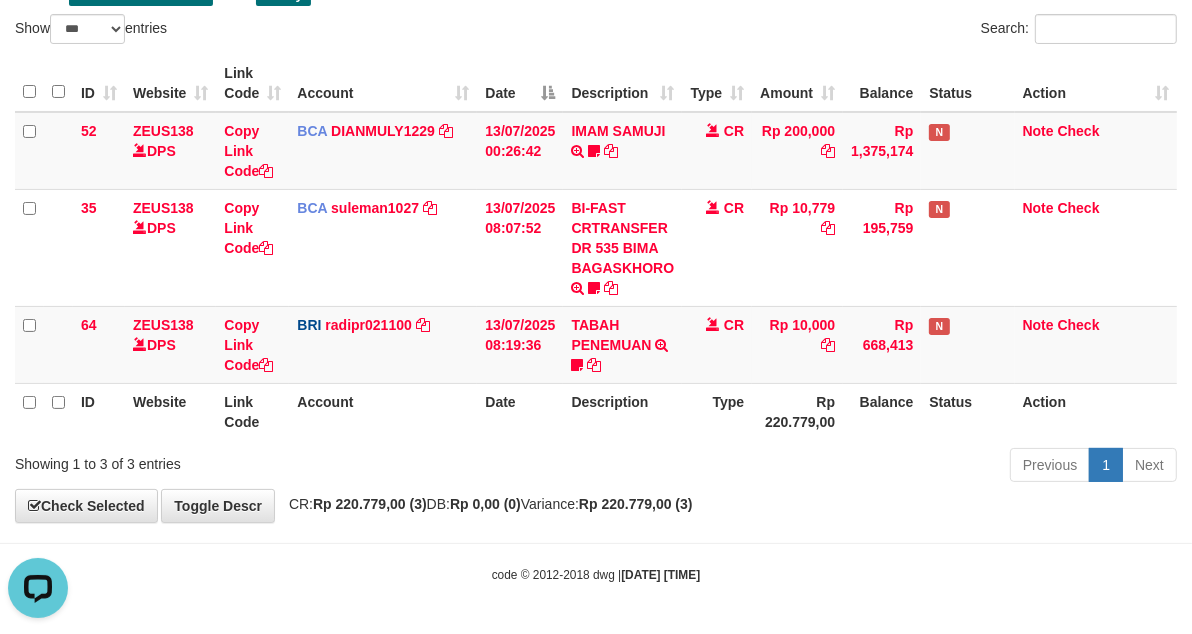 click on "CR" at bounding box center (717, 247) 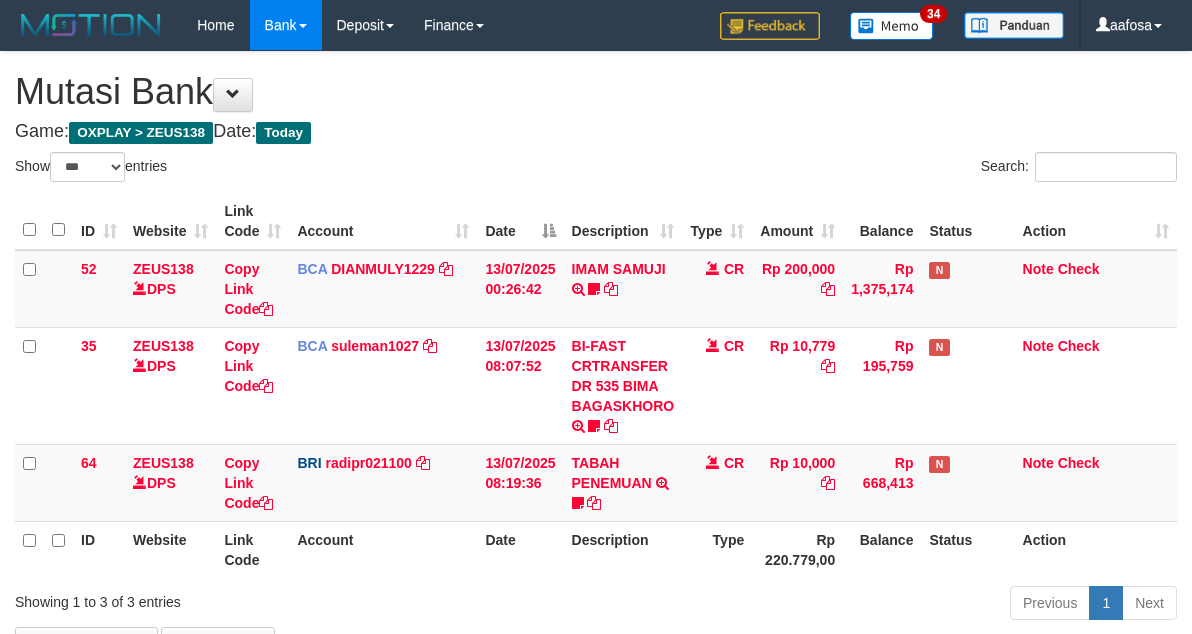 select on "***" 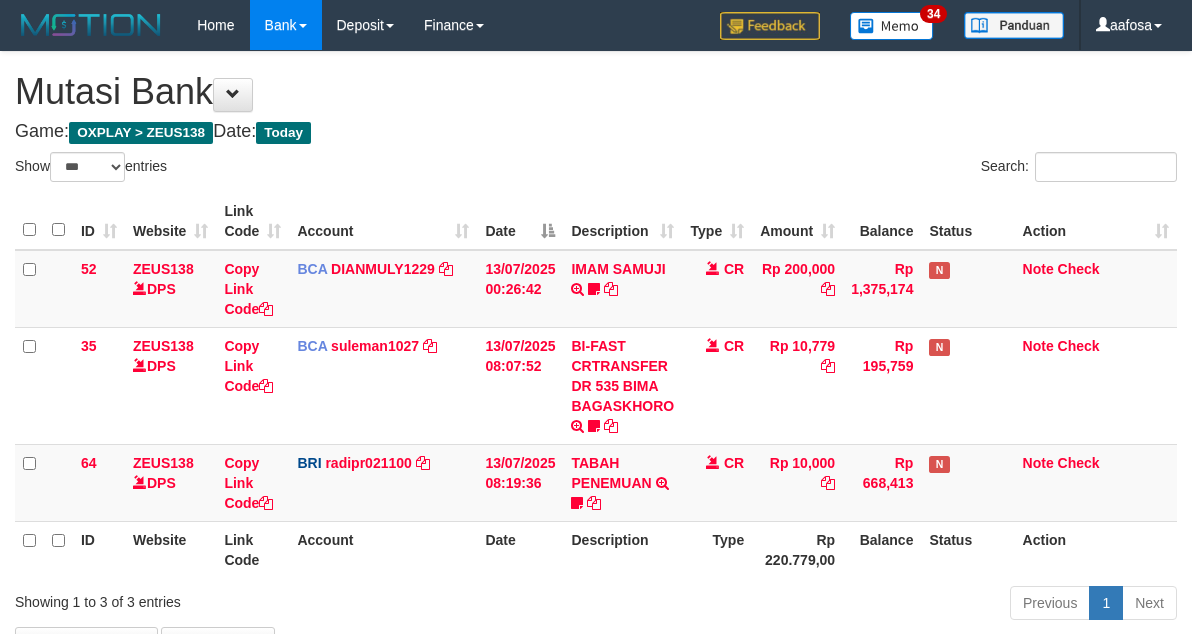 scroll, scrollTop: 138, scrollLeft: 0, axis: vertical 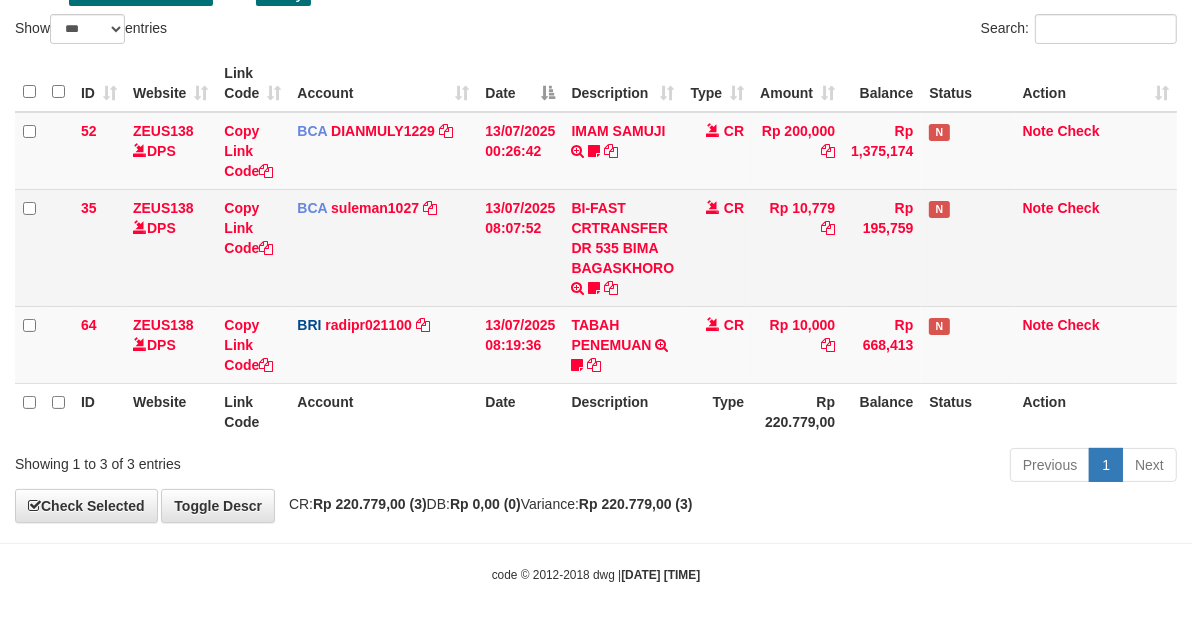 click on "BI-FAST CRTRANSFER DR 535 BIMA BAGASKHORO          plerkejefit" at bounding box center [622, 247] 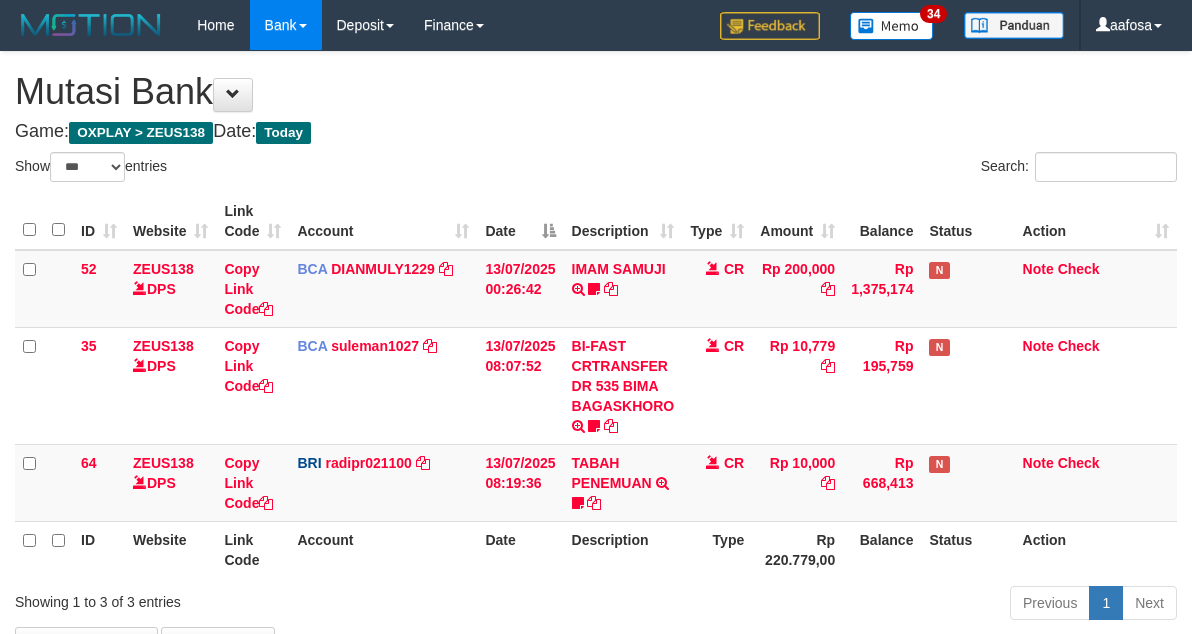 select on "***" 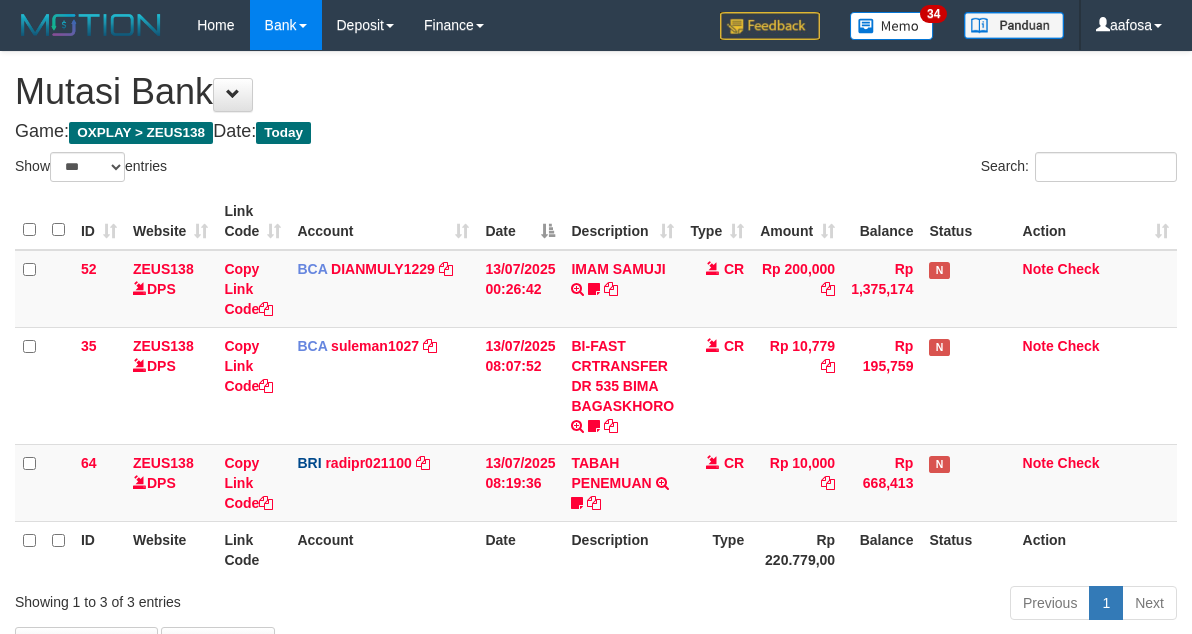 scroll, scrollTop: 138, scrollLeft: 0, axis: vertical 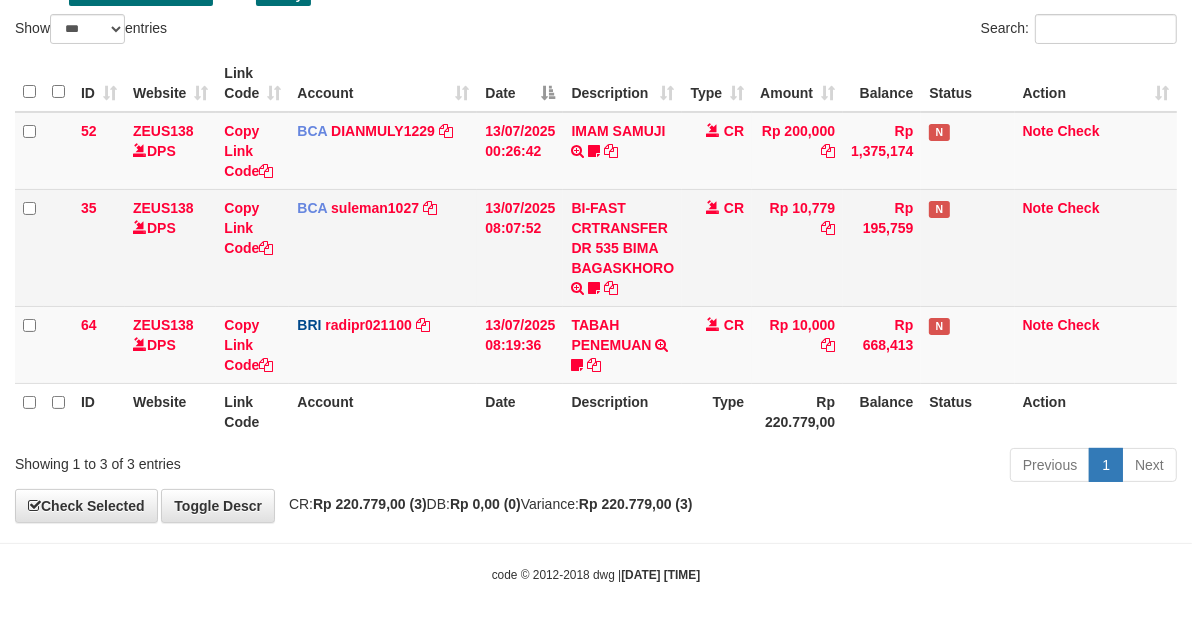 drag, startPoint x: 635, startPoint y: 271, endPoint x: 660, endPoint y: 275, distance: 25.317978 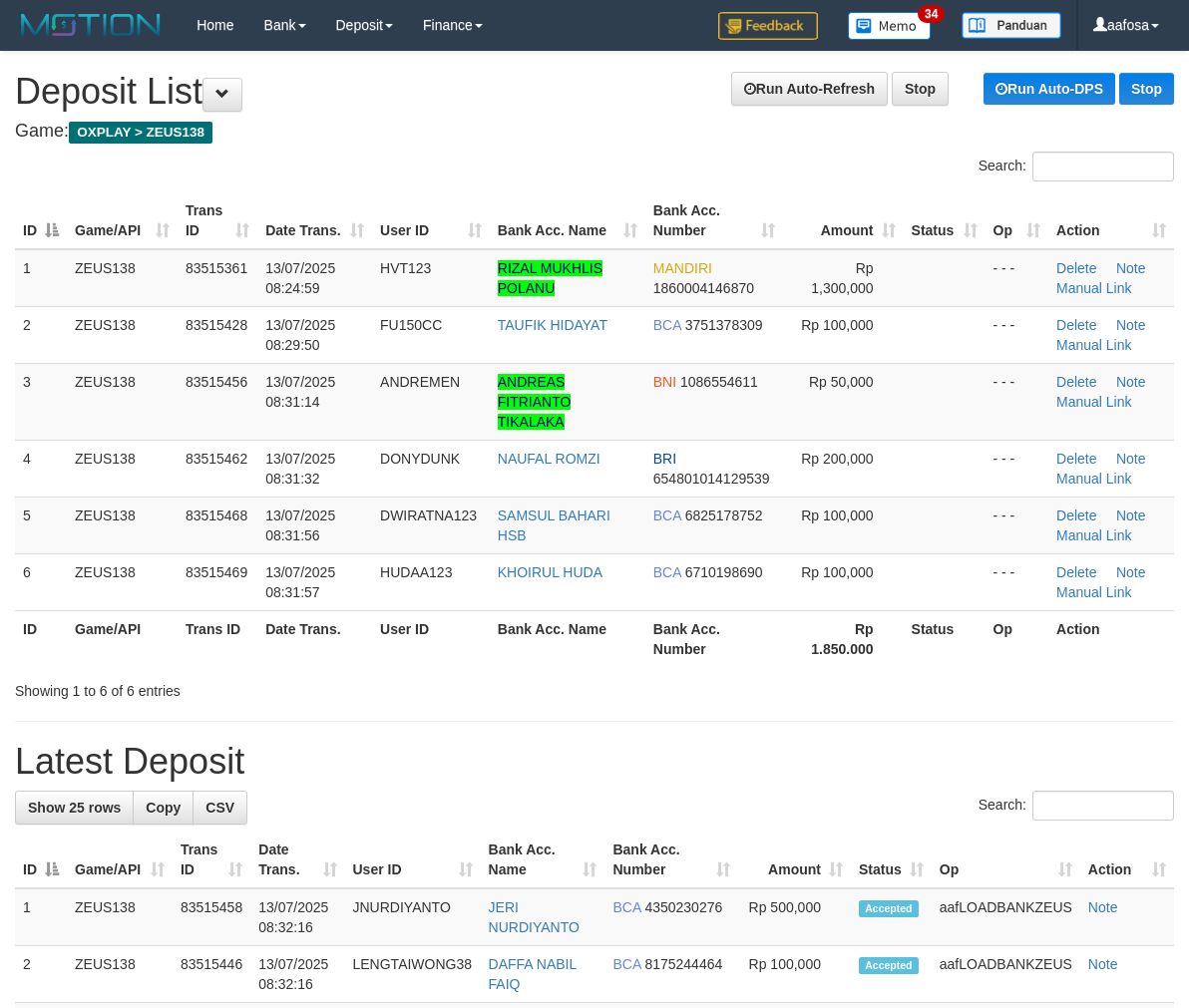 scroll, scrollTop: 0, scrollLeft: 0, axis: both 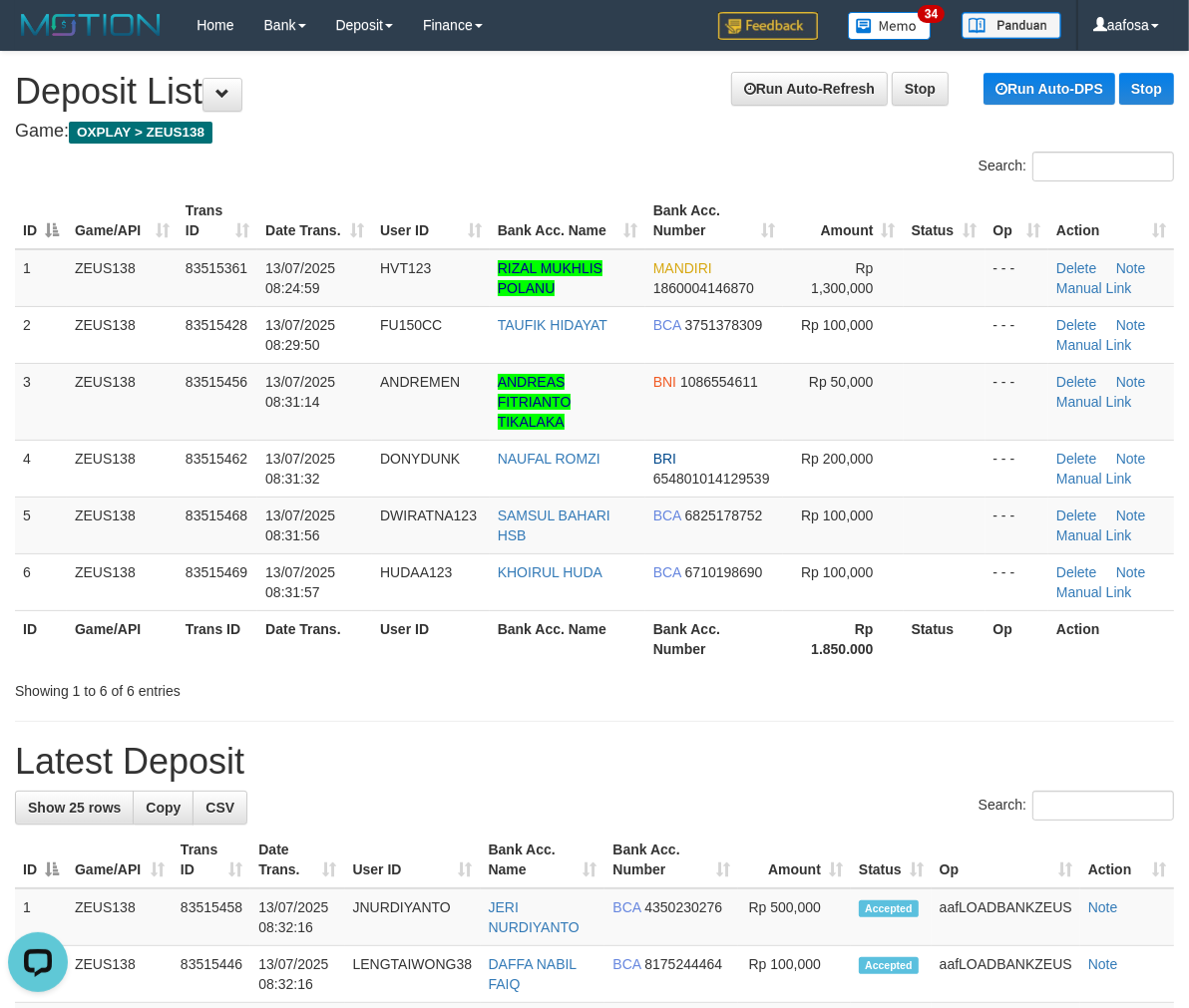 click on "Game:   OXPLAY > ZEUS138" at bounding box center (594, 132) 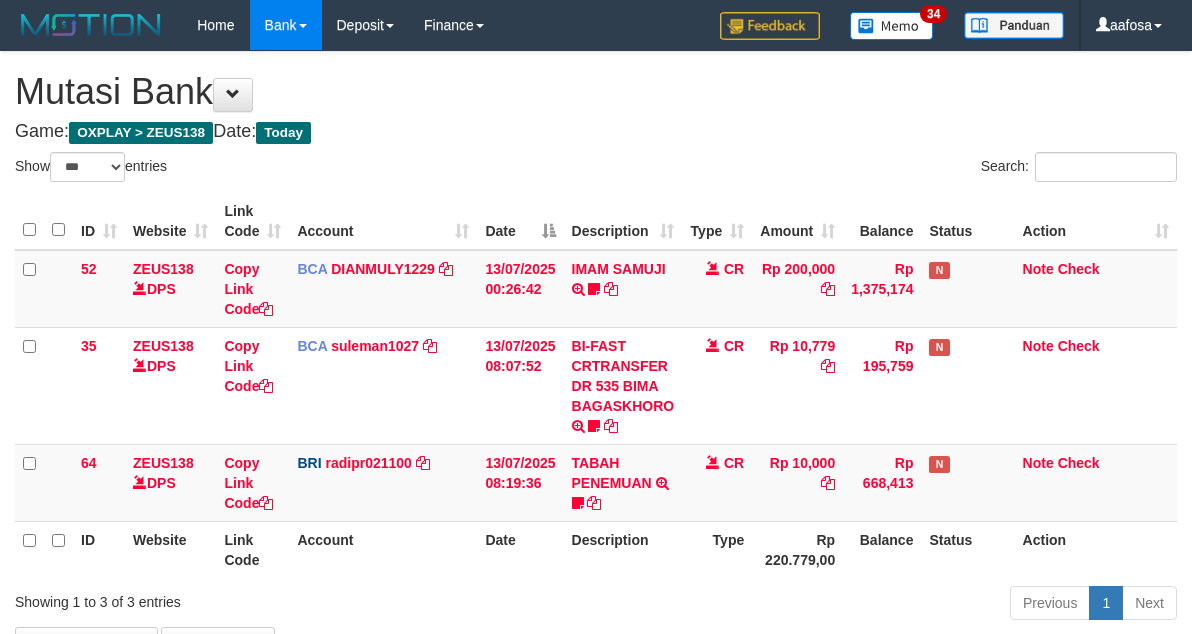 select on "***" 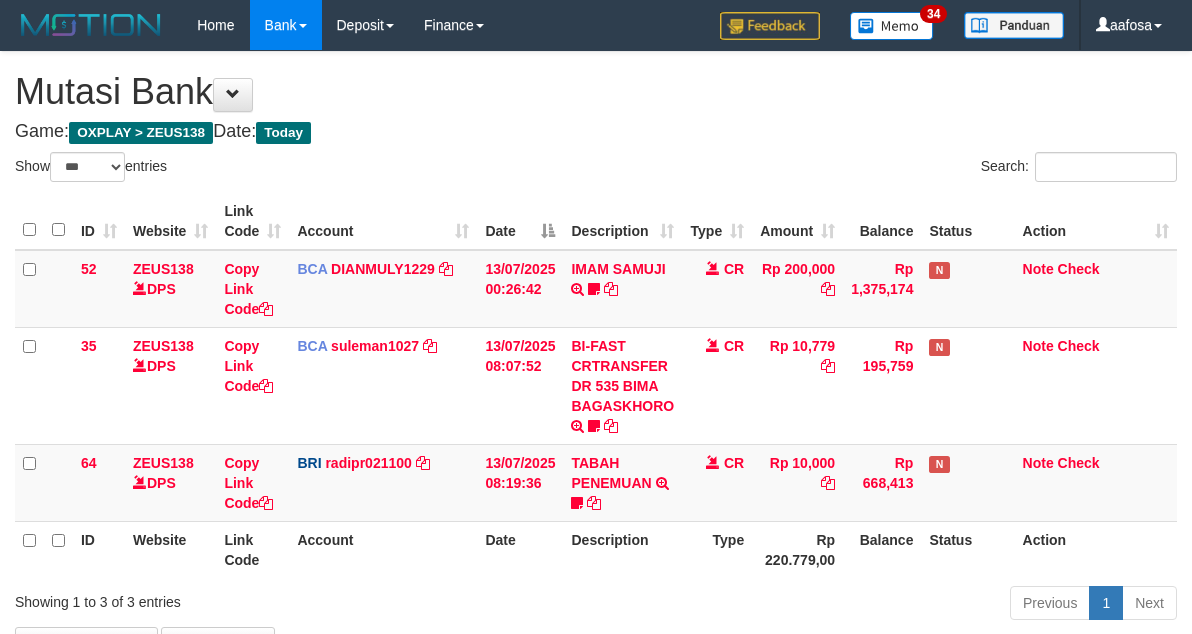 scroll, scrollTop: 138, scrollLeft: 0, axis: vertical 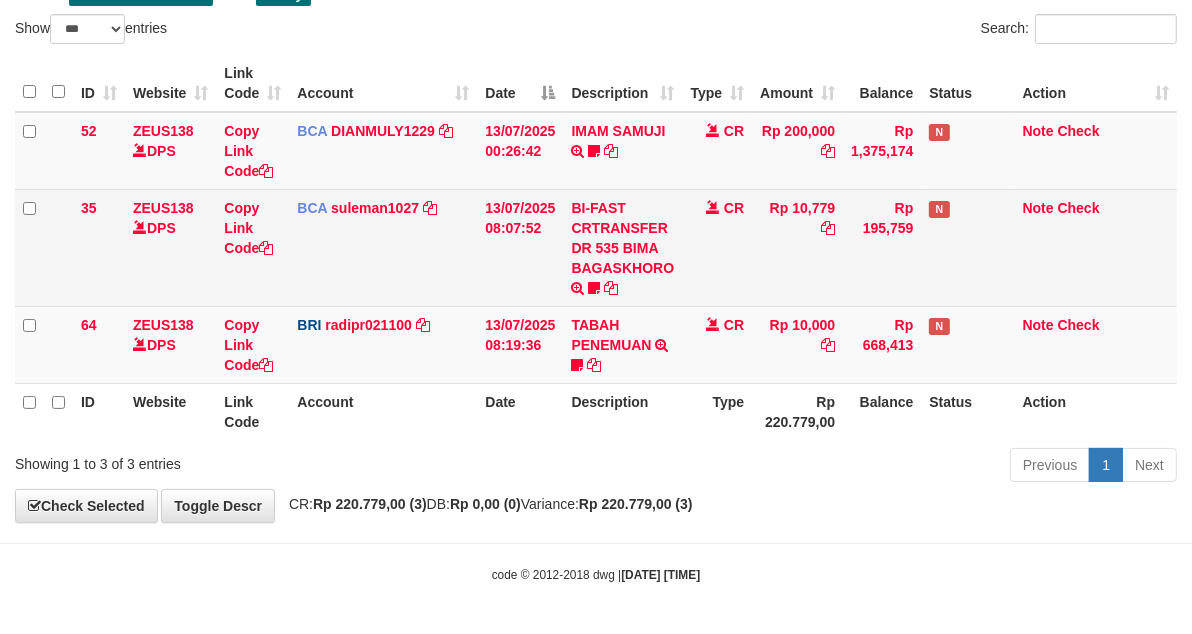 click on "CR" at bounding box center [717, 247] 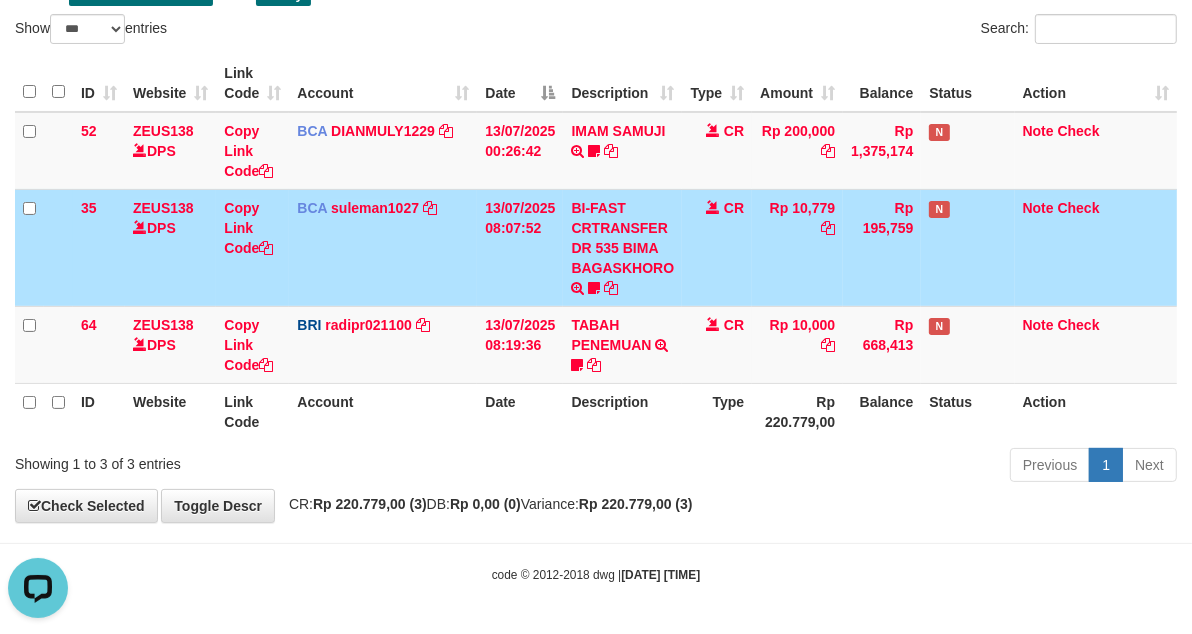 scroll, scrollTop: 0, scrollLeft: 0, axis: both 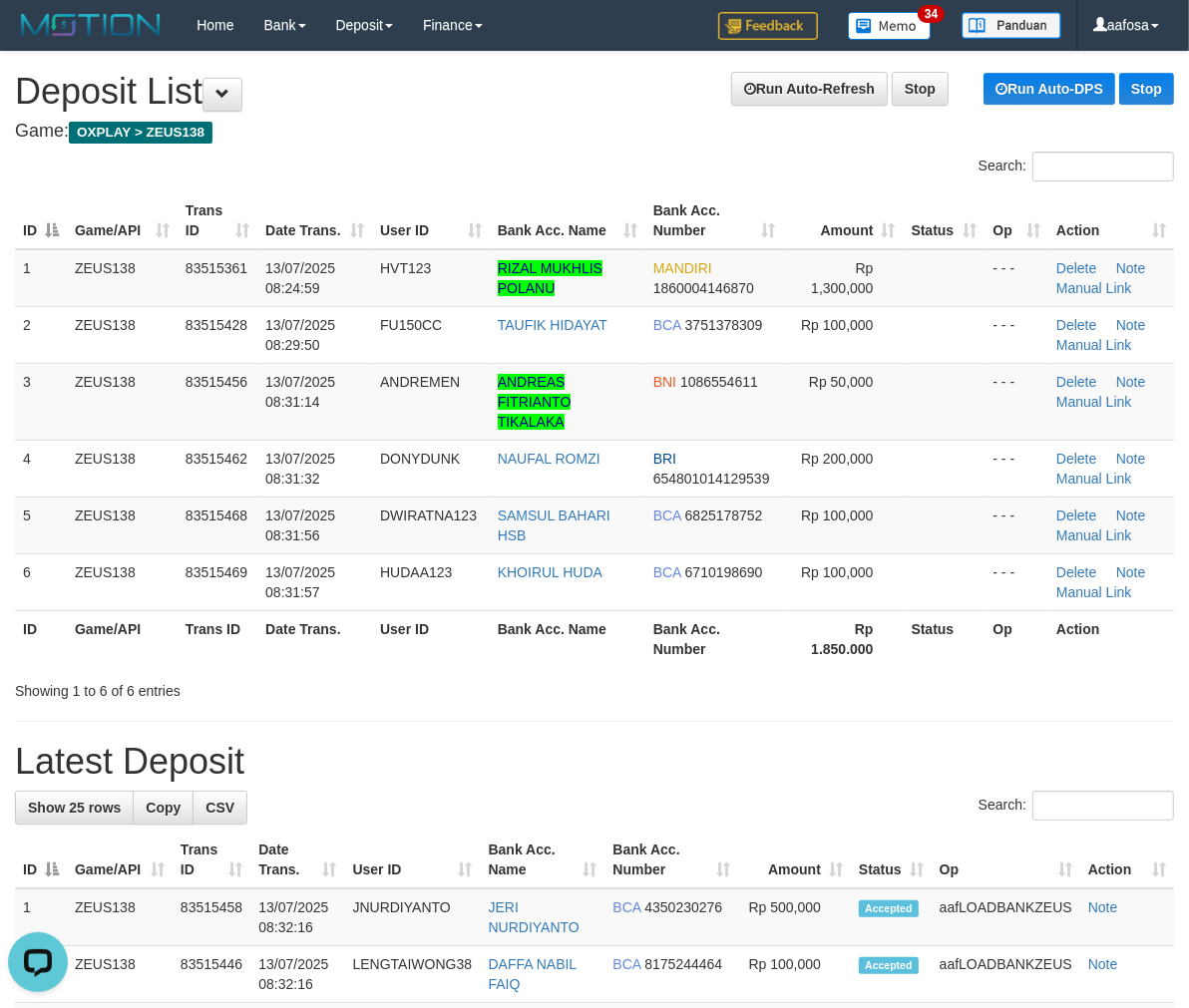 click on "Game:   OXPLAY > ZEUS138" at bounding box center [594, 132] 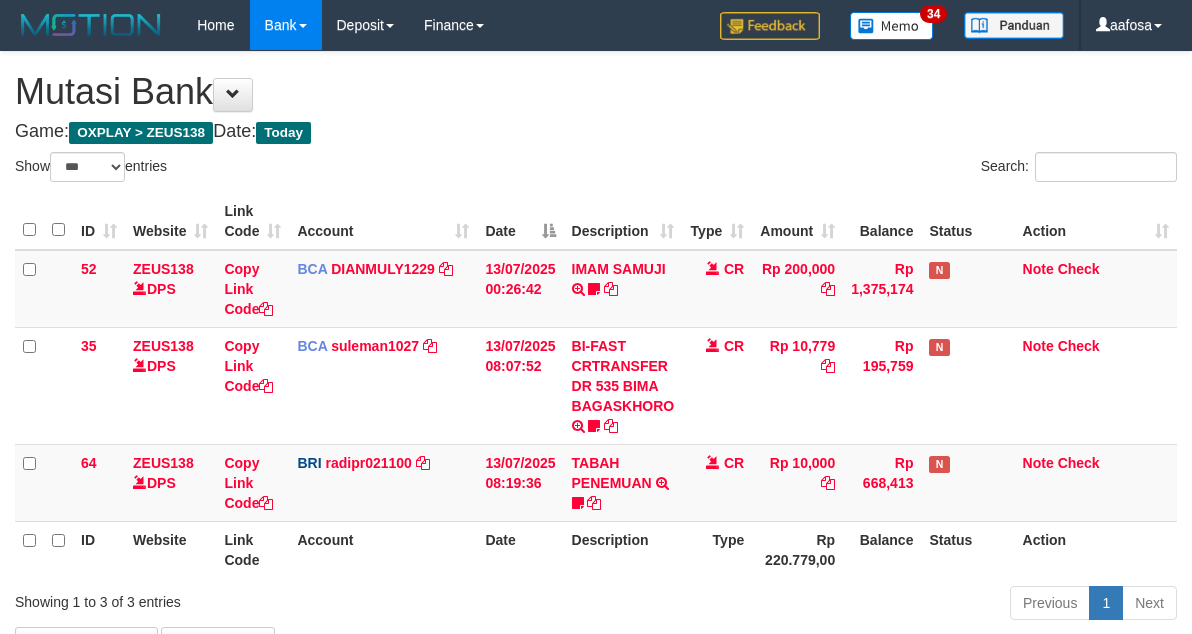 select on "***" 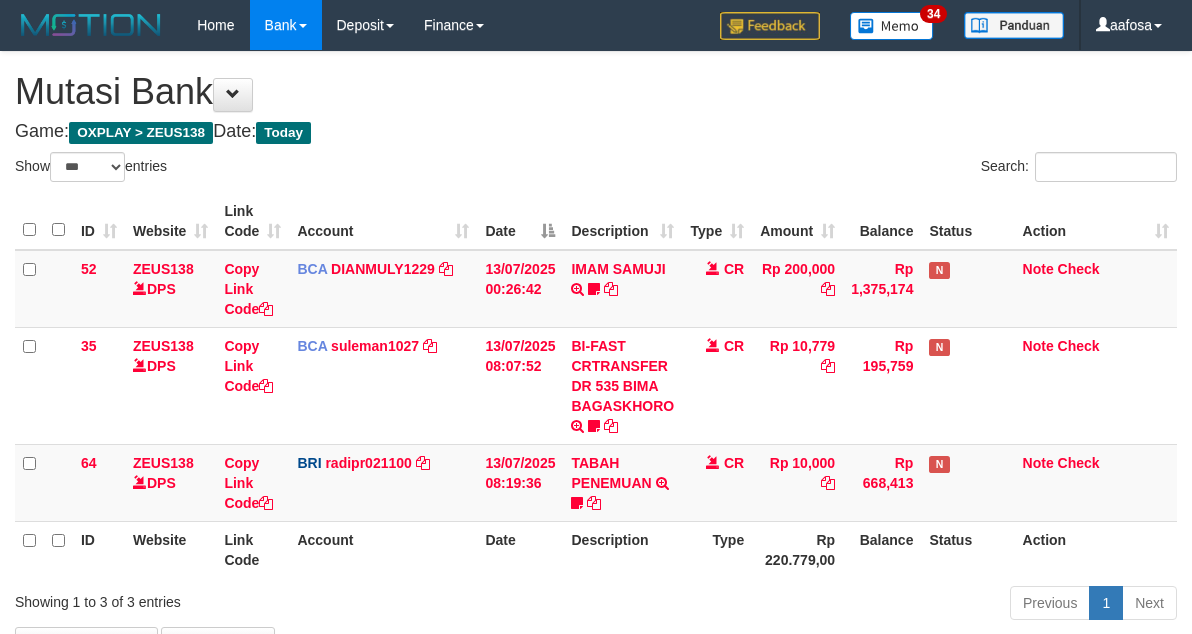 click on "CR" at bounding box center [717, 385] 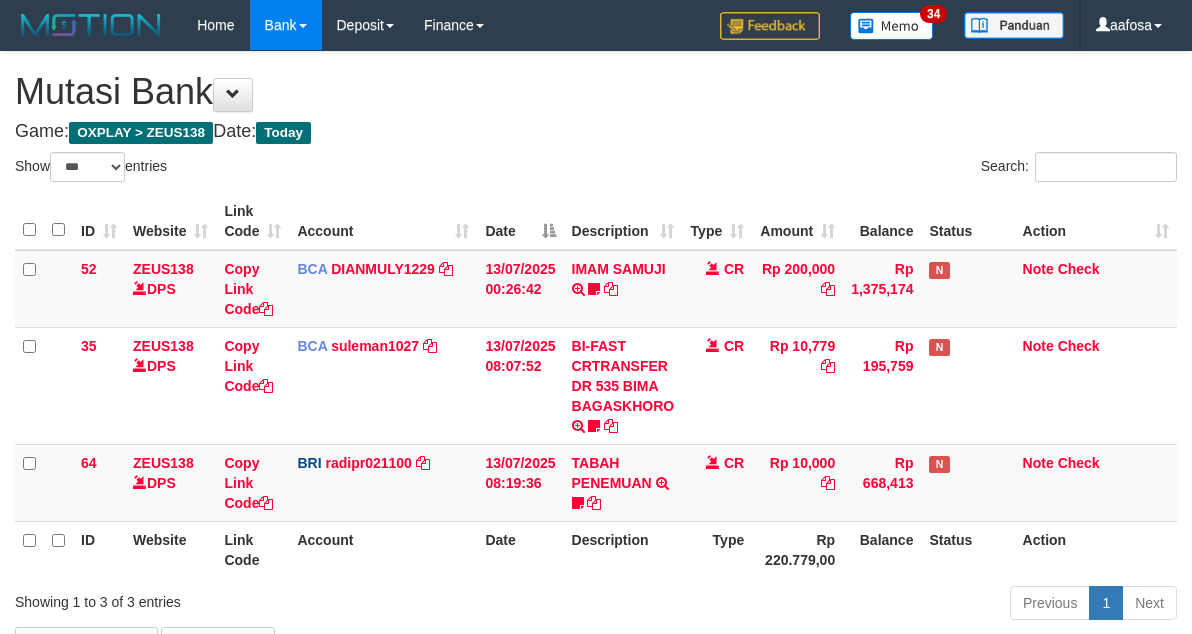 select on "***" 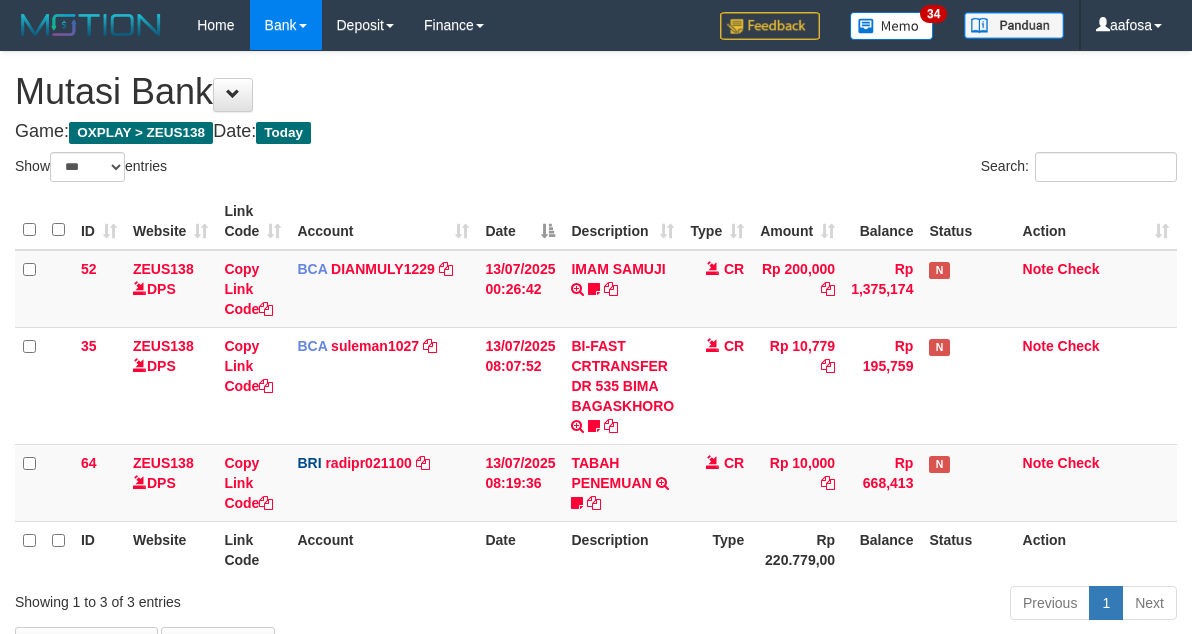 scroll, scrollTop: 138, scrollLeft: 0, axis: vertical 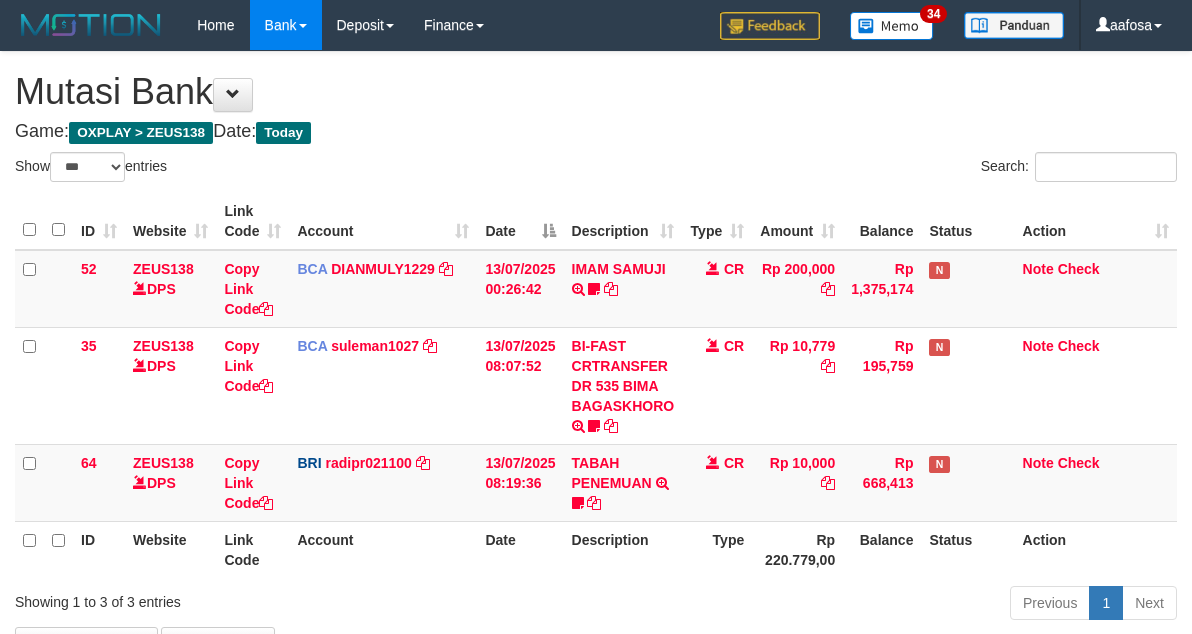 select on "***" 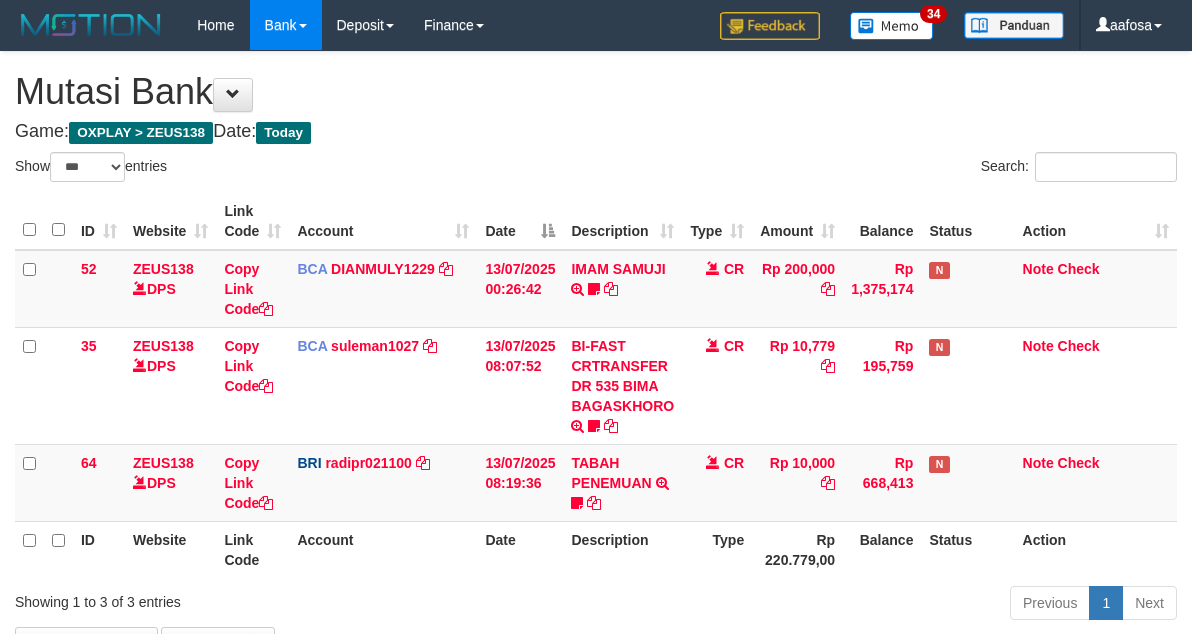 scroll, scrollTop: 138, scrollLeft: 0, axis: vertical 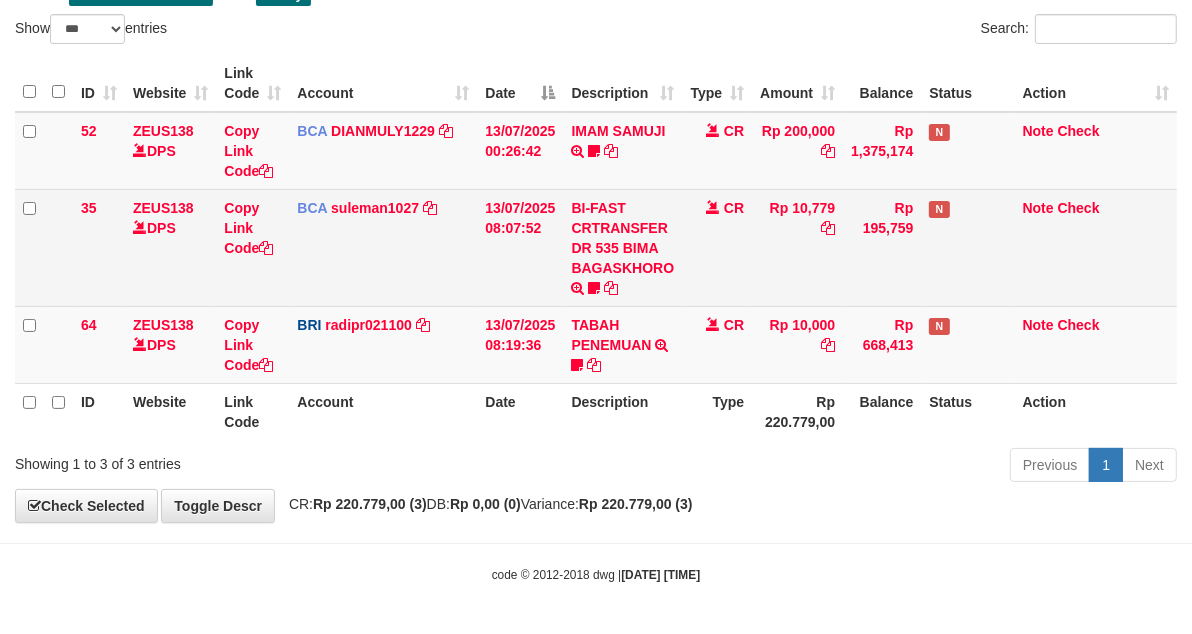 drag, startPoint x: 0, startPoint y: 0, endPoint x: 728, endPoint y: 284, distance: 781.4346 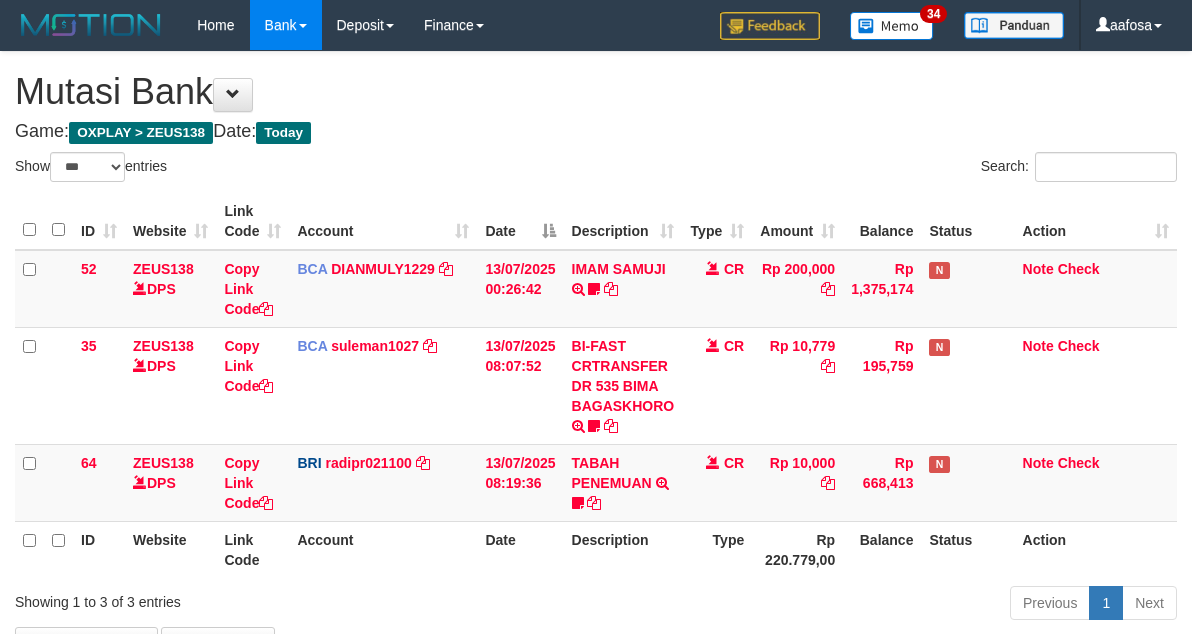 select on "***" 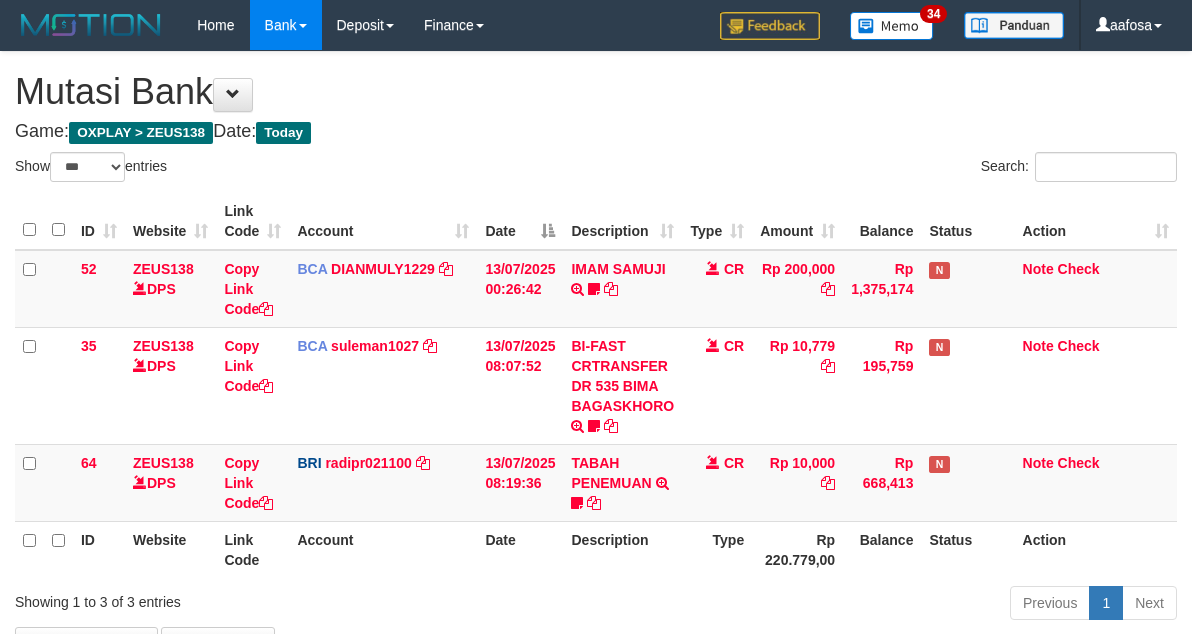scroll, scrollTop: 138, scrollLeft: 0, axis: vertical 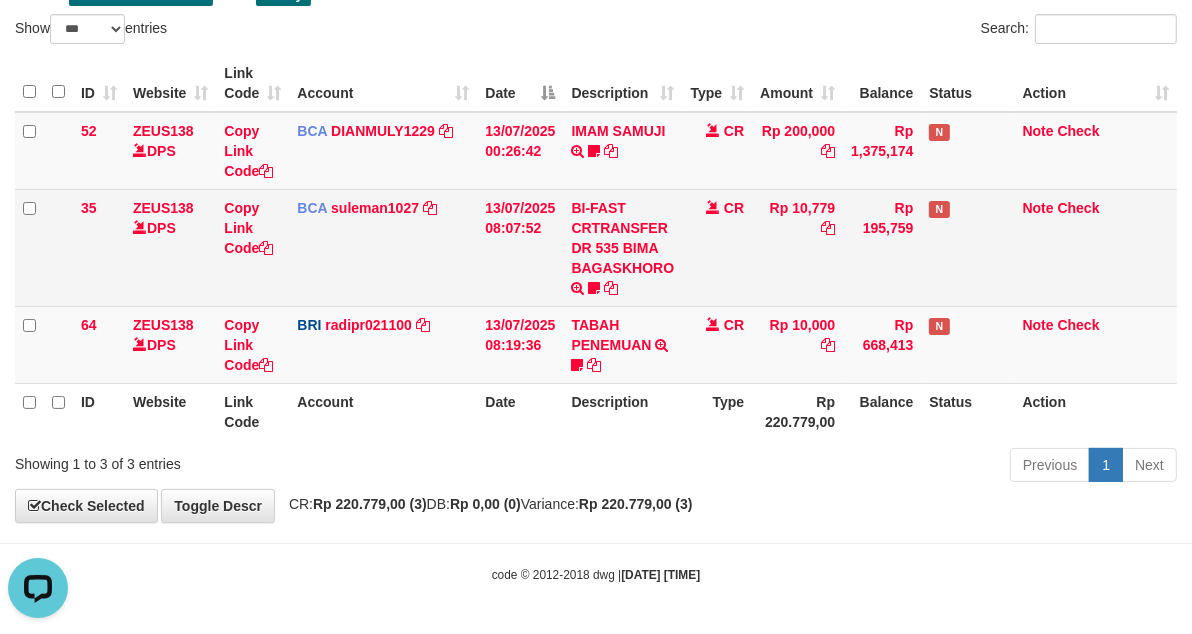 click on "CR" at bounding box center (717, 247) 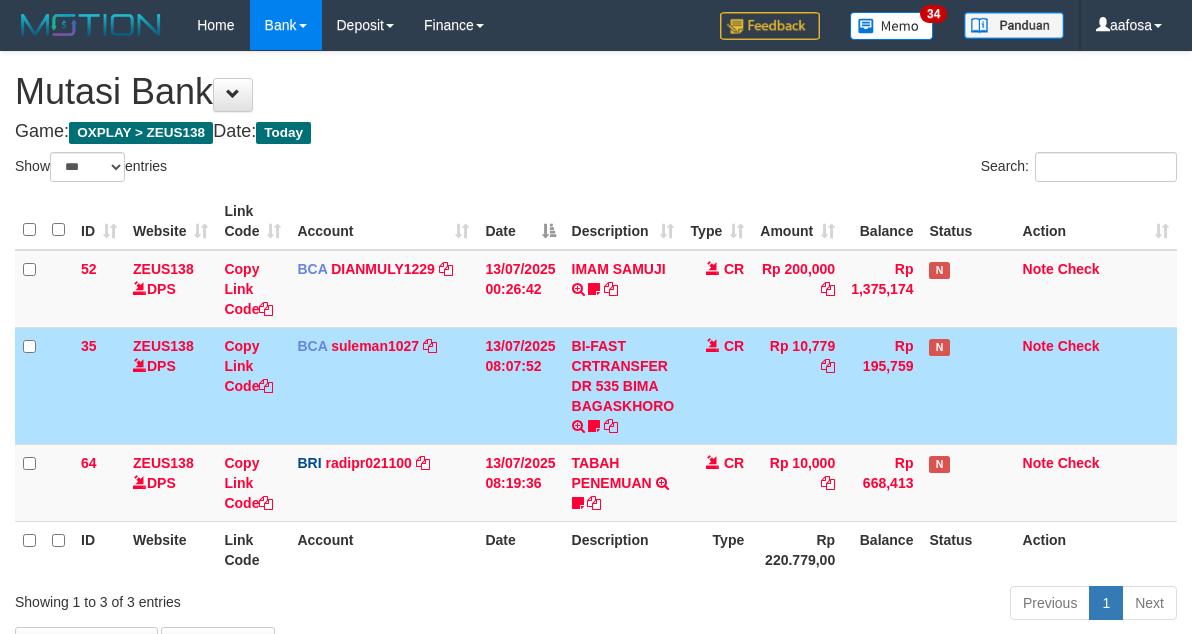 select on "***" 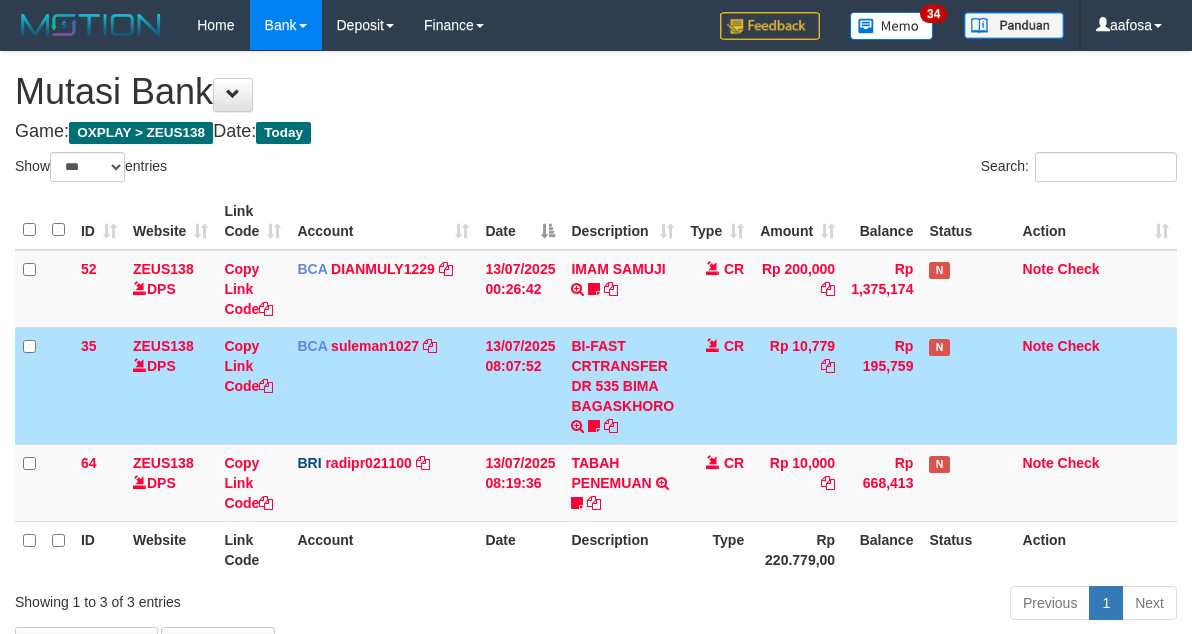 scroll, scrollTop: 138, scrollLeft: 0, axis: vertical 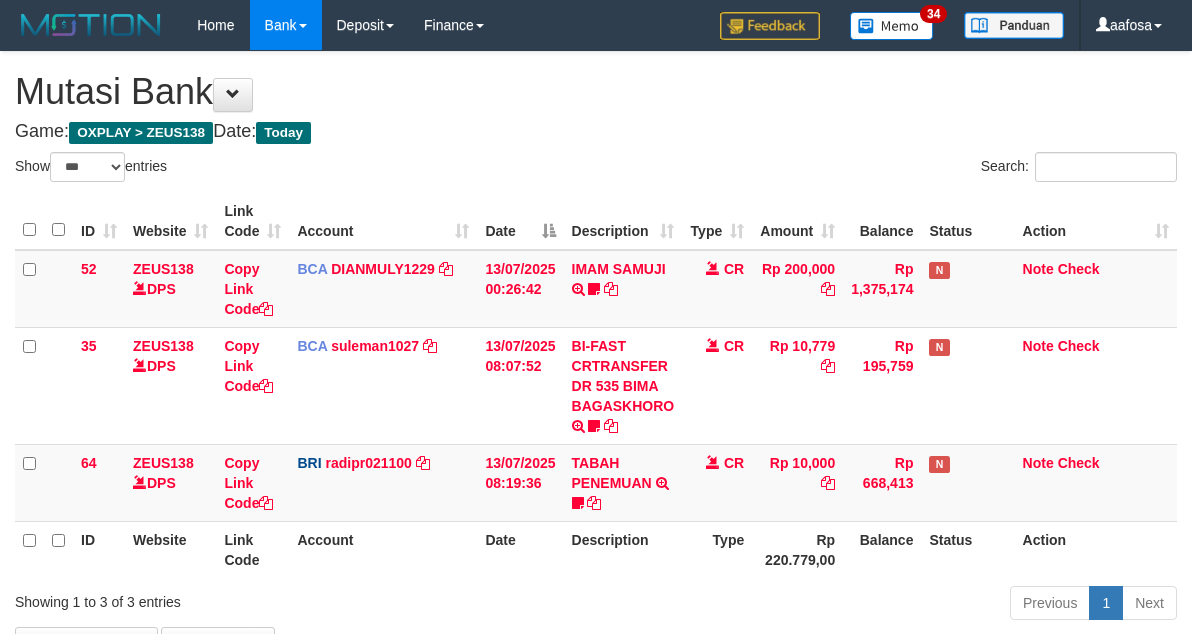 select on "***" 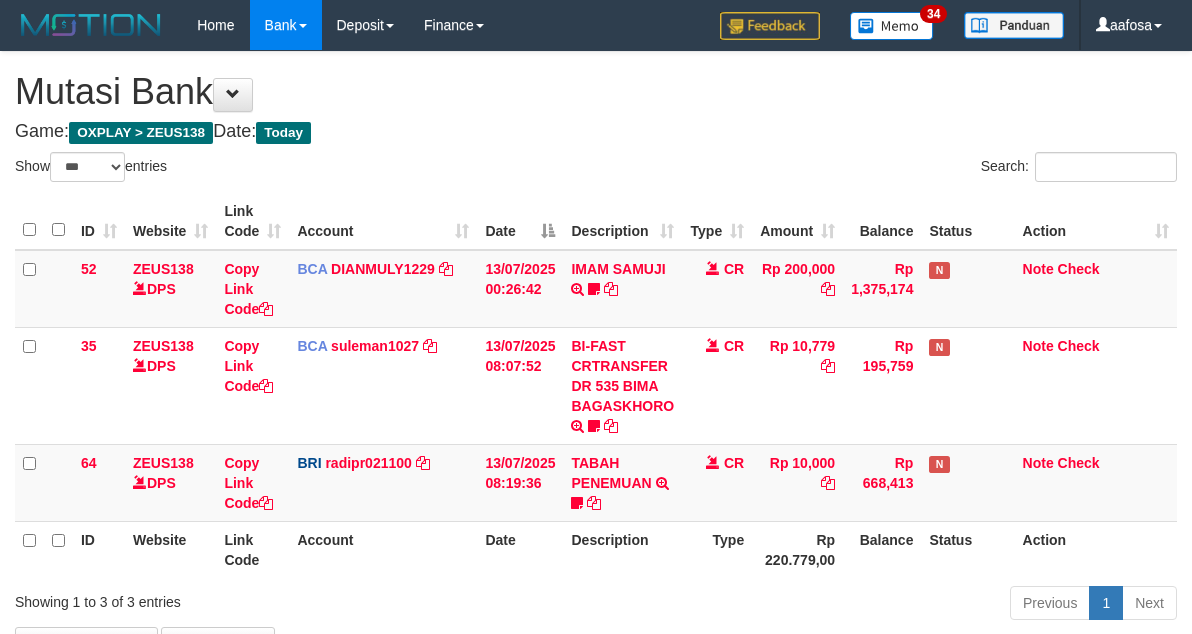 scroll, scrollTop: 138, scrollLeft: 0, axis: vertical 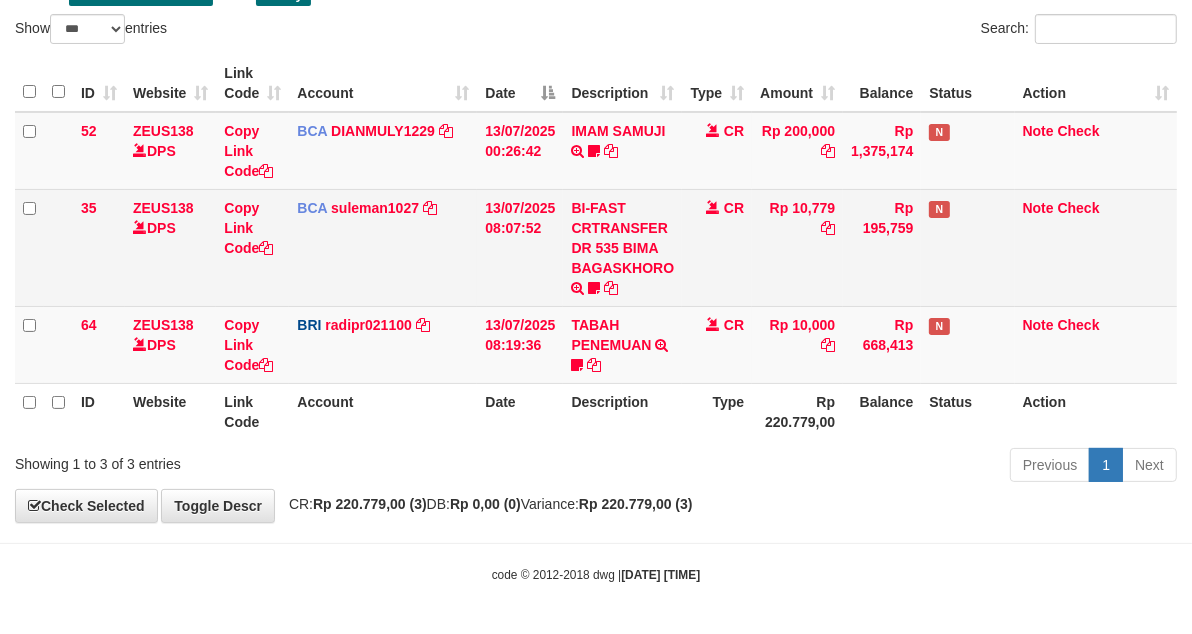 click on "Rp 10,779" at bounding box center (797, 247) 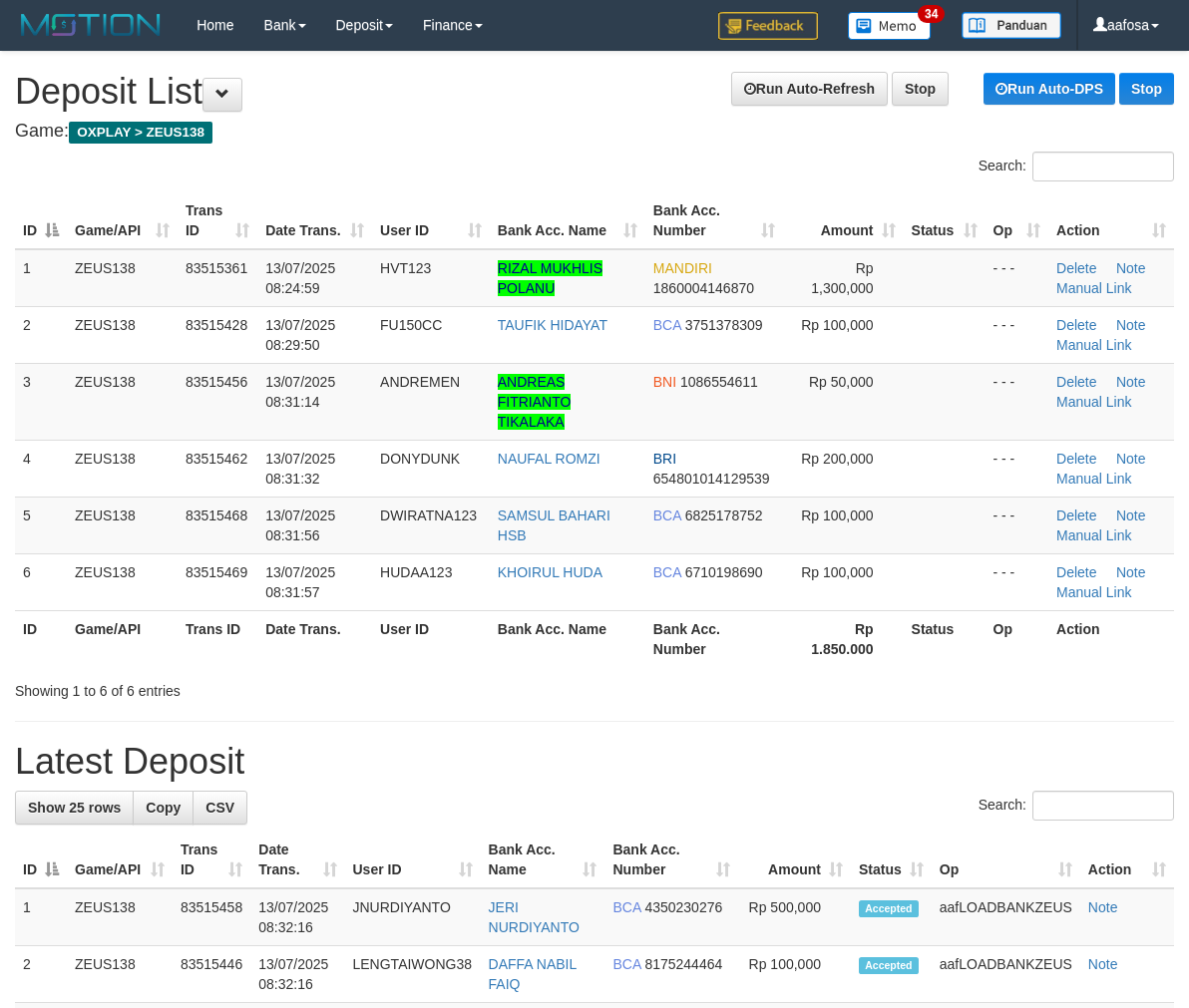scroll, scrollTop: 0, scrollLeft: 0, axis: both 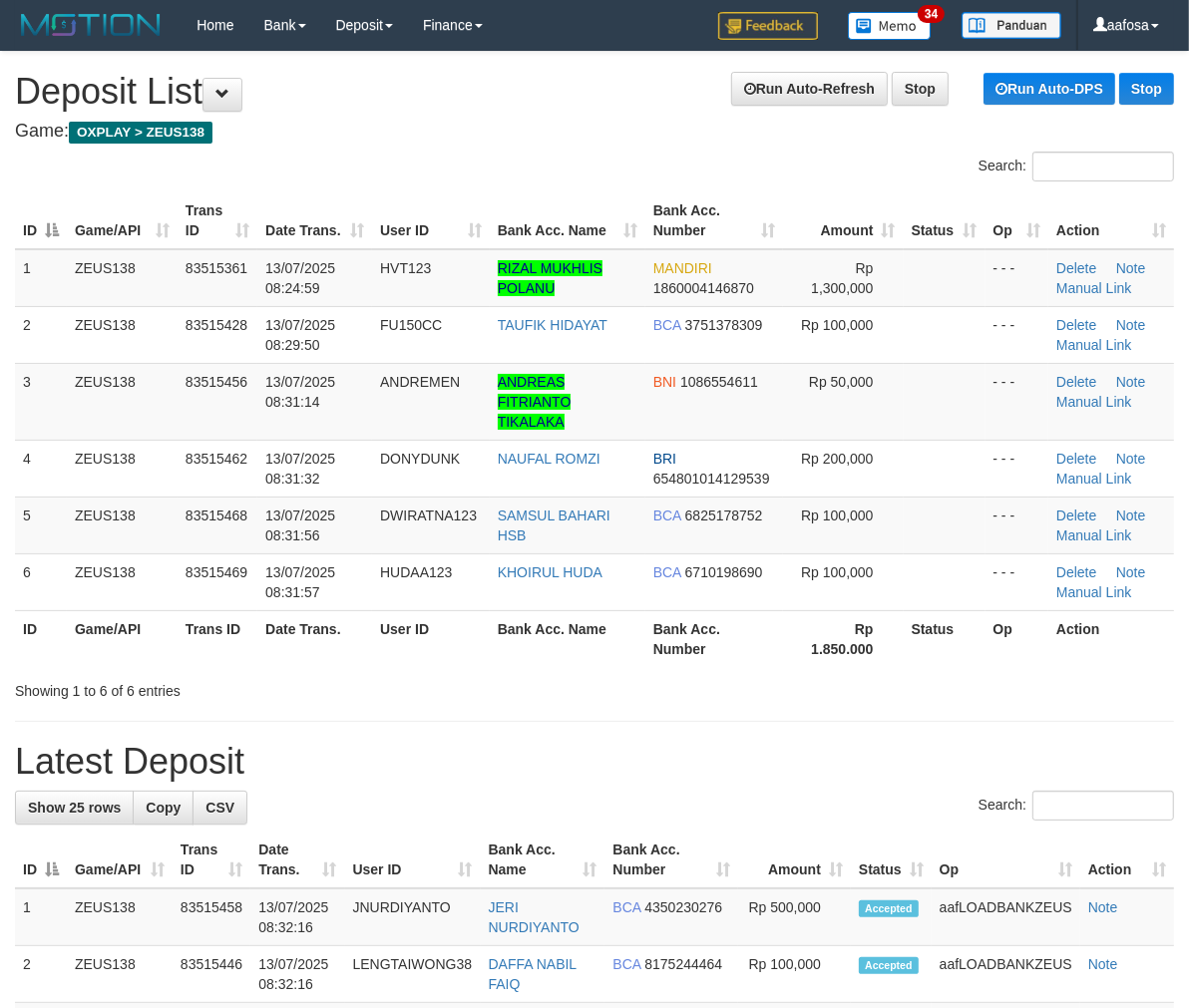 drag, startPoint x: 585, startPoint y: 116, endPoint x: 513, endPoint y: 144, distance: 77.25283 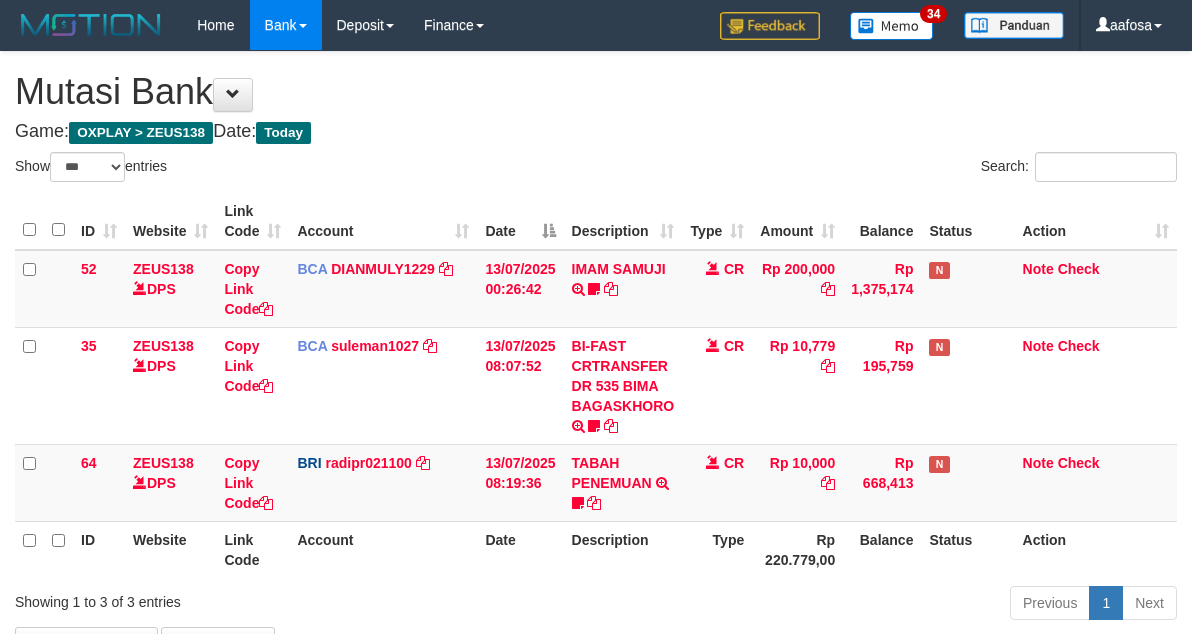 select on "***" 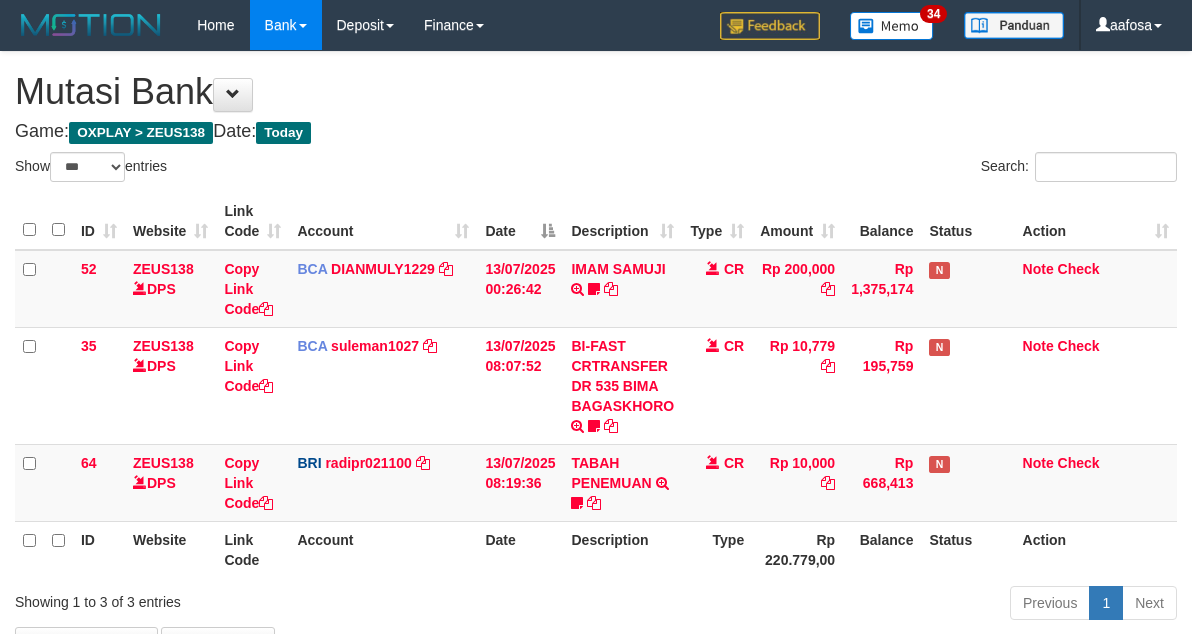 scroll, scrollTop: 138, scrollLeft: 0, axis: vertical 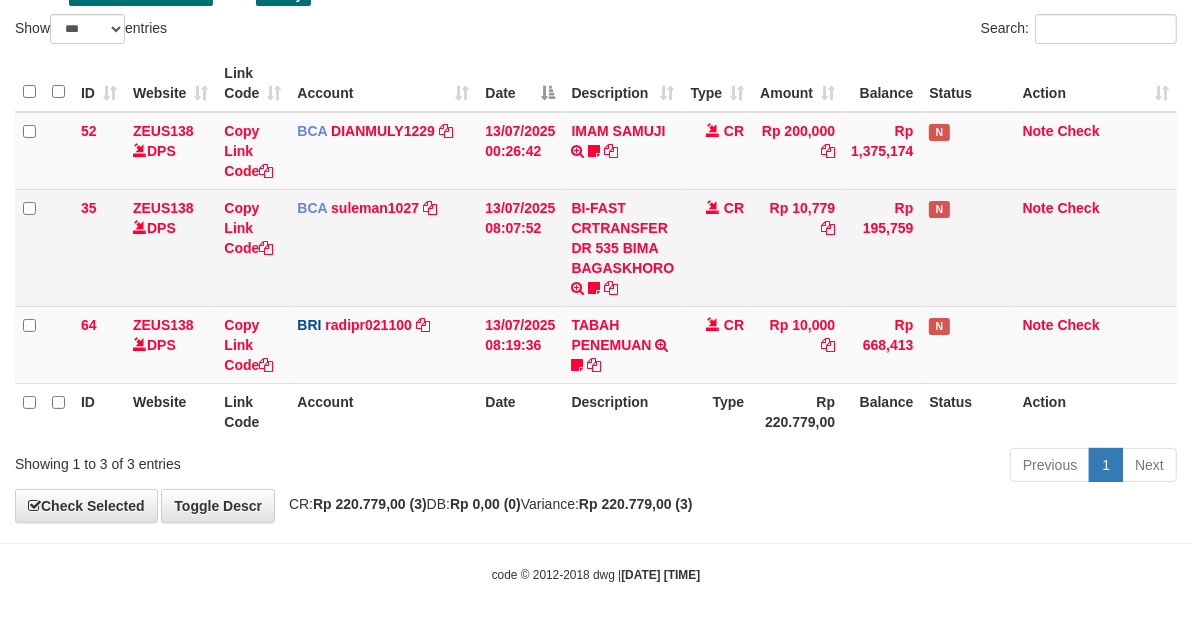 click on "CR" at bounding box center [717, 247] 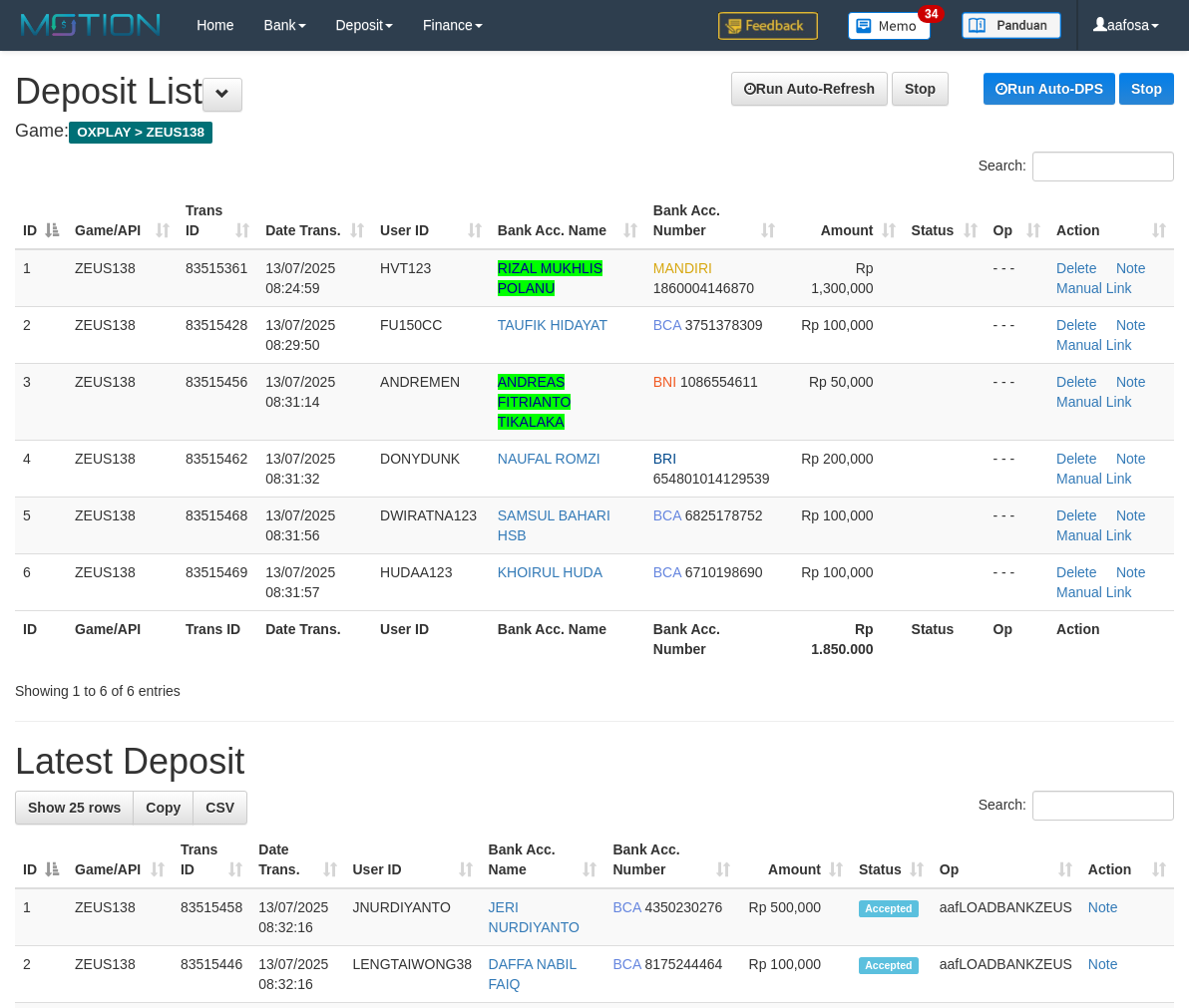scroll, scrollTop: 0, scrollLeft: 0, axis: both 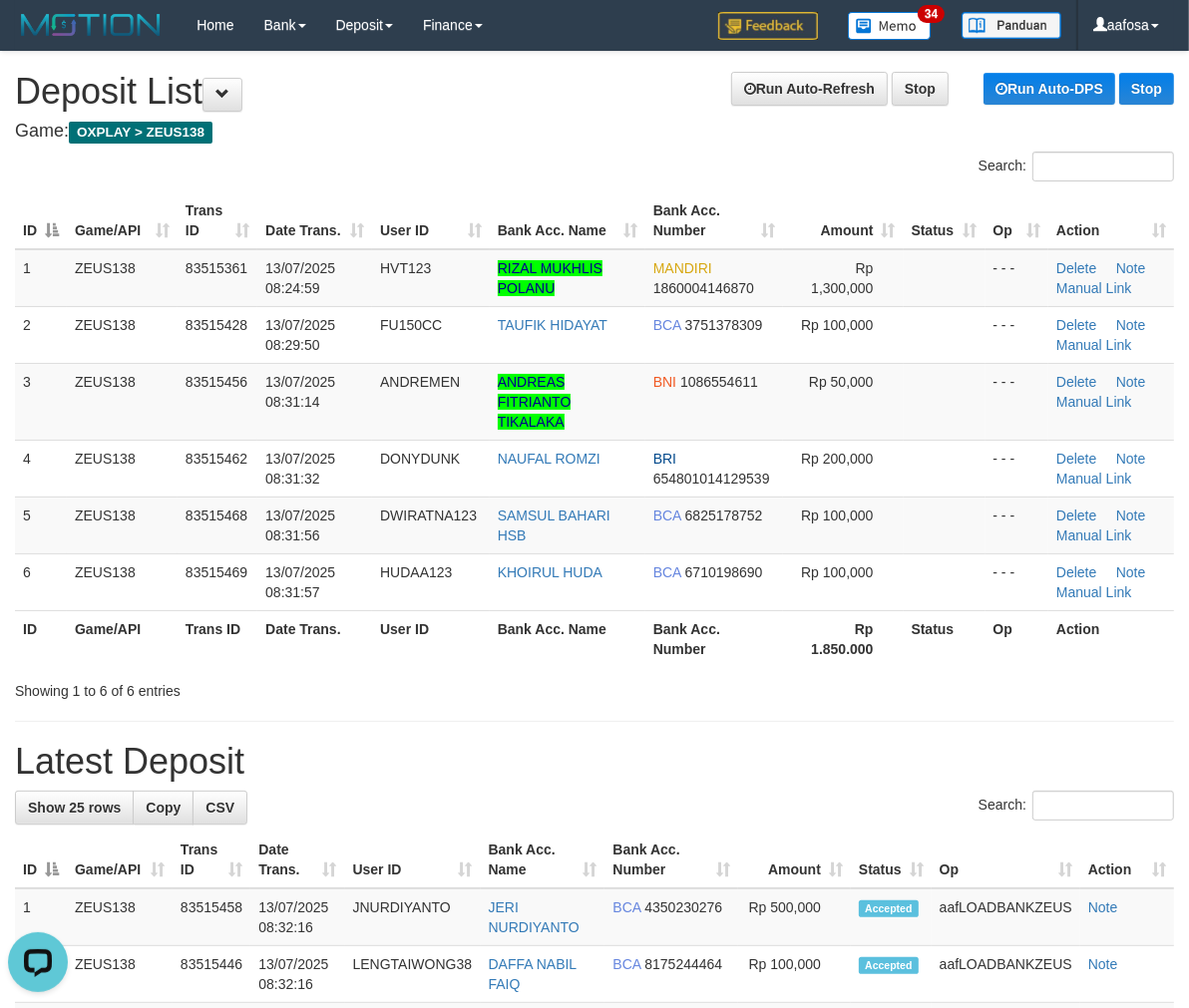 drag, startPoint x: 575, startPoint y: 162, endPoint x: 321, endPoint y: 226, distance: 261.93892 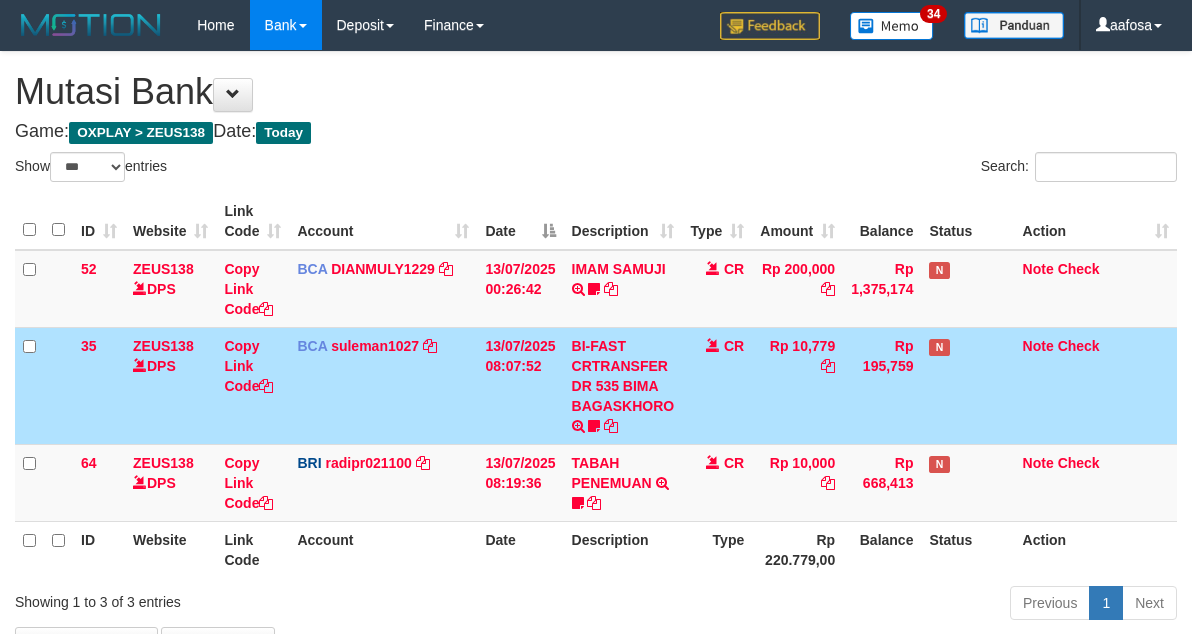select on "***" 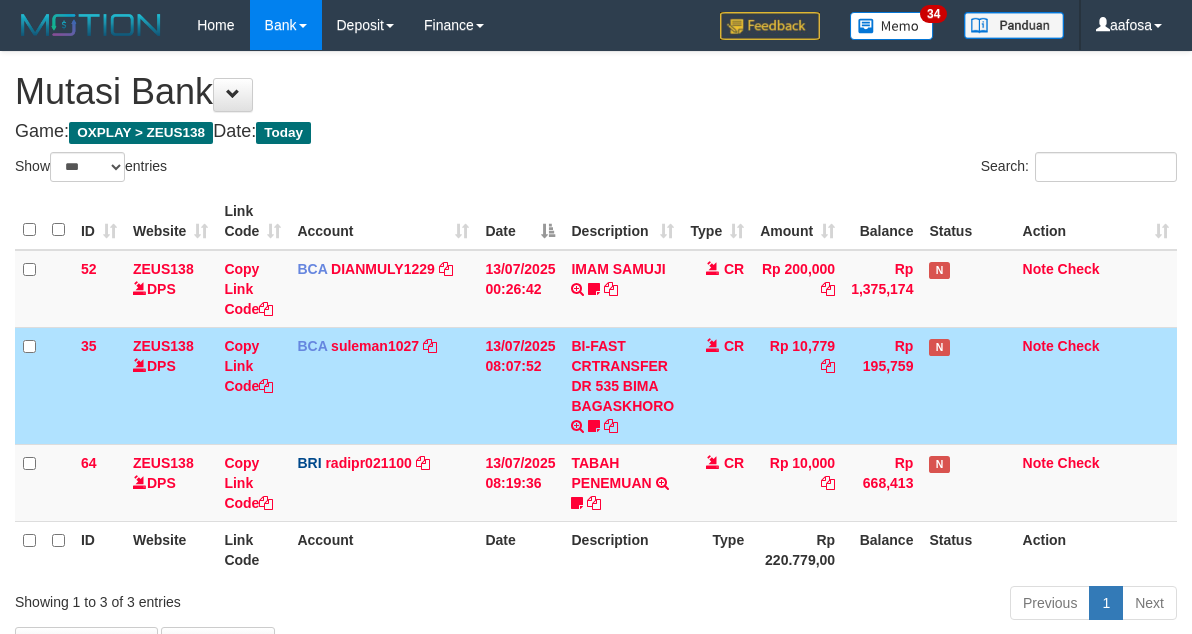 scroll, scrollTop: 138, scrollLeft: 0, axis: vertical 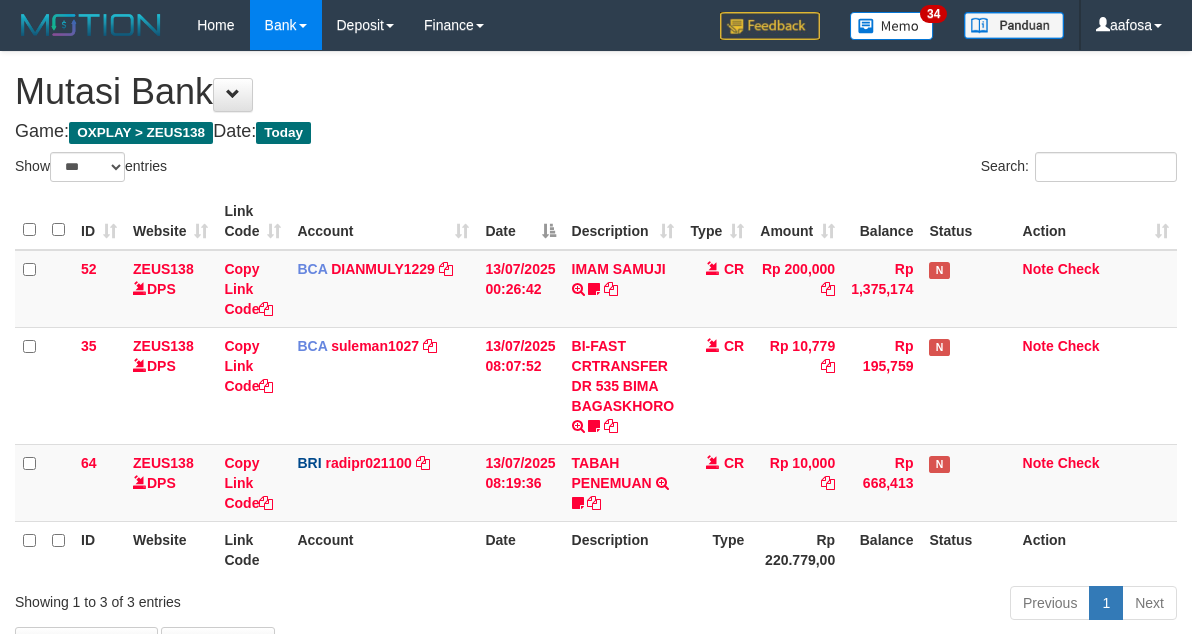 select on "***" 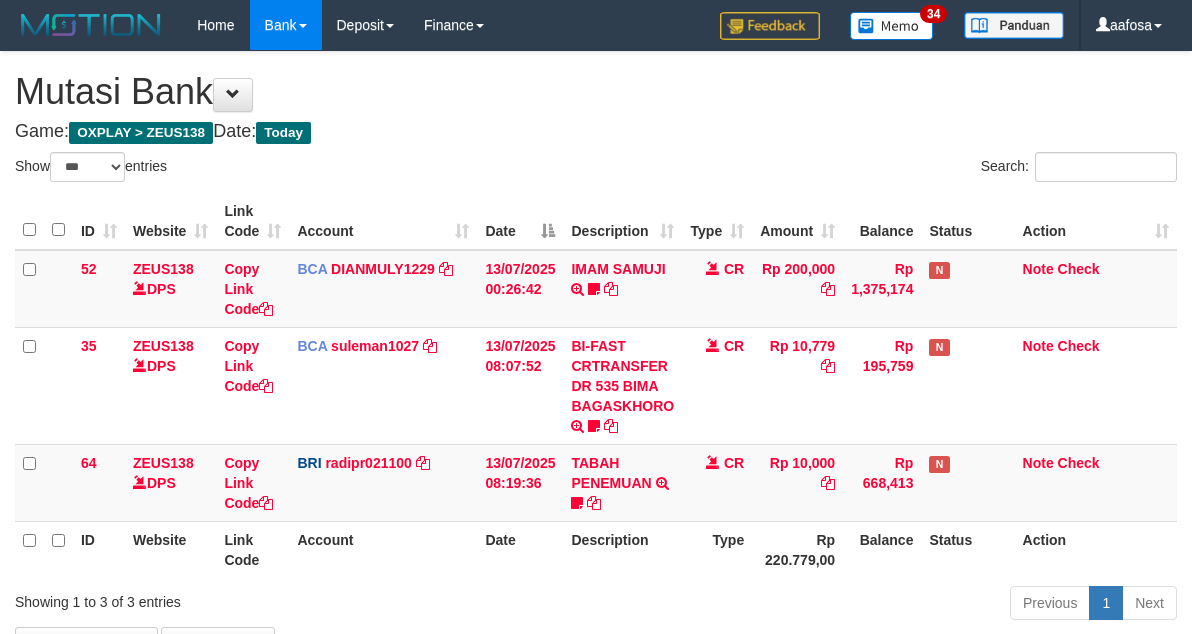 click on "CR" at bounding box center [717, 385] 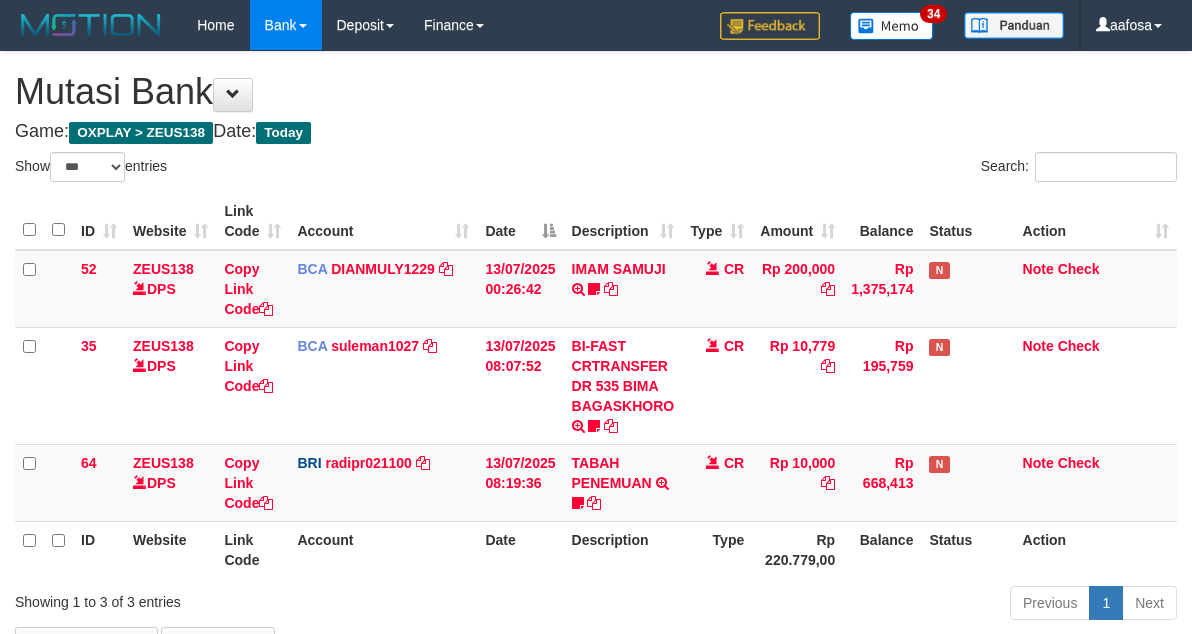 select on "***" 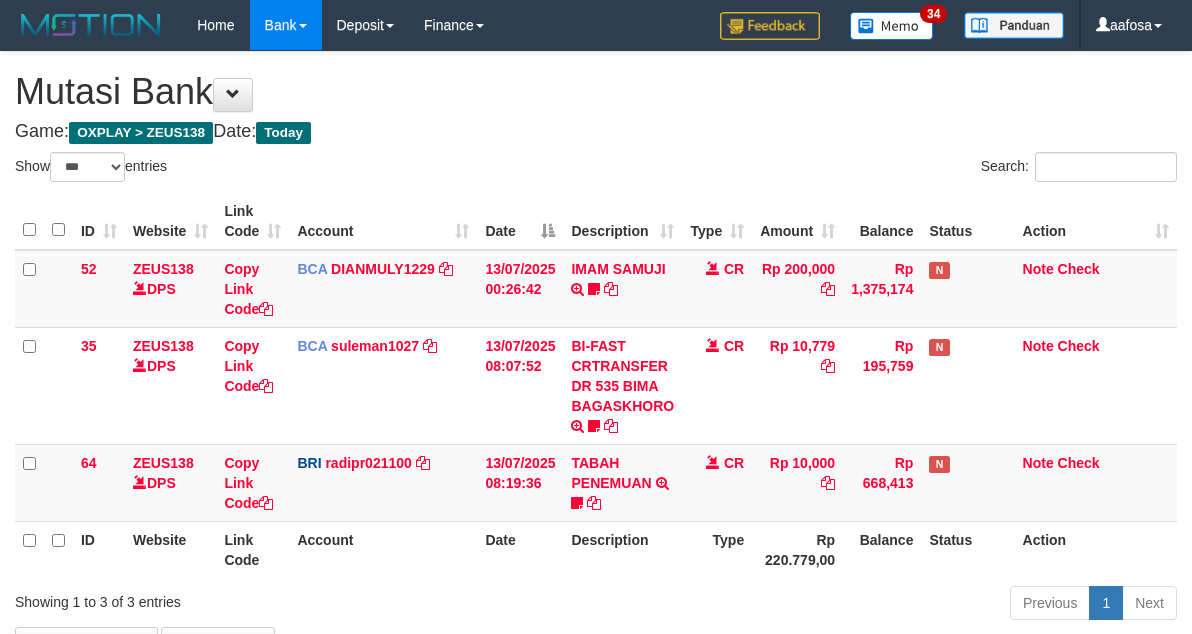 scroll, scrollTop: 138, scrollLeft: 0, axis: vertical 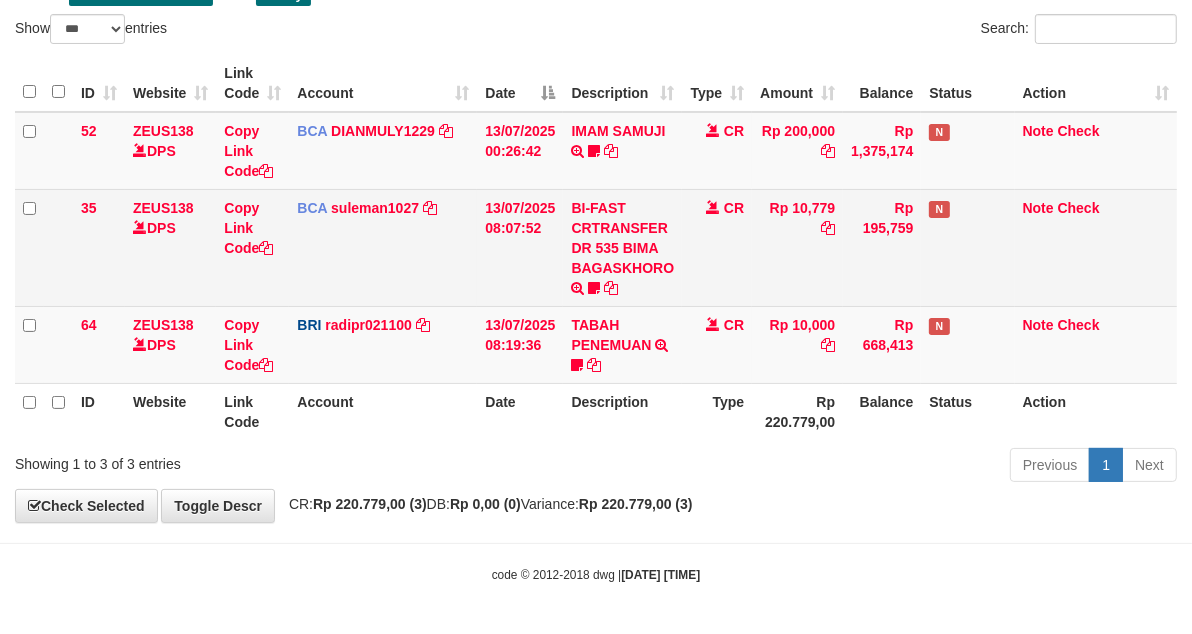 click on "CR" at bounding box center [717, 247] 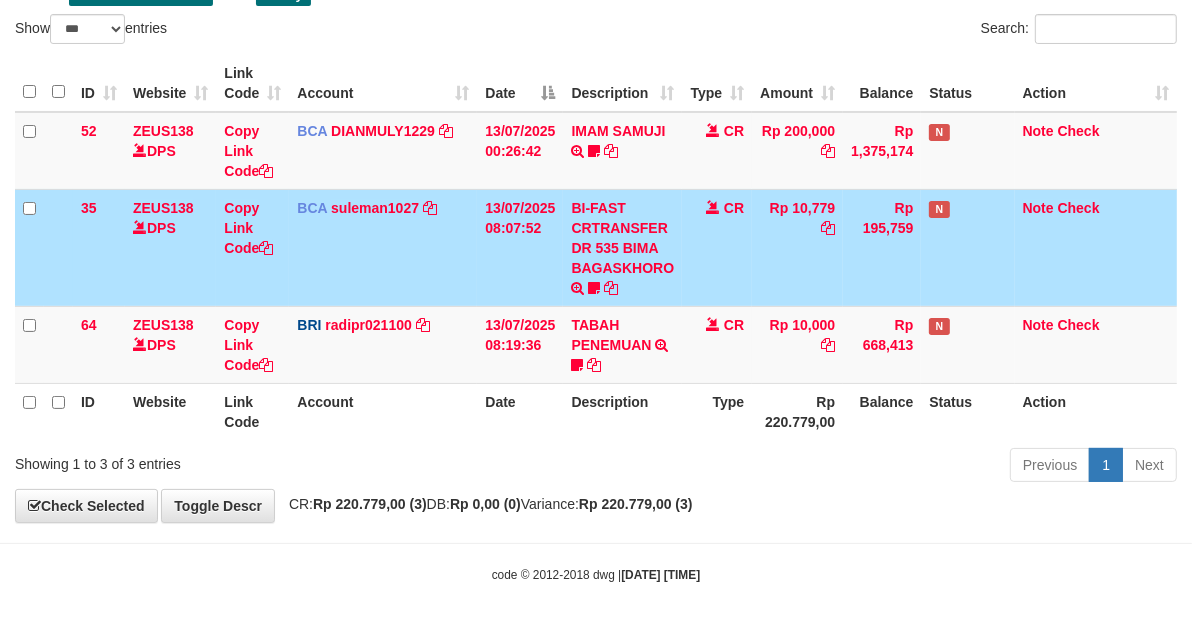 click on "CR" at bounding box center [717, 247] 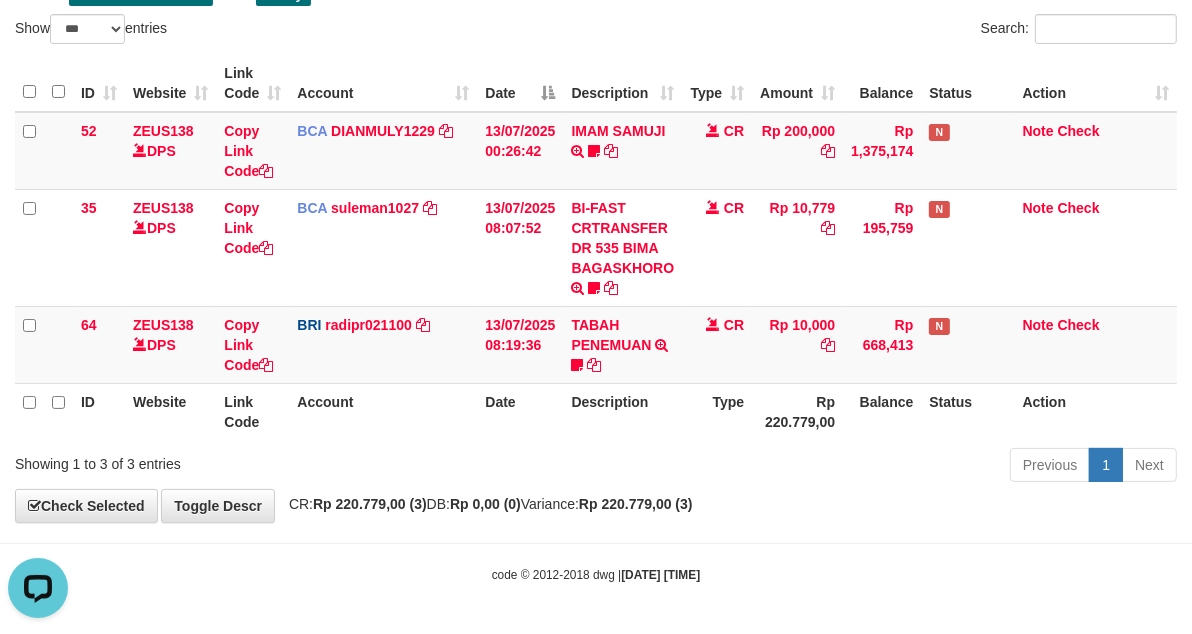 scroll, scrollTop: 0, scrollLeft: 0, axis: both 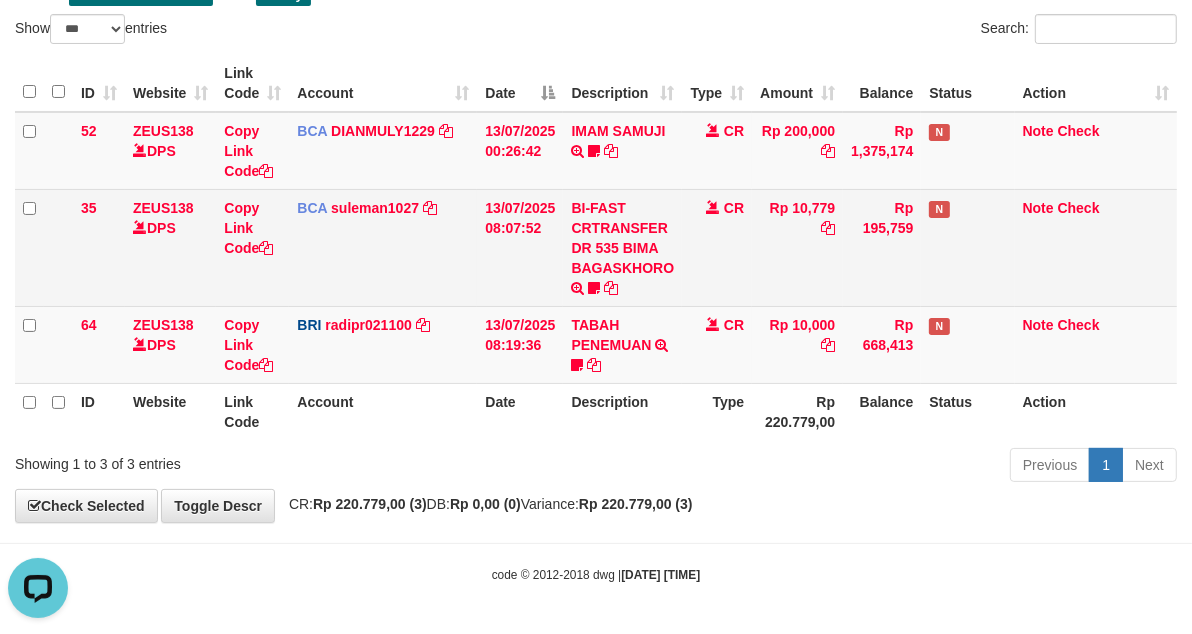 click on "CR" at bounding box center (717, 247) 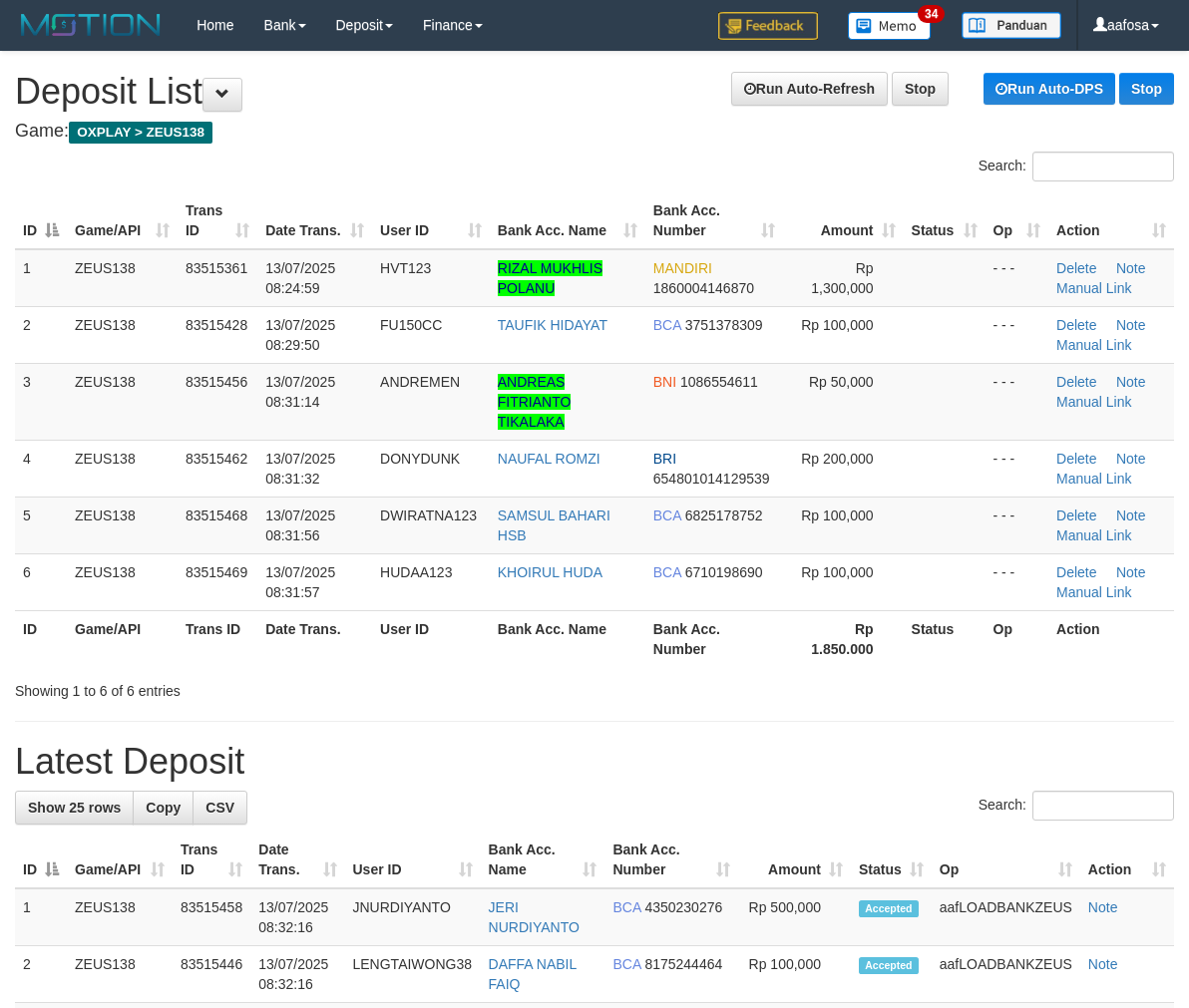 scroll, scrollTop: 0, scrollLeft: 0, axis: both 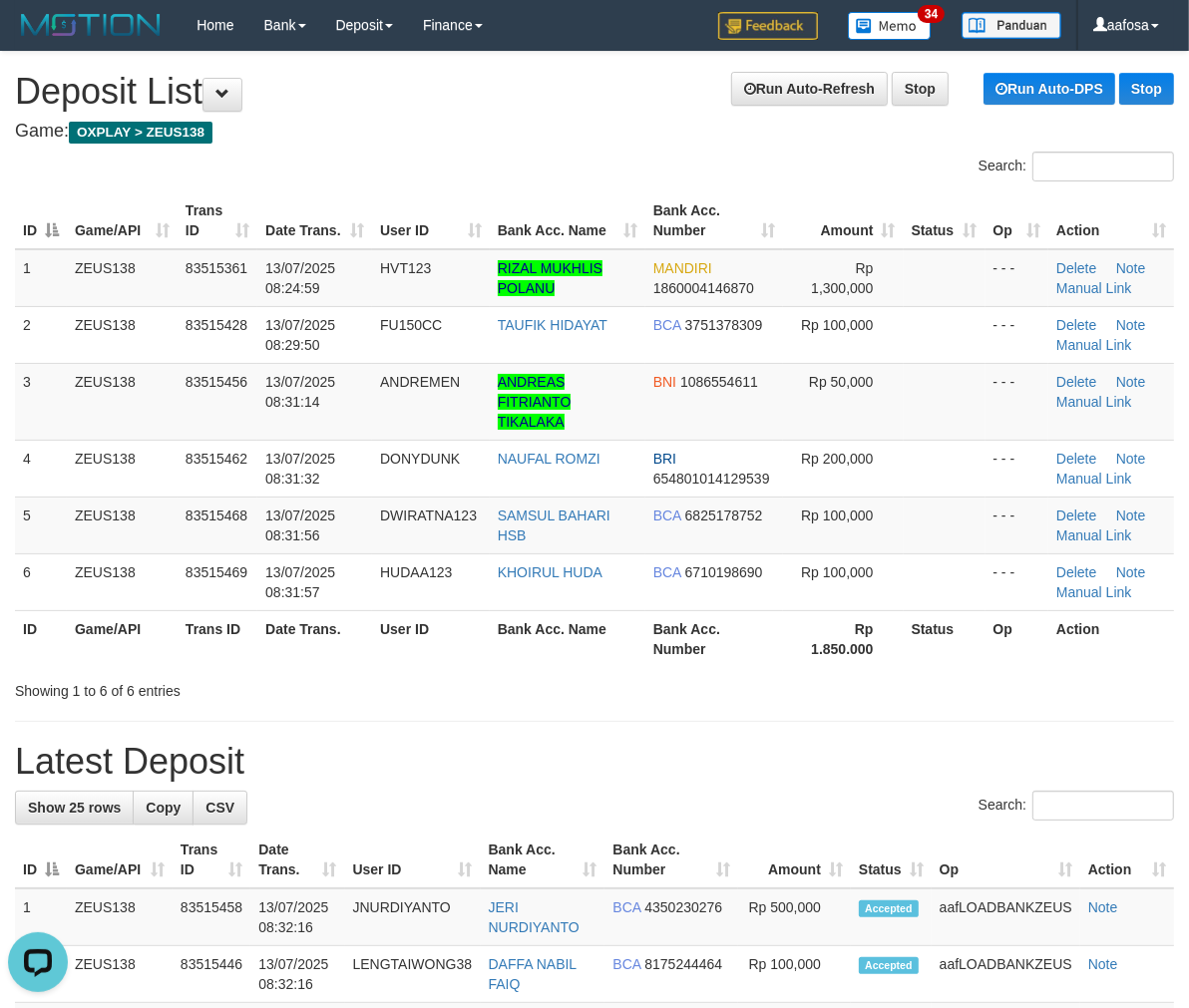 click on "**********" at bounding box center [594, 1247] 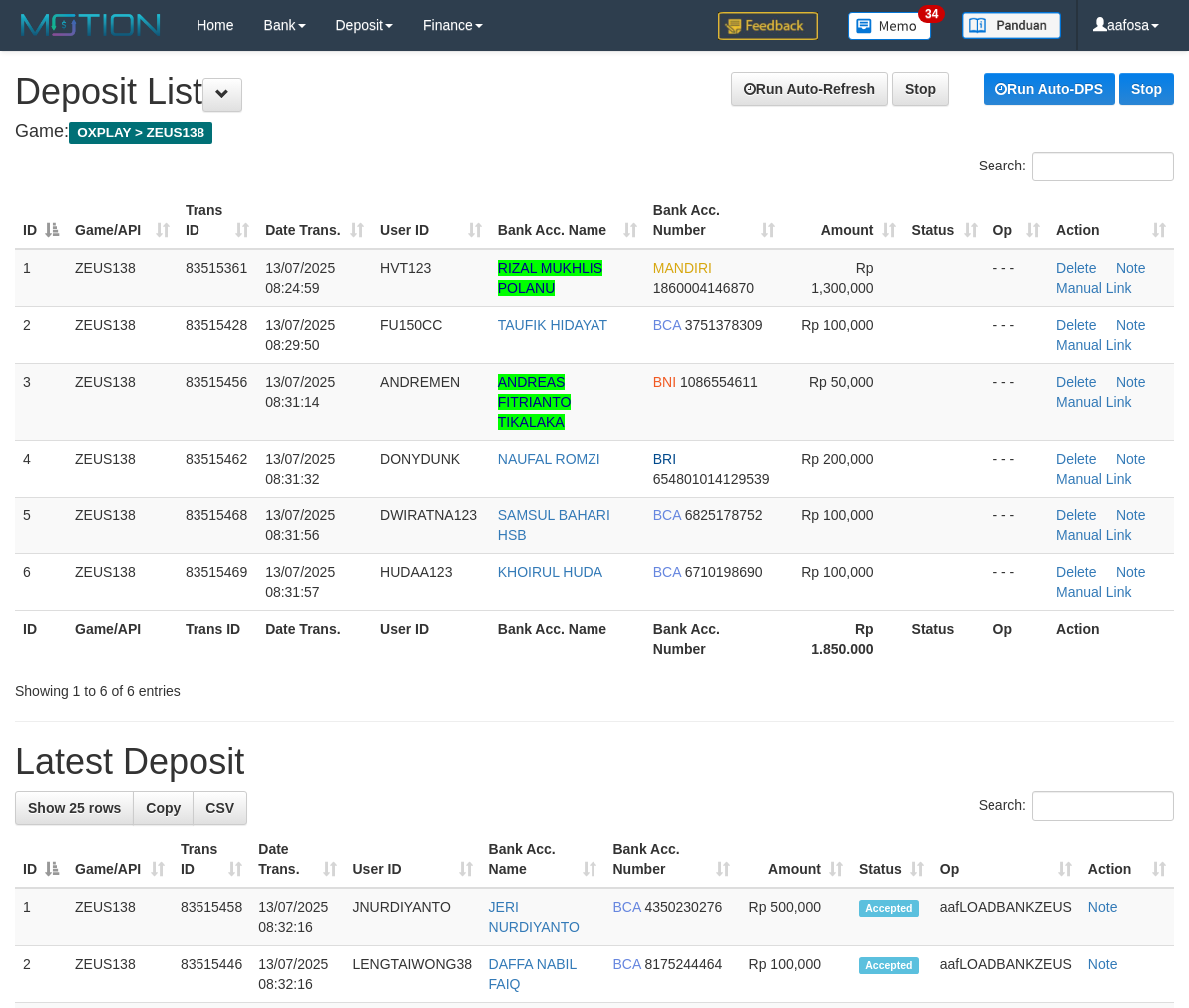 scroll, scrollTop: 0, scrollLeft: 0, axis: both 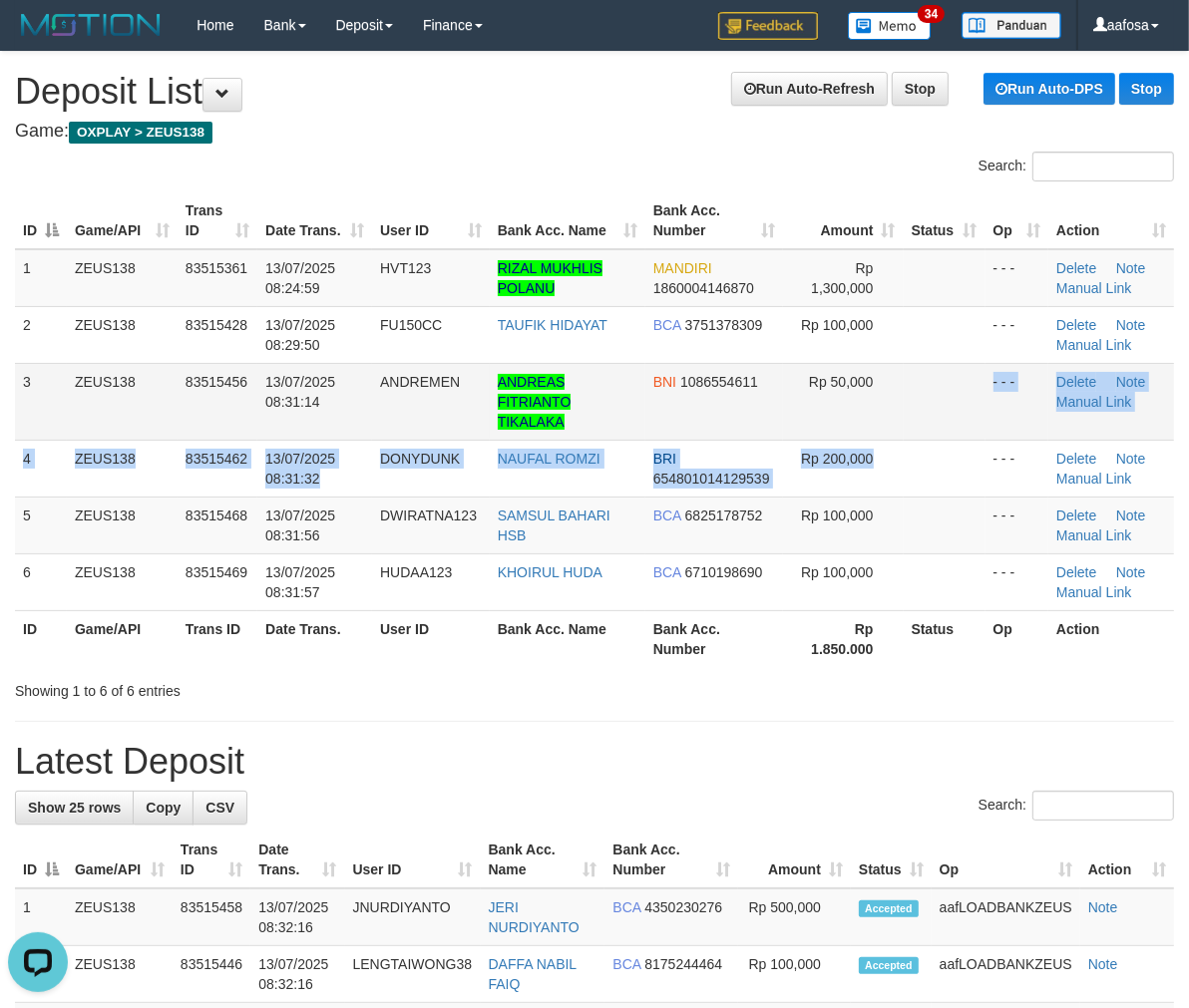 click on "1
ZEUS138
83515361
13/07/2025 08:24:59
HVT123
RIZAL MUKHLIS POLANU
MANDIRI
1860004146870
Rp 1,300,000
- - -
Delete
Note
Manual Link
2
ZEUS138
83515428
13/07/2025 08:29:50
FU150CC
TAUFIK HIDAYAT
BCA
3751378309
Rp 100,000
- - -
Delete
Note
Manual Link
3
BNI" at bounding box center [594, 430] 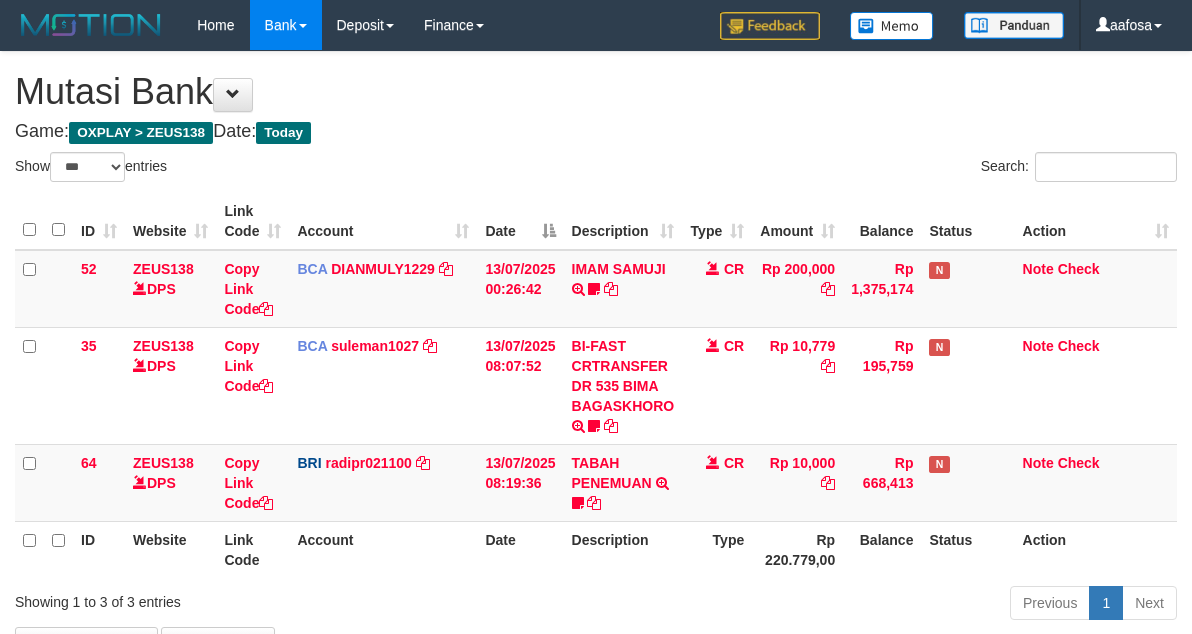 select on "***" 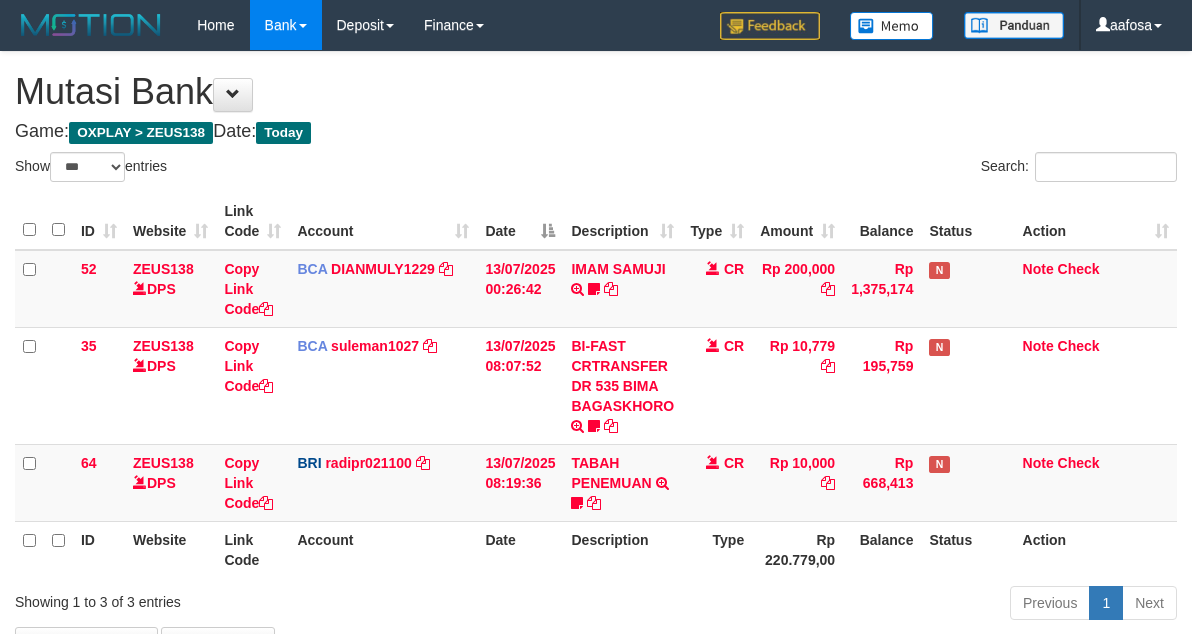 scroll, scrollTop: 138, scrollLeft: 0, axis: vertical 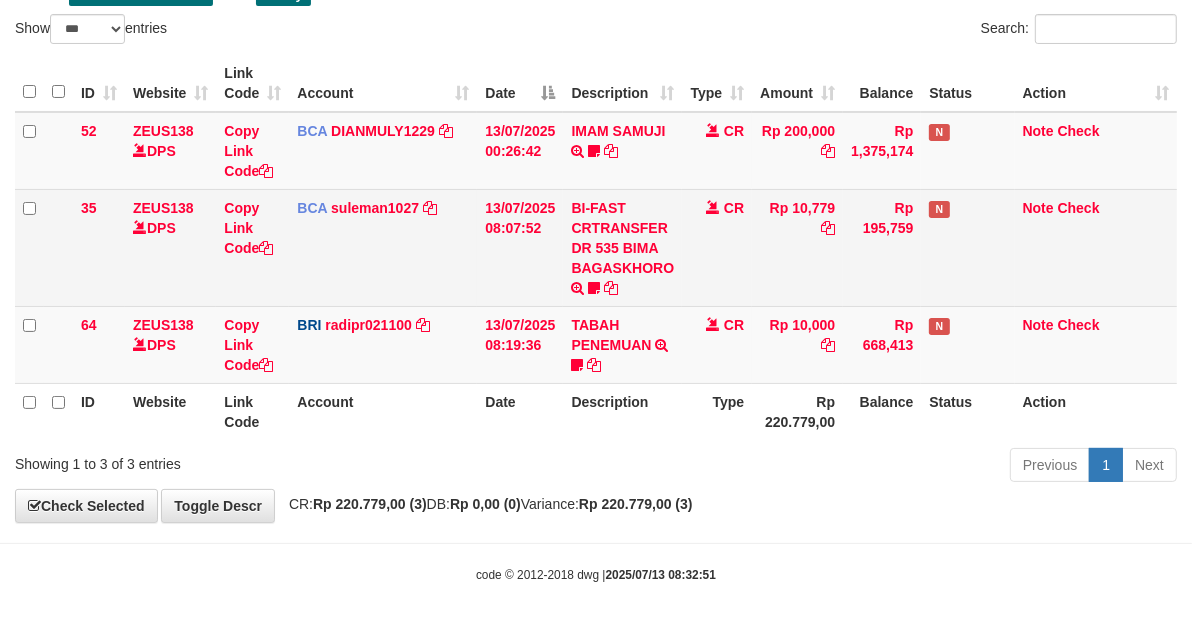 drag, startPoint x: 731, startPoint y: 261, endPoint x: 607, endPoint y: 287, distance: 126.69649 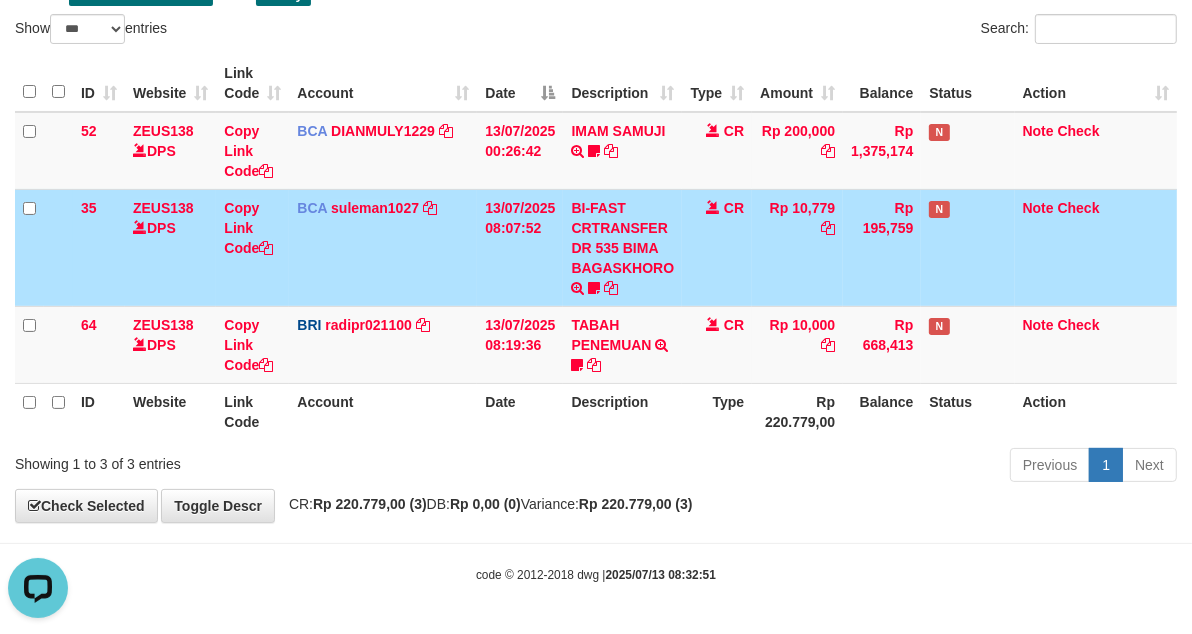scroll, scrollTop: 0, scrollLeft: 0, axis: both 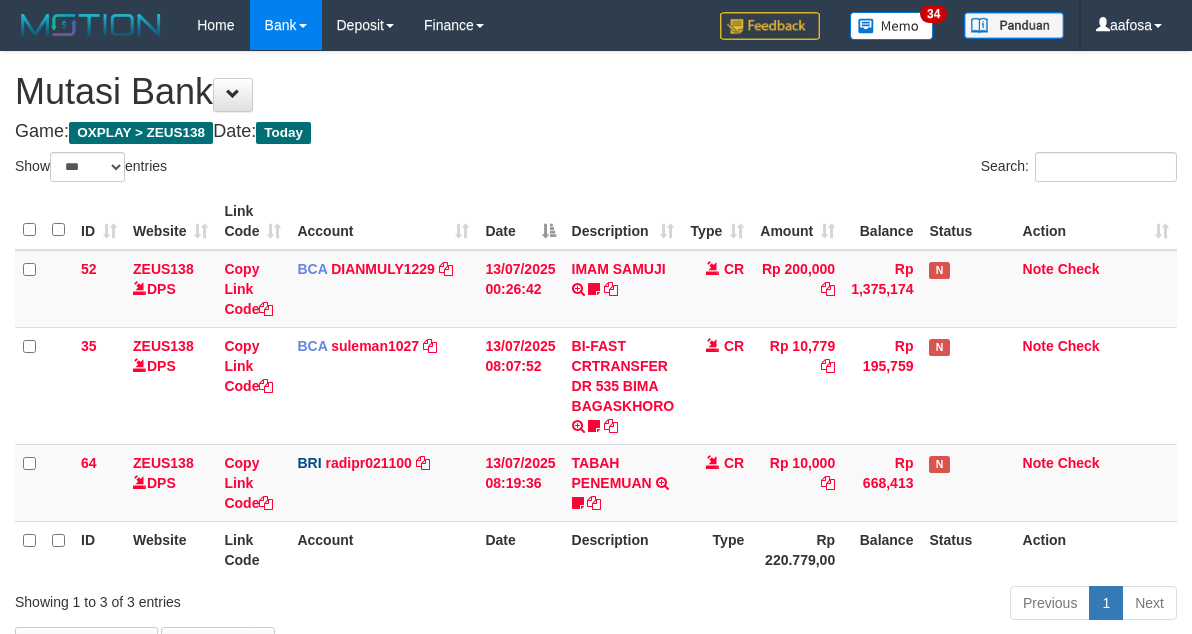 select on "***" 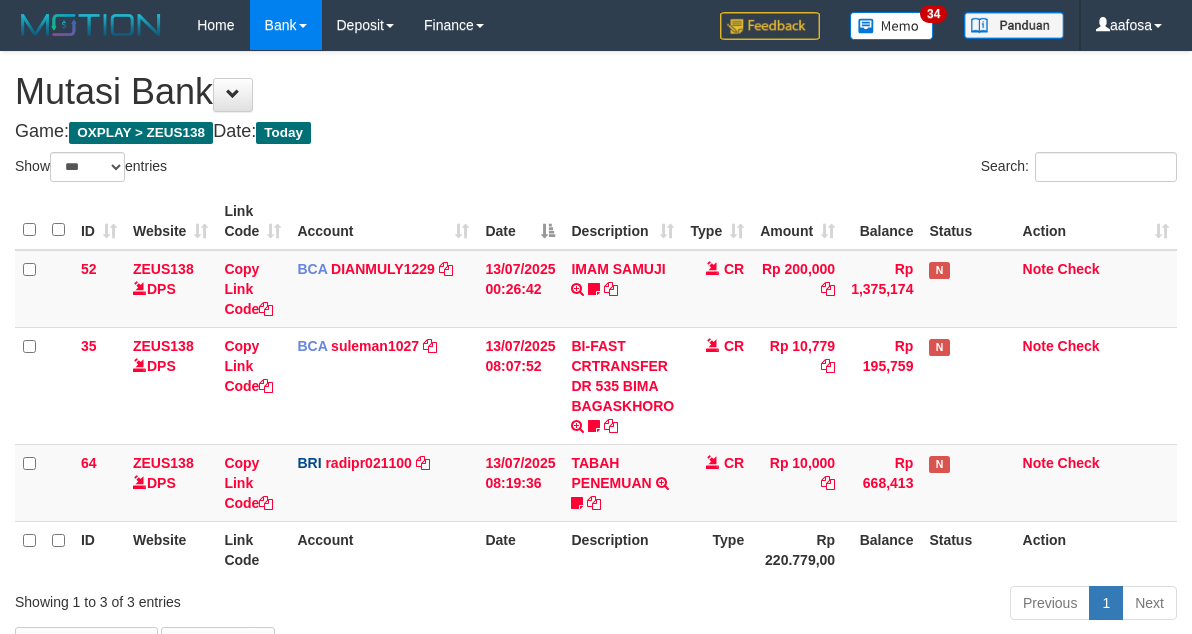 scroll, scrollTop: 138, scrollLeft: 0, axis: vertical 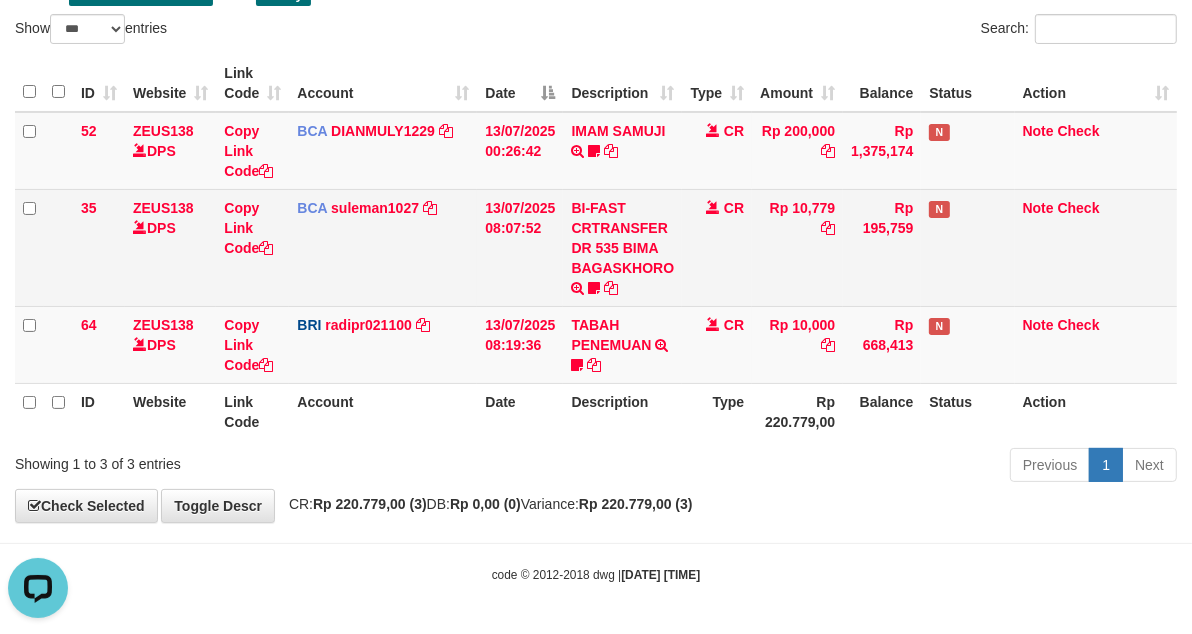 click on "Rp 10,779" at bounding box center (797, 247) 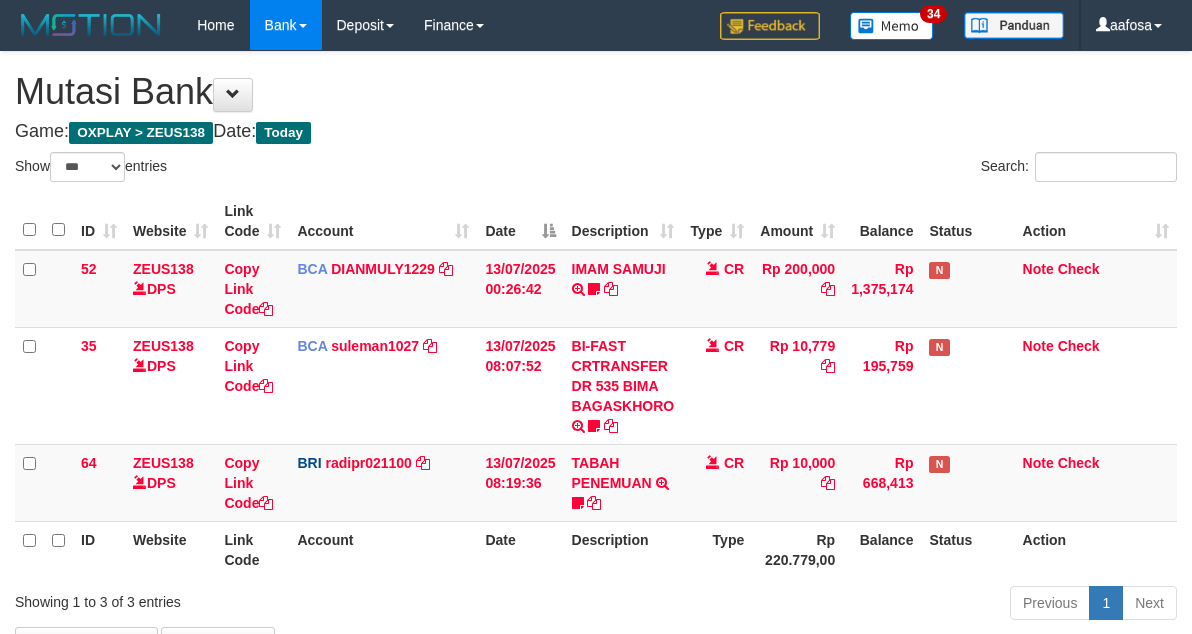 select on "***" 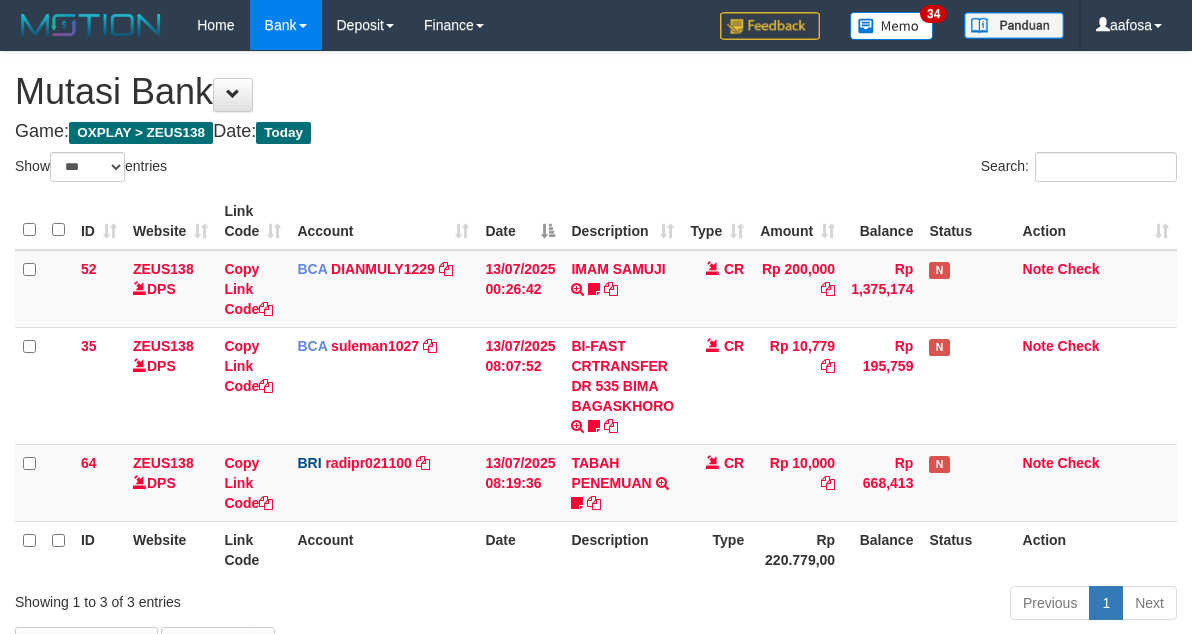 scroll, scrollTop: 138, scrollLeft: 0, axis: vertical 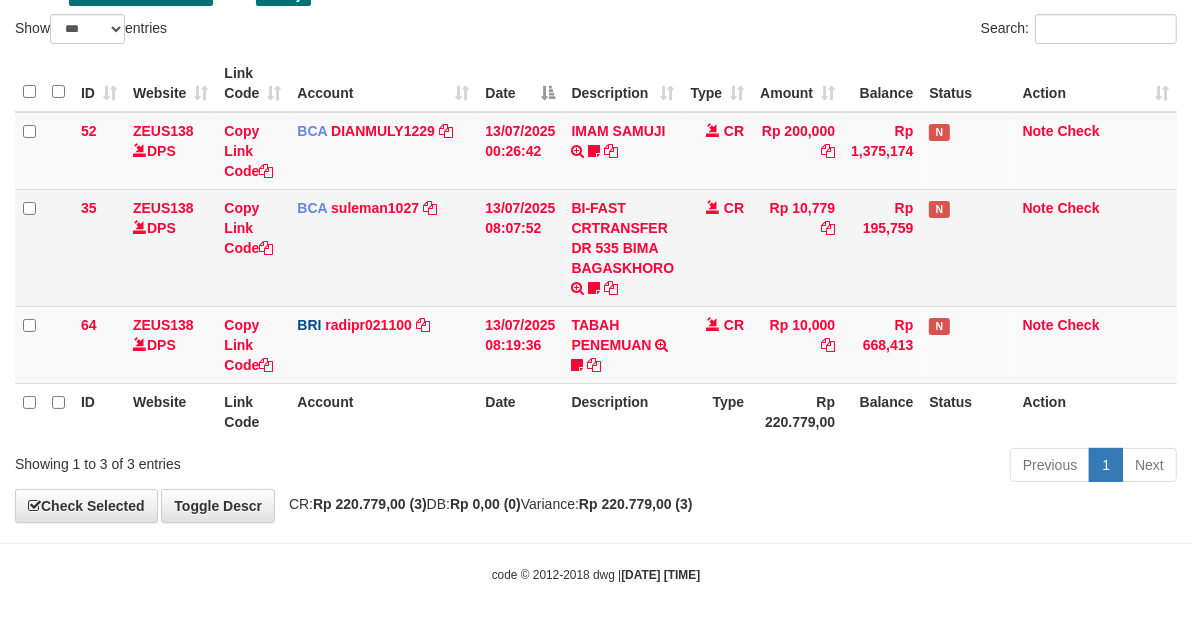 click on "CR" at bounding box center (717, 247) 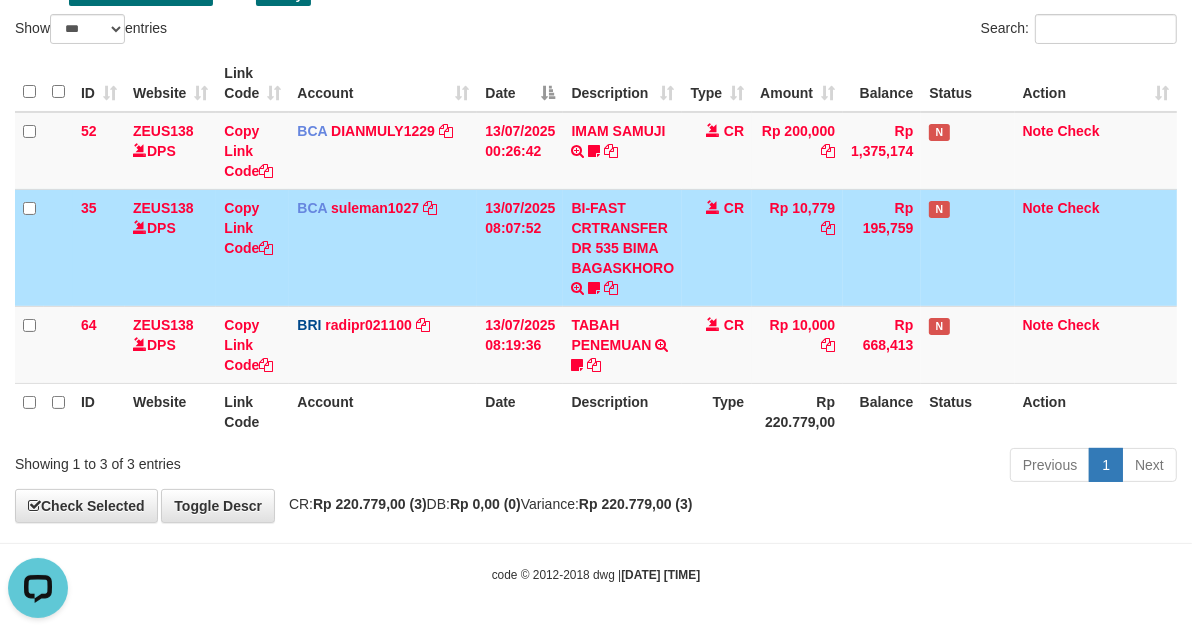 scroll, scrollTop: 0, scrollLeft: 0, axis: both 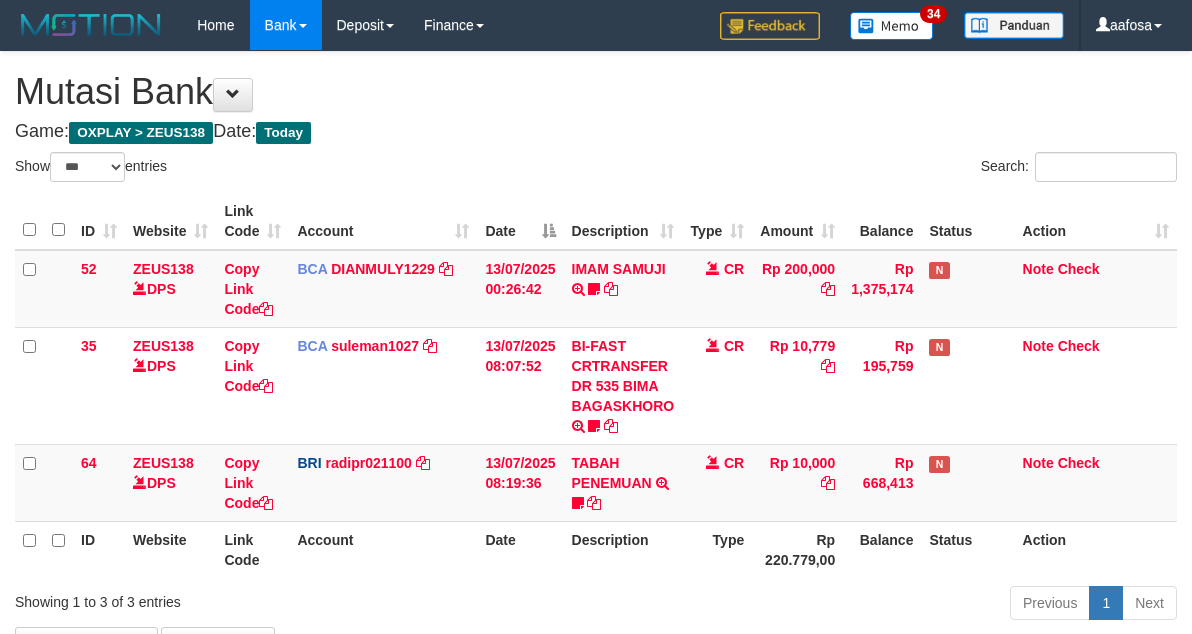 select on "***" 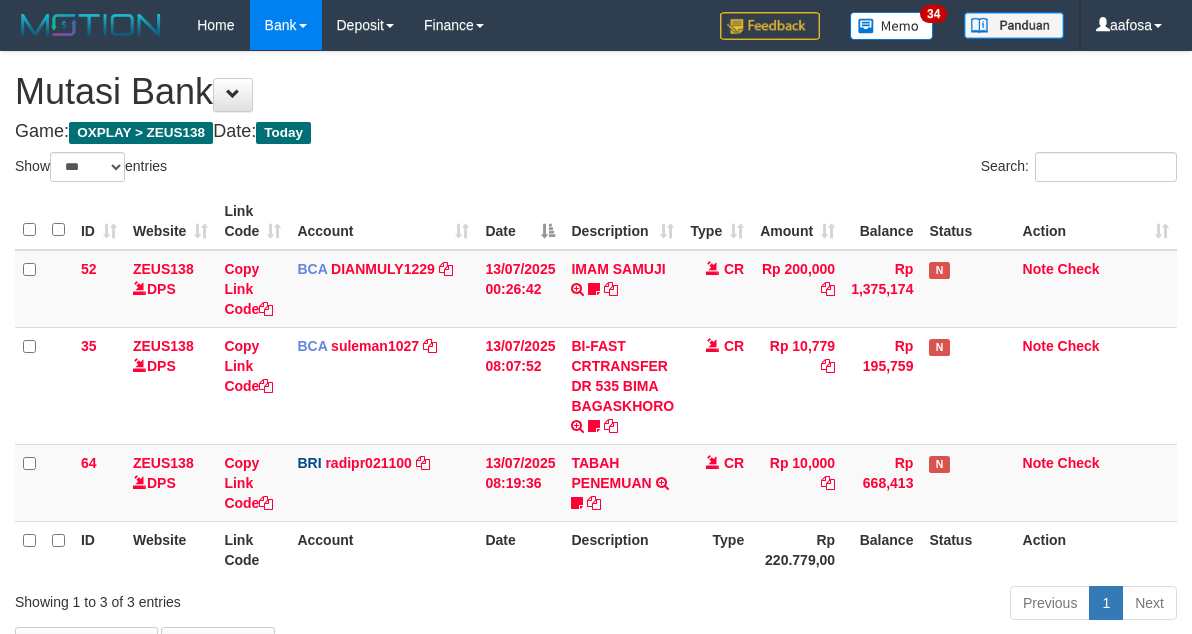 scroll, scrollTop: 138, scrollLeft: 0, axis: vertical 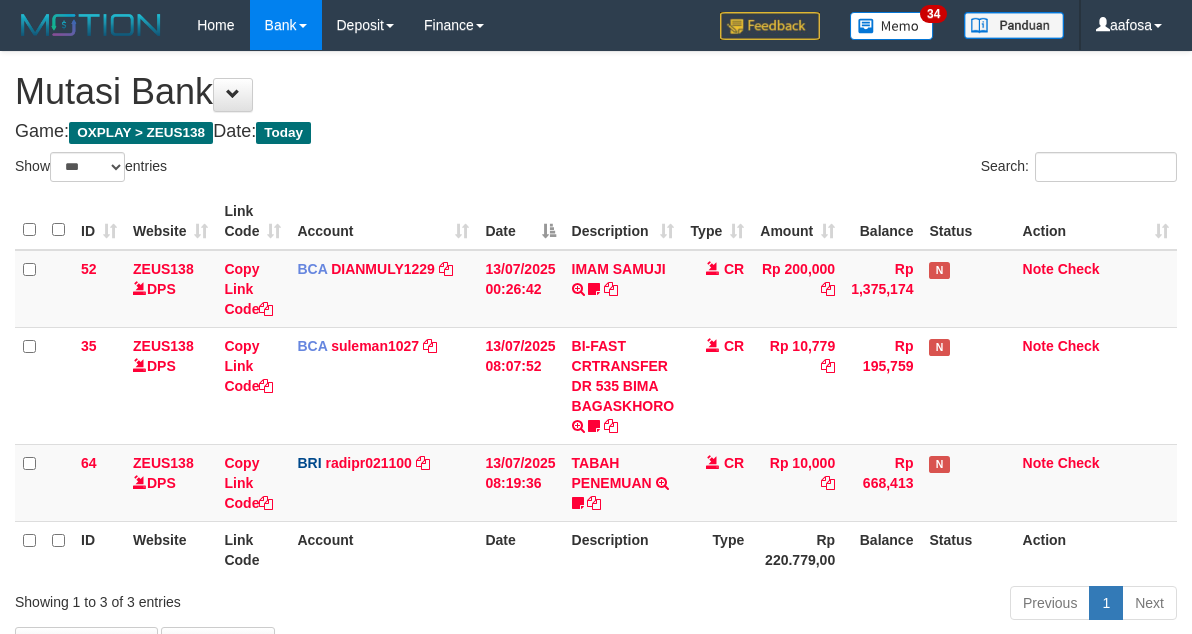 select on "***" 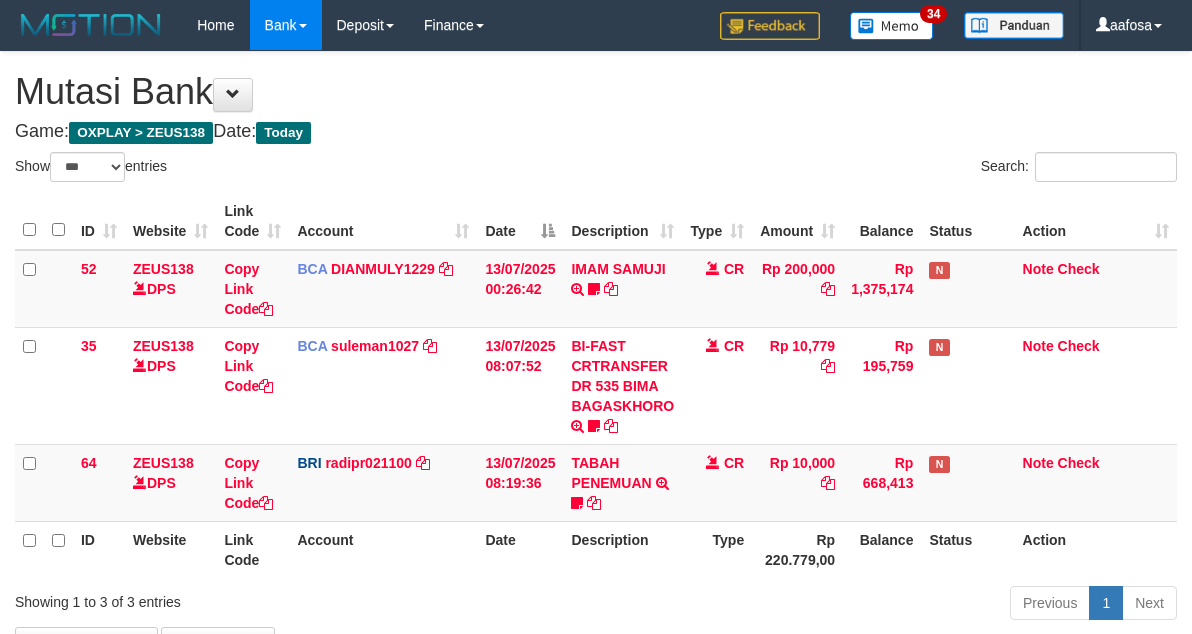 scroll, scrollTop: 138, scrollLeft: 0, axis: vertical 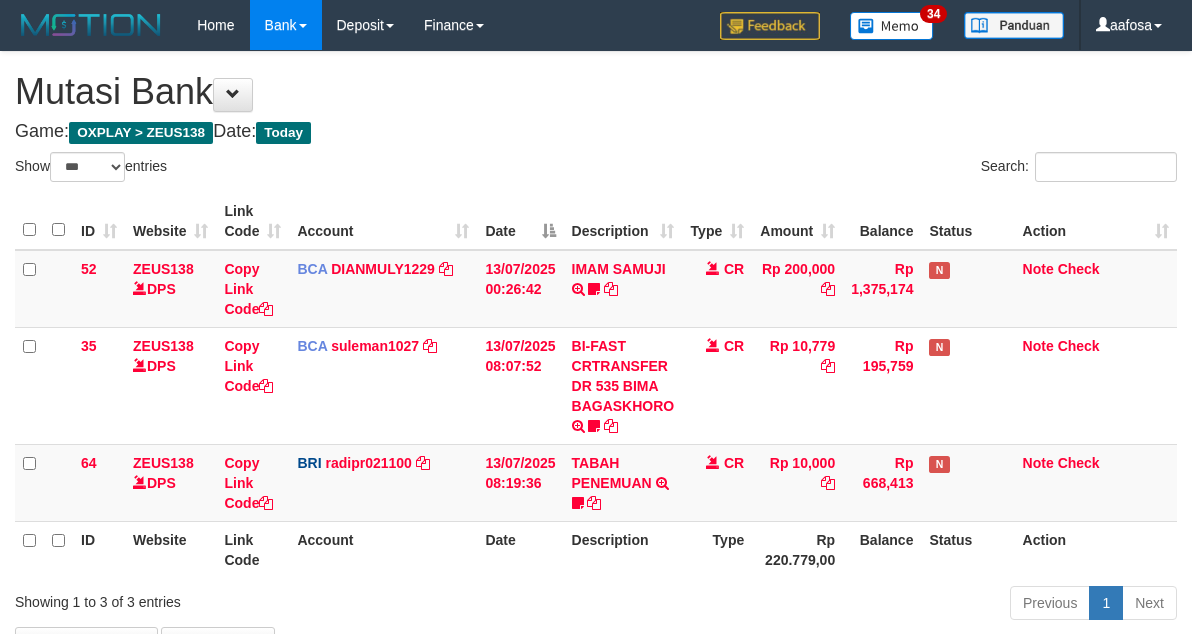 select on "***" 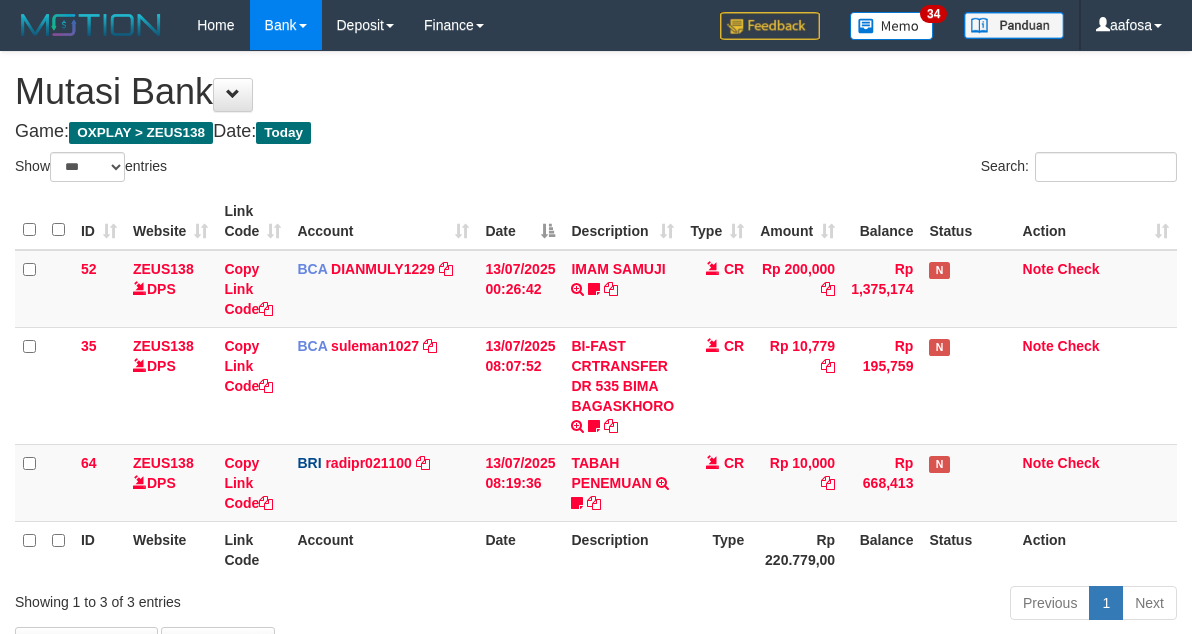 scroll, scrollTop: 138, scrollLeft: 0, axis: vertical 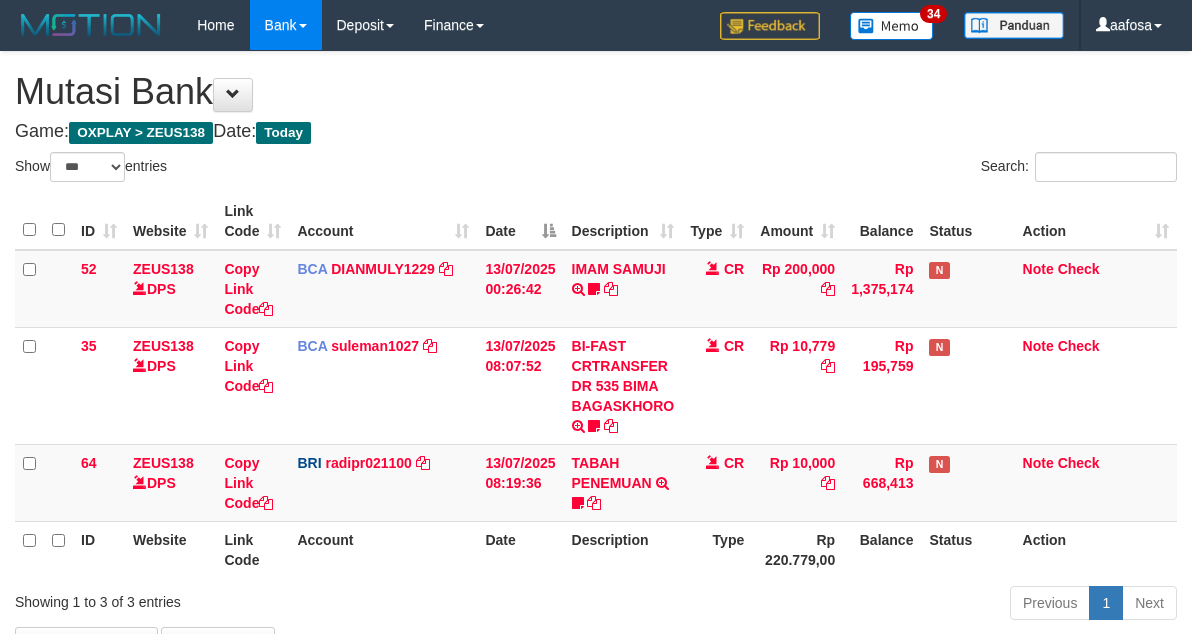 select on "***" 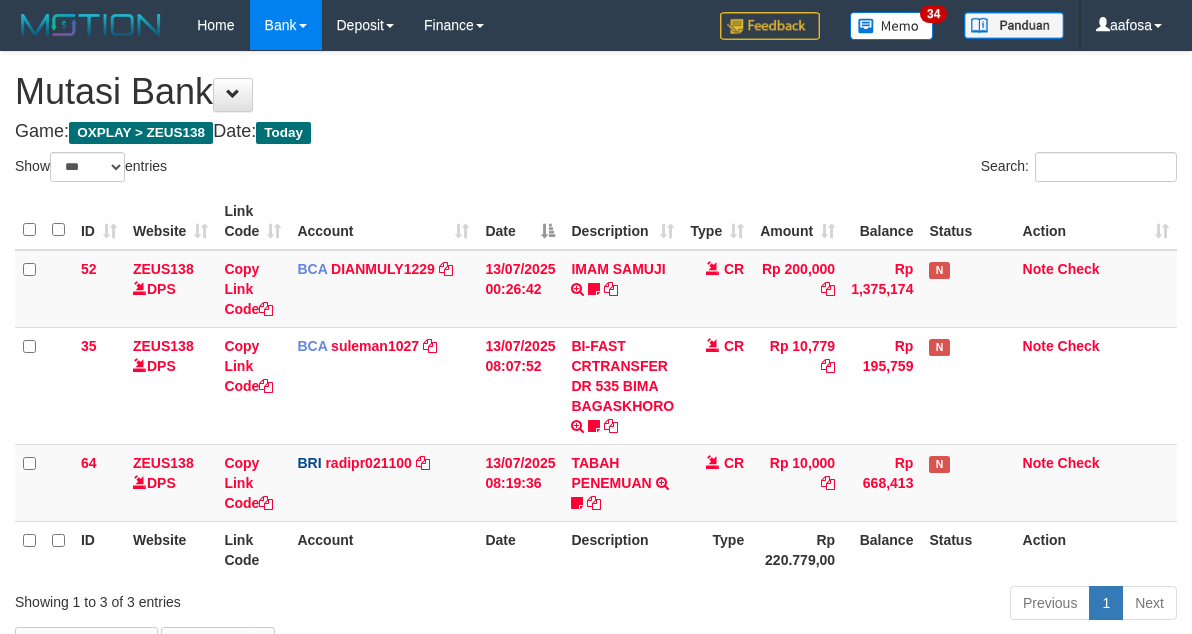 scroll, scrollTop: 138, scrollLeft: 0, axis: vertical 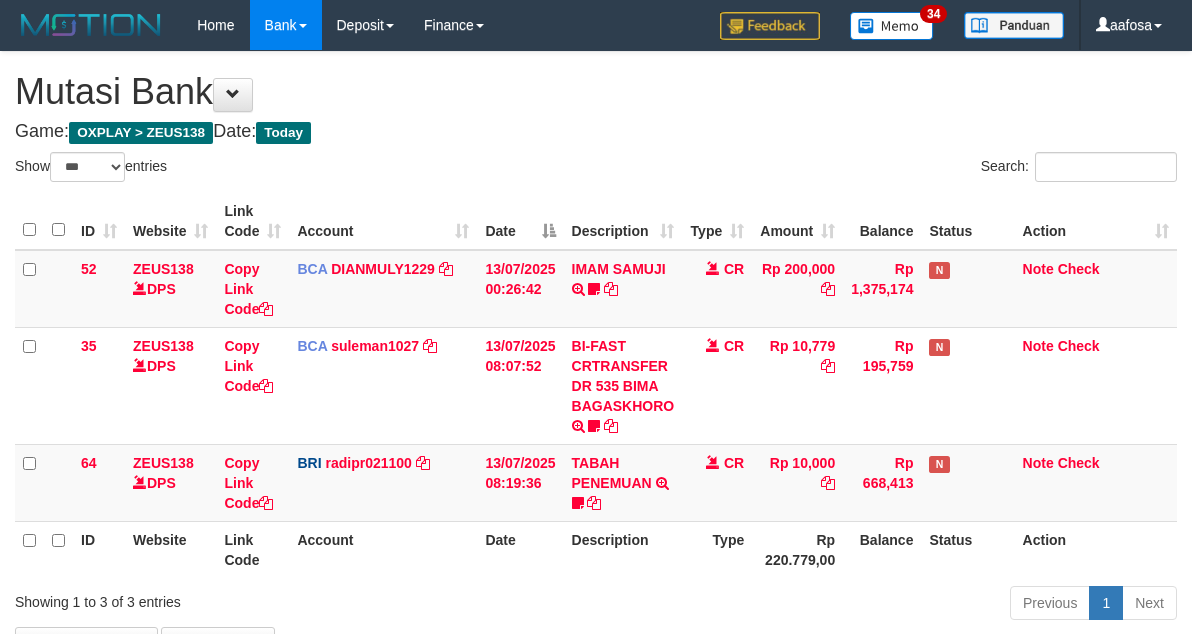 select on "***" 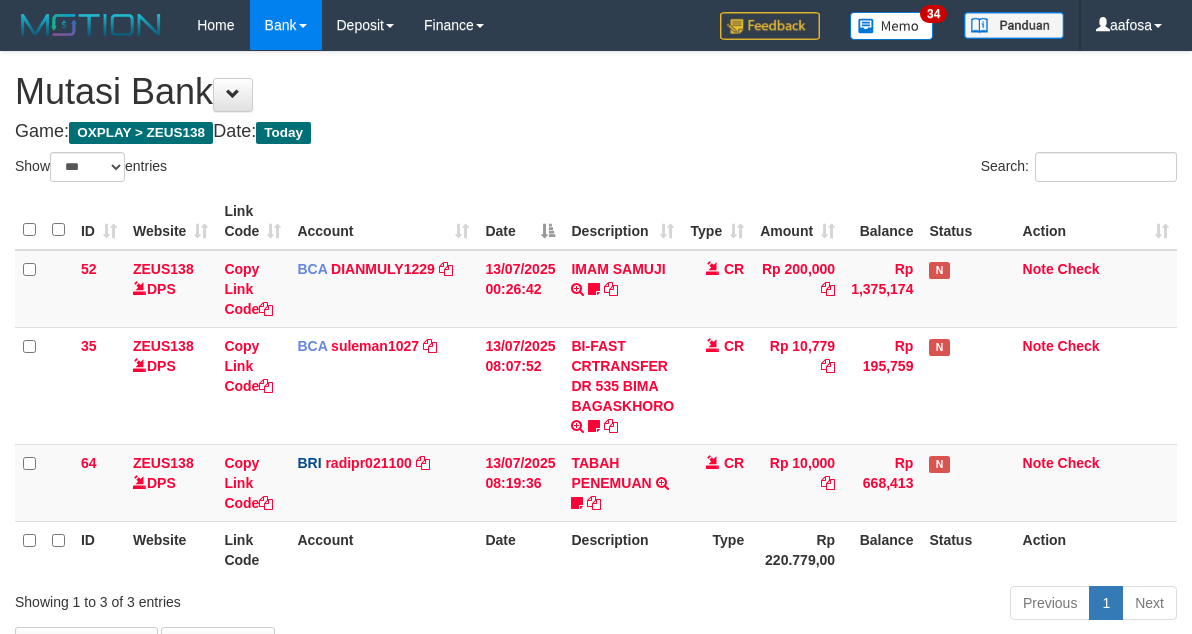 scroll, scrollTop: 138, scrollLeft: 0, axis: vertical 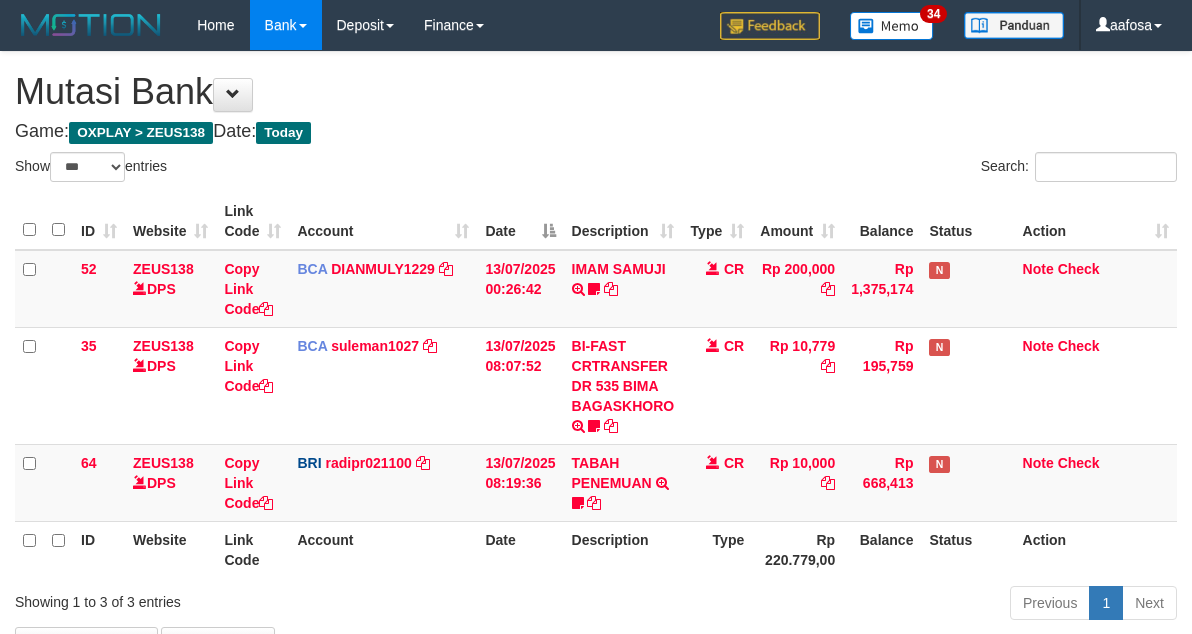 select on "***" 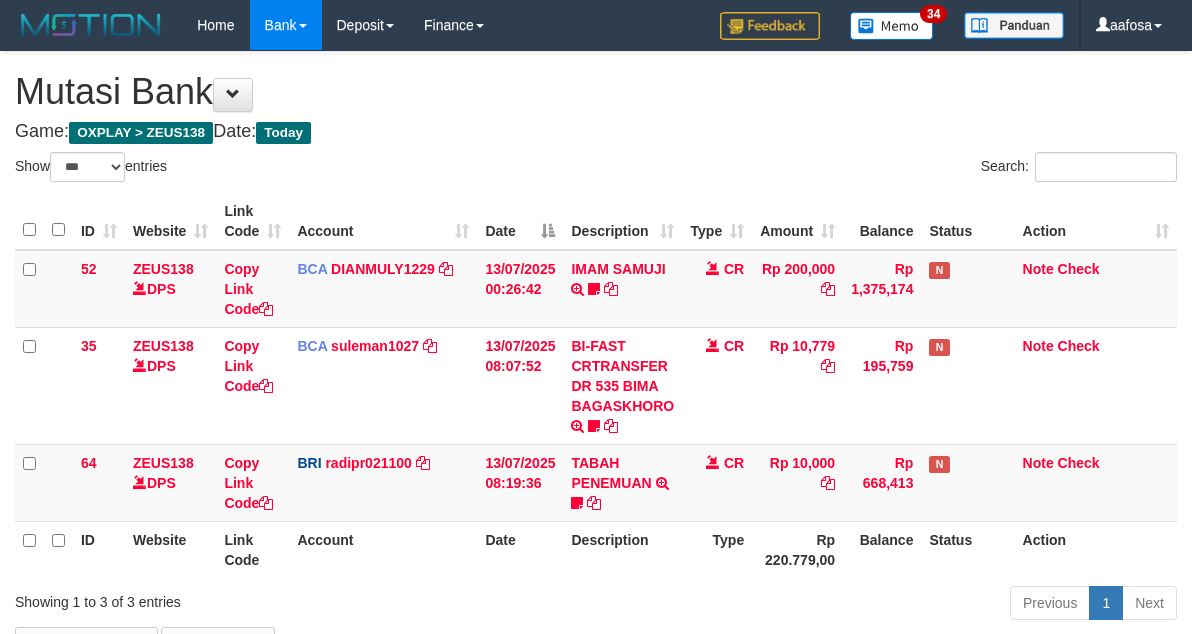 scroll, scrollTop: 138, scrollLeft: 0, axis: vertical 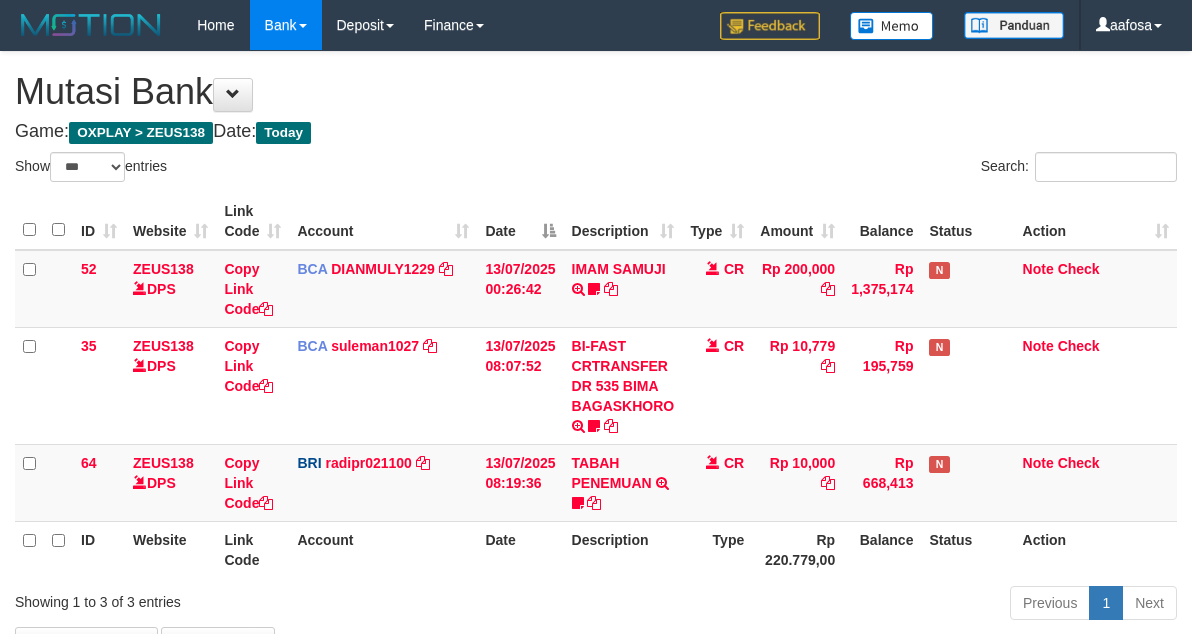 select on "***" 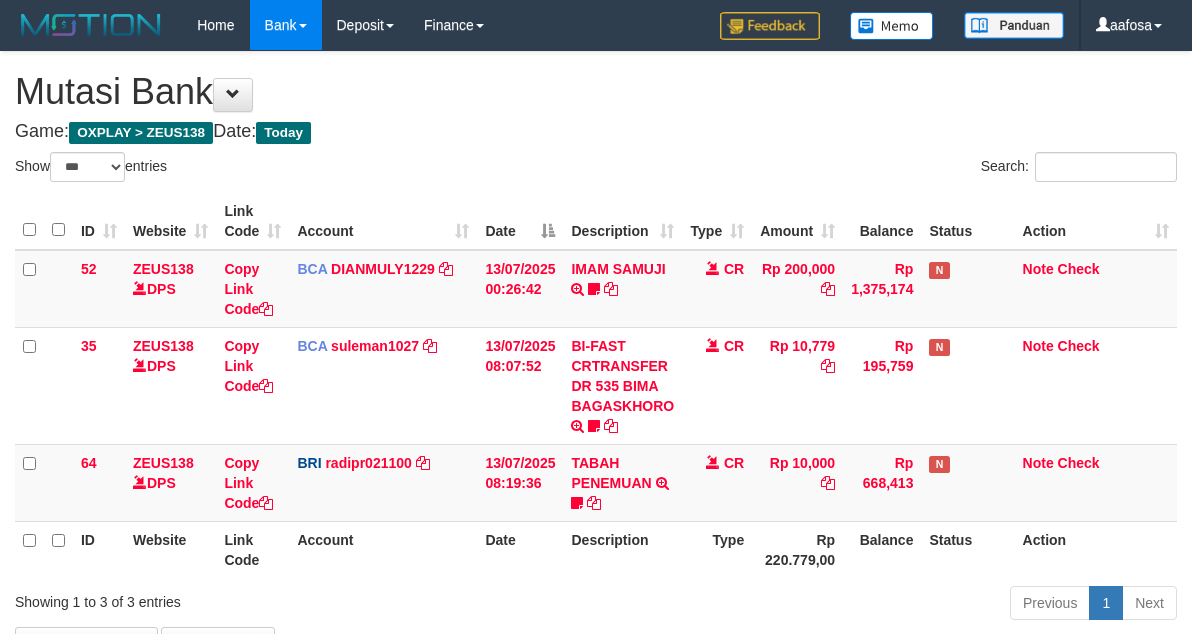 scroll, scrollTop: 138, scrollLeft: 0, axis: vertical 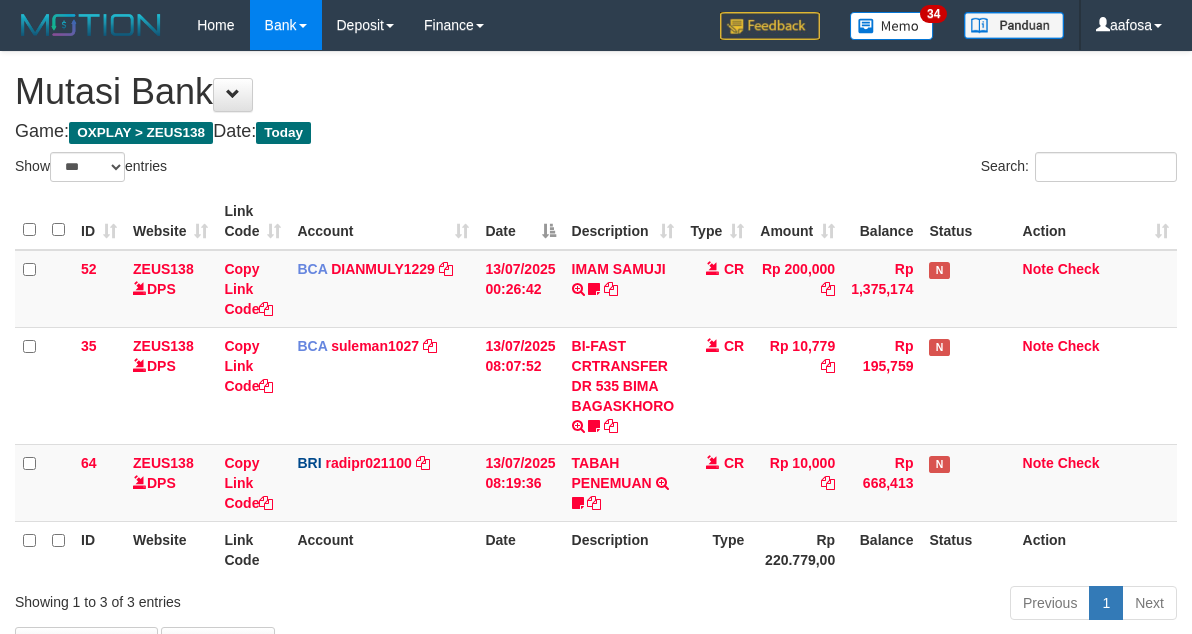 select on "***" 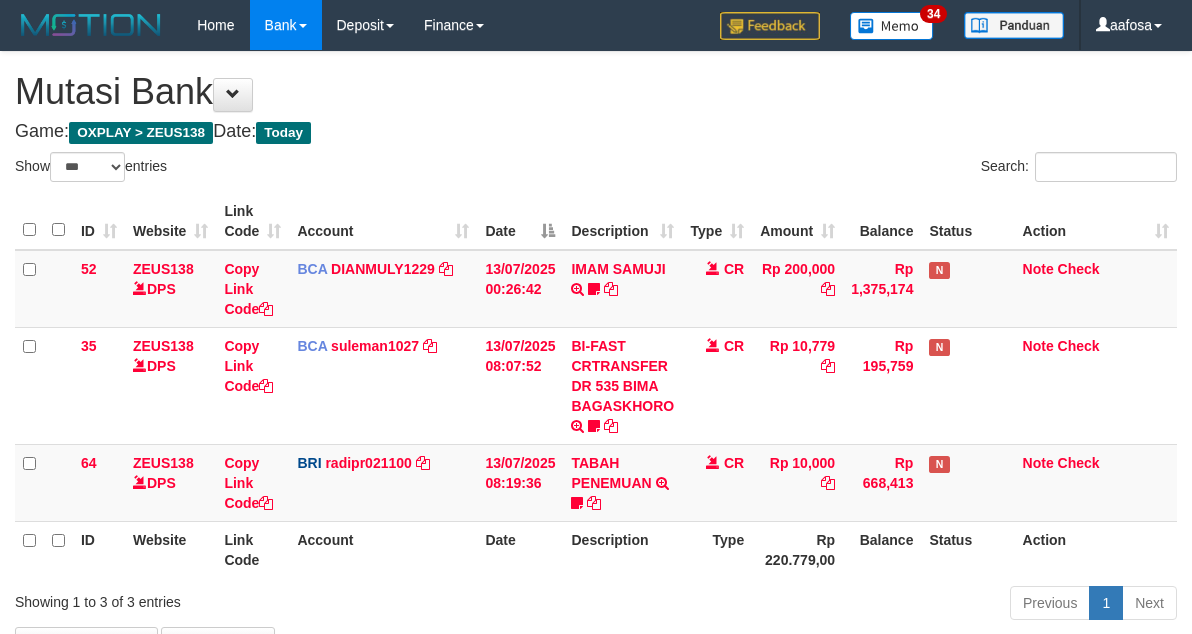 scroll, scrollTop: 138, scrollLeft: 0, axis: vertical 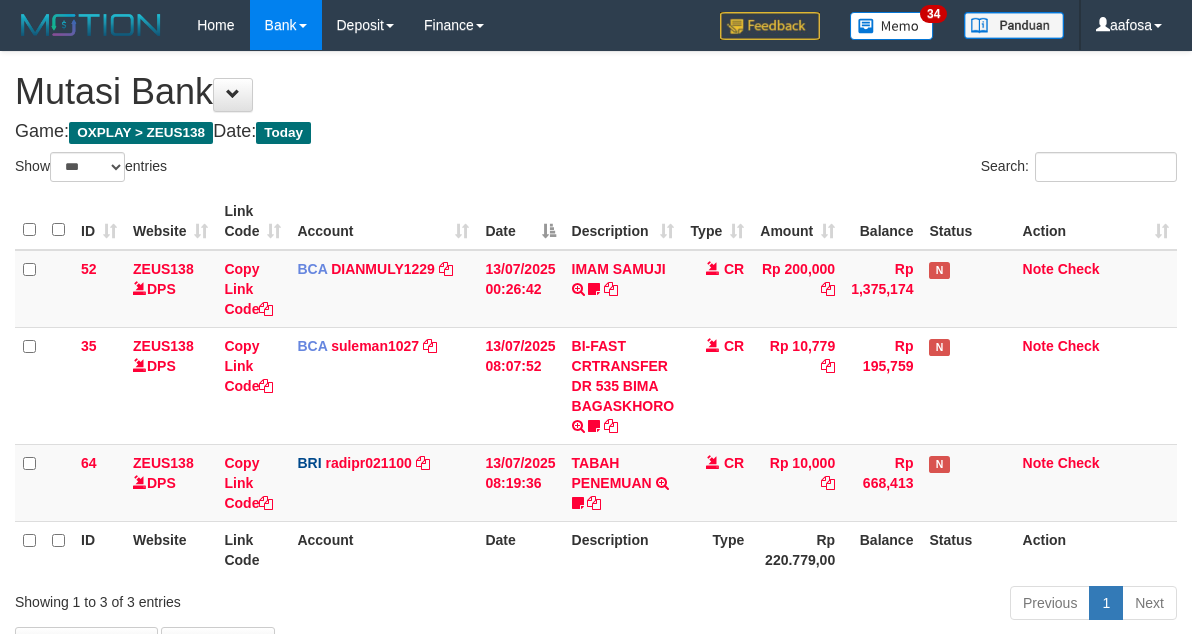 select on "***" 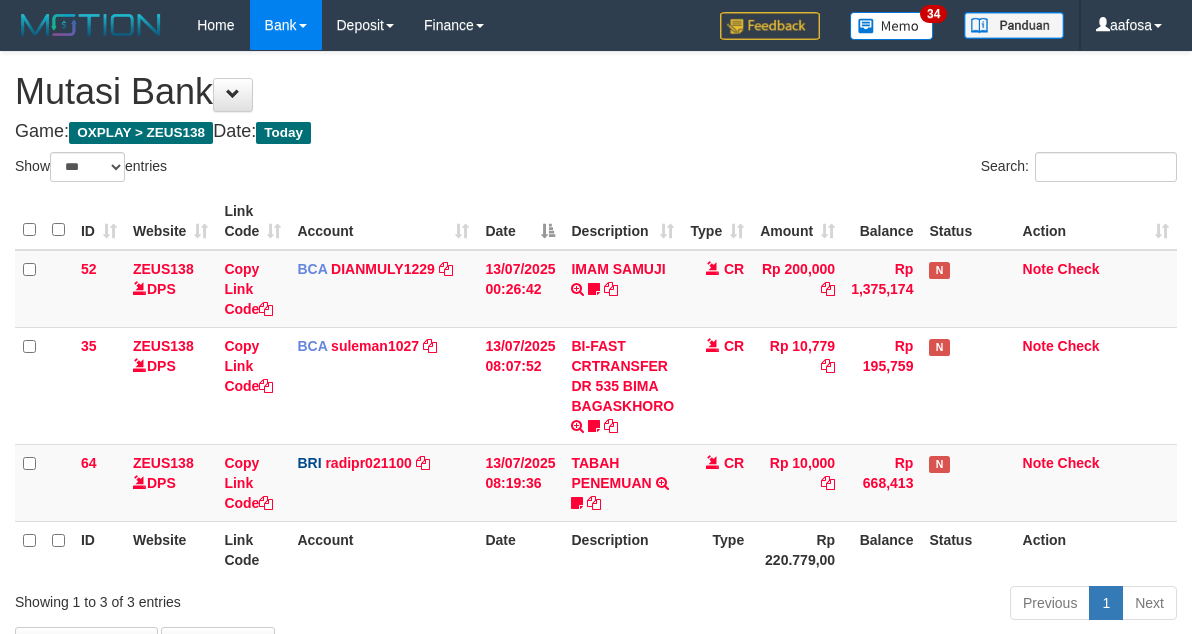 scroll, scrollTop: 138, scrollLeft: 0, axis: vertical 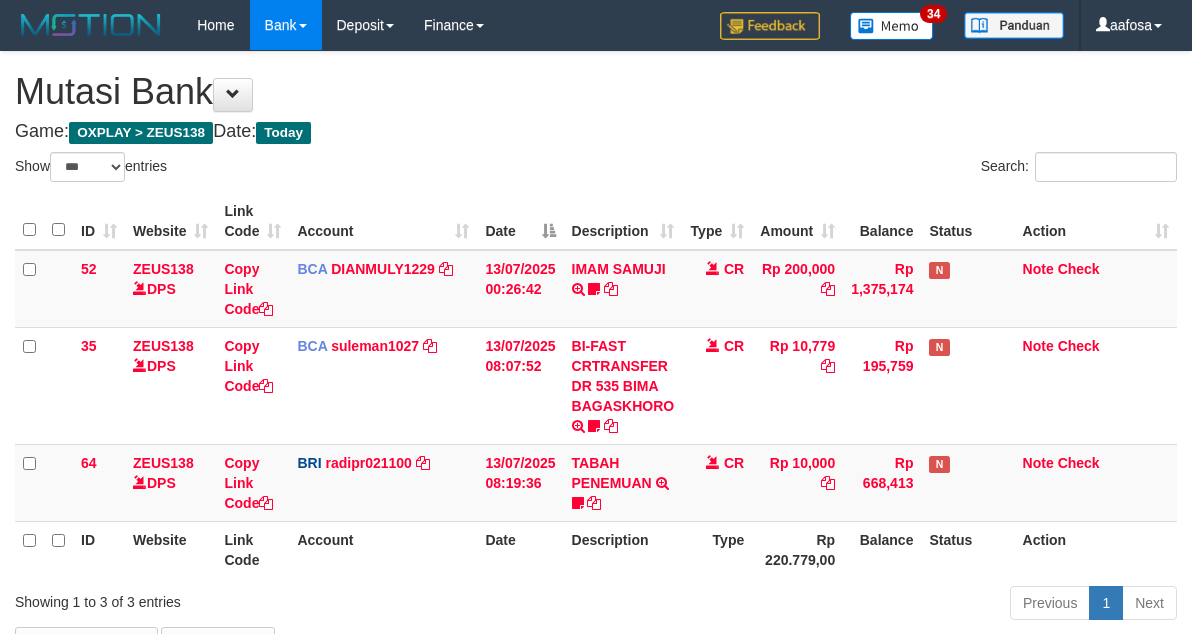 select on "***" 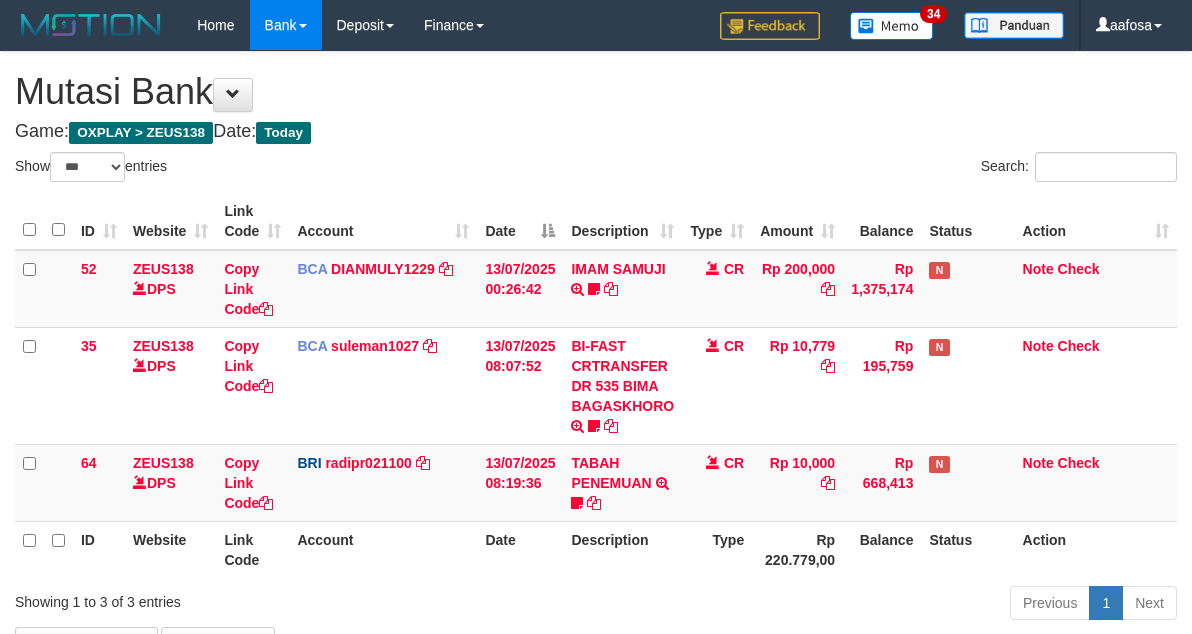 scroll, scrollTop: 138, scrollLeft: 0, axis: vertical 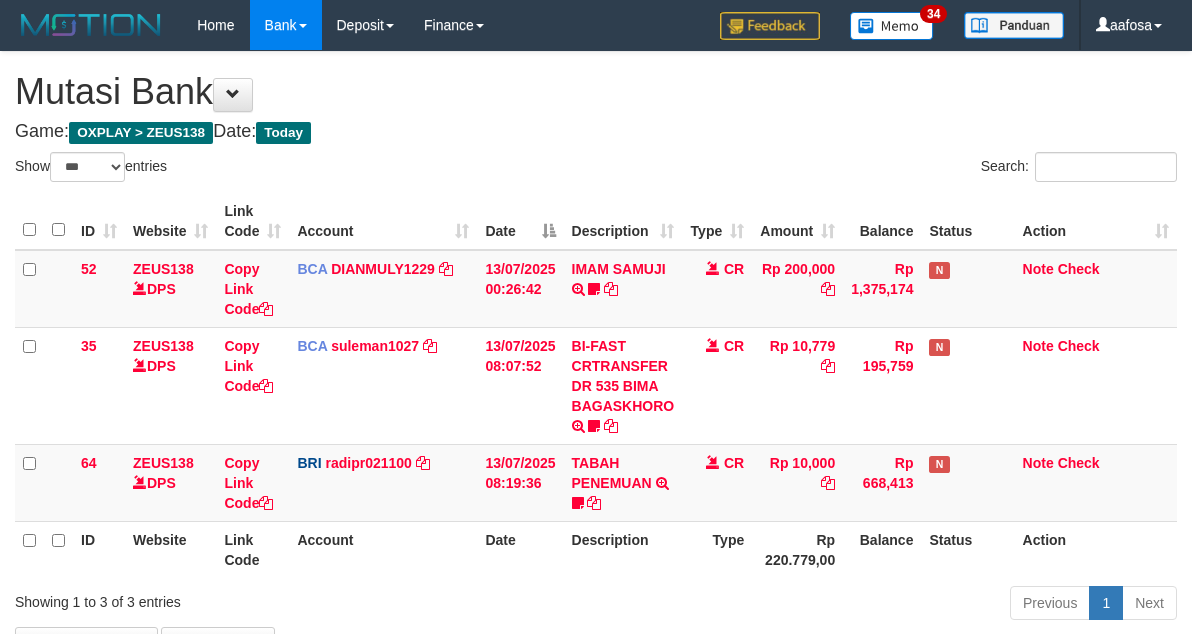 select on "***" 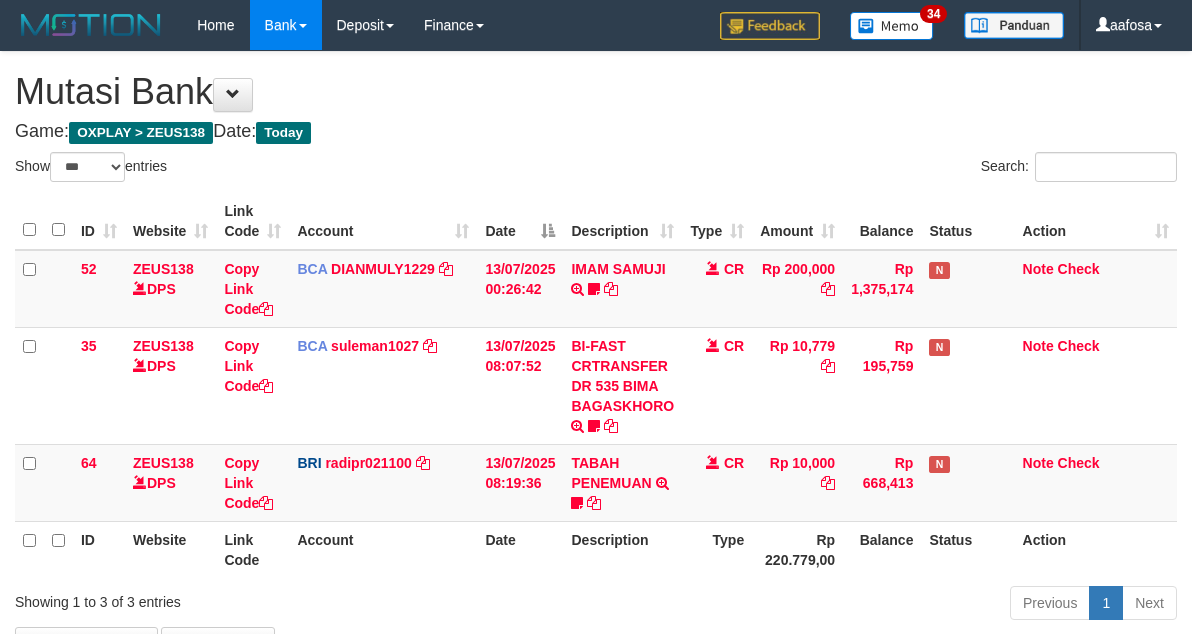 scroll, scrollTop: 138, scrollLeft: 0, axis: vertical 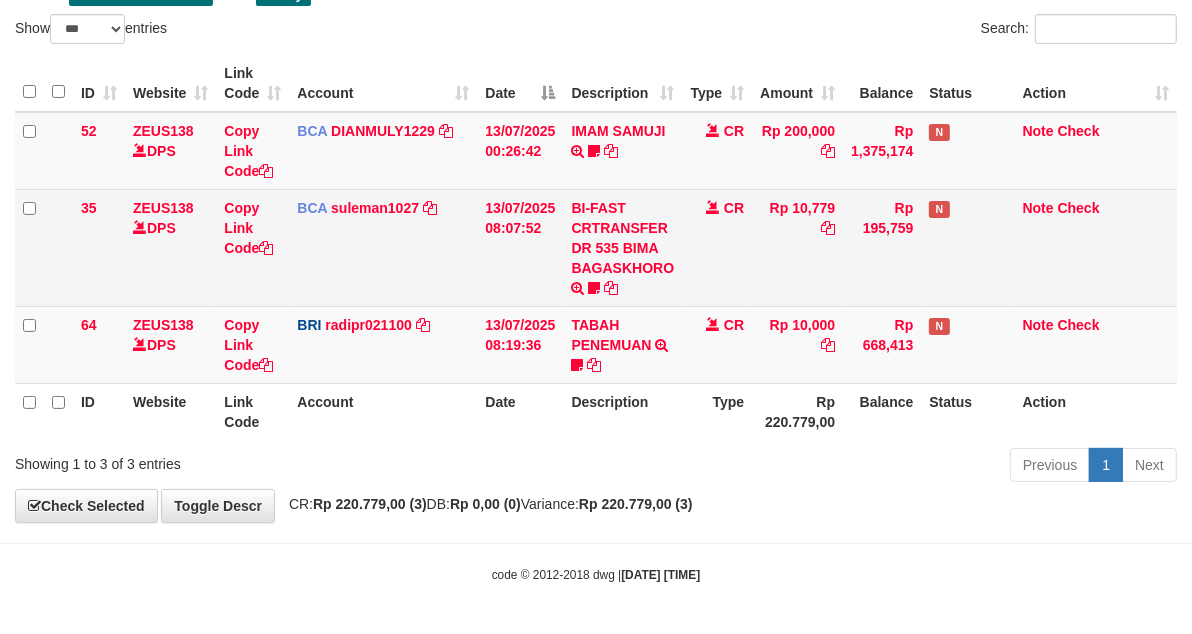 click on "BI-FAST CRTRANSFER DR 535 BIMA BAGASKHORO          plerkejefit" at bounding box center (622, 247) 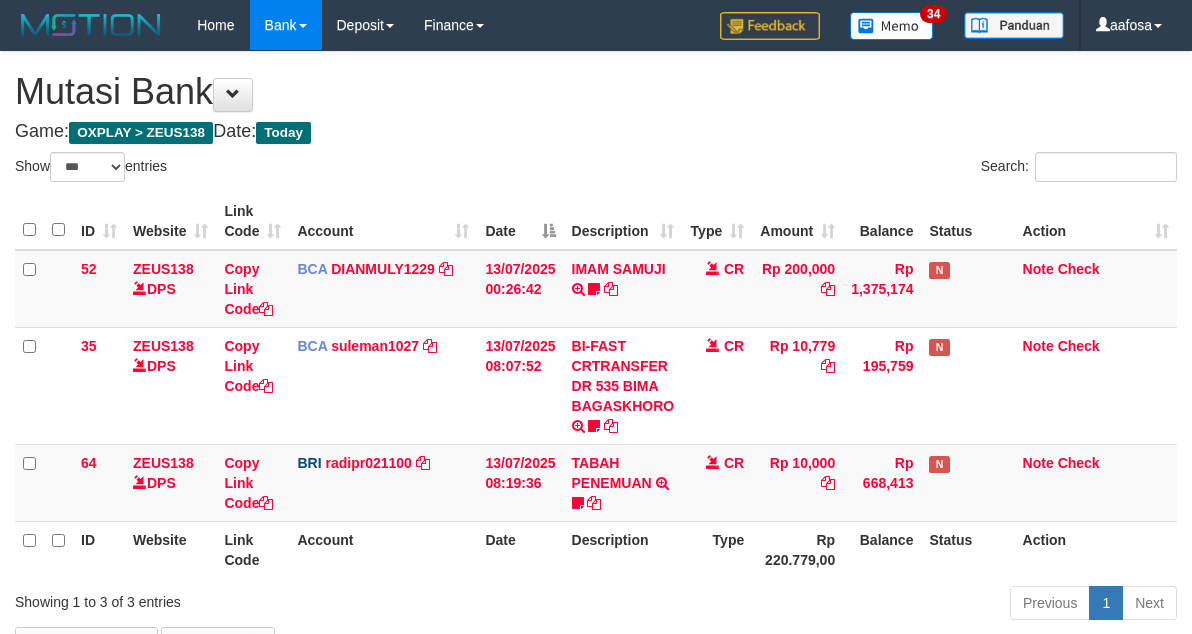 select on "***" 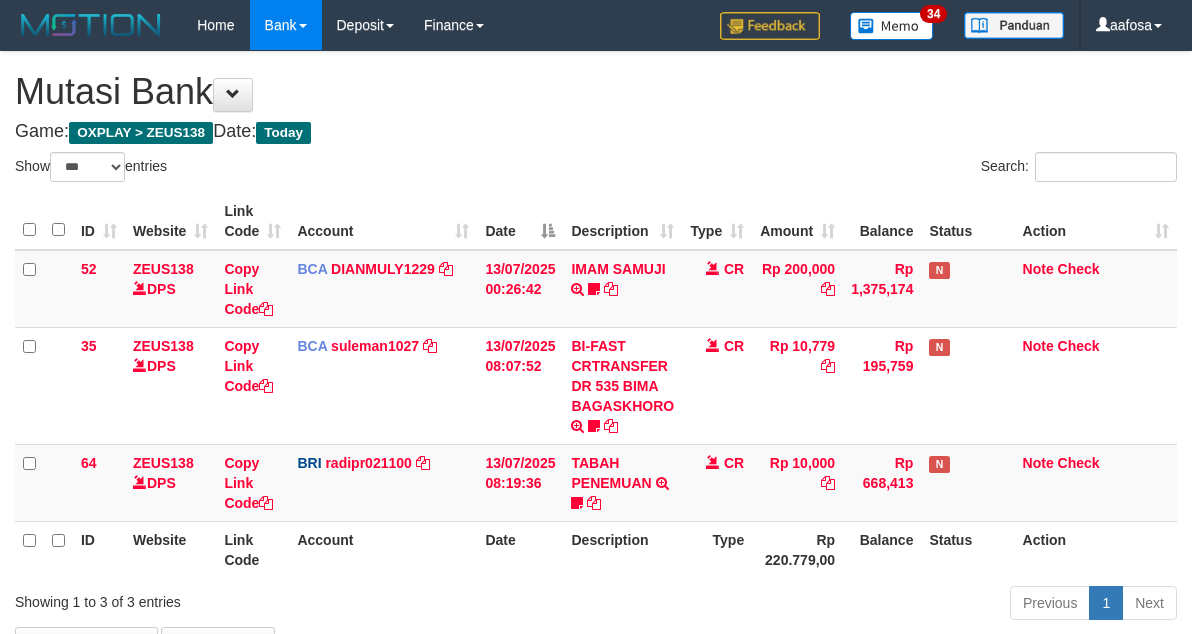 scroll, scrollTop: 138, scrollLeft: 0, axis: vertical 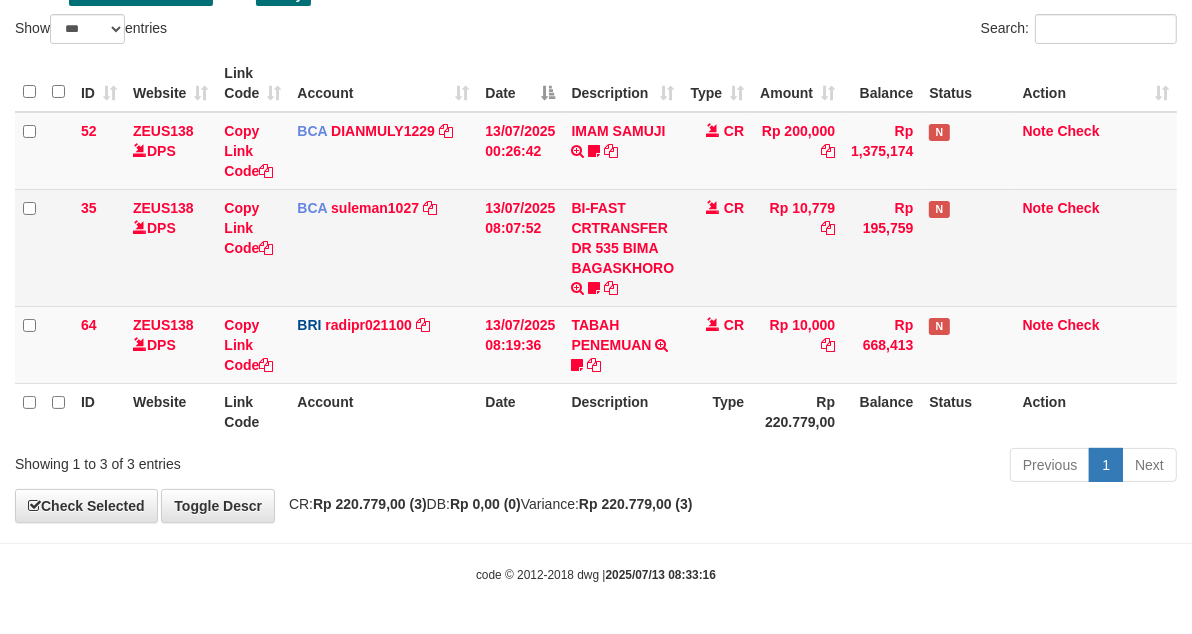 drag, startPoint x: 0, startPoint y: 0, endPoint x: 668, endPoint y: 288, distance: 727.43933 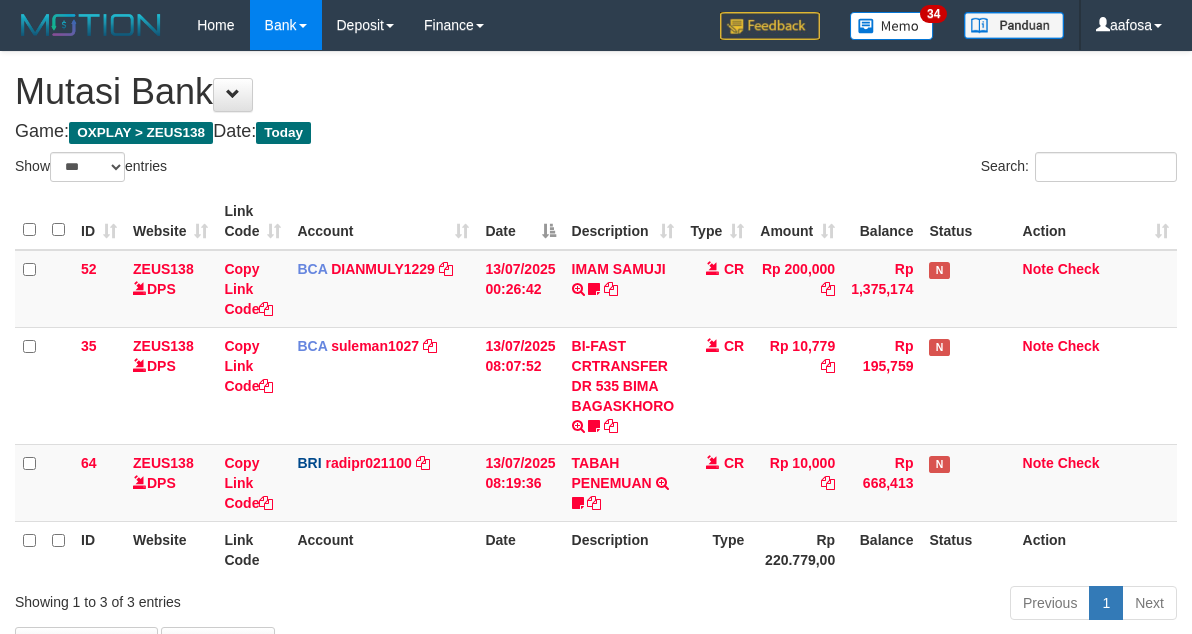 select on "***" 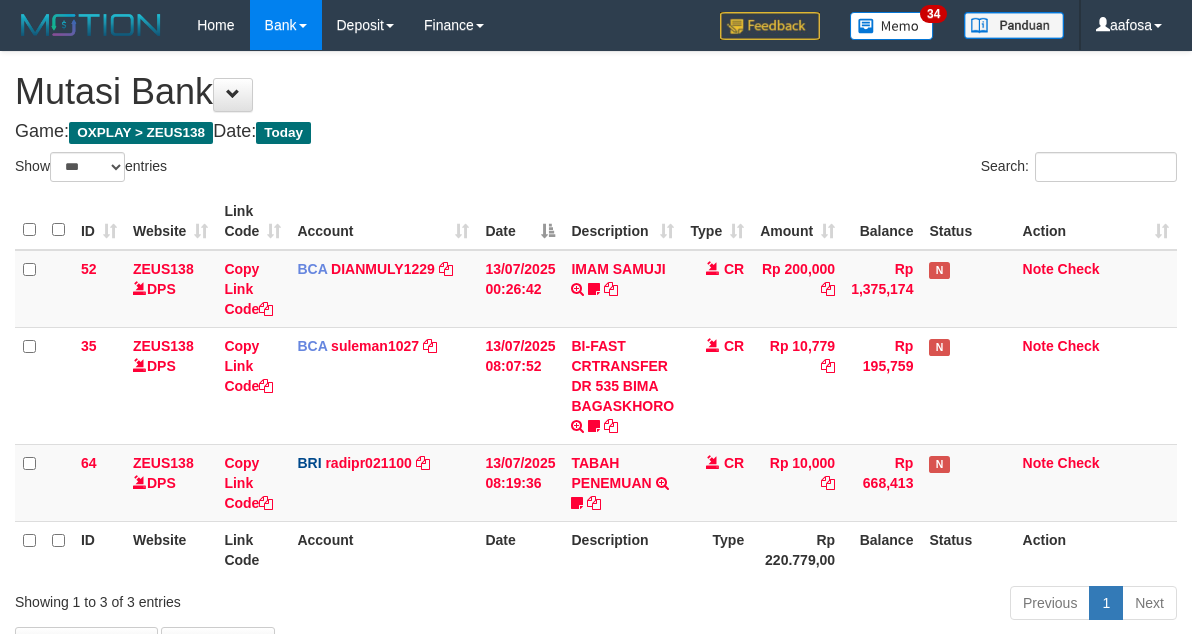 scroll, scrollTop: 138, scrollLeft: 0, axis: vertical 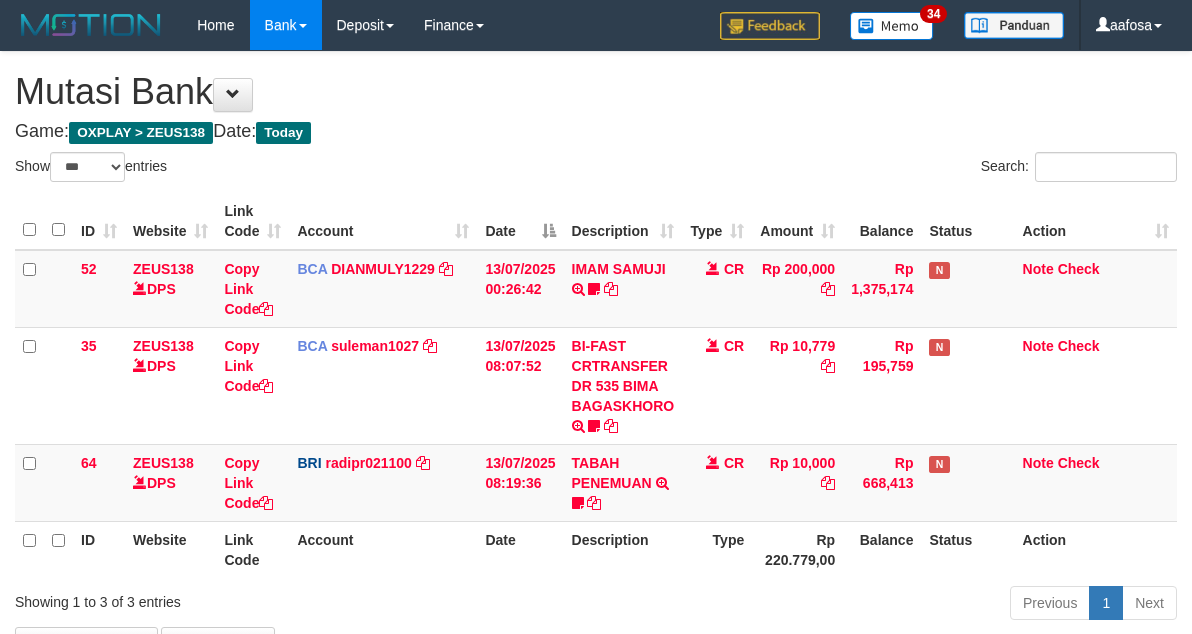 select on "***" 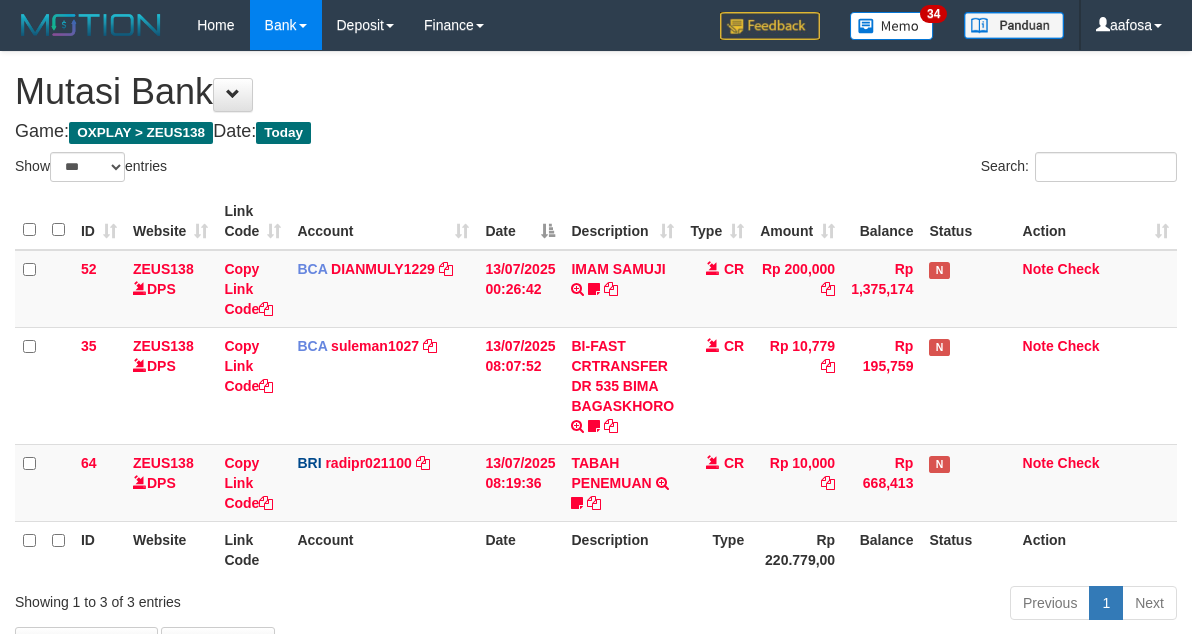 scroll, scrollTop: 138, scrollLeft: 0, axis: vertical 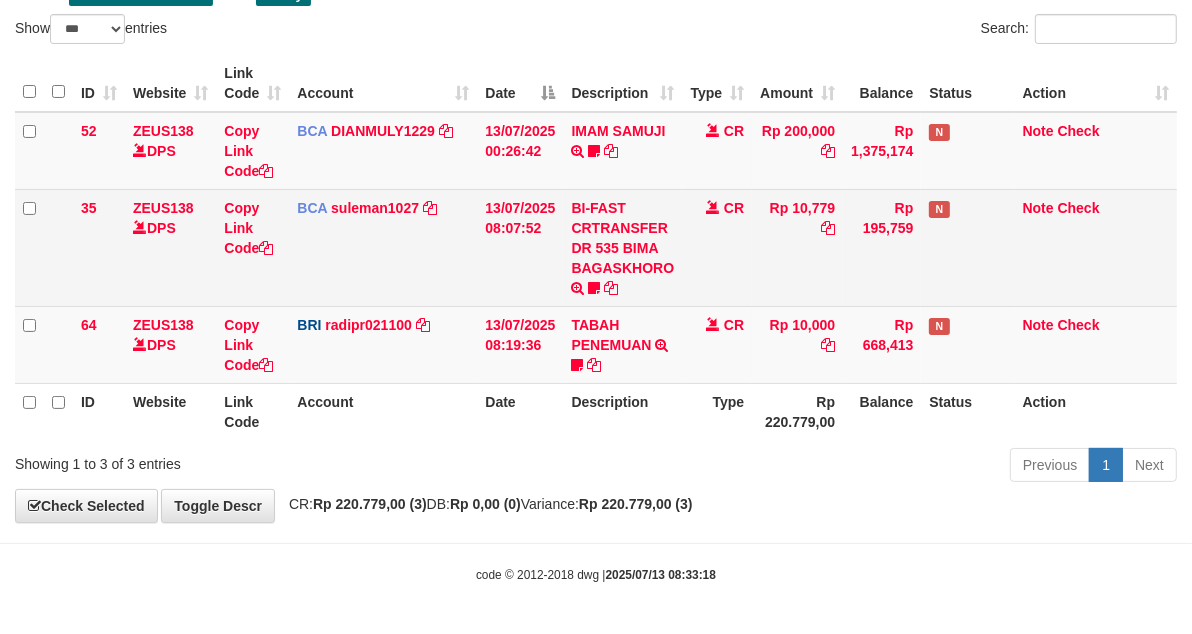 click on "BI-FAST CRTRANSFER DR 535 BIMA BAGASKHORO          plerkejefit" at bounding box center (622, 247) 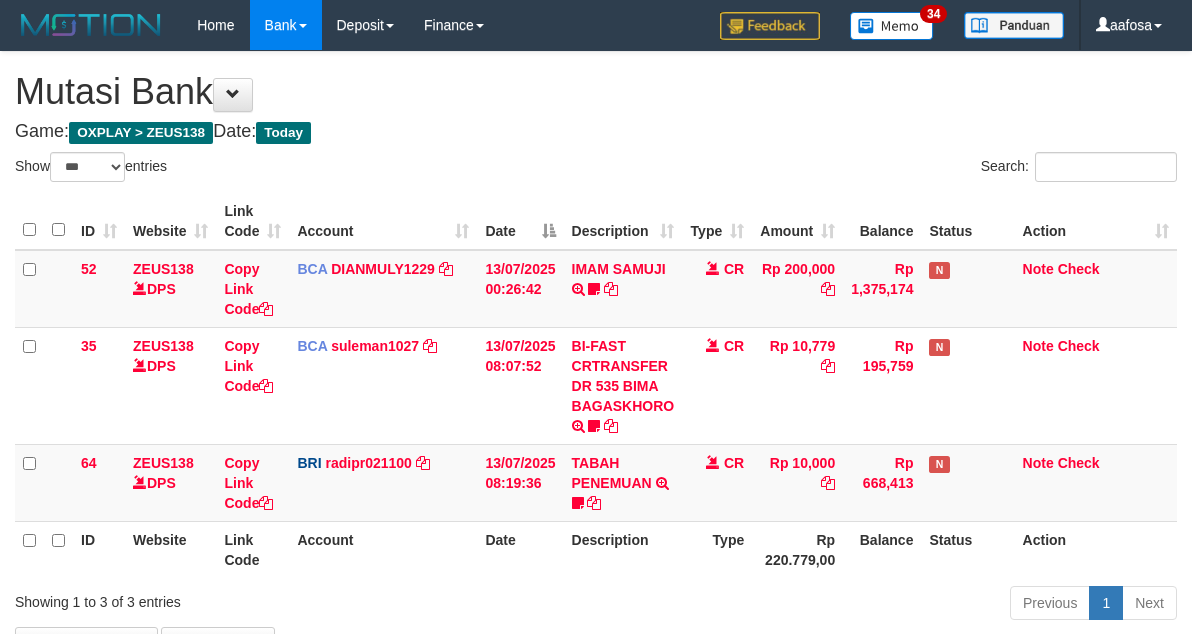 select on "***" 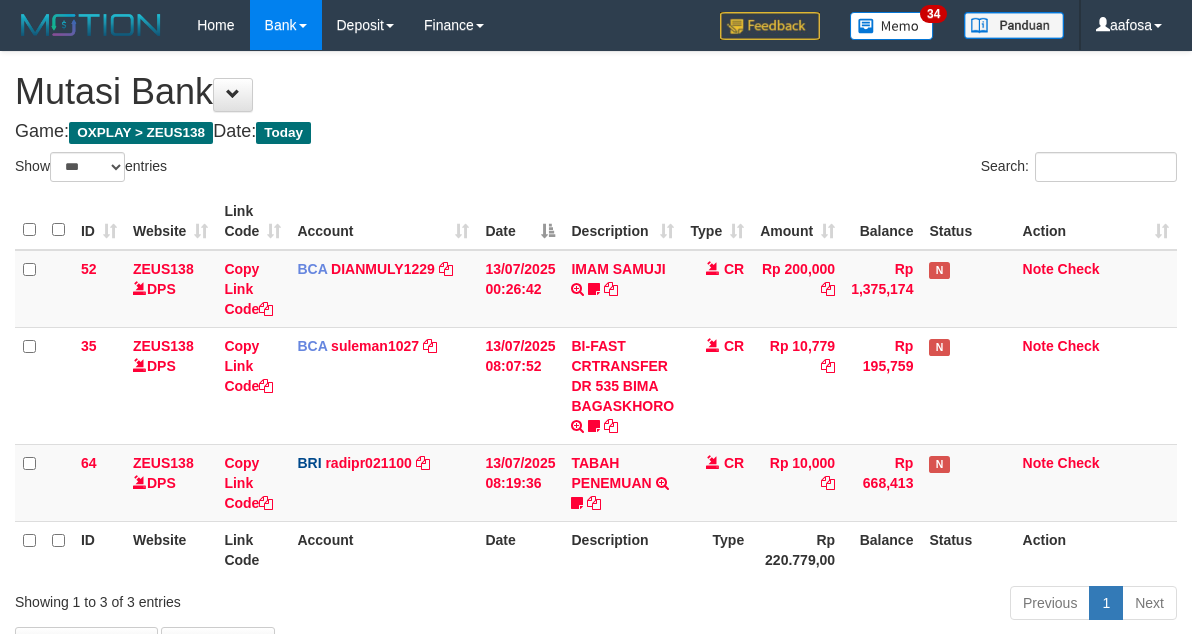 scroll, scrollTop: 138, scrollLeft: 0, axis: vertical 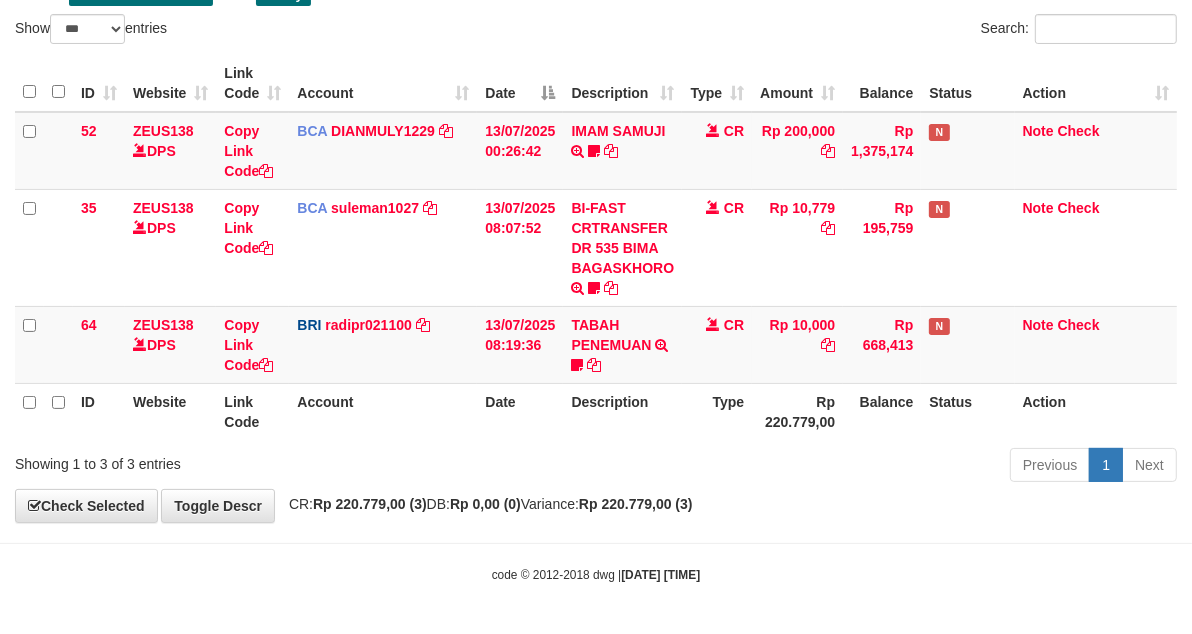 click on "BI-FAST CRTRANSFER DR 535 BIMA BAGASKHORO          plerkejefit" at bounding box center [622, 247] 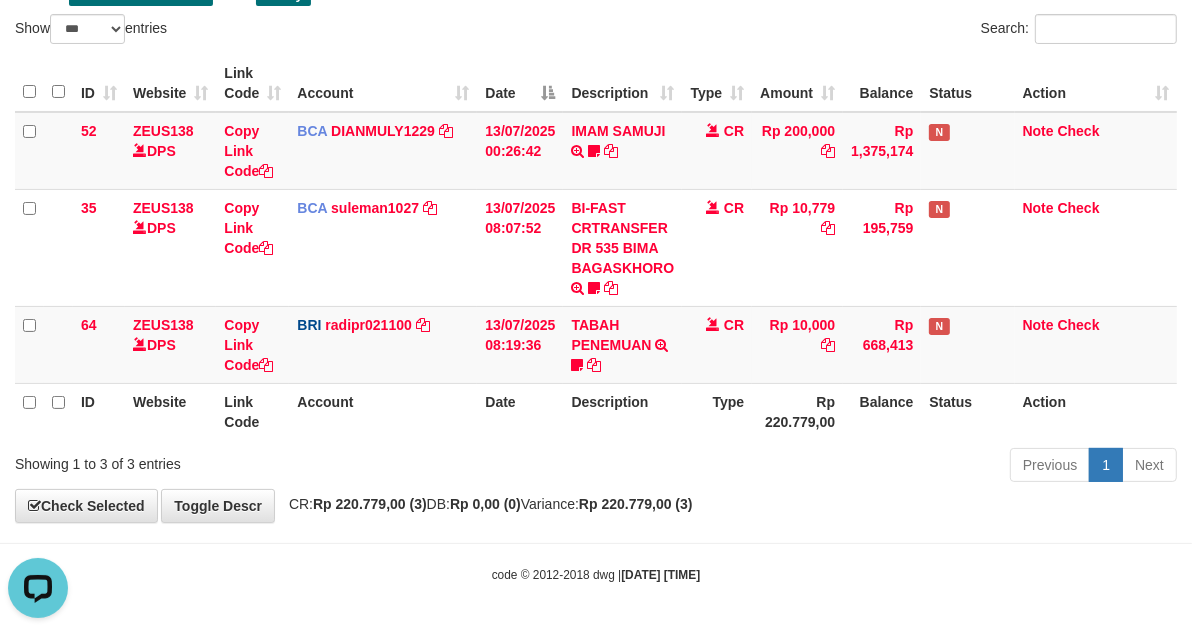 scroll, scrollTop: 0, scrollLeft: 0, axis: both 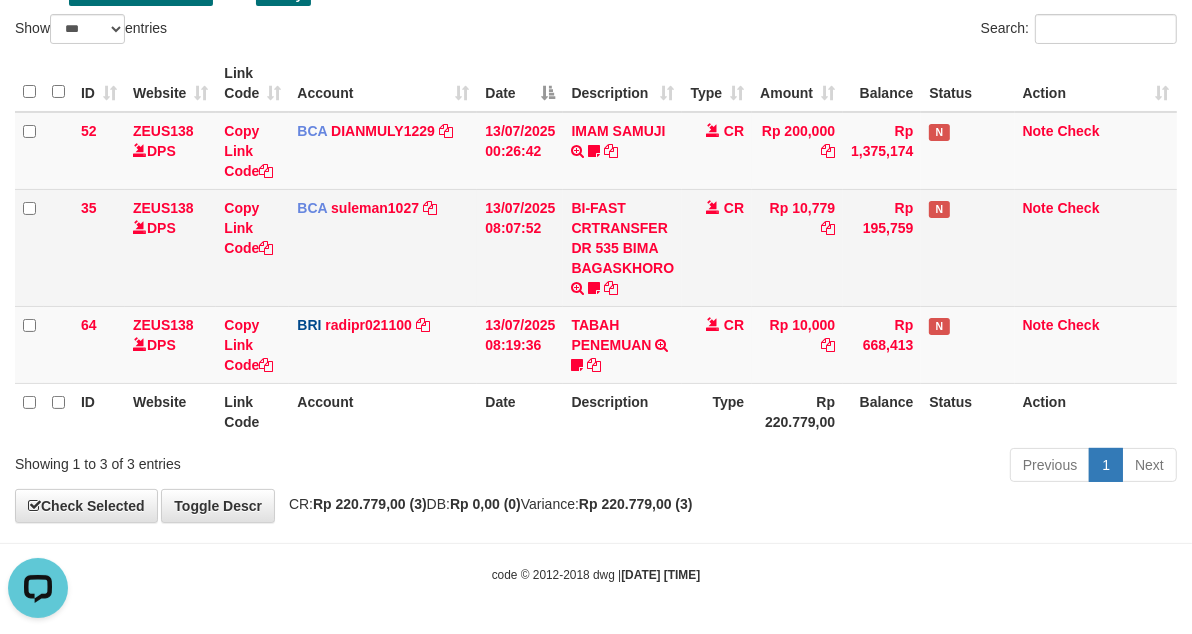 drag, startPoint x: 0, startPoint y: 0, endPoint x: 666, endPoint y: 297, distance: 729.22217 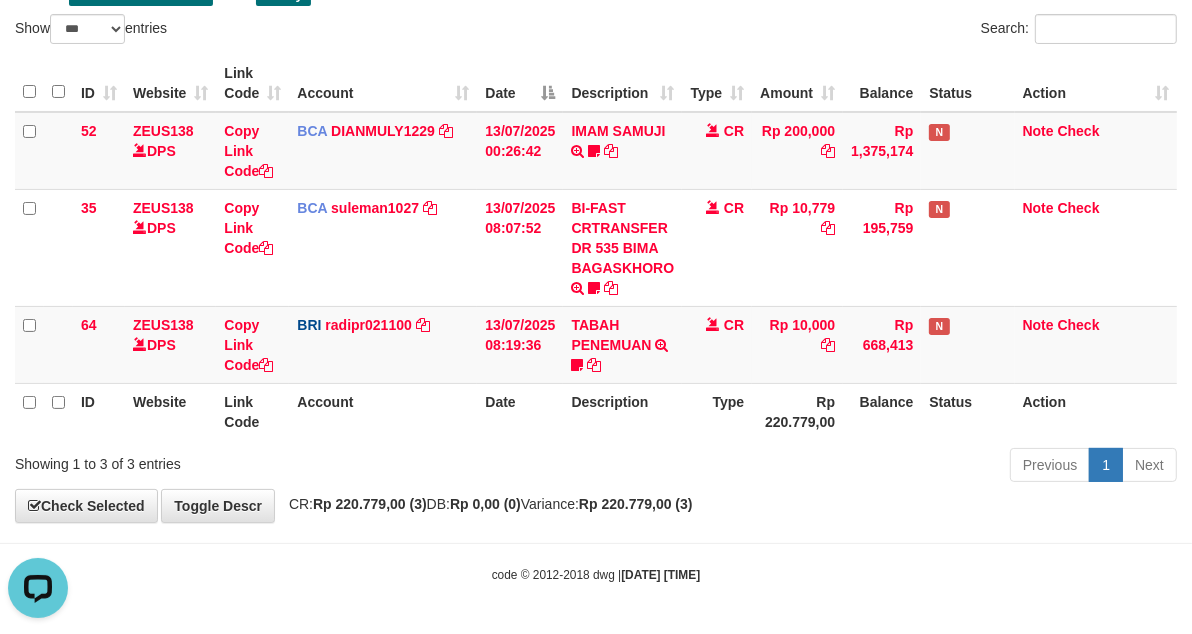 click on "Type" at bounding box center (717, 411) 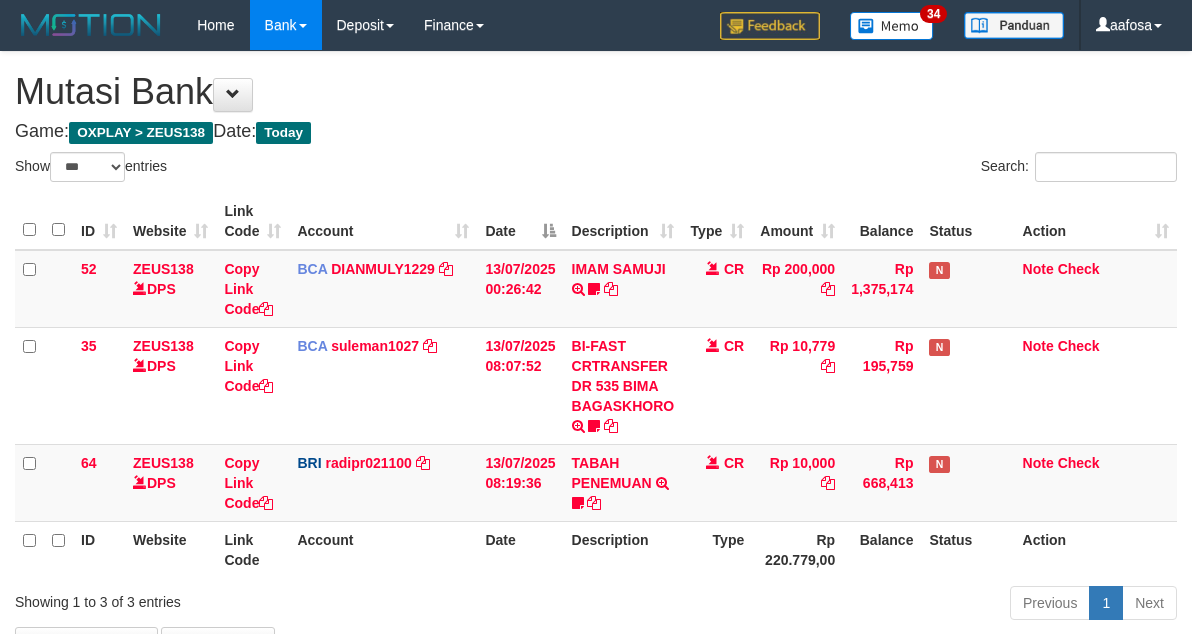 select on "***" 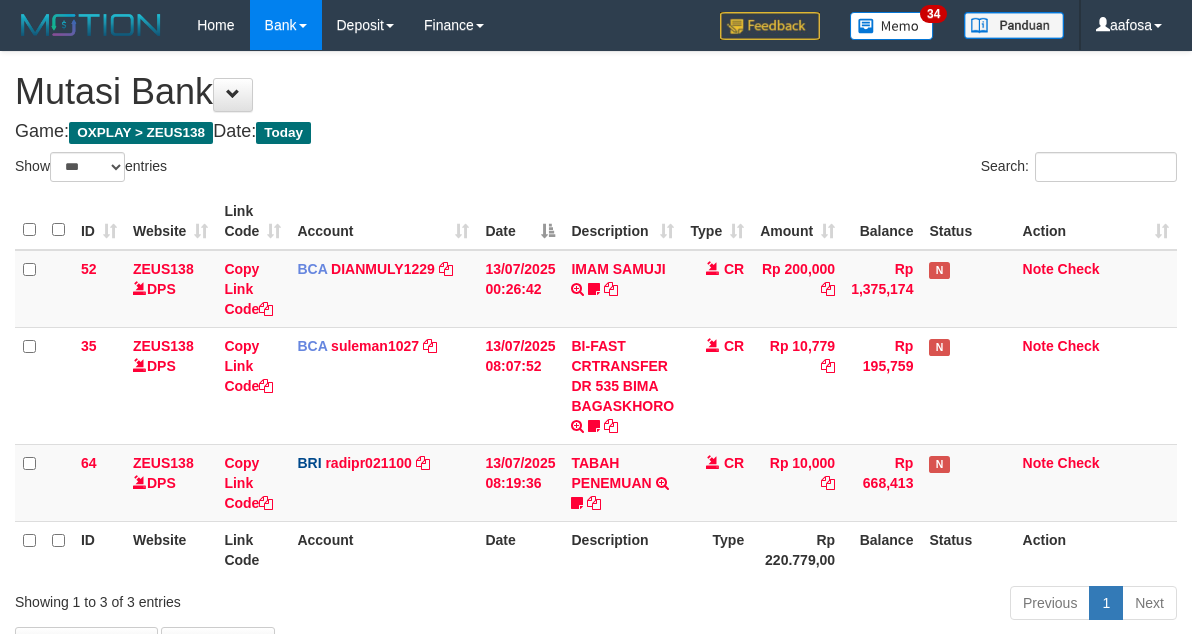 scroll, scrollTop: 138, scrollLeft: 0, axis: vertical 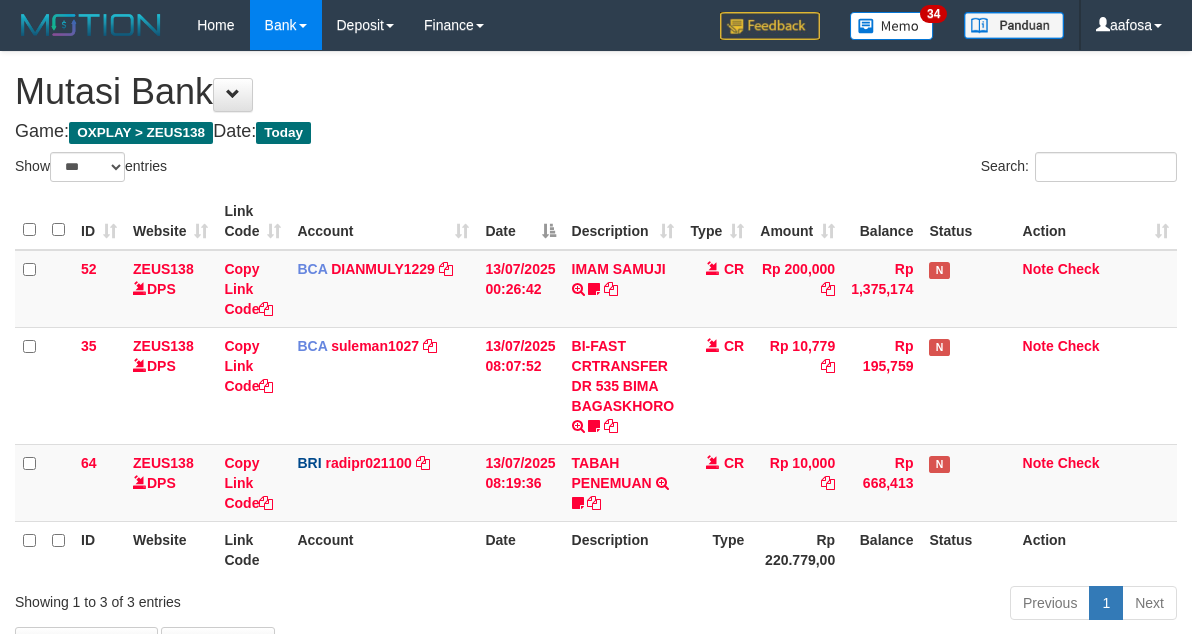 select on "***" 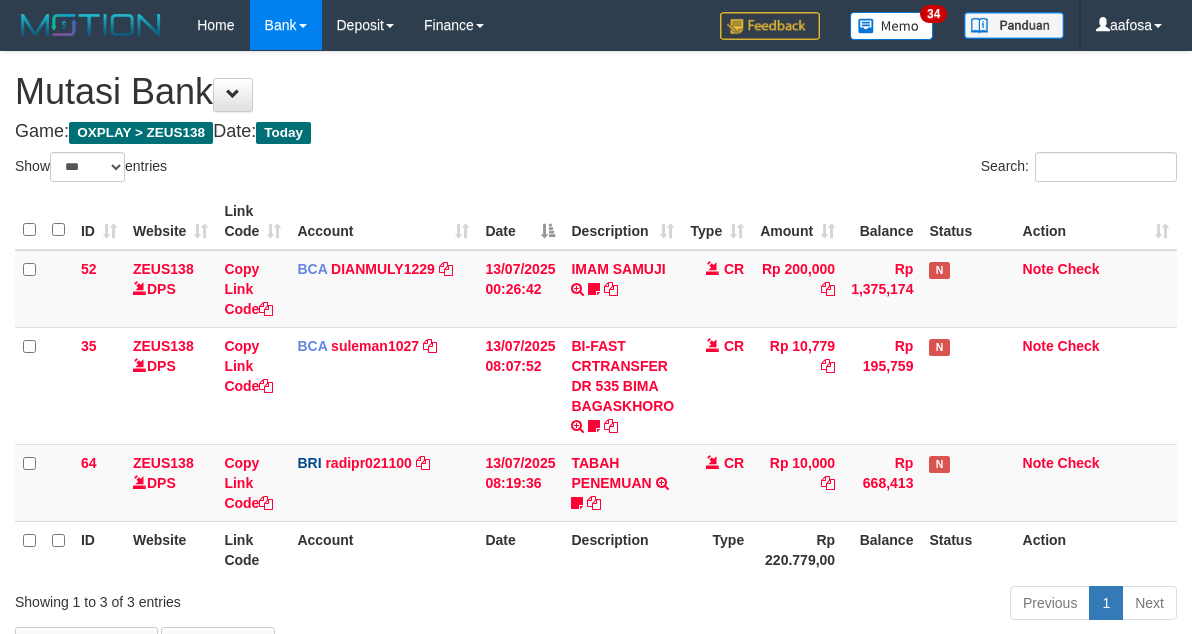 scroll, scrollTop: 138, scrollLeft: 0, axis: vertical 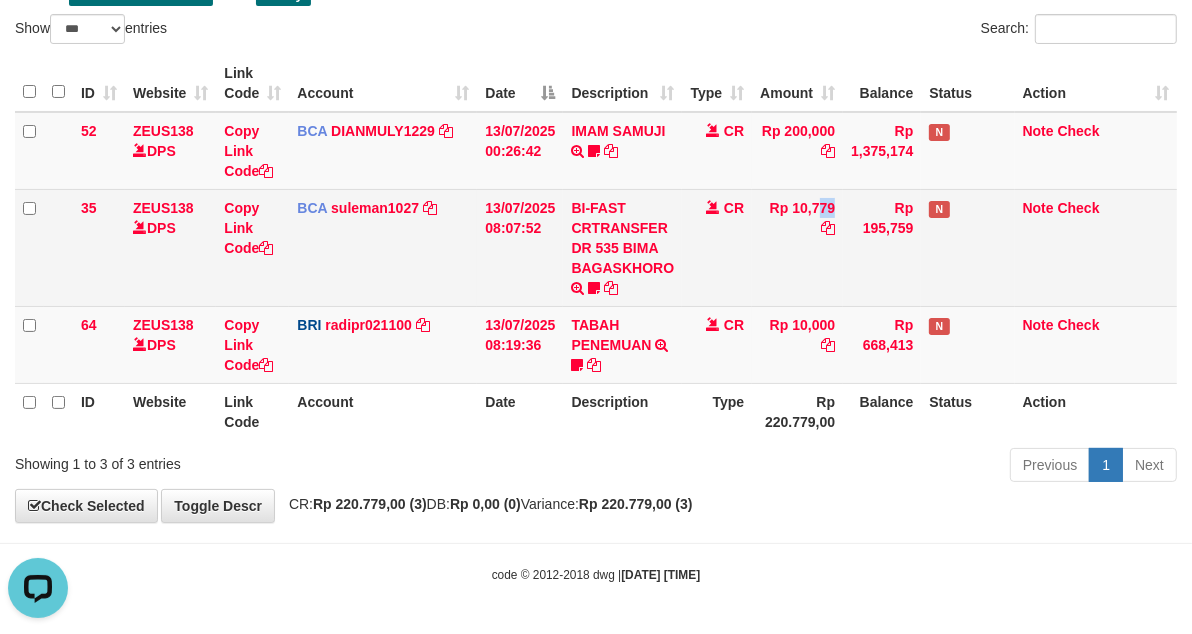 drag, startPoint x: 772, startPoint y: 228, endPoint x: 752, endPoint y: 224, distance: 20.396078 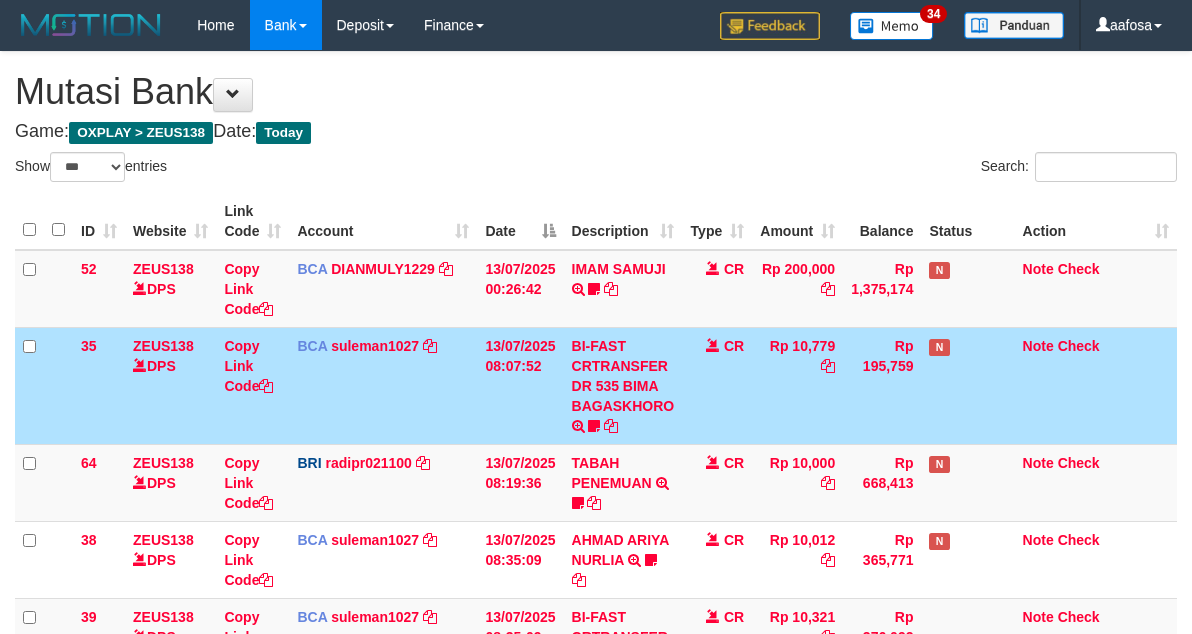 select on "***" 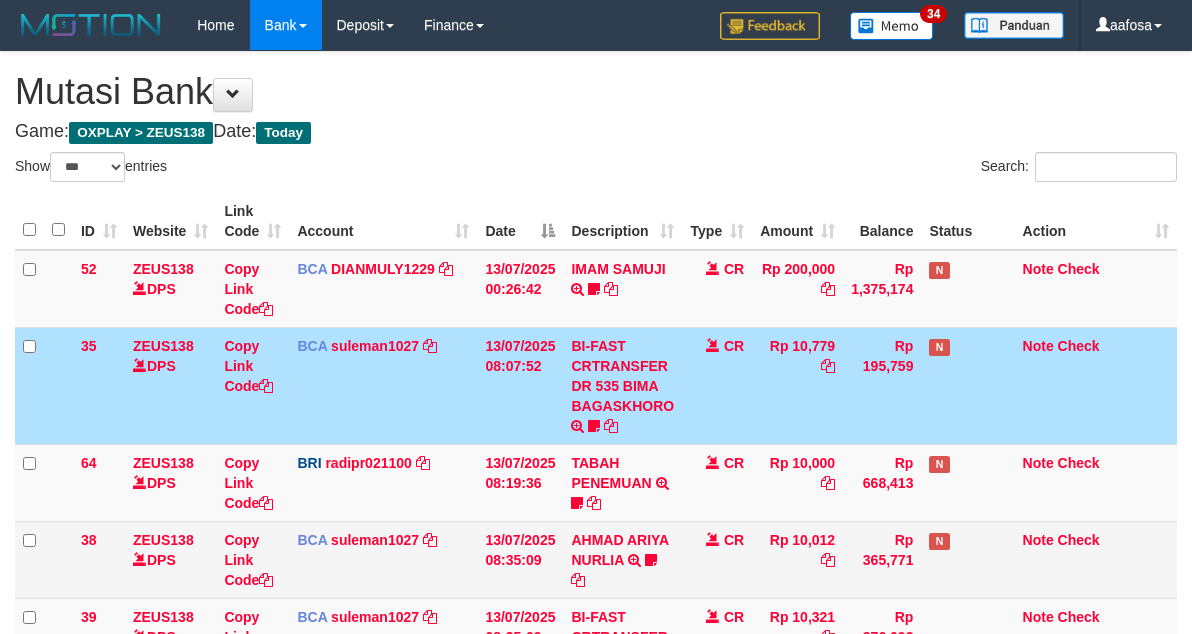scroll, scrollTop: 140, scrollLeft: 0, axis: vertical 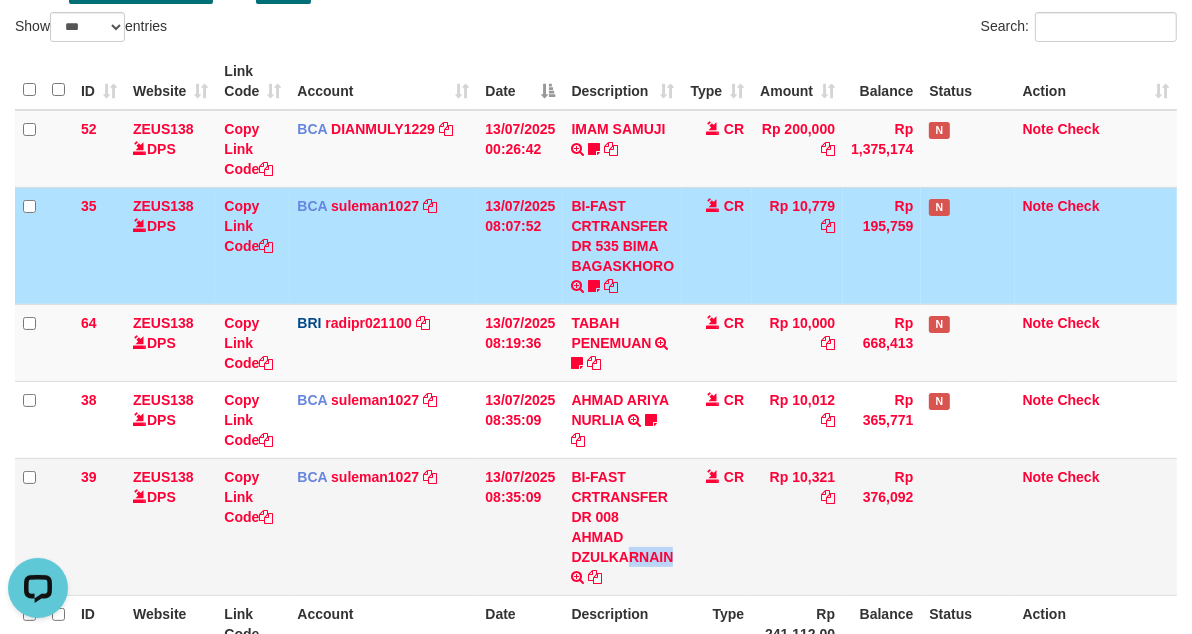 drag, startPoint x: 573, startPoint y: 556, endPoint x: 607, endPoint y: 555, distance: 34.0147 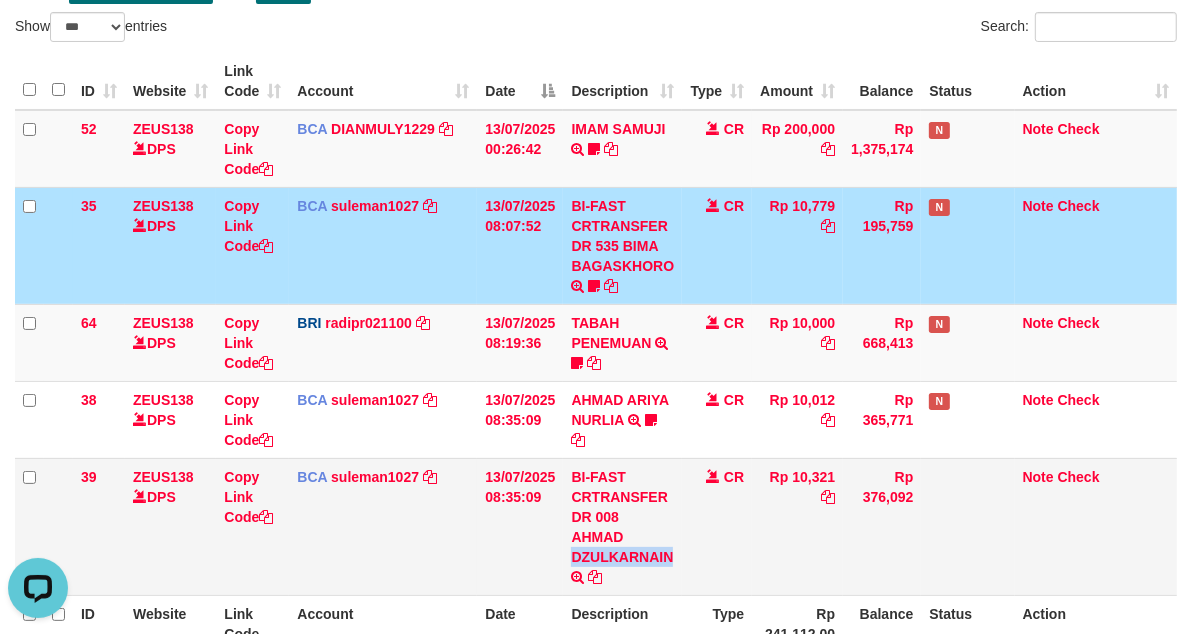 copy on "AHMAD DZULK" 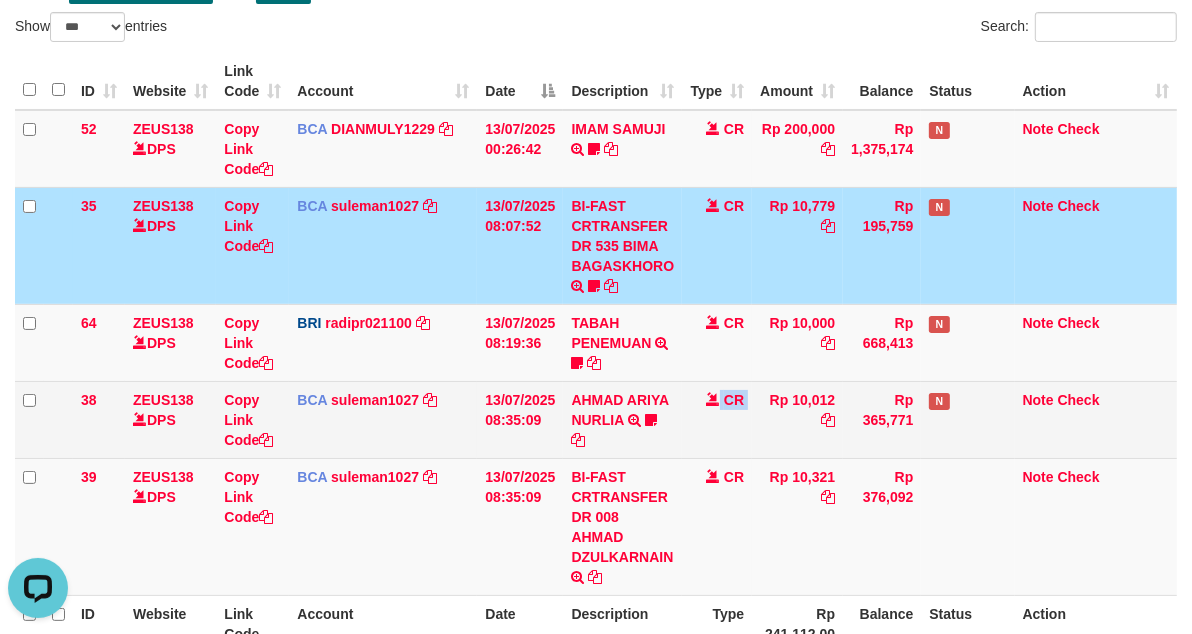 drag, startPoint x: 754, startPoint y: 391, endPoint x: 718, endPoint y: 386, distance: 36.345562 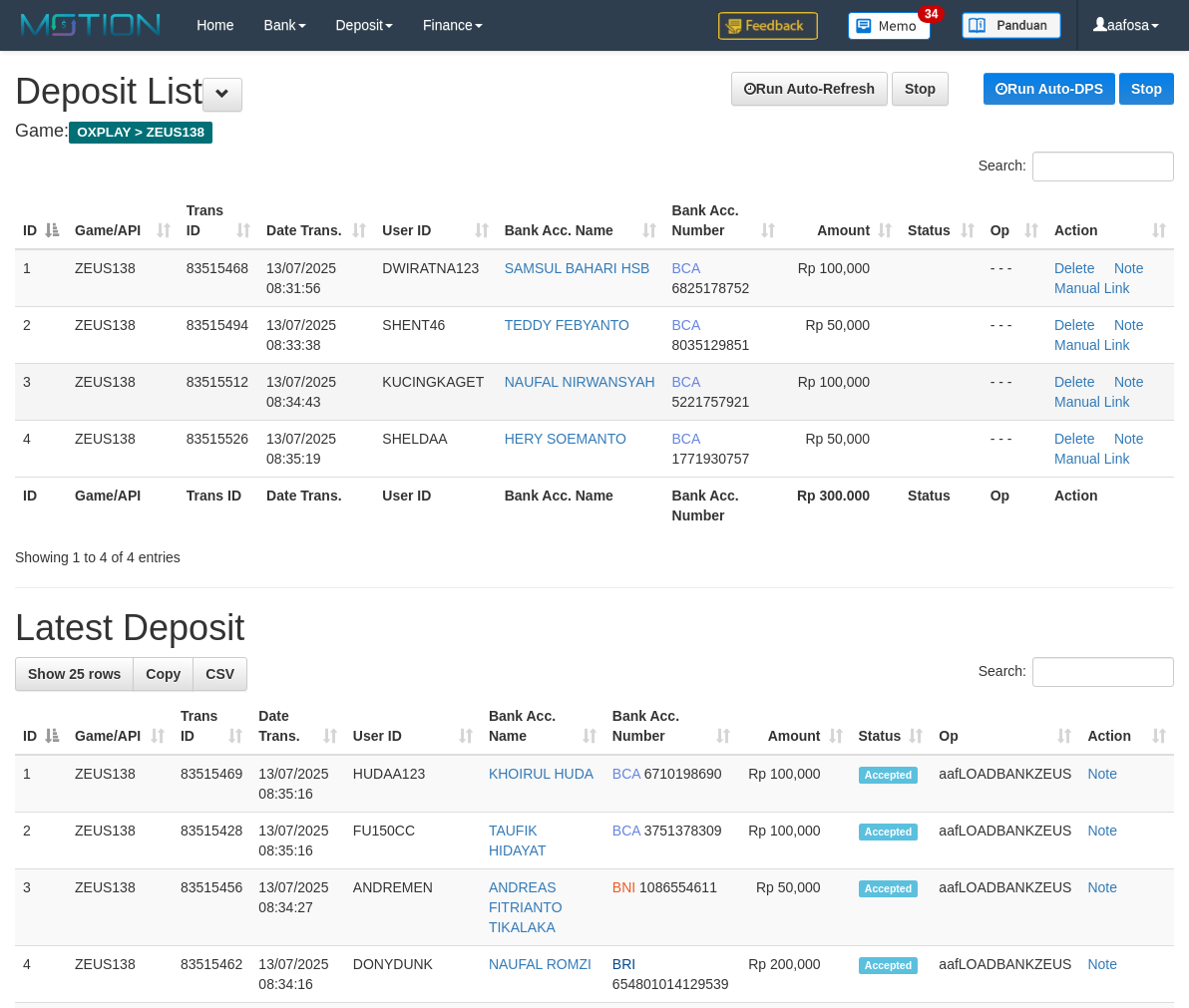 scroll, scrollTop: 0, scrollLeft: 0, axis: both 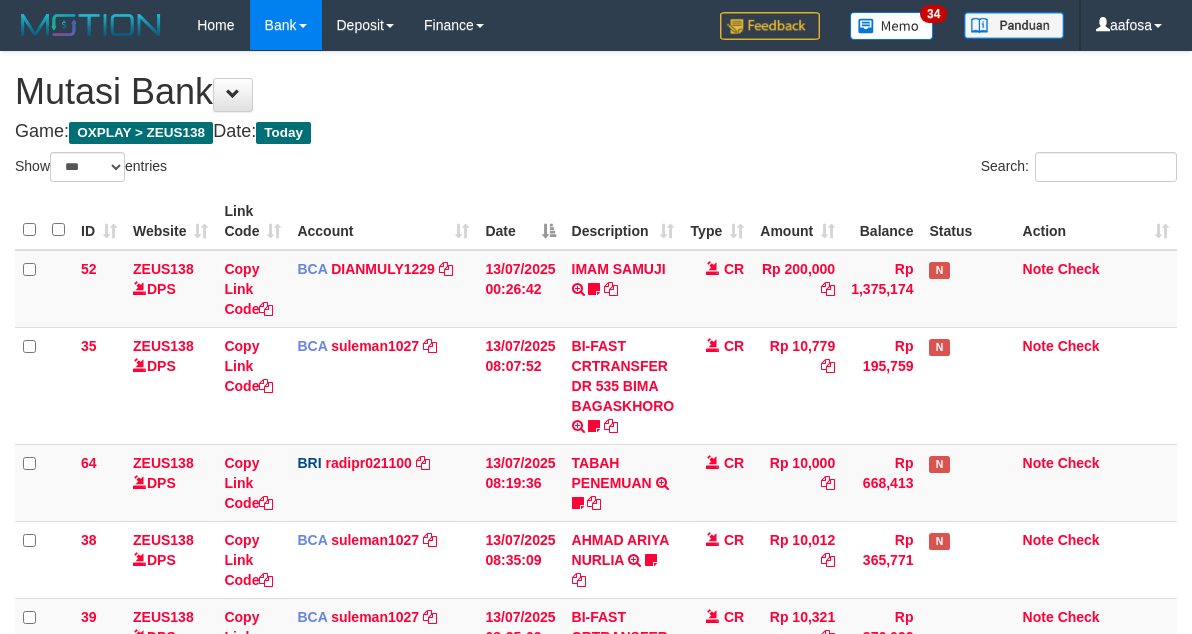 select on "***" 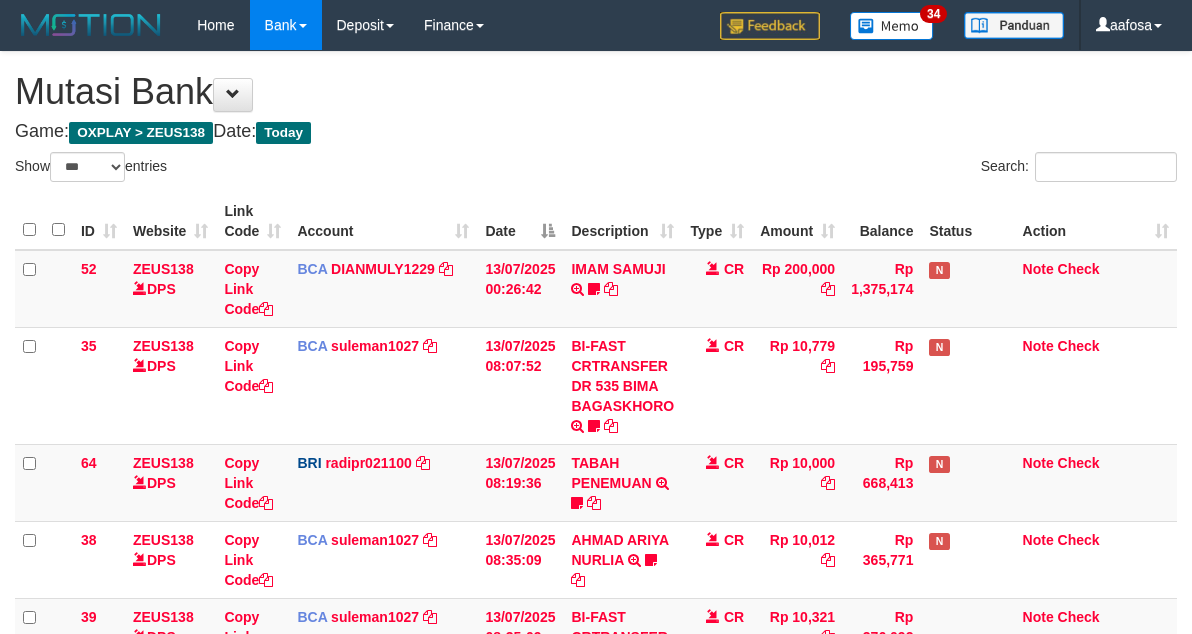 scroll, scrollTop: 141, scrollLeft: 0, axis: vertical 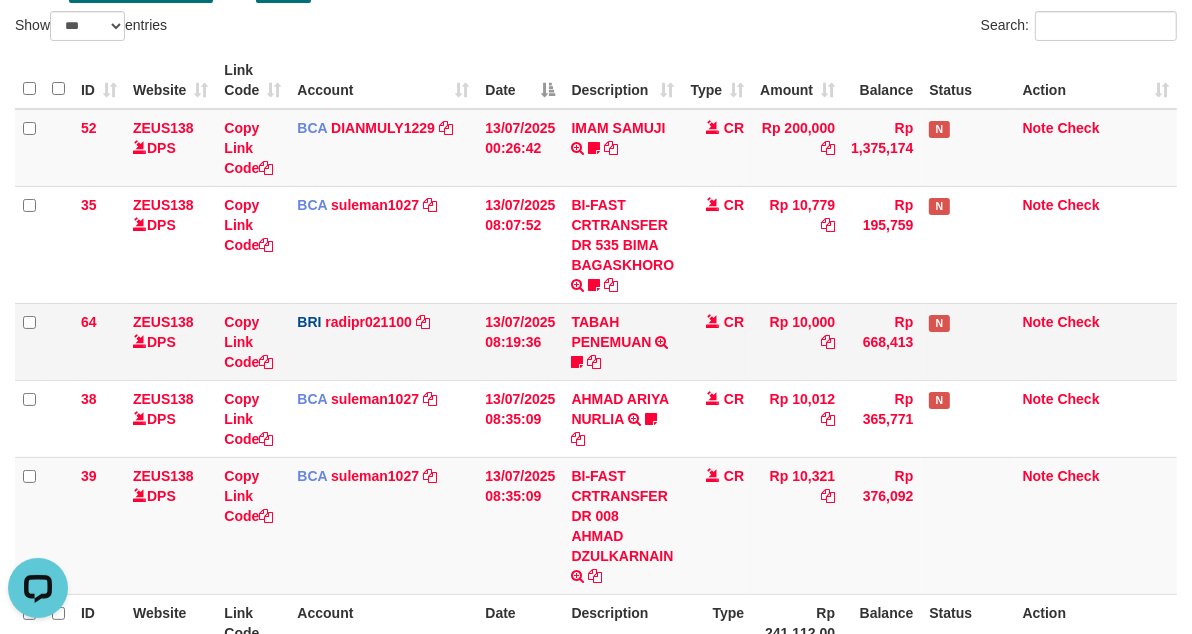 click on "Rp 10,000" at bounding box center [797, 341] 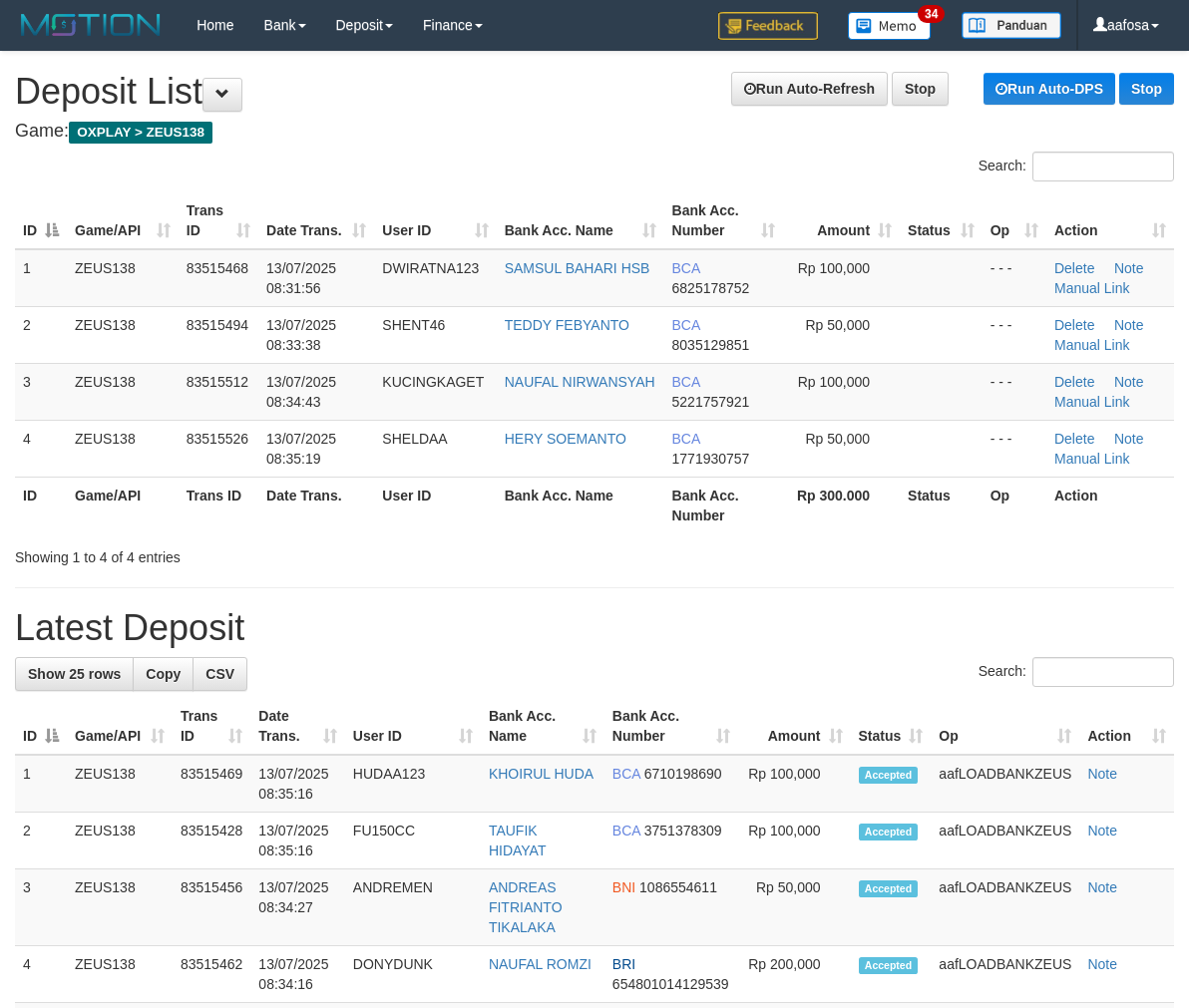 scroll, scrollTop: 0, scrollLeft: 0, axis: both 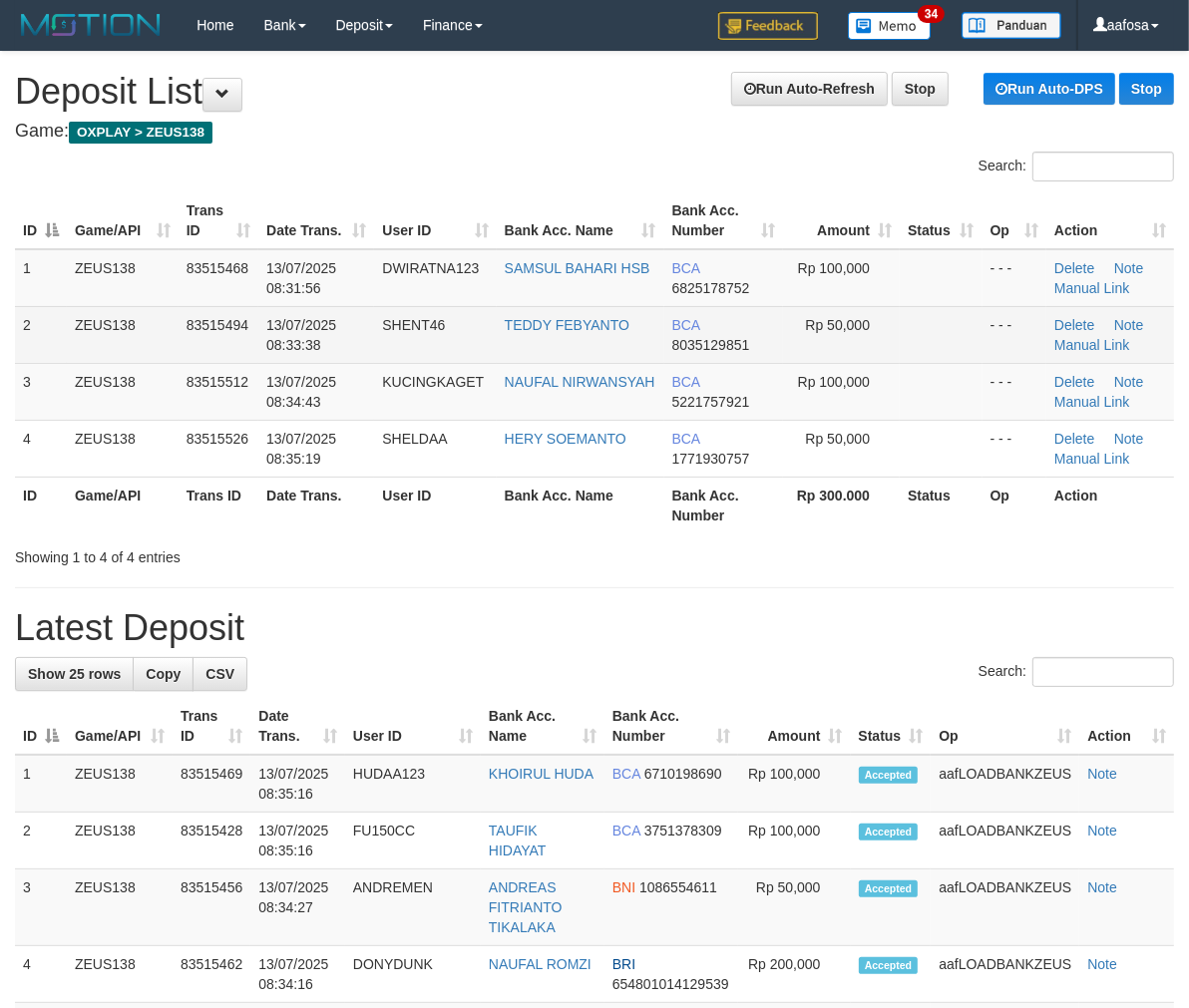 drag, startPoint x: 484, startPoint y: 339, endPoint x: 472, endPoint y: 337, distance: 12.165525 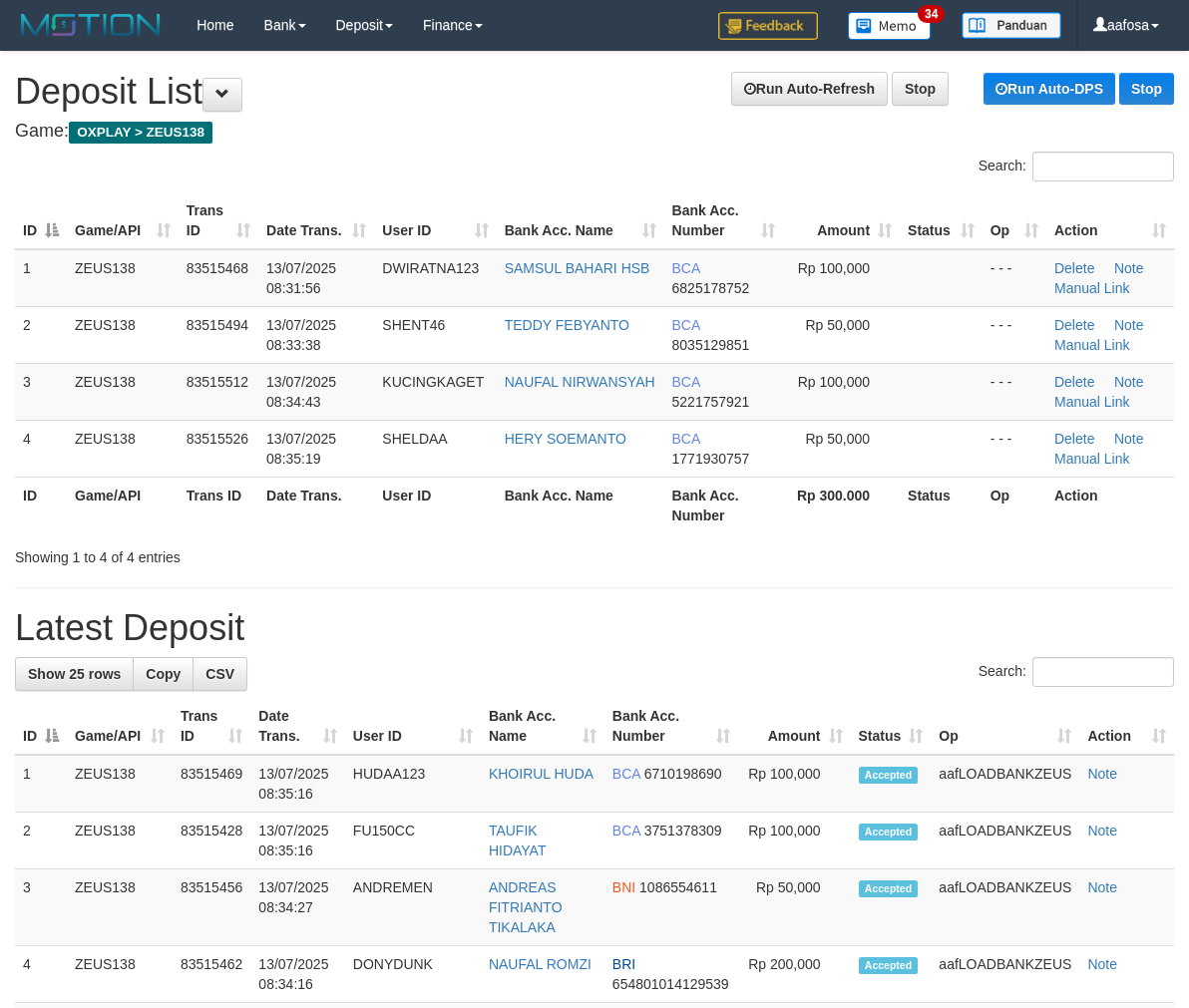 scroll, scrollTop: 0, scrollLeft: 0, axis: both 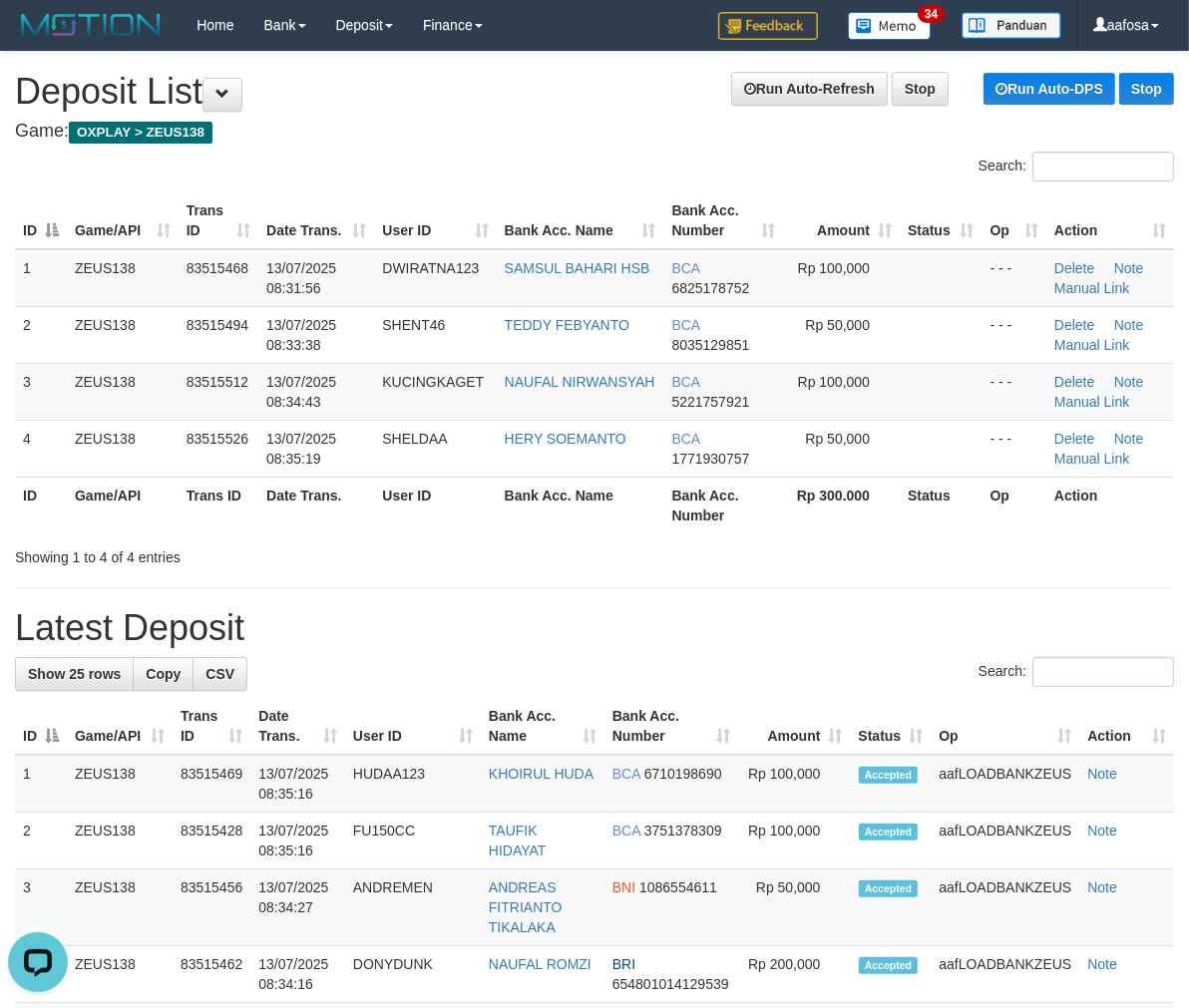 click on "Search:" at bounding box center [892, 168] 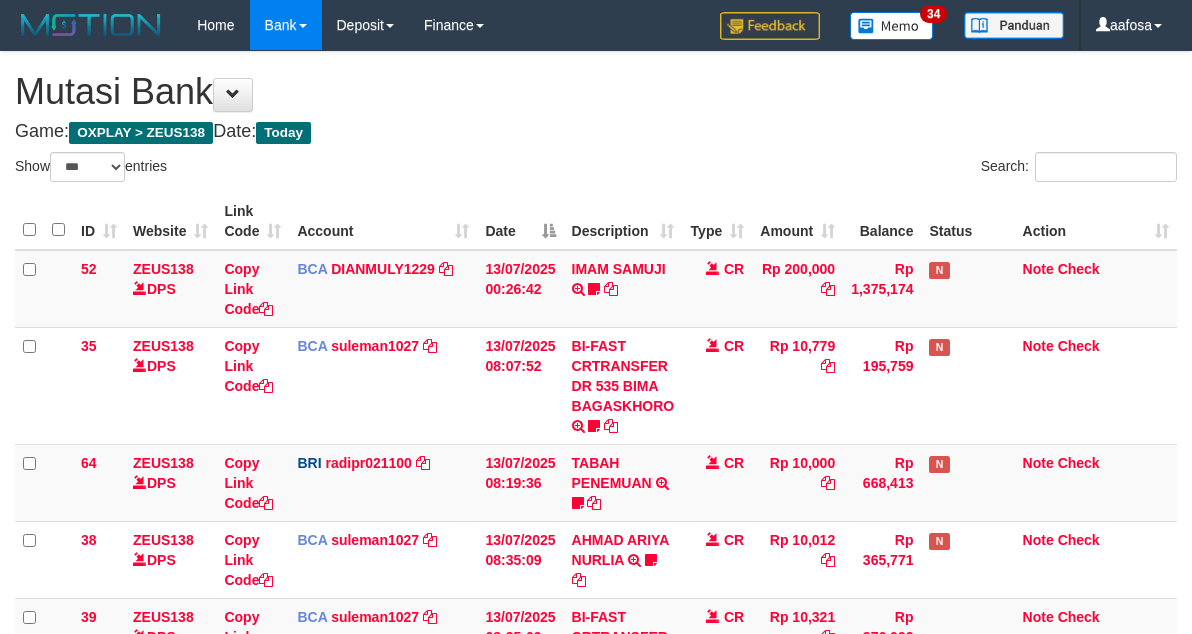select on "***" 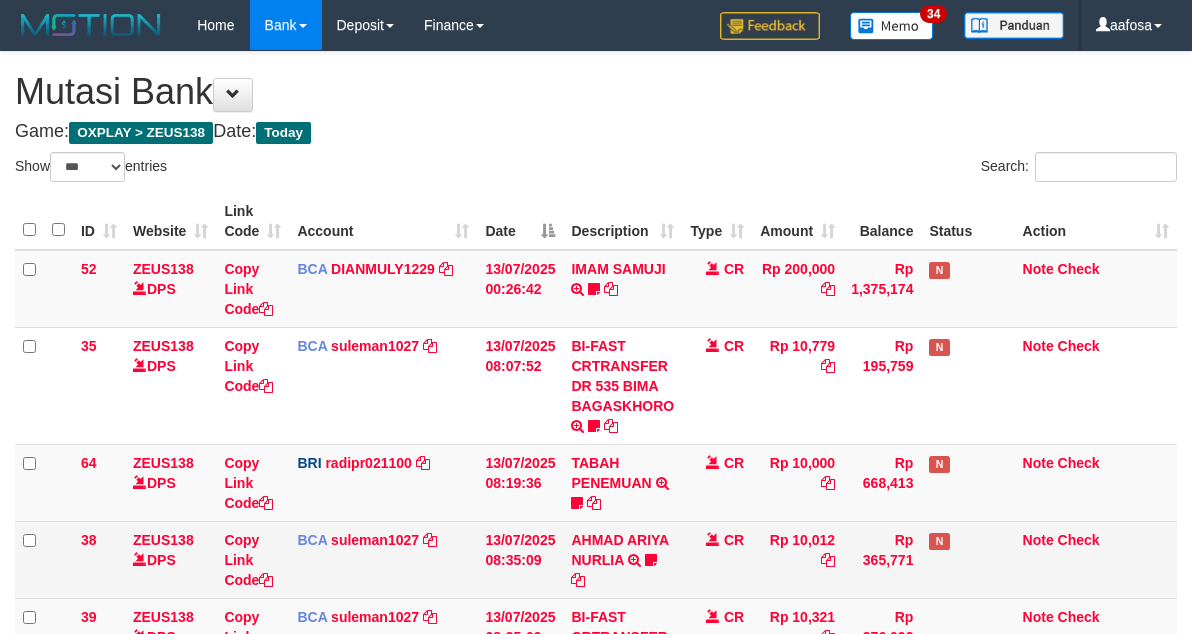 scroll, scrollTop: 141, scrollLeft: 0, axis: vertical 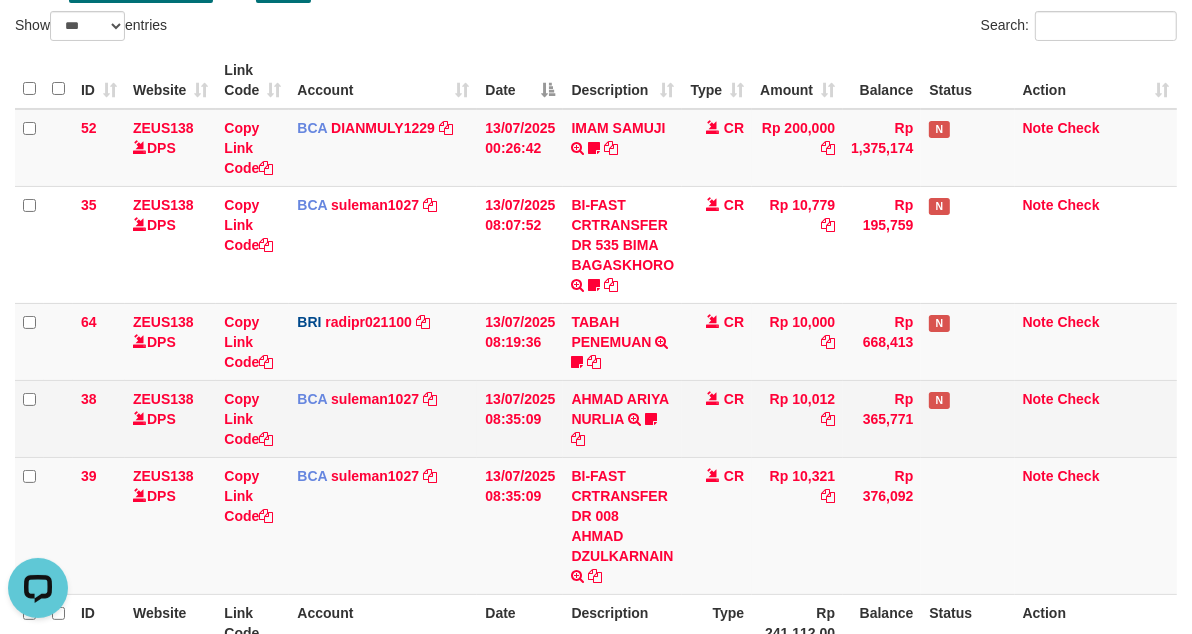 click on "Rp 10,012" at bounding box center [797, 418] 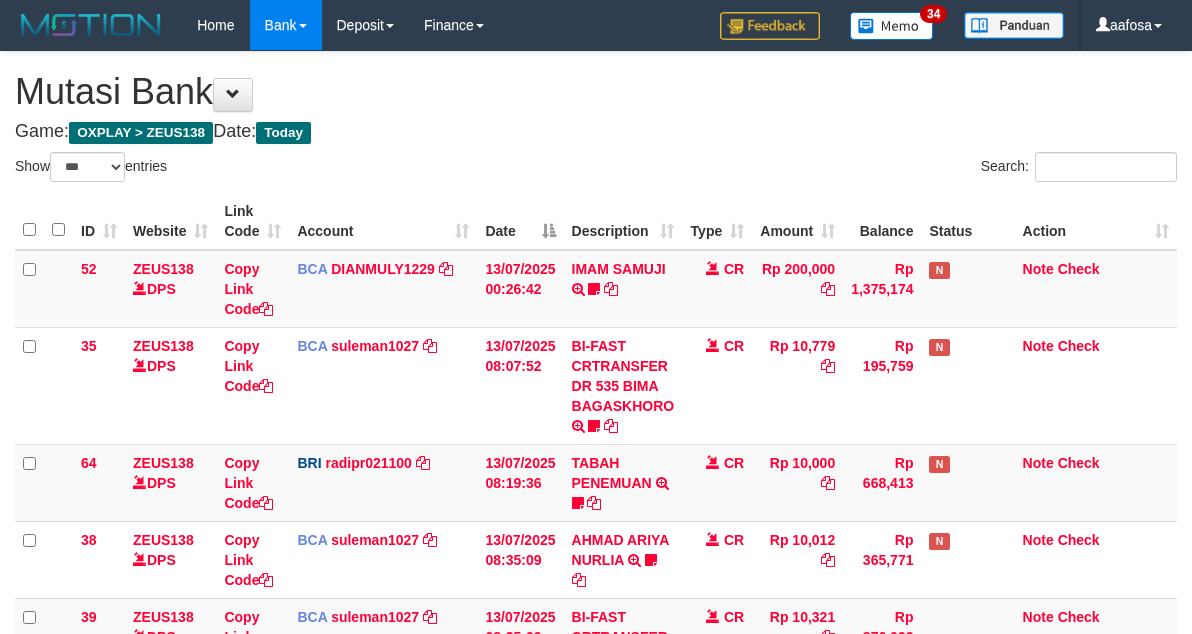 select on "***" 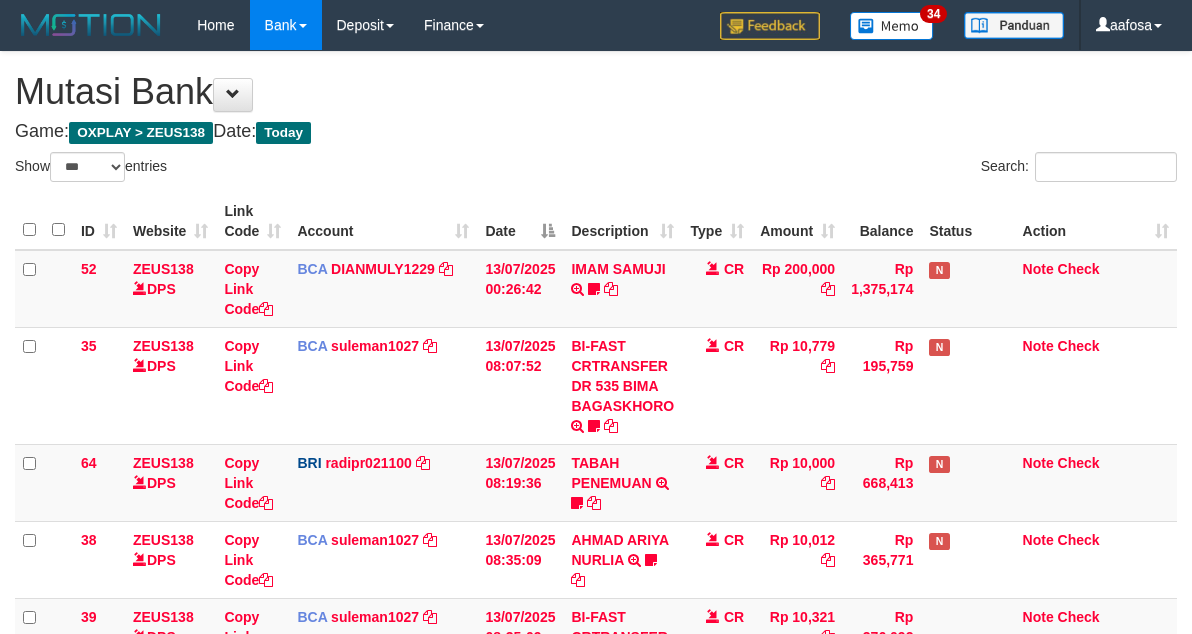 scroll, scrollTop: 141, scrollLeft: 0, axis: vertical 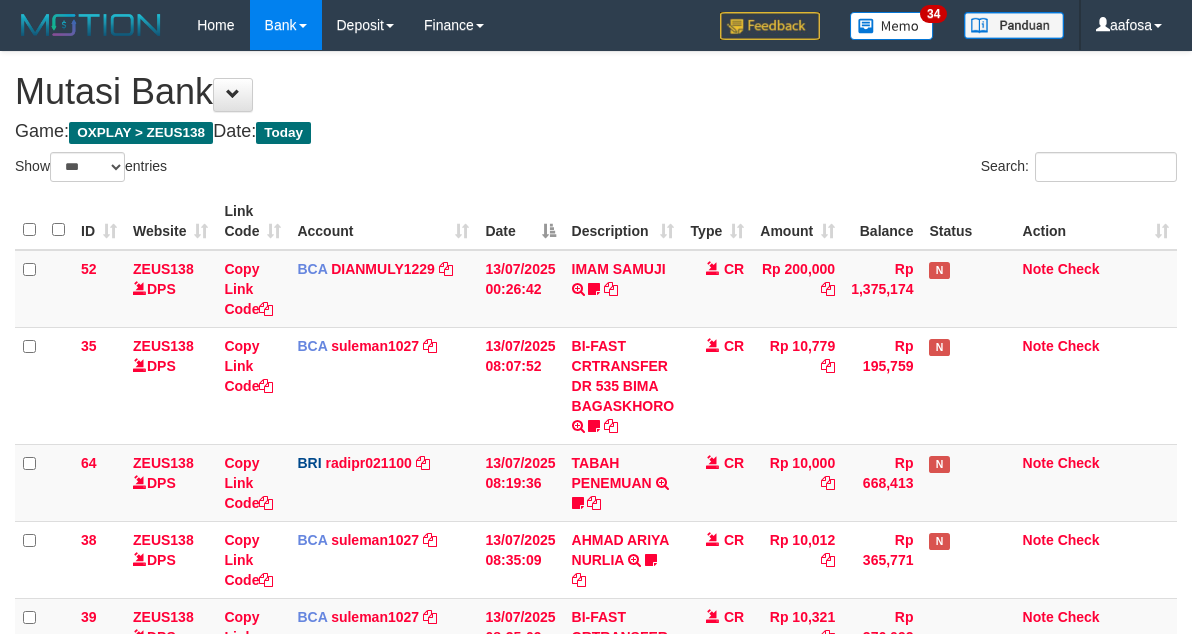 select on "***" 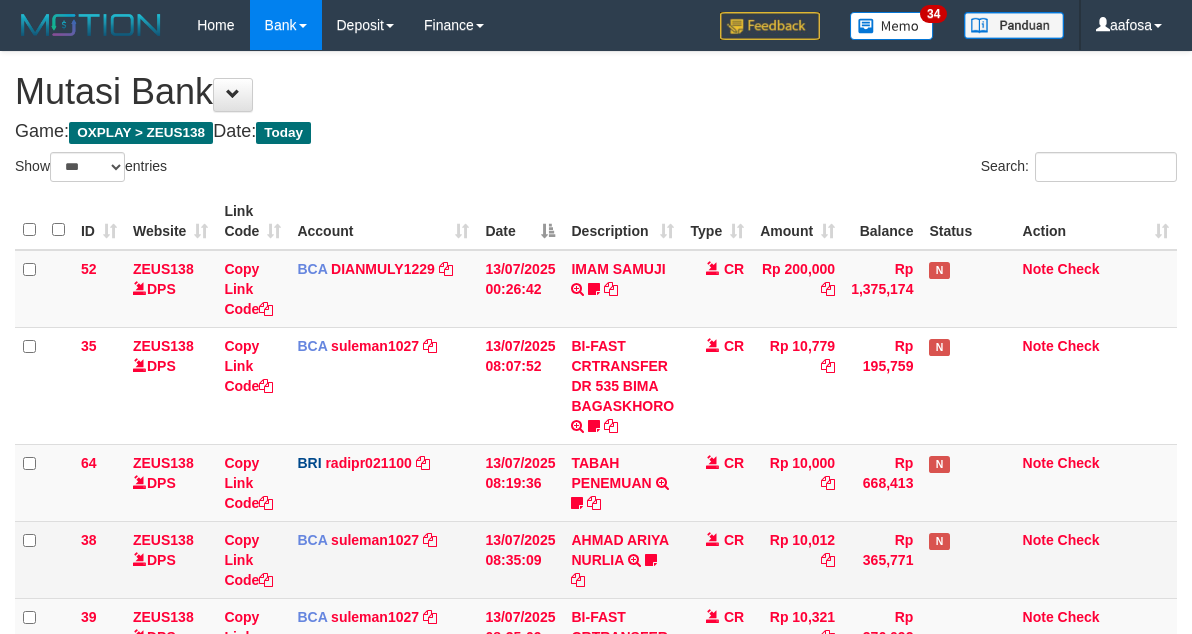 scroll, scrollTop: 141, scrollLeft: 0, axis: vertical 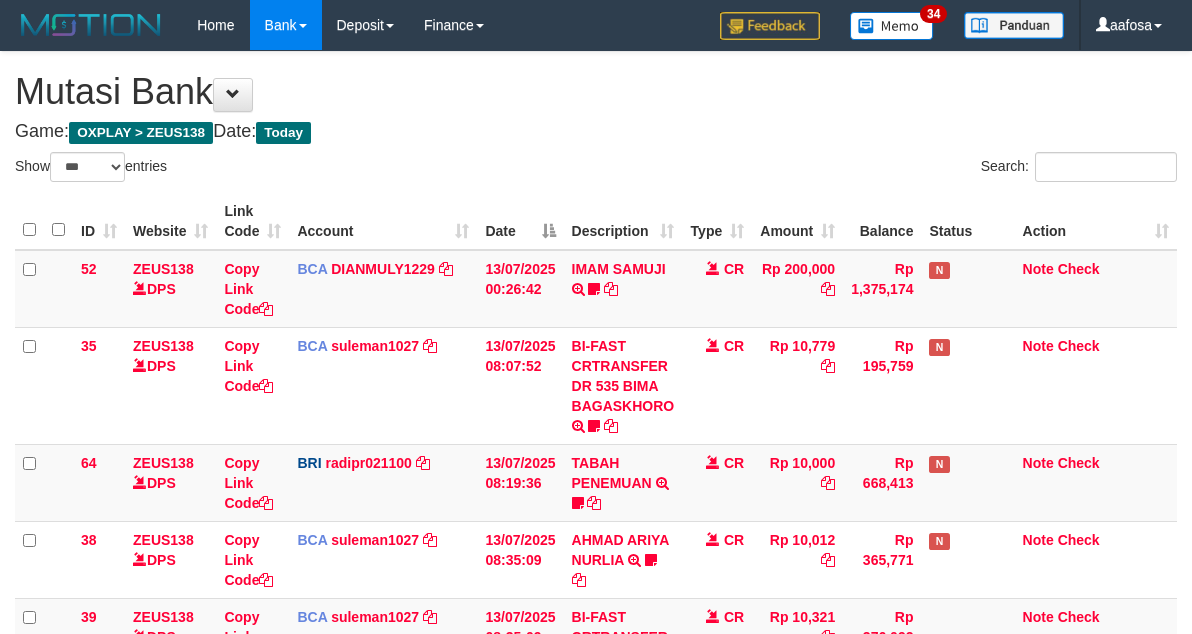 select on "***" 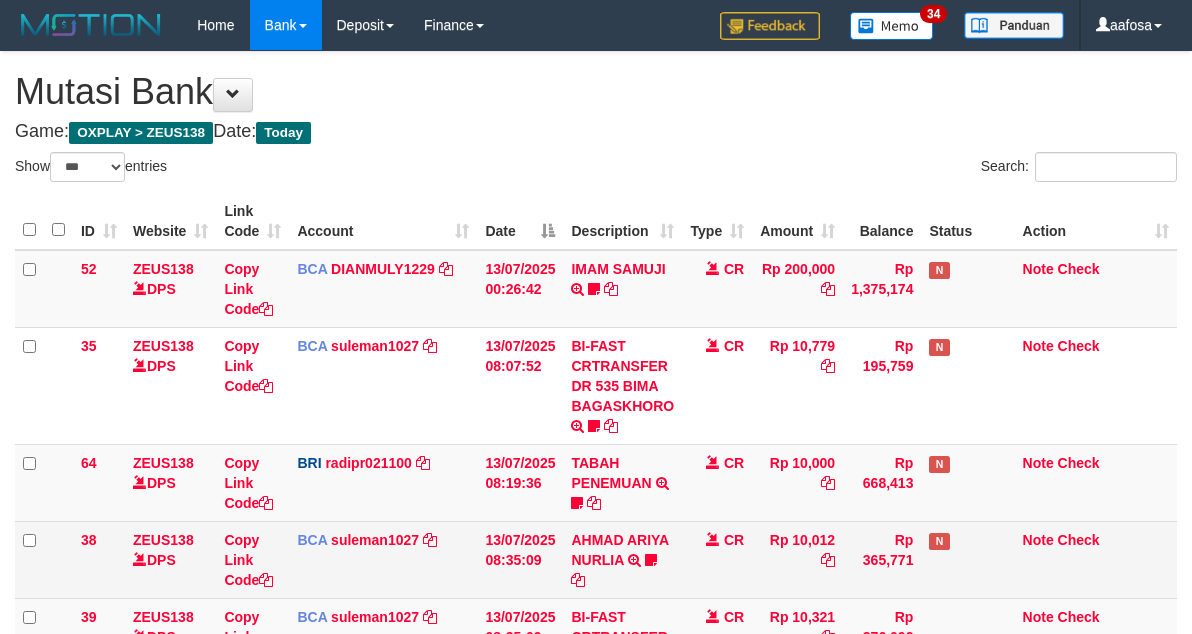 scroll, scrollTop: 141, scrollLeft: 0, axis: vertical 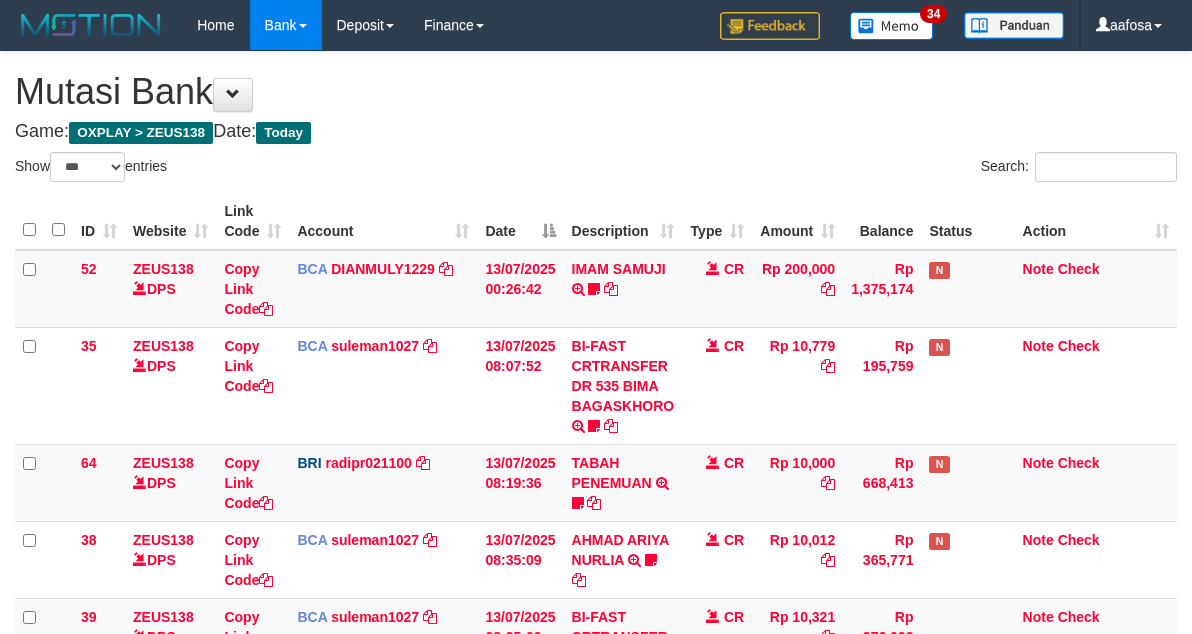 select on "***" 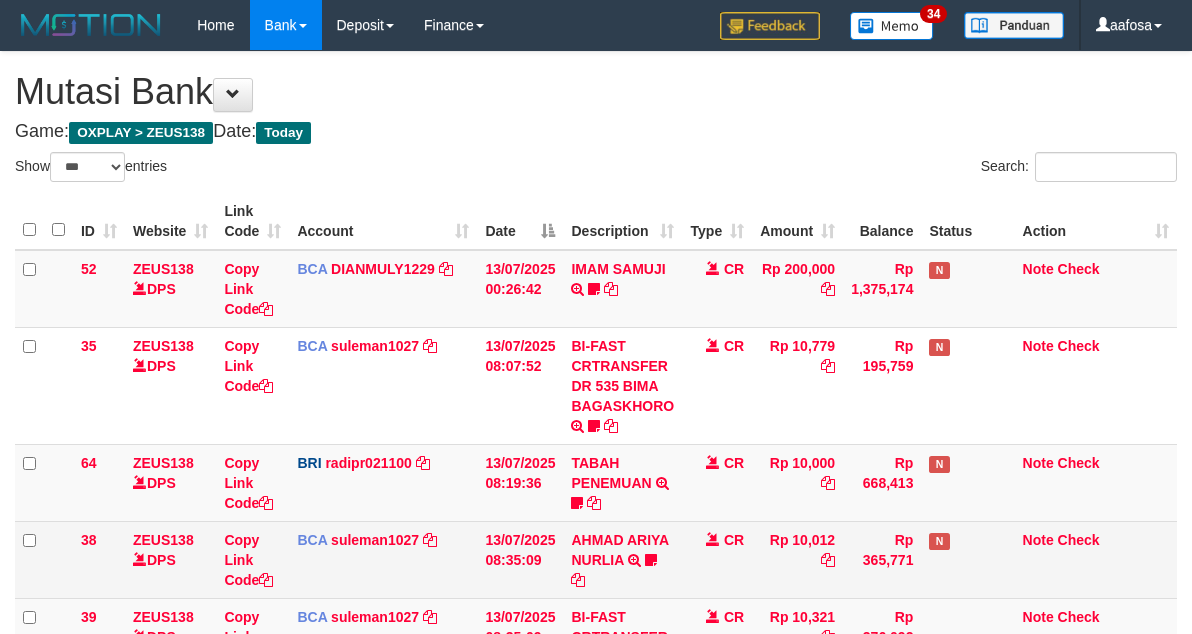 scroll, scrollTop: 141, scrollLeft: 0, axis: vertical 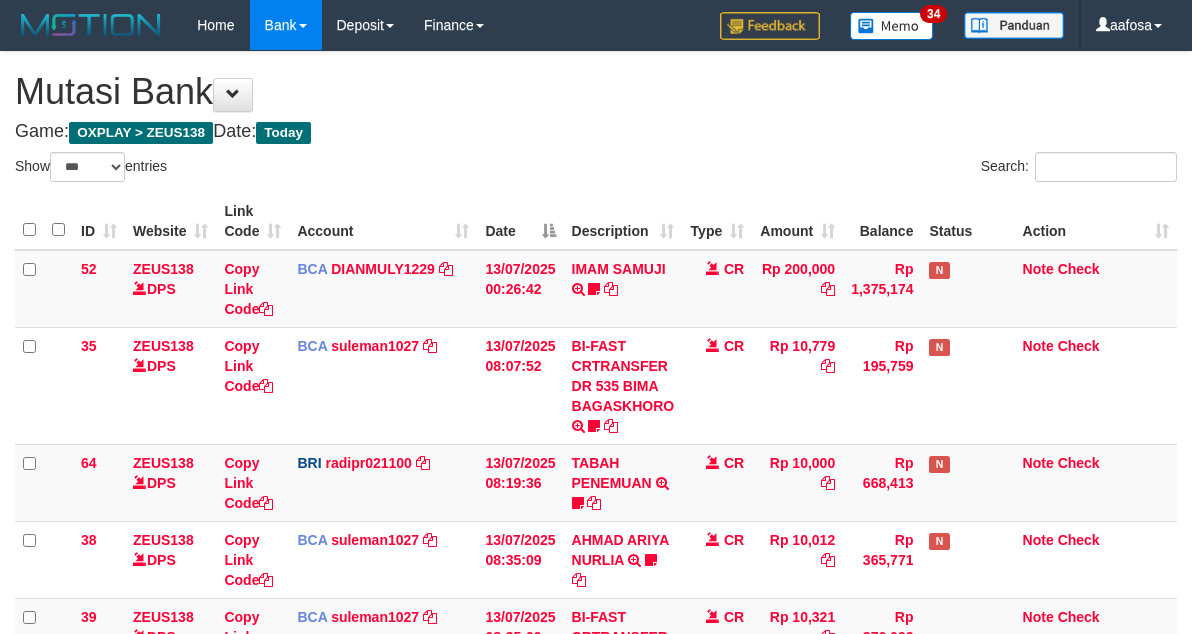 select on "***" 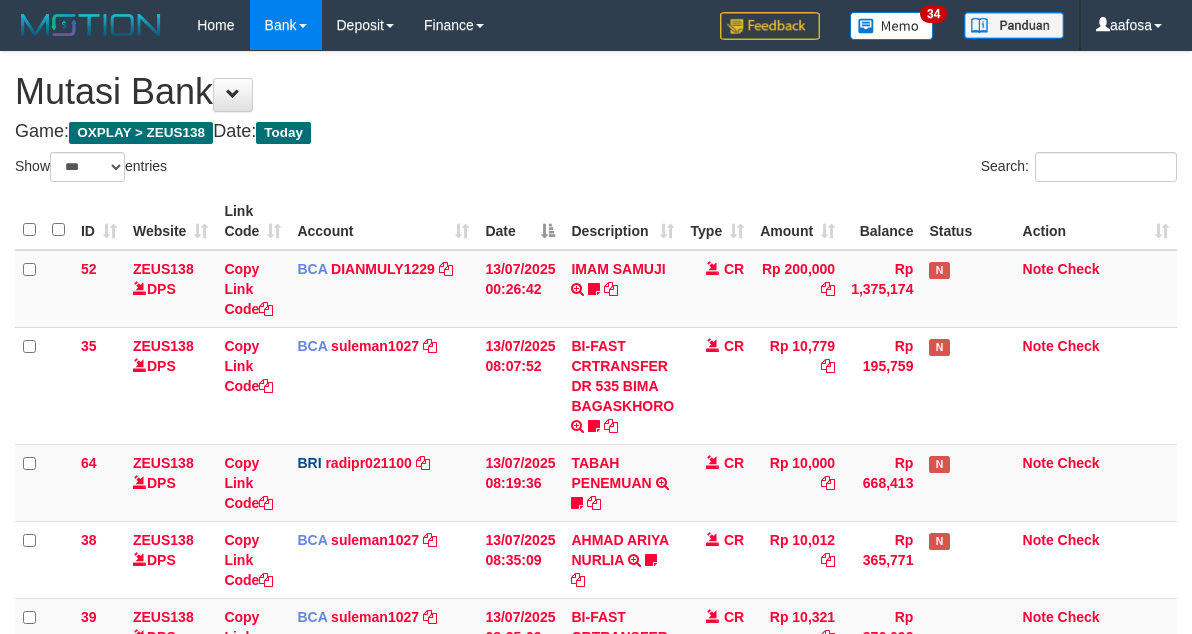scroll, scrollTop: 141, scrollLeft: 0, axis: vertical 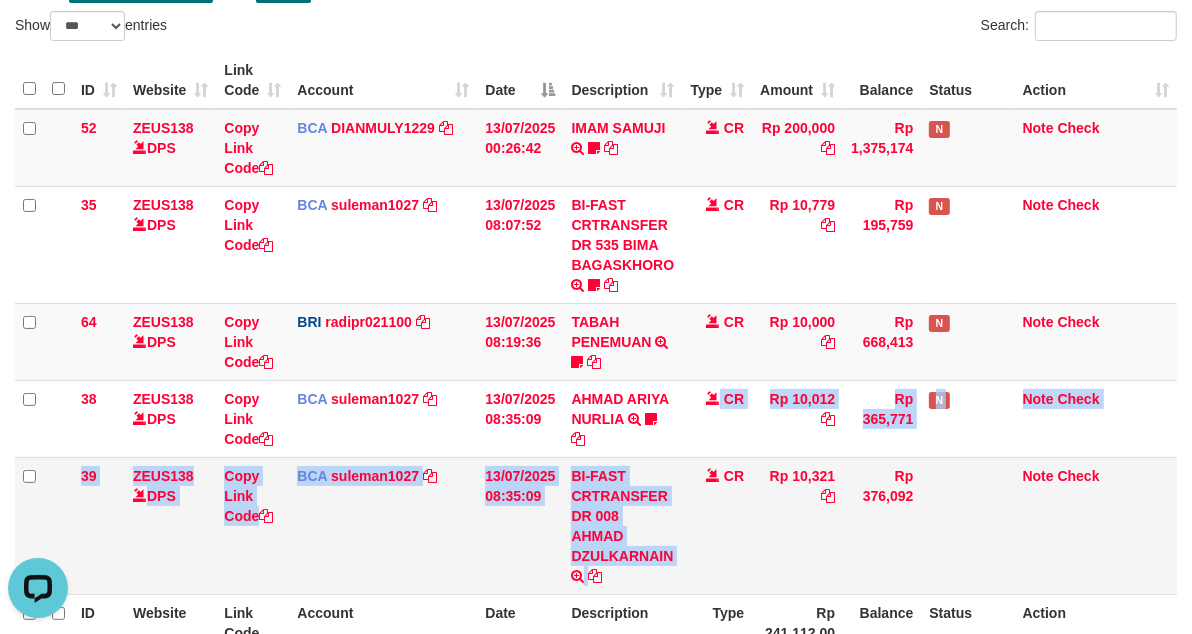click on "52
ZEUS138    DPS
Copy Link Code
BCA
DIANMULY1229
DPS
DIAN MULYADI
mutasi_20250713_3826 | 52
mutasi_20250713_3826 | 52
13/07/2025 00:26:42
IMAM SAMUJI            TRSF E-BANKING CR 1307/FTSCY/WS95031
200000.00IMAM SAMUJI    Mesbon99
CR
Rp 200,000
Rp 1,375,174
N
Note
Check
35
ZEUS138    DPS
Copy Link Code
BCA
suleman1027
DPS
SULEMAN
mutasi_20250713_2972 | 35
mutasi_20250713_2972 | 35" at bounding box center (596, 352) 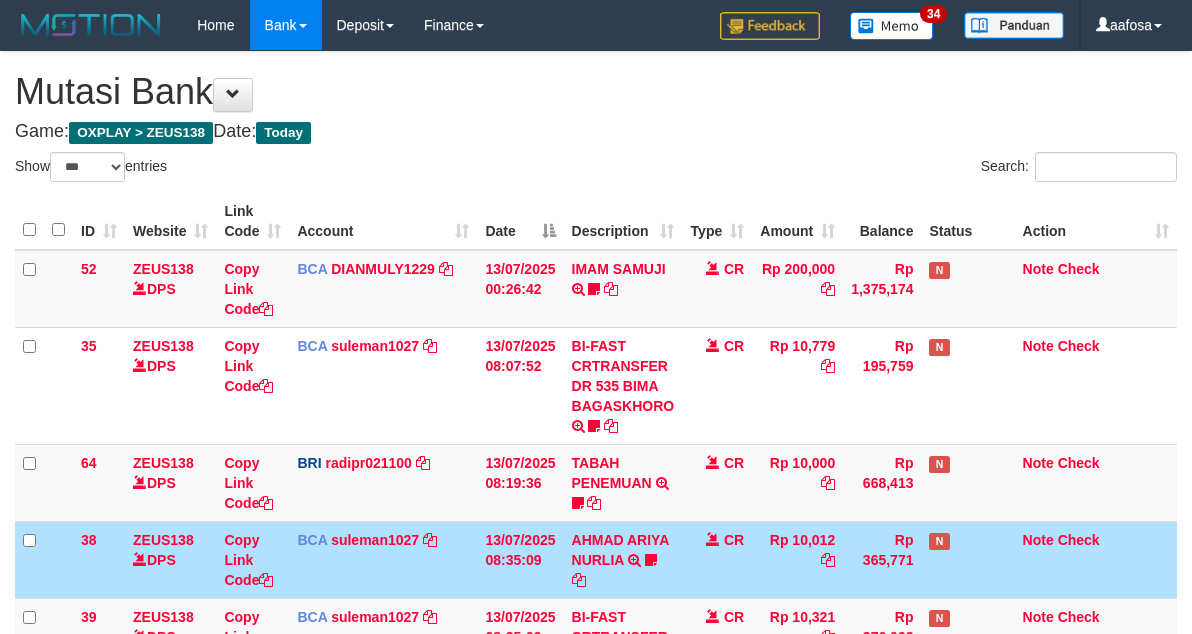 select on "***" 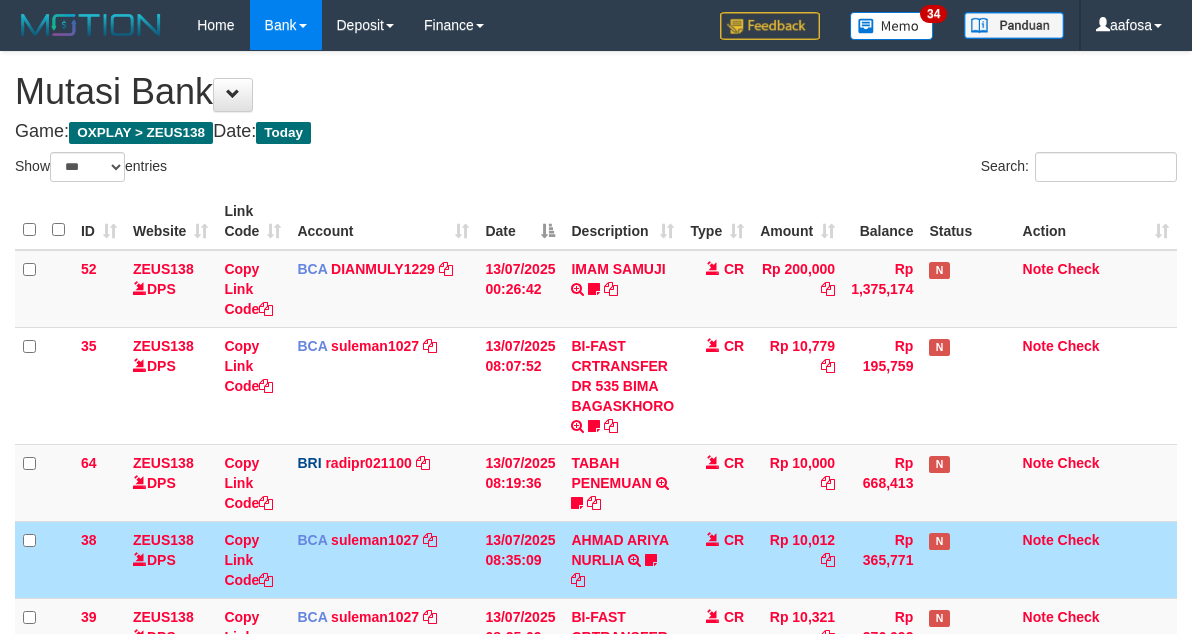 scroll, scrollTop: 141, scrollLeft: 0, axis: vertical 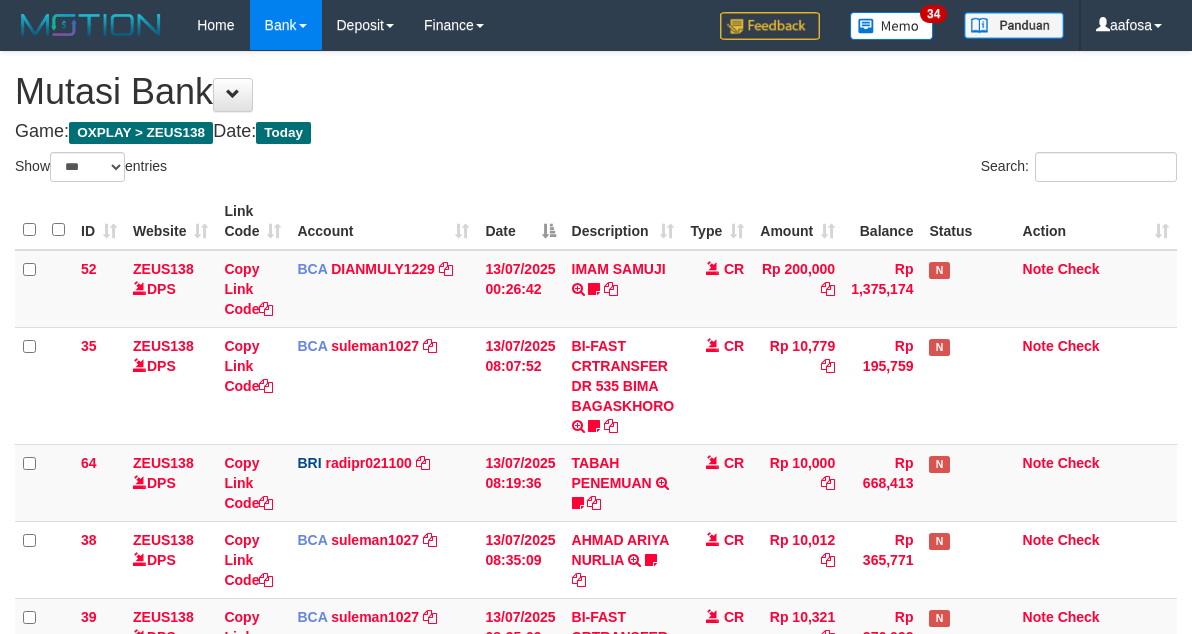 select on "***" 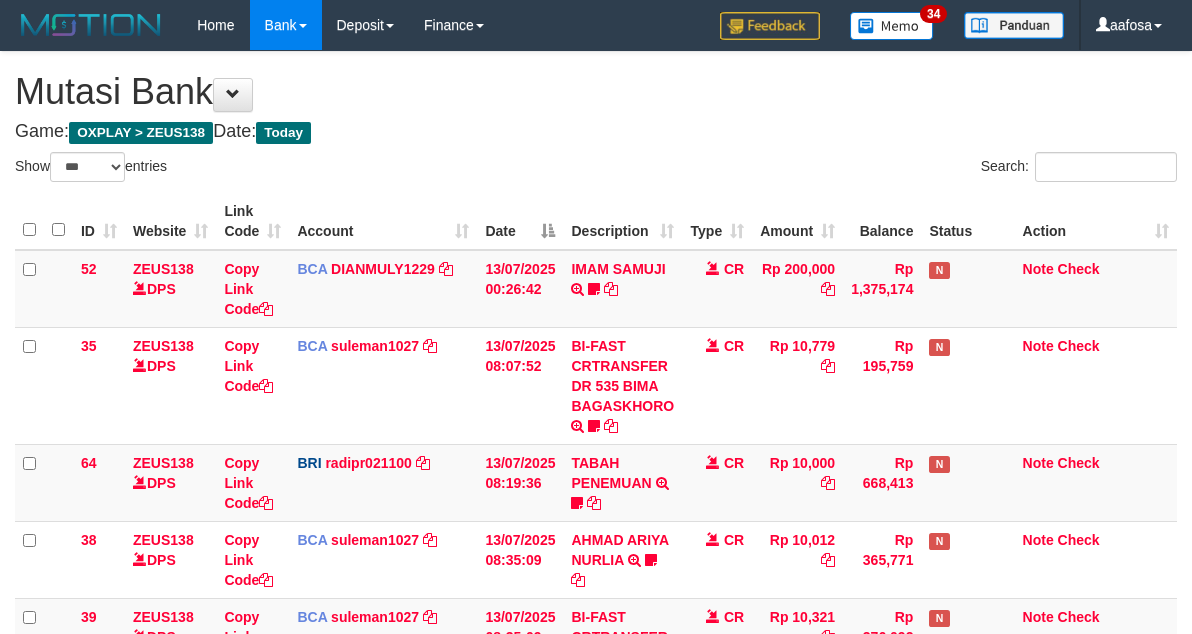 scroll, scrollTop: 141, scrollLeft: 0, axis: vertical 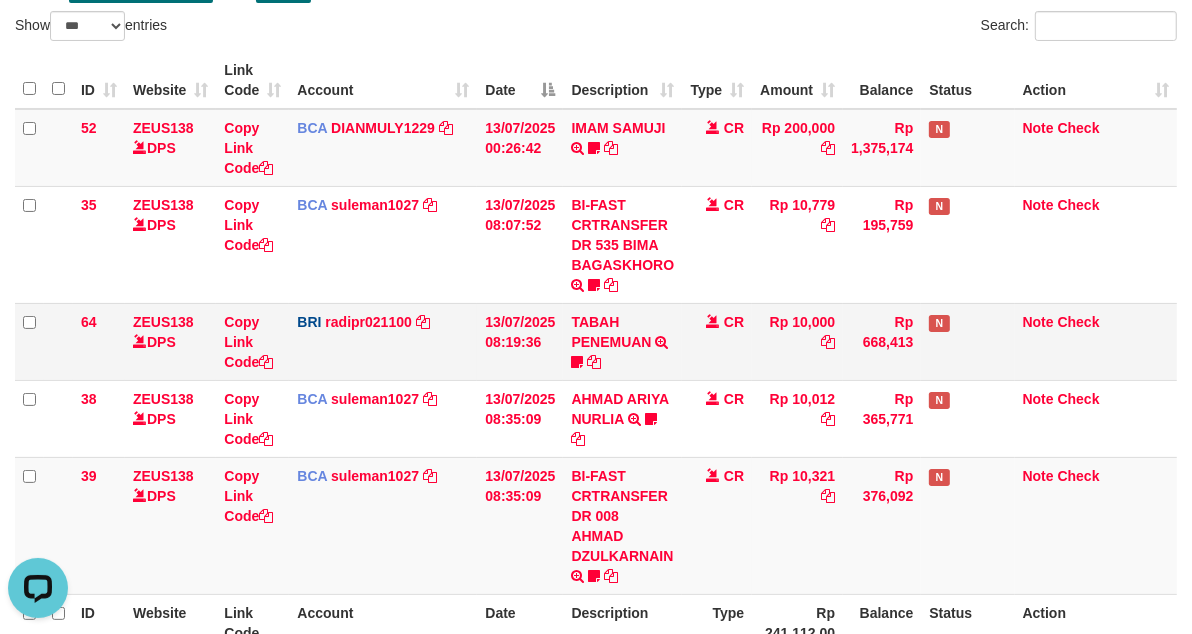 click on "CR" at bounding box center [717, 341] 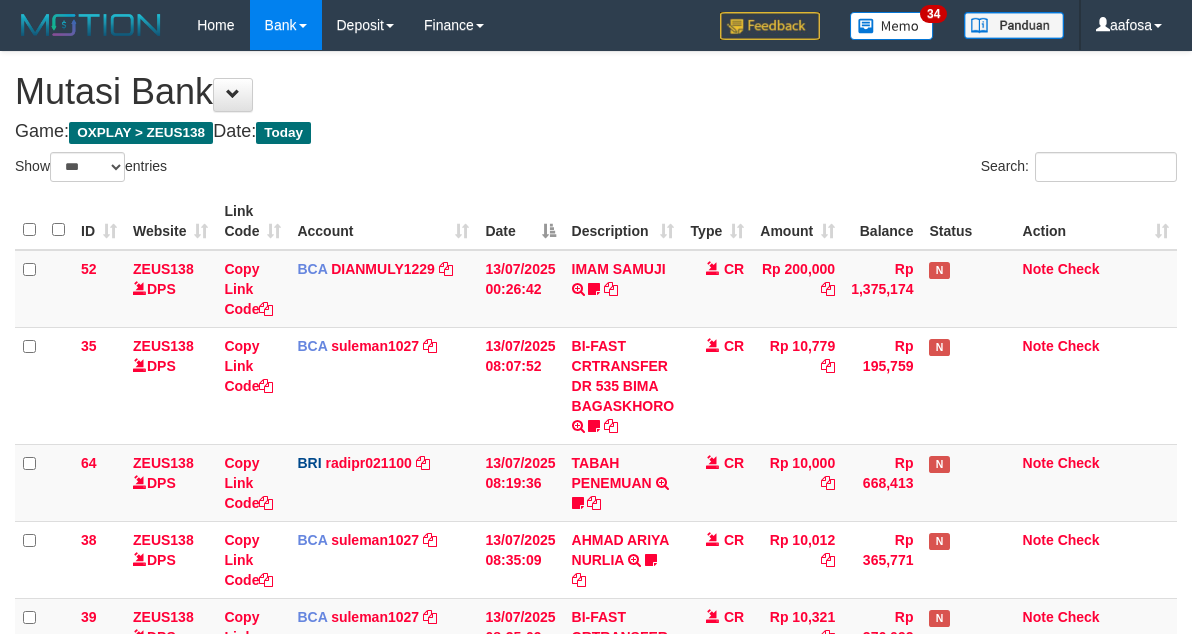 select on "***" 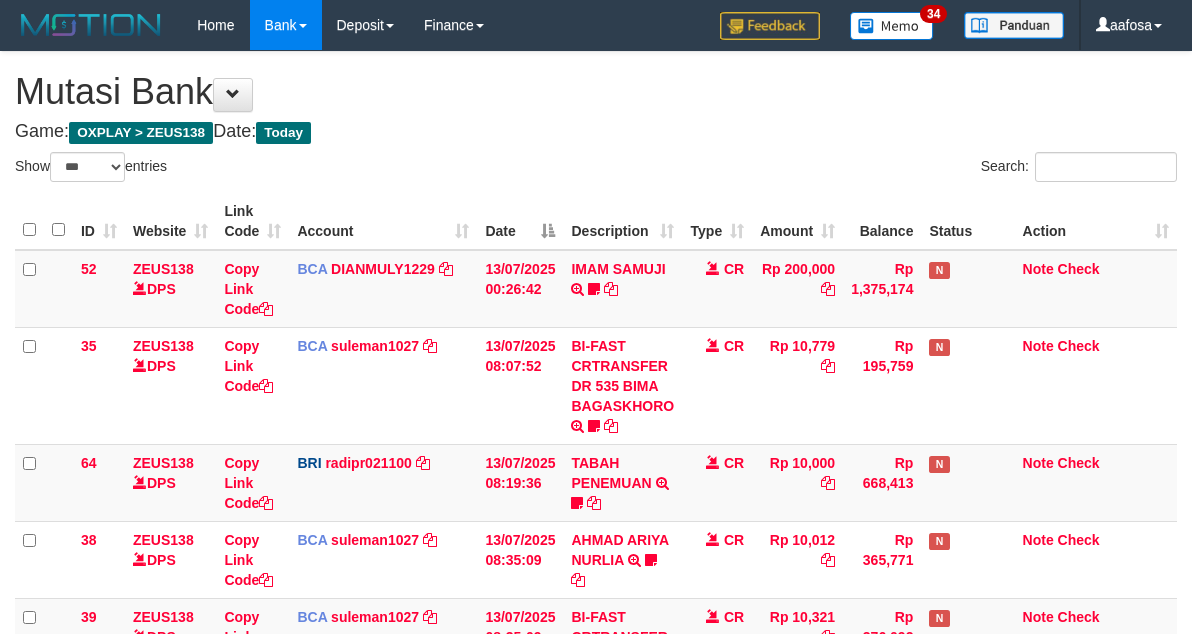 scroll, scrollTop: 141, scrollLeft: 0, axis: vertical 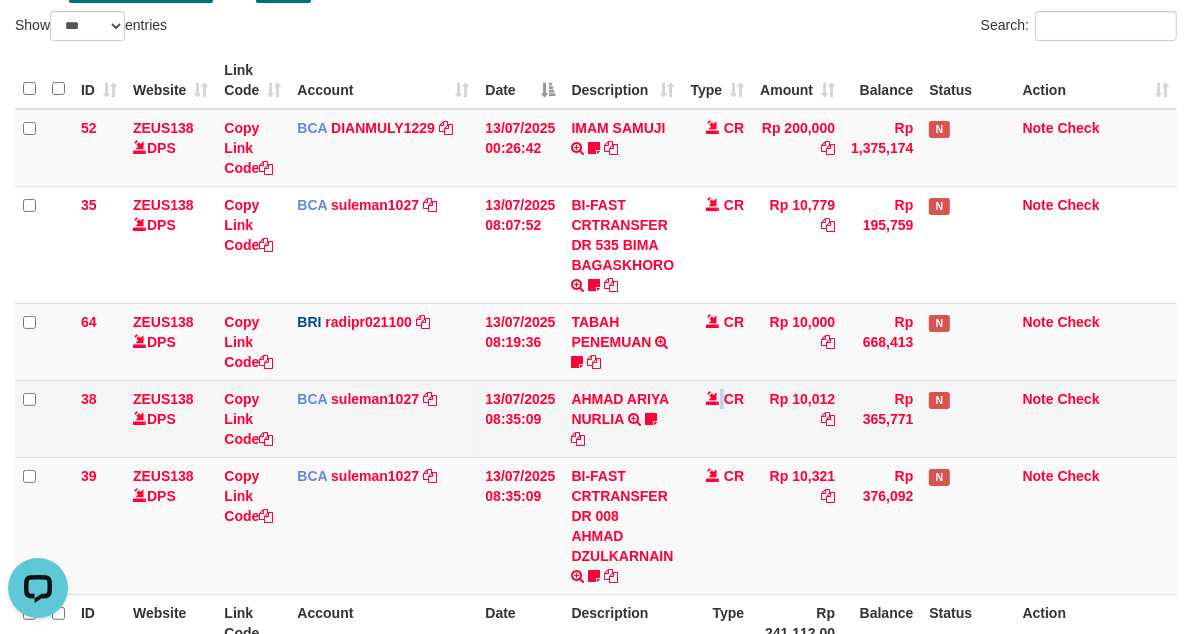 drag, startPoint x: 712, startPoint y: 401, endPoint x: 693, endPoint y: 388, distance: 23.021729 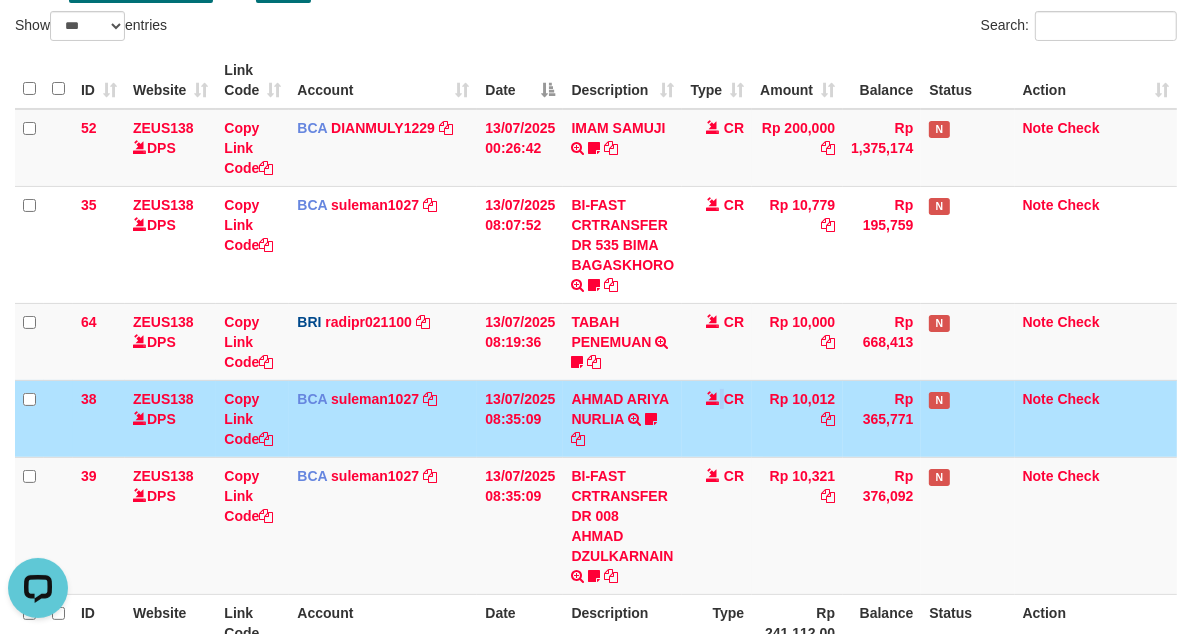 click on "CR" at bounding box center [717, 418] 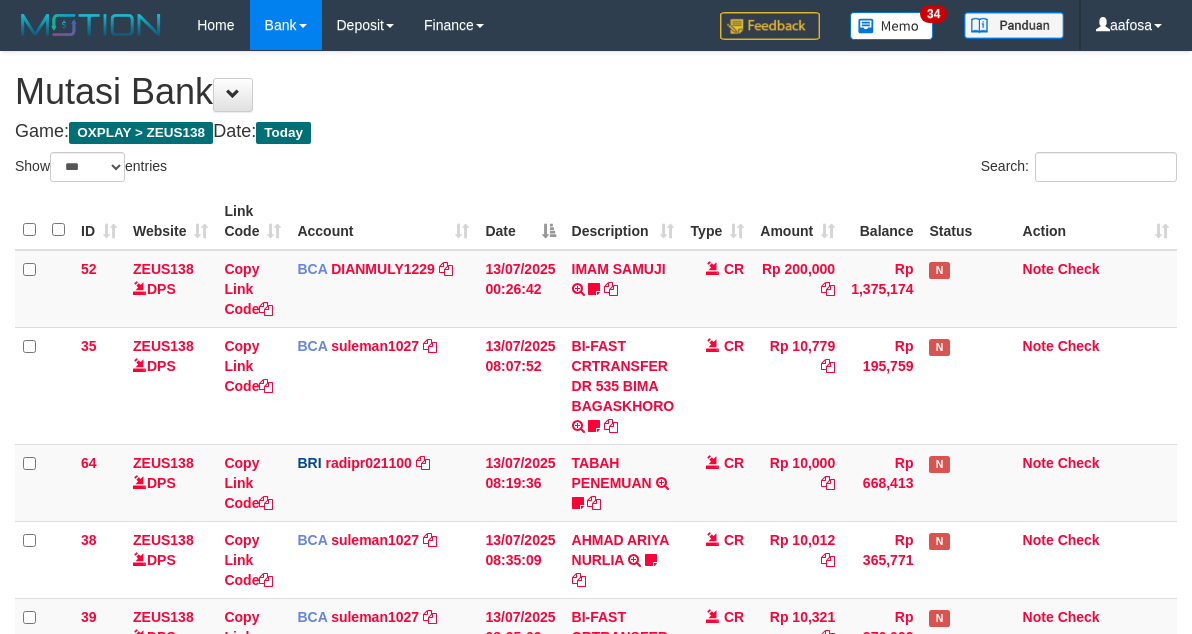 select on "***" 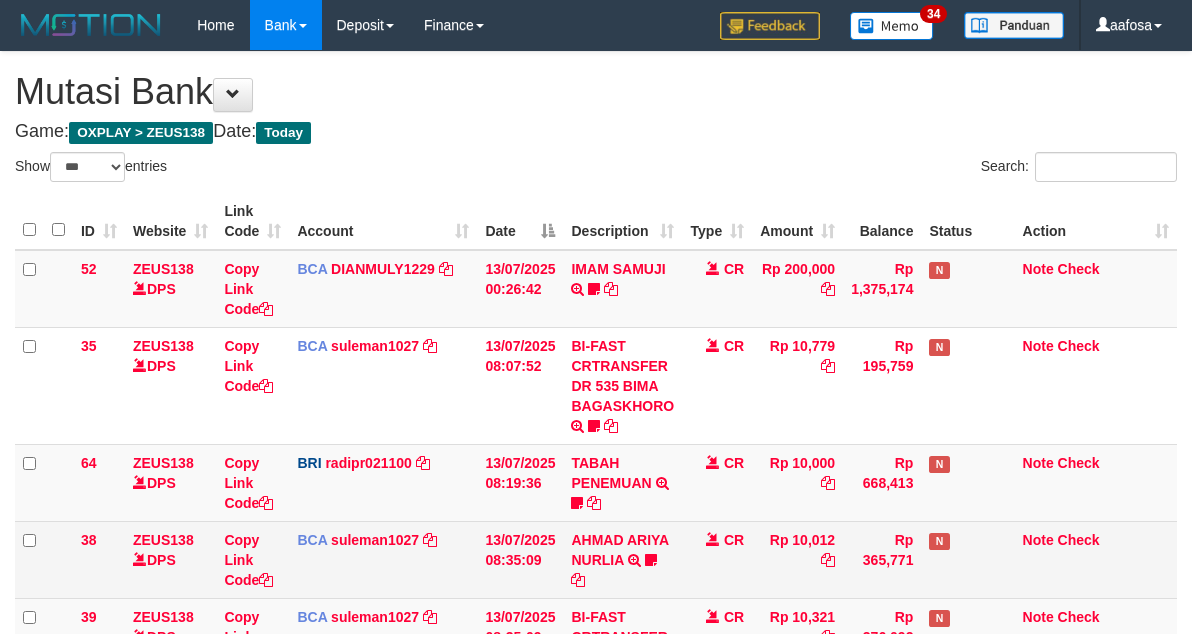 scroll, scrollTop: 141, scrollLeft: 0, axis: vertical 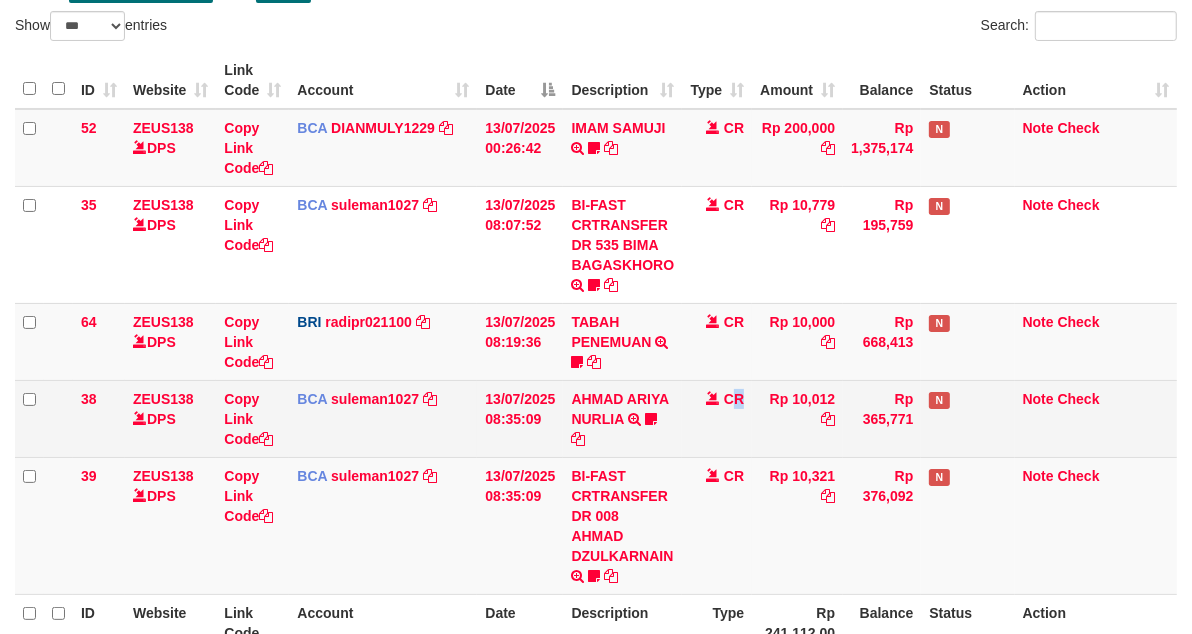 drag, startPoint x: 740, startPoint y: 415, endPoint x: 941, endPoint y: 395, distance: 201.99257 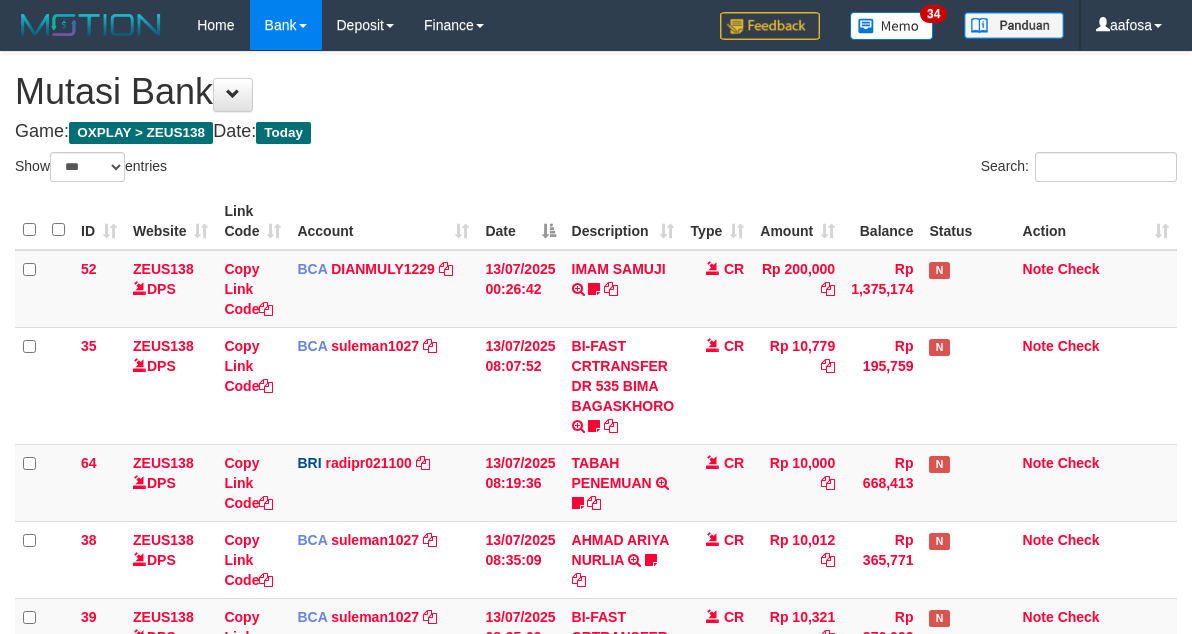 select on "***" 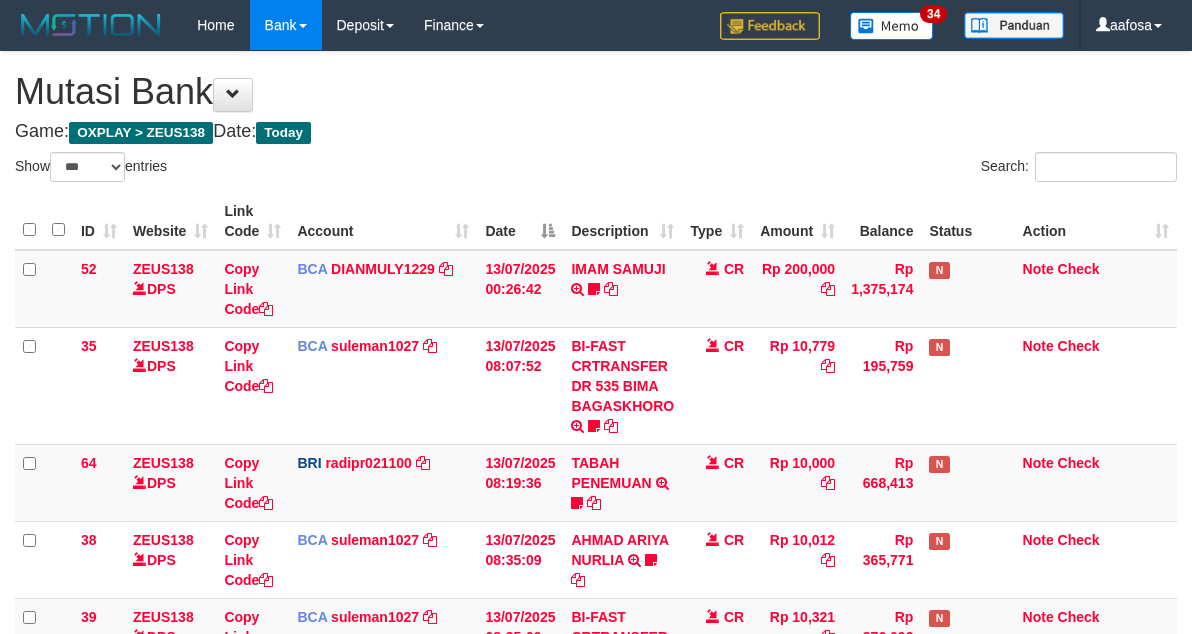 scroll, scrollTop: 141, scrollLeft: 0, axis: vertical 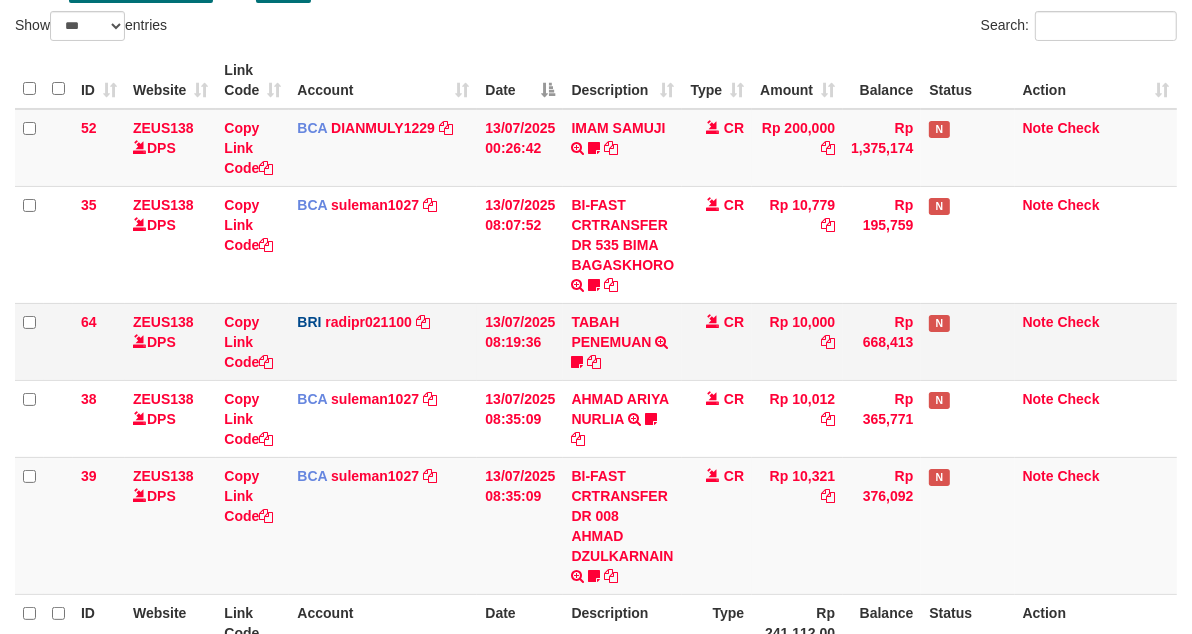 drag, startPoint x: 781, startPoint y: 356, endPoint x: 756, endPoint y: 353, distance: 25.179358 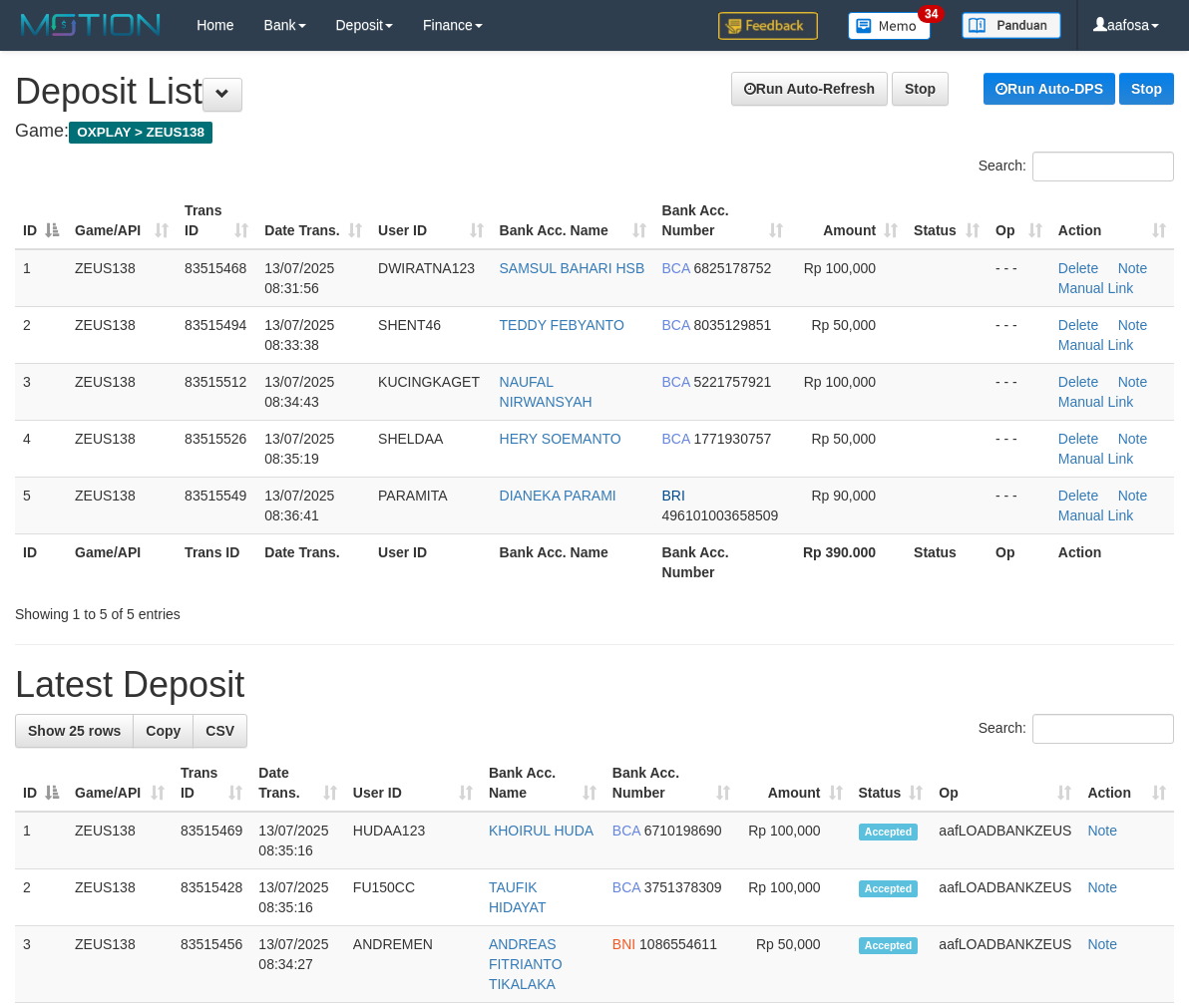 scroll, scrollTop: 0, scrollLeft: 0, axis: both 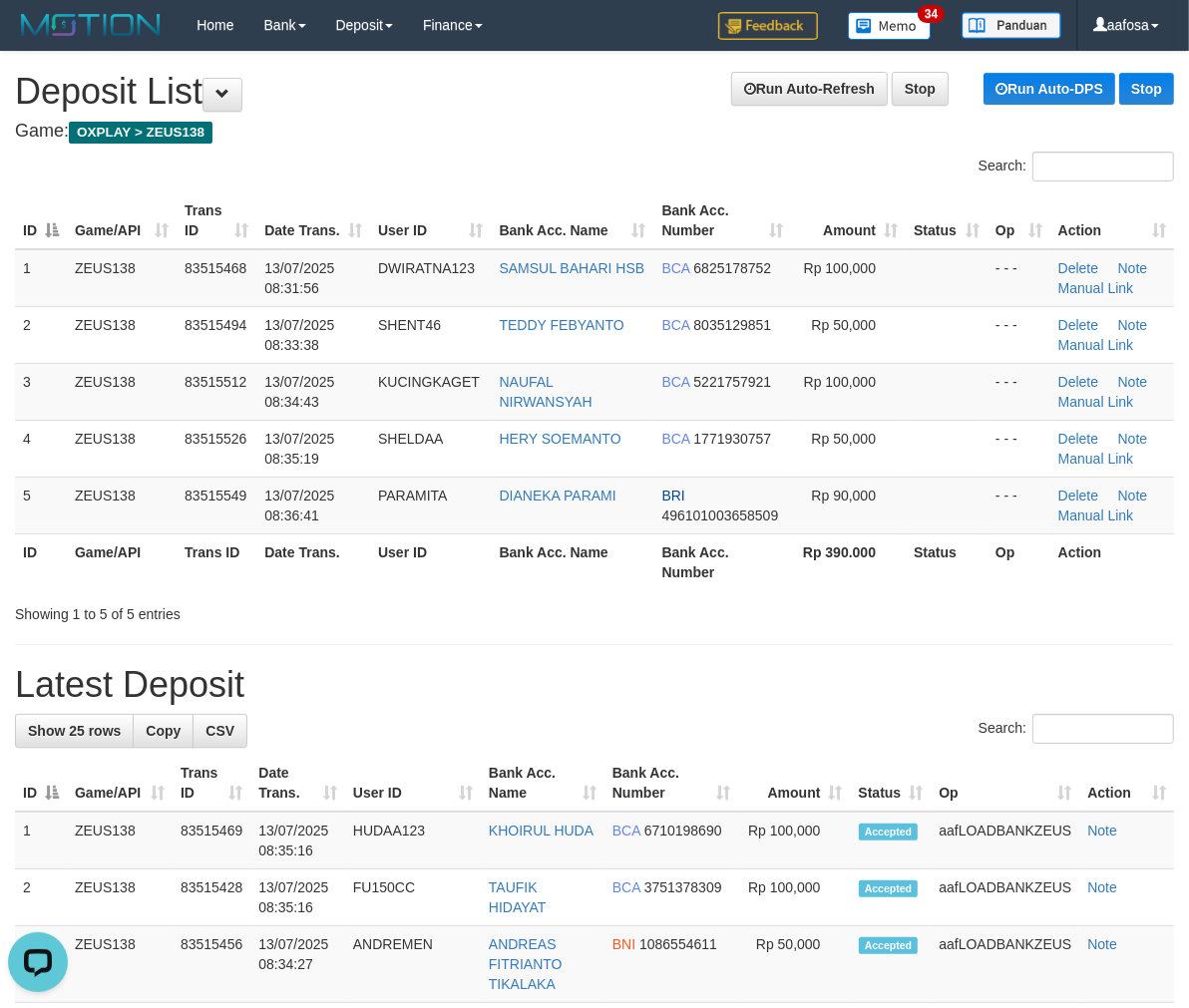 drag, startPoint x: 466, startPoint y: 151, endPoint x: 470, endPoint y: 165, distance: 14.56022 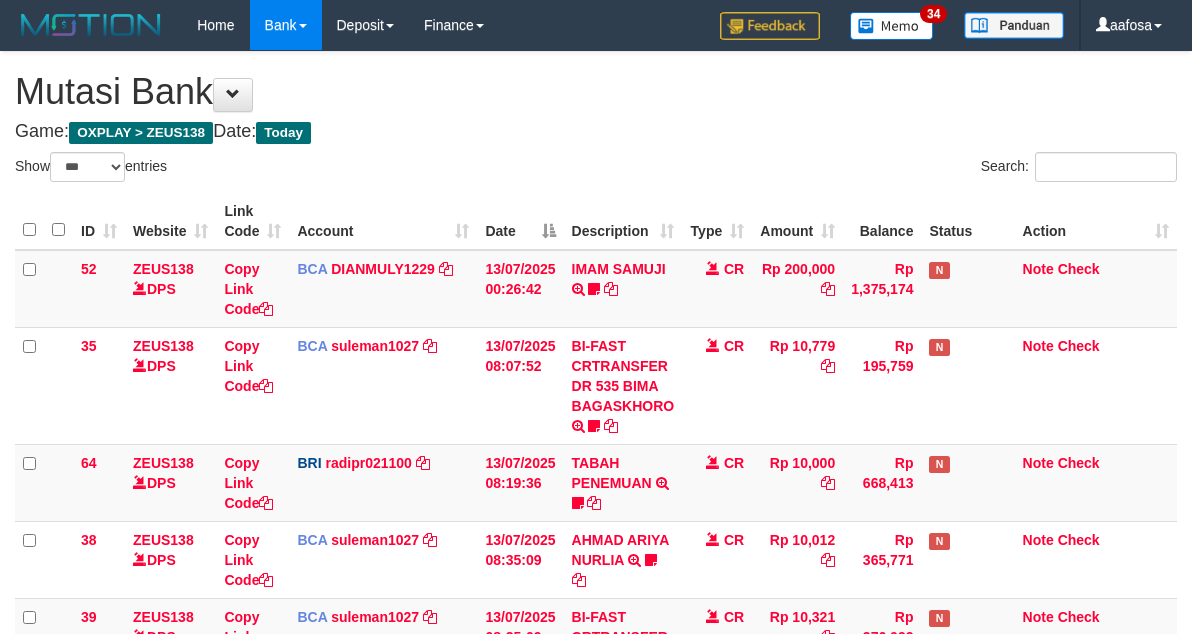 select on "***" 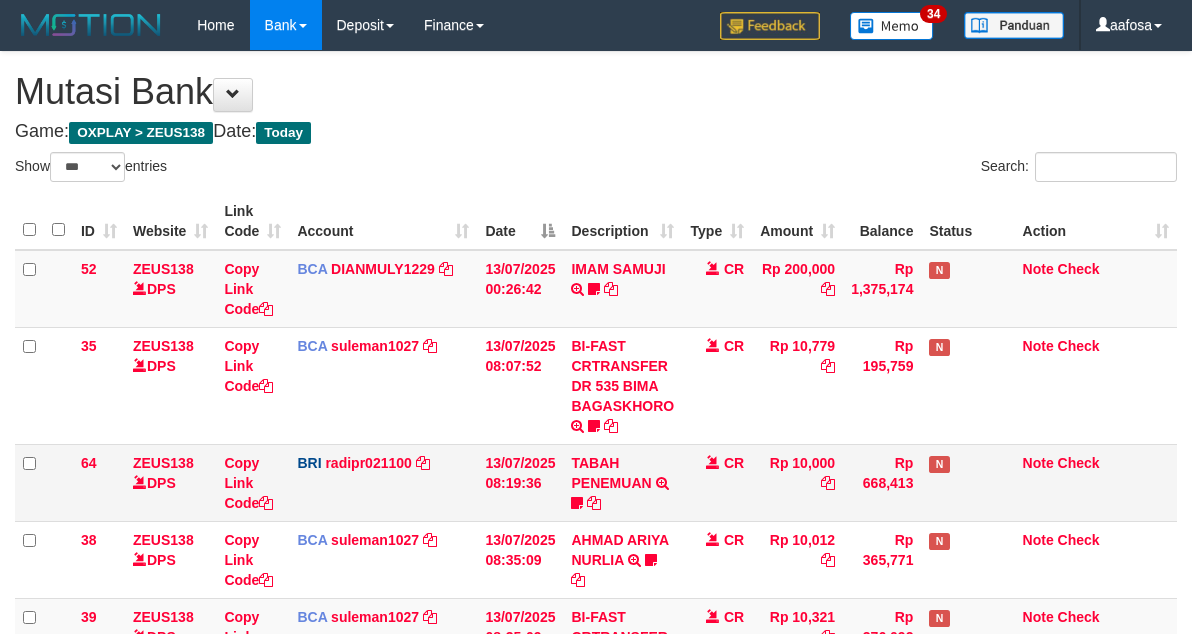 scroll, scrollTop: 141, scrollLeft: 0, axis: vertical 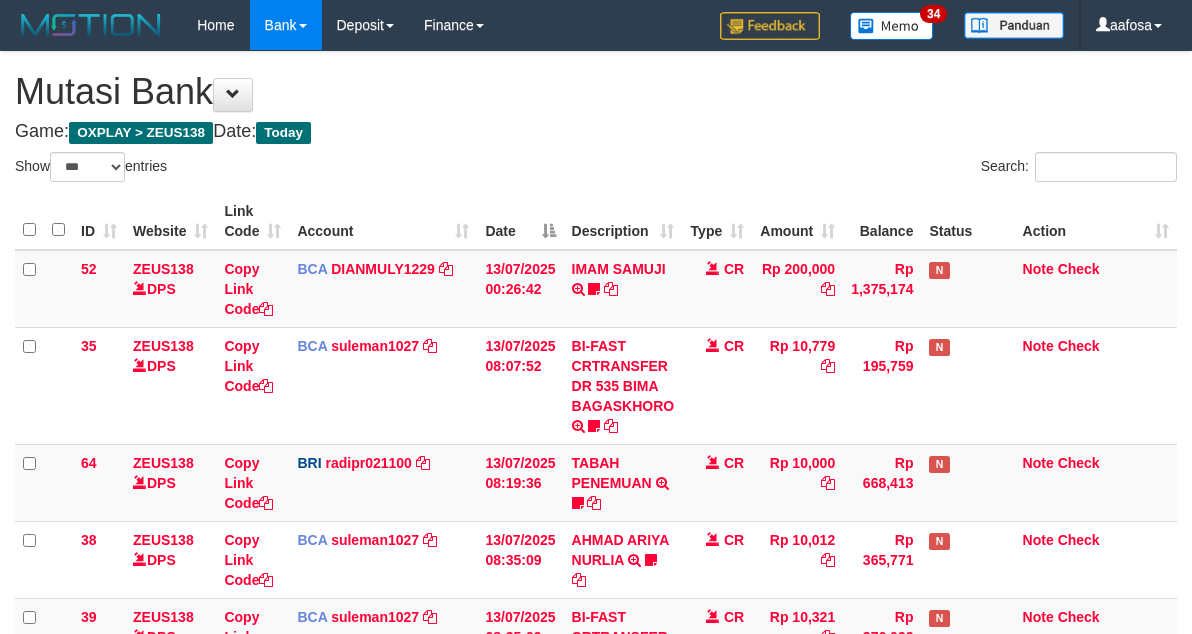 select on "***" 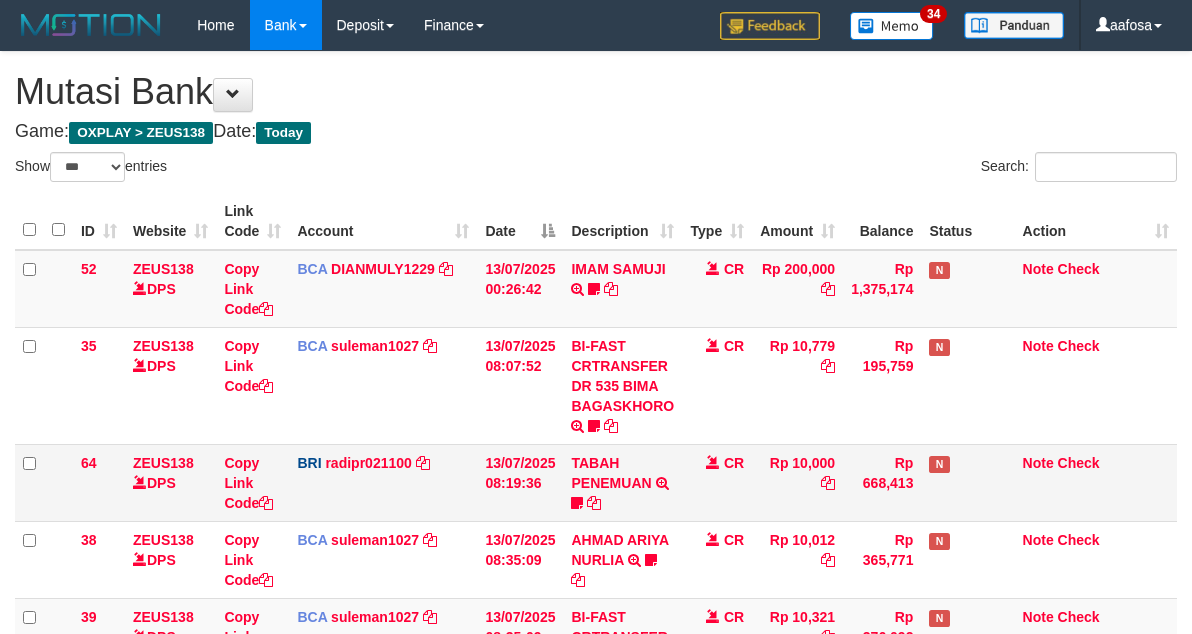 scroll, scrollTop: 141, scrollLeft: 0, axis: vertical 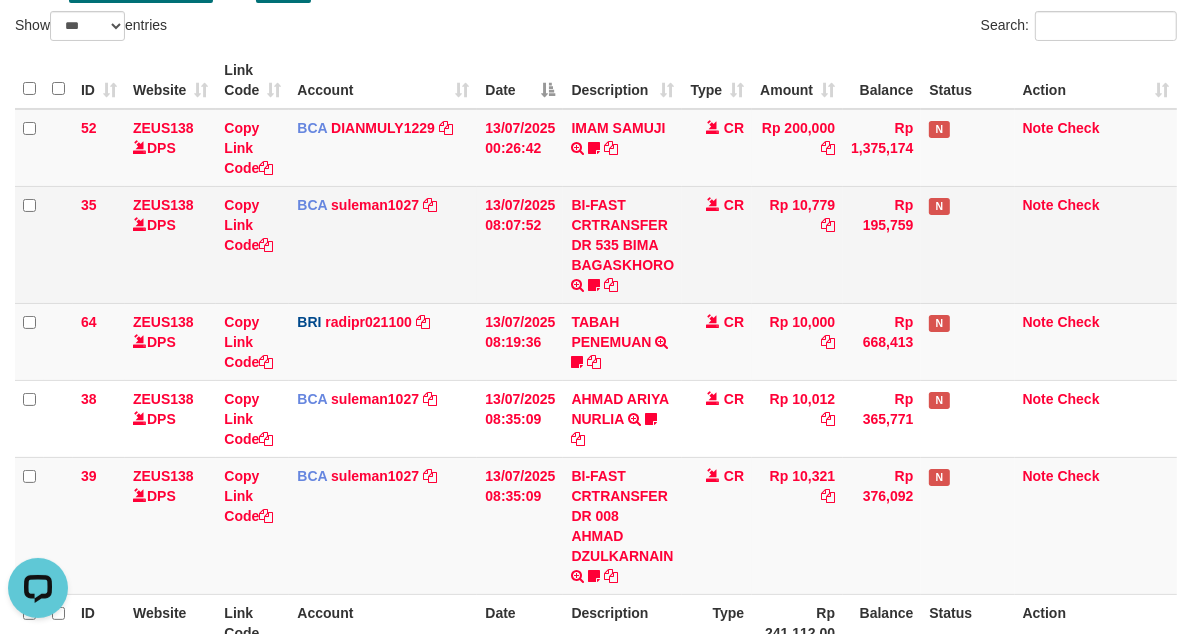 drag, startPoint x: 670, startPoint y: 293, endPoint x: 677, endPoint y: 301, distance: 10.630146 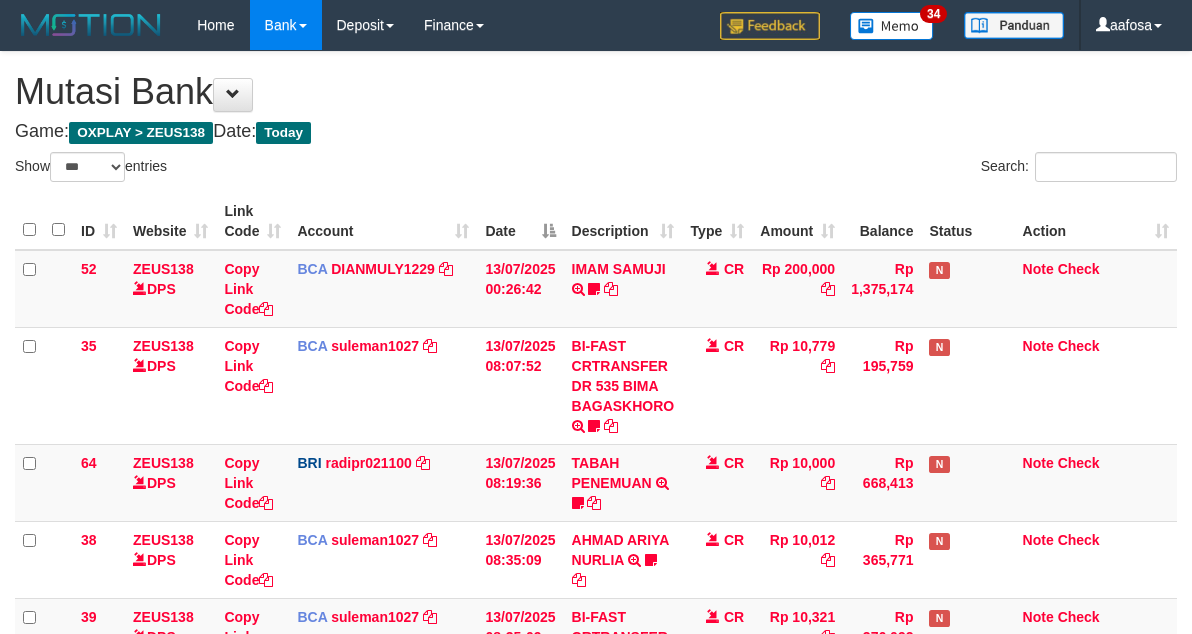 select on "***" 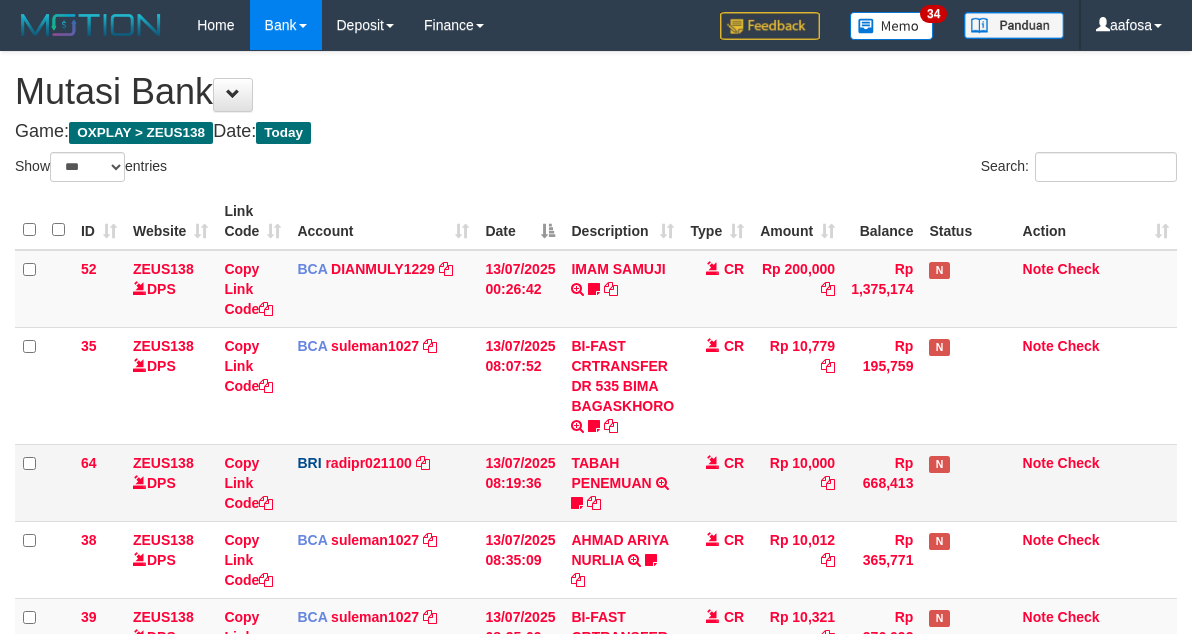 scroll, scrollTop: 141, scrollLeft: 0, axis: vertical 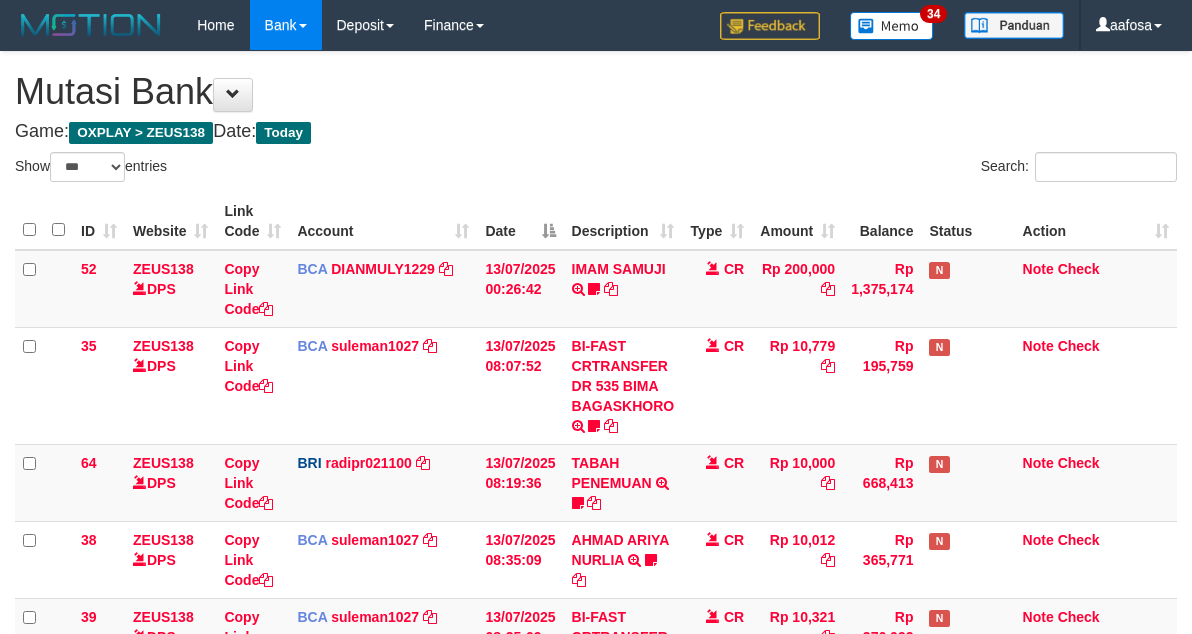 select on "***" 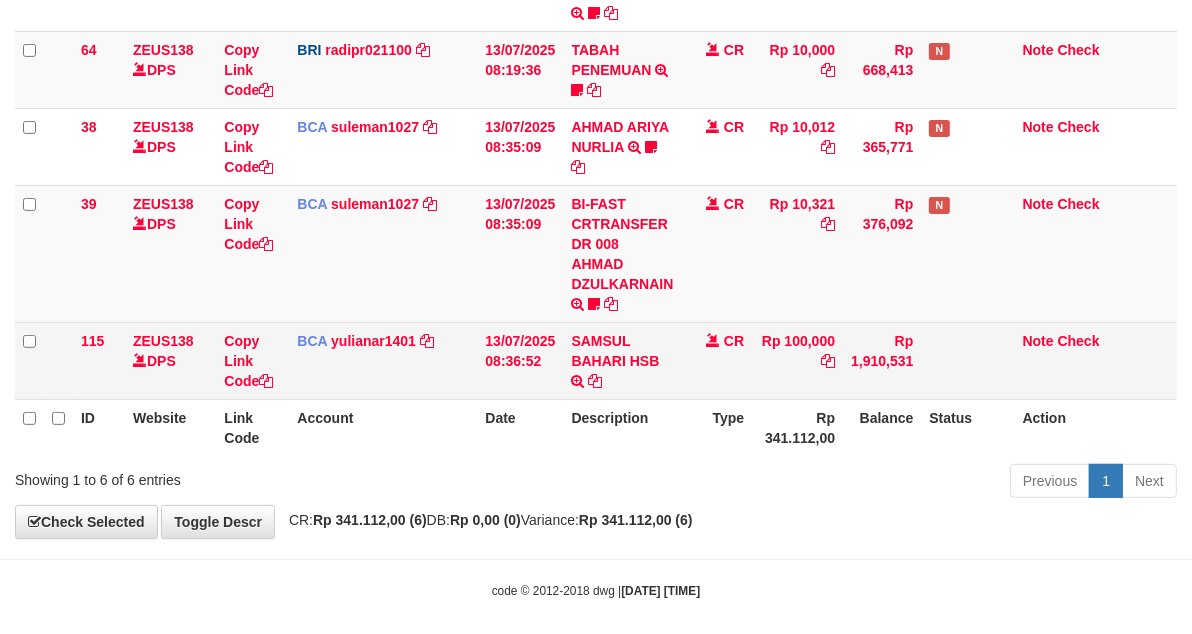scroll, scrollTop: 430, scrollLeft: 0, axis: vertical 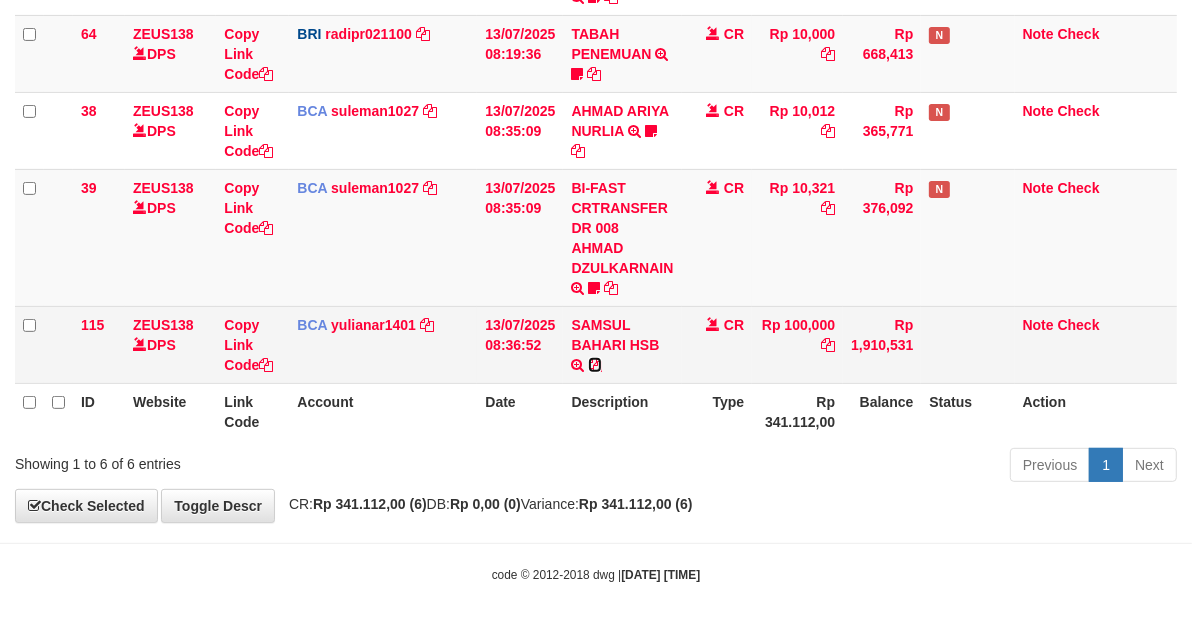 click at bounding box center (595, 365) 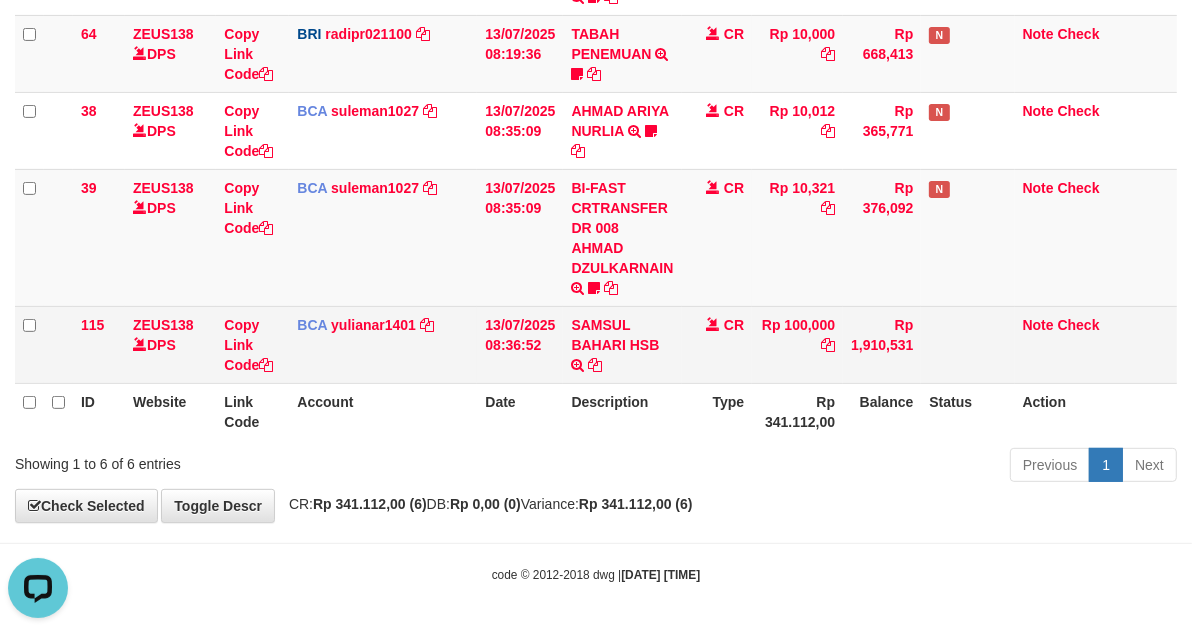 scroll, scrollTop: 0, scrollLeft: 0, axis: both 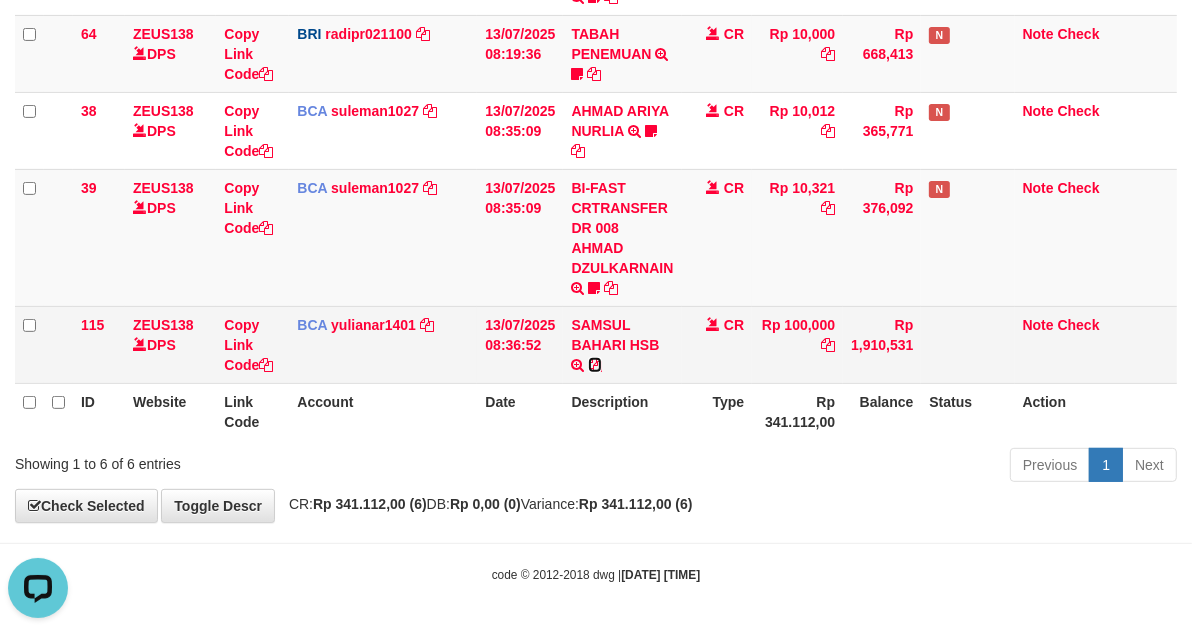 click at bounding box center (595, 365) 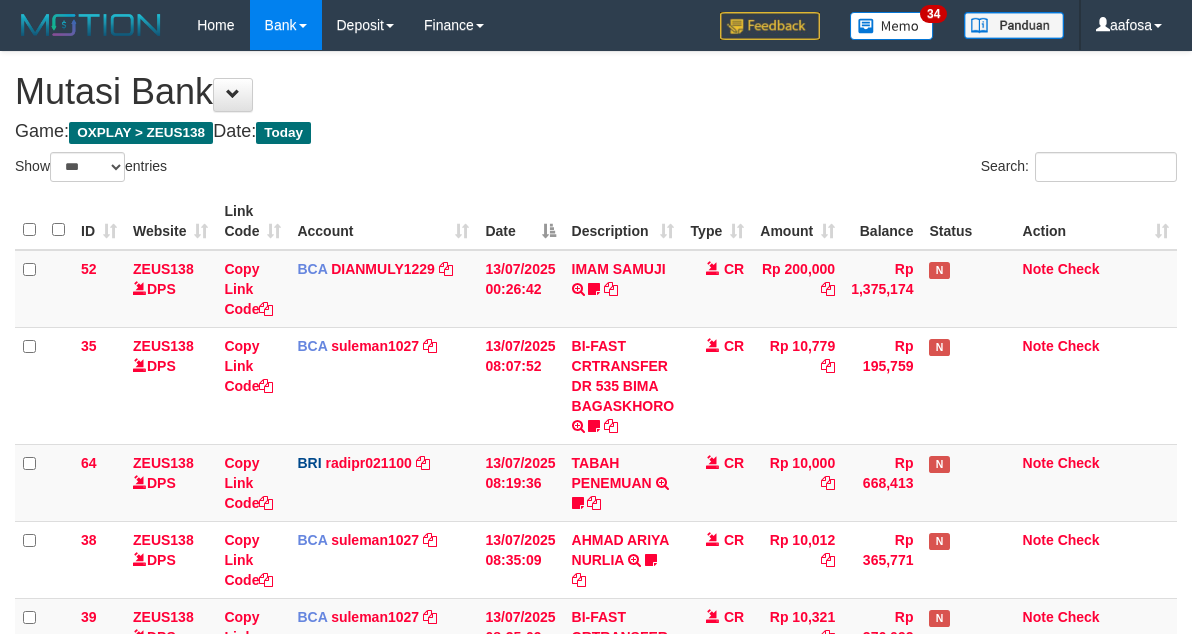 select on "***" 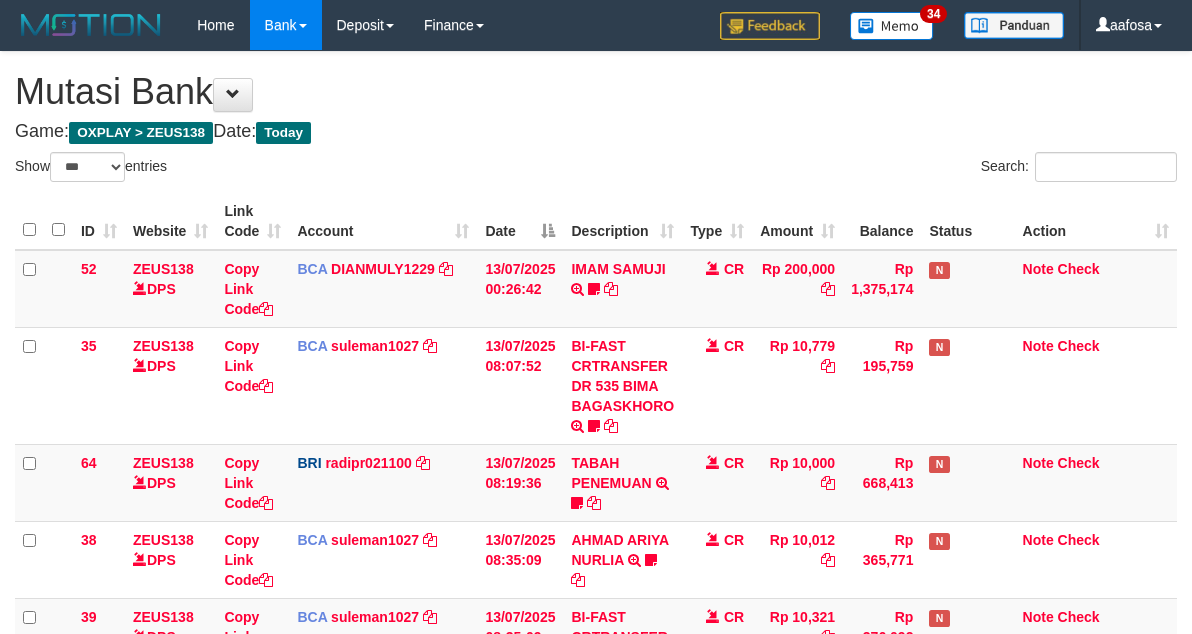 scroll, scrollTop: 0, scrollLeft: 0, axis: both 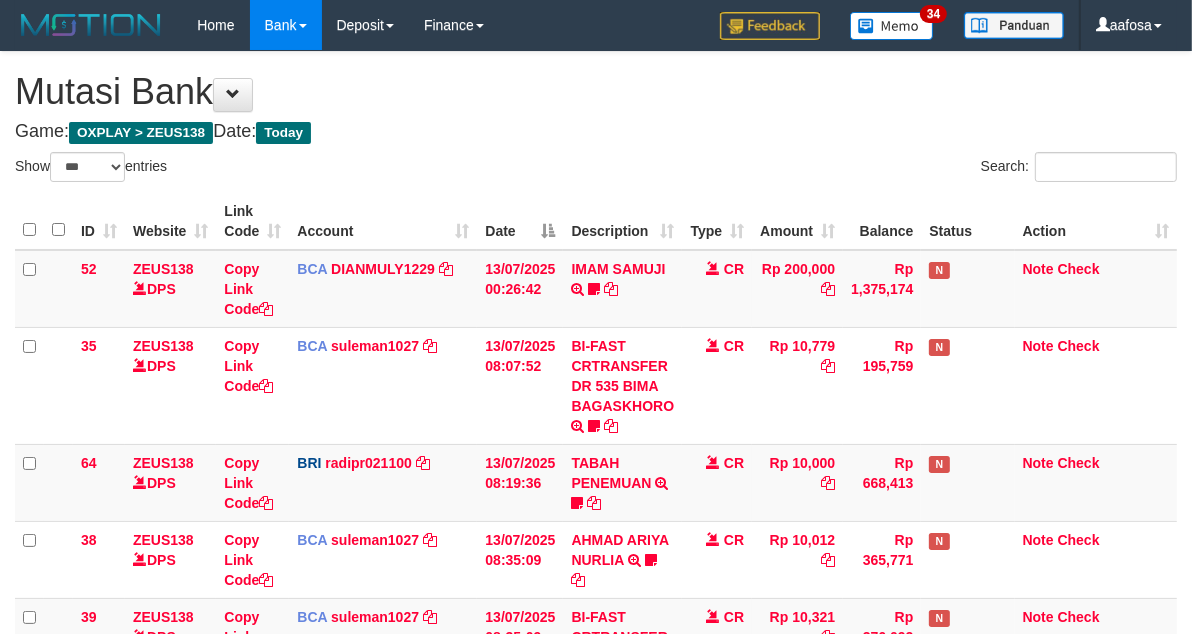 click on "BCA" at bounding box center (312, 346) 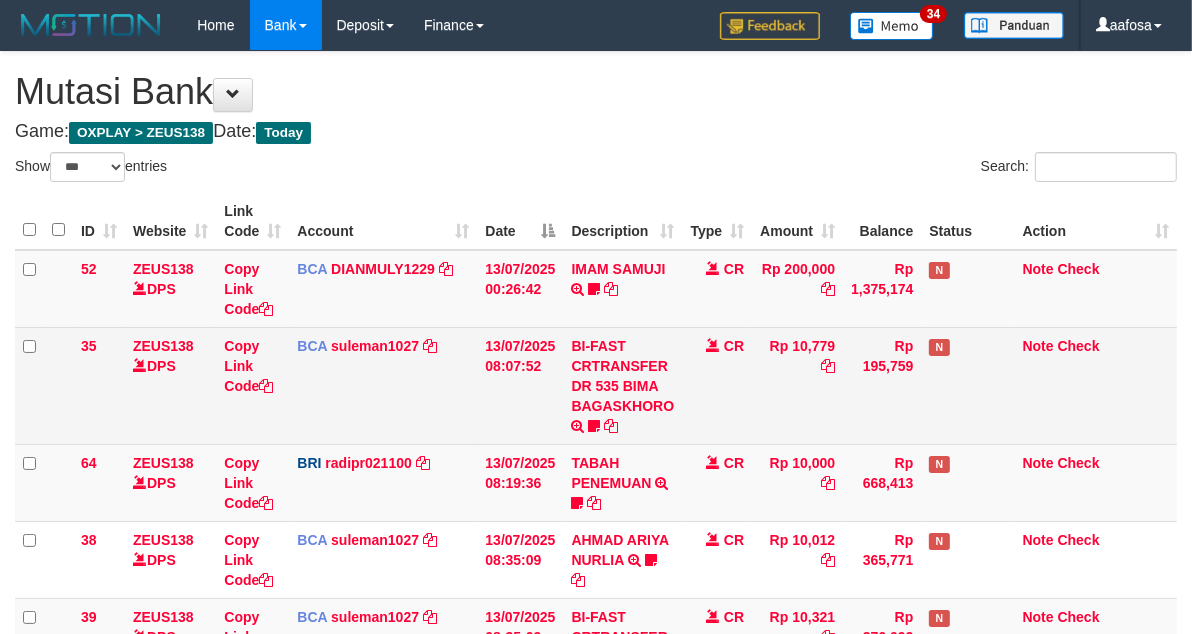 scroll, scrollTop: 352, scrollLeft: 0, axis: vertical 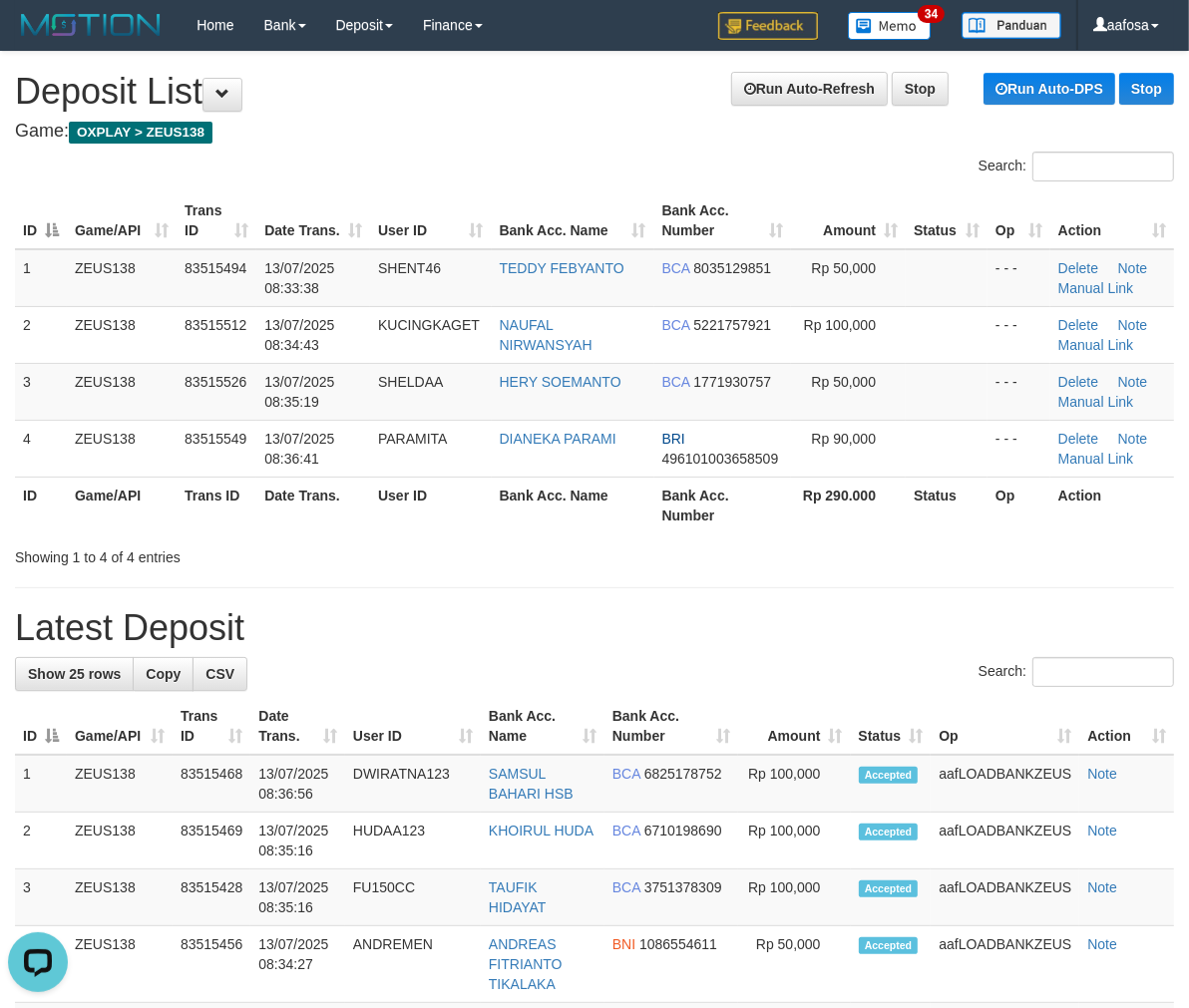 drag, startPoint x: 433, startPoint y: 115, endPoint x: 4, endPoint y: 230, distance: 444.14637 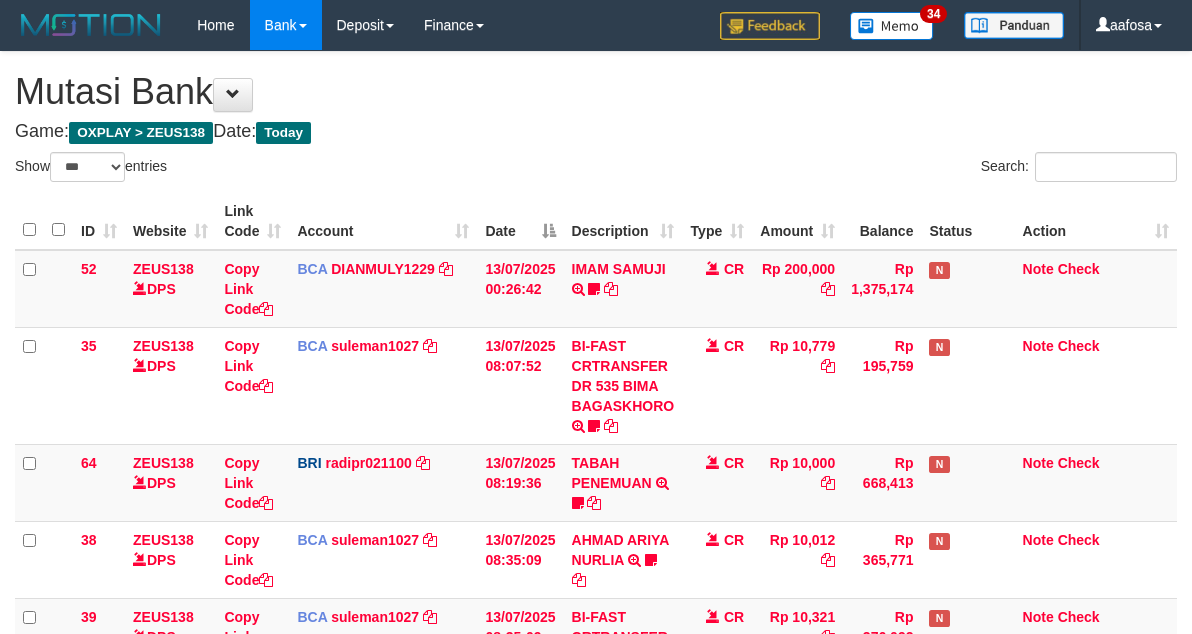 select on "***" 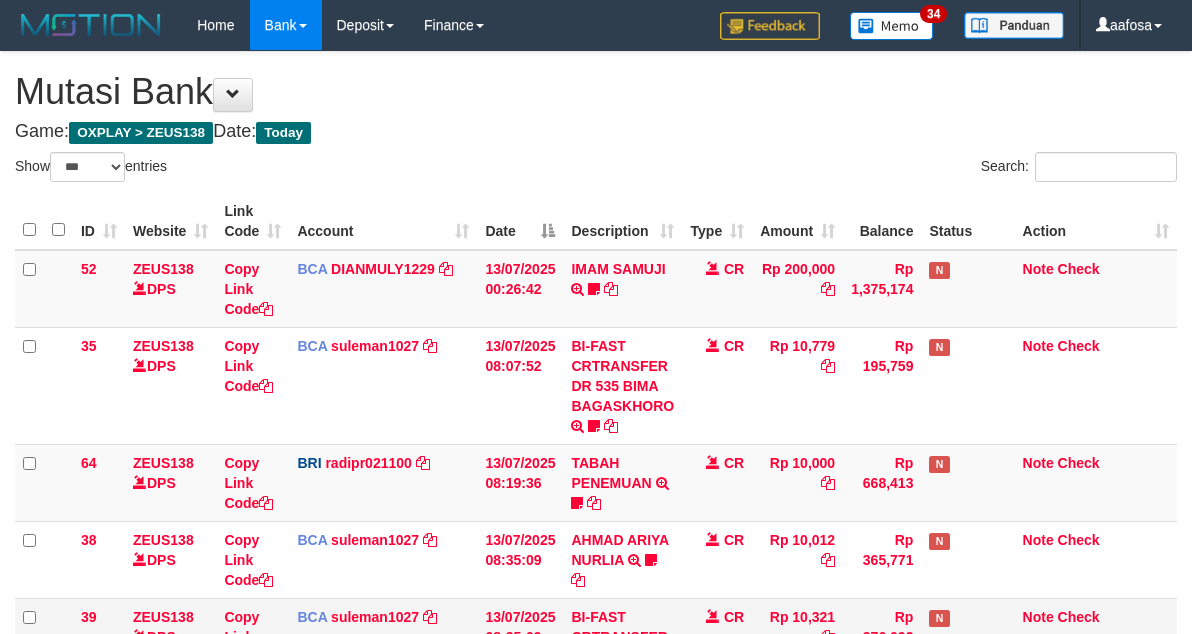 scroll, scrollTop: 352, scrollLeft: 0, axis: vertical 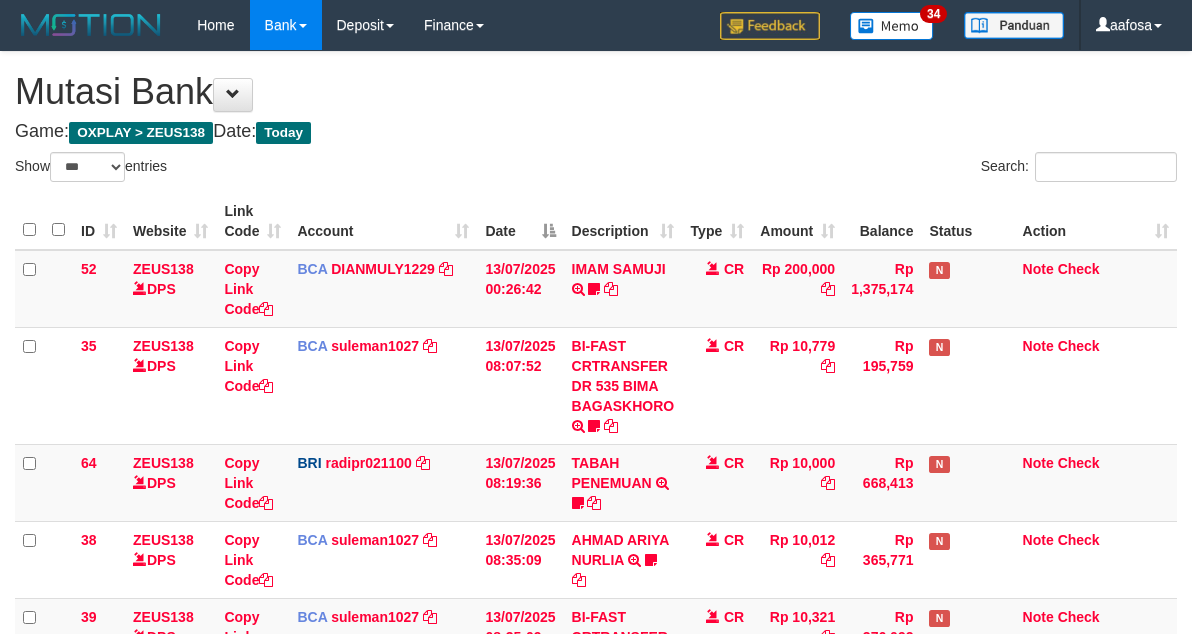 select on "***" 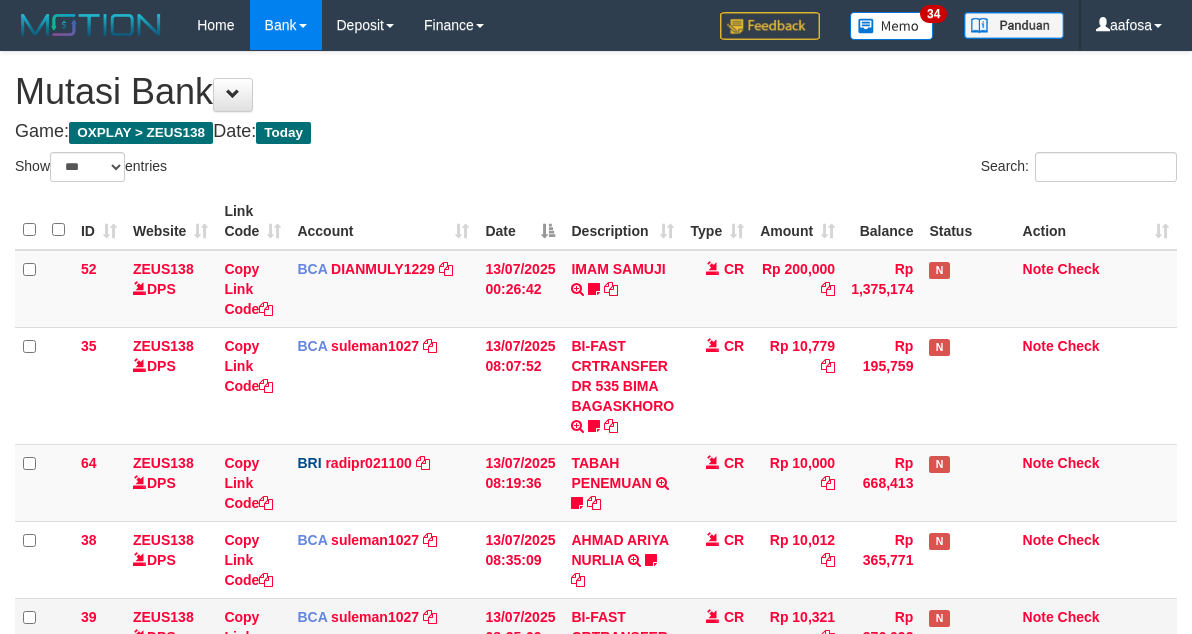 scroll, scrollTop: 352, scrollLeft: 0, axis: vertical 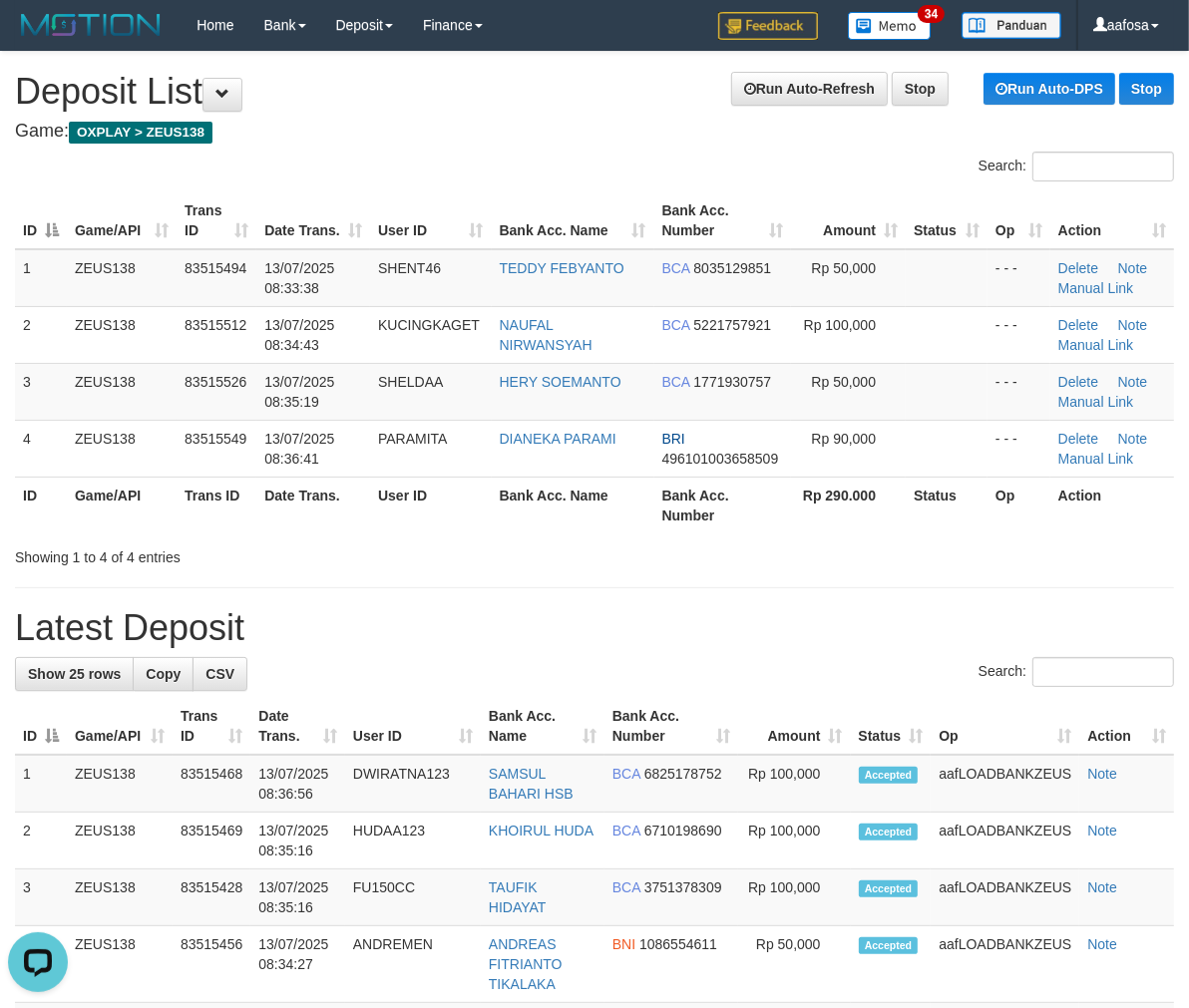 drag, startPoint x: 430, startPoint y: 131, endPoint x: 406, endPoint y: 152, distance: 31.890437 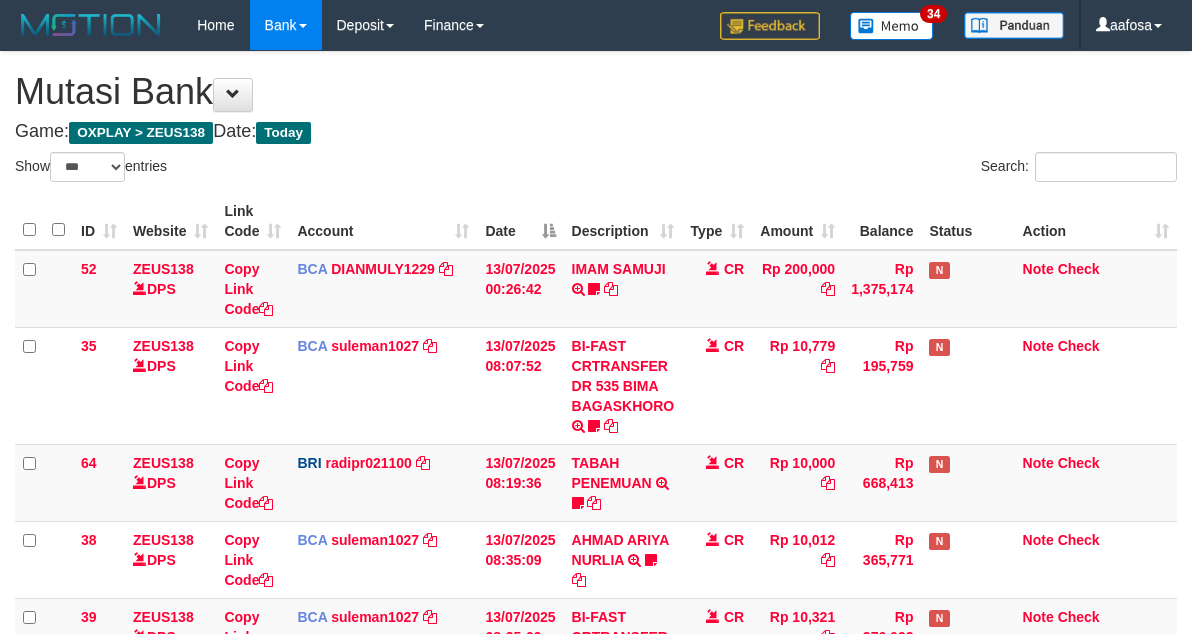 select on "***" 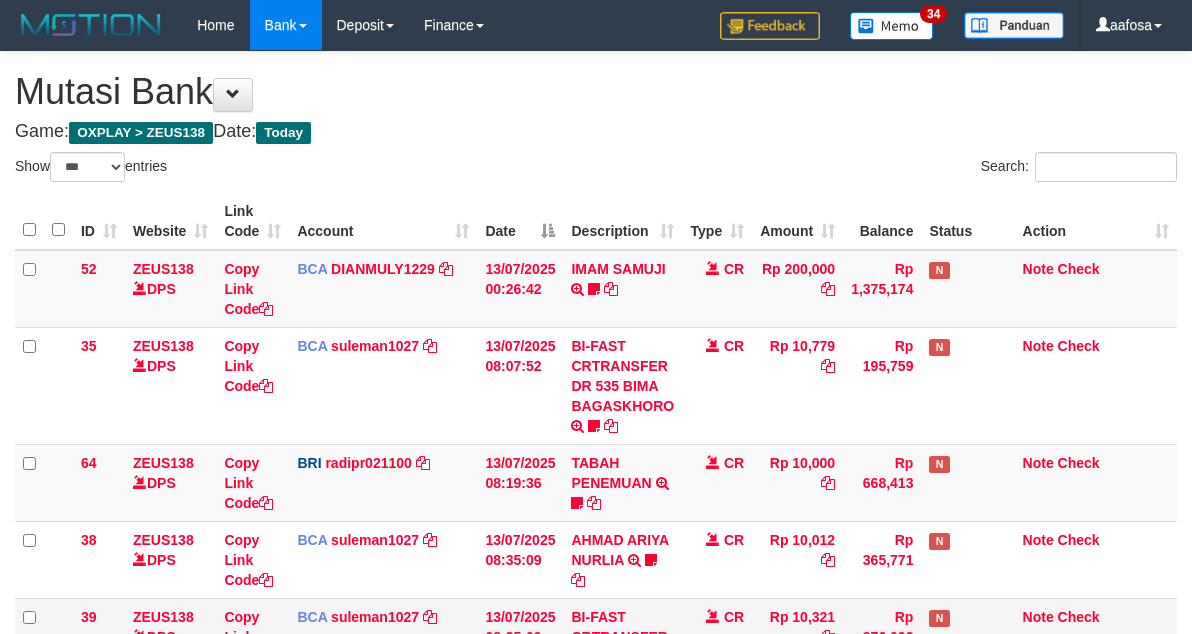 scroll, scrollTop: 352, scrollLeft: 0, axis: vertical 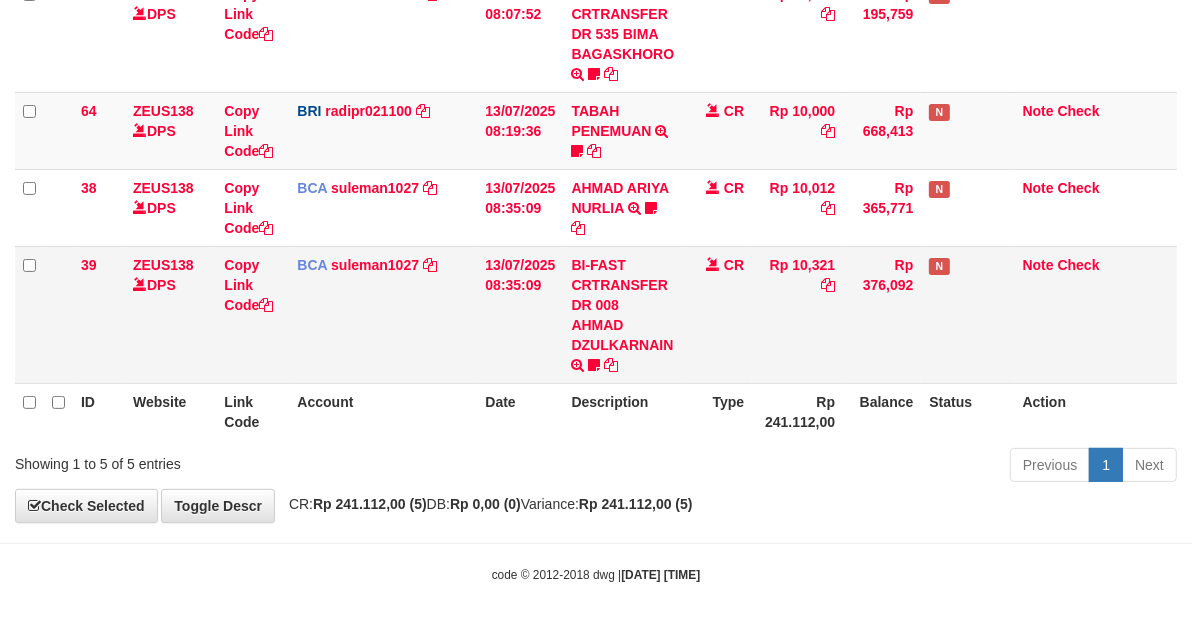 click on "BI-FAST CRTRANSFER DR 008 AHMAD DZULKARNAIN          Maxwinderr" at bounding box center [622, 314] 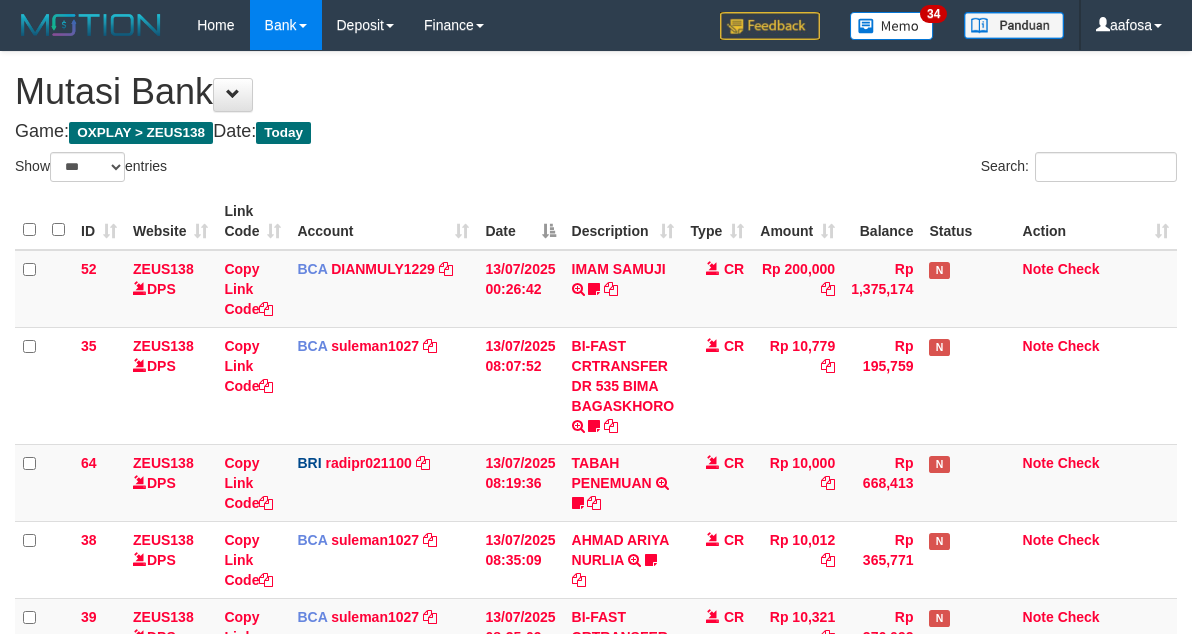 select on "***" 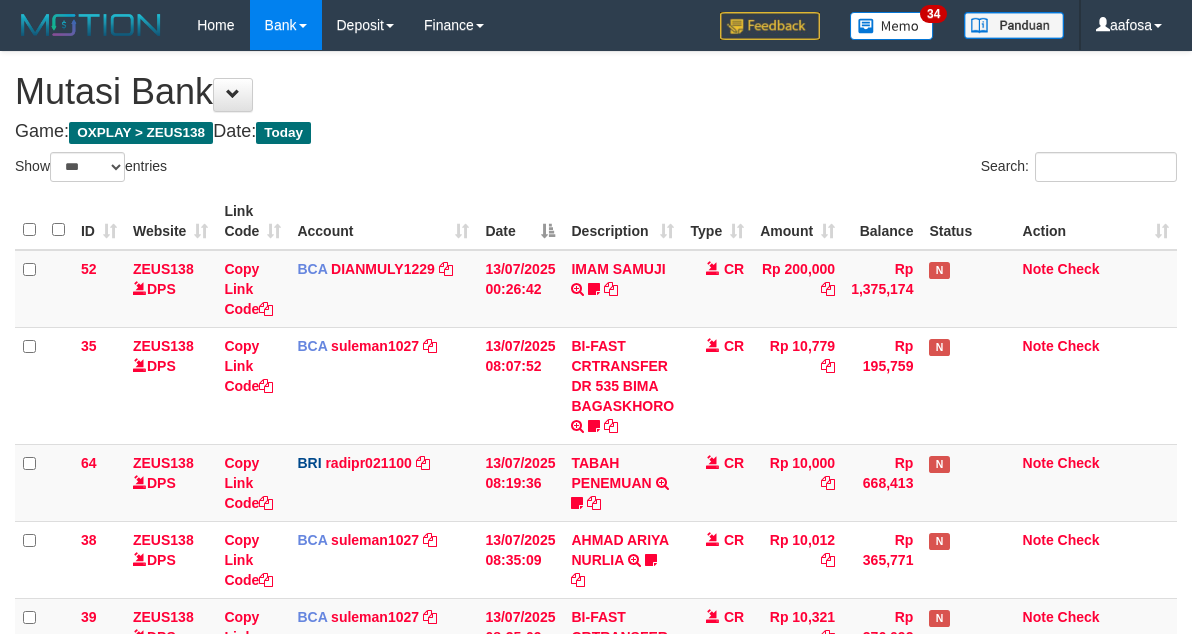 scroll, scrollTop: 352, scrollLeft: 0, axis: vertical 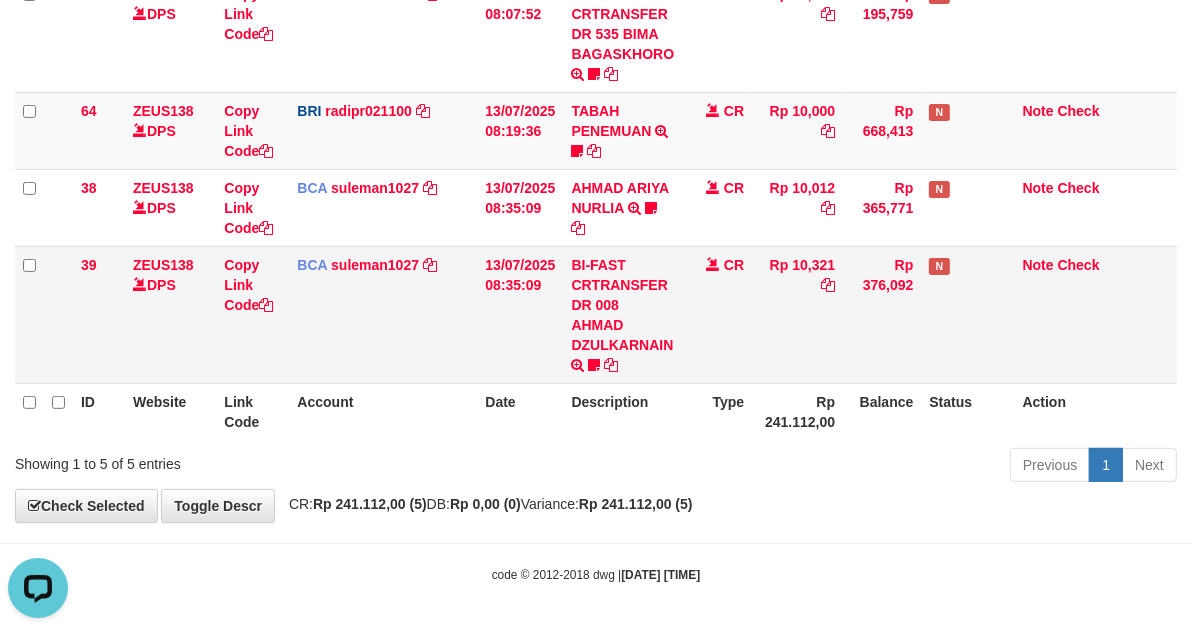 click on "CR" at bounding box center (717, 314) 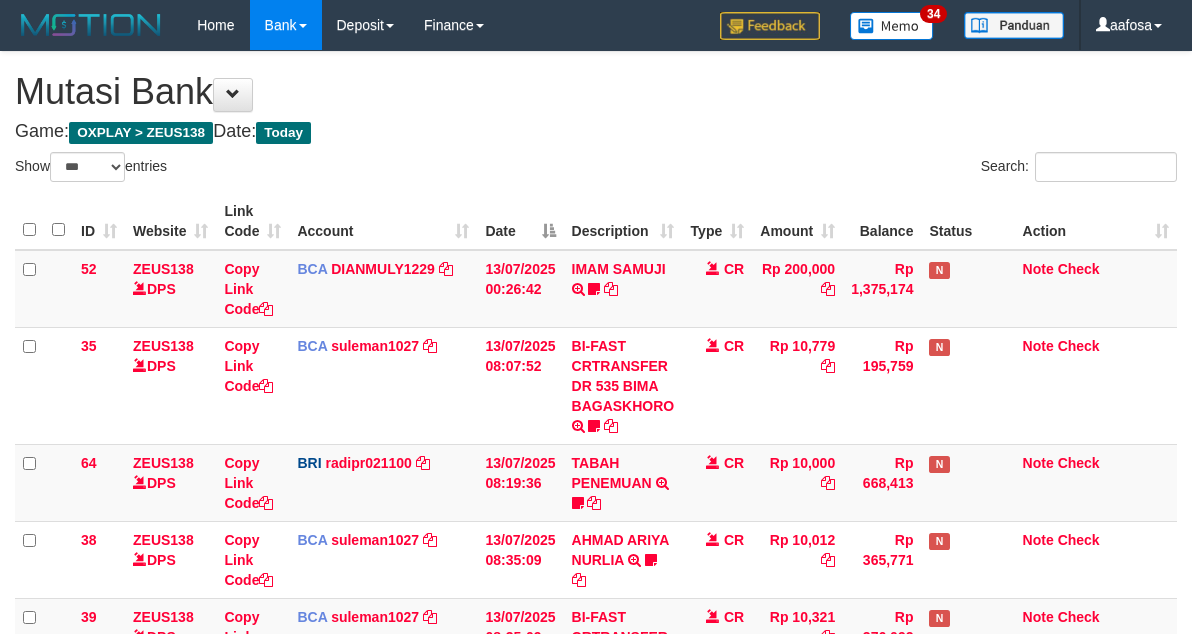 select on "***" 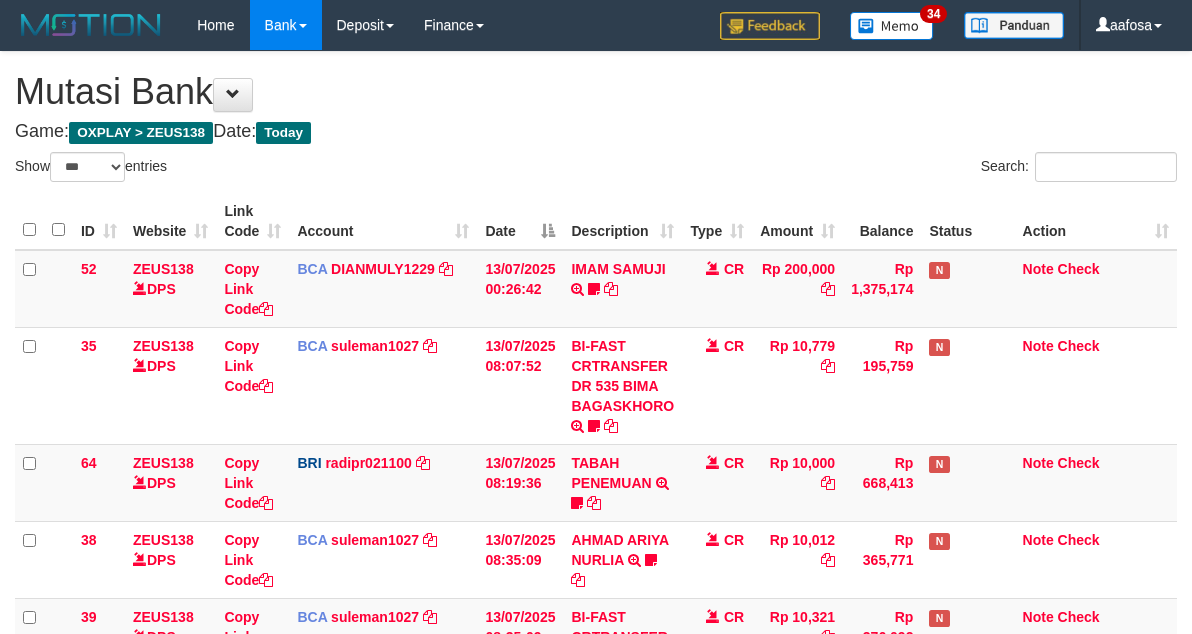 scroll, scrollTop: 352, scrollLeft: 0, axis: vertical 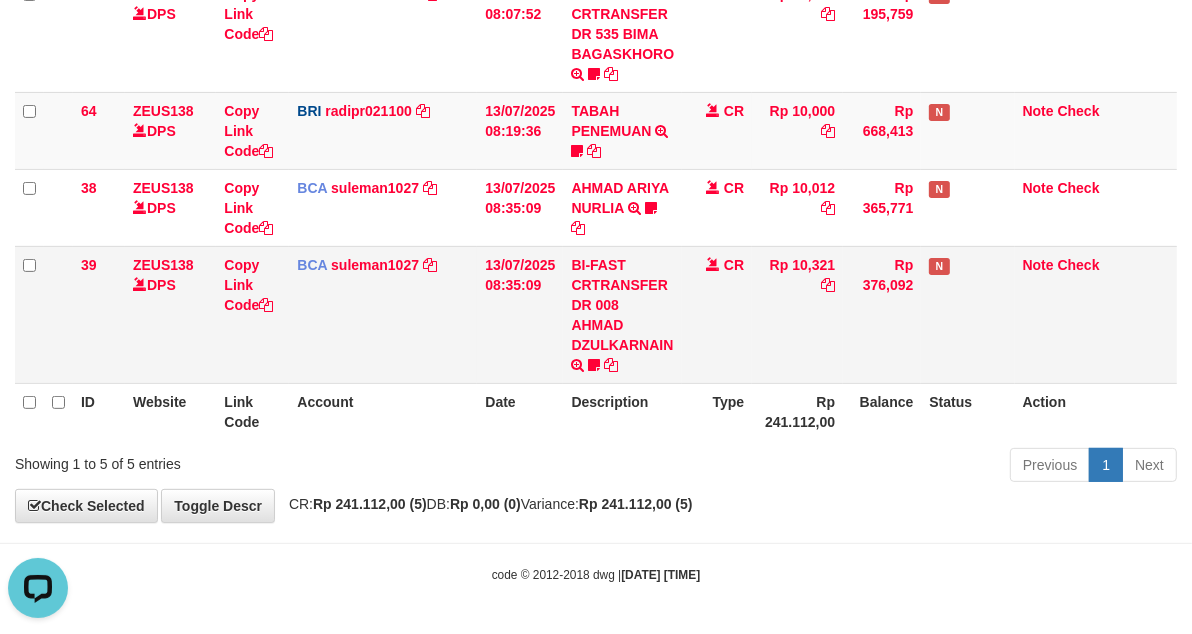 click on "Rp 10,321" at bounding box center (797, 314) 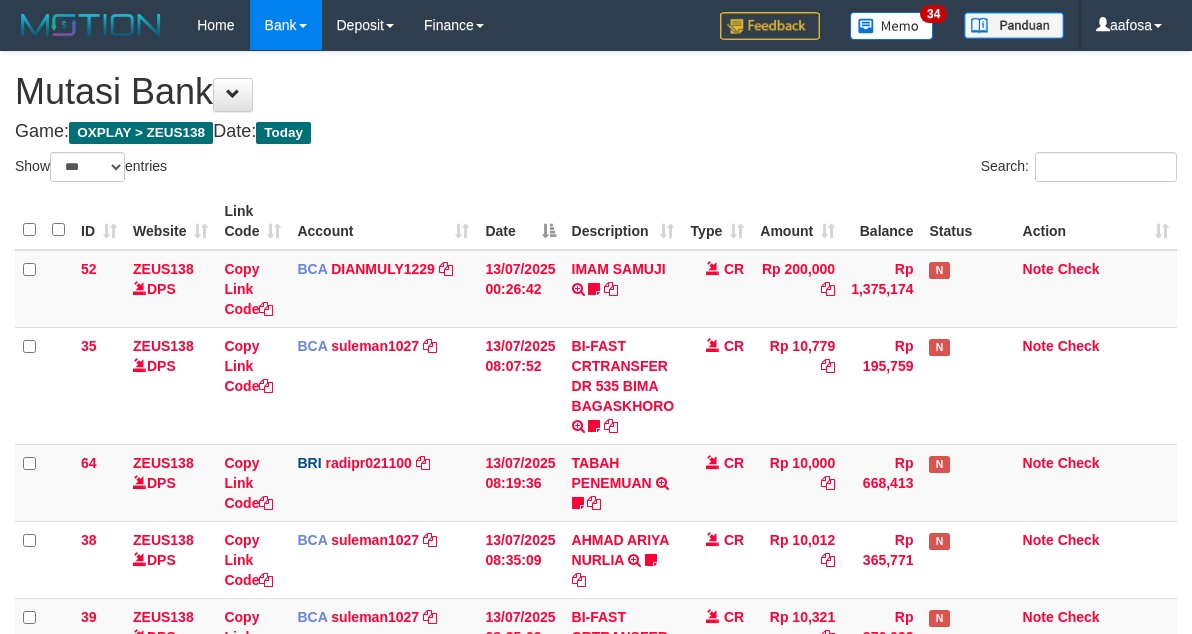 select on "***" 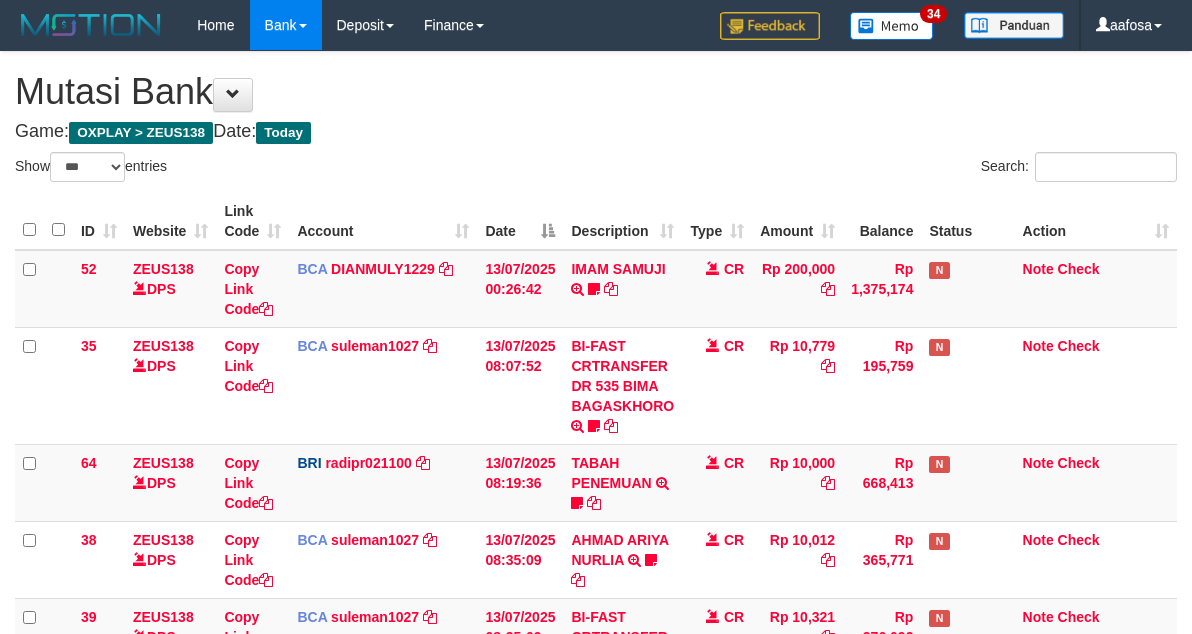 scroll, scrollTop: 352, scrollLeft: 0, axis: vertical 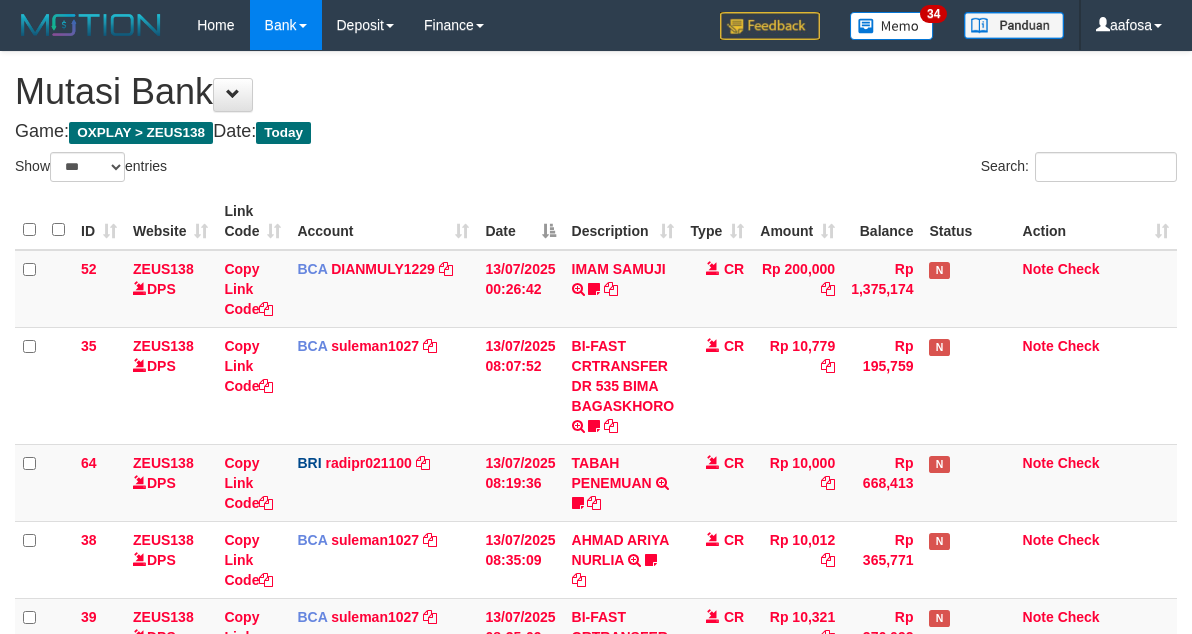 select on "***" 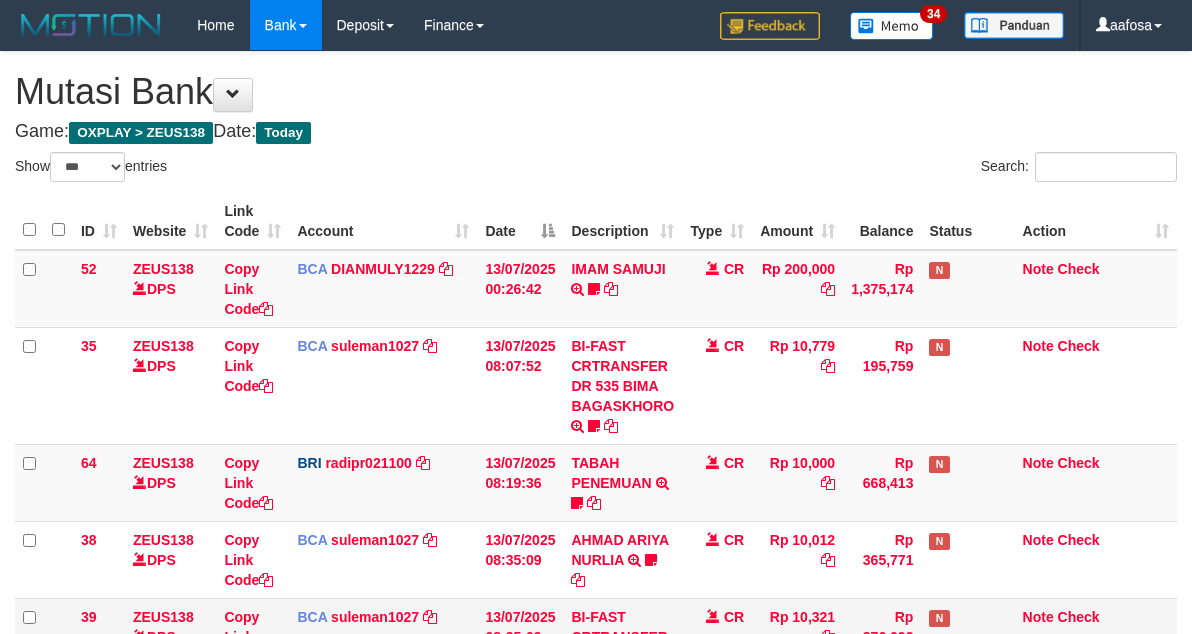 scroll, scrollTop: 352, scrollLeft: 0, axis: vertical 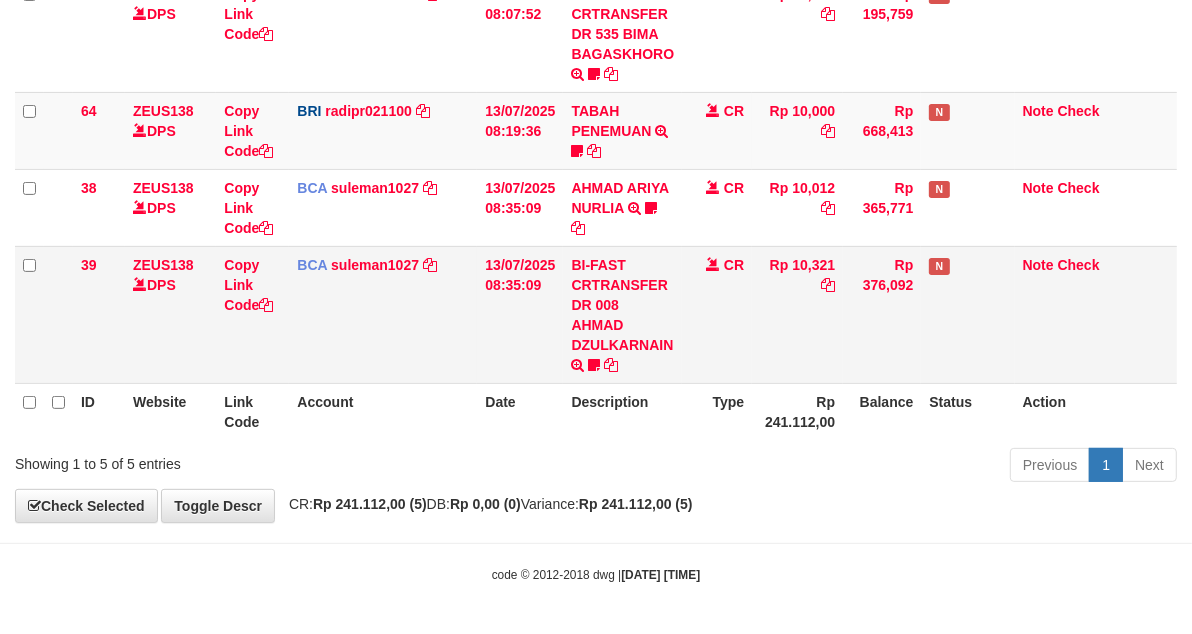 click on "Rp 10,321" at bounding box center (797, 314) 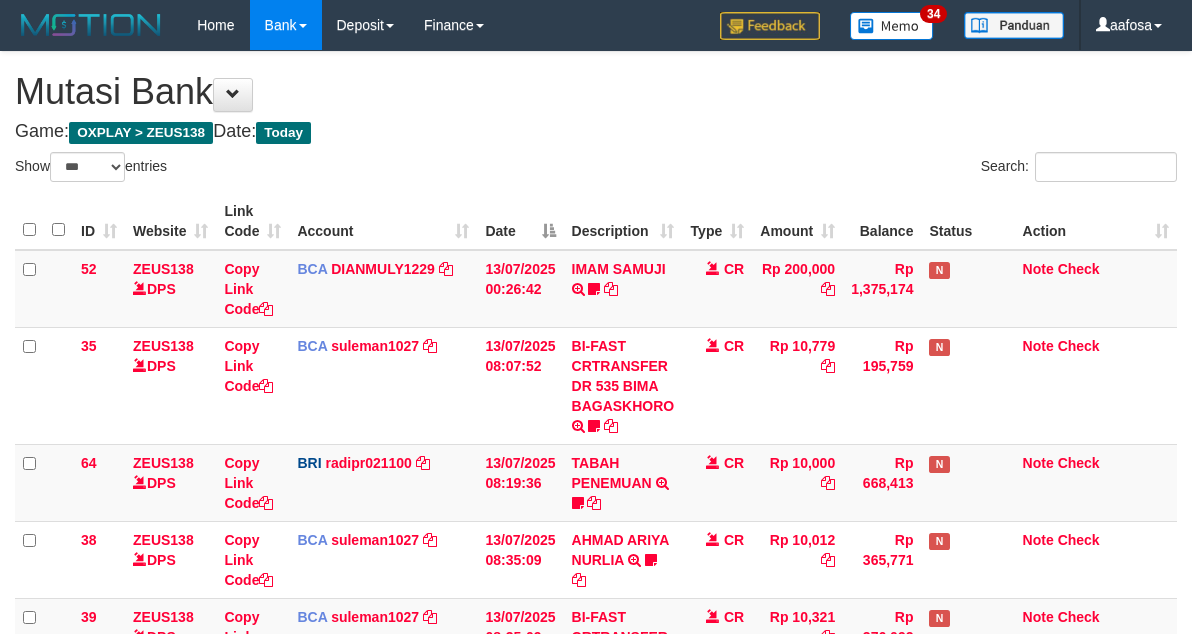 select on "***" 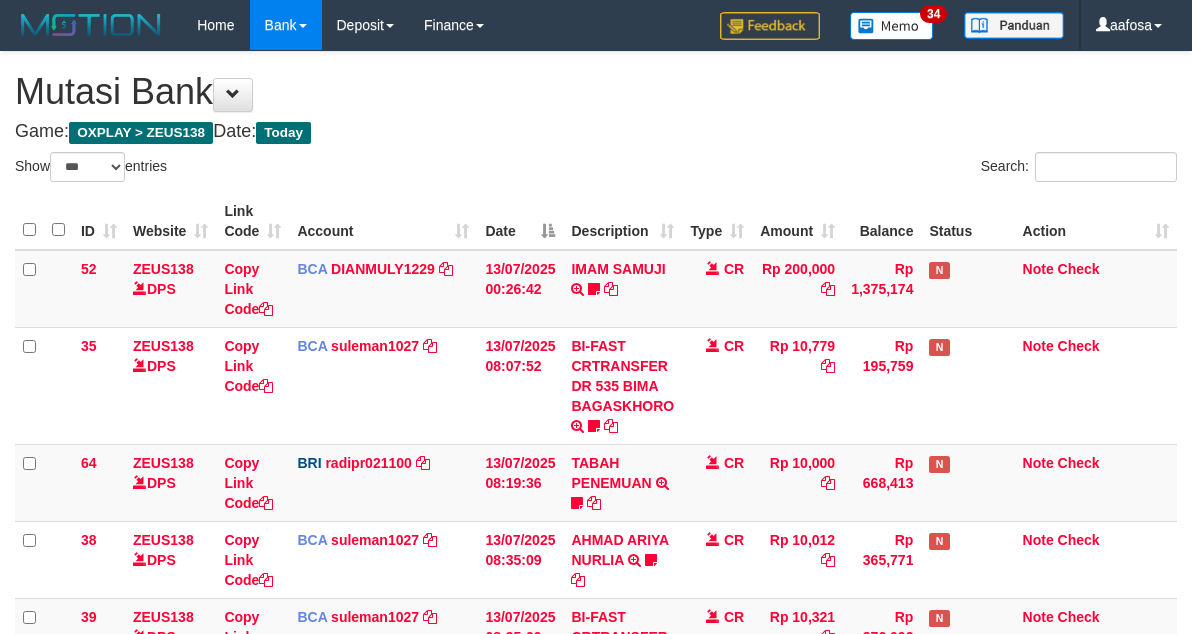 scroll, scrollTop: 352, scrollLeft: 0, axis: vertical 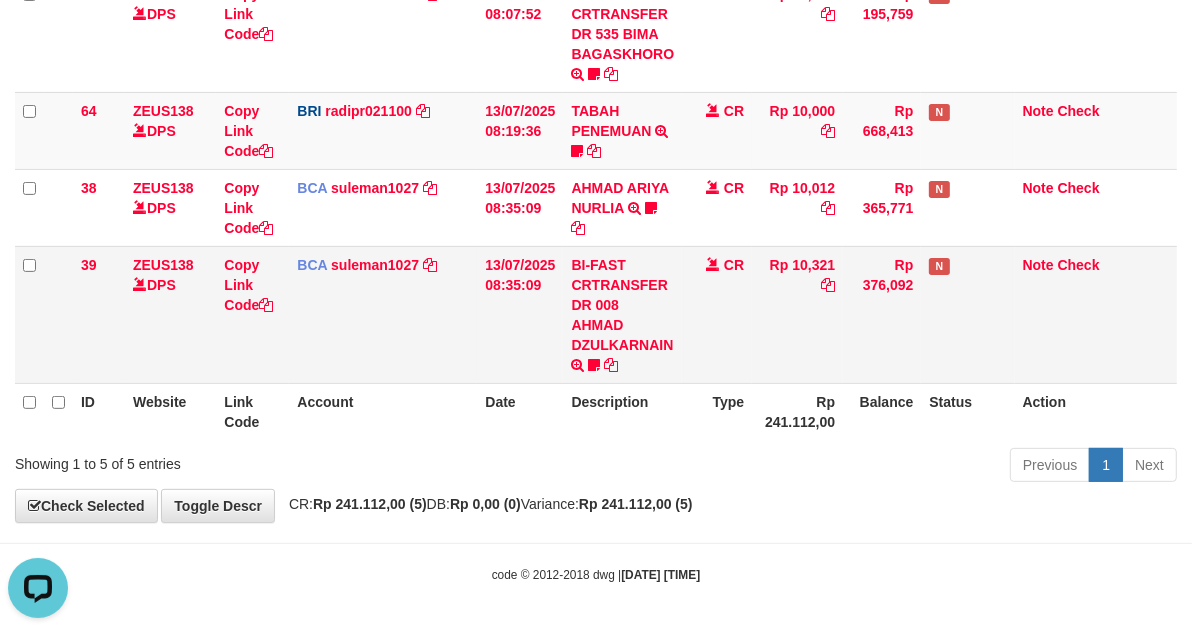 click on "CR" at bounding box center [717, 314] 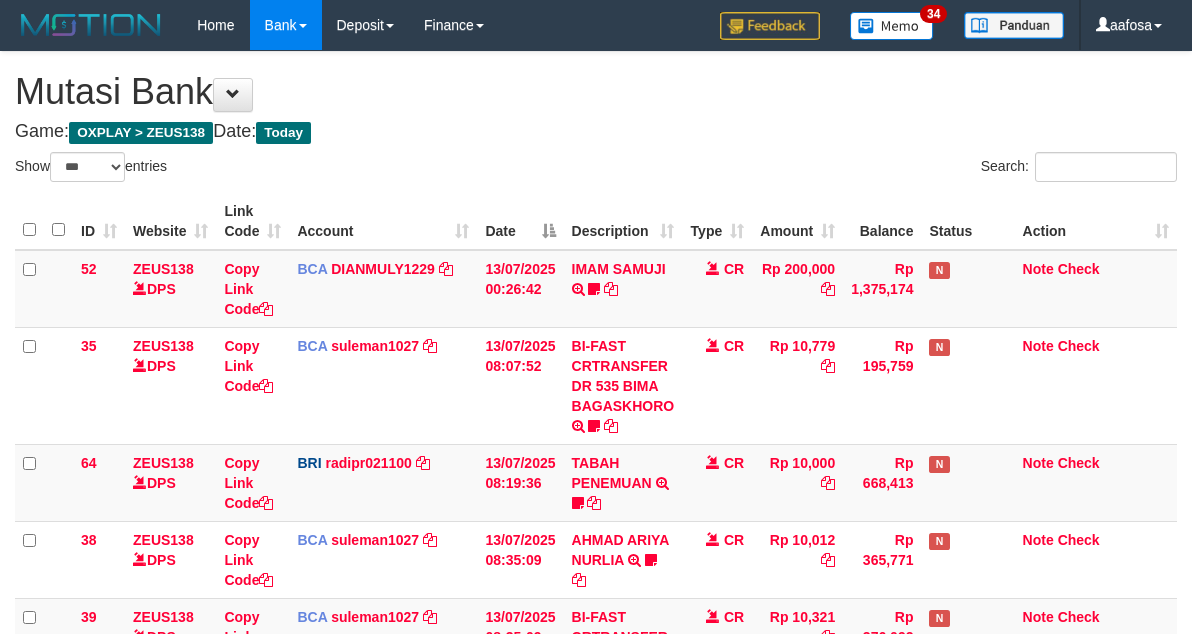 select on "***" 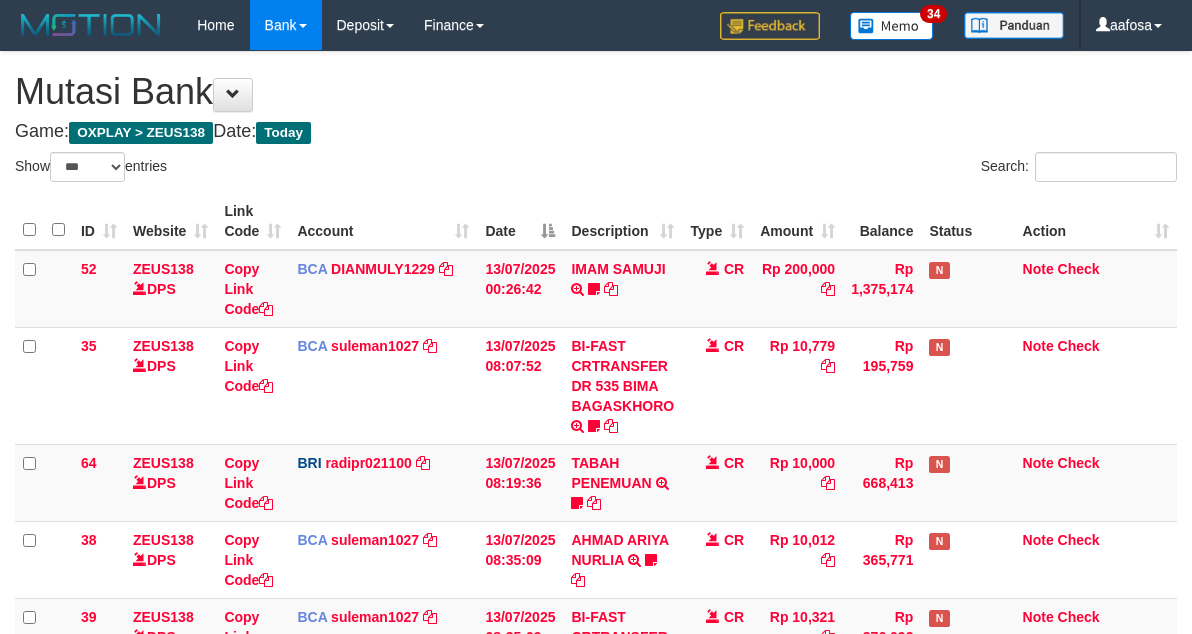 scroll, scrollTop: 352, scrollLeft: 0, axis: vertical 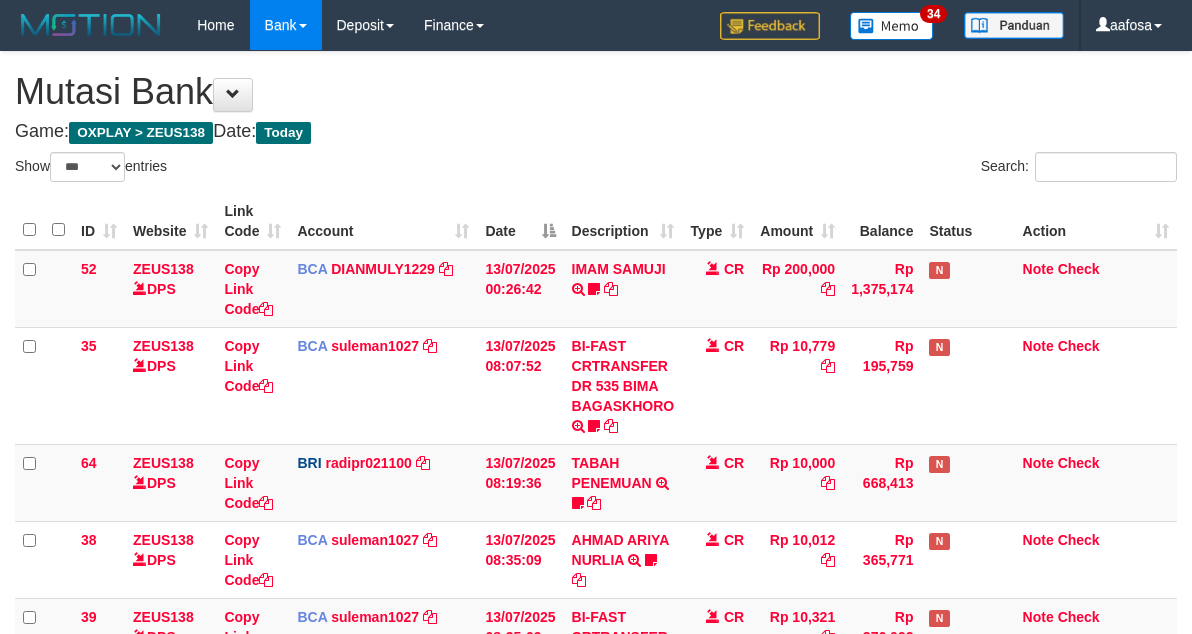 select on "***" 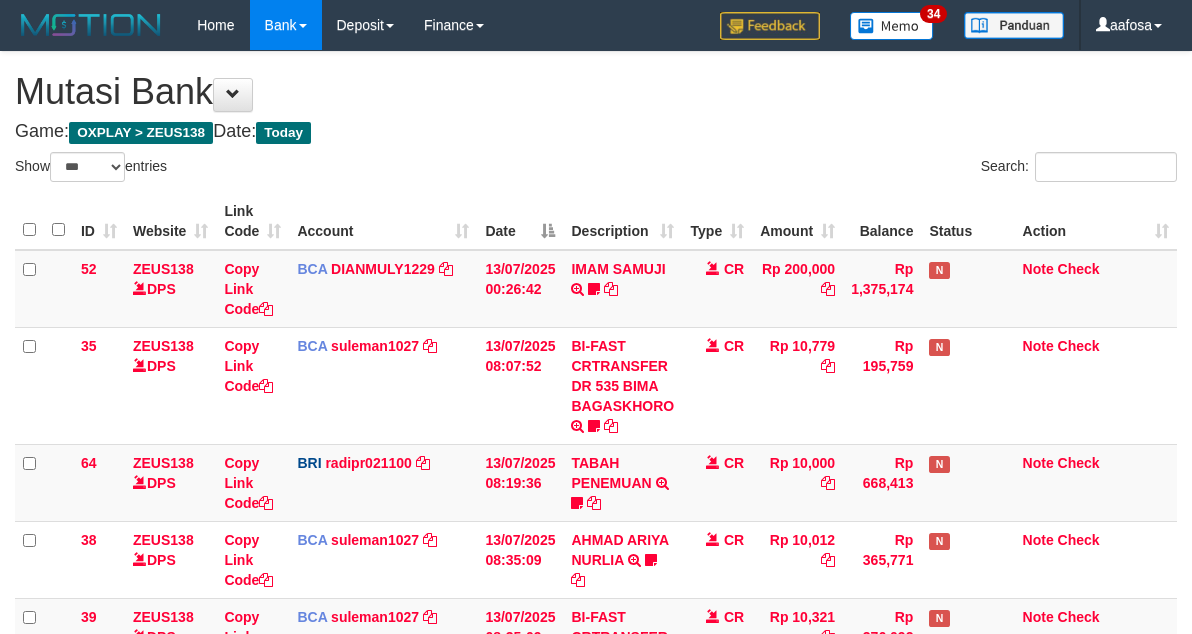 scroll, scrollTop: 352, scrollLeft: 0, axis: vertical 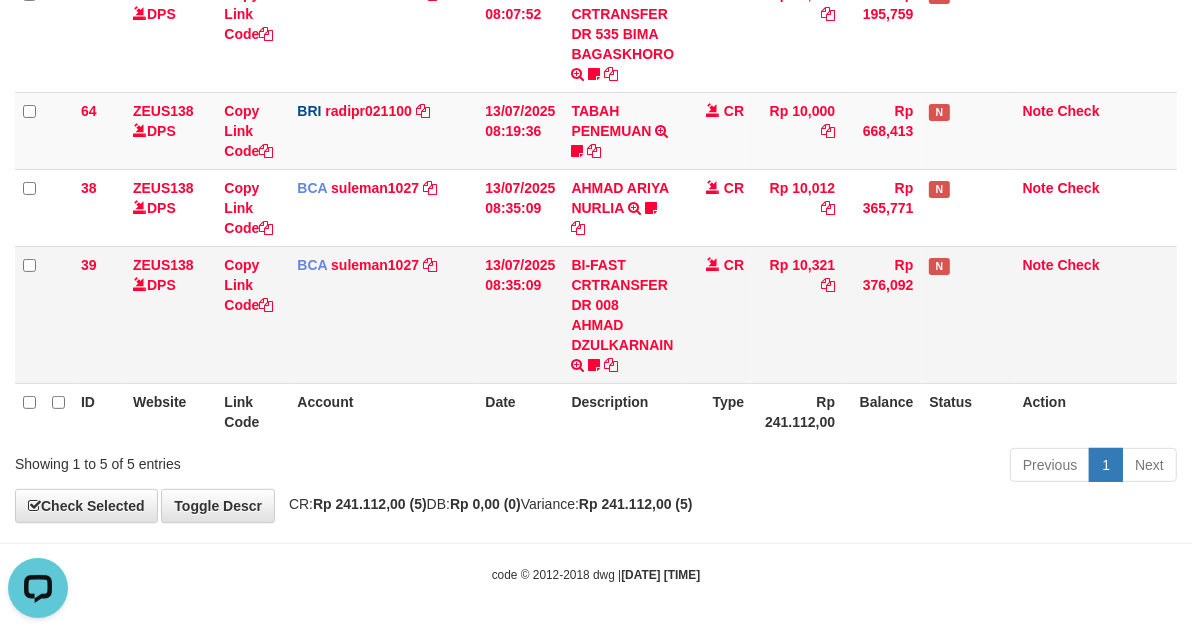 click on "Rp 10,321" at bounding box center (797, 314) 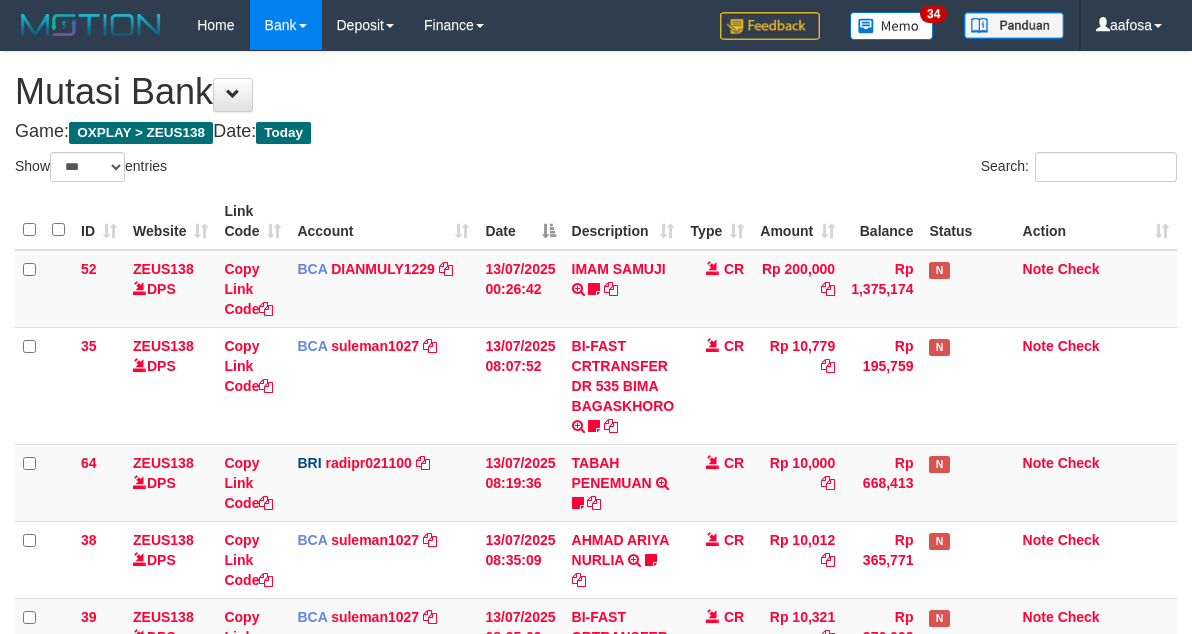 select on "***" 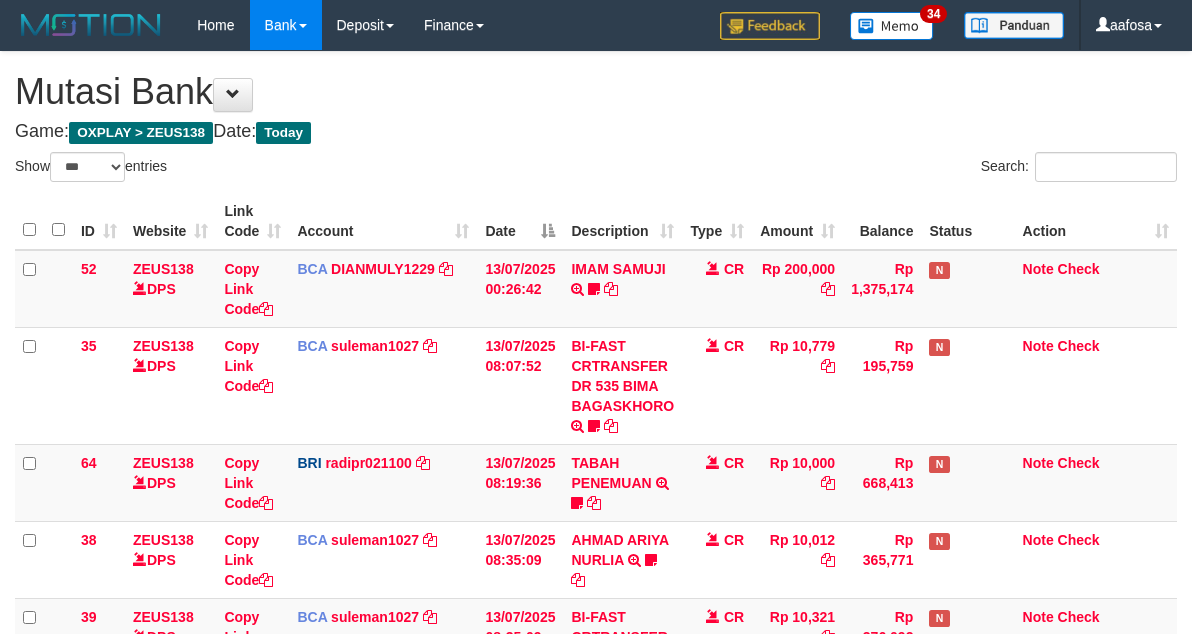 scroll, scrollTop: 352, scrollLeft: 0, axis: vertical 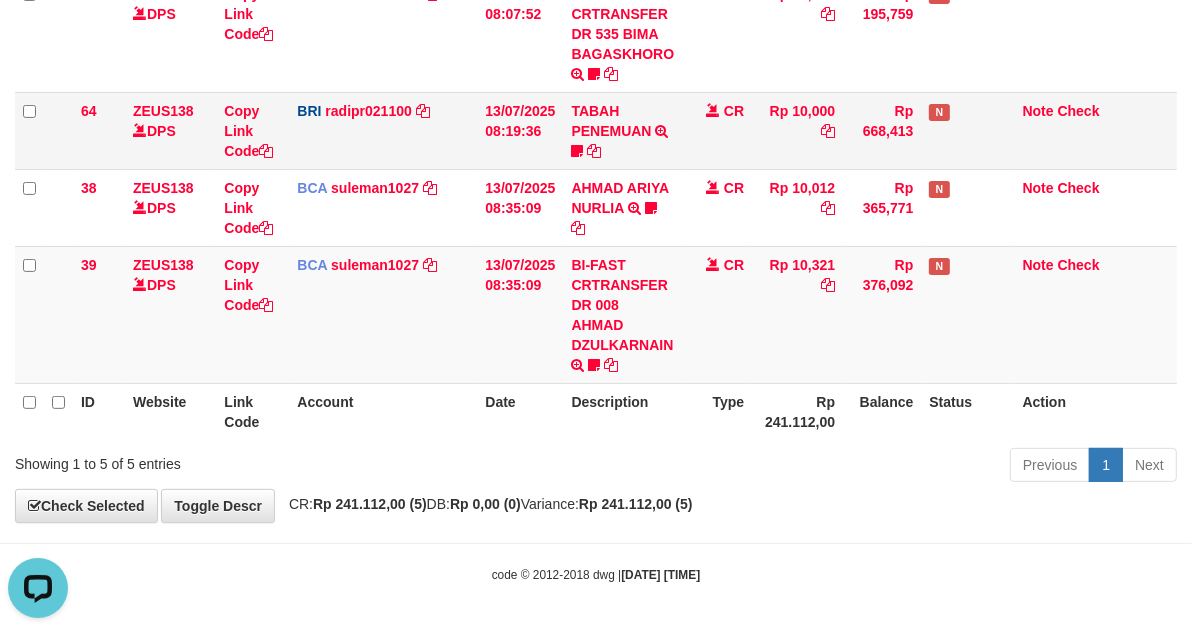 click on "CR" at bounding box center [717, 130] 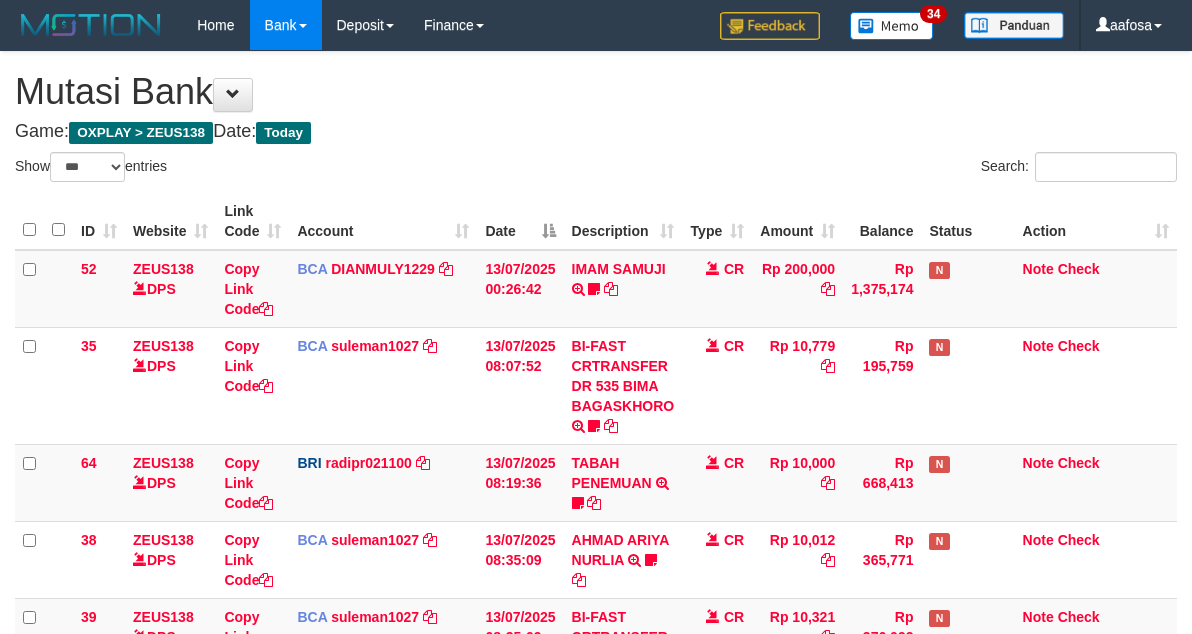 select on "***" 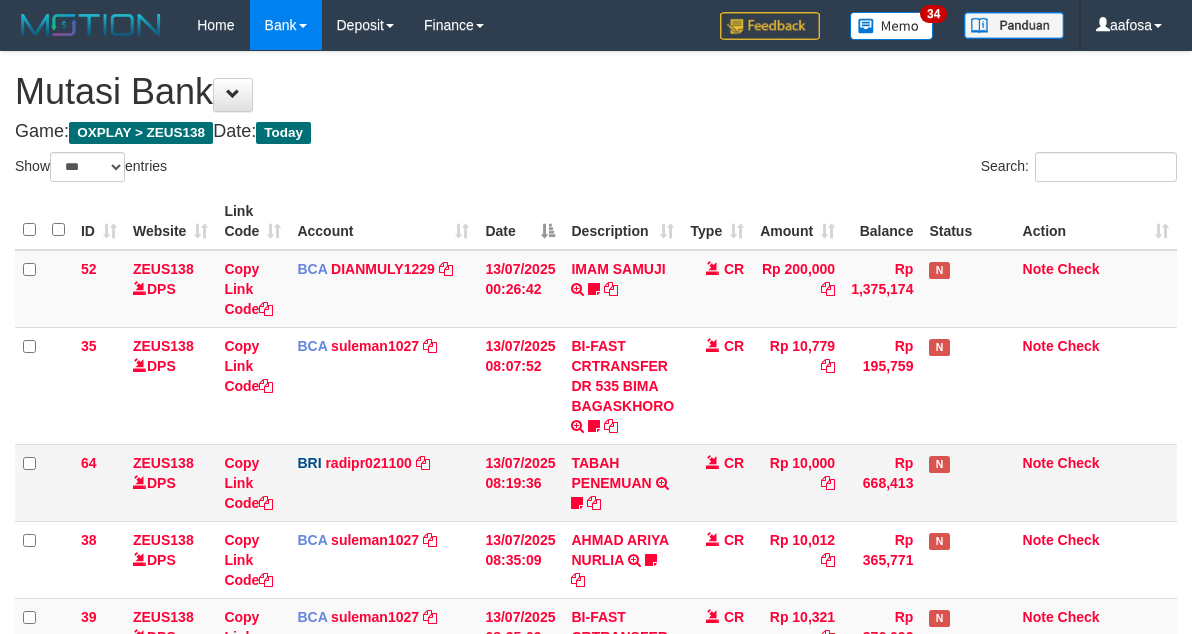 scroll, scrollTop: 352, scrollLeft: 0, axis: vertical 